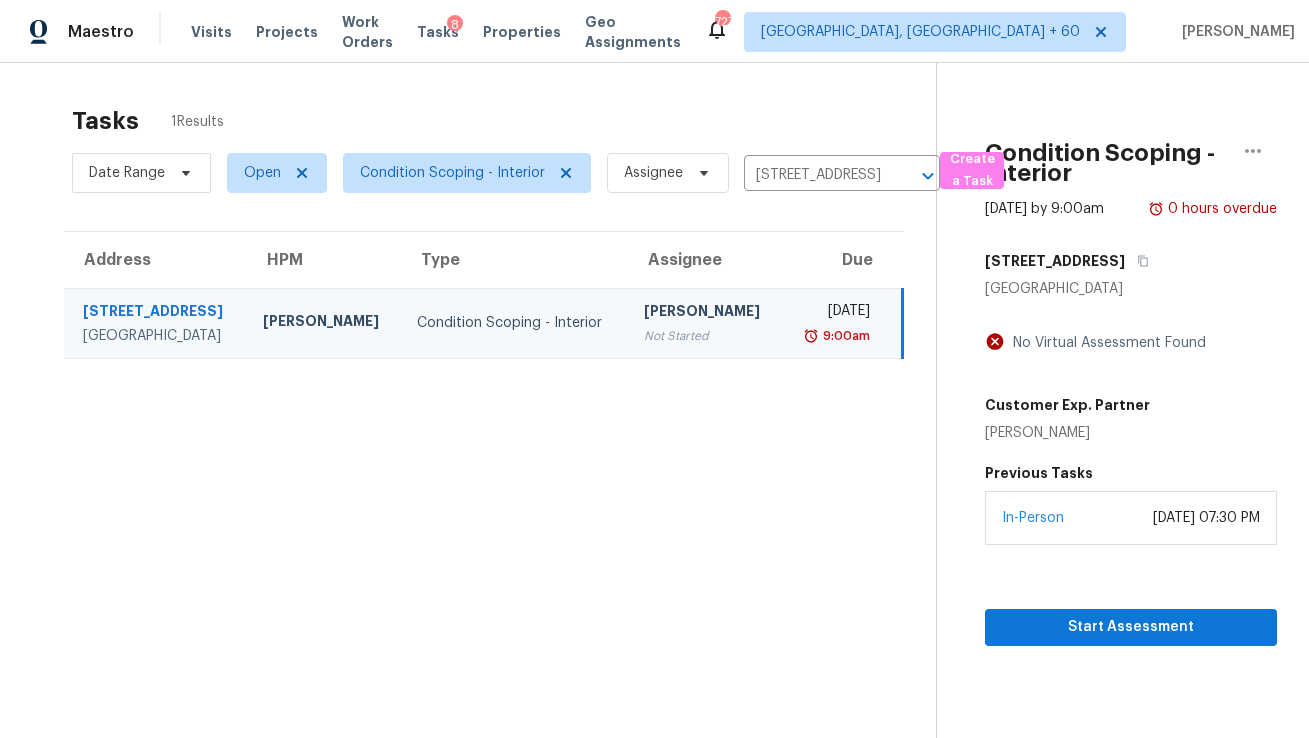 scroll, scrollTop: 0, scrollLeft: 0, axis: both 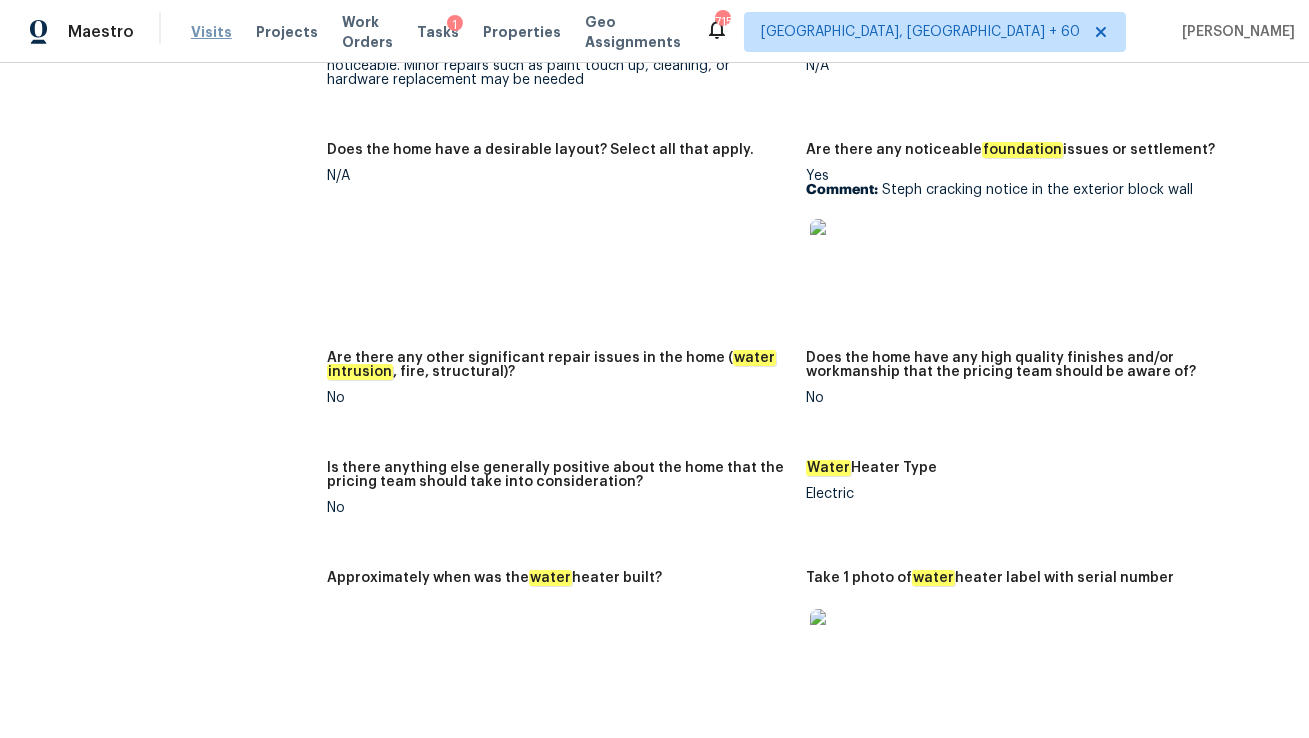 click on "Visits" at bounding box center [211, 32] 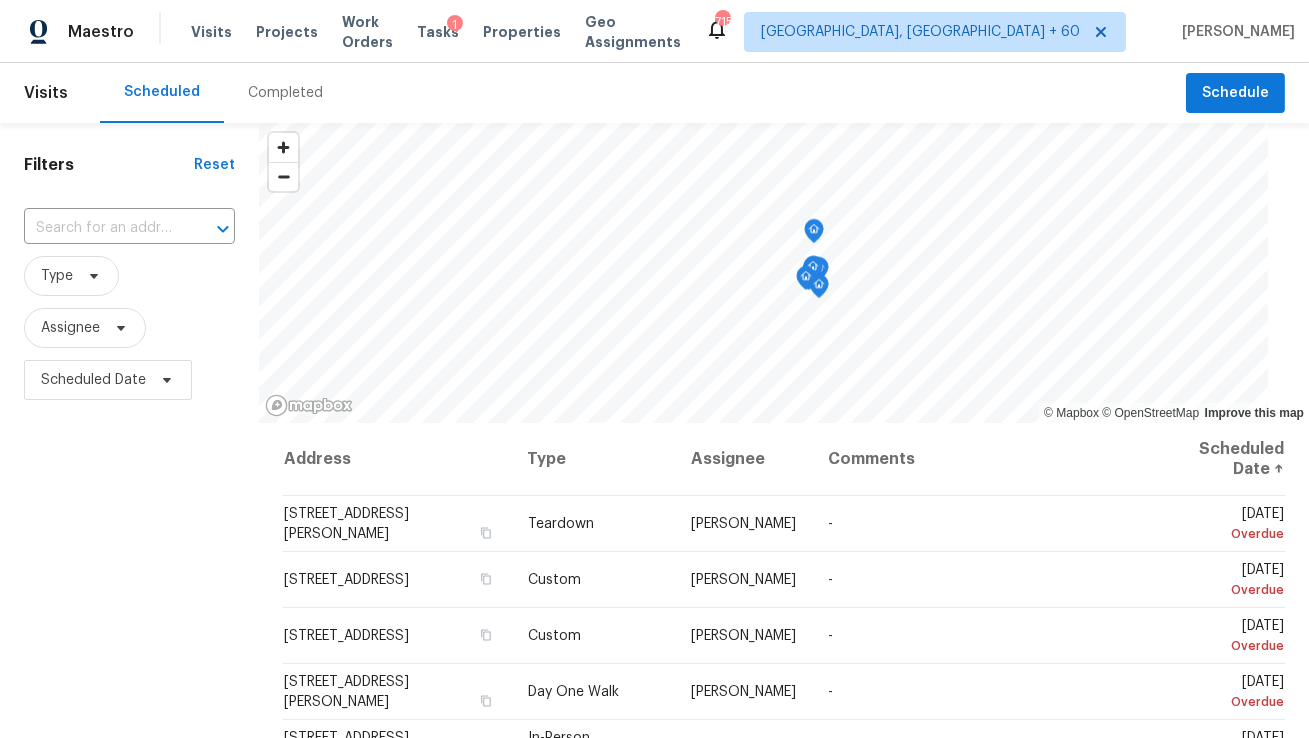 click on "Completed" at bounding box center (285, 93) 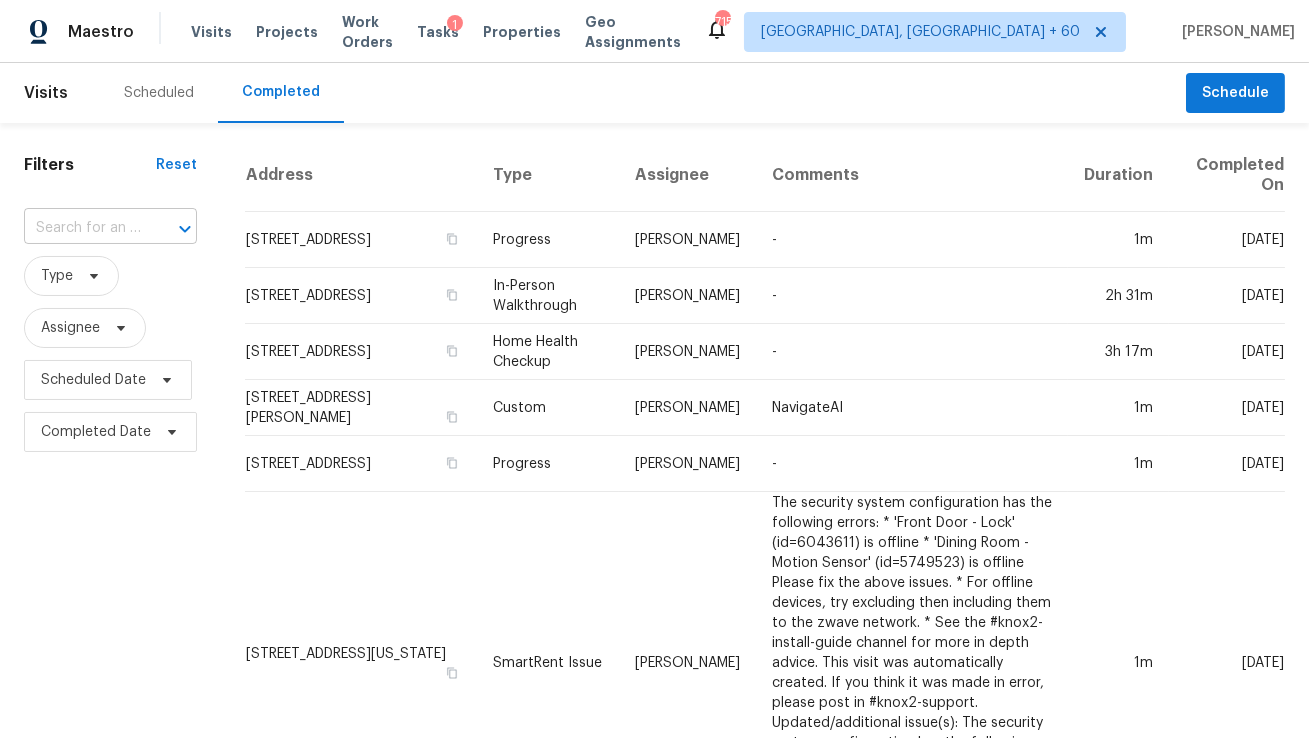 click at bounding box center (171, 229) 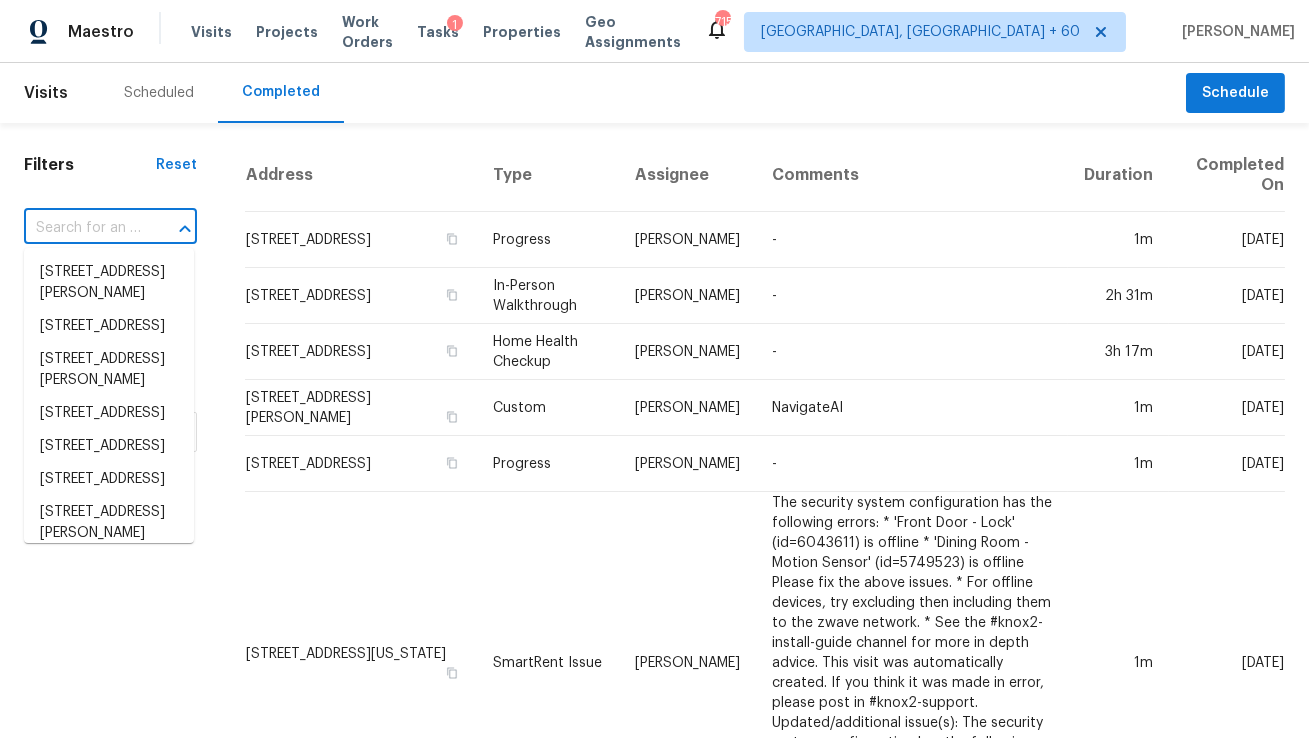 paste on "9654 Black Walnut Dr Clermont, FL, 34715" 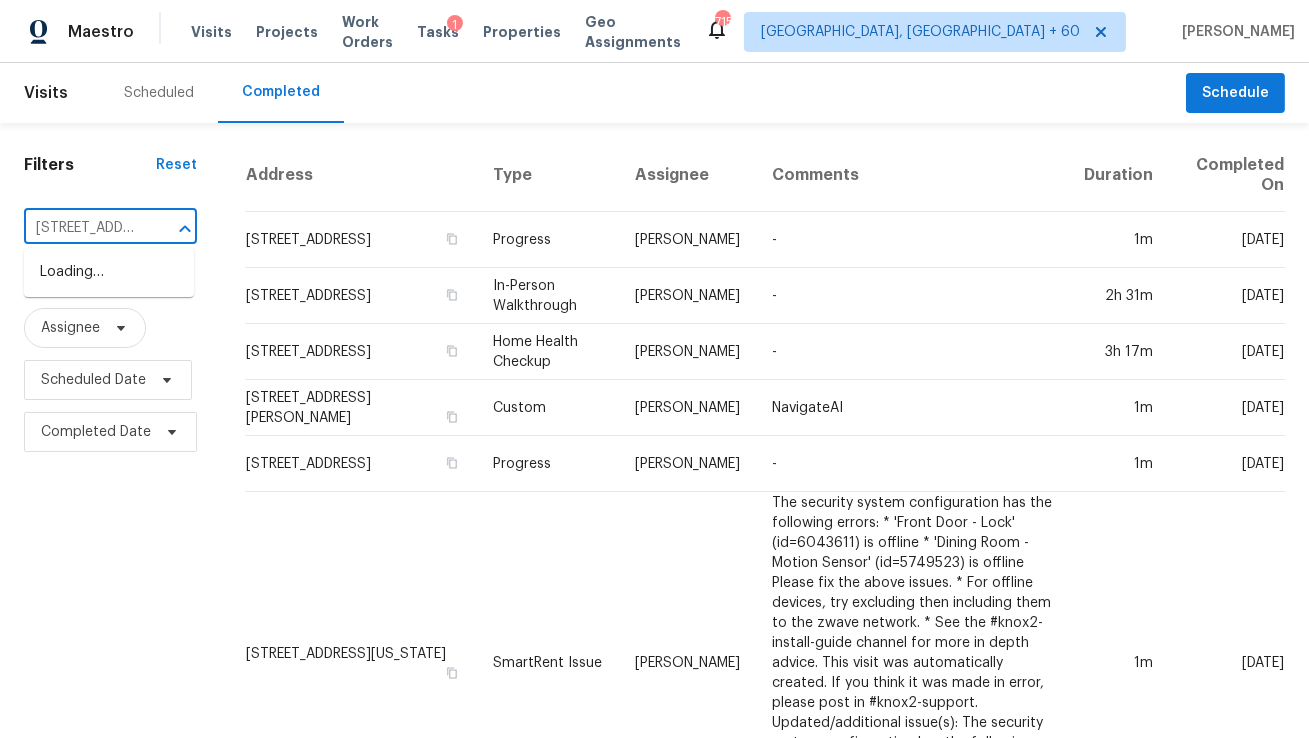 scroll, scrollTop: 0, scrollLeft: 172, axis: horizontal 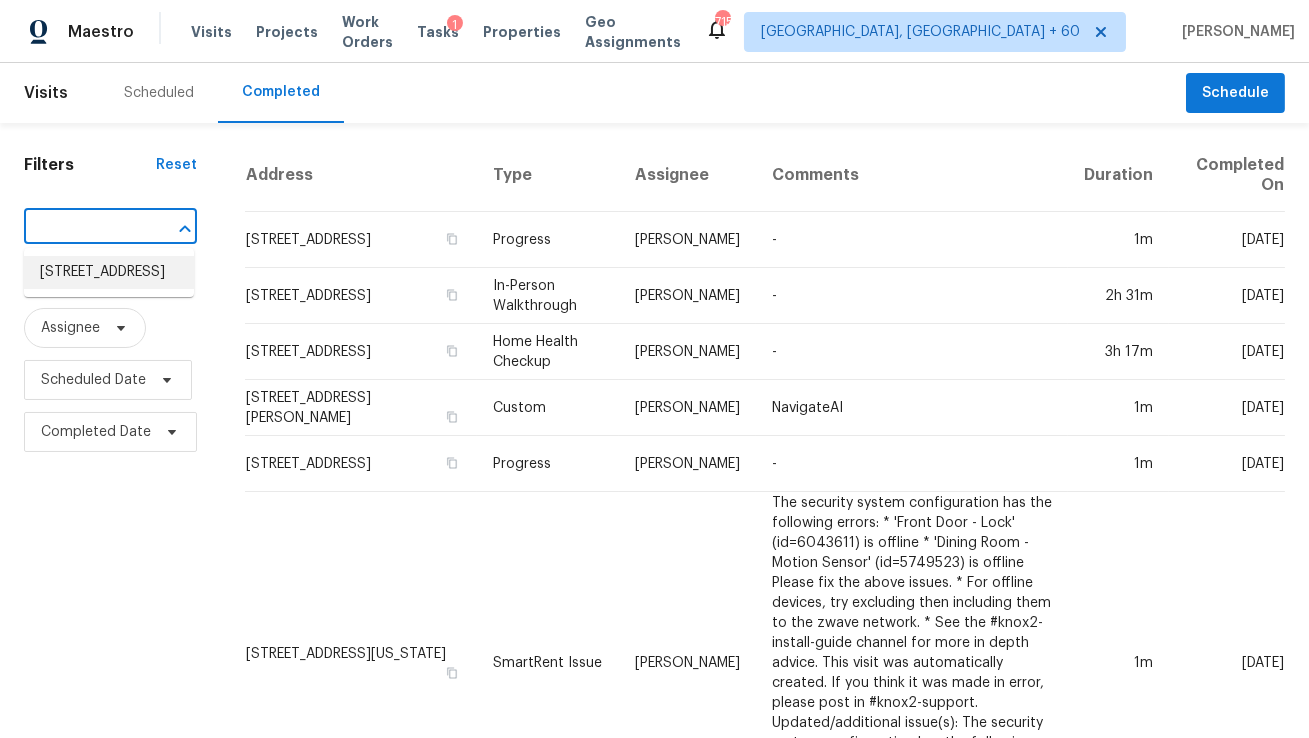 click on "9654 Black Walnut Dr, Clermont, FL 34715" at bounding box center (109, 272) 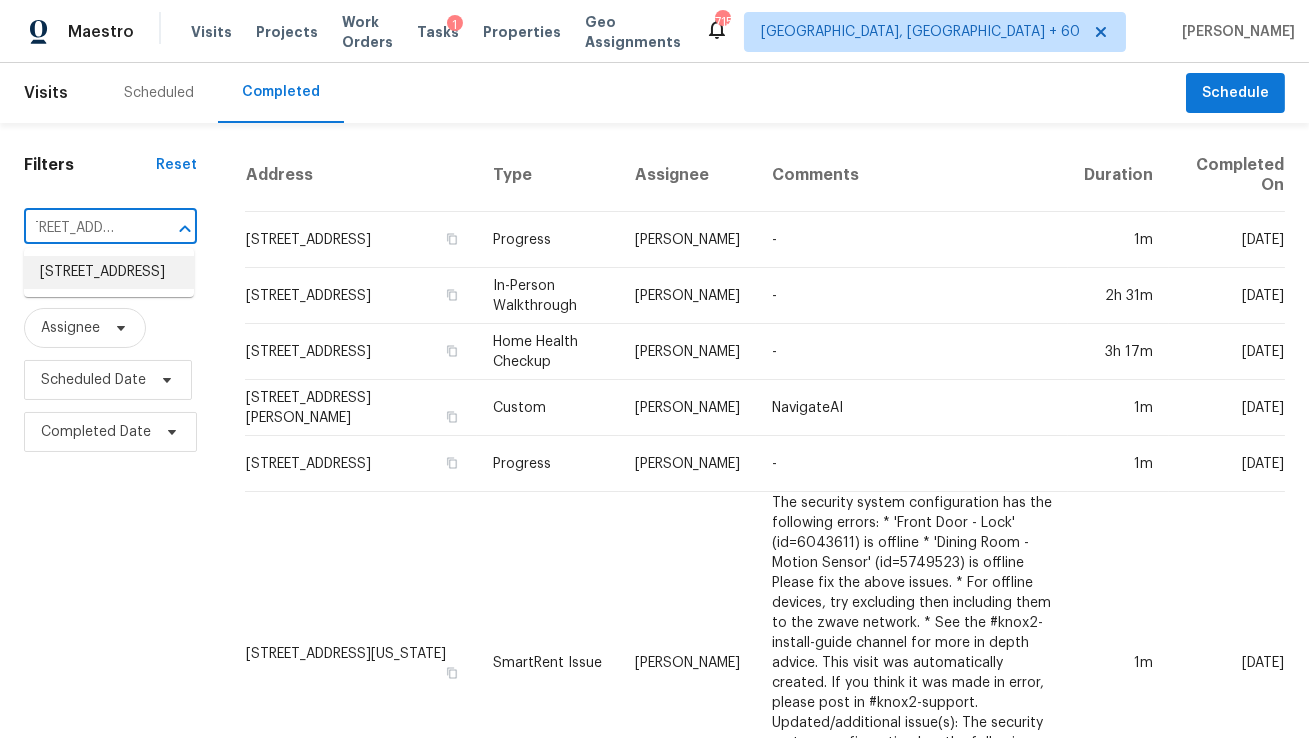 scroll, scrollTop: 0, scrollLeft: 0, axis: both 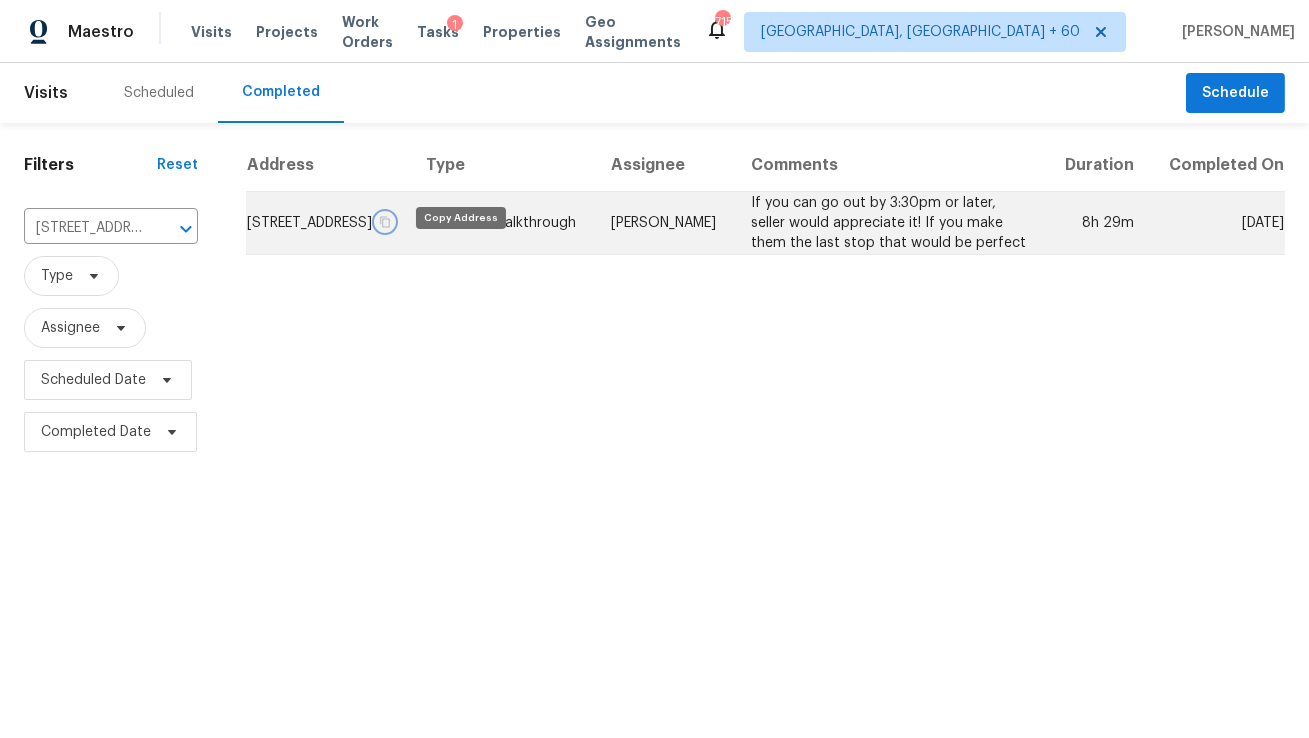 click 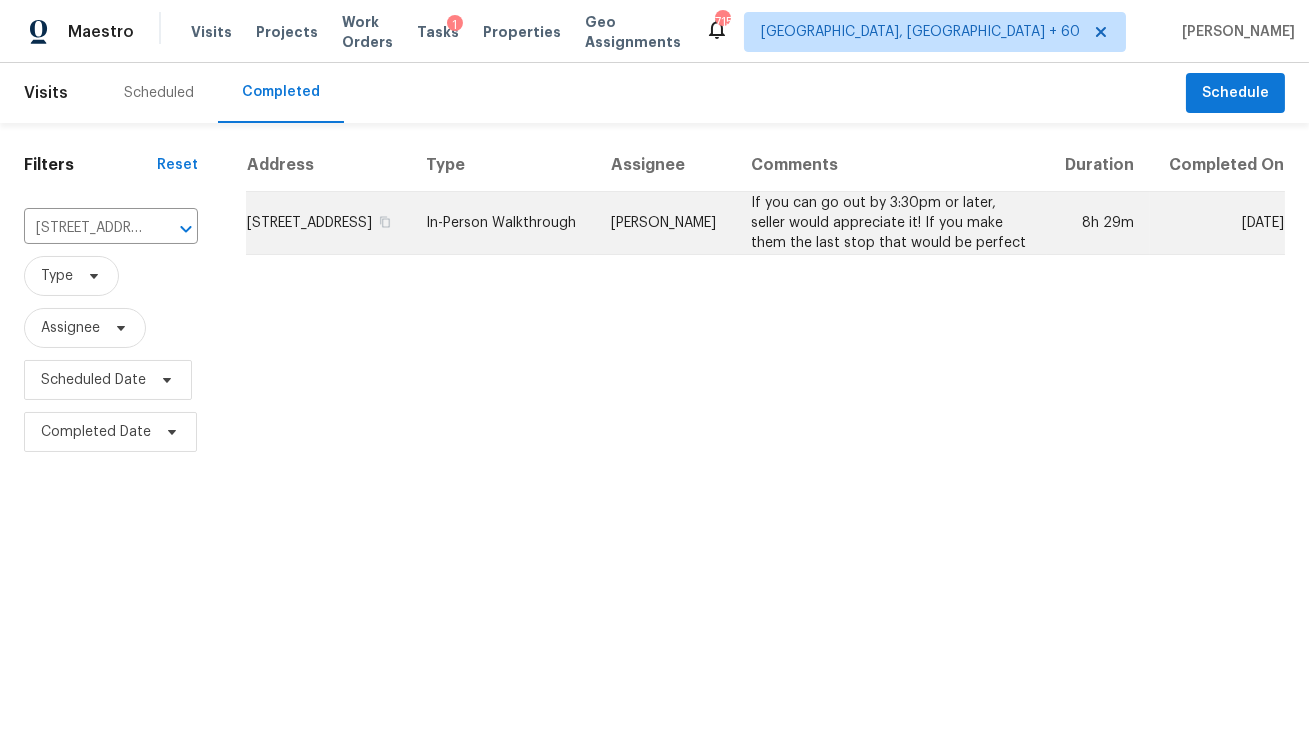 click on "In-Person Walkthrough" at bounding box center [503, 223] 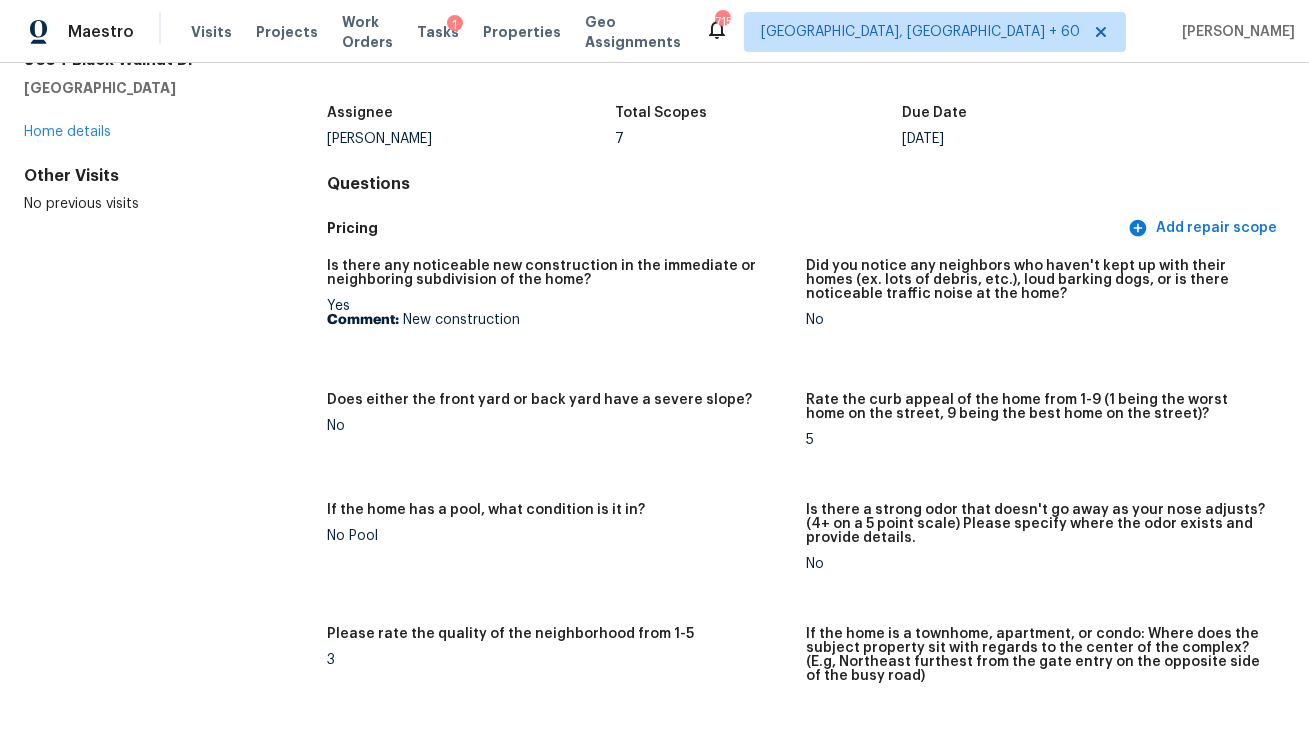 scroll, scrollTop: 0, scrollLeft: 0, axis: both 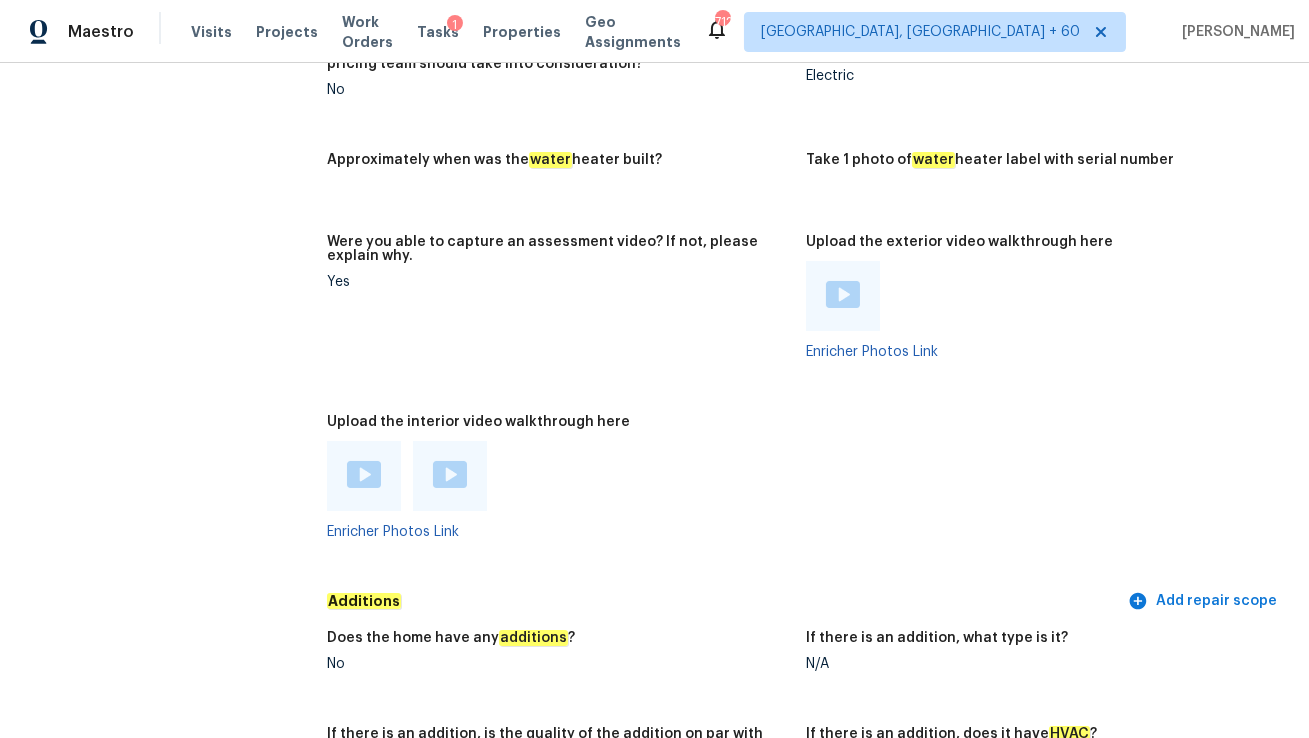 click at bounding box center [364, 476] 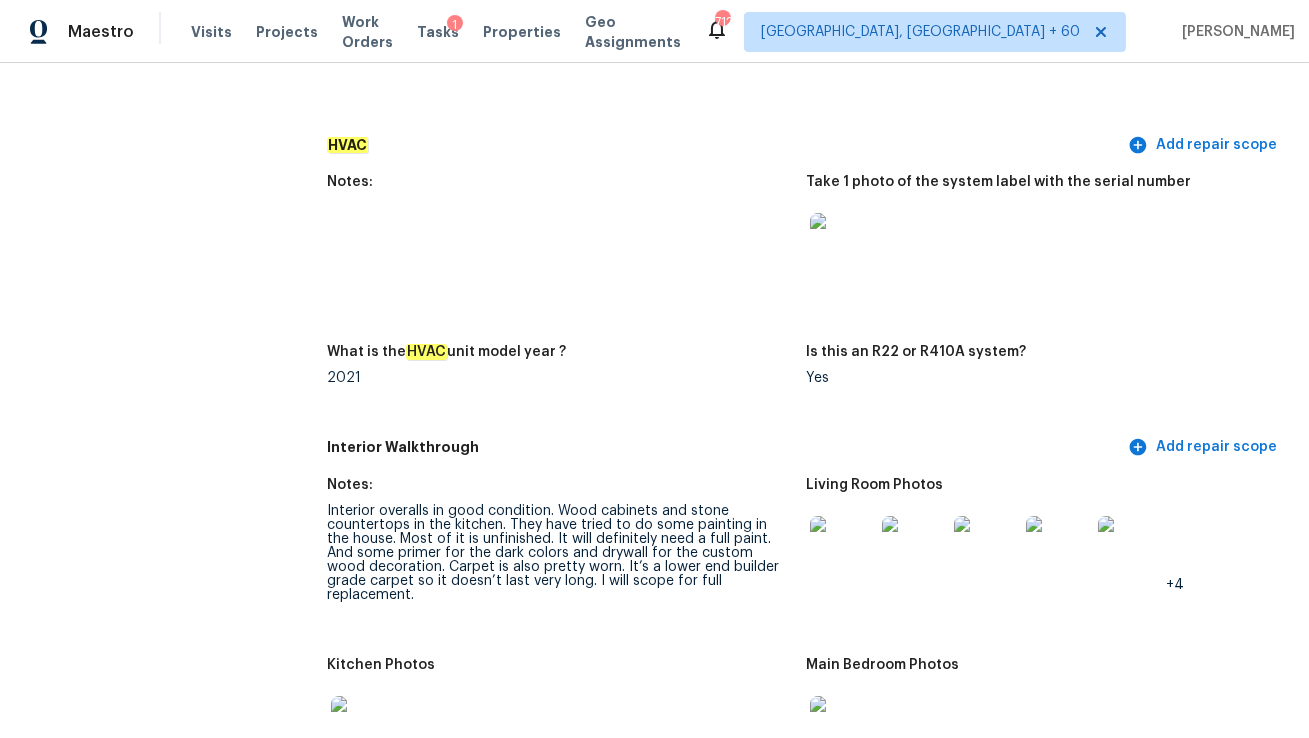 scroll, scrollTop: 1727, scrollLeft: 0, axis: vertical 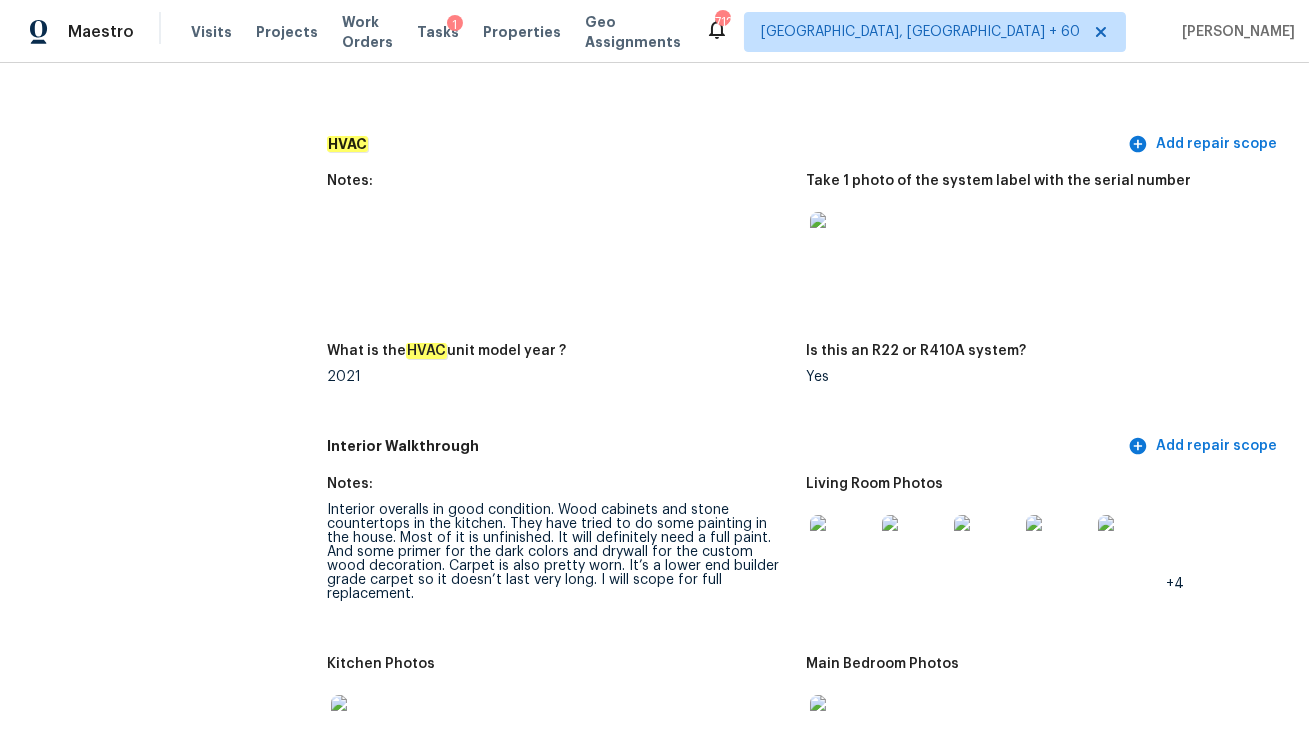 click at bounding box center [1037, 244] 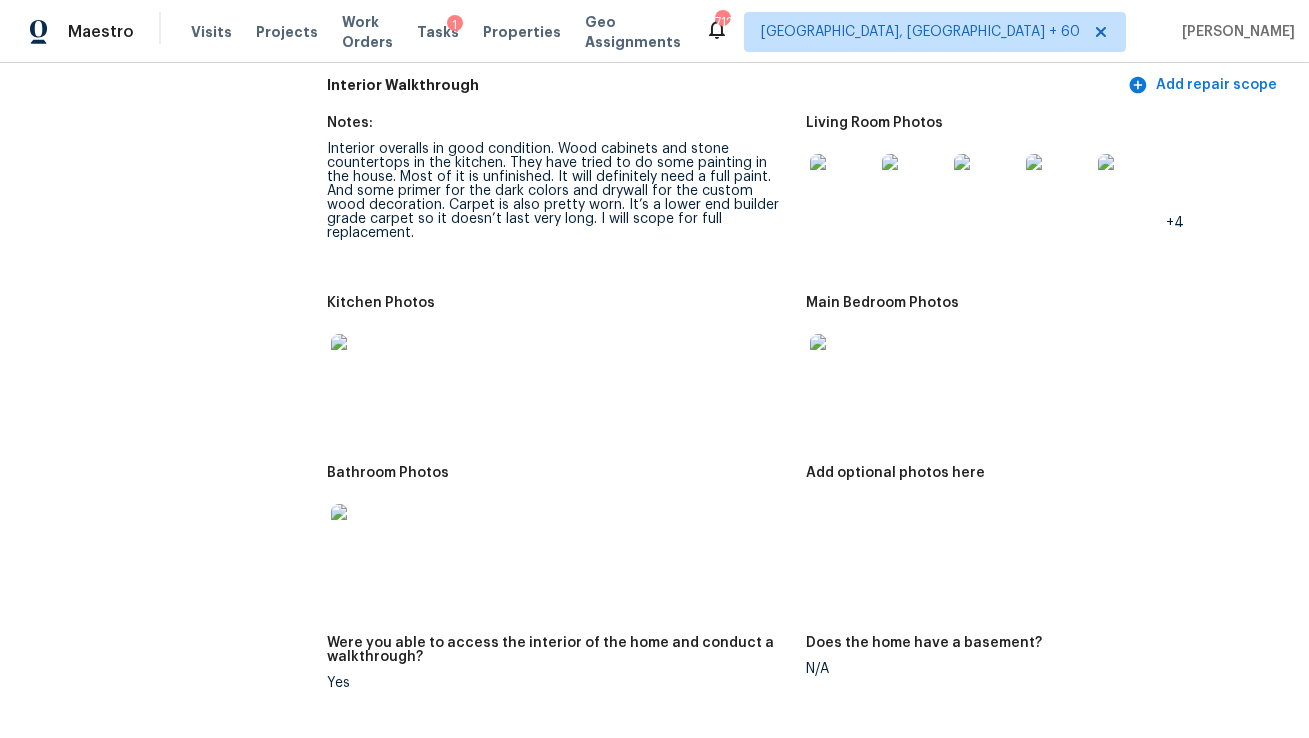 scroll, scrollTop: 2081, scrollLeft: 0, axis: vertical 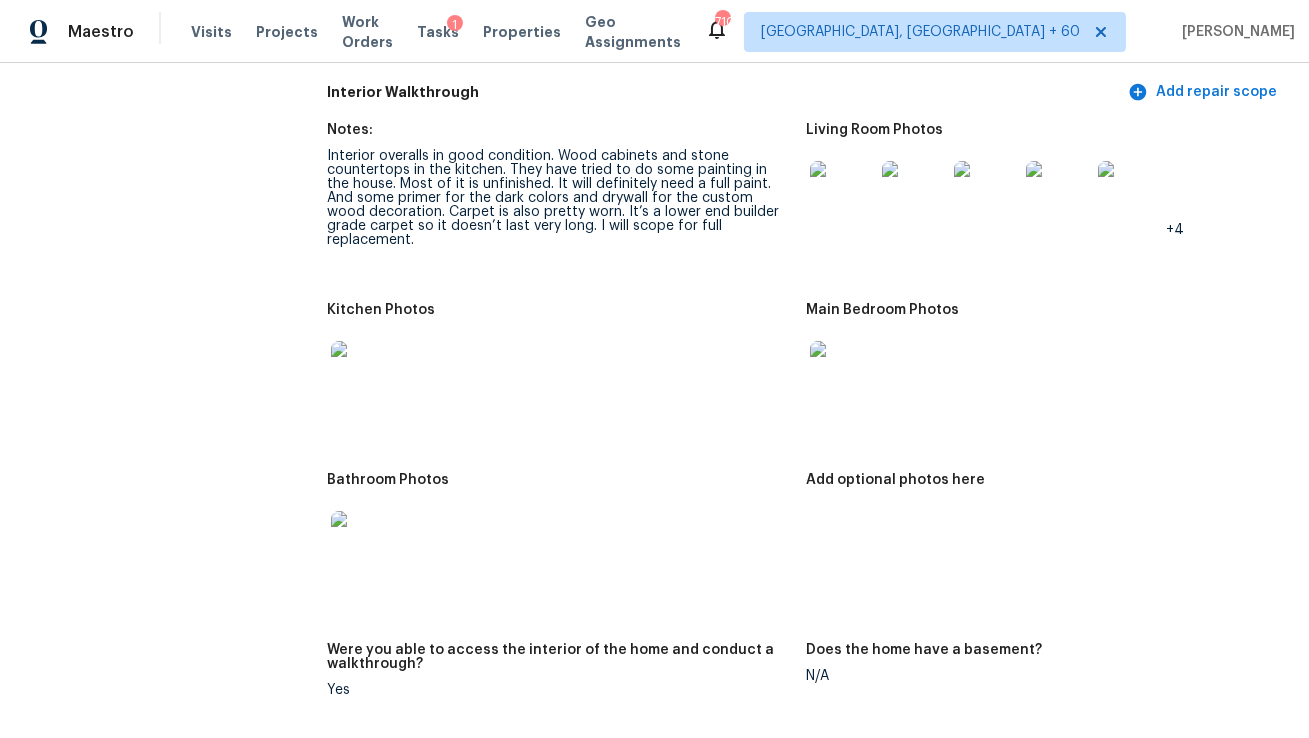 click at bounding box center (558, 543) 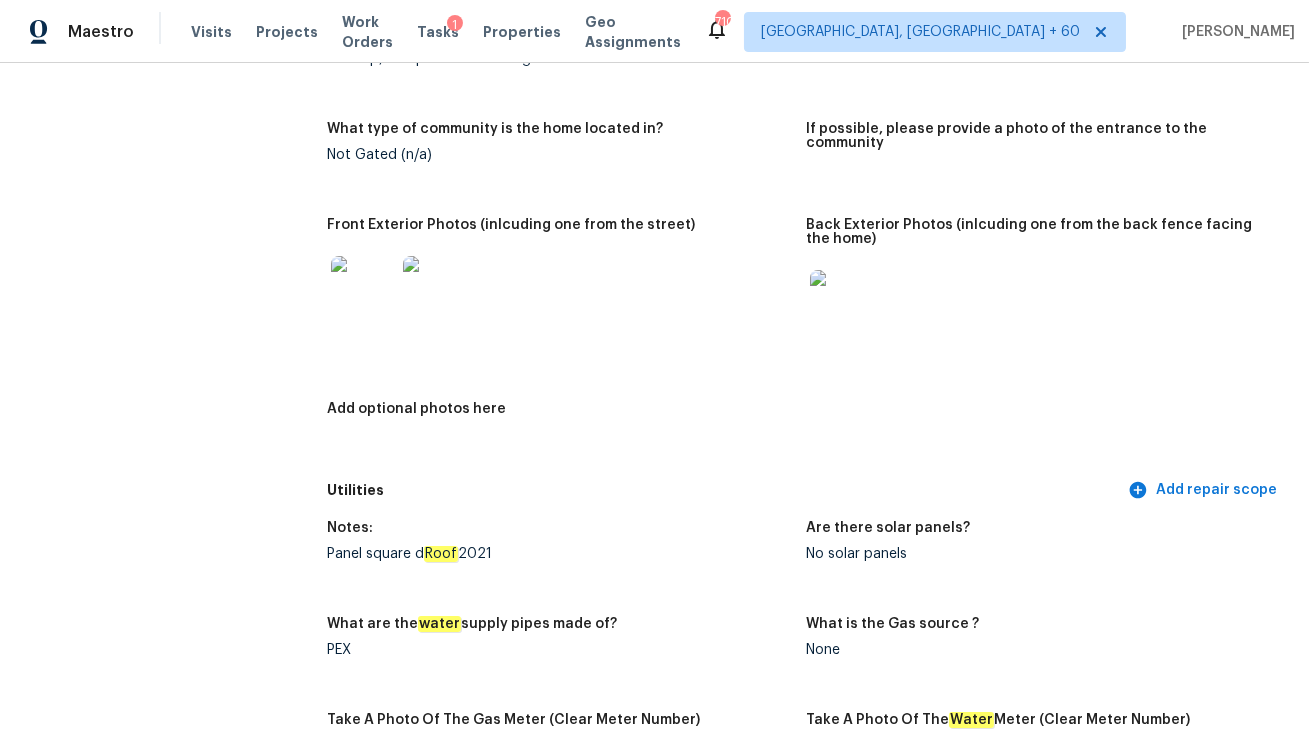 scroll, scrollTop: 0, scrollLeft: 0, axis: both 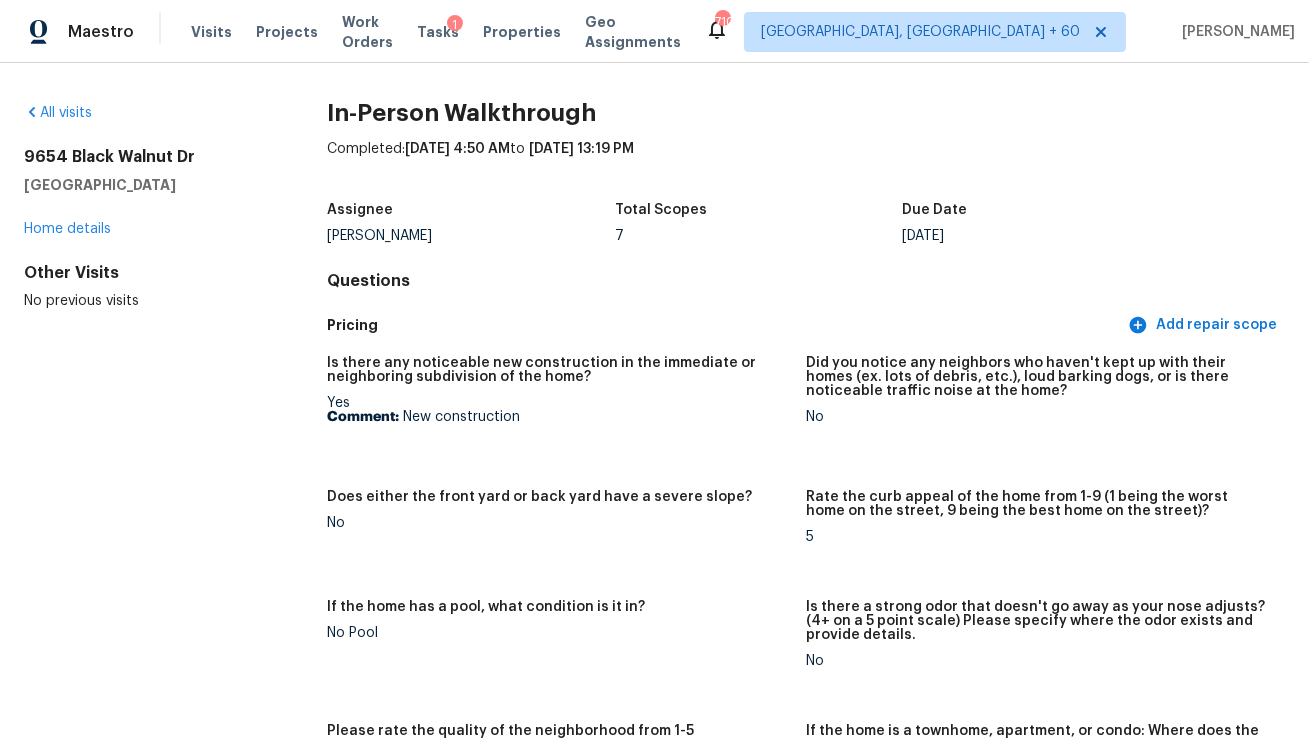 click on "Comment:   New construction" at bounding box center [558, 417] 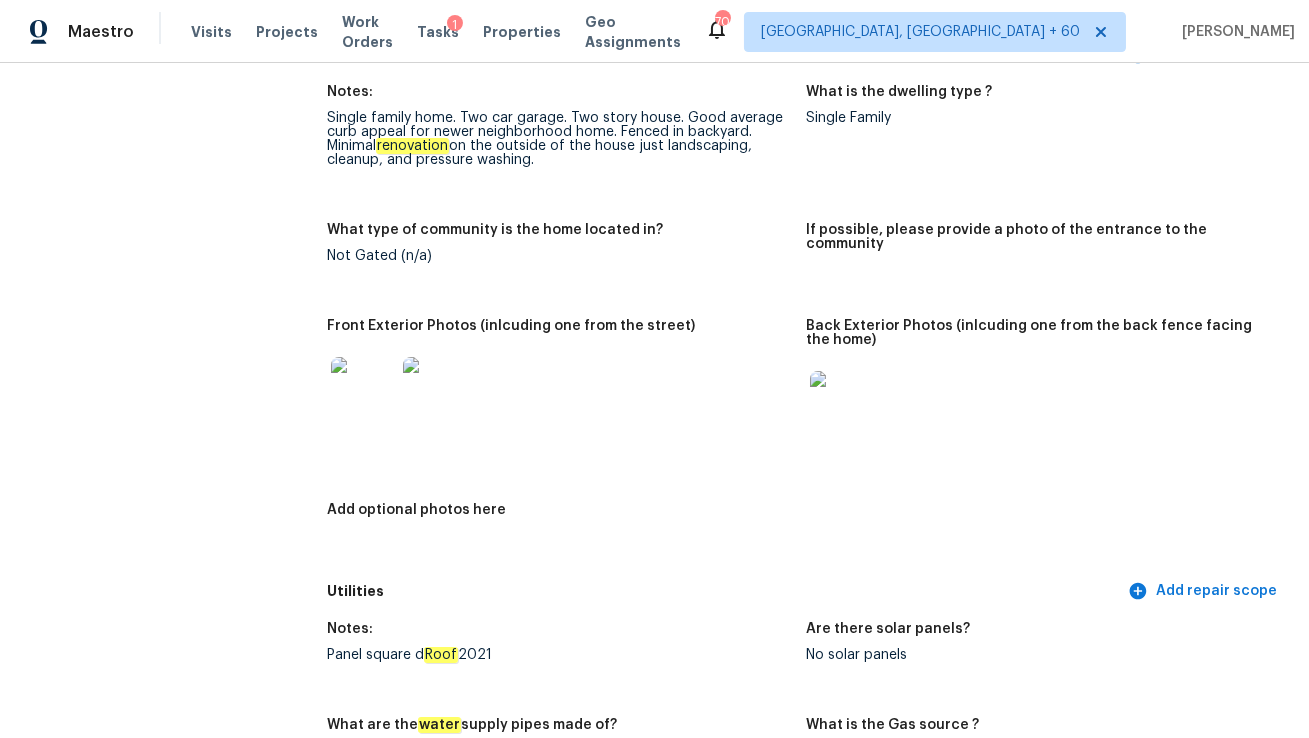 scroll, scrollTop: 815, scrollLeft: 0, axis: vertical 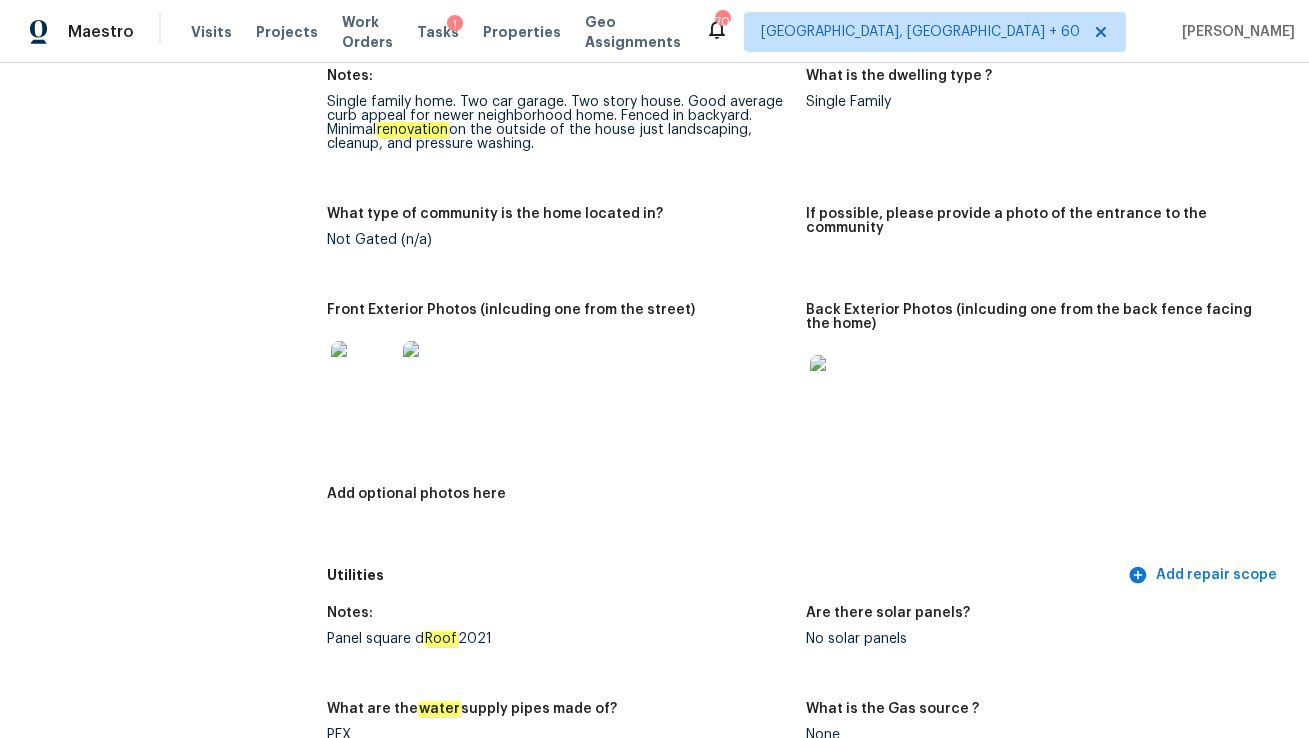 click at bounding box center (363, 373) 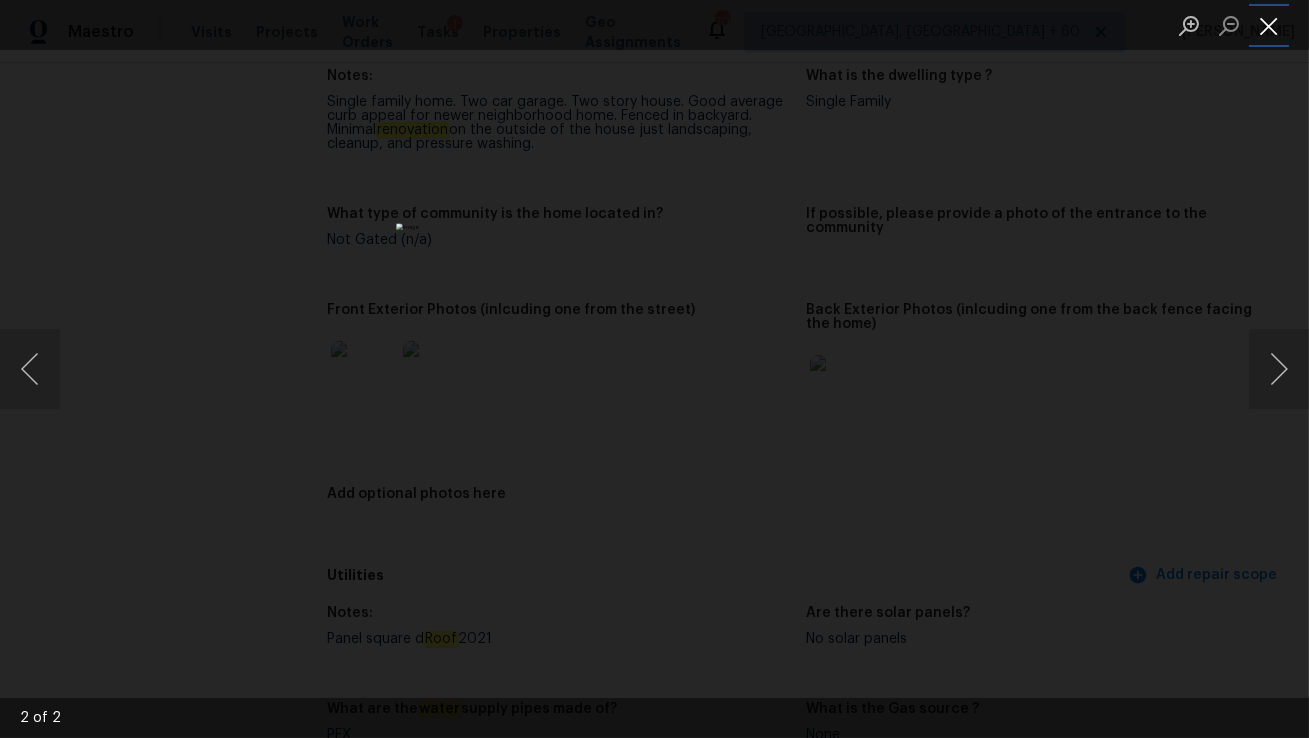 click at bounding box center [1269, 25] 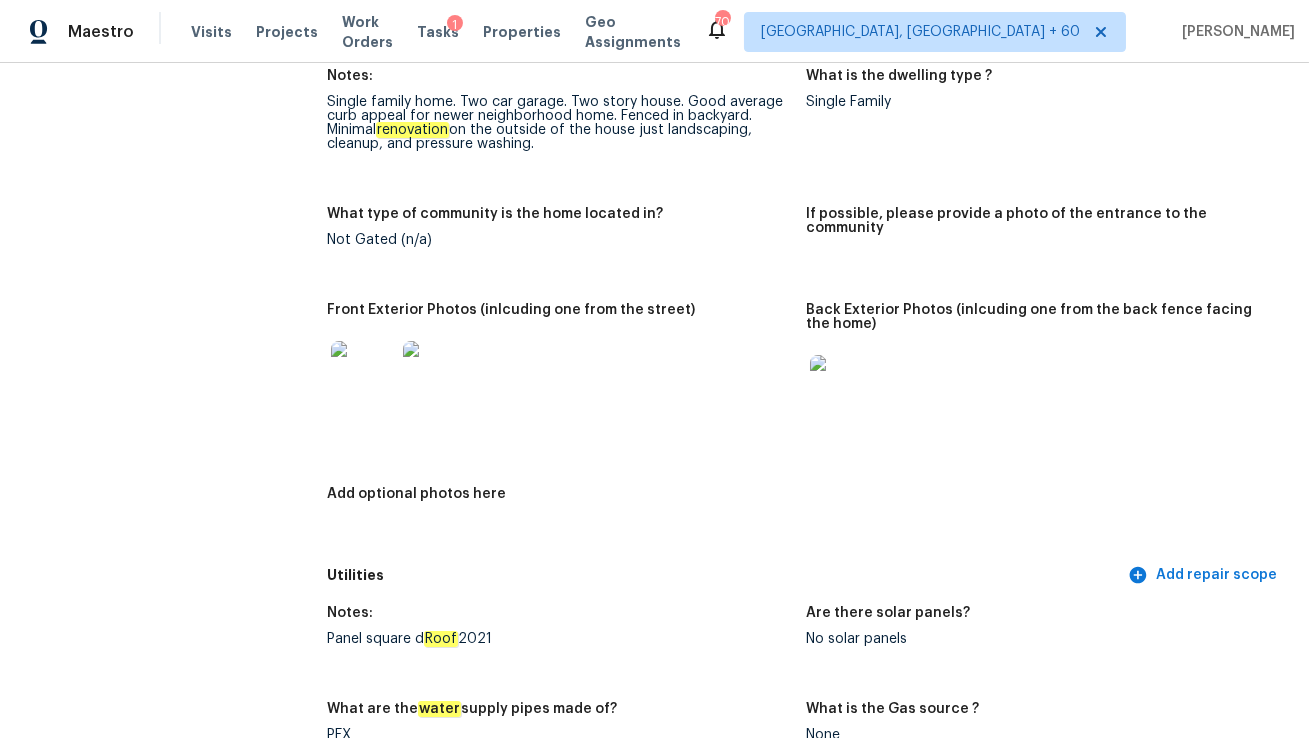 click at bounding box center [363, 373] 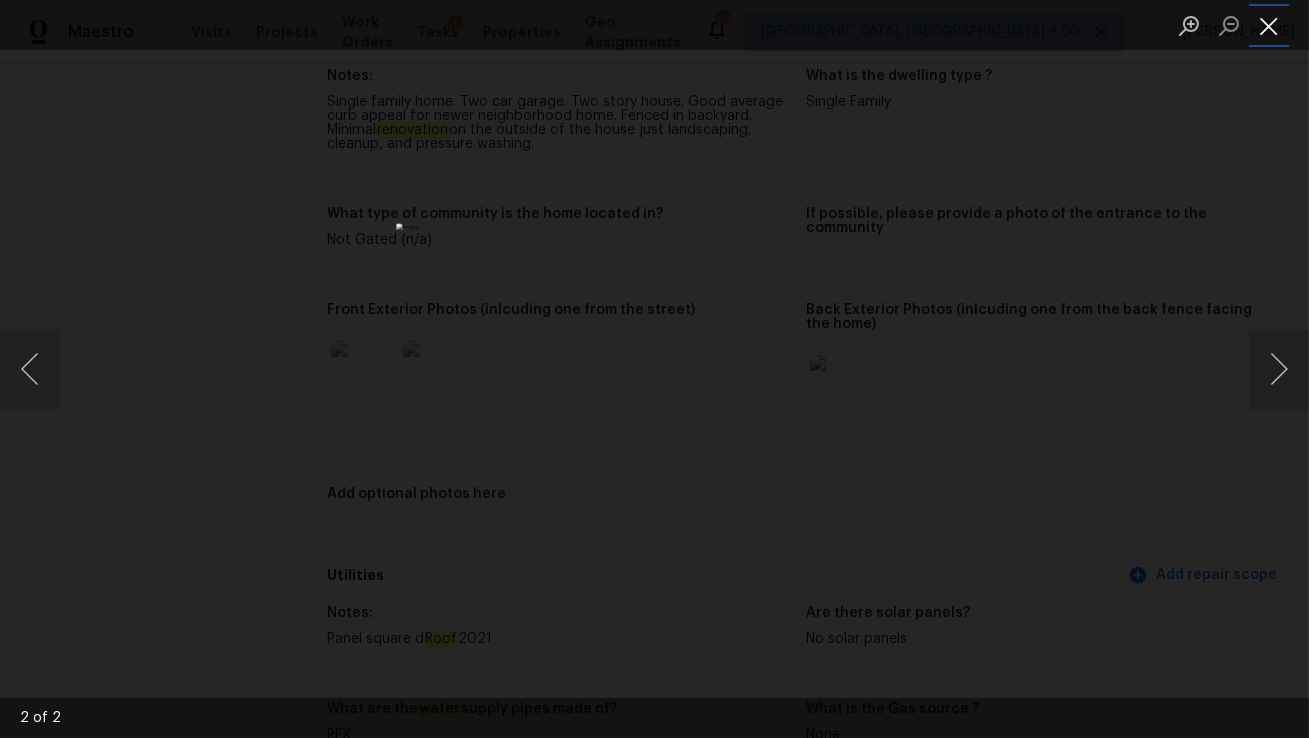 click at bounding box center (1269, 25) 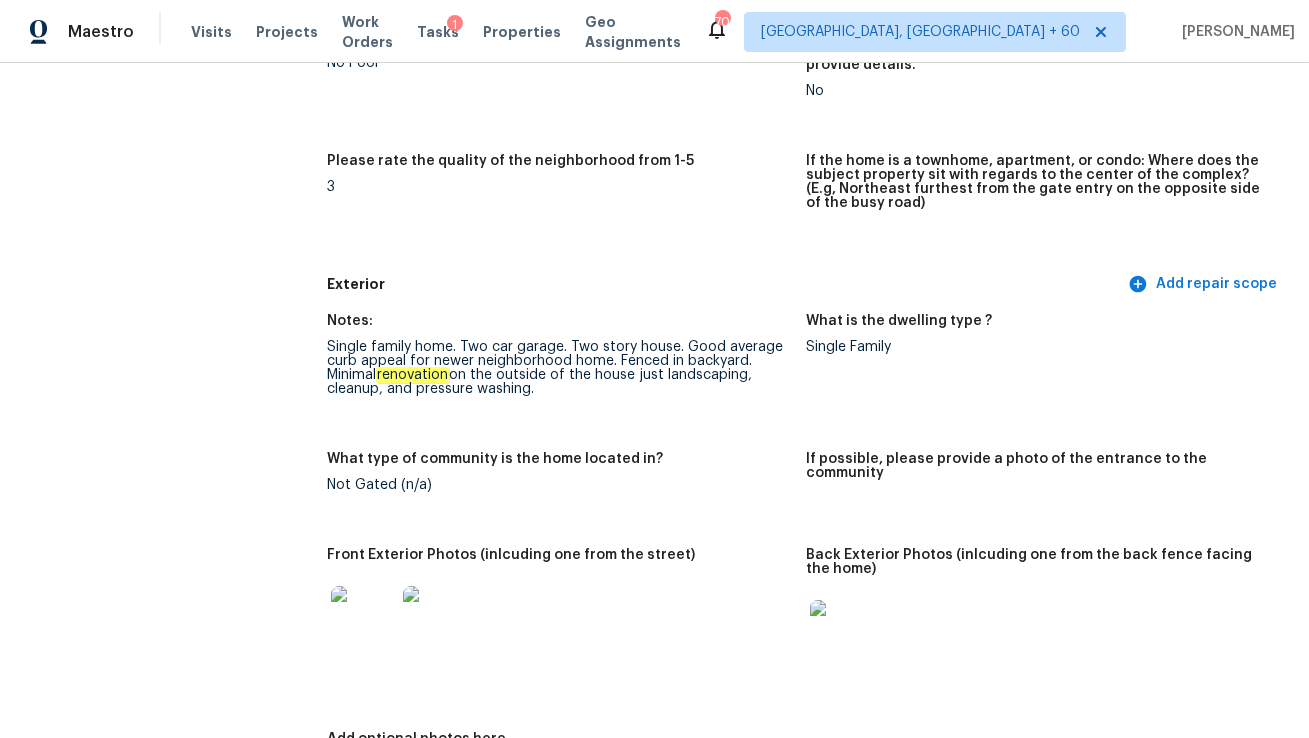 scroll, scrollTop: 0, scrollLeft: 0, axis: both 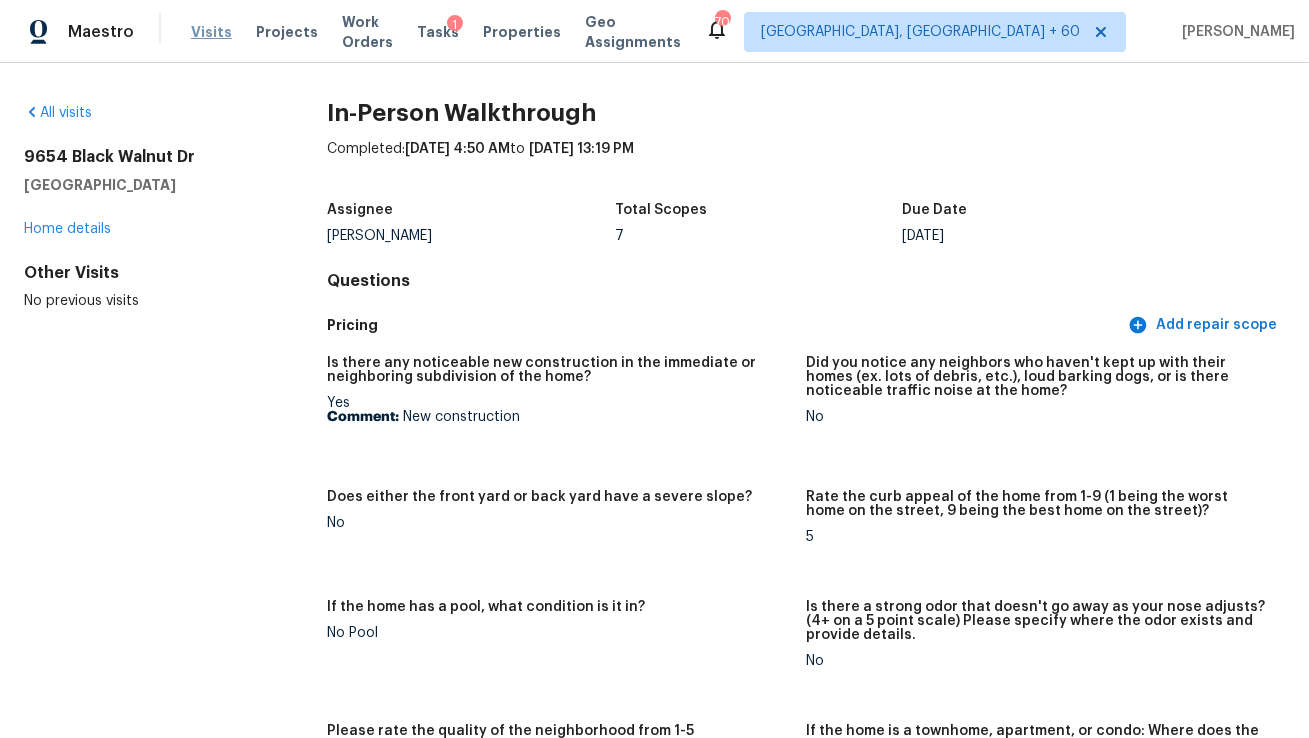 click on "Visits" at bounding box center (211, 32) 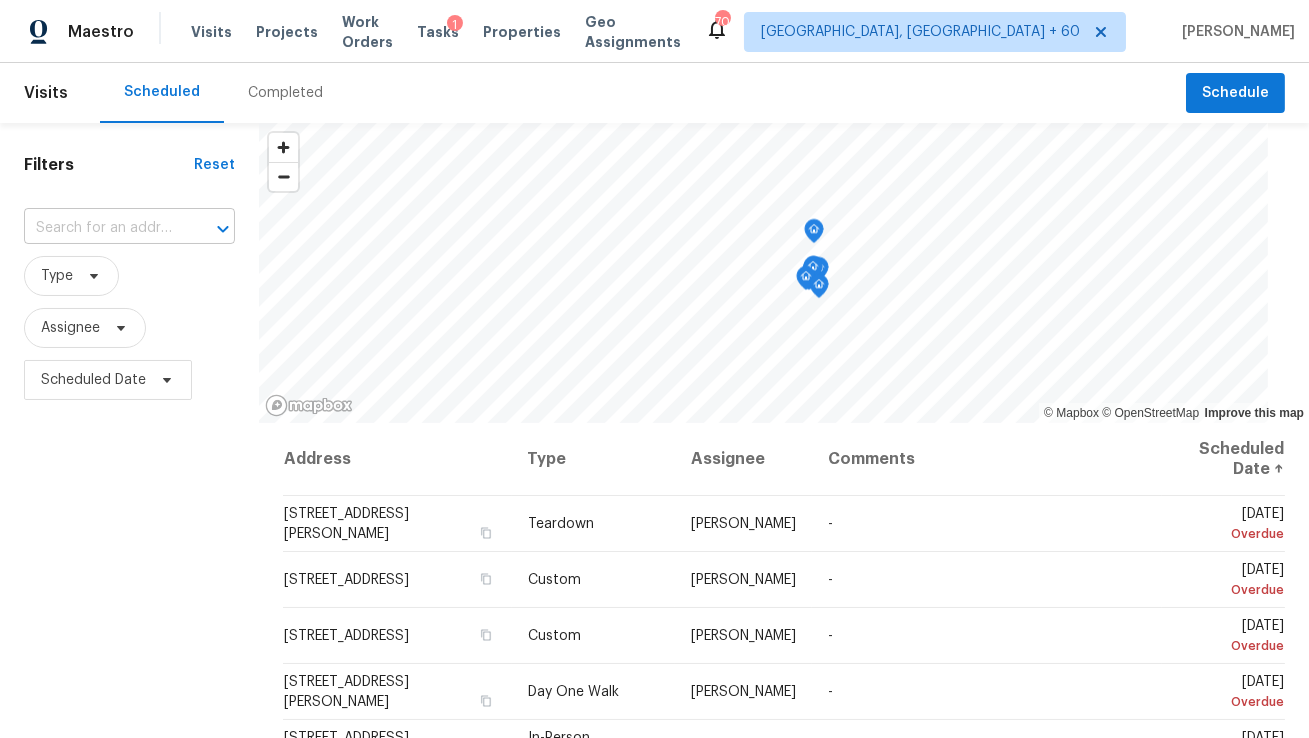 click at bounding box center (101, 228) 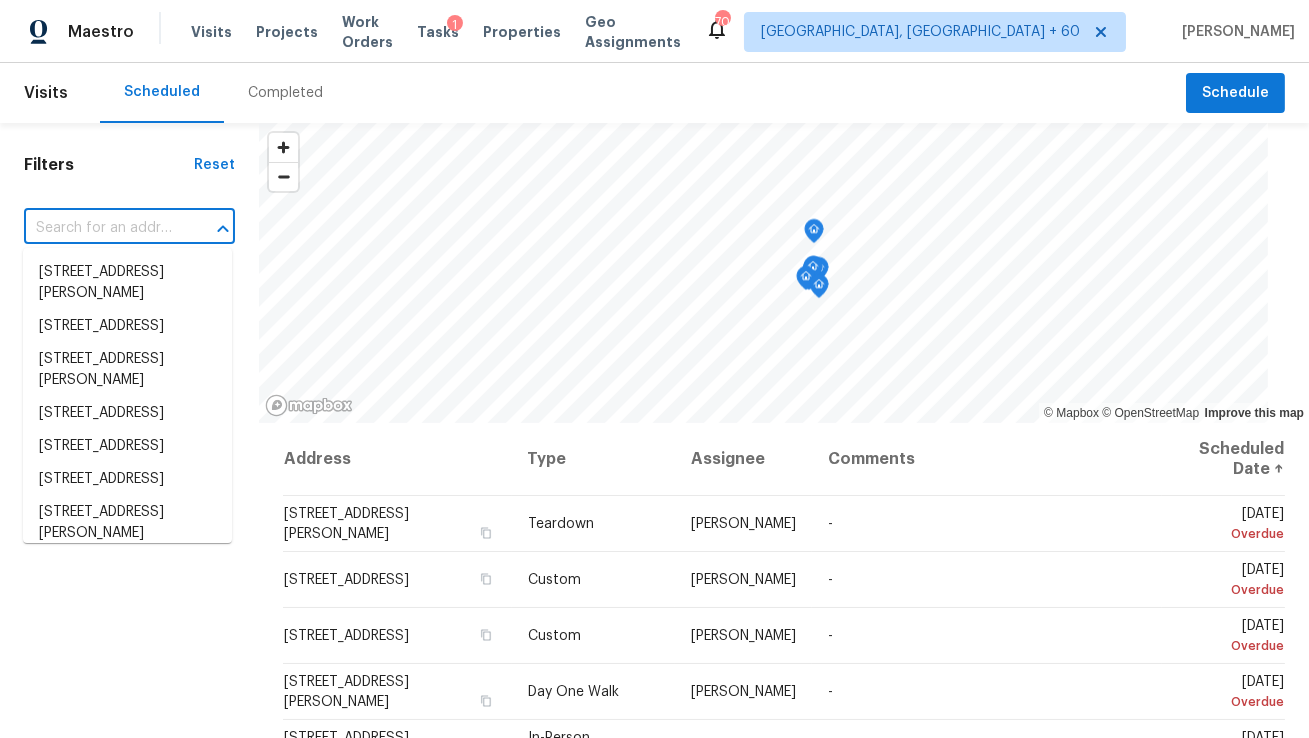 click on "Completed" at bounding box center [285, 93] 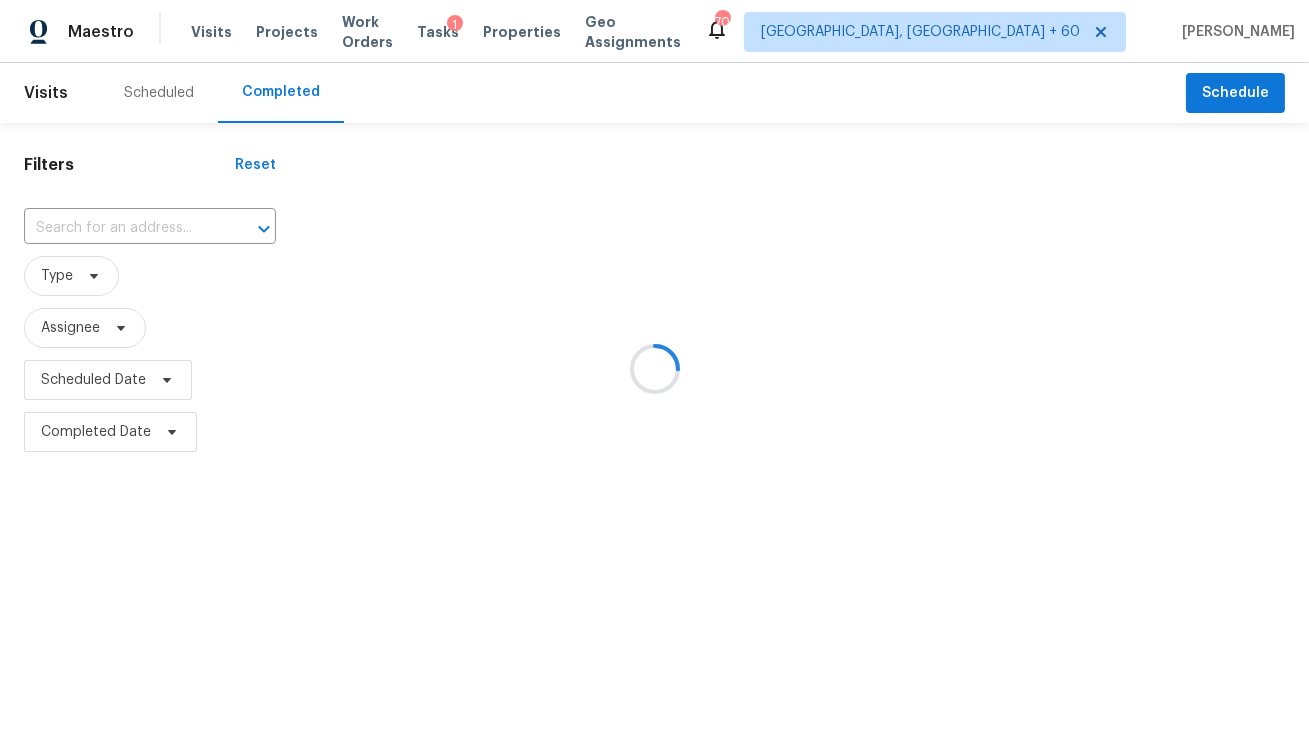 click at bounding box center [654, 369] 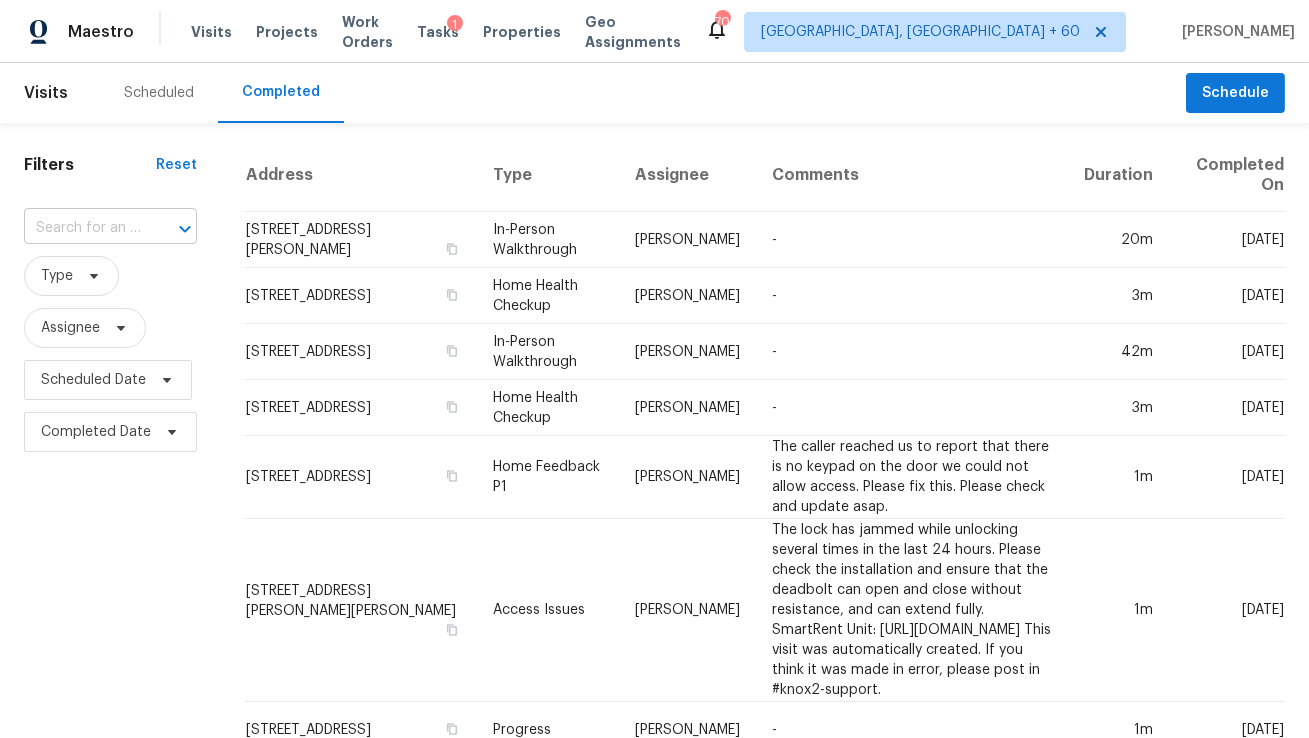 click at bounding box center (171, 229) 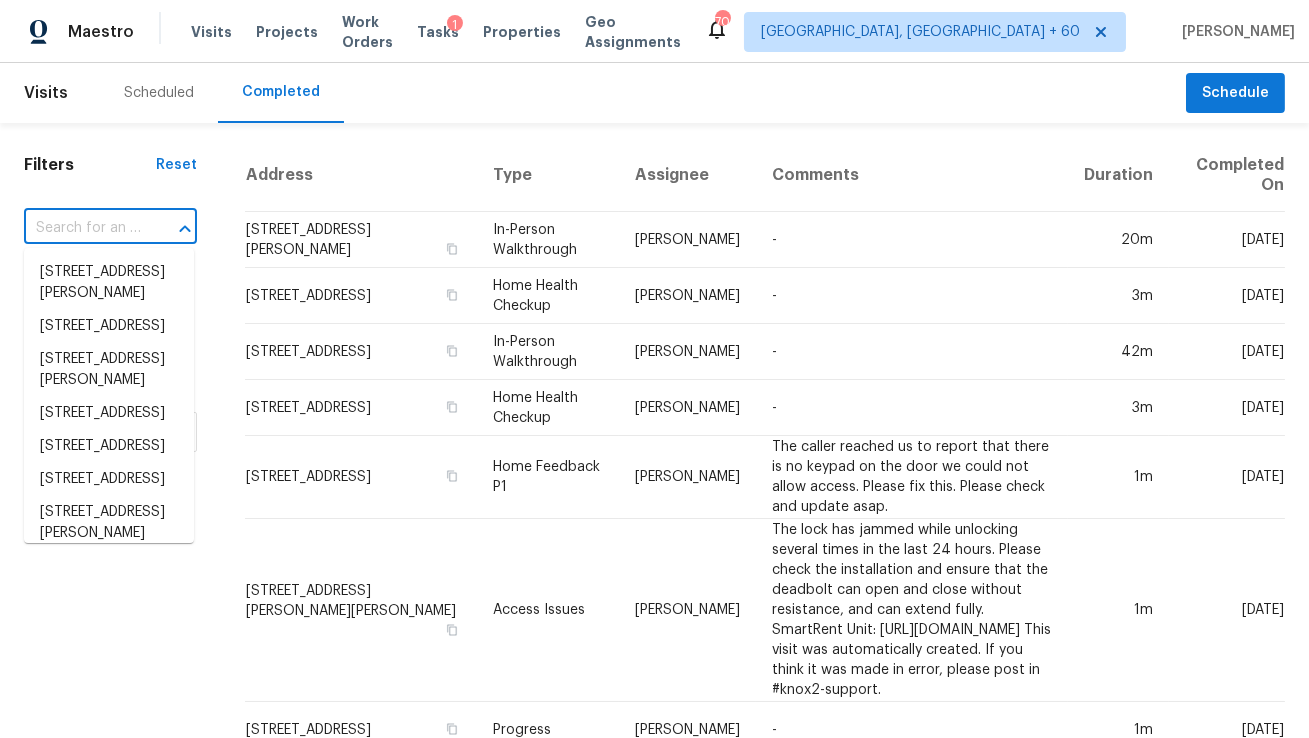 paste on "3040 Nadar, Grand Prairie, TX 75054" 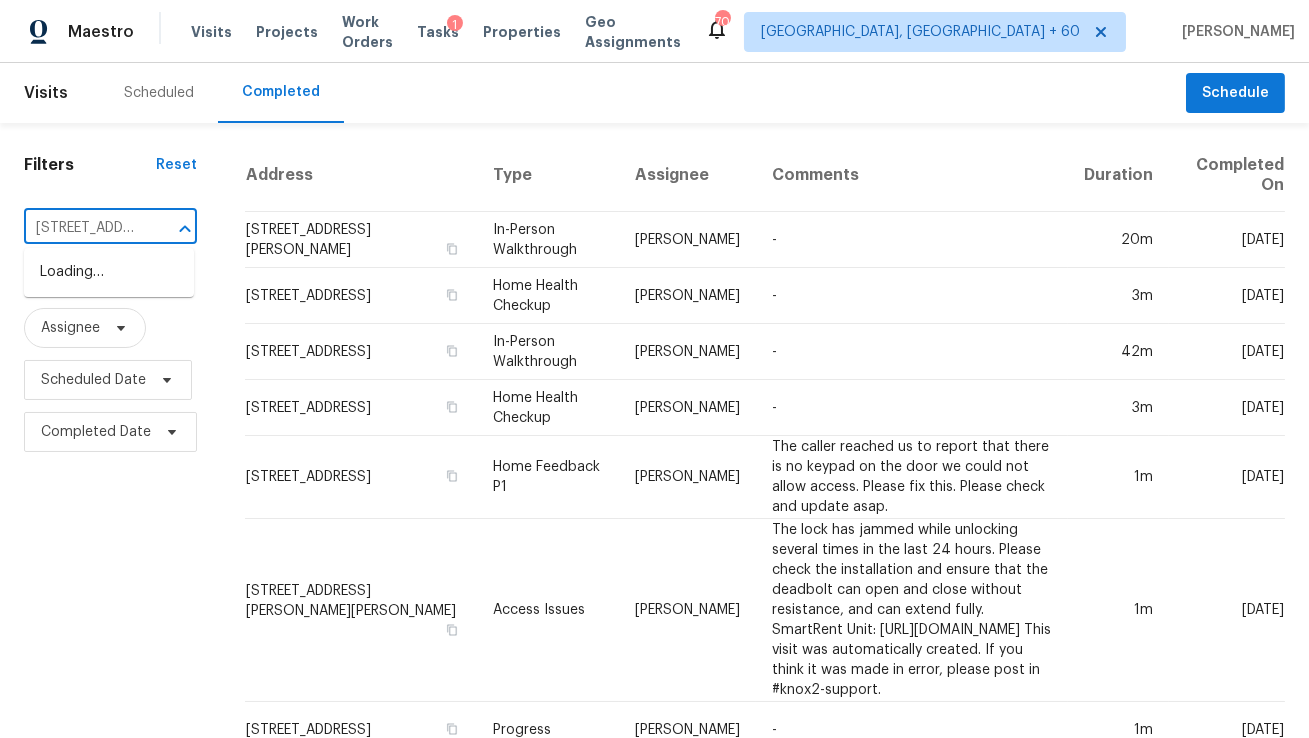 scroll, scrollTop: 0, scrollLeft: 138, axis: horizontal 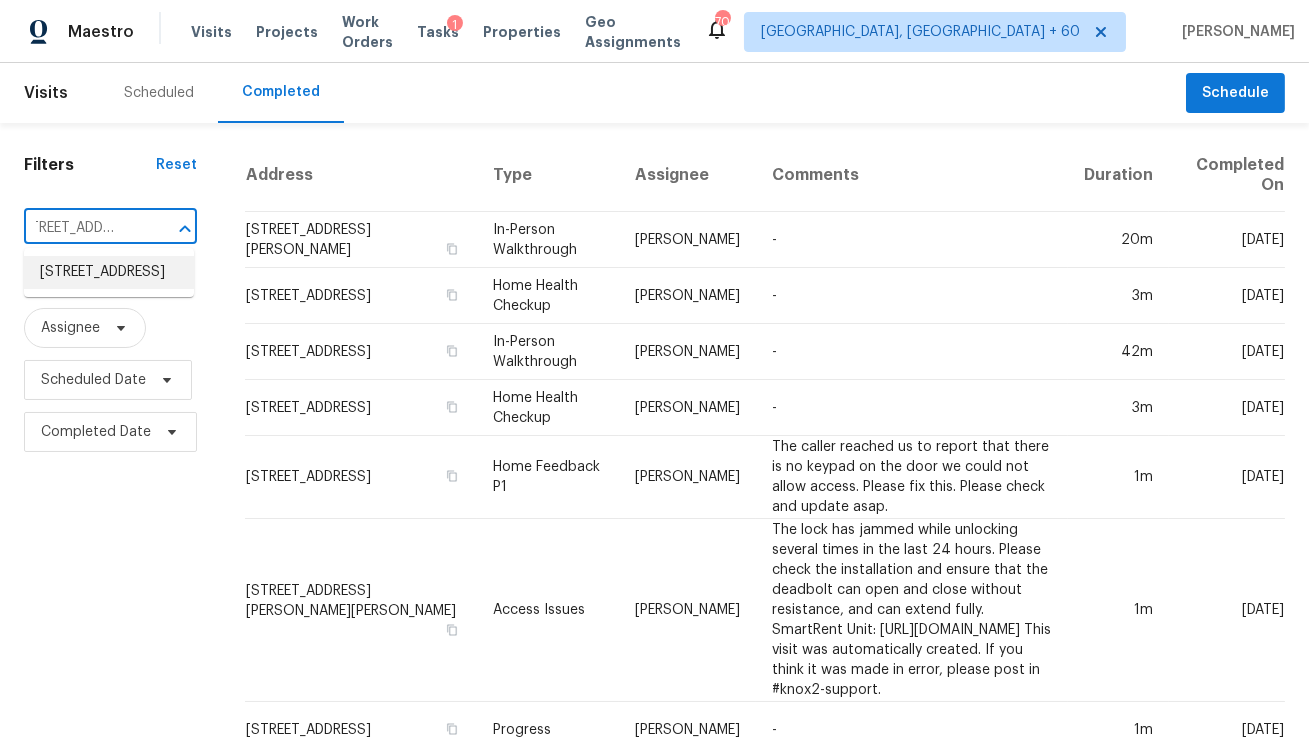click on "3040 Nadar, Grand Prairie, TX 75054" at bounding box center [109, 272] 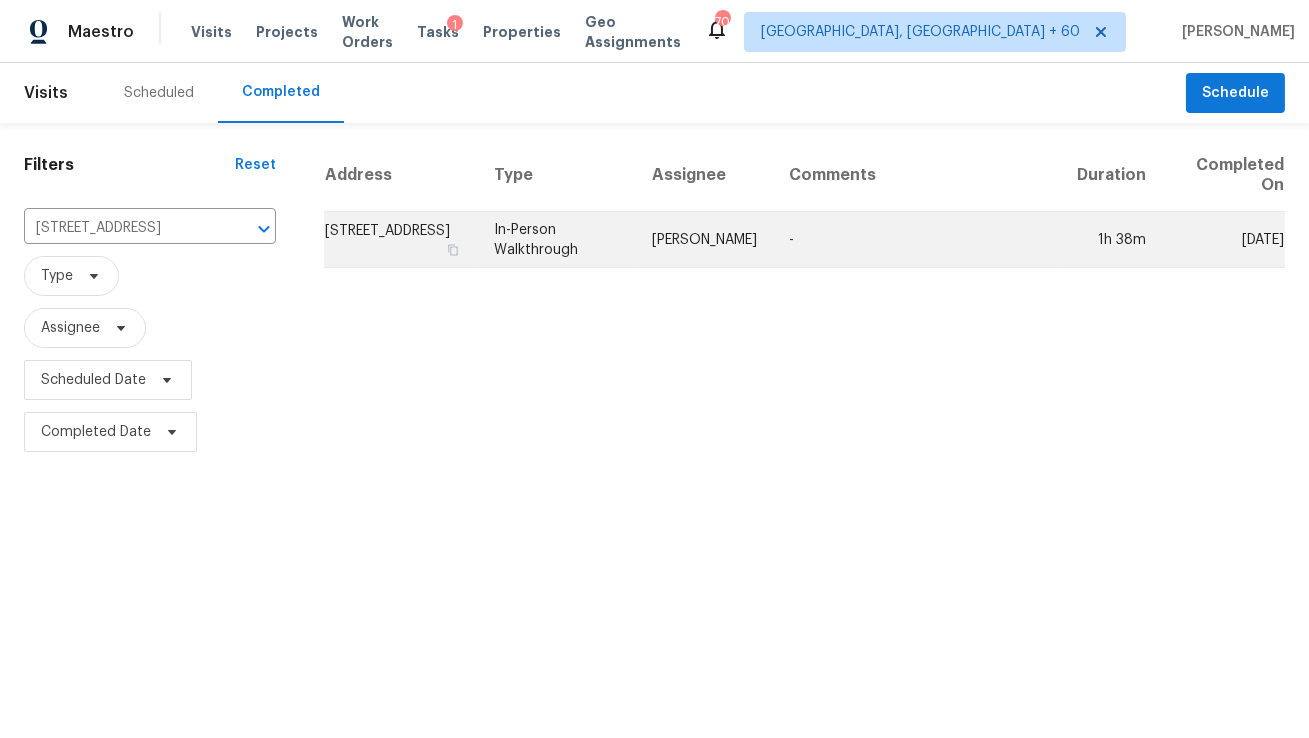click on "In-Person Walkthrough" at bounding box center (557, 240) 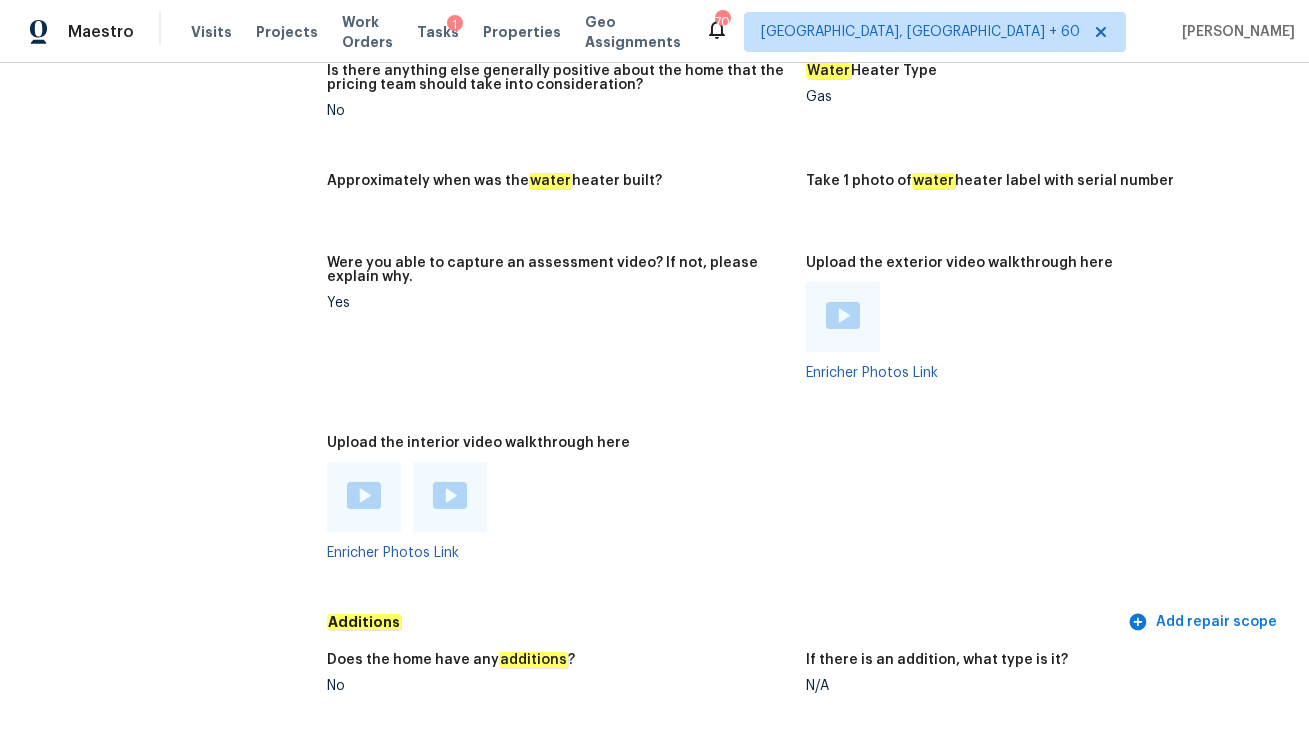 scroll, scrollTop: 4077, scrollLeft: 0, axis: vertical 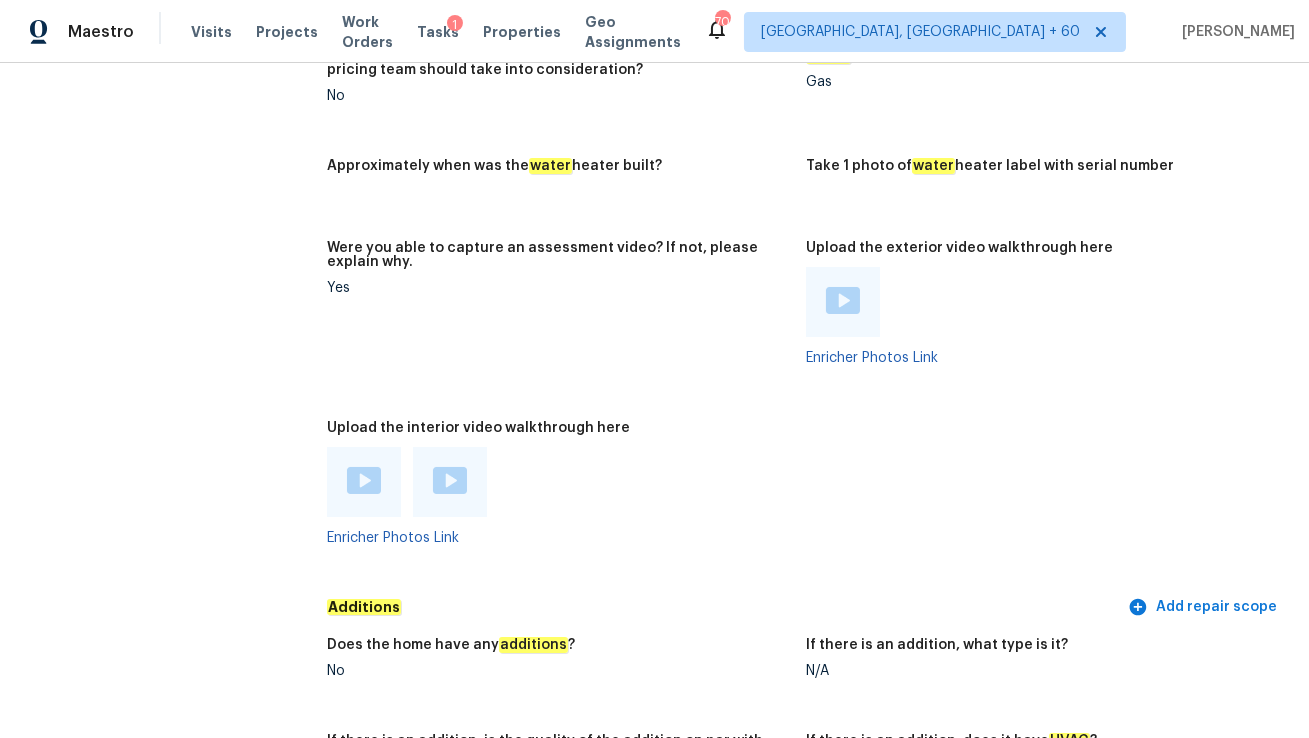 click at bounding box center (364, 480) 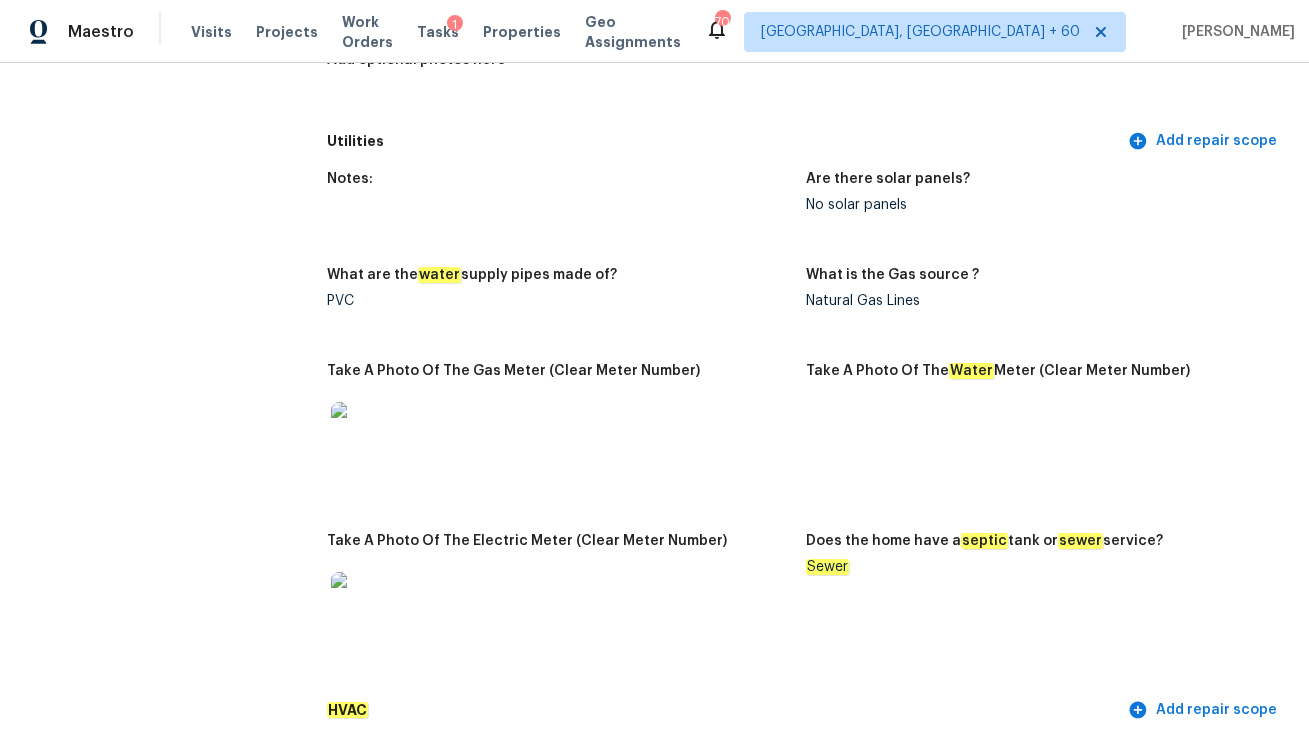 scroll, scrollTop: 1237, scrollLeft: 0, axis: vertical 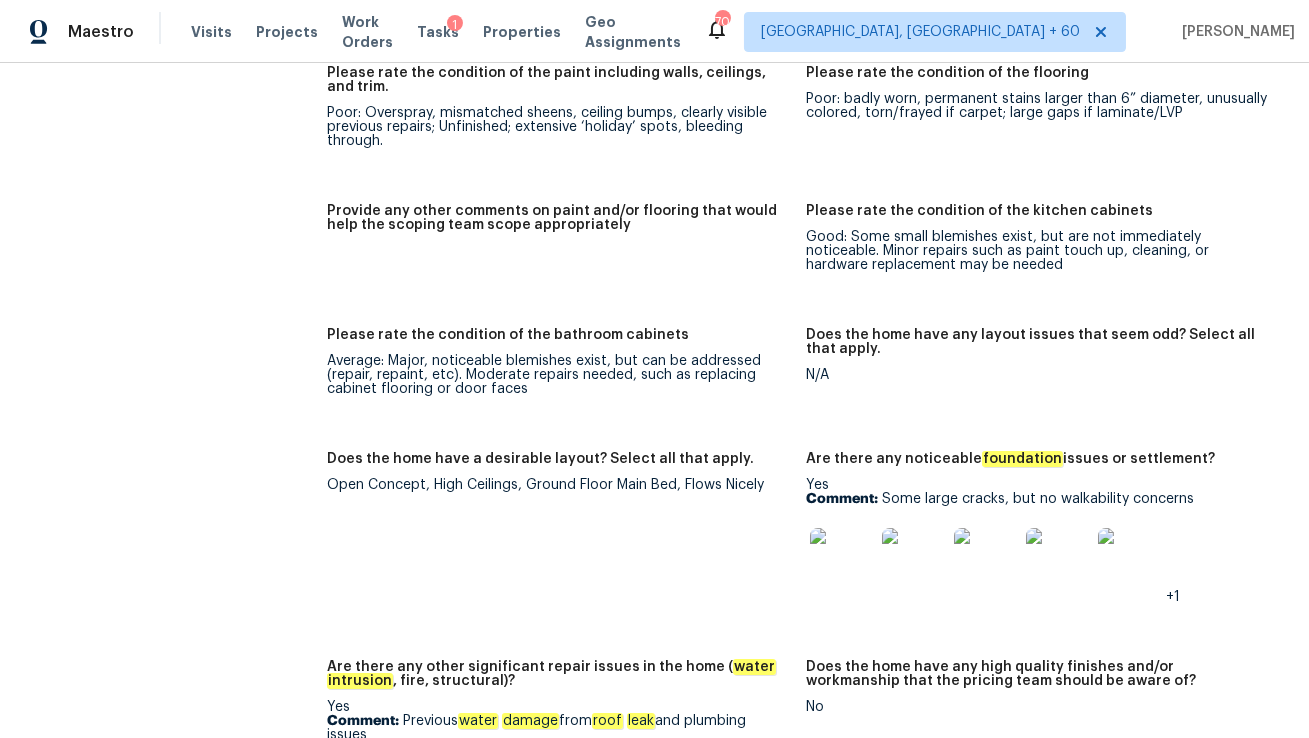click at bounding box center [842, 560] 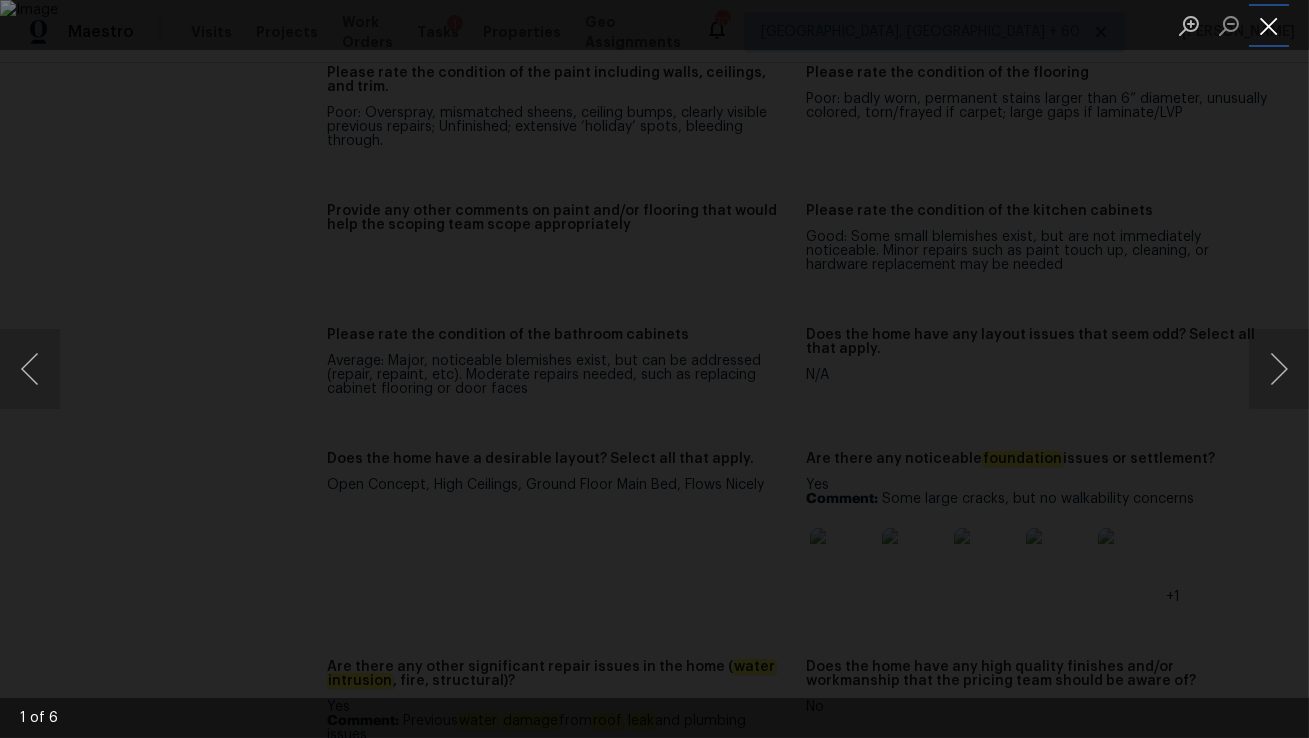 click at bounding box center [1269, 25] 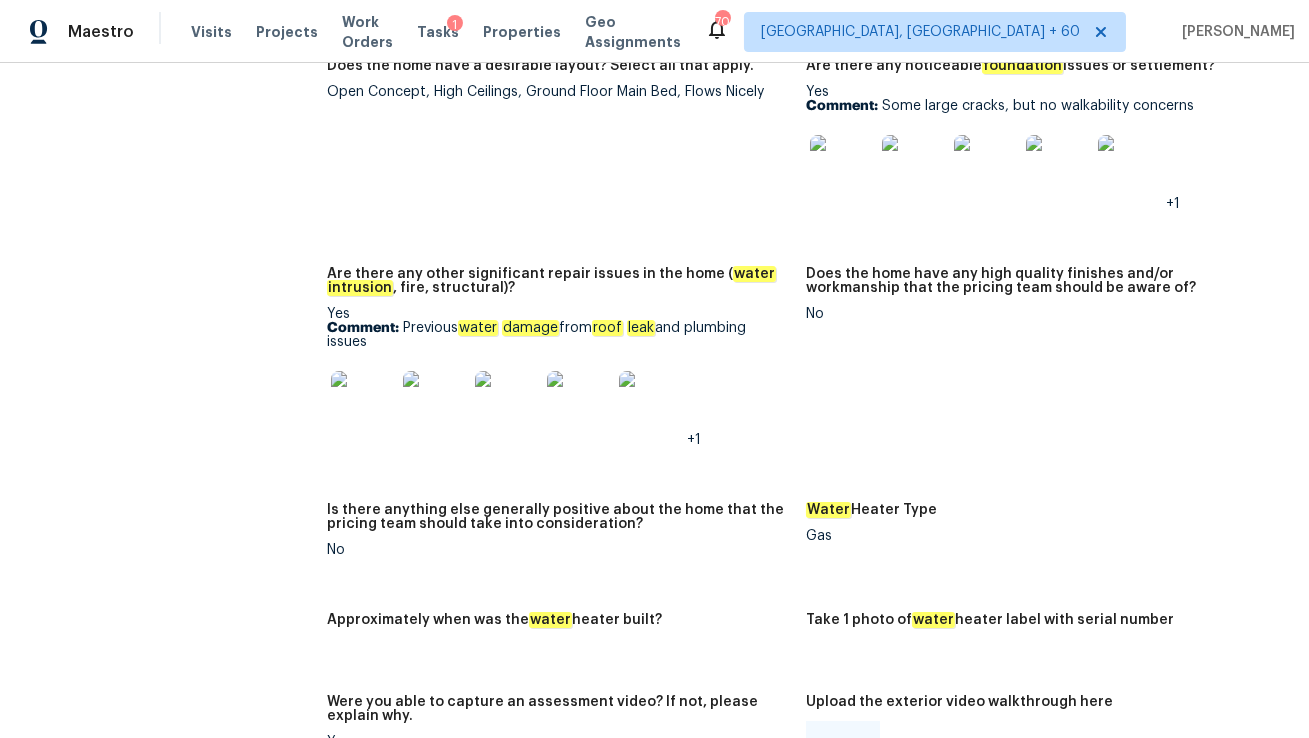 scroll, scrollTop: 3630, scrollLeft: 0, axis: vertical 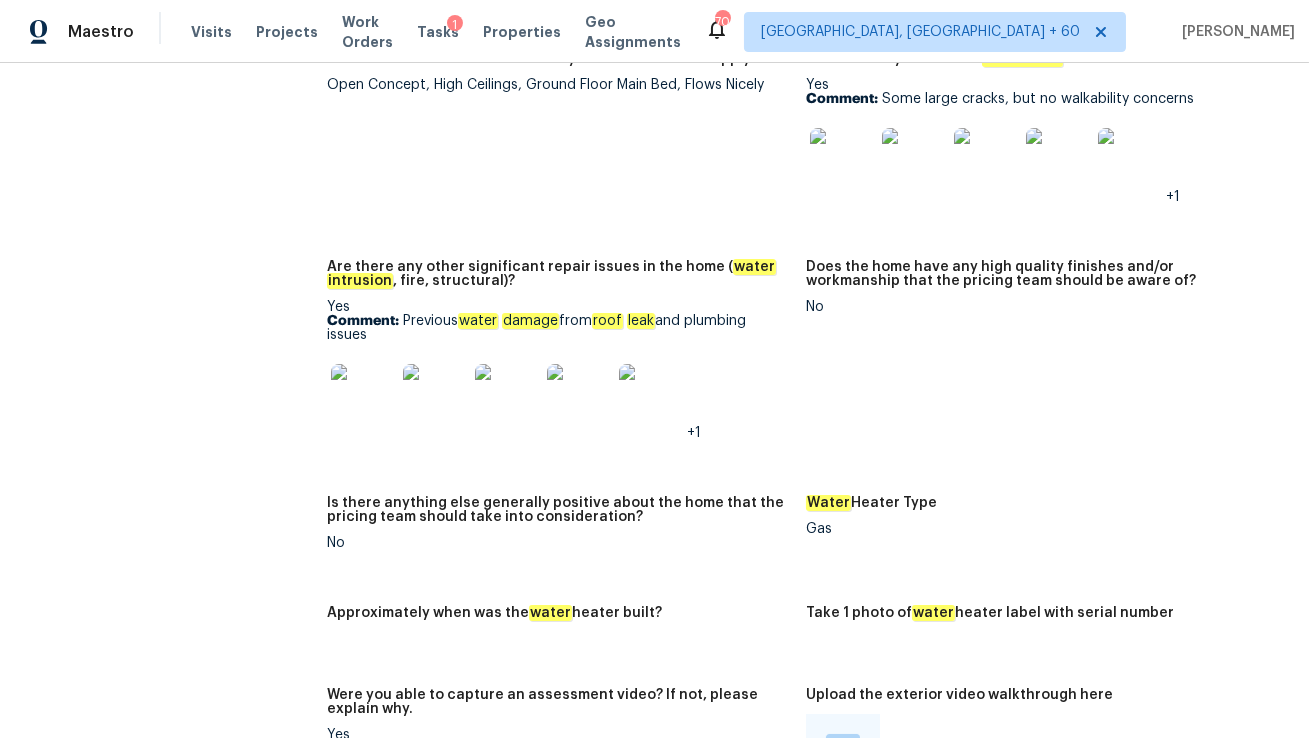 click at bounding box center [363, 396] 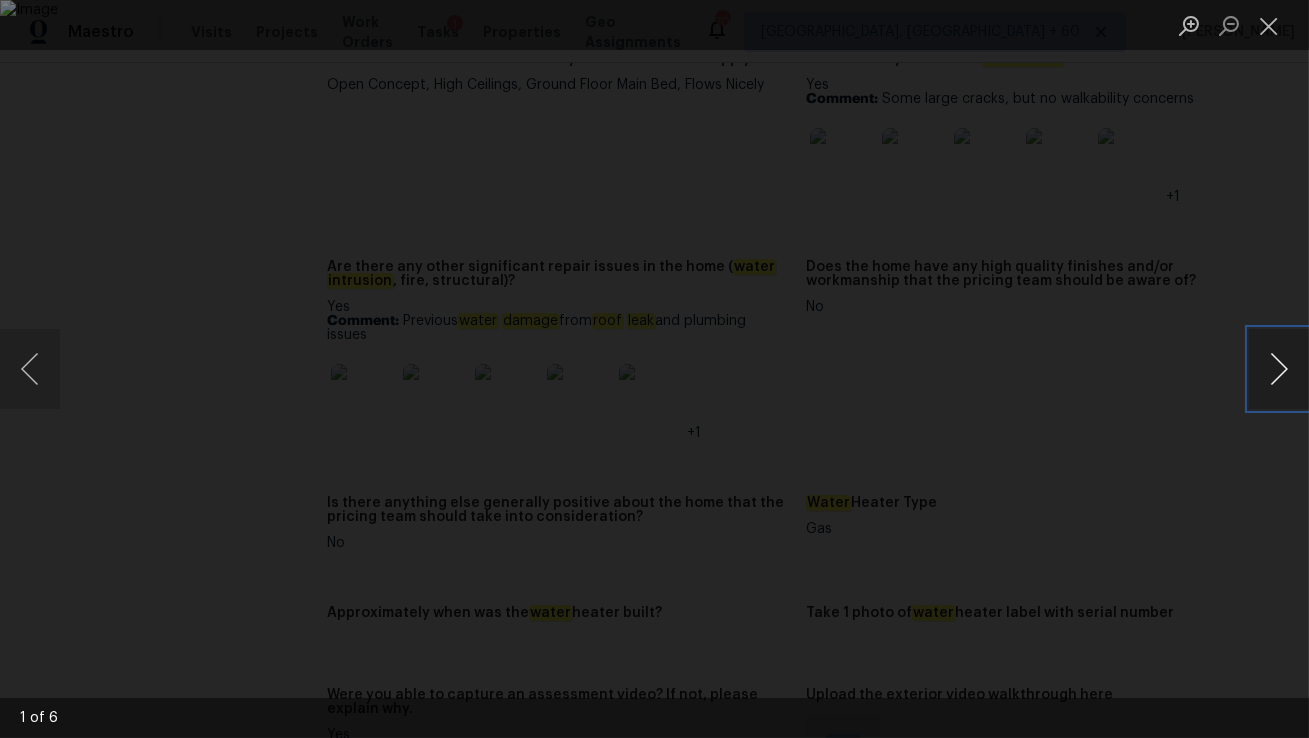 click at bounding box center (1279, 369) 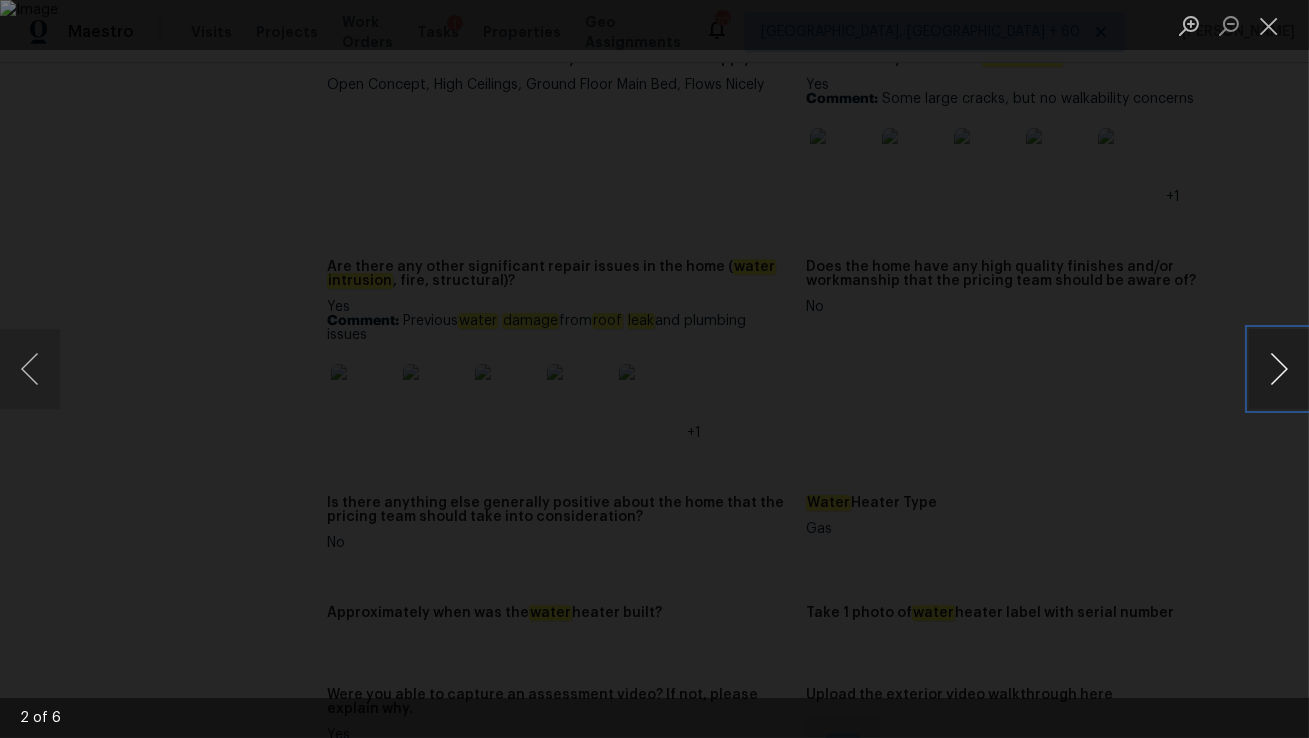 click at bounding box center [1279, 369] 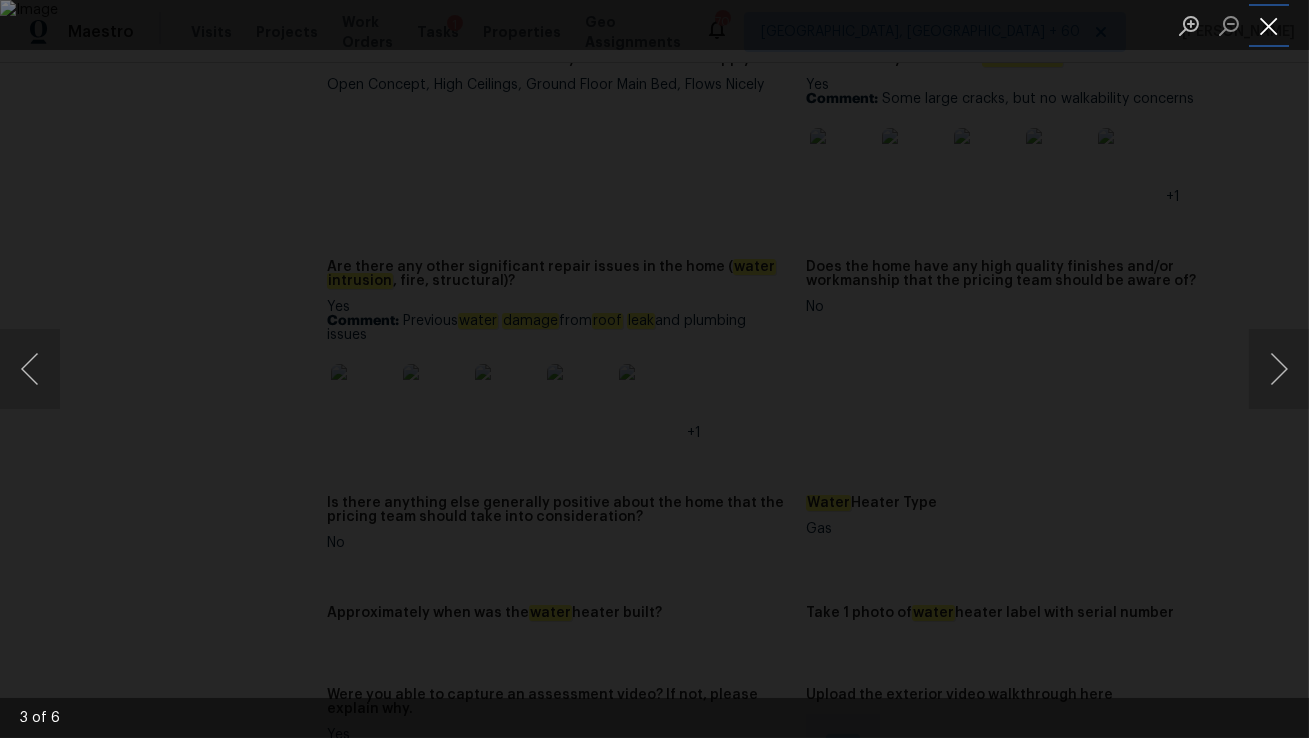 click at bounding box center (1269, 25) 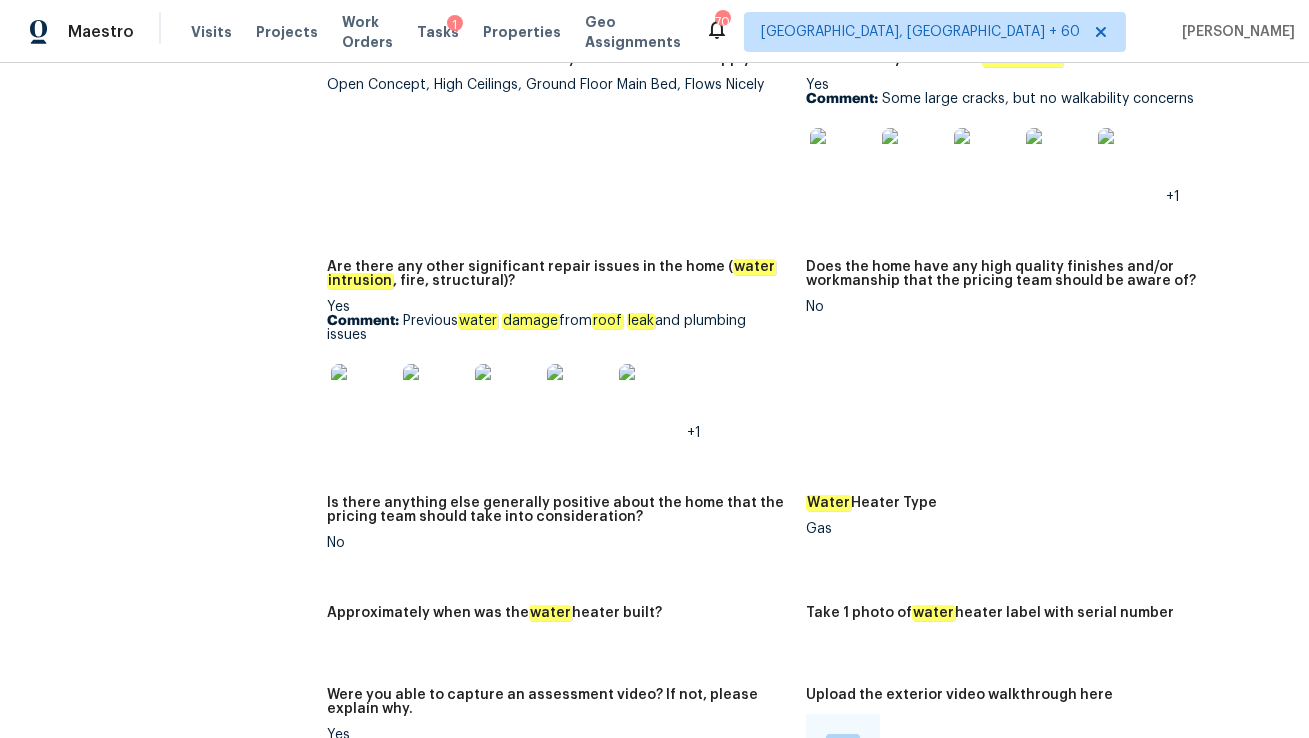 click at bounding box center (651, 396) 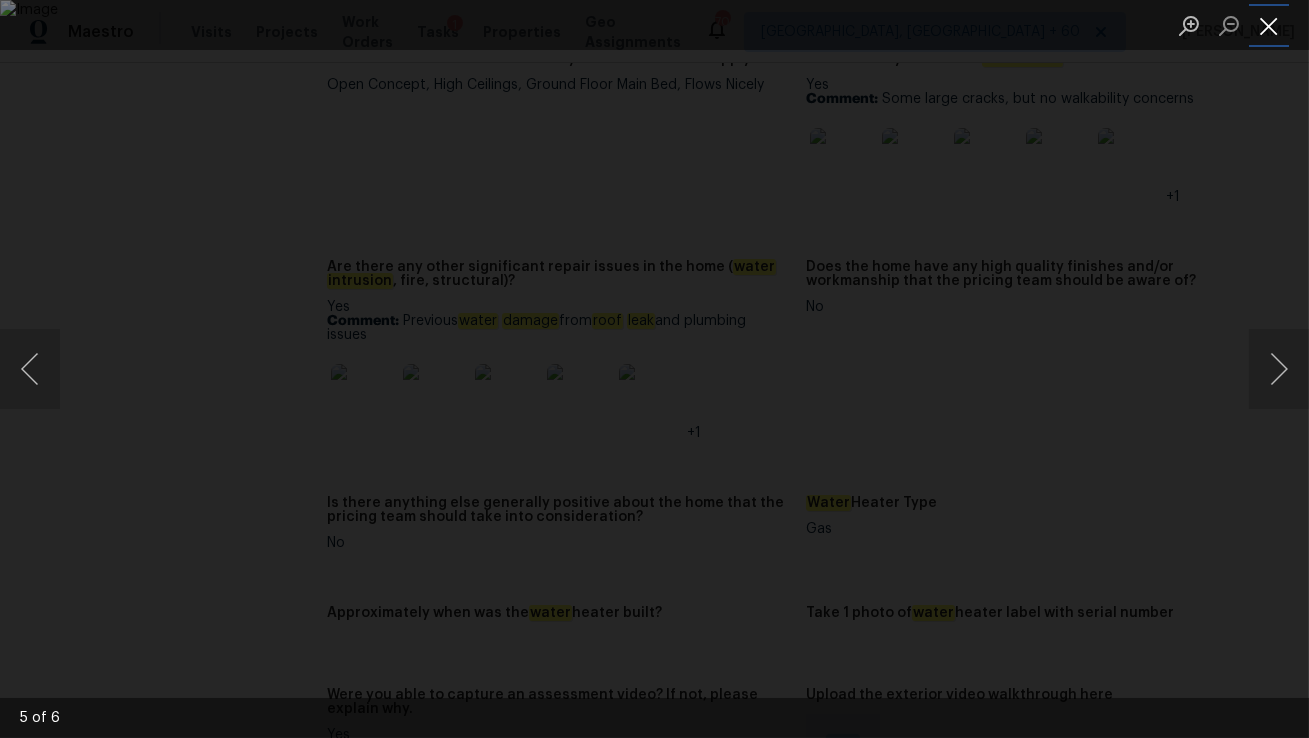 click at bounding box center (1269, 25) 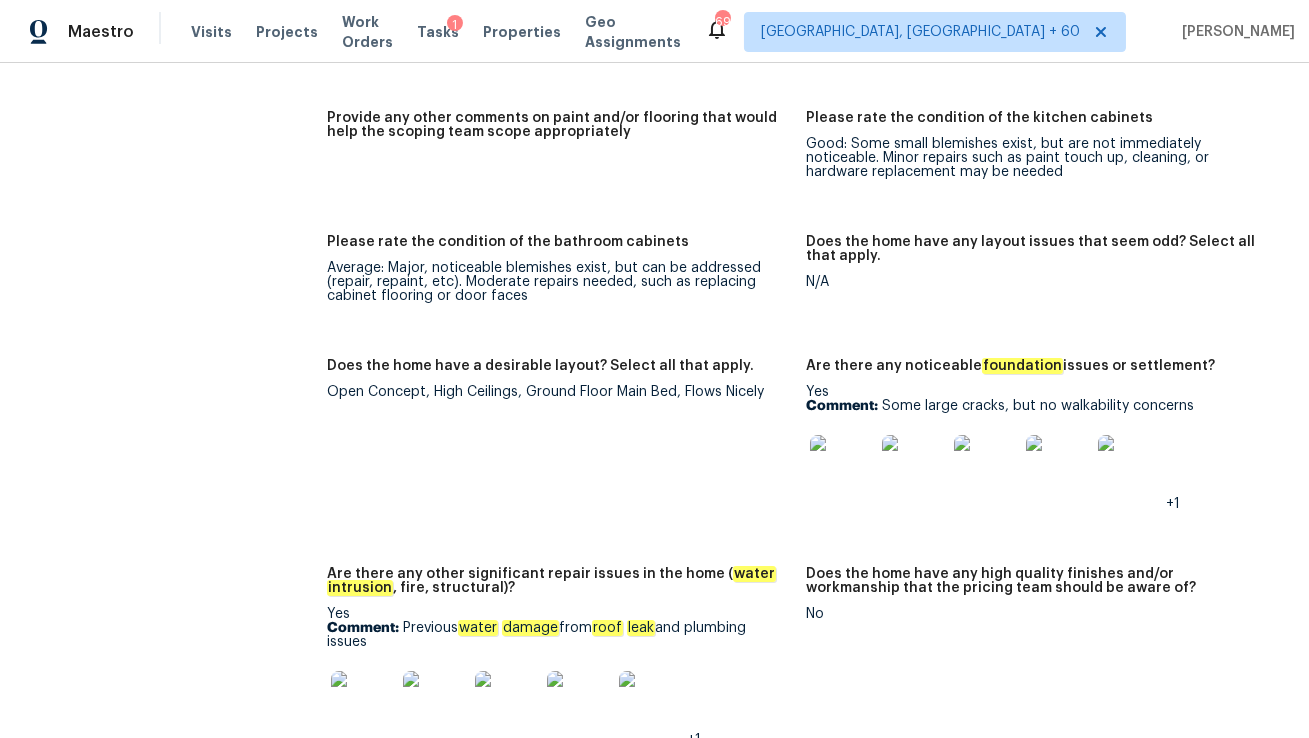 scroll, scrollTop: 3348, scrollLeft: 0, axis: vertical 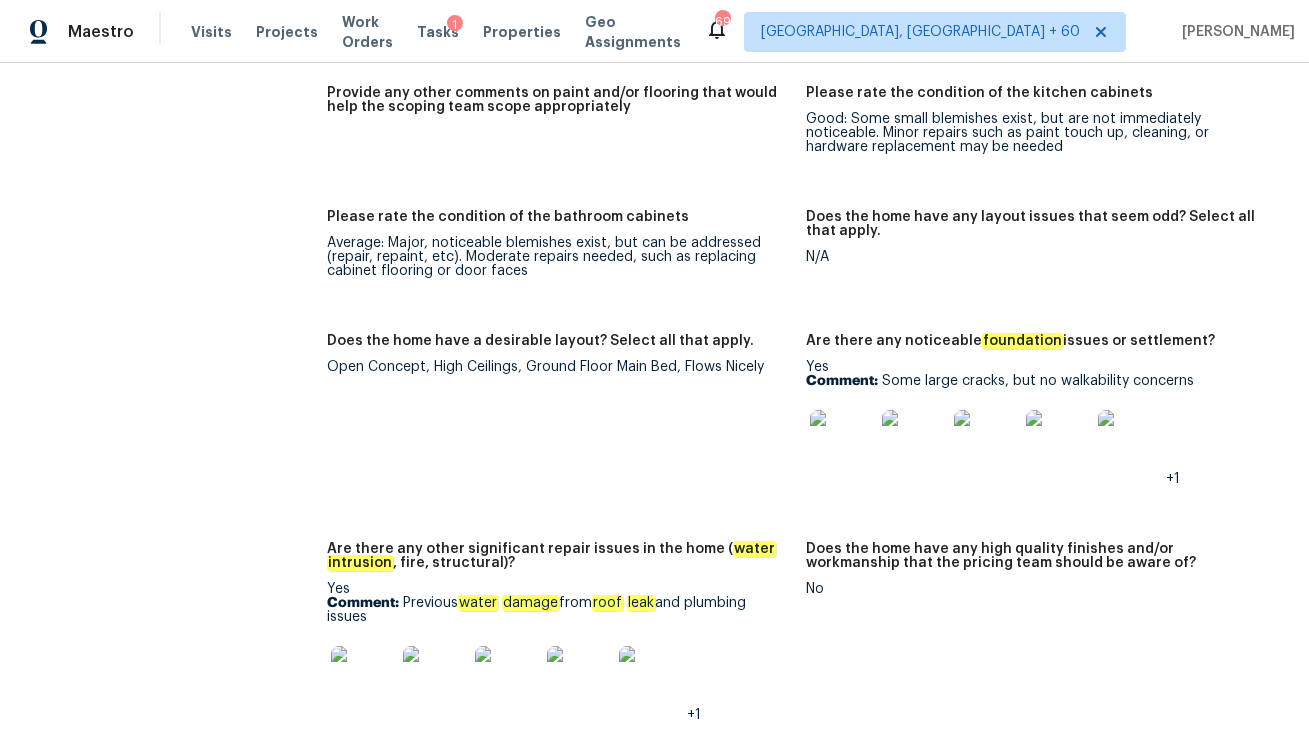 click at bounding box center [842, 442] 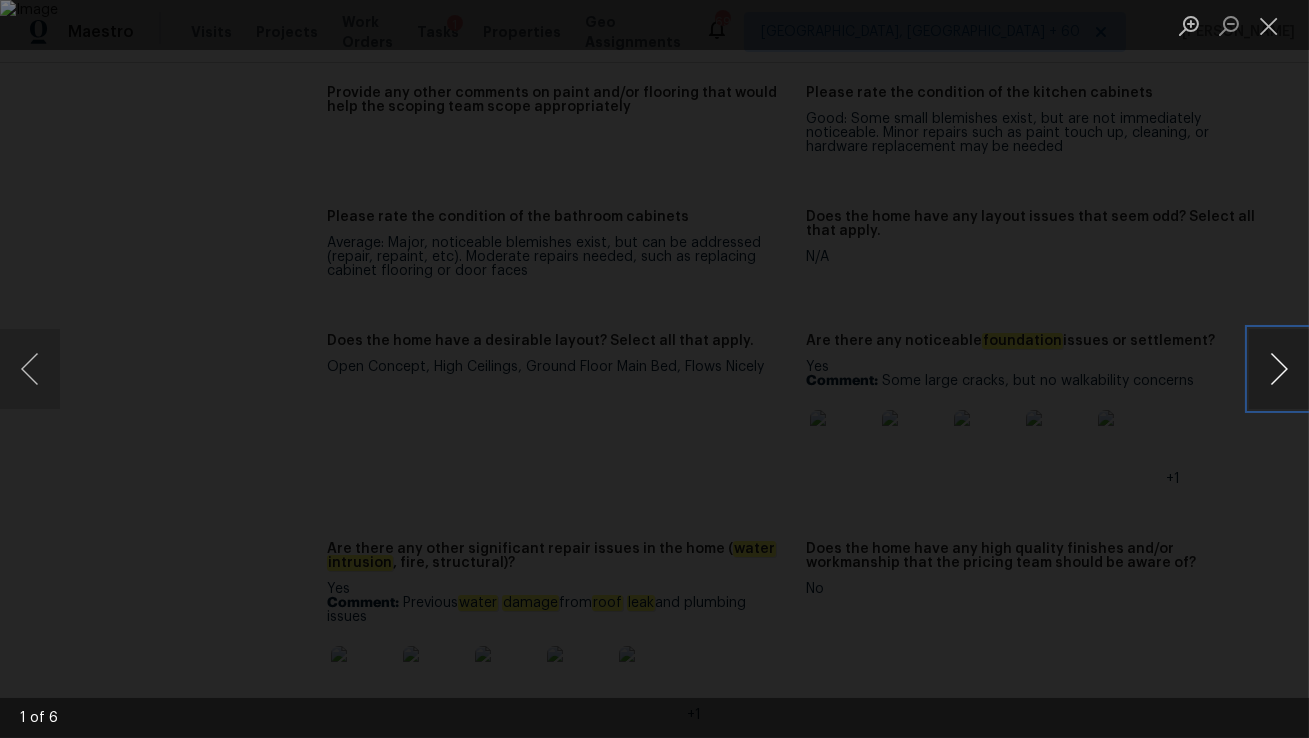 click at bounding box center [1279, 369] 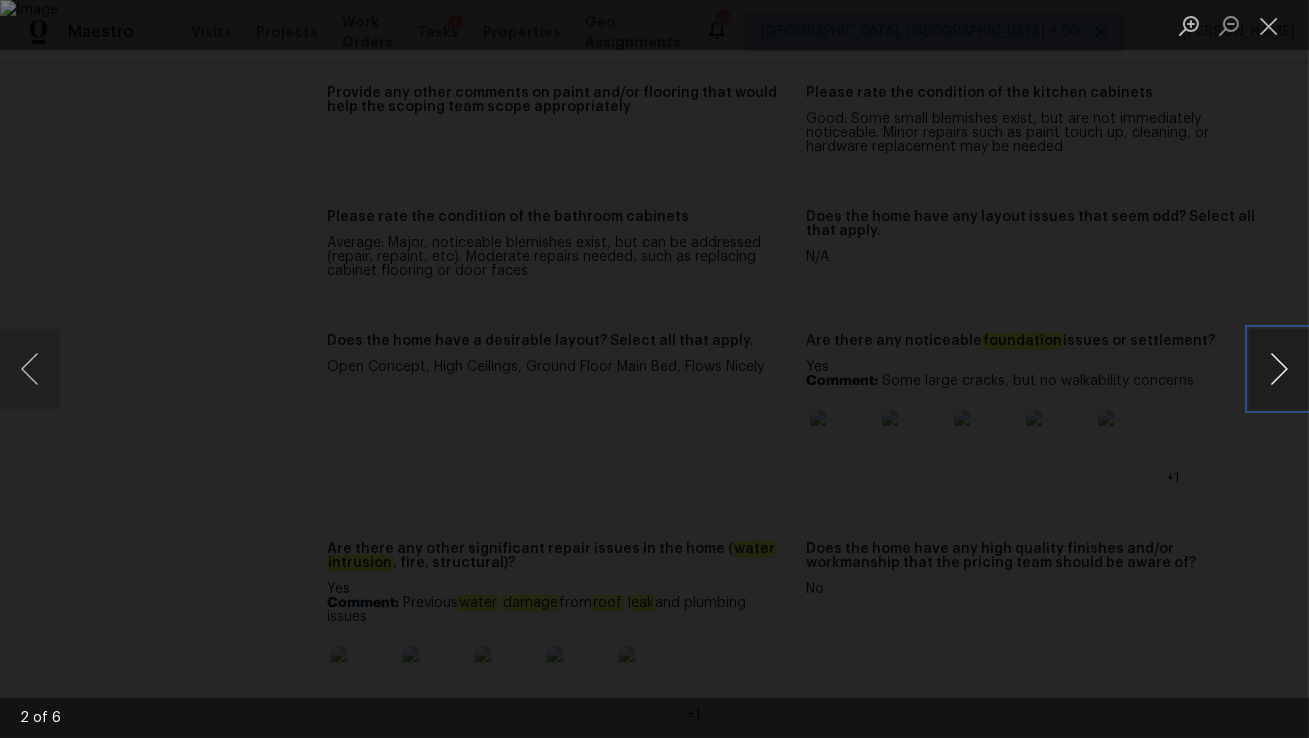 type 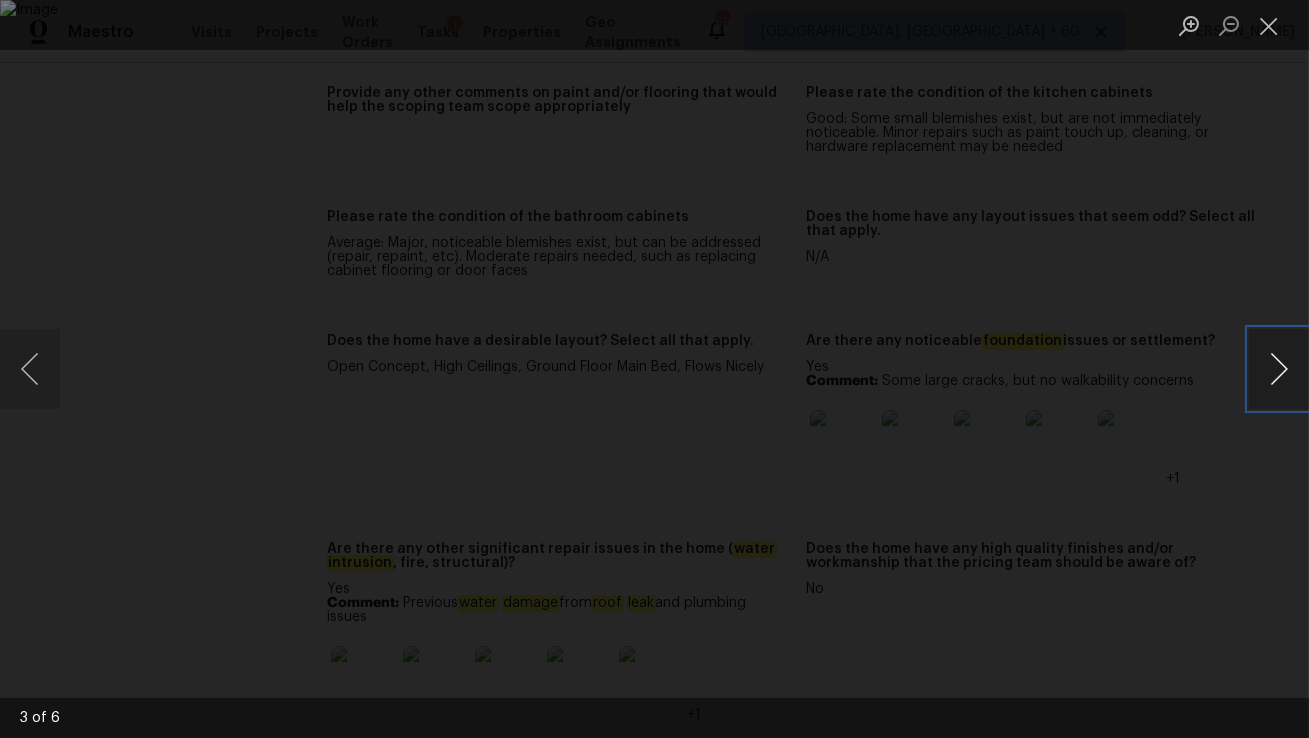click at bounding box center (1279, 369) 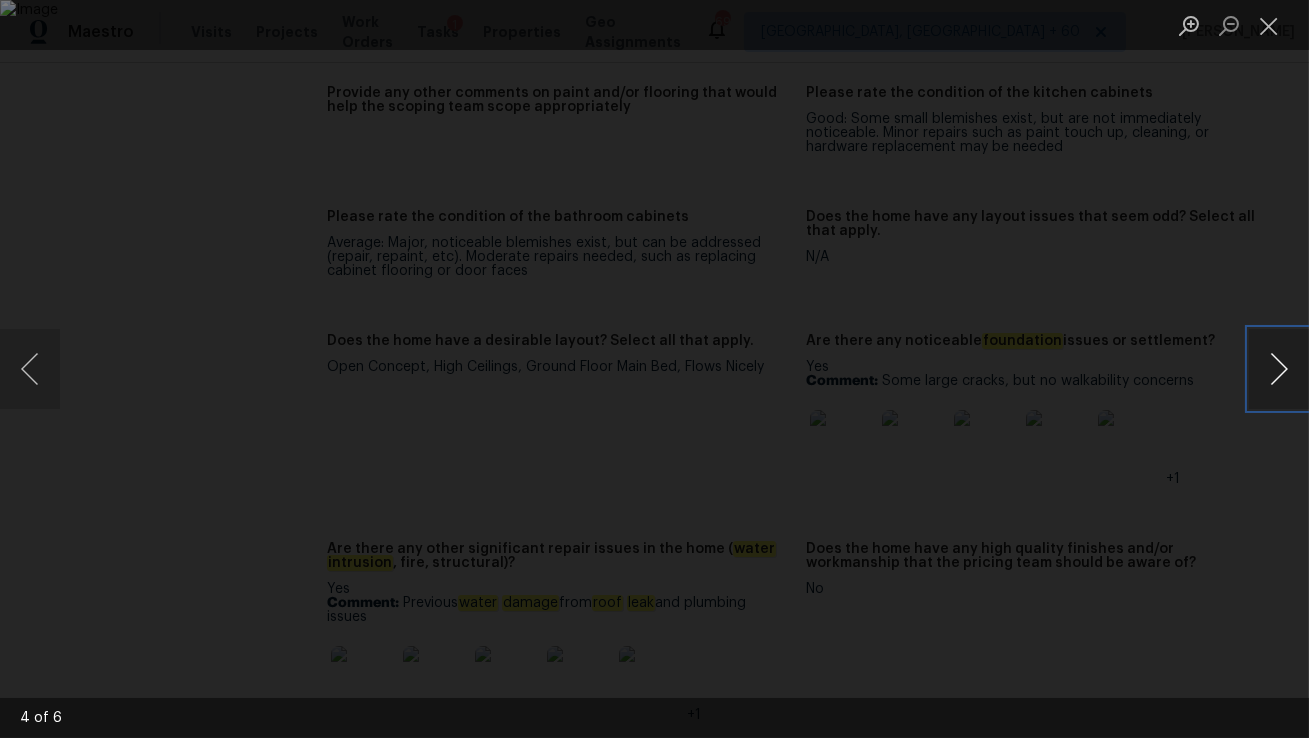 click at bounding box center (1279, 369) 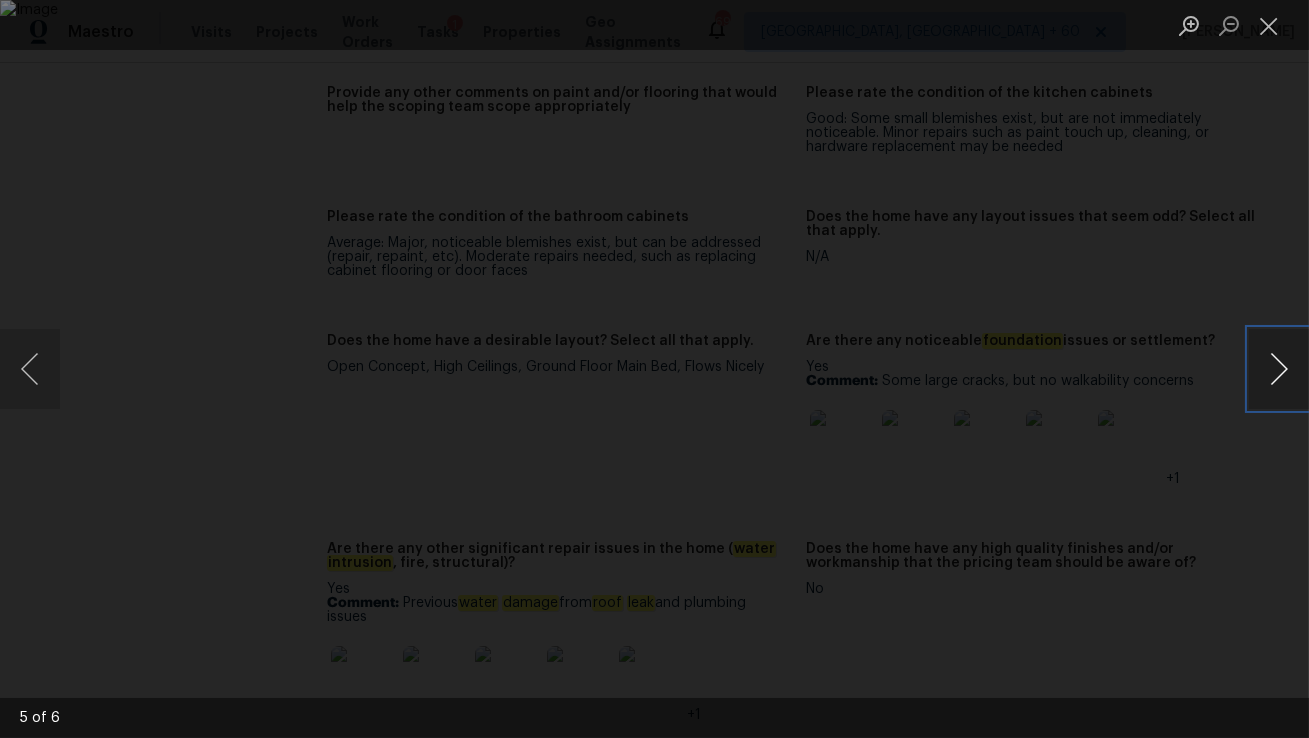 click at bounding box center [1279, 369] 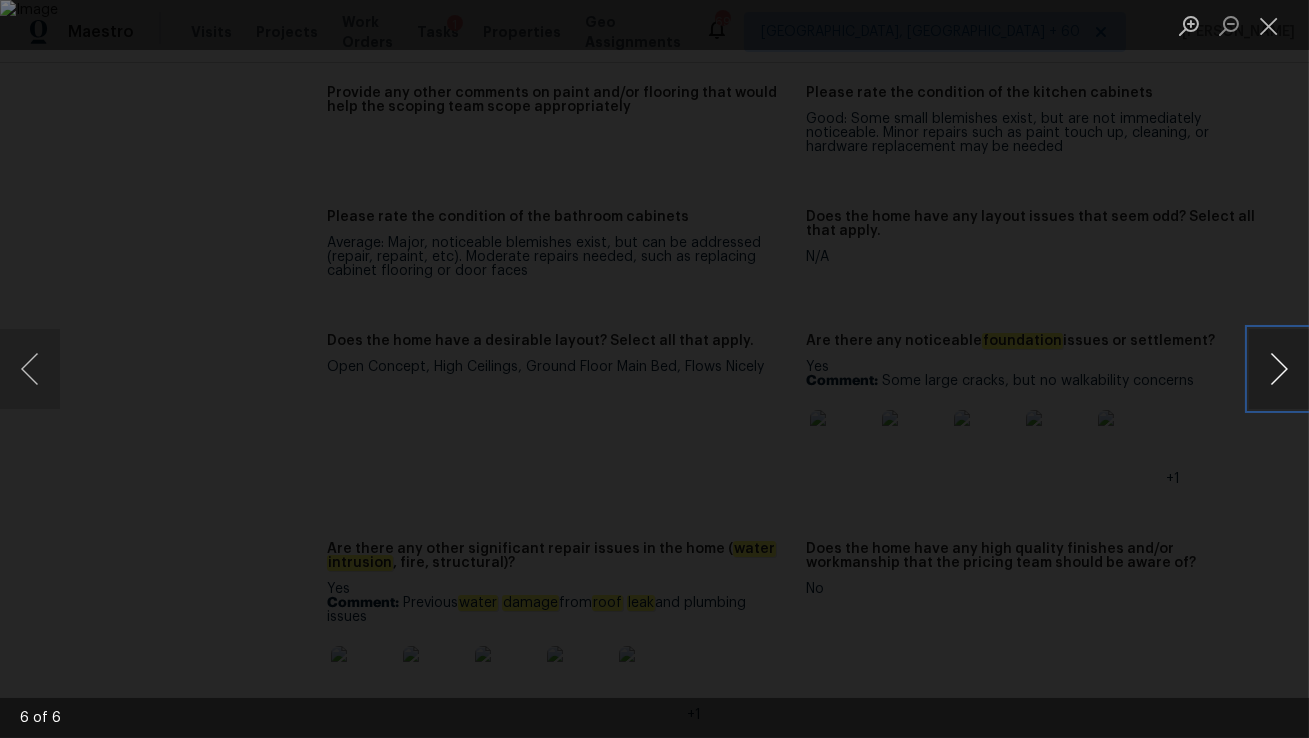 click at bounding box center [1279, 369] 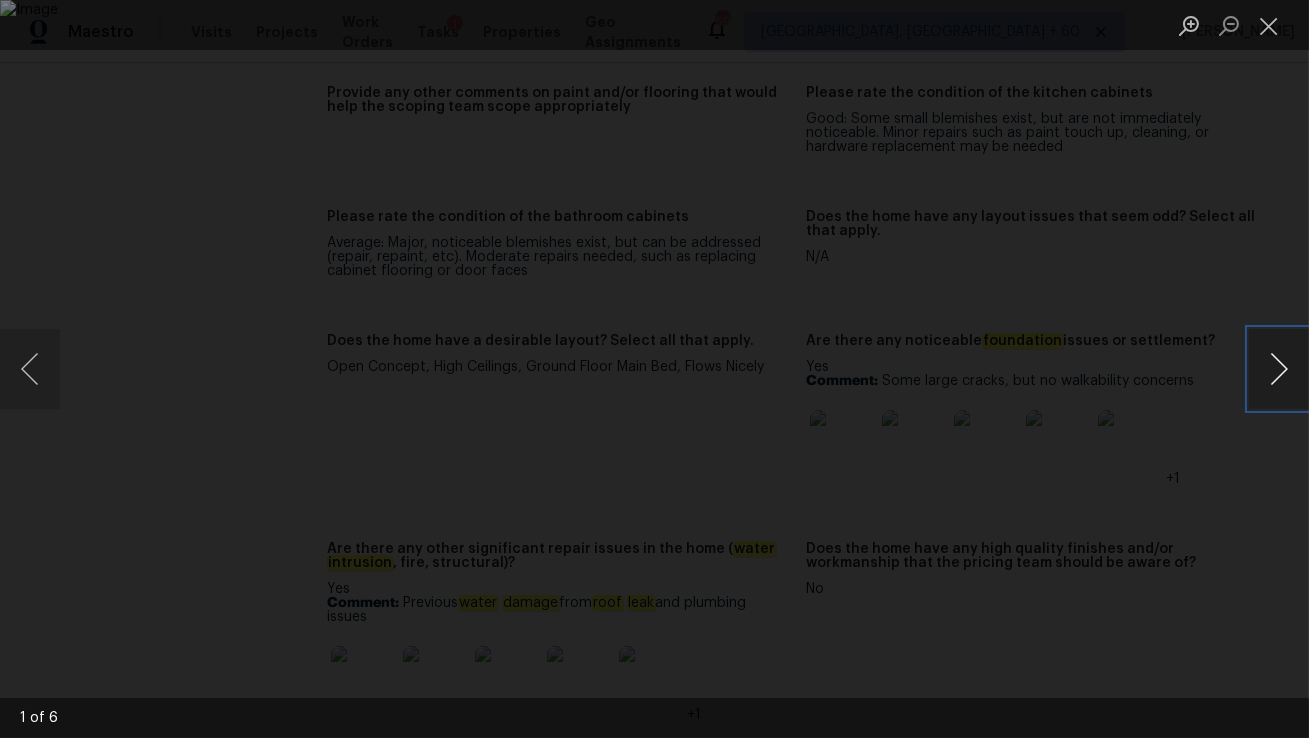 click at bounding box center (1279, 369) 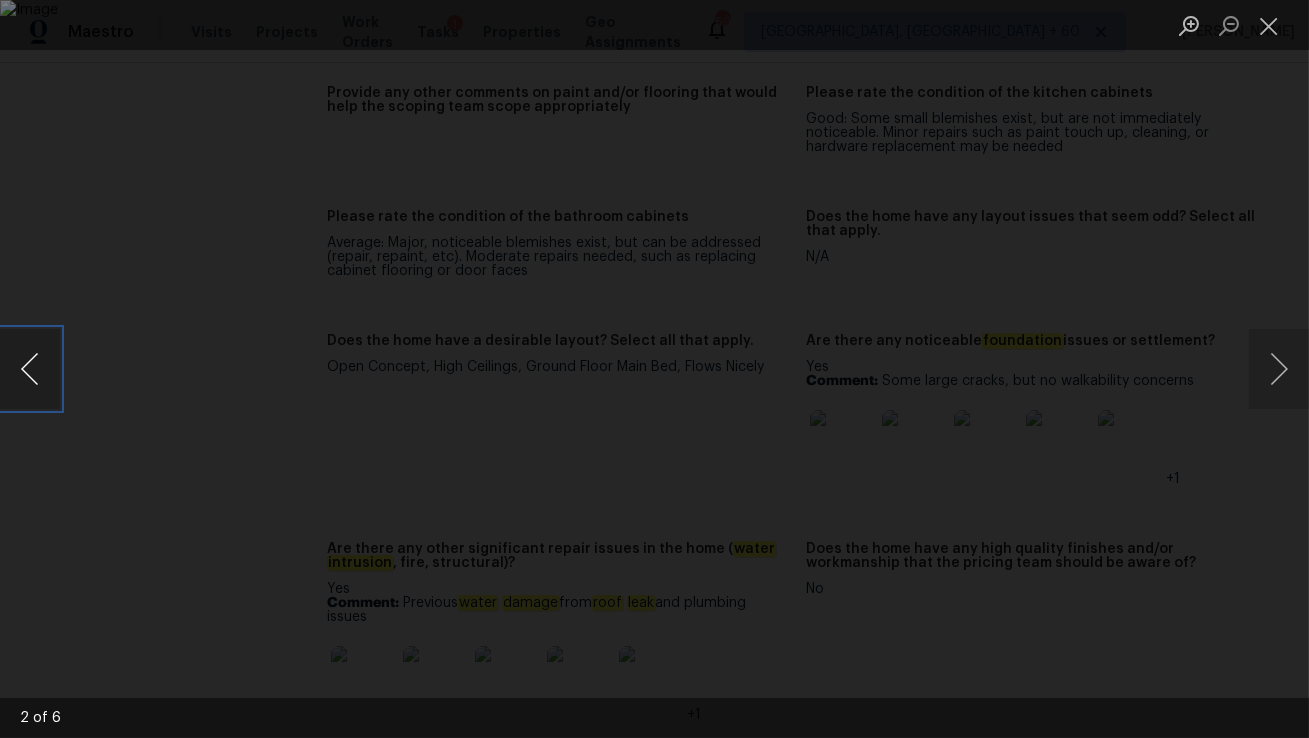 click at bounding box center [30, 369] 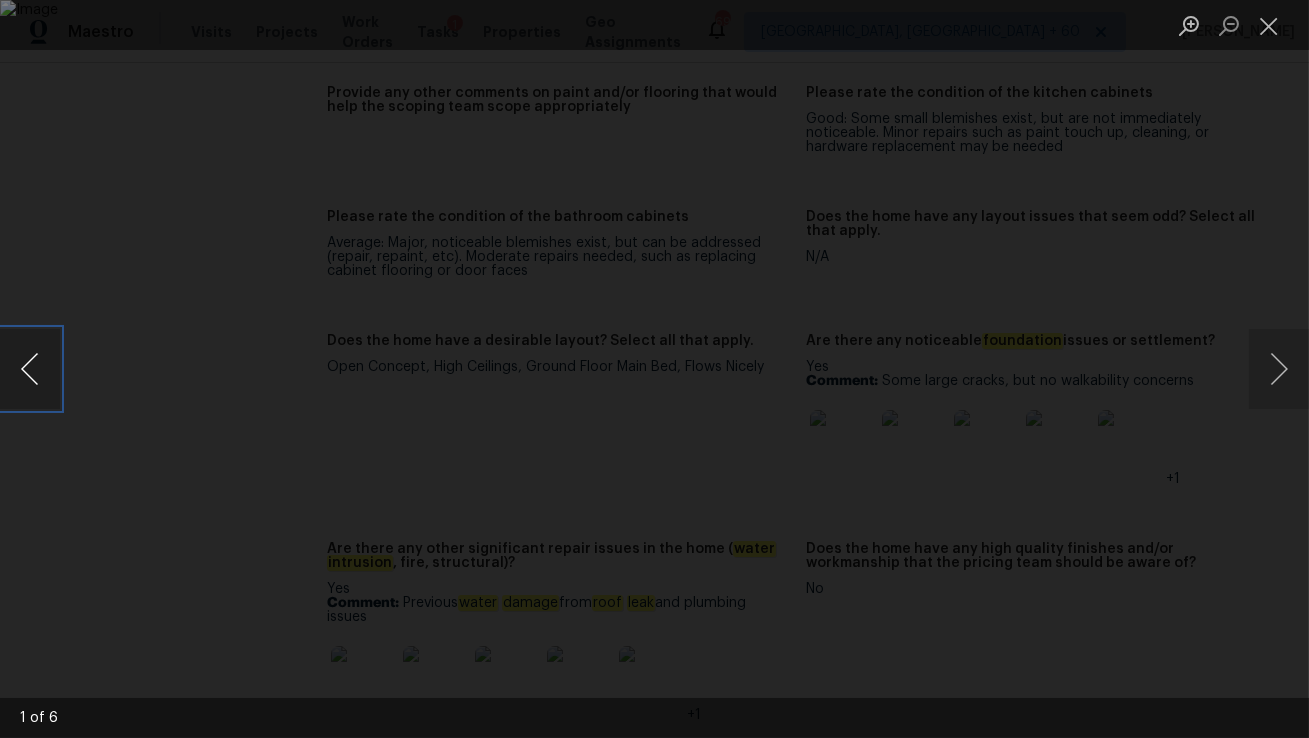 click at bounding box center [30, 369] 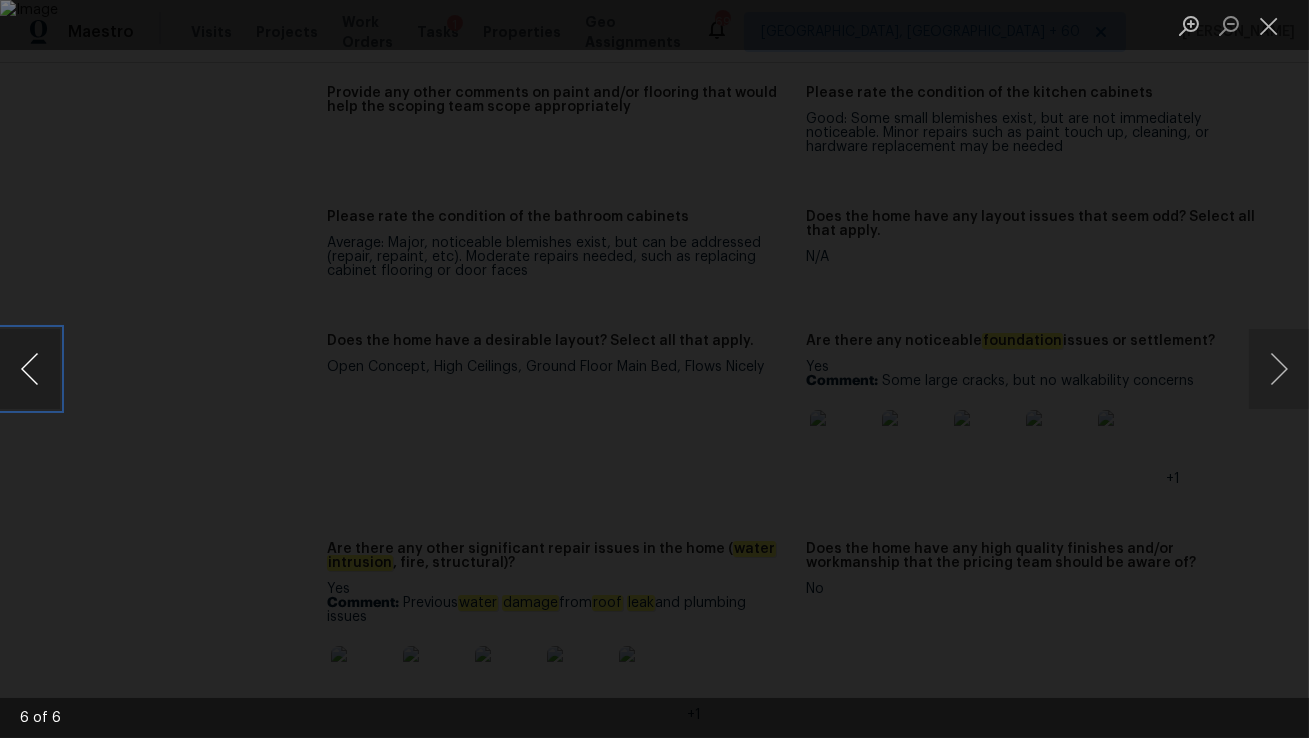 click at bounding box center [30, 369] 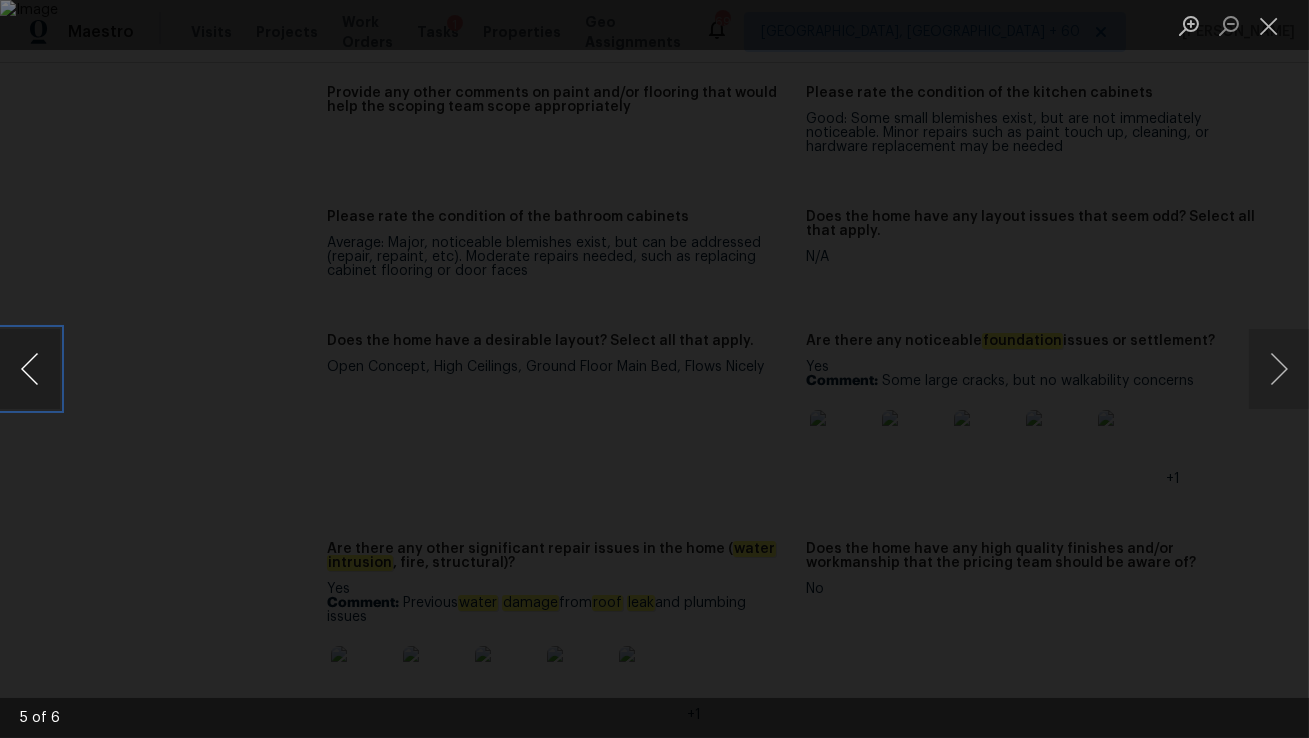 click at bounding box center [30, 369] 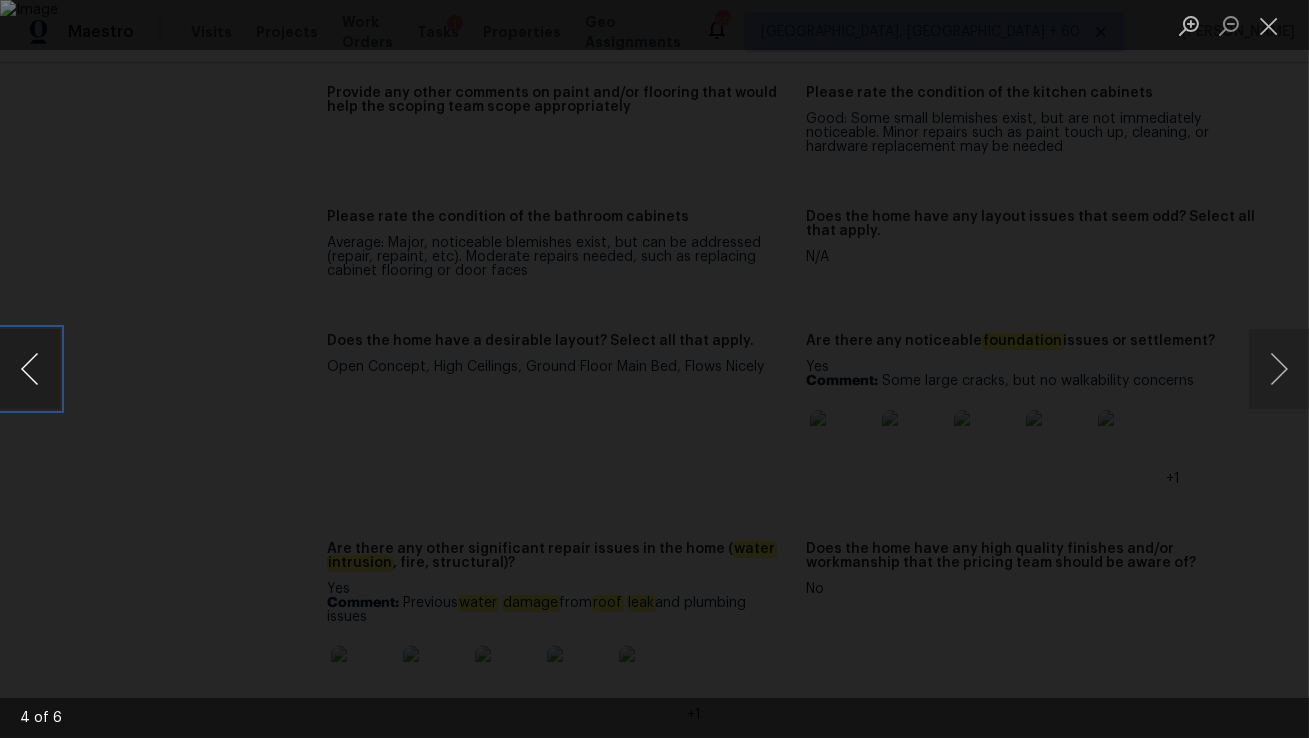 click at bounding box center [30, 369] 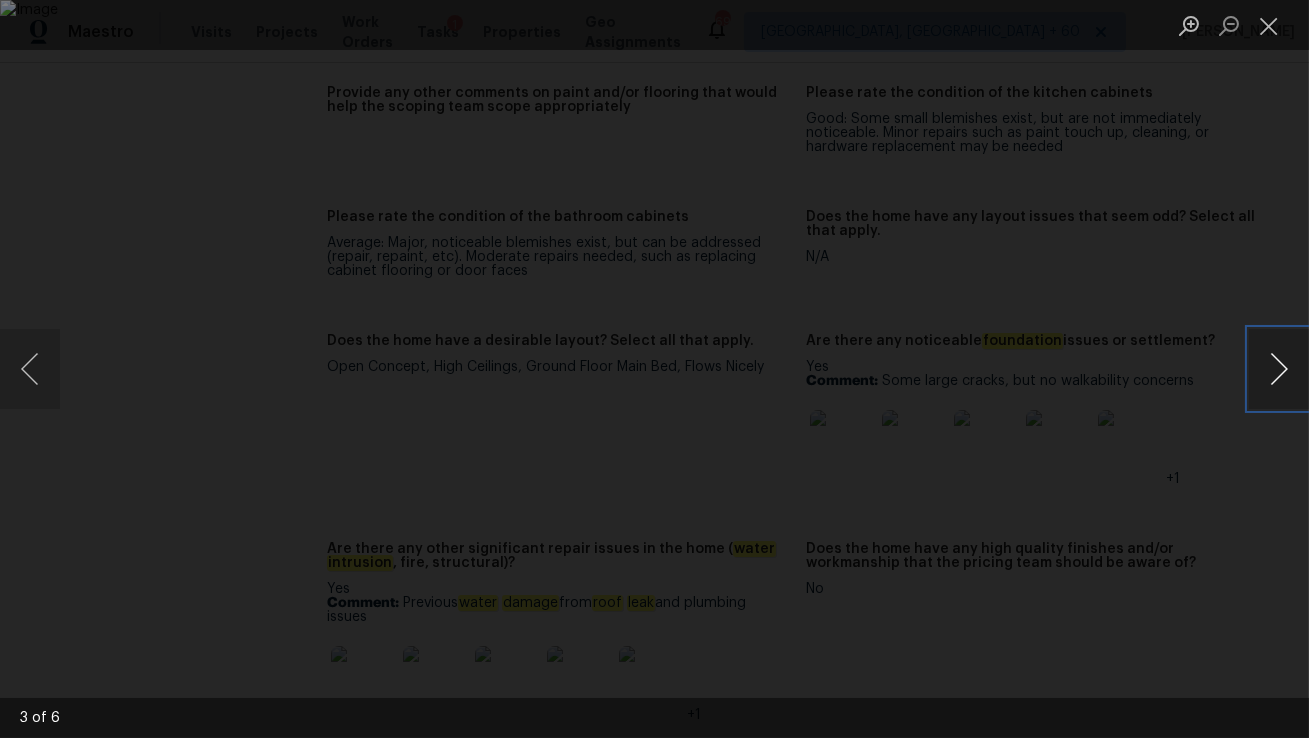click at bounding box center (1279, 369) 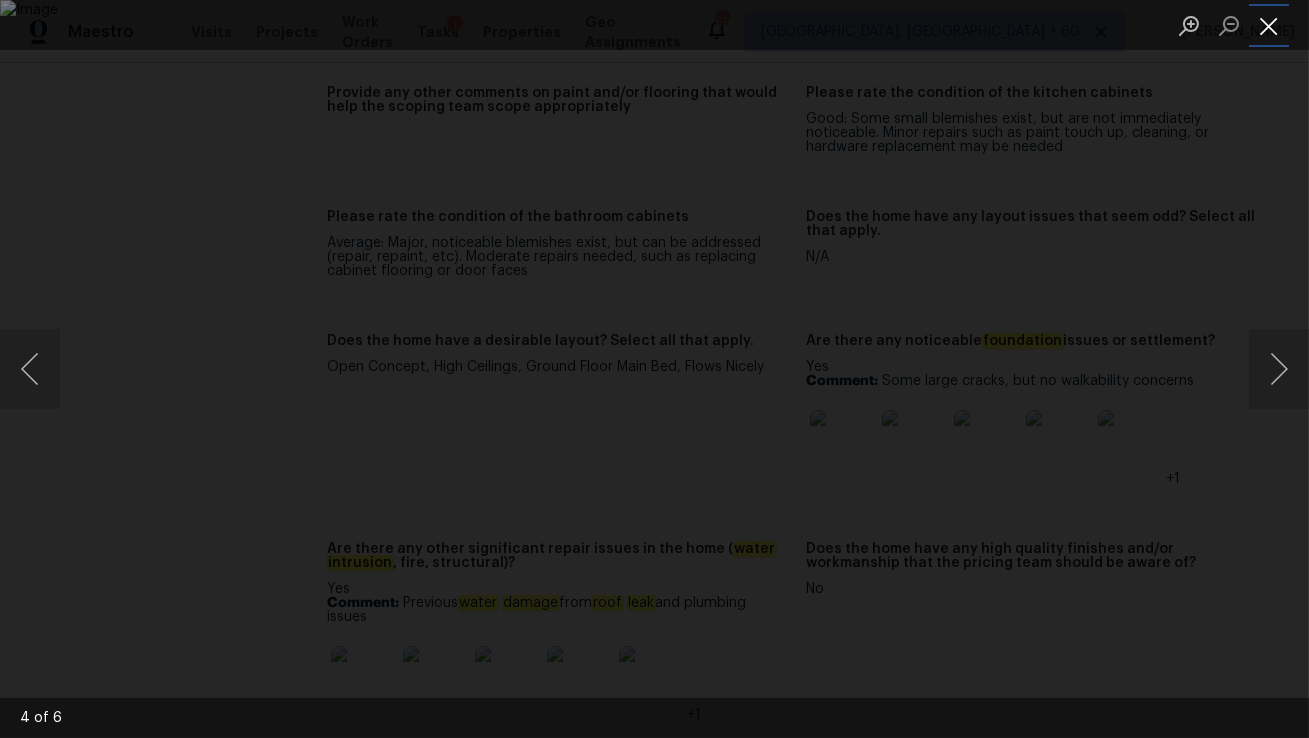 click at bounding box center (1269, 25) 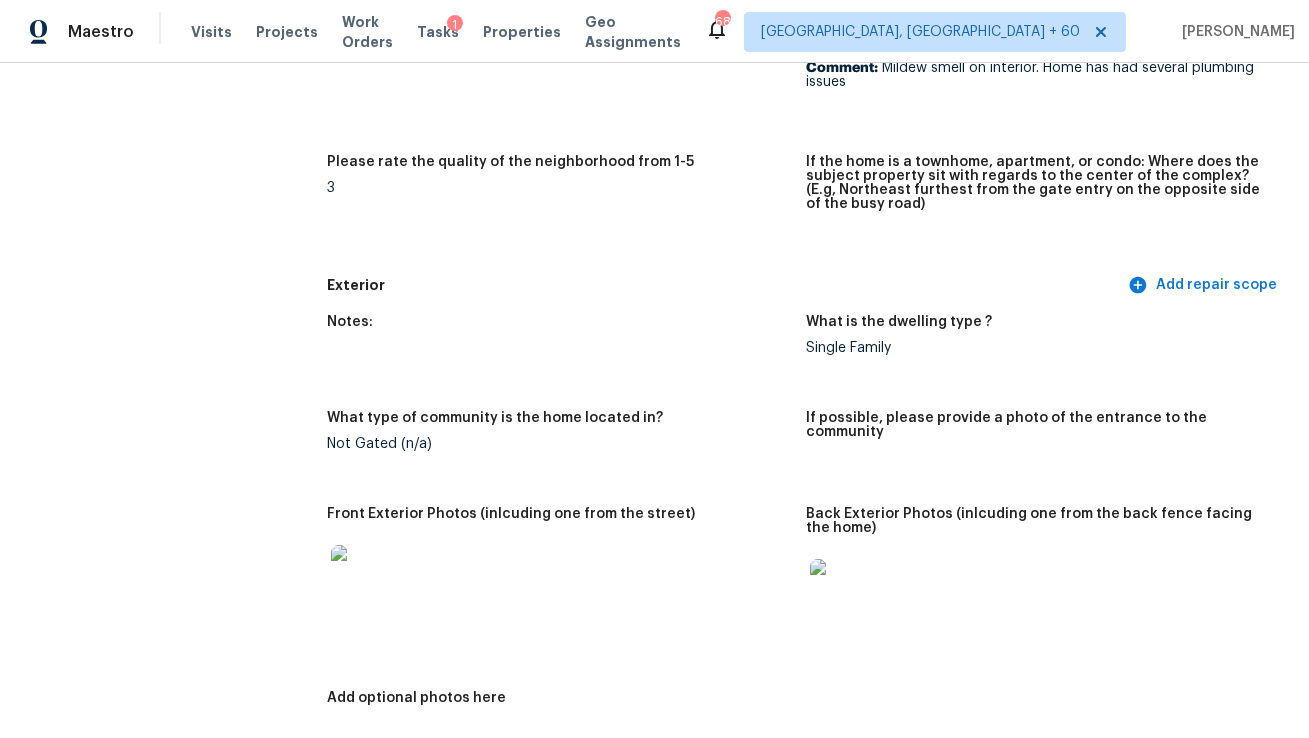 scroll, scrollTop: 0, scrollLeft: 0, axis: both 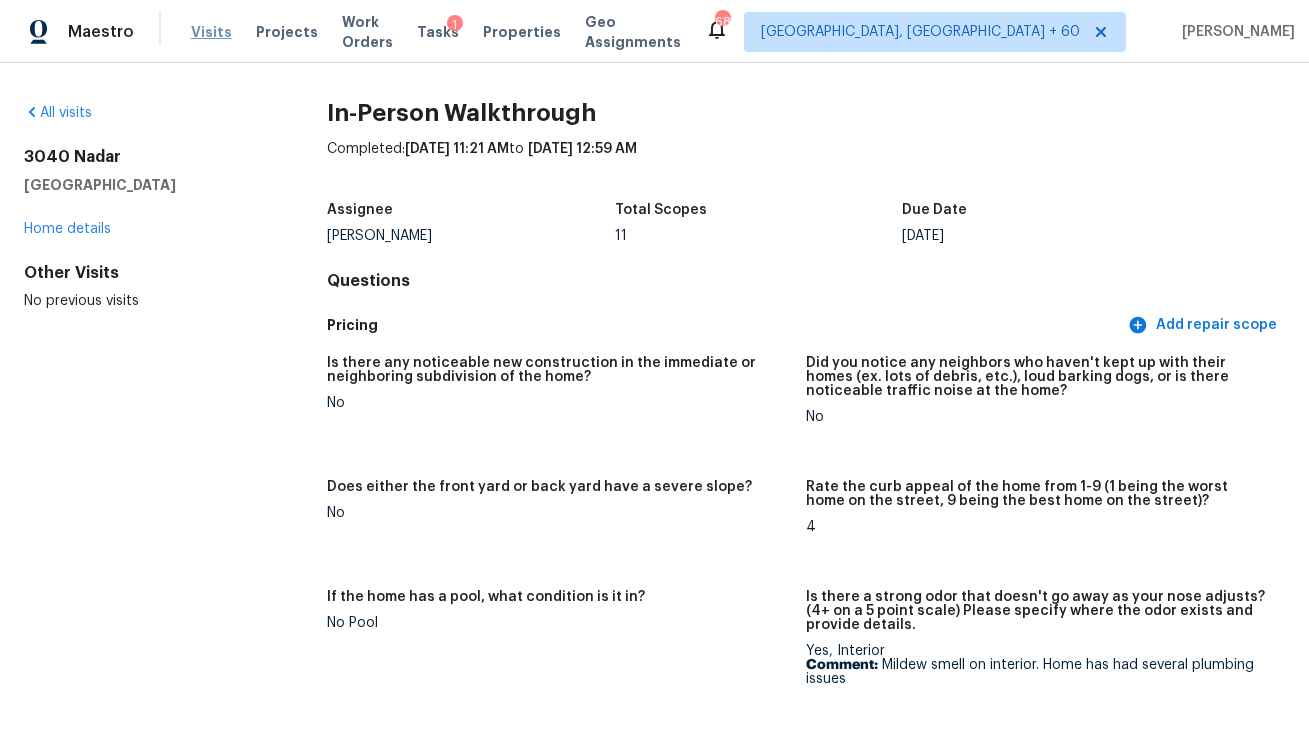 click on "Visits" at bounding box center [211, 32] 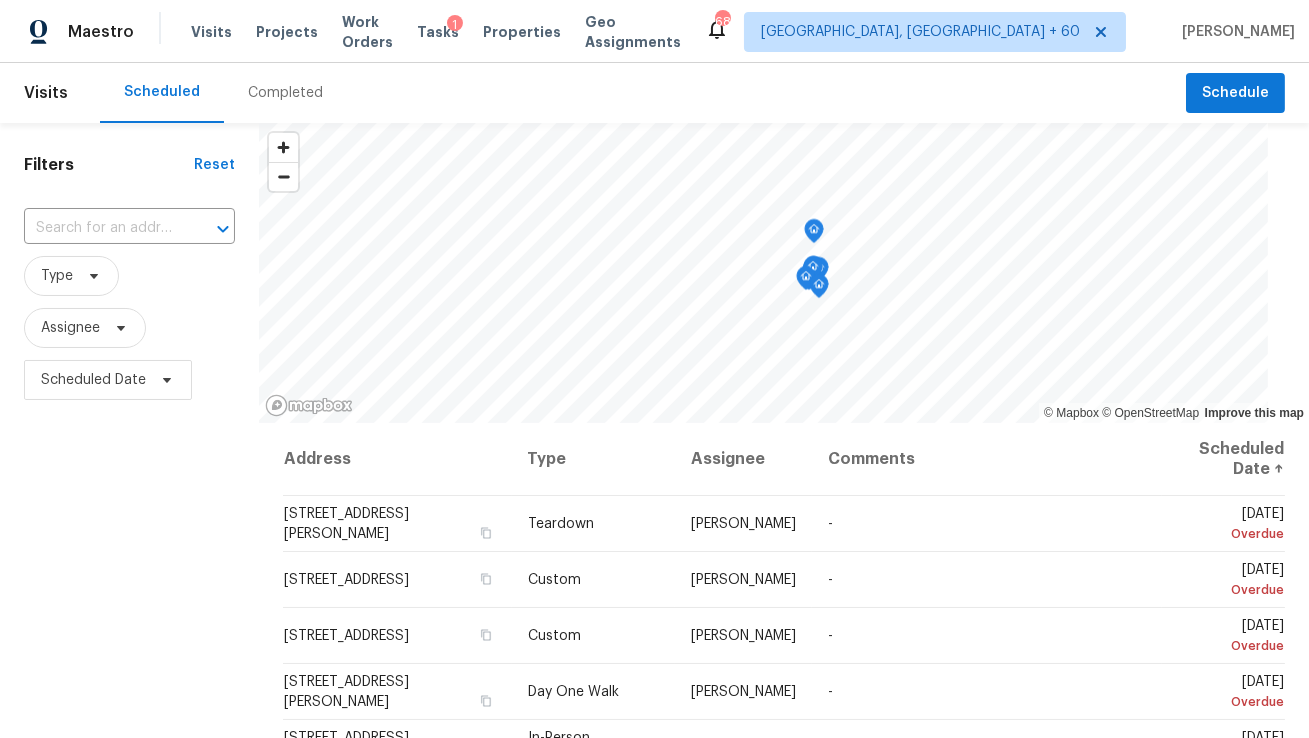 click on "Completed" at bounding box center (285, 93) 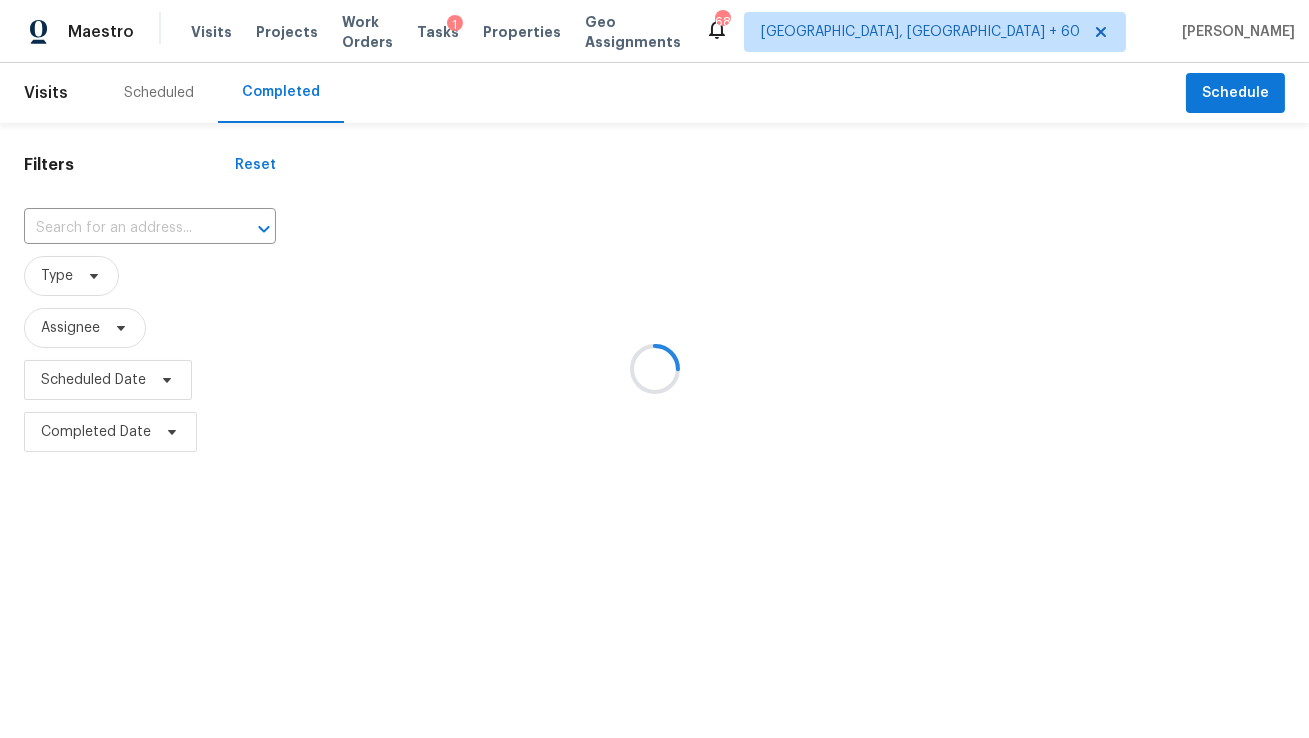 click at bounding box center (654, 369) 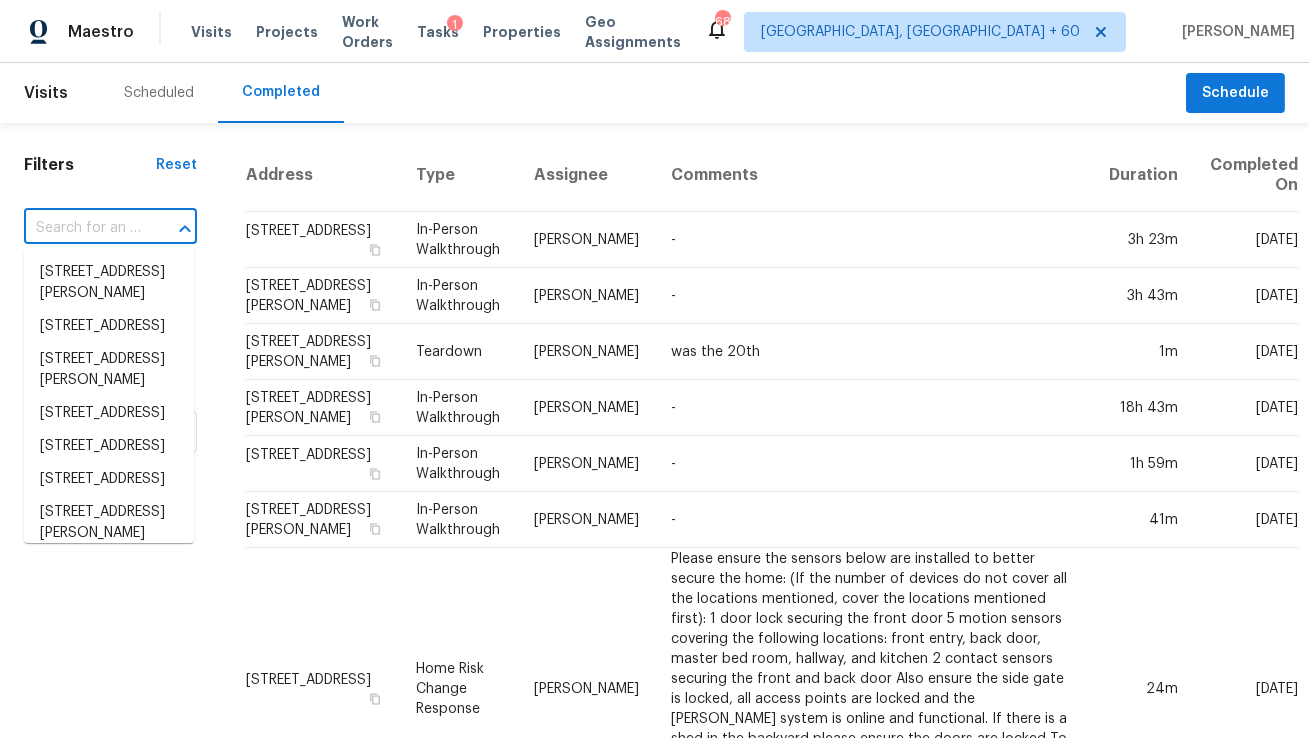 click at bounding box center [82, 228] 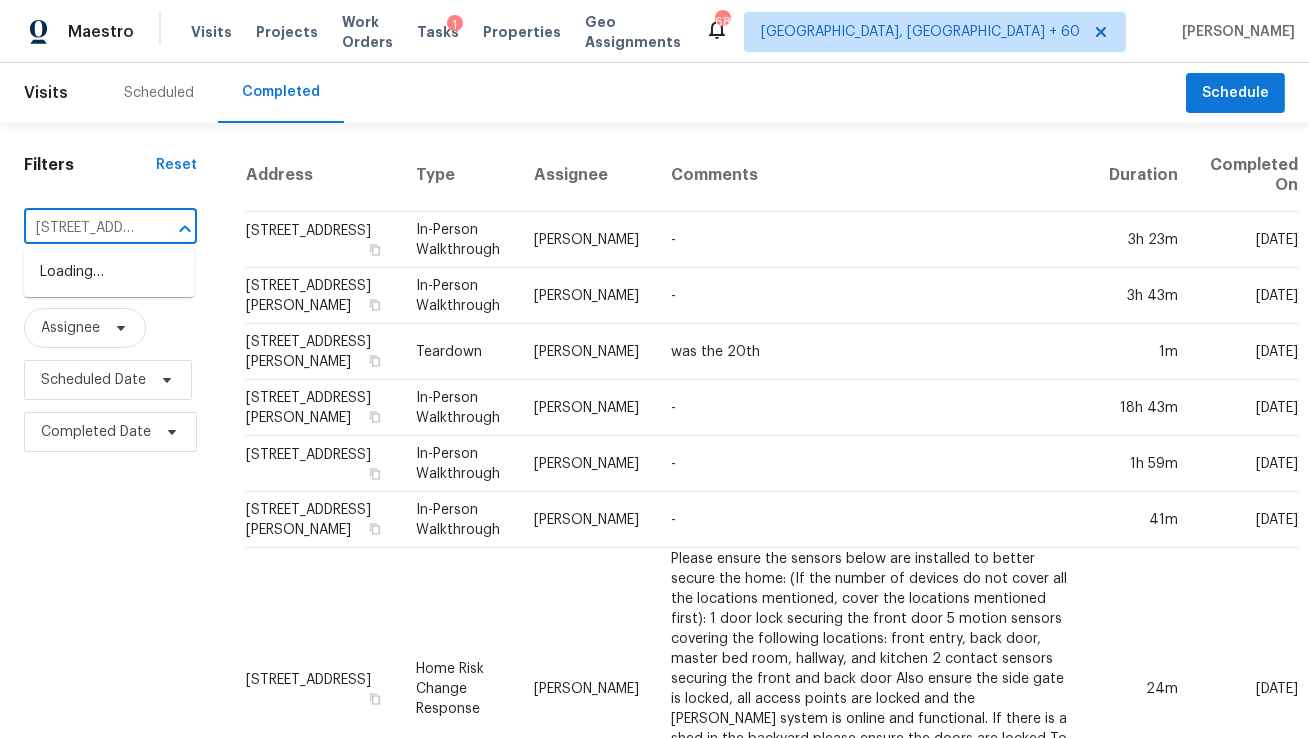 scroll, scrollTop: 0, scrollLeft: 173, axis: horizontal 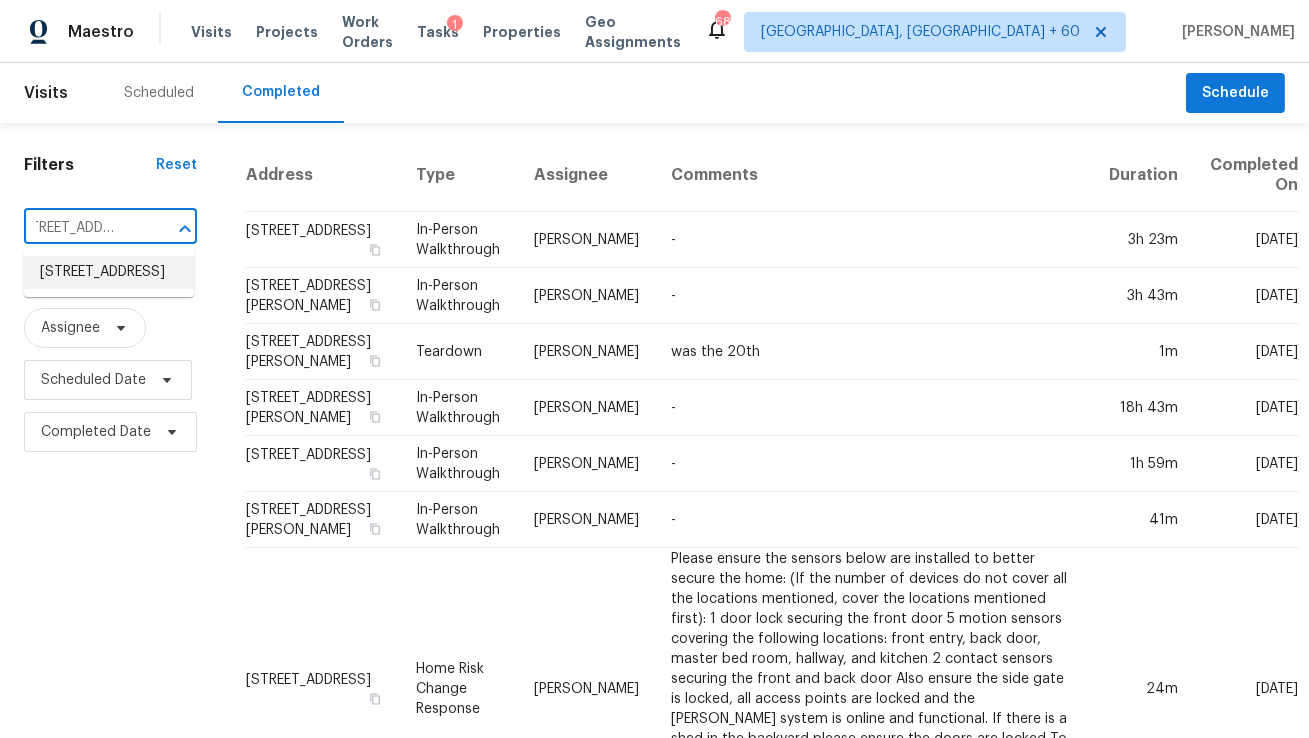 click on "7104 Rose Quartz Ct, Fort Worth, TX 76132" at bounding box center [109, 272] 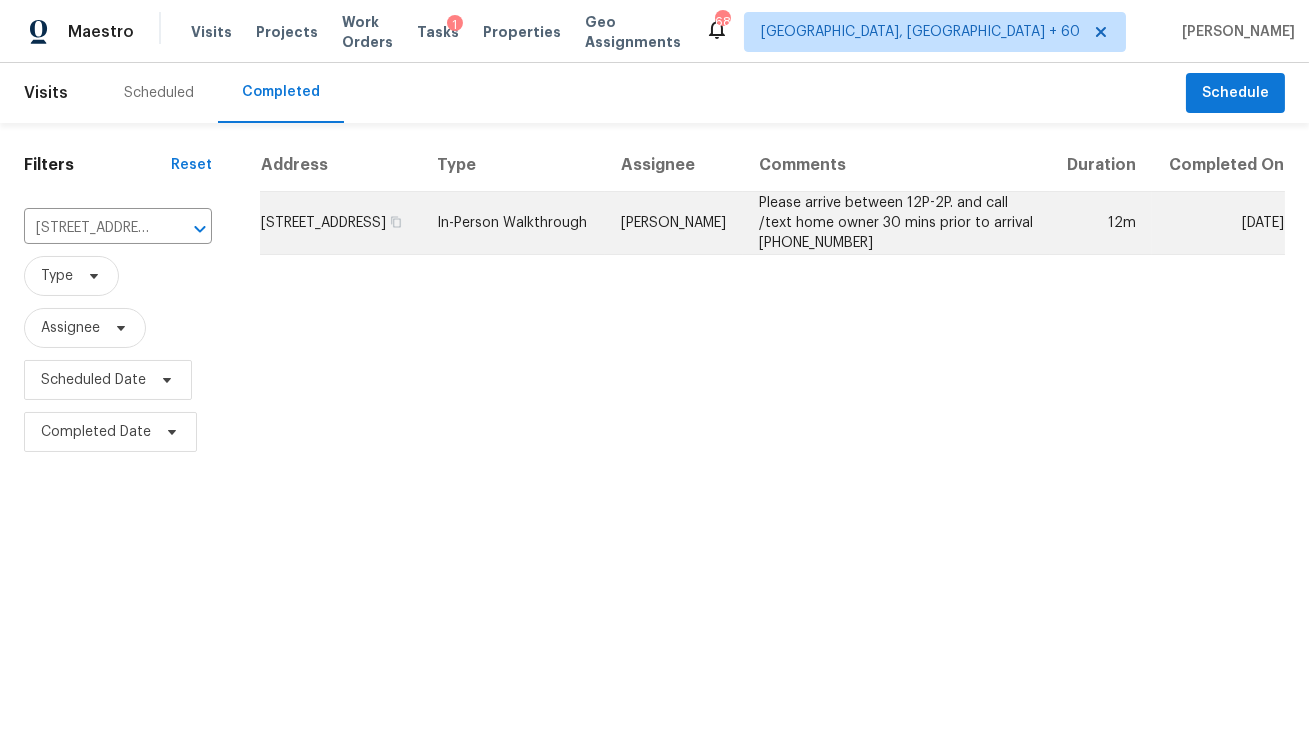 click on "Spencer Kleintop" at bounding box center [674, 223] 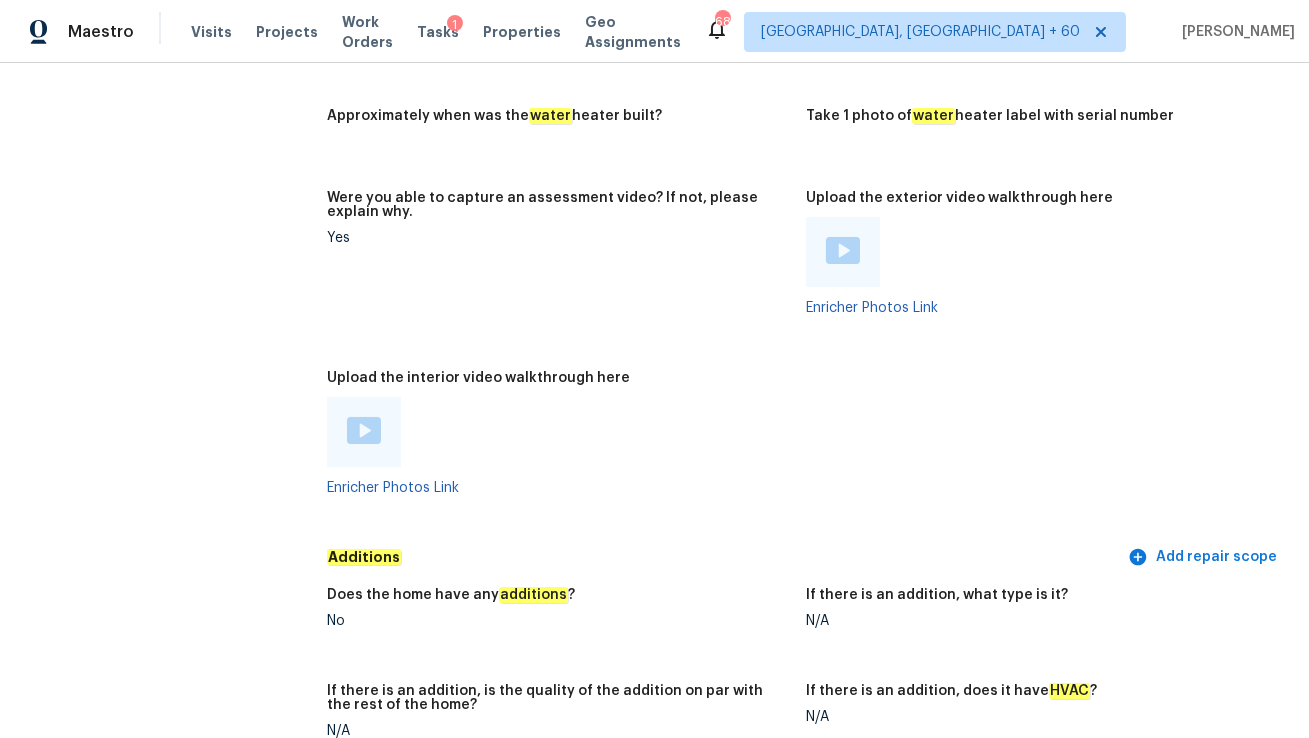 scroll, scrollTop: 3759, scrollLeft: 0, axis: vertical 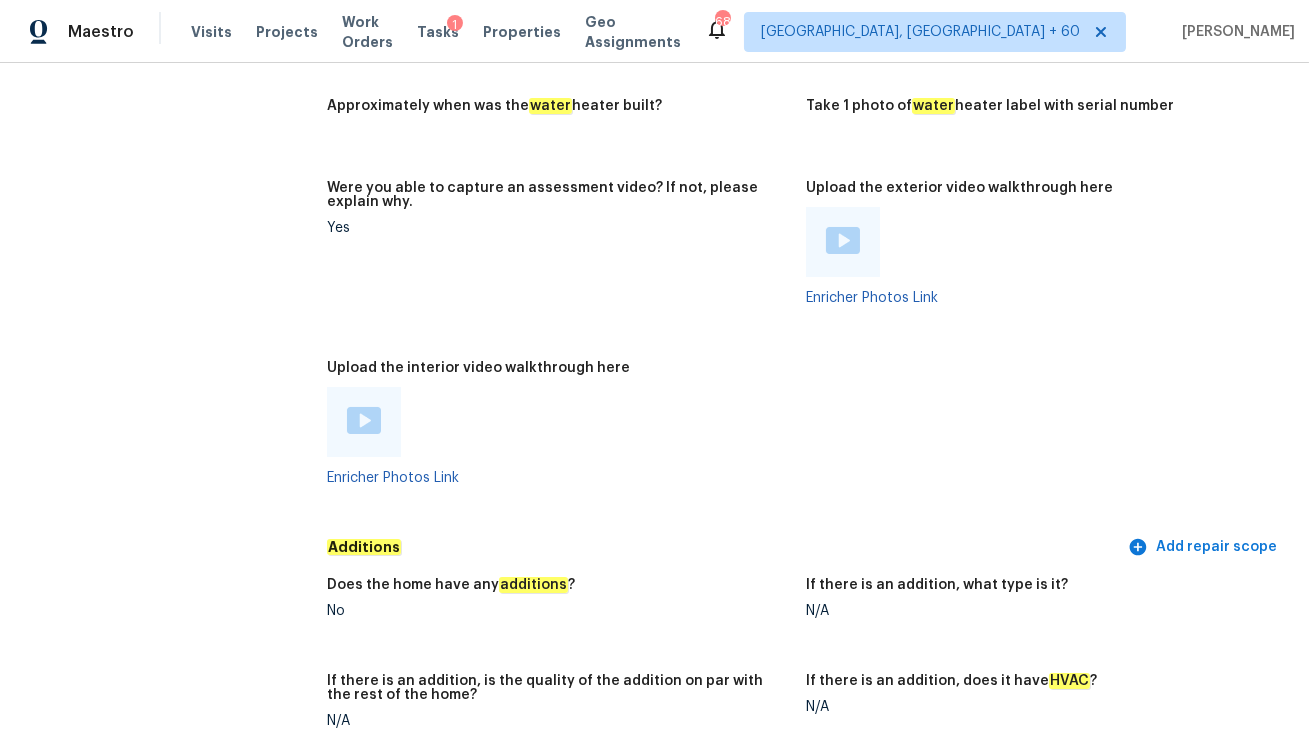 click at bounding box center [364, 420] 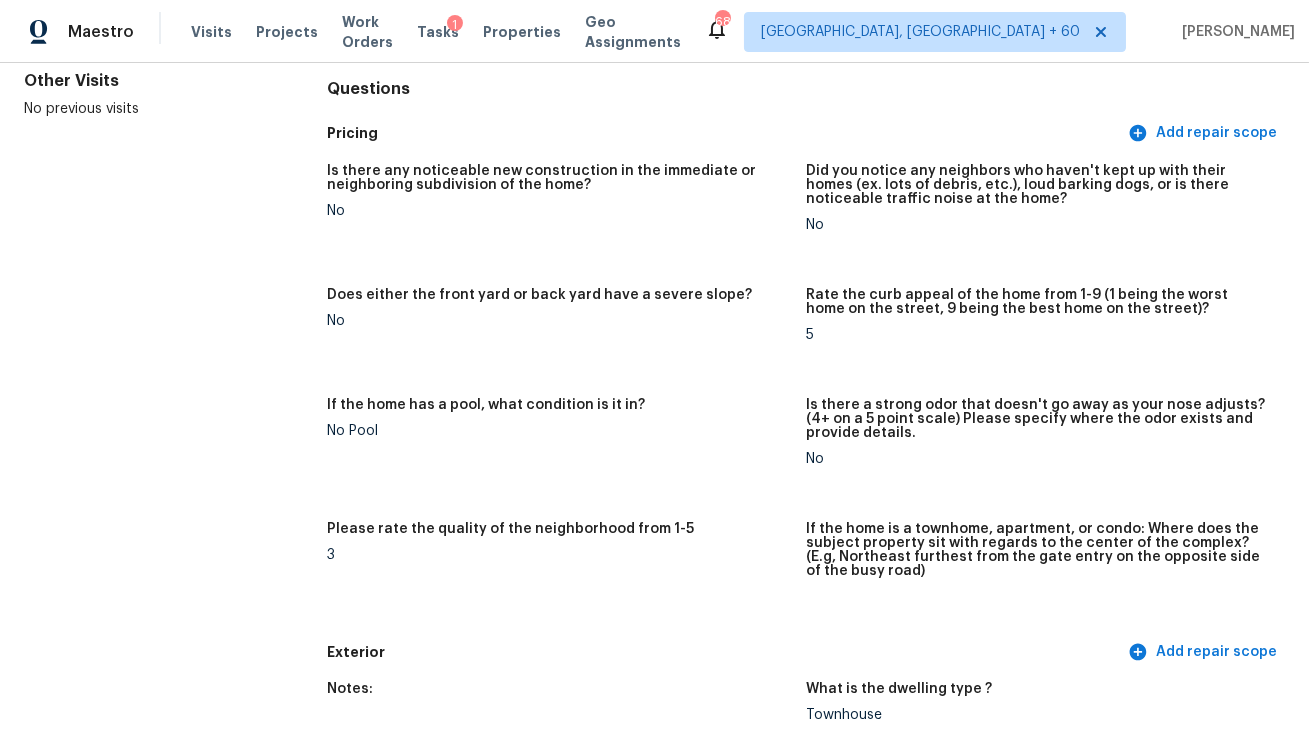 scroll, scrollTop: 195, scrollLeft: 0, axis: vertical 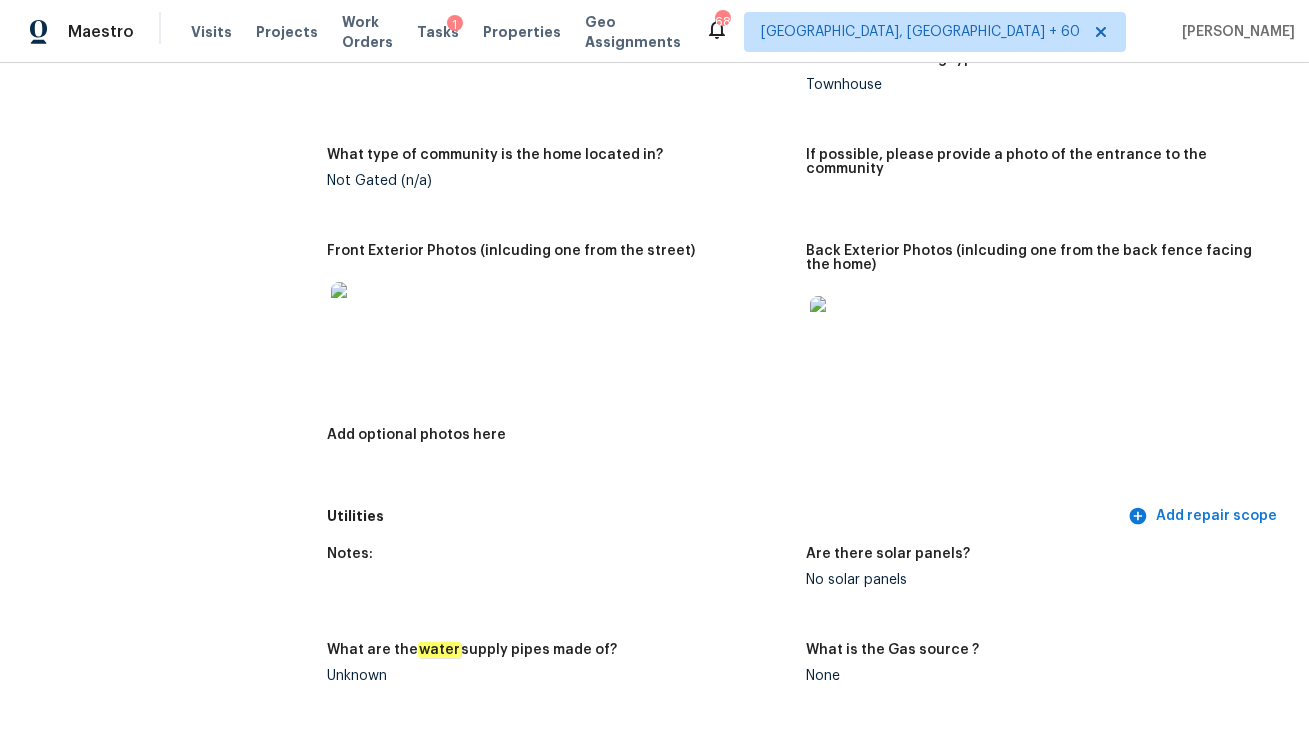 click on "Back Exterior Photos (inlcuding one from the back fence facing the home)" at bounding box center (1037, 258) 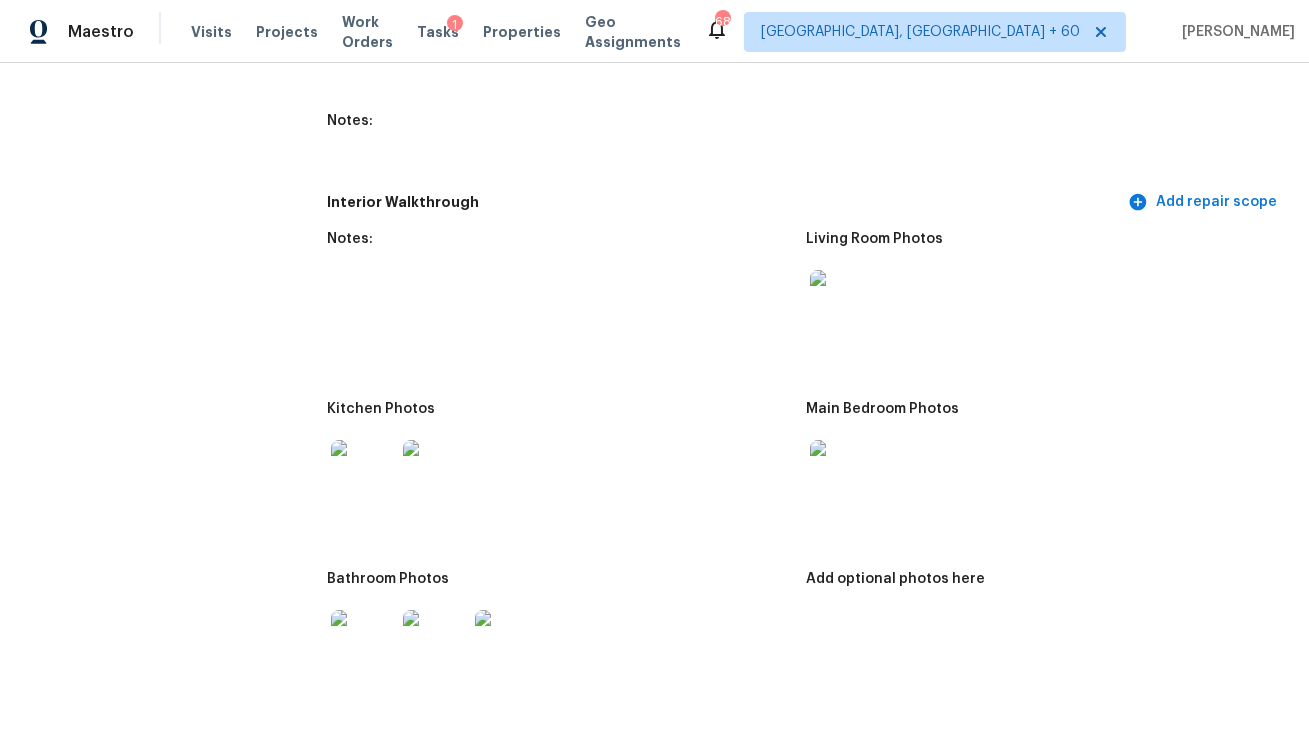 scroll, scrollTop: 2262, scrollLeft: 0, axis: vertical 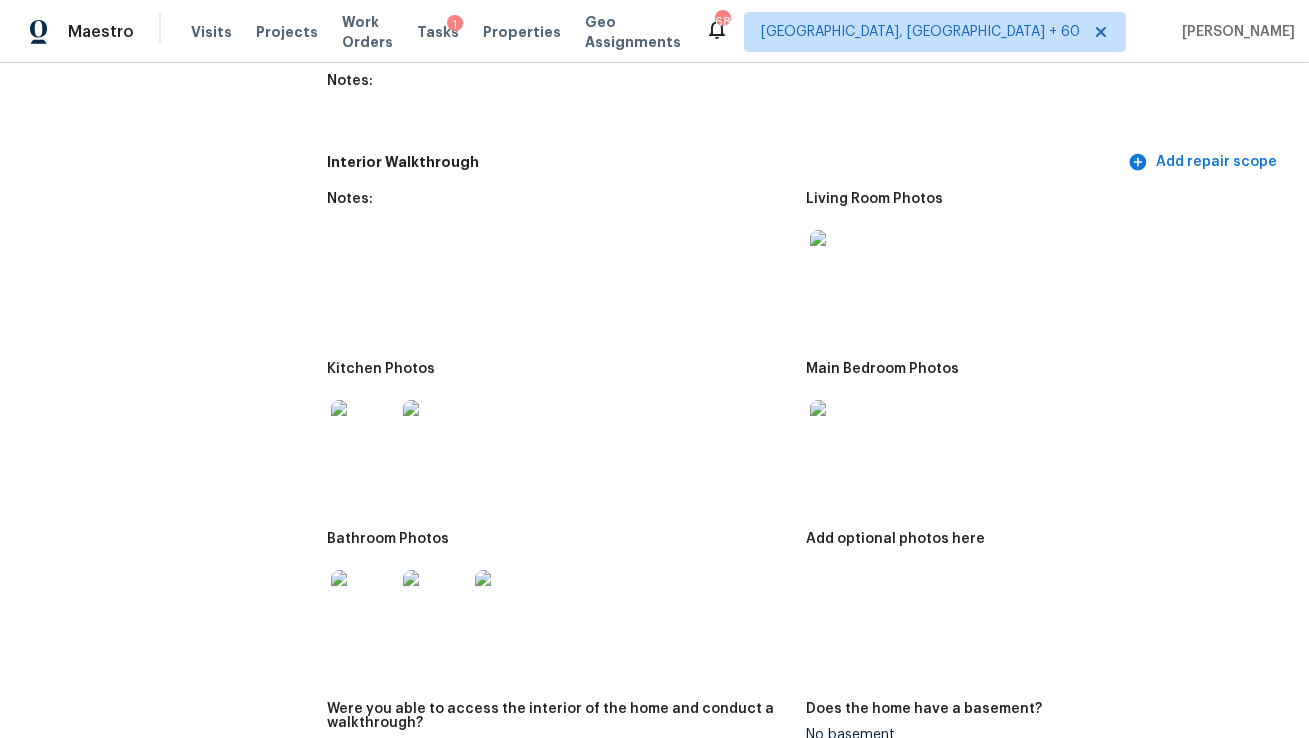 click at bounding box center [842, 262] 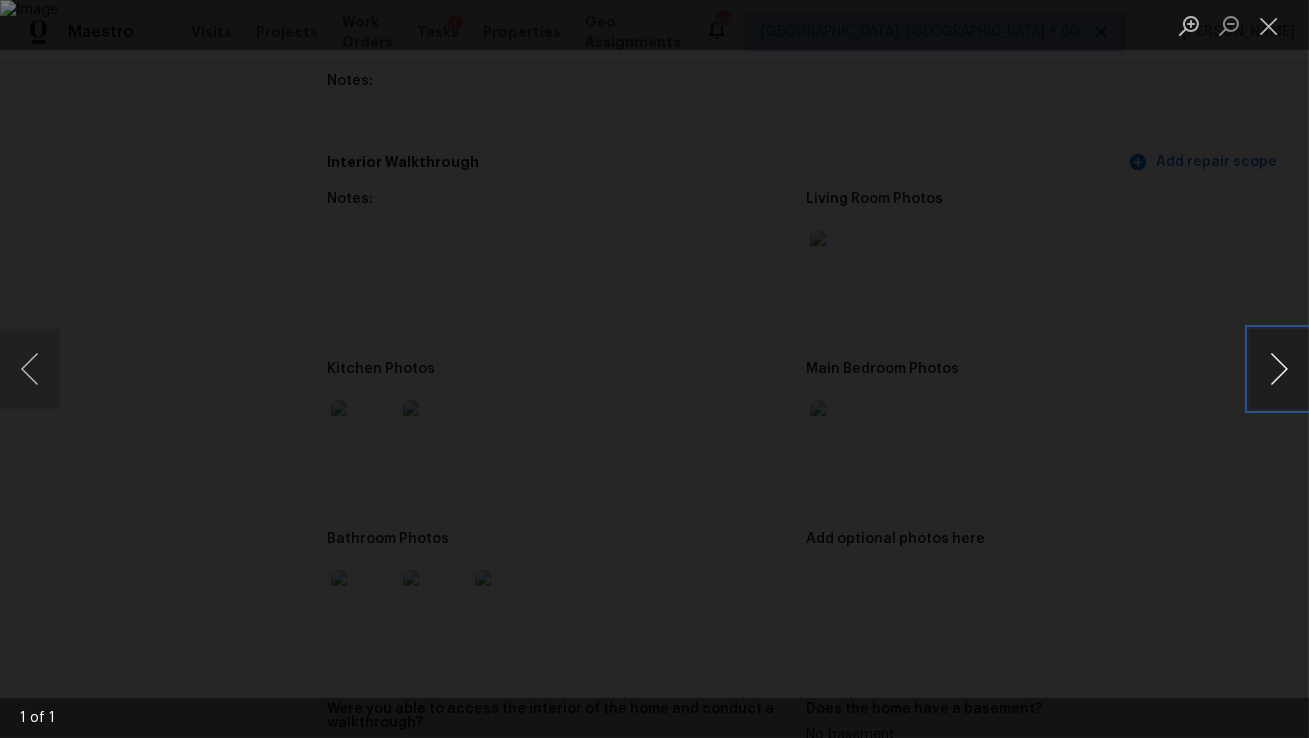 click at bounding box center [1279, 369] 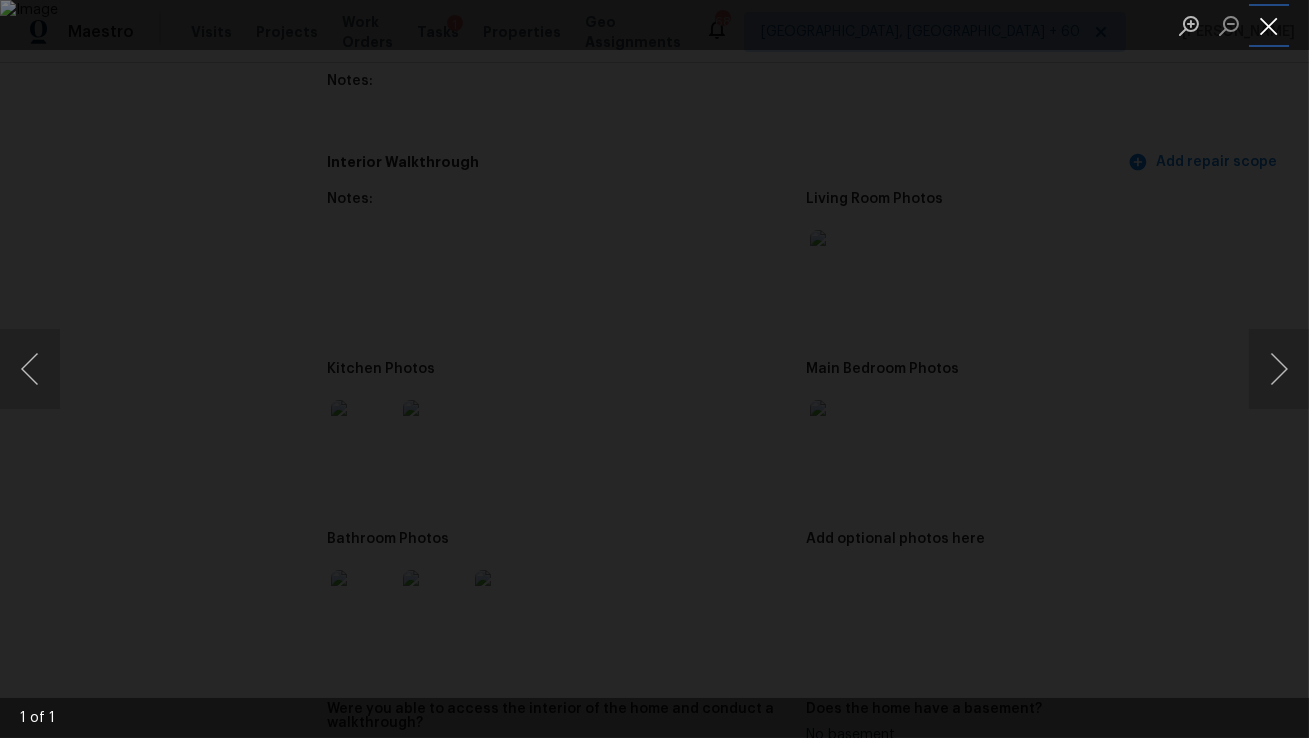 click at bounding box center [1269, 25] 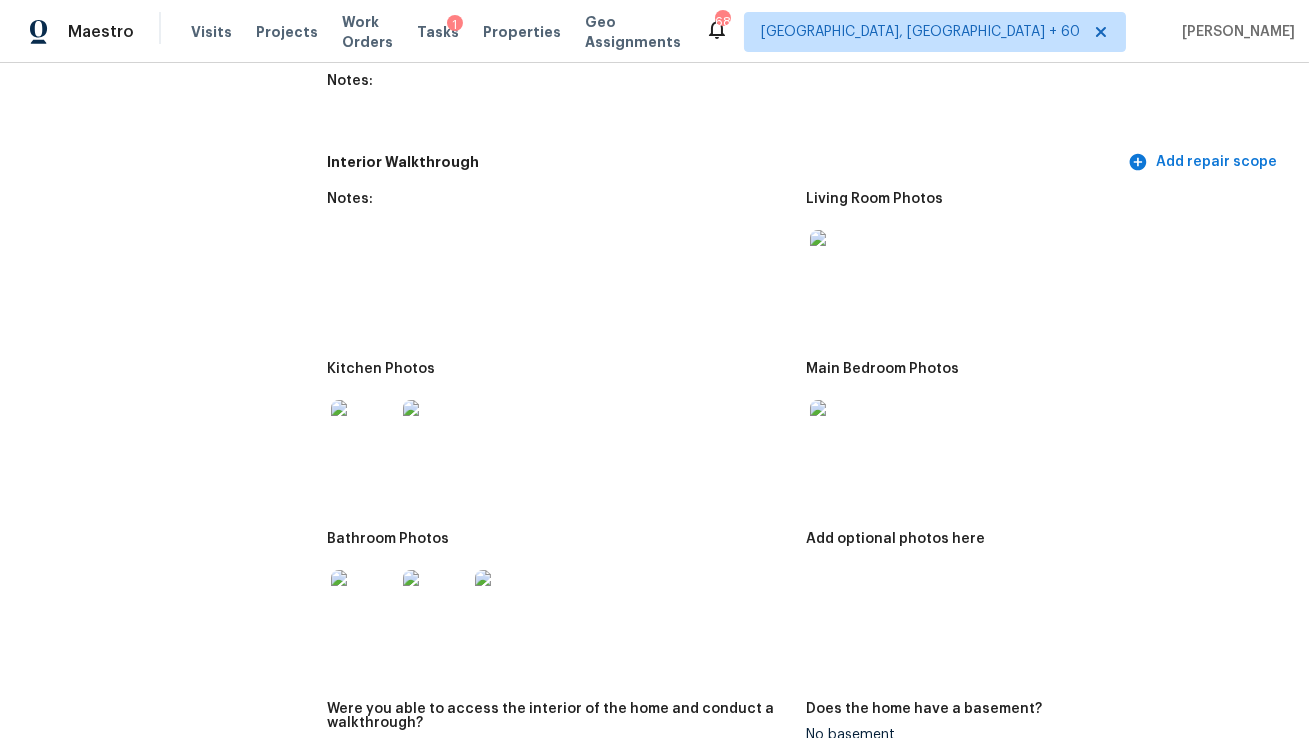 click at bounding box center [363, 432] 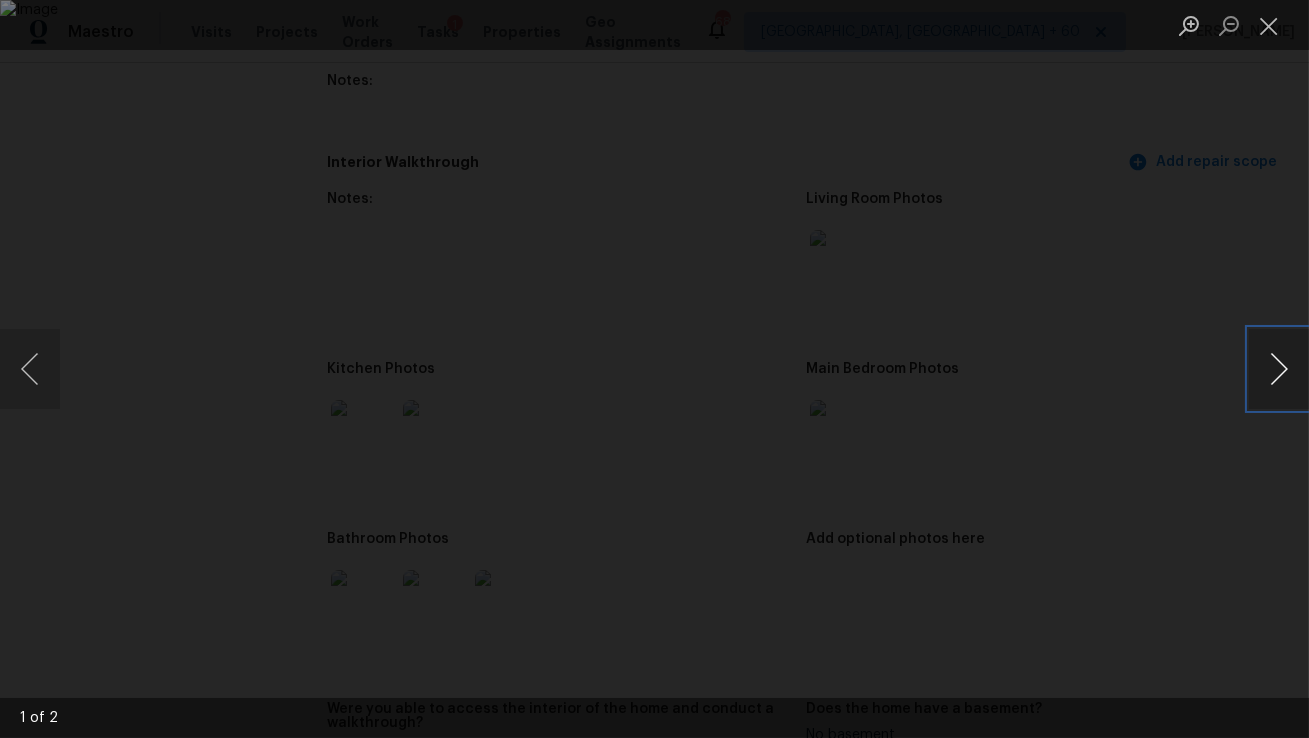 click at bounding box center [1279, 369] 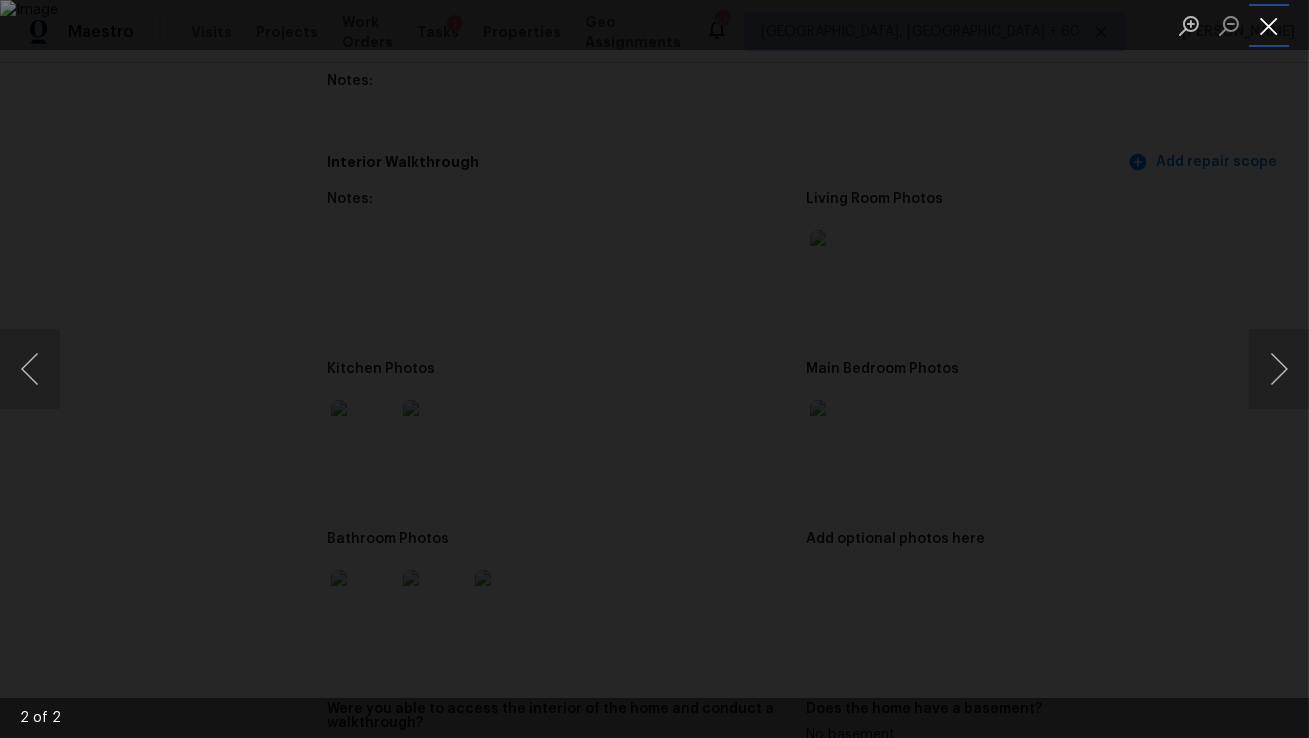 click at bounding box center [1269, 25] 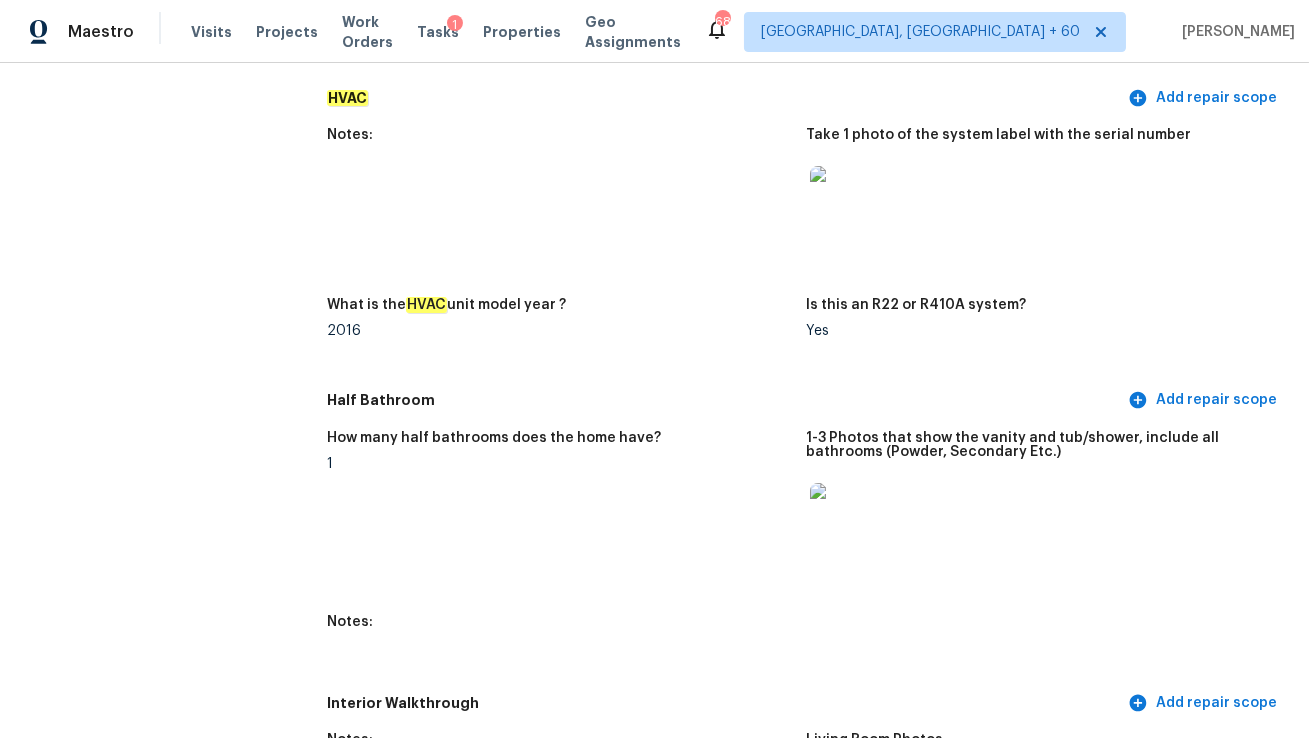 scroll, scrollTop: 1722, scrollLeft: 0, axis: vertical 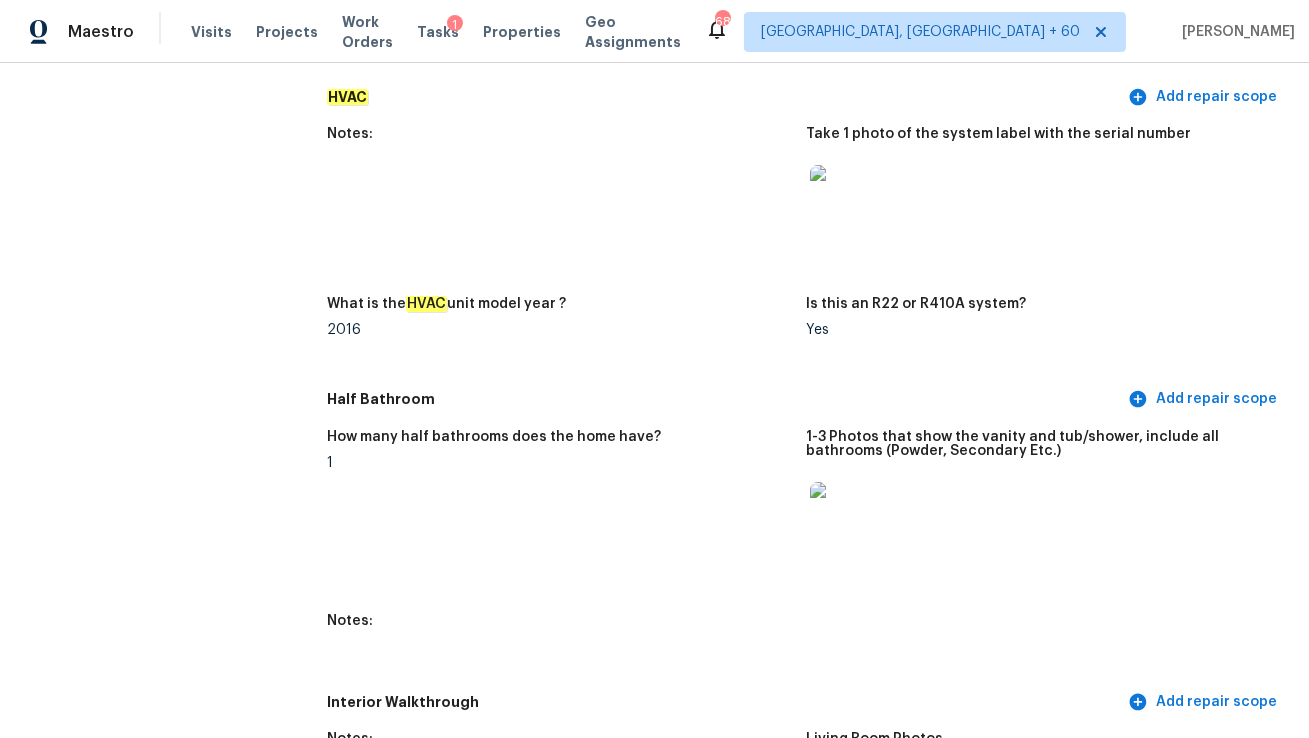 click on "Notes:" at bounding box center [566, 200] 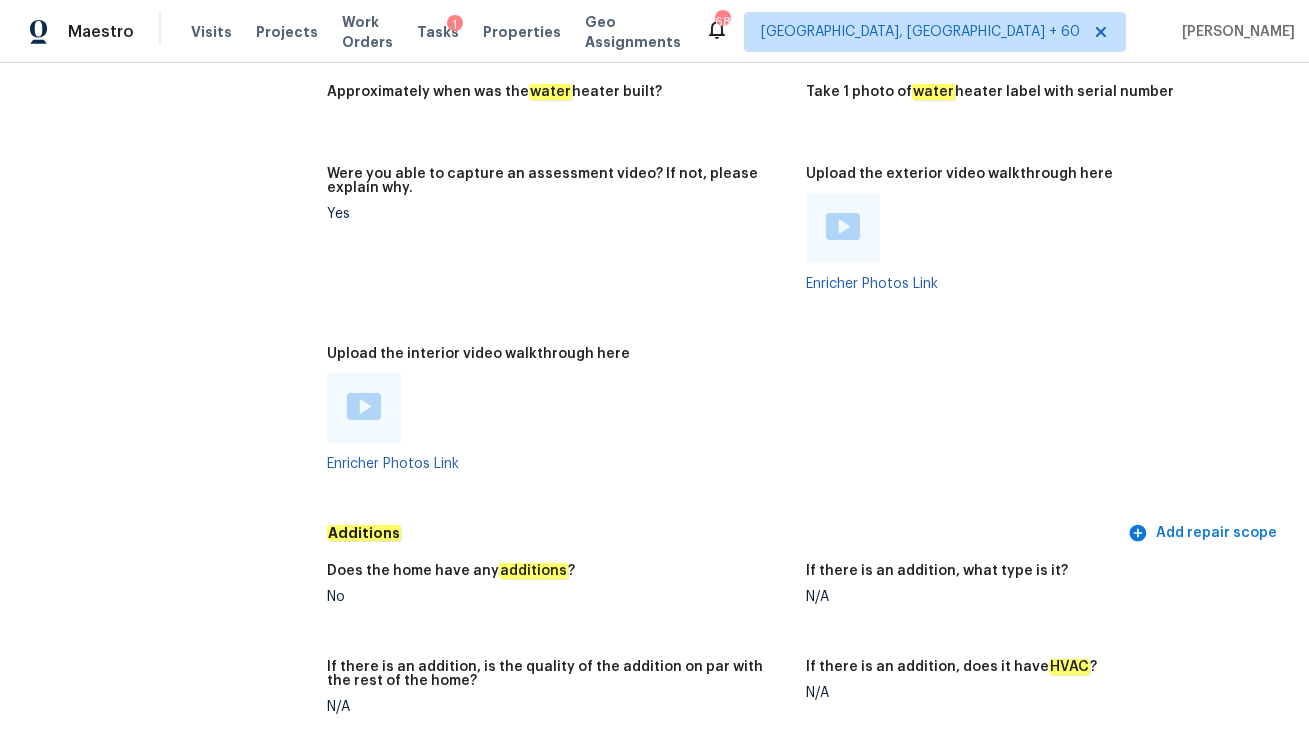 scroll, scrollTop: 3783, scrollLeft: 0, axis: vertical 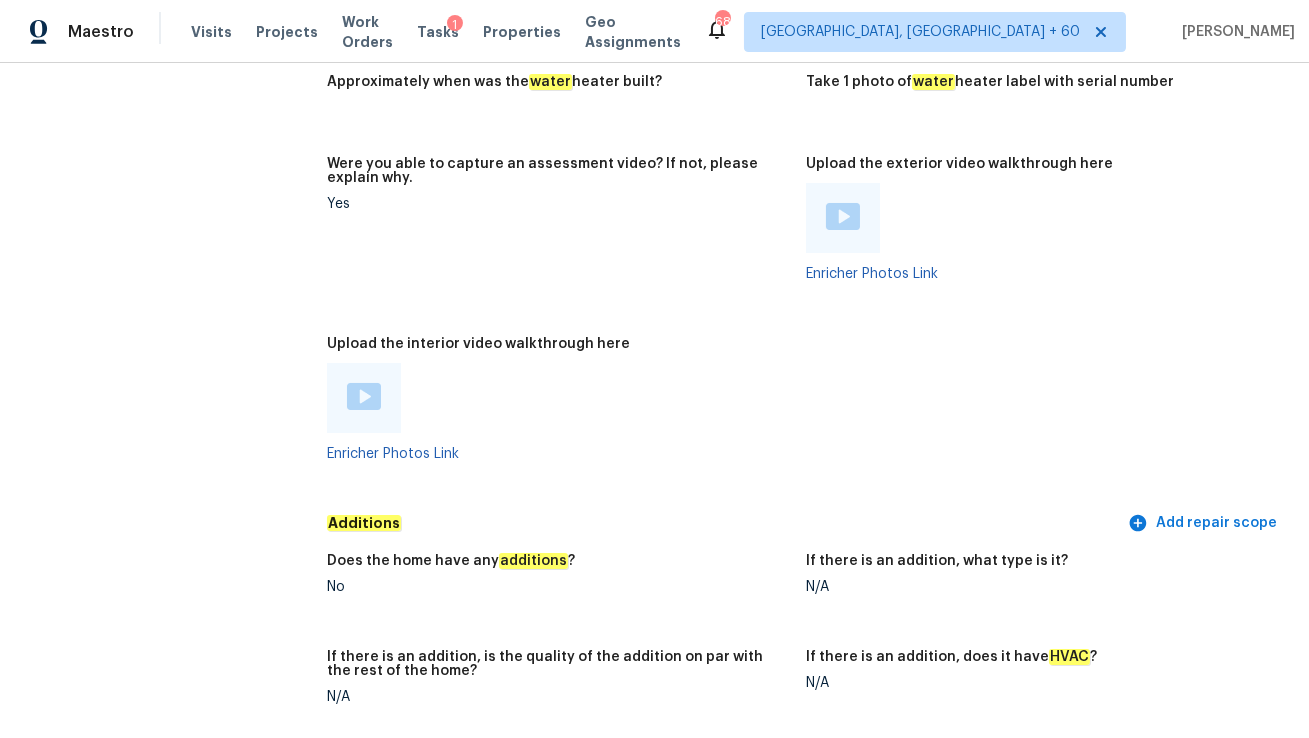 click at bounding box center [364, 398] 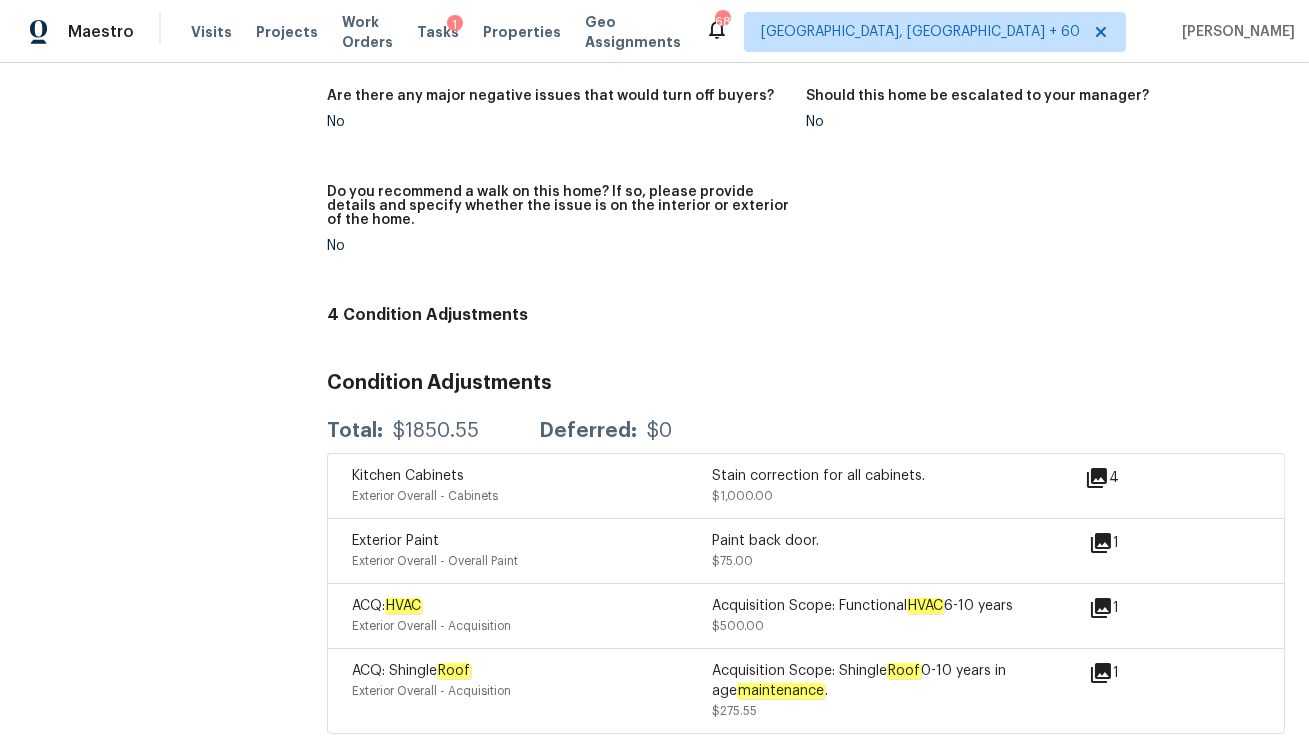scroll, scrollTop: 4688, scrollLeft: 0, axis: vertical 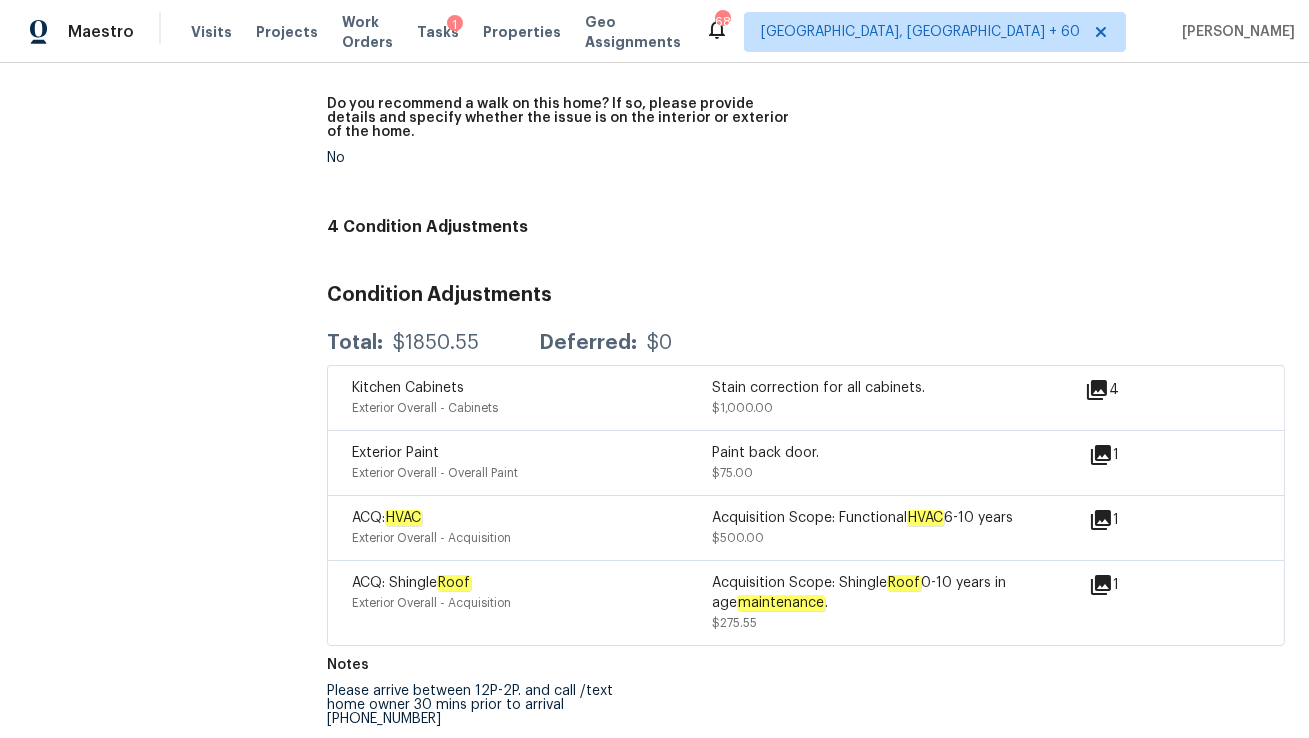 click 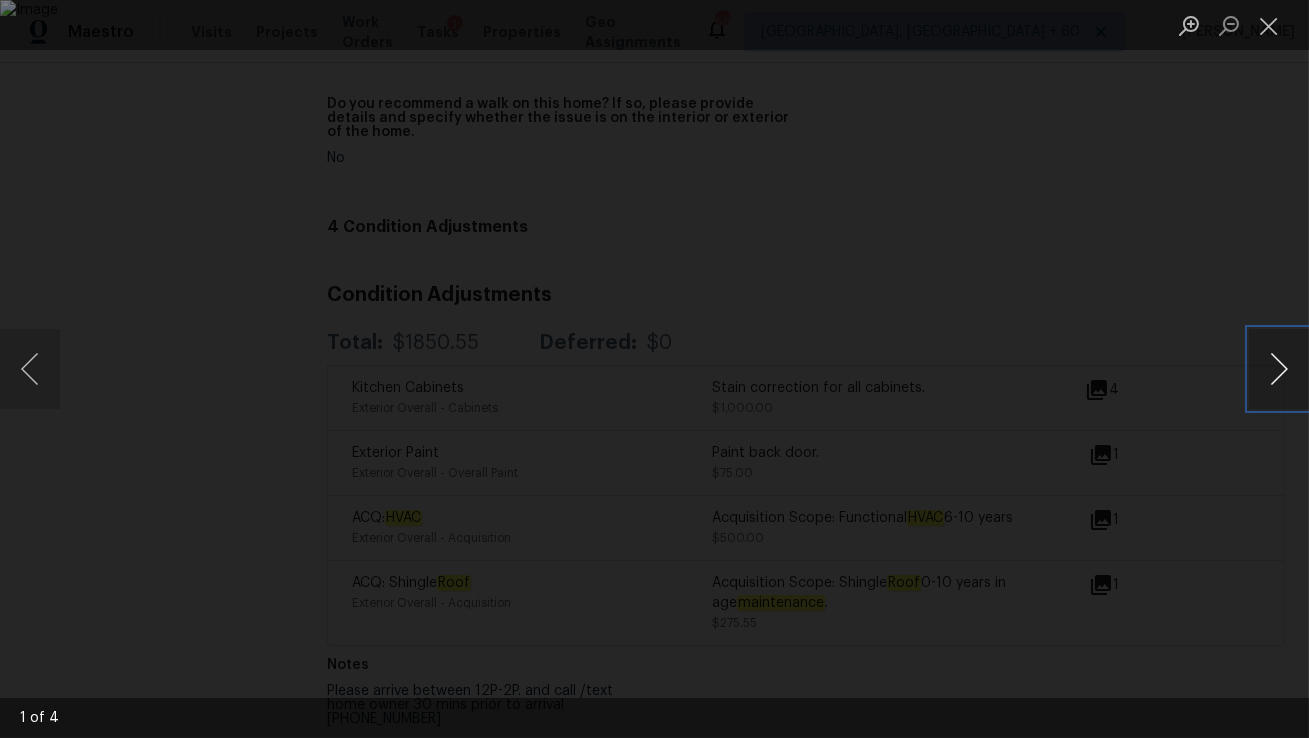 click at bounding box center [1279, 369] 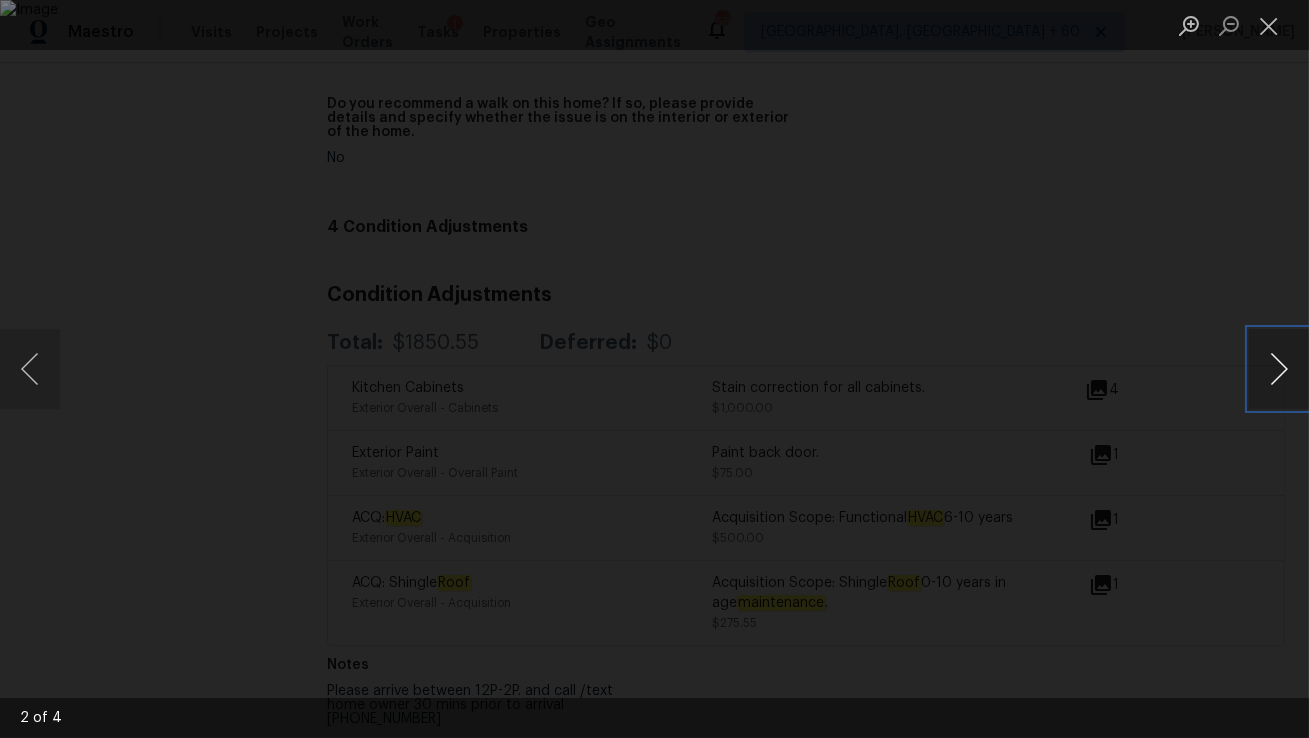 click at bounding box center [1279, 369] 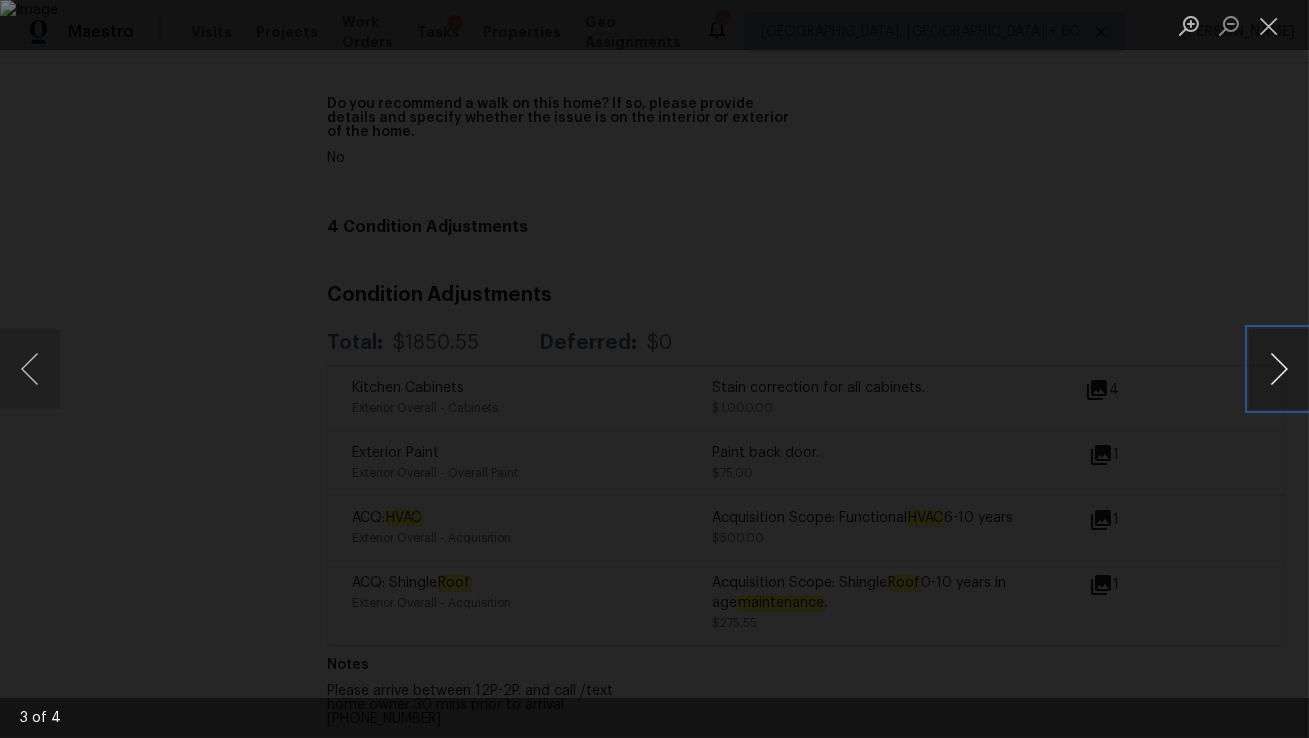 click at bounding box center (1279, 369) 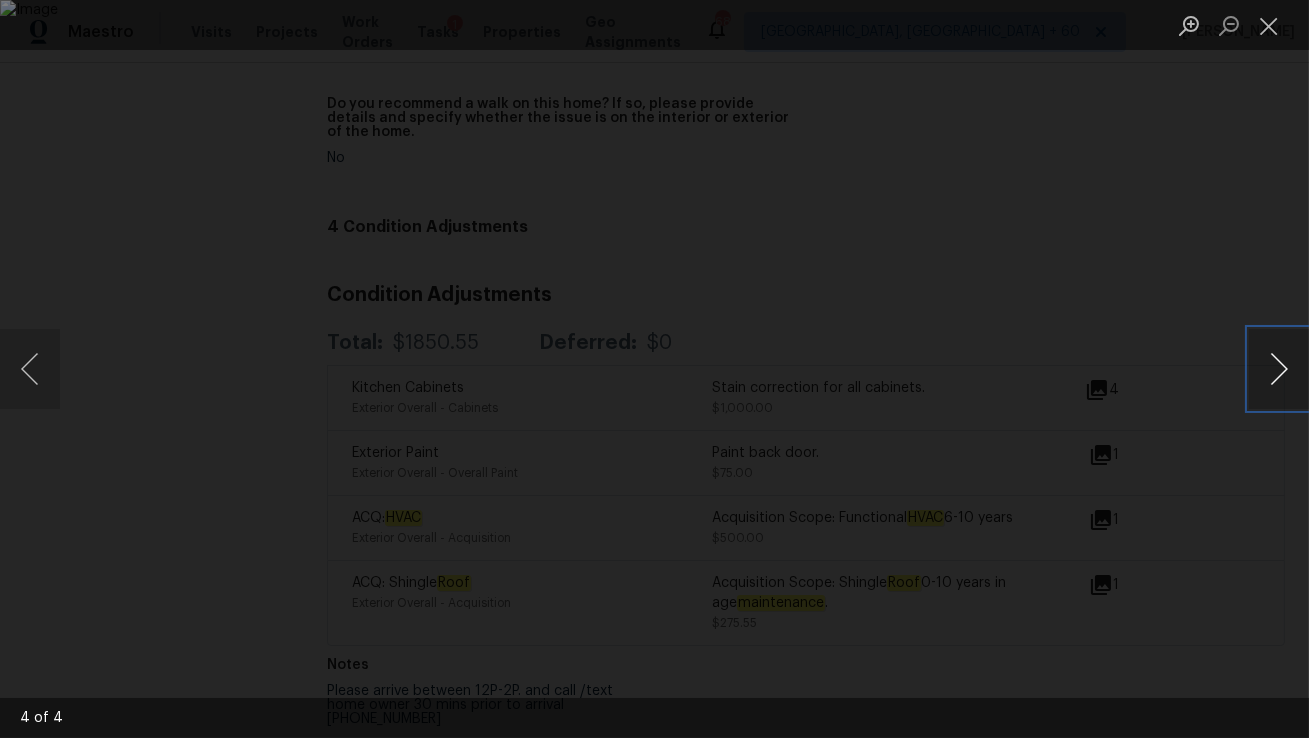 click at bounding box center (1279, 369) 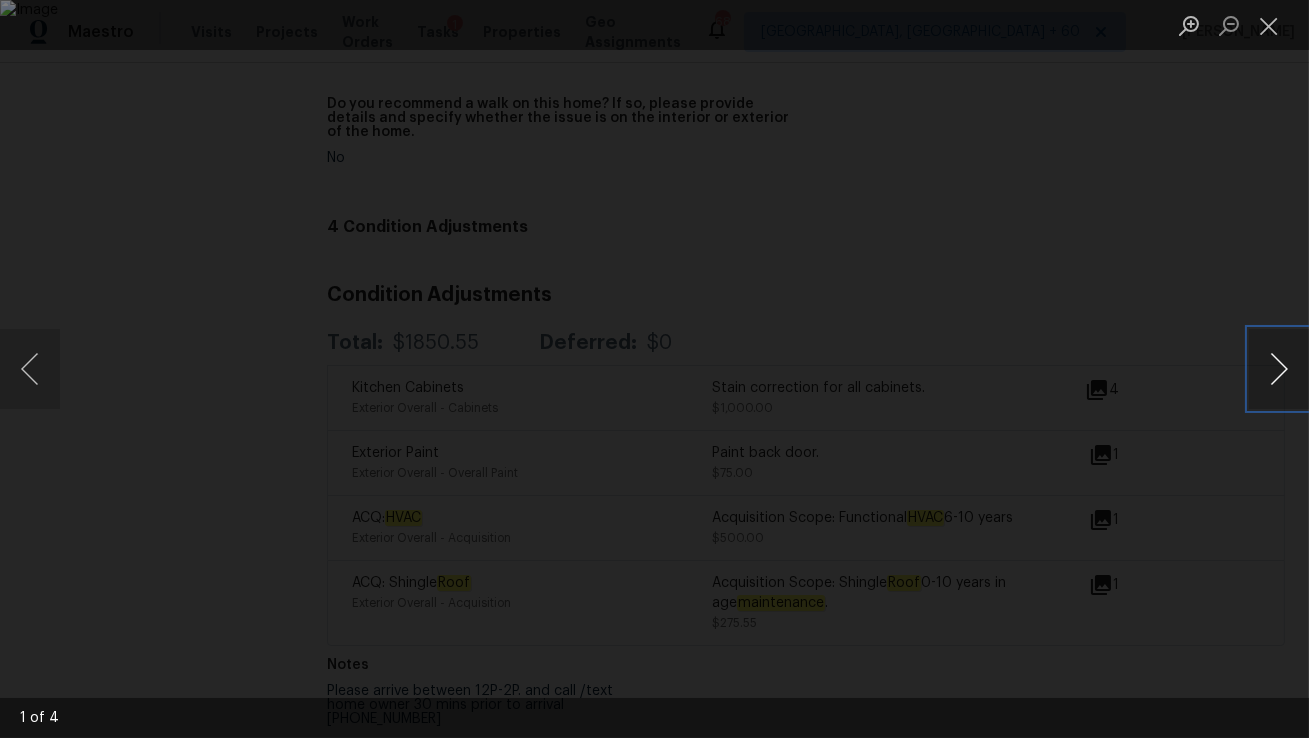 click at bounding box center (1279, 369) 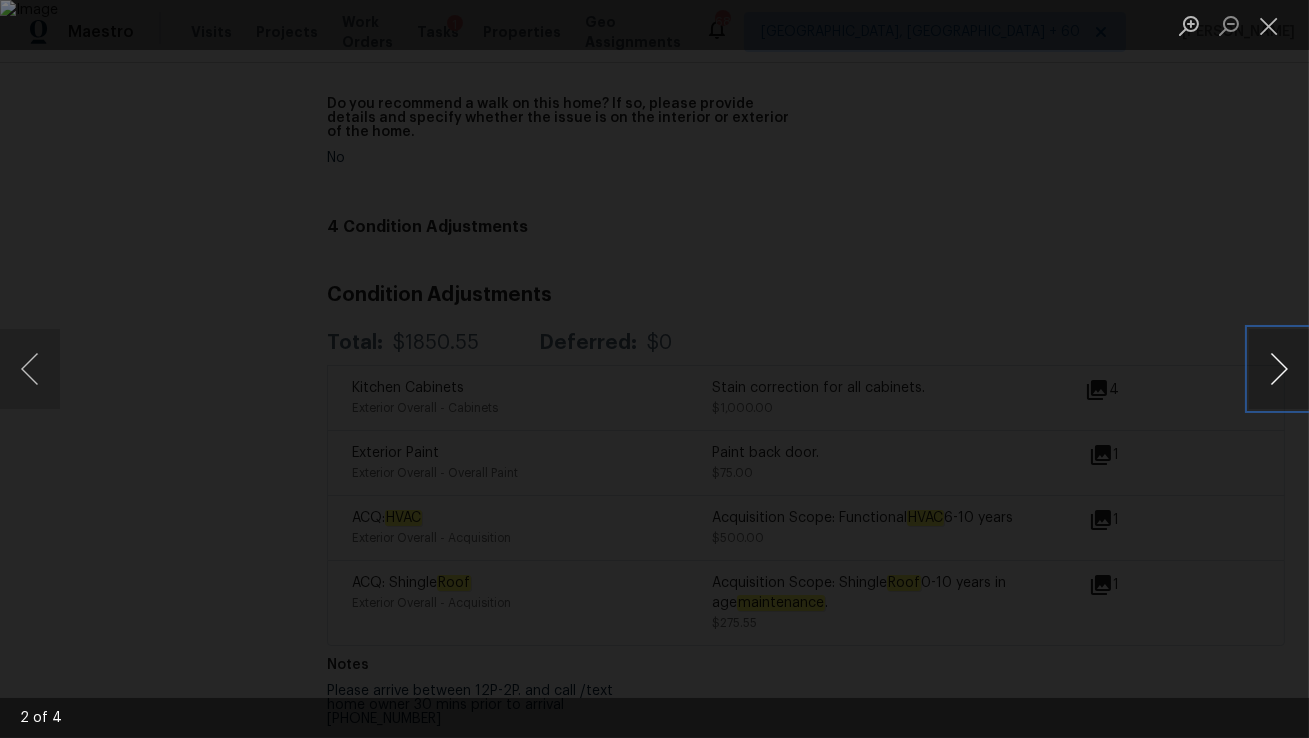 click at bounding box center [1279, 369] 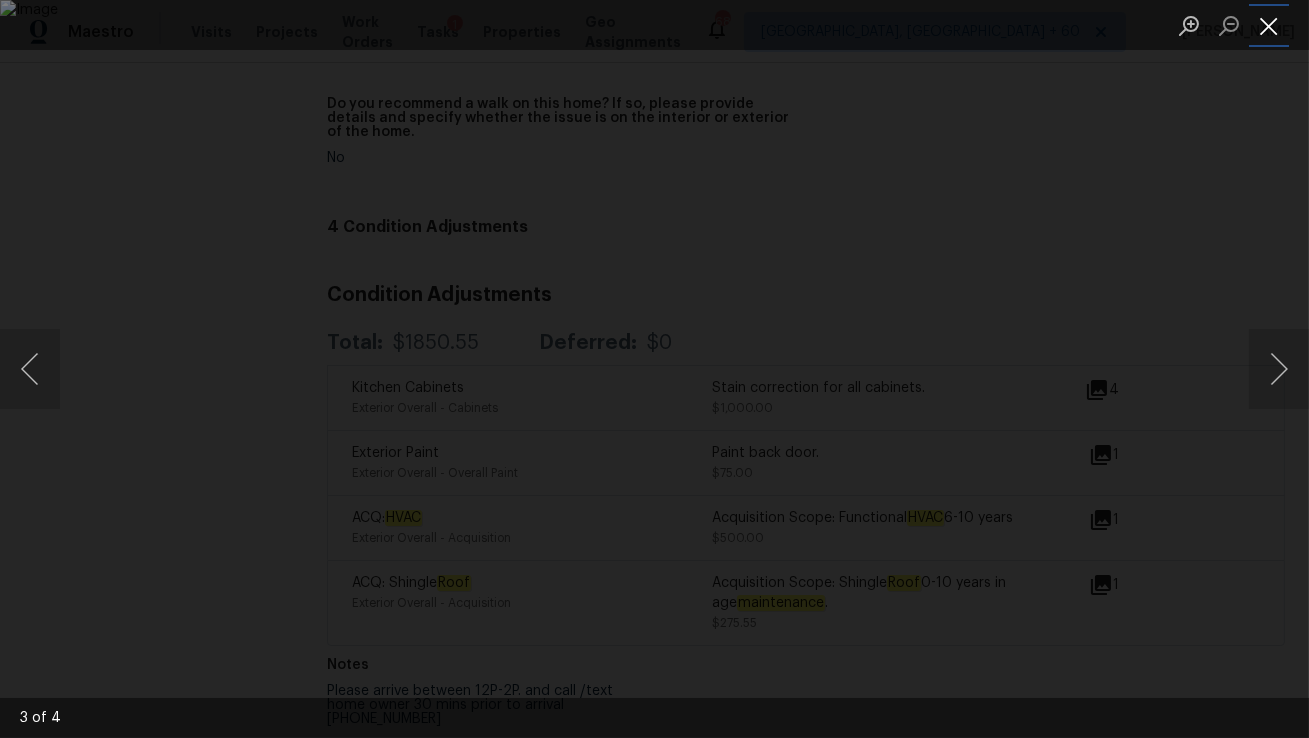 click at bounding box center [1269, 25] 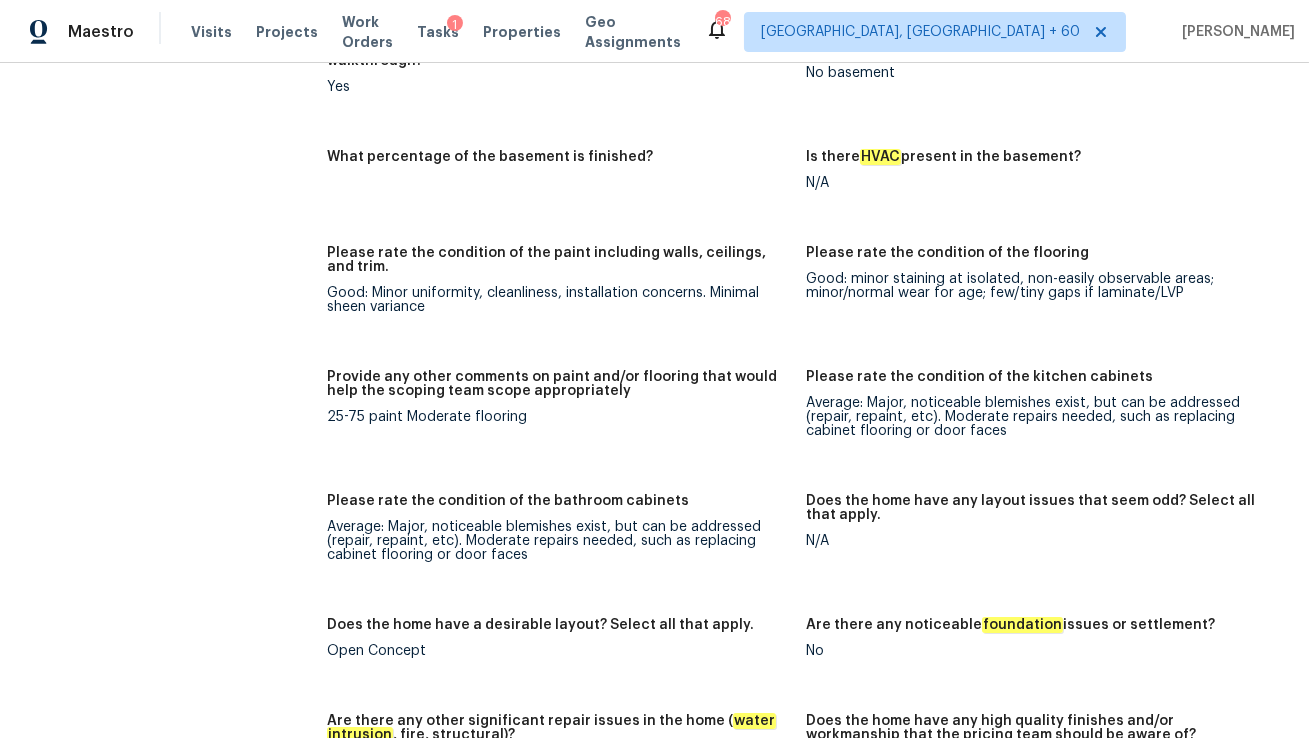 scroll, scrollTop: 2904, scrollLeft: 0, axis: vertical 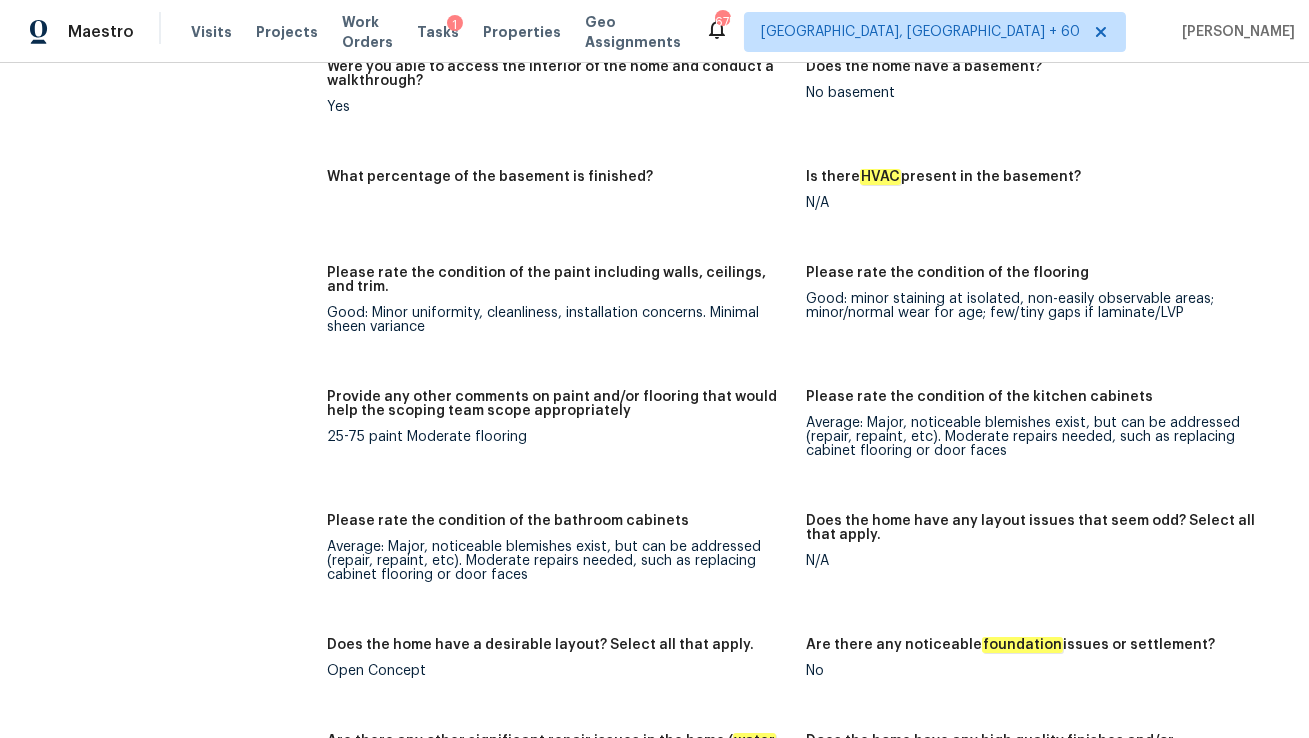 click on "Please rate the condition of the paint including walls, ceilings, and trim." at bounding box center (558, 286) 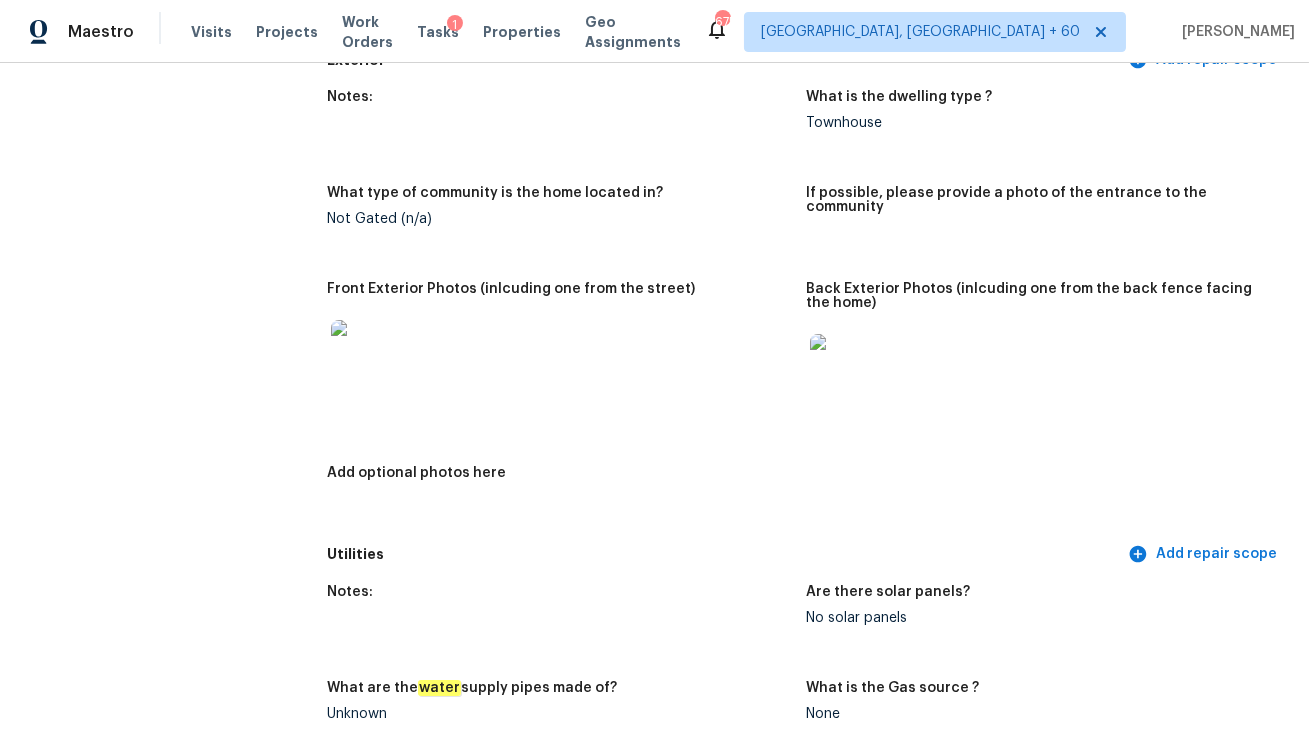 scroll, scrollTop: 0, scrollLeft: 0, axis: both 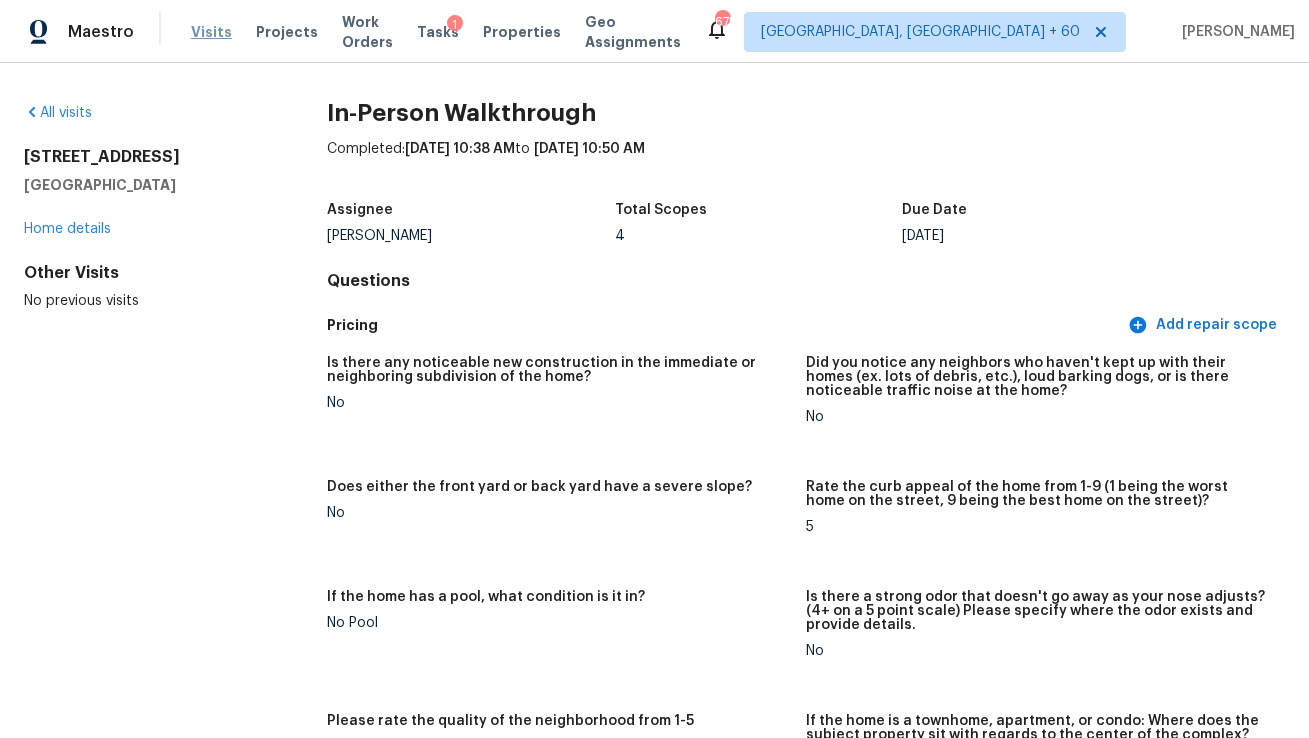 click on "Visits" at bounding box center (211, 32) 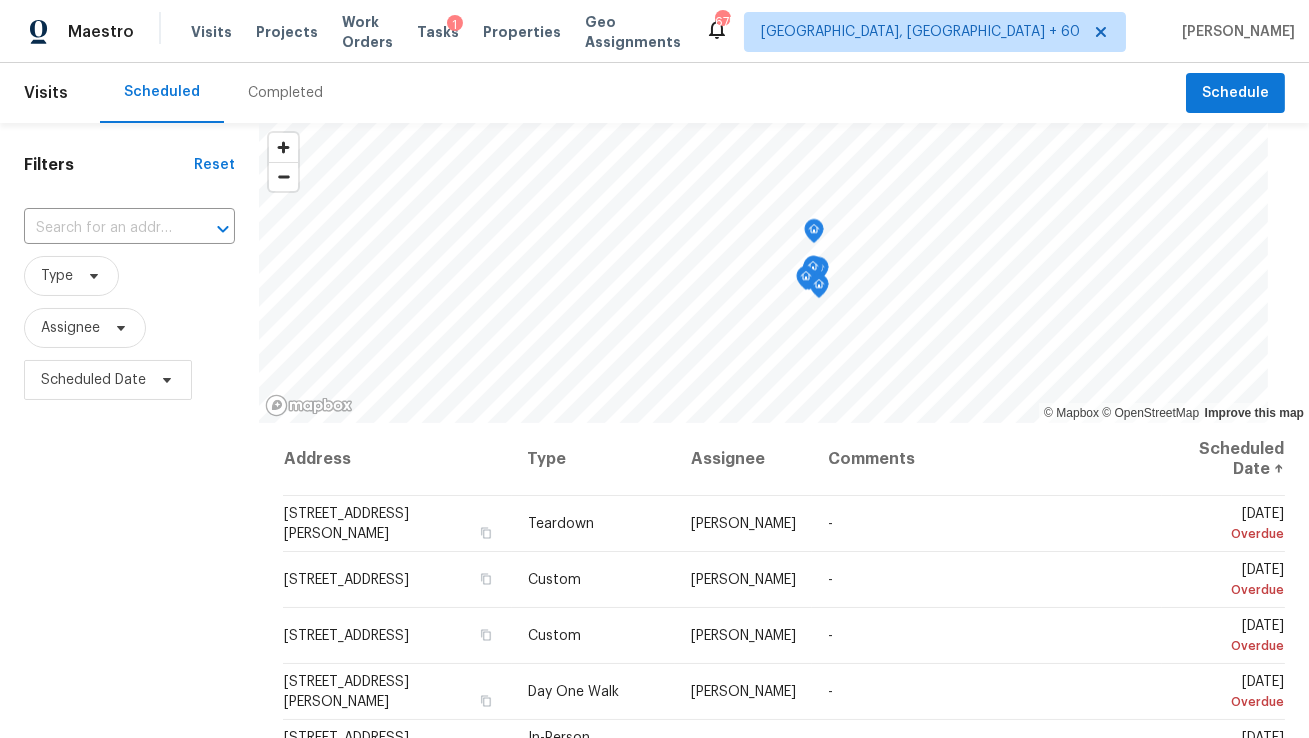 click on "Completed" at bounding box center [285, 93] 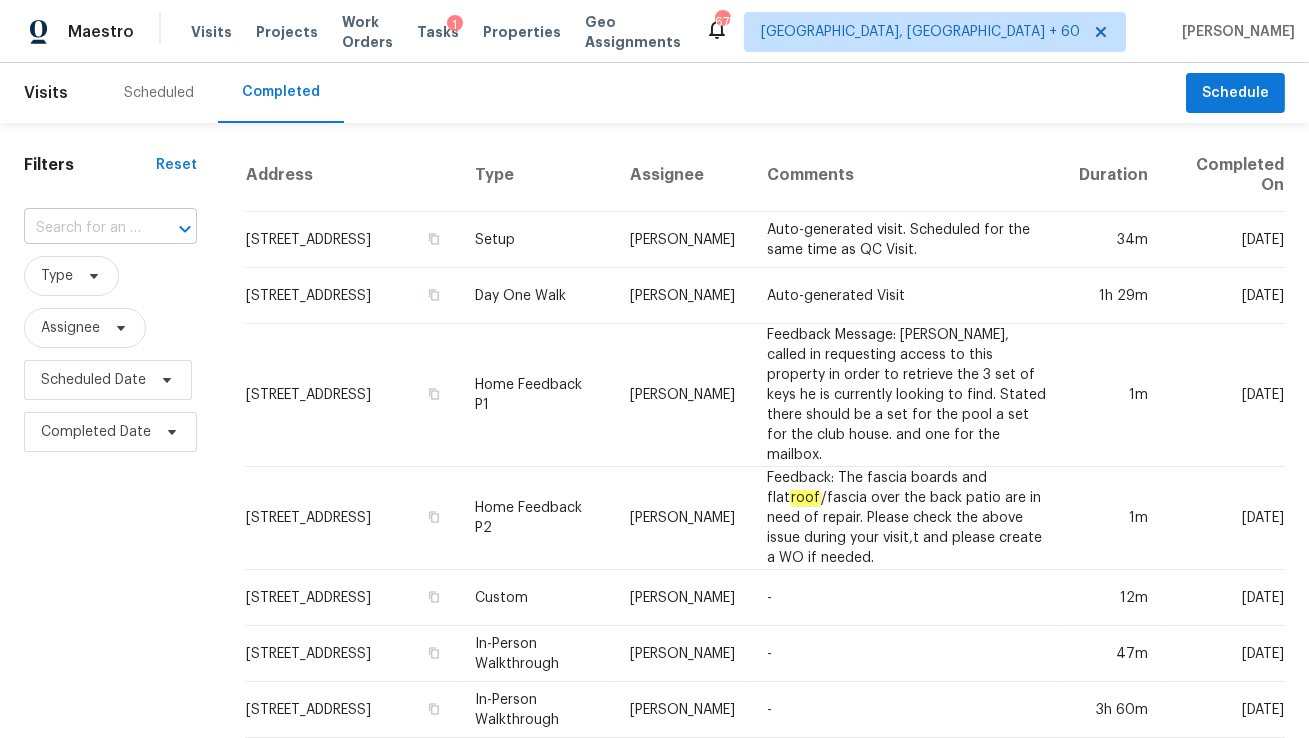 click at bounding box center [82, 228] 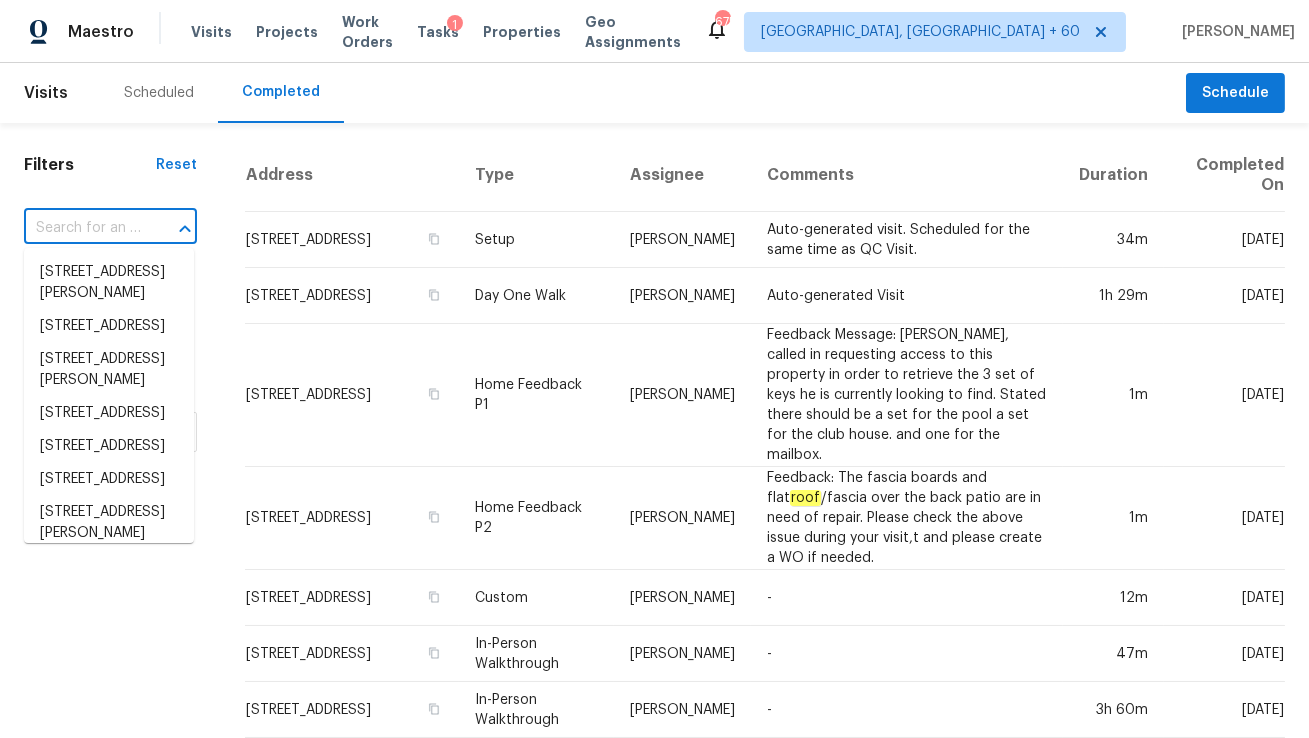 paste on "1017 Spruce St Lockhart, TX, 78644" 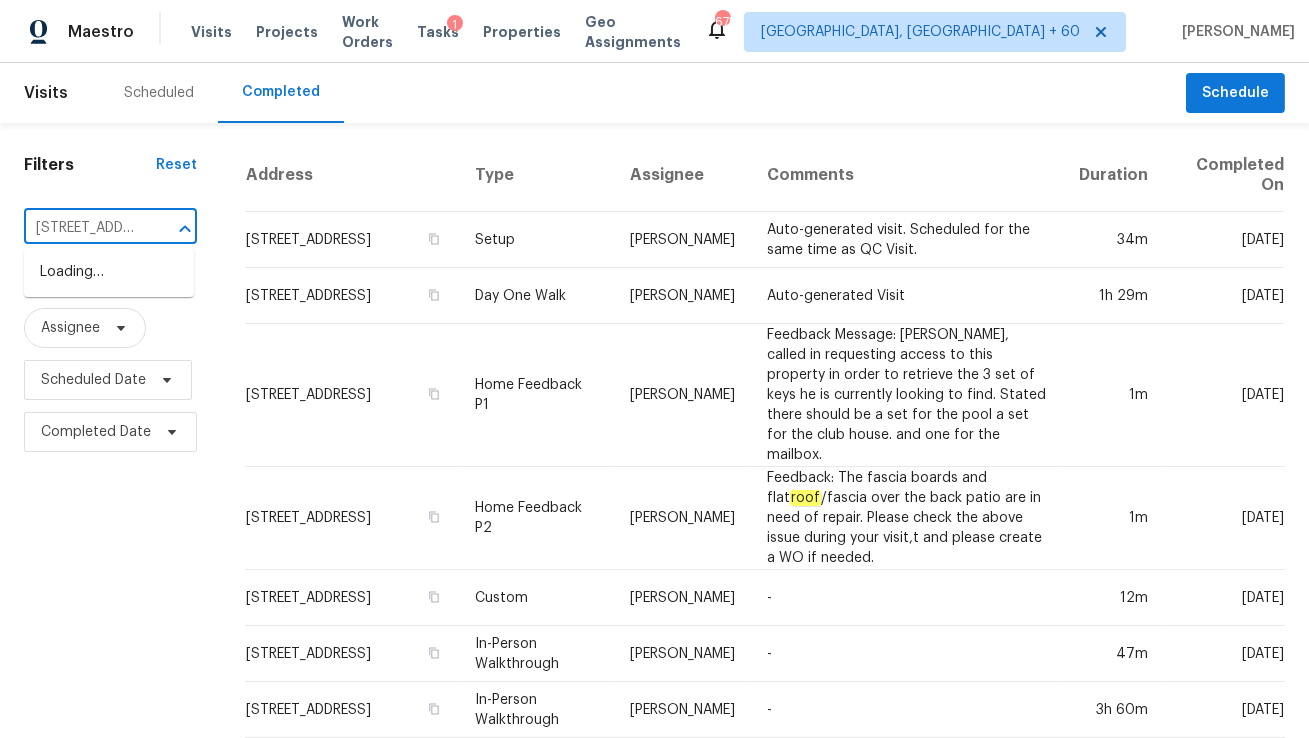 scroll, scrollTop: 0, scrollLeft: 128, axis: horizontal 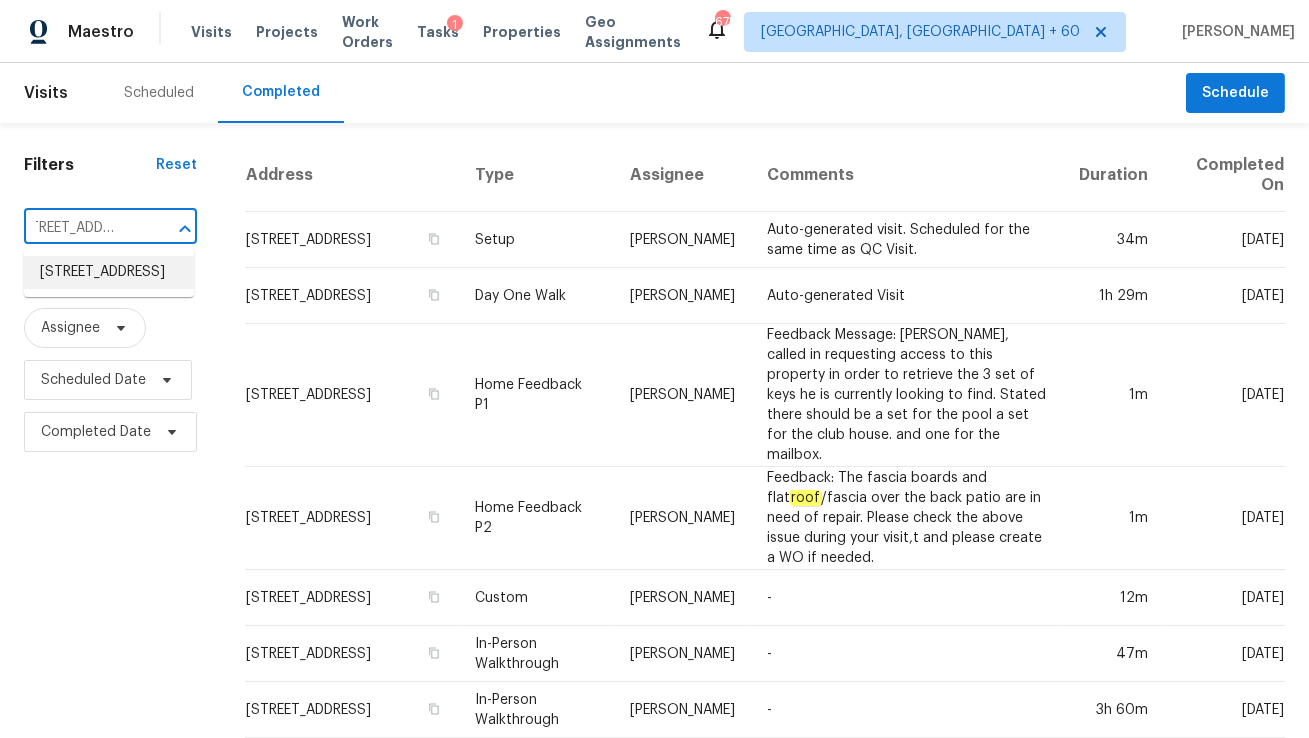 click on "[STREET_ADDRESS]" at bounding box center [109, 272] 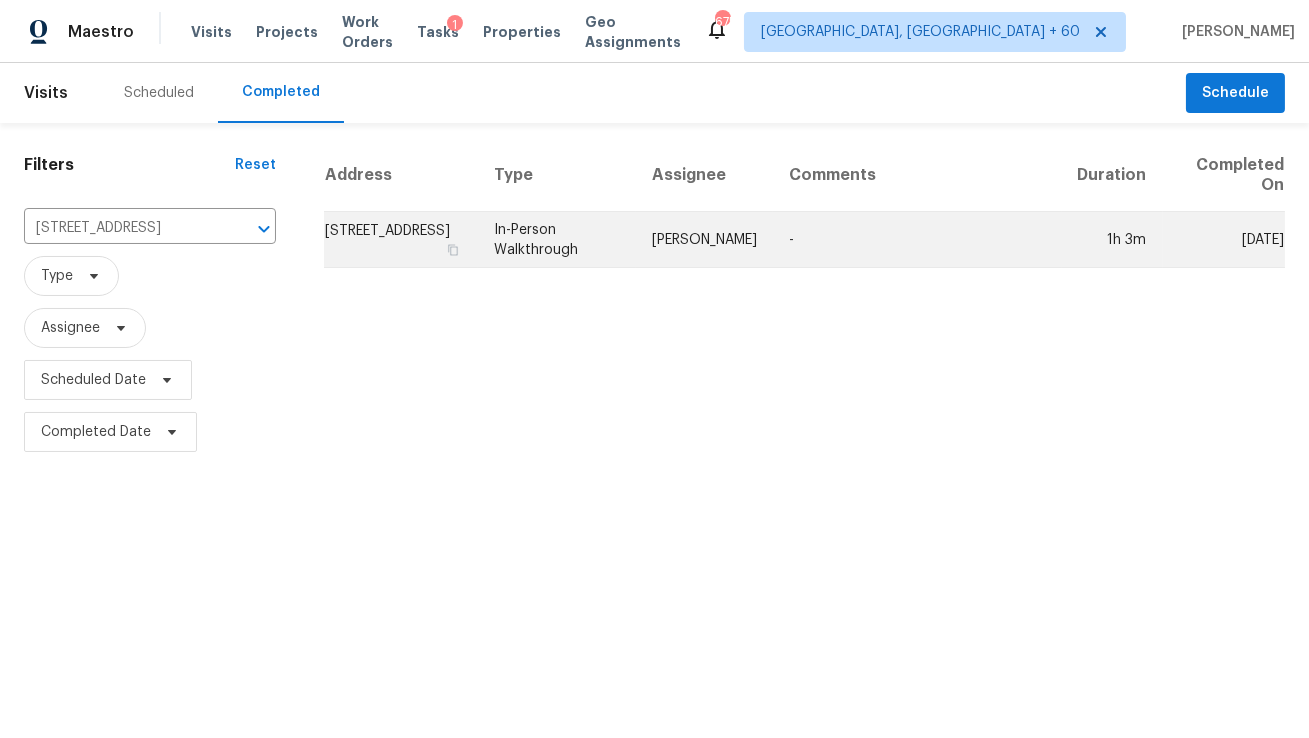 click on "In-Person Walkthrough" at bounding box center [557, 240] 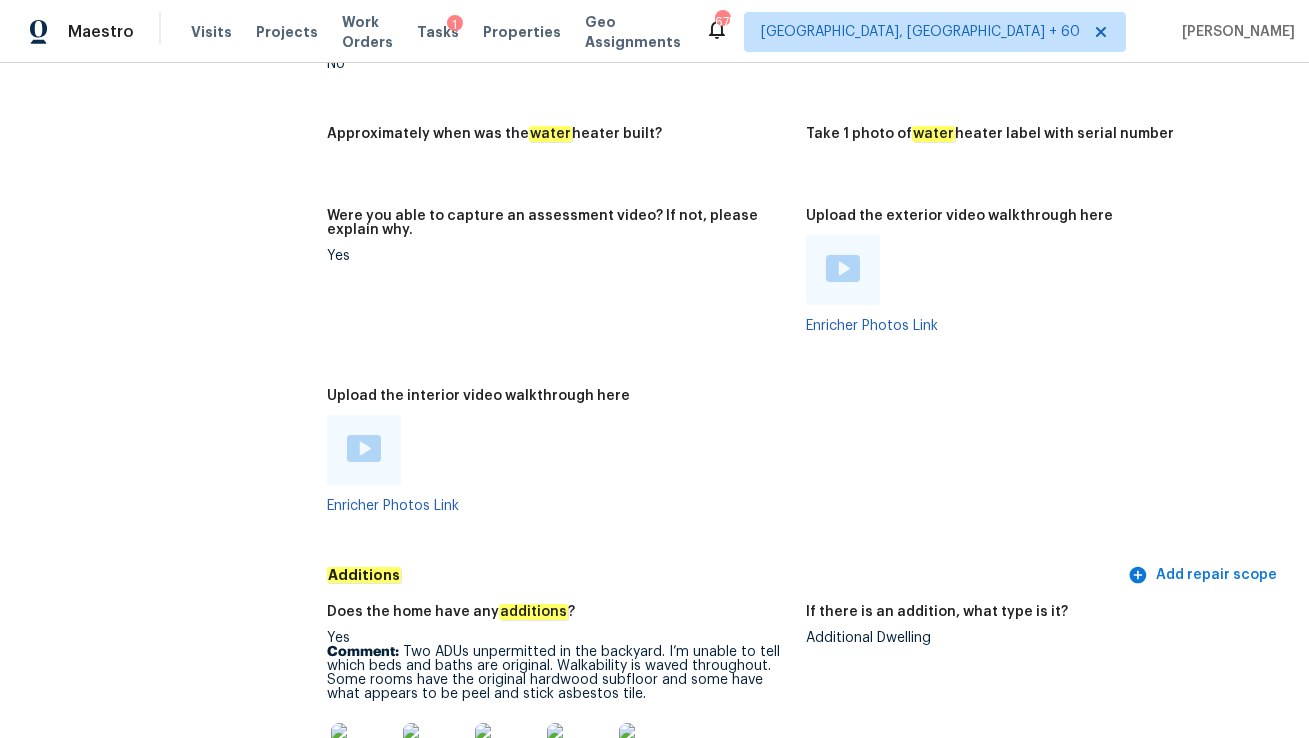 scroll, scrollTop: 4436, scrollLeft: 0, axis: vertical 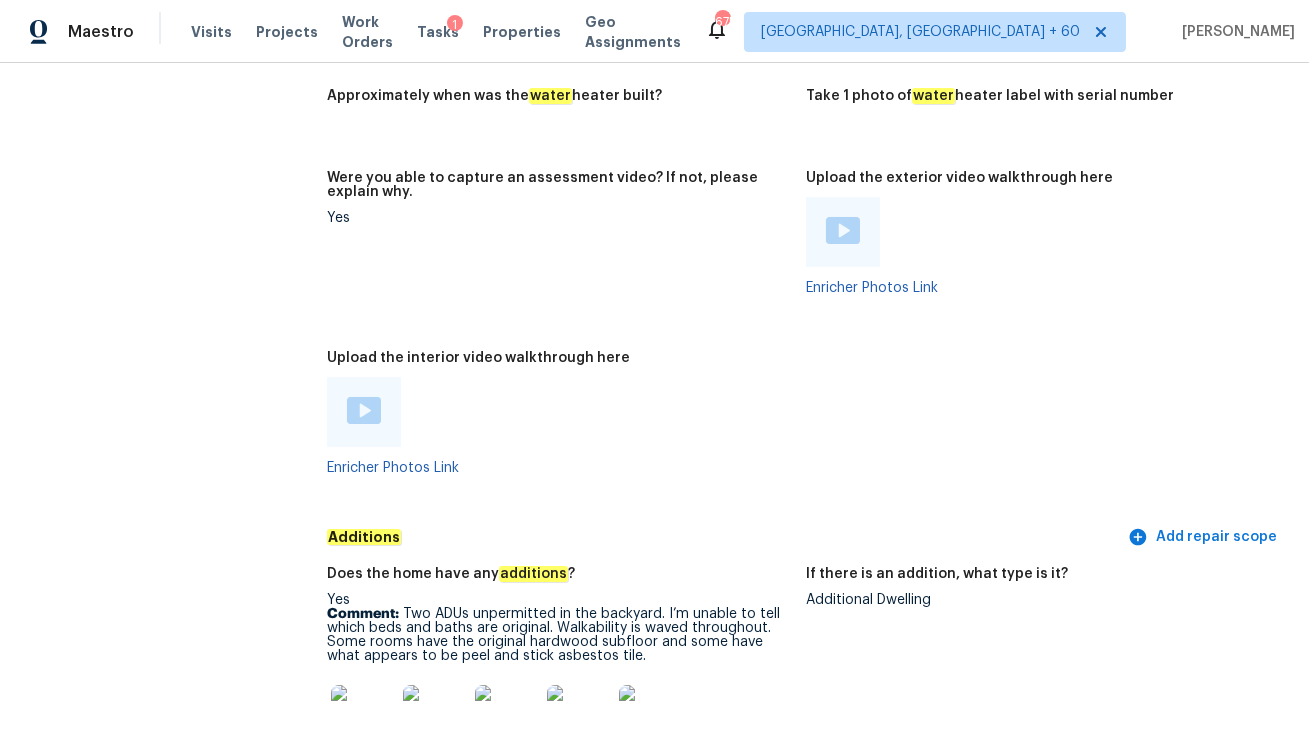 click at bounding box center (364, 410) 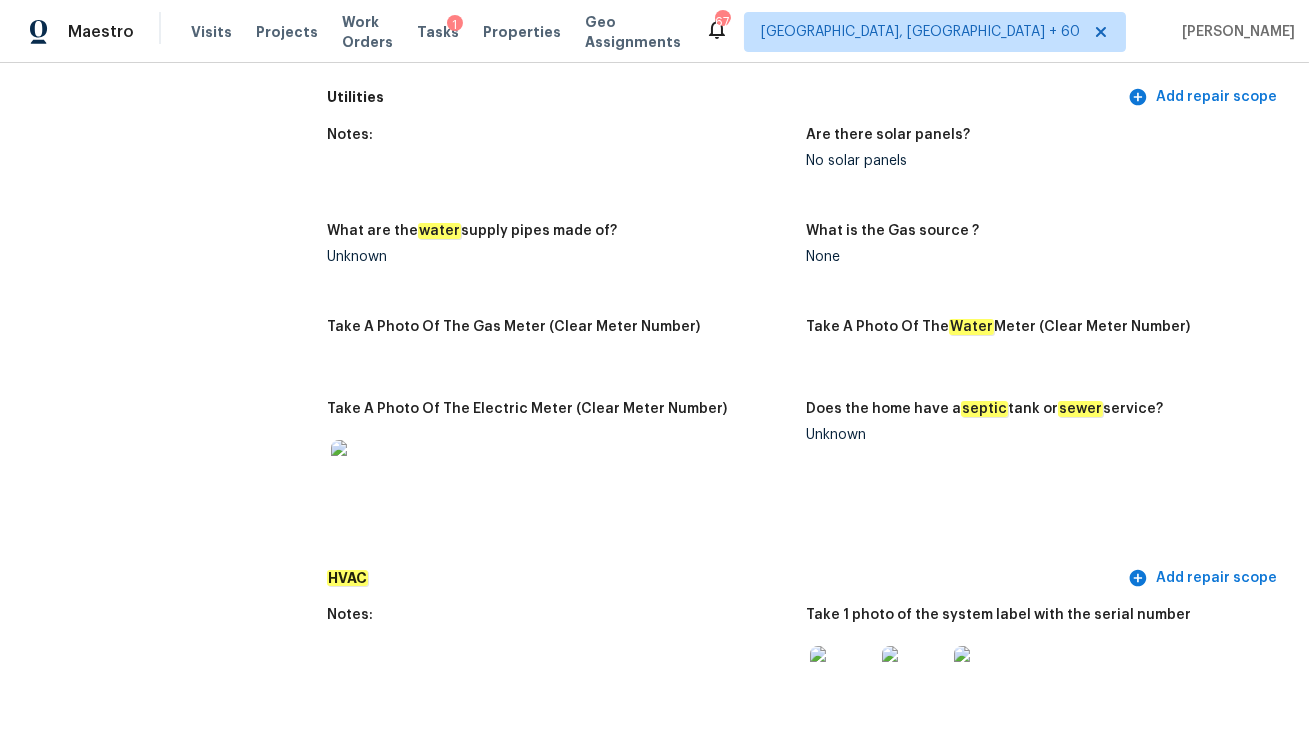 scroll, scrollTop: 1431, scrollLeft: 0, axis: vertical 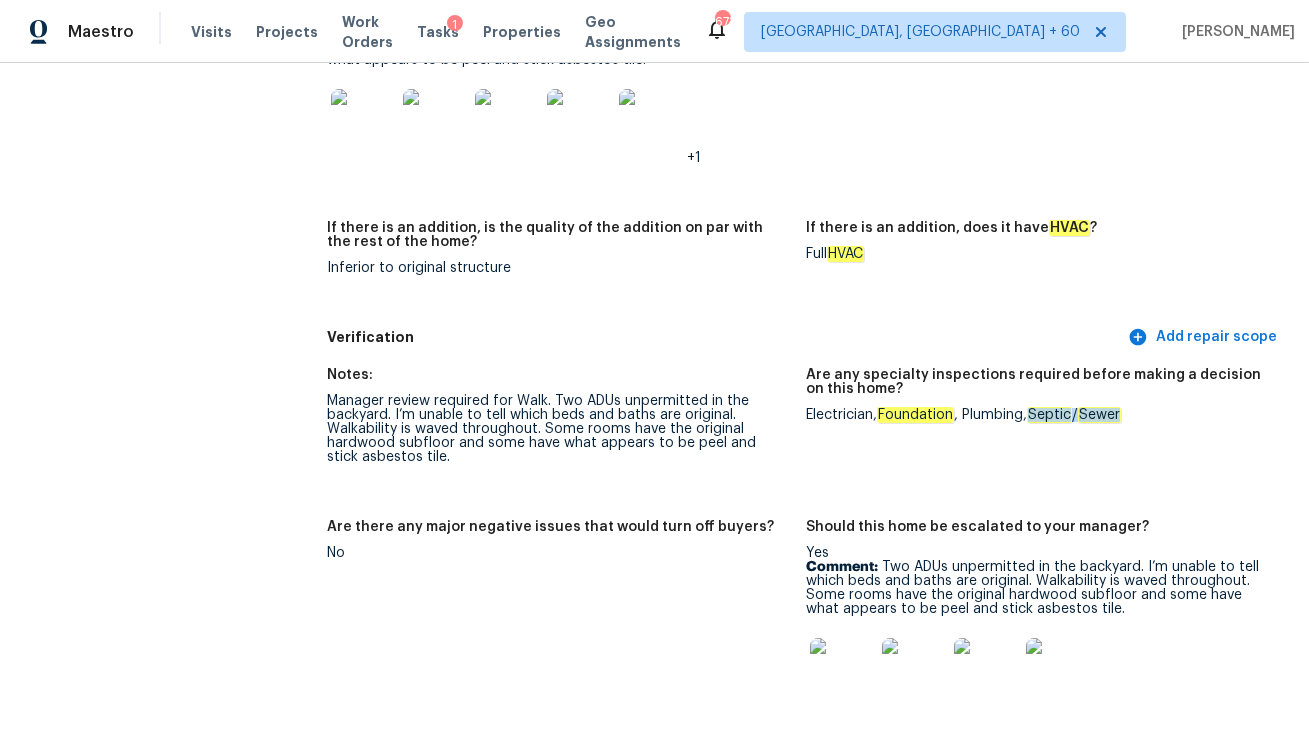 drag, startPoint x: 1038, startPoint y: 403, endPoint x: 1141, endPoint y: 412, distance: 103.392456 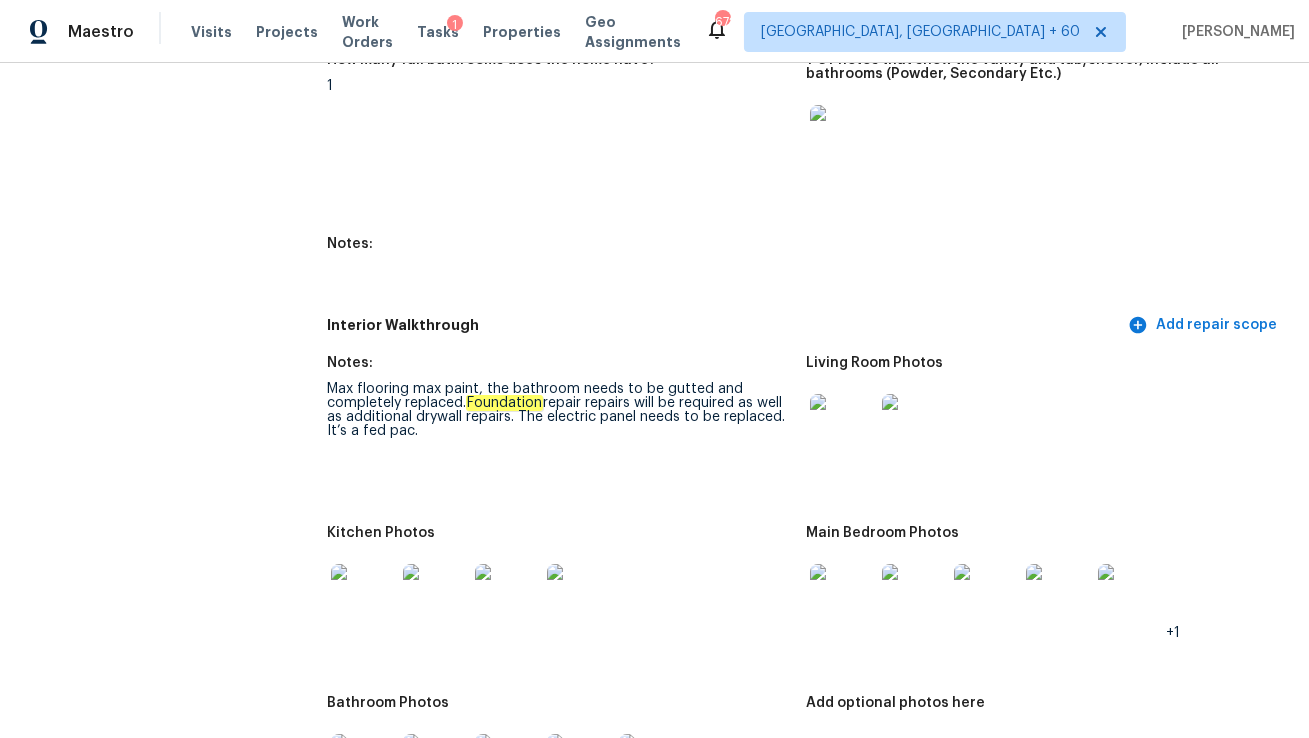 scroll, scrollTop: 4557, scrollLeft: 0, axis: vertical 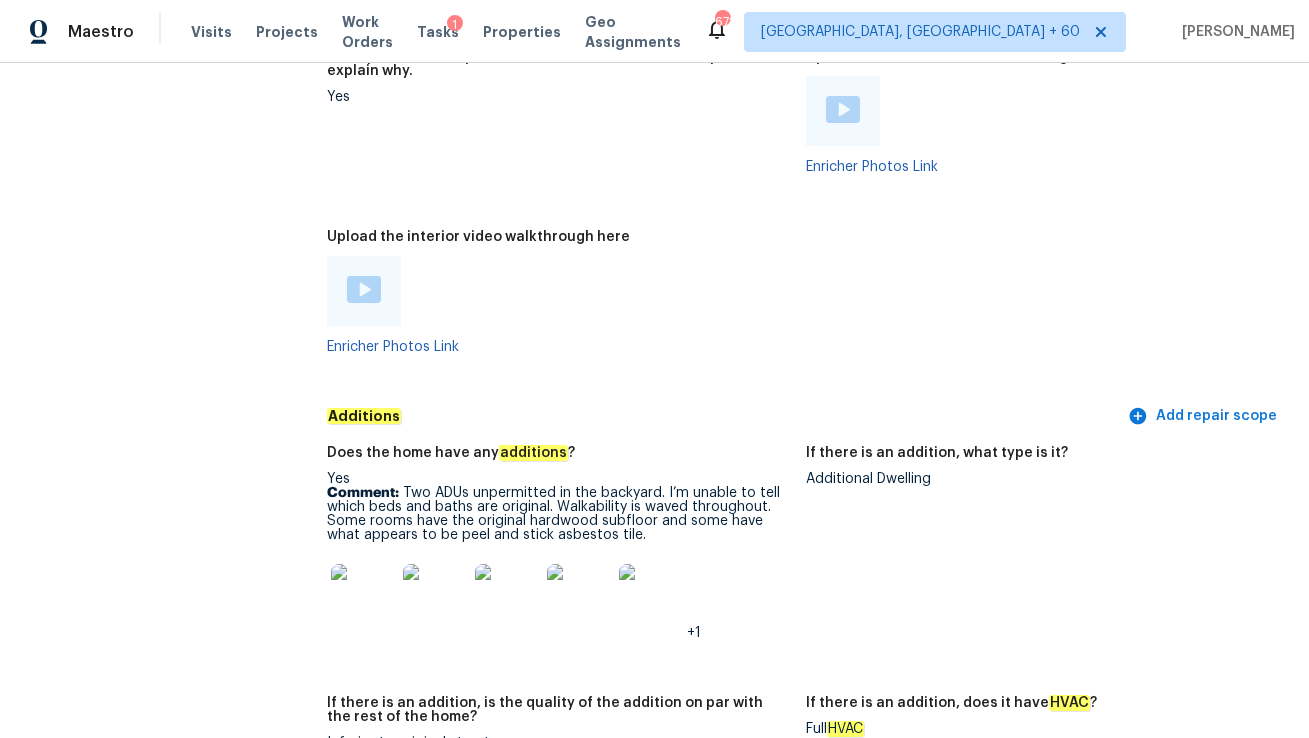 drag, startPoint x: 401, startPoint y: 479, endPoint x: 558, endPoint y: 508, distance: 159.65588 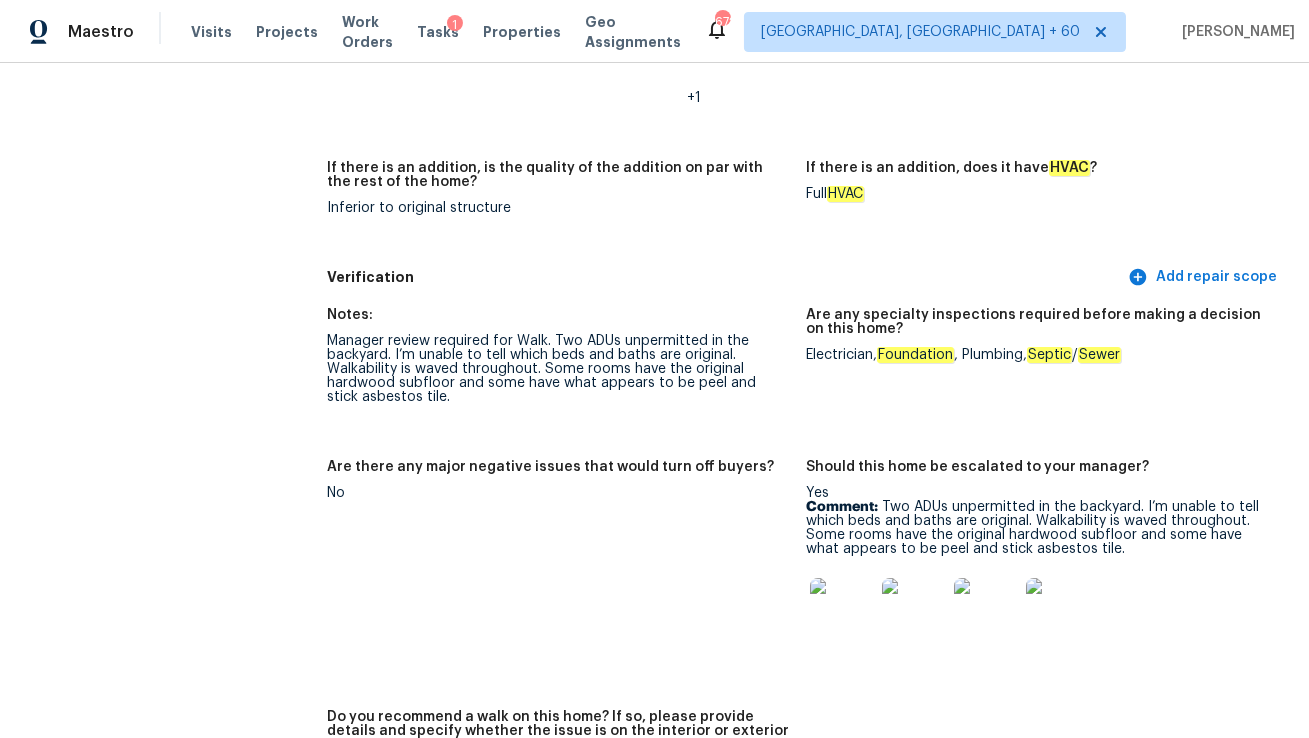scroll, scrollTop: 5165, scrollLeft: 0, axis: vertical 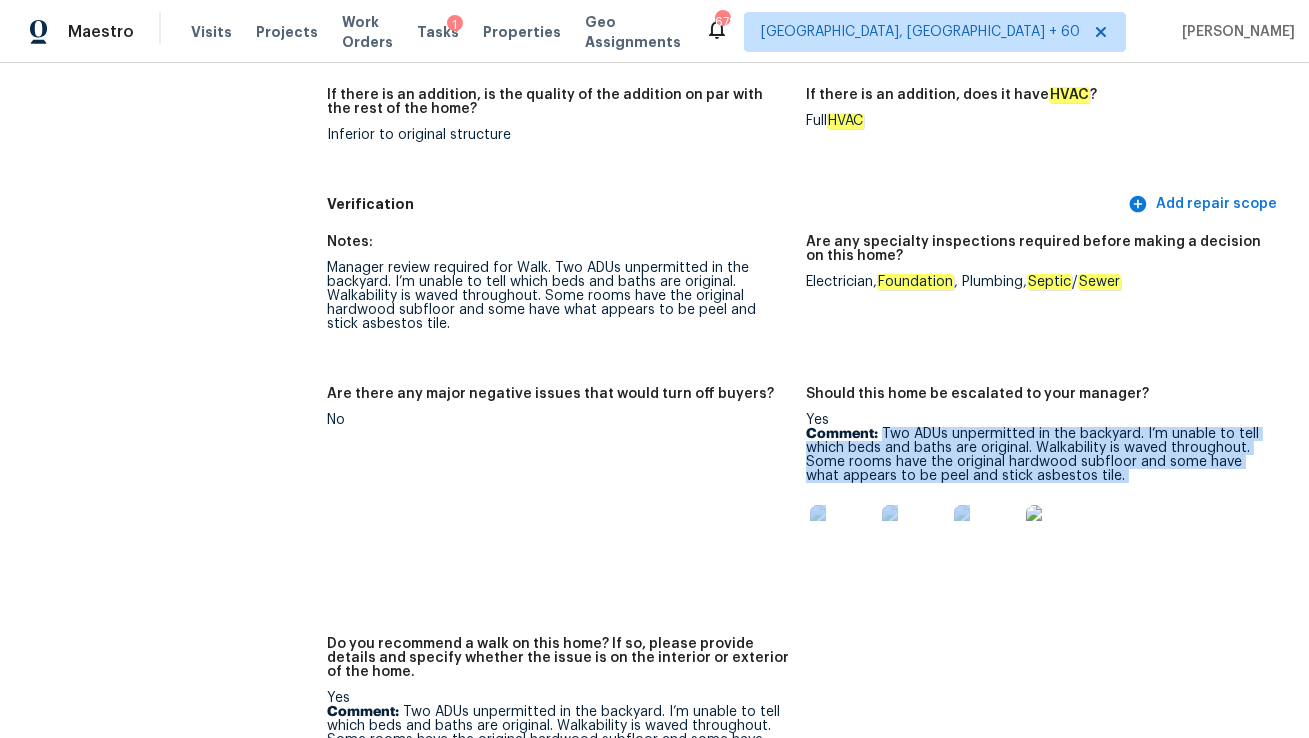 drag, startPoint x: 884, startPoint y: 420, endPoint x: 1103, endPoint y: 473, distance: 225.32199 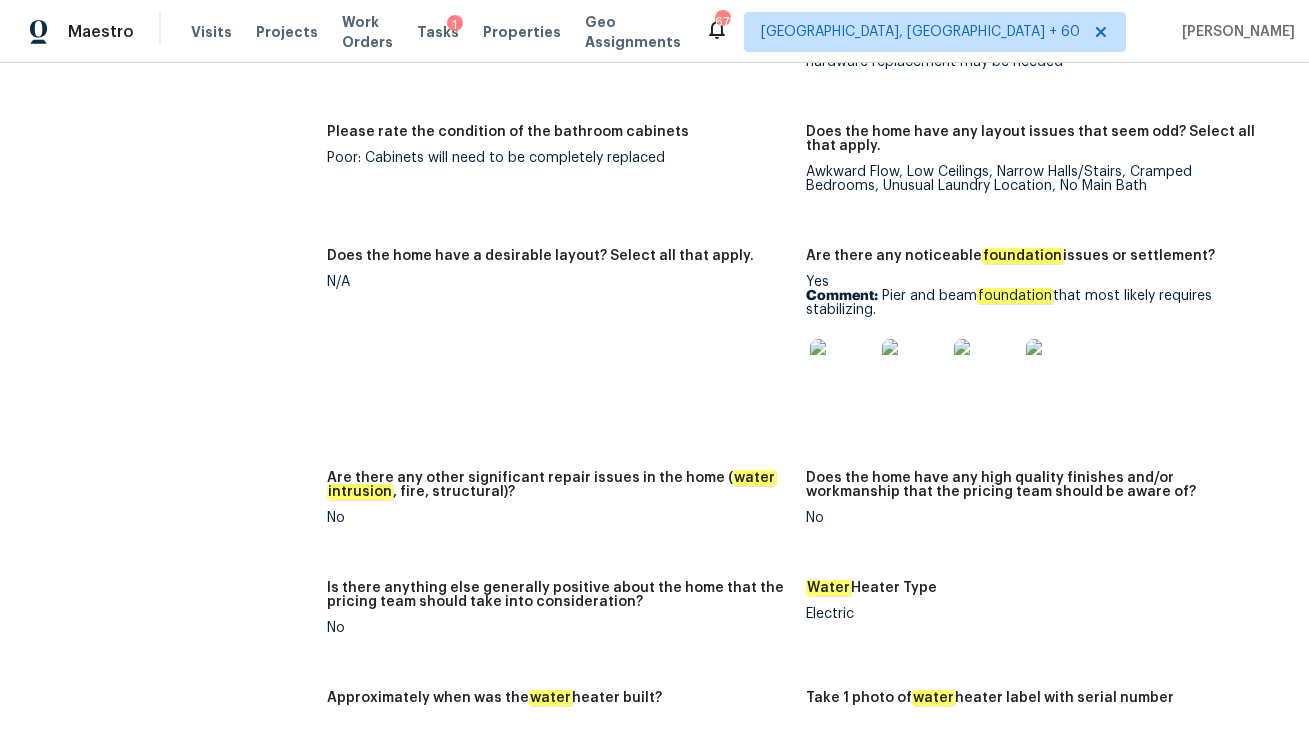 scroll, scrollTop: 3635, scrollLeft: 0, axis: vertical 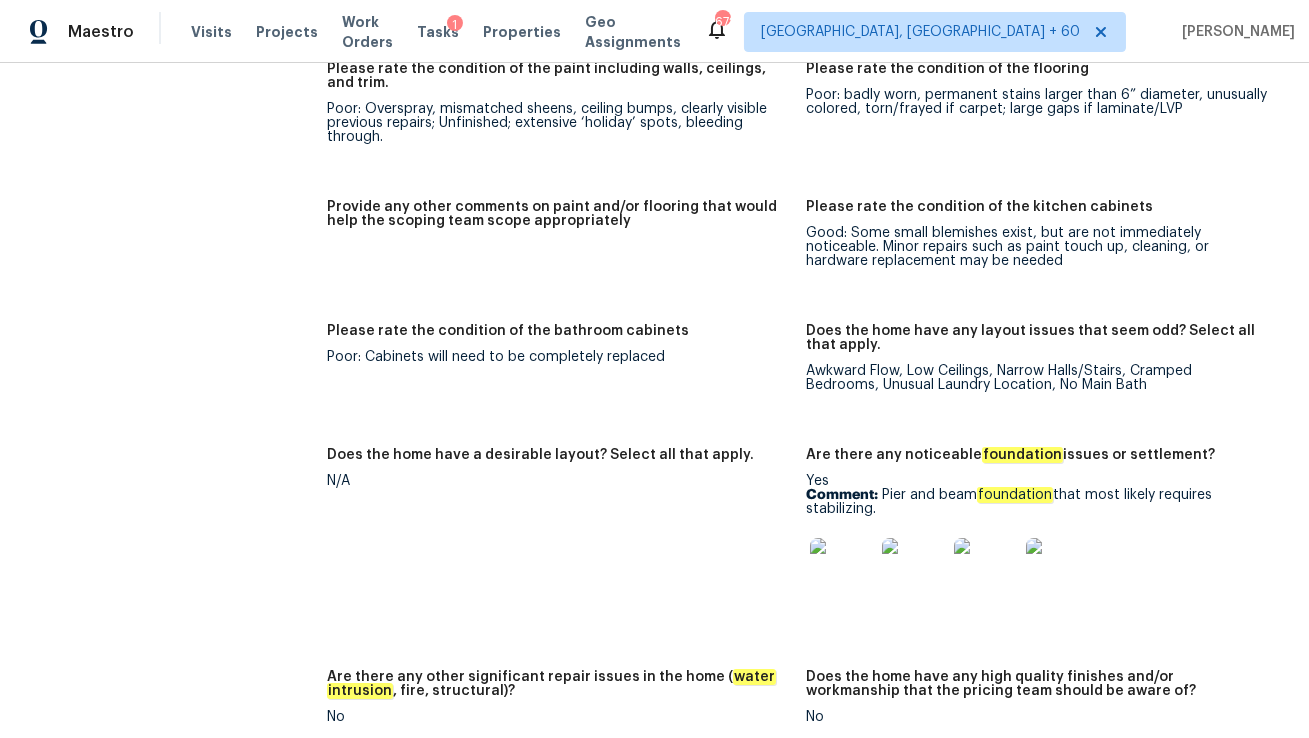 drag, startPoint x: 880, startPoint y: 487, endPoint x: 898, endPoint y: 495, distance: 19.697716 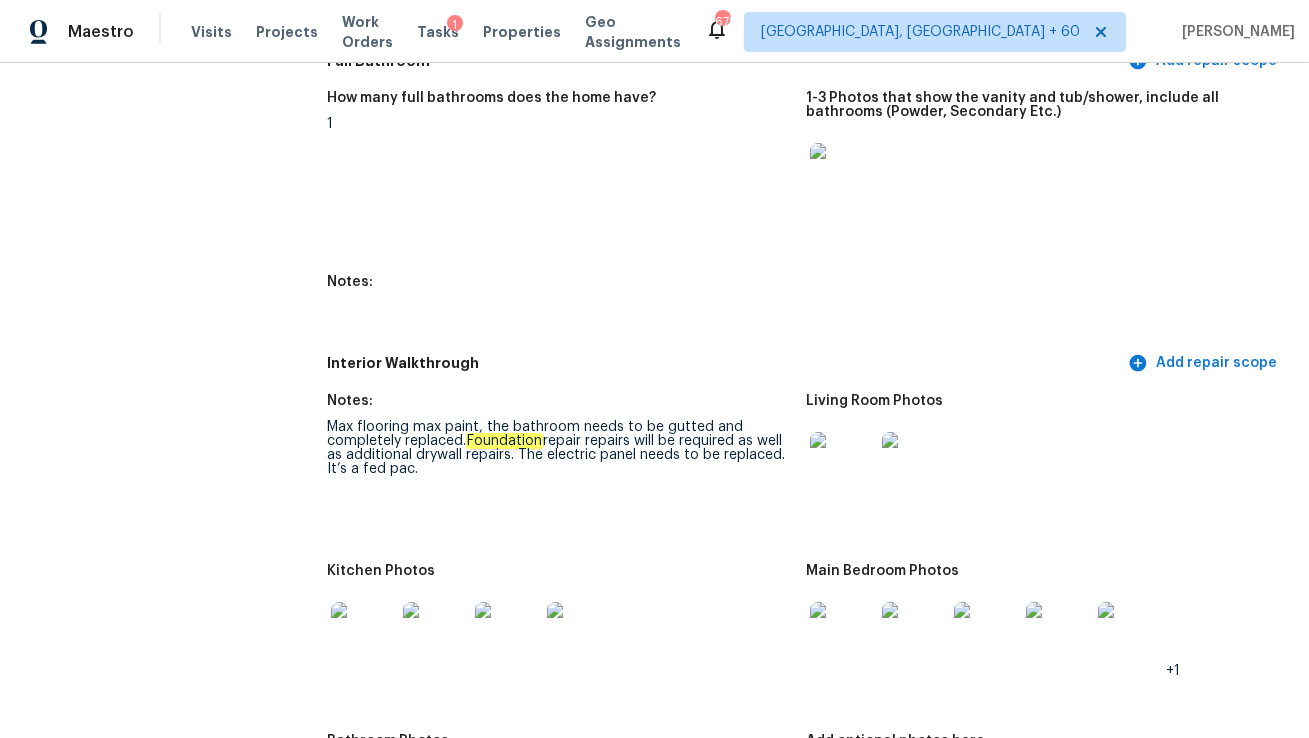 scroll, scrollTop: 2585, scrollLeft: 0, axis: vertical 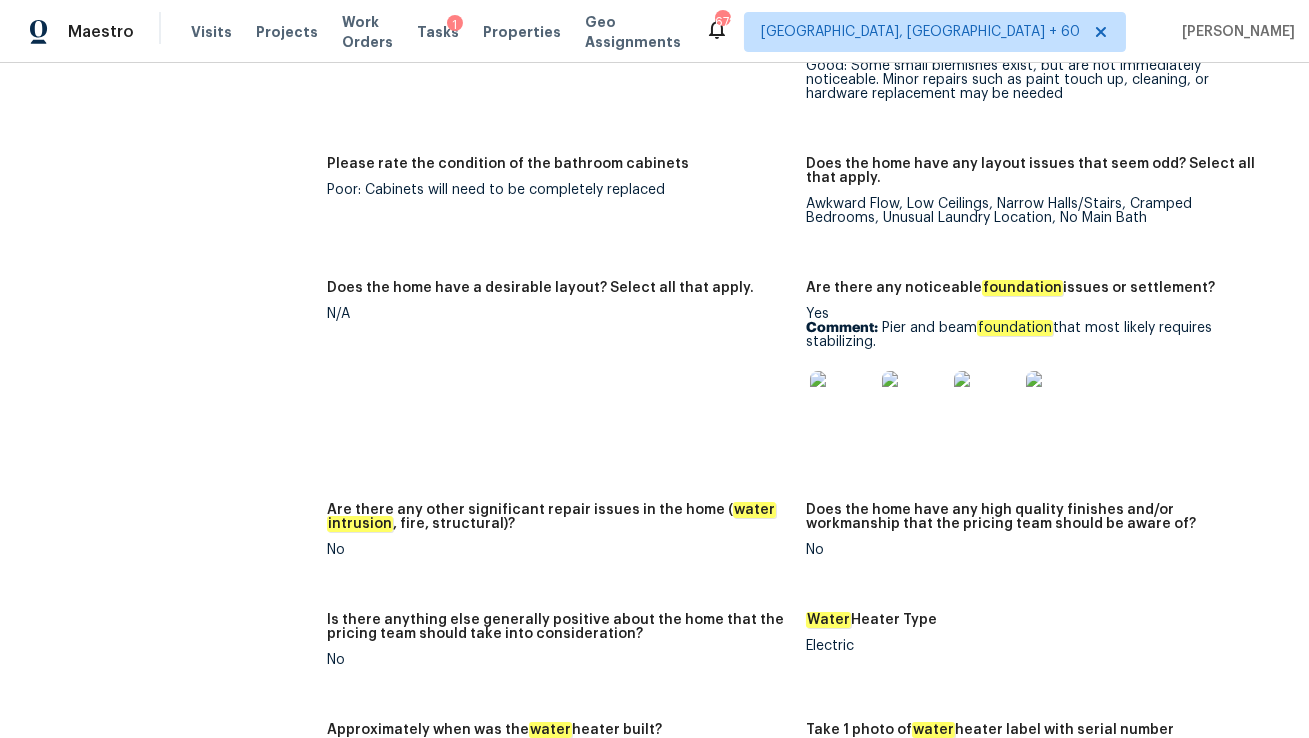 click on "Does the home have a desirable layout? Select all that apply. N/A" at bounding box center [566, 380] 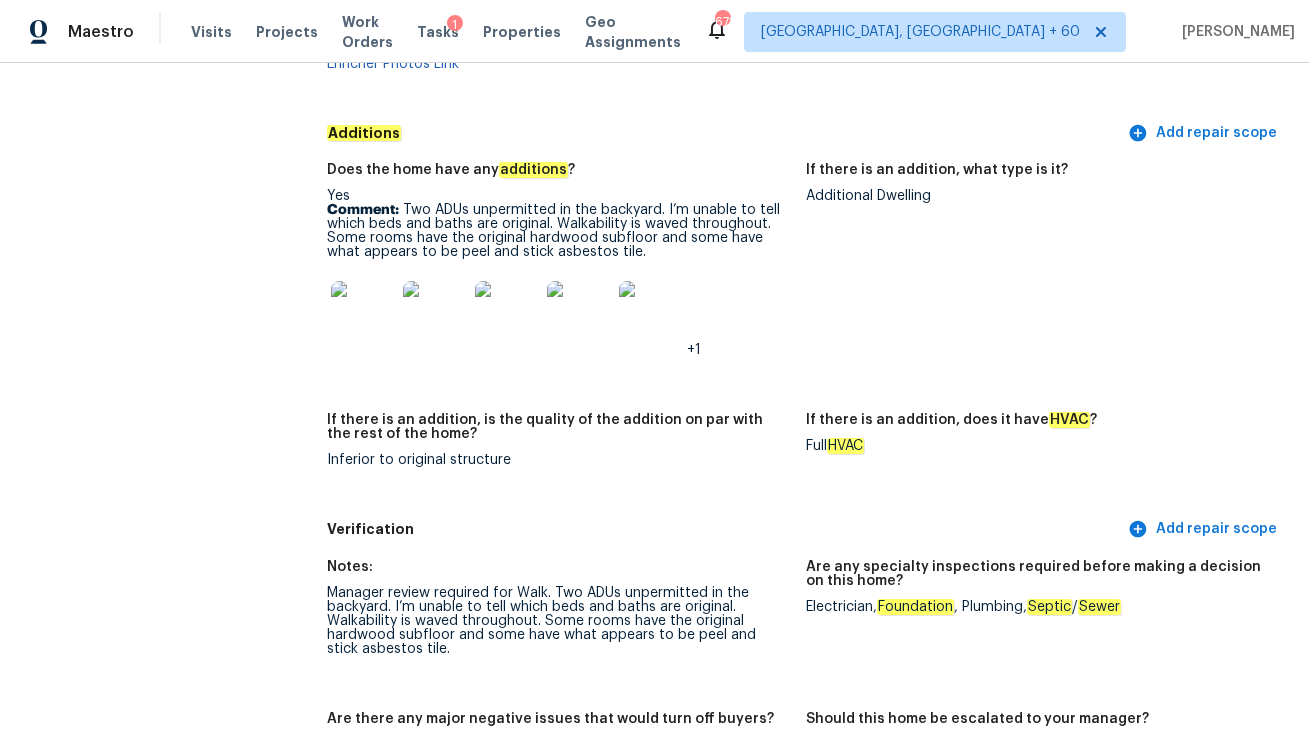 scroll, scrollTop: 4841, scrollLeft: 0, axis: vertical 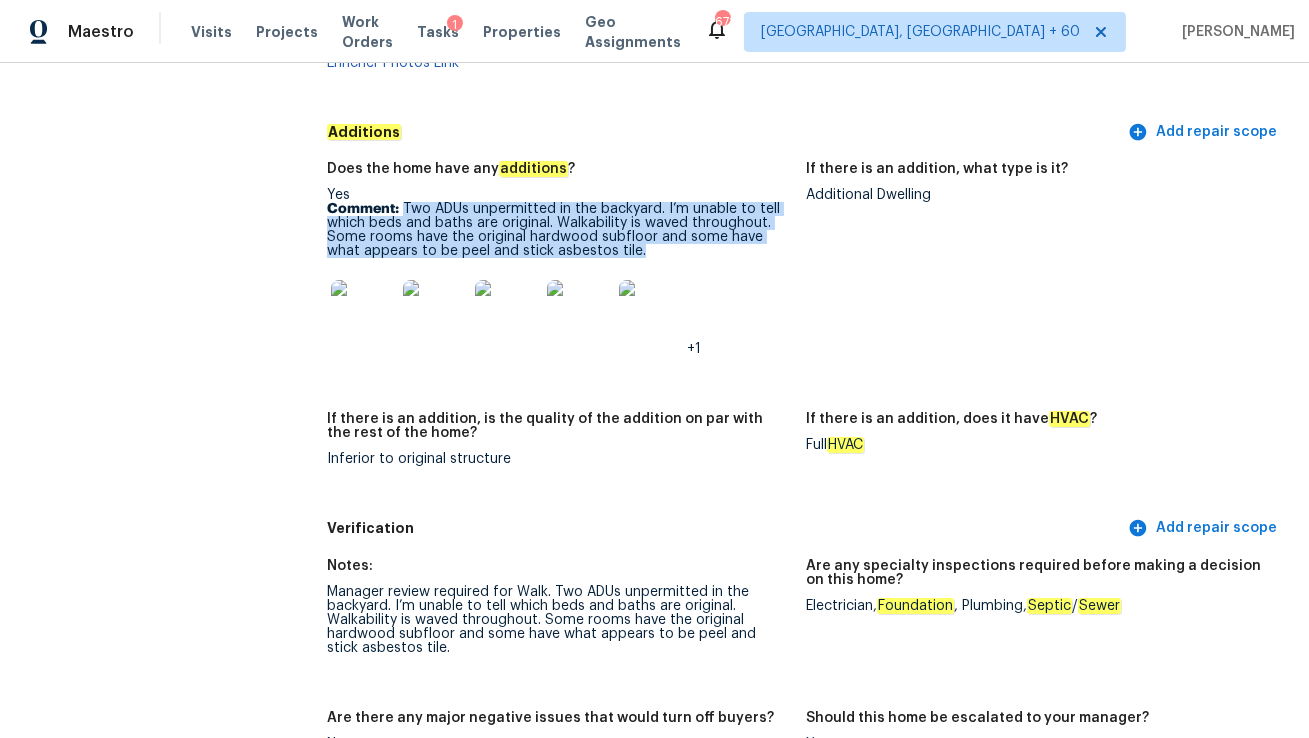 drag, startPoint x: 405, startPoint y: 194, endPoint x: 608, endPoint y: 242, distance: 208.5977 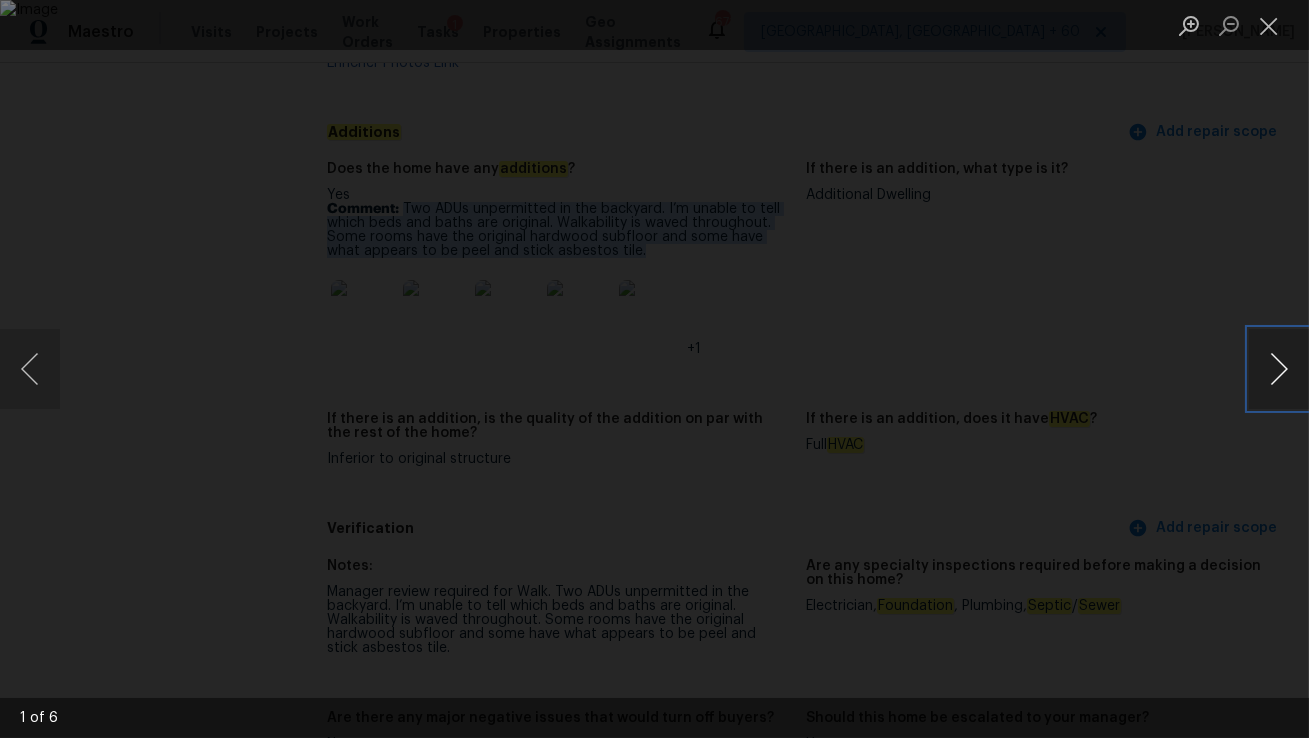 click at bounding box center [1279, 369] 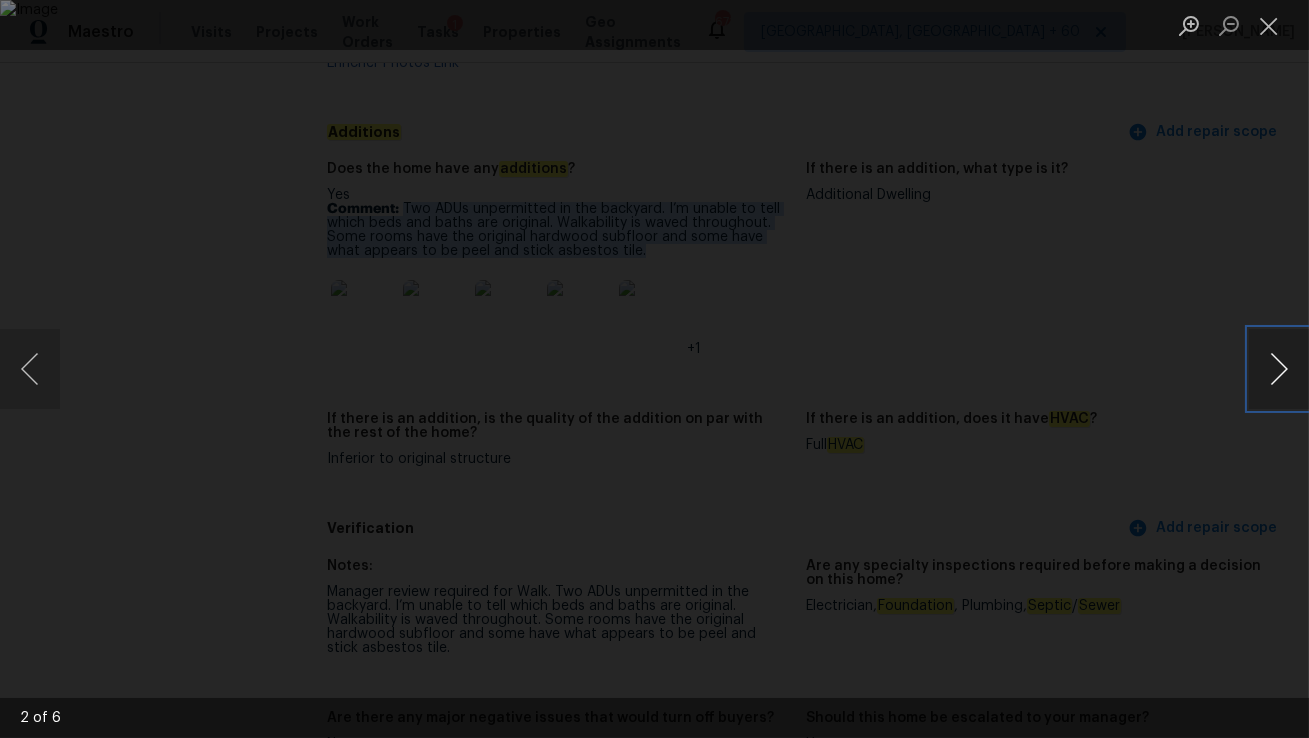 click at bounding box center [1279, 369] 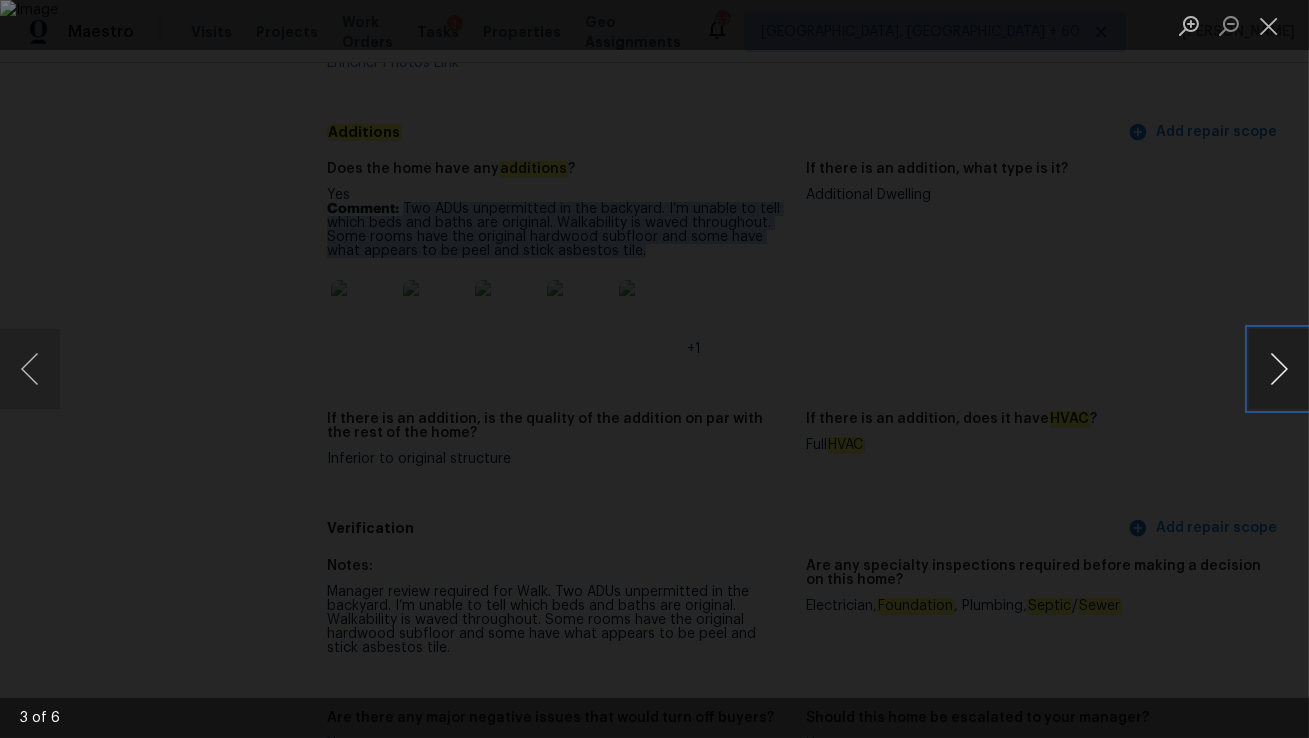click at bounding box center (1279, 369) 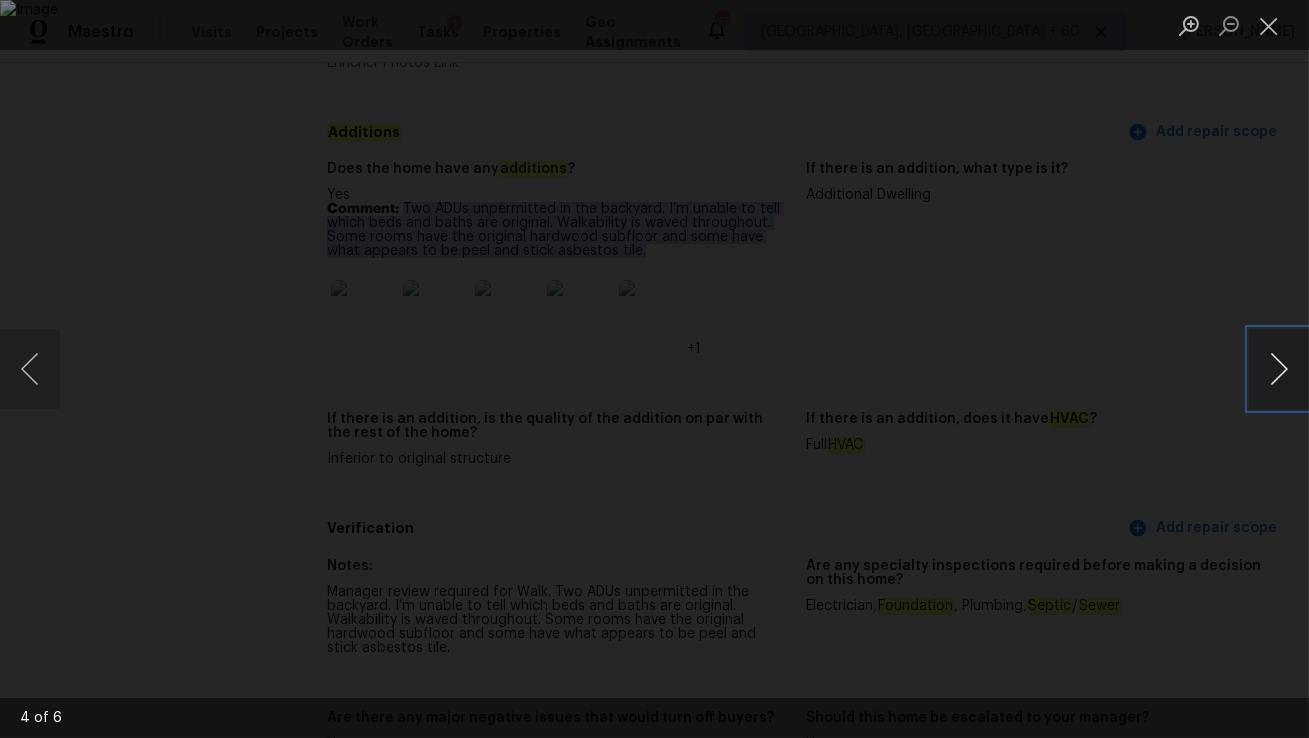 click at bounding box center (1279, 369) 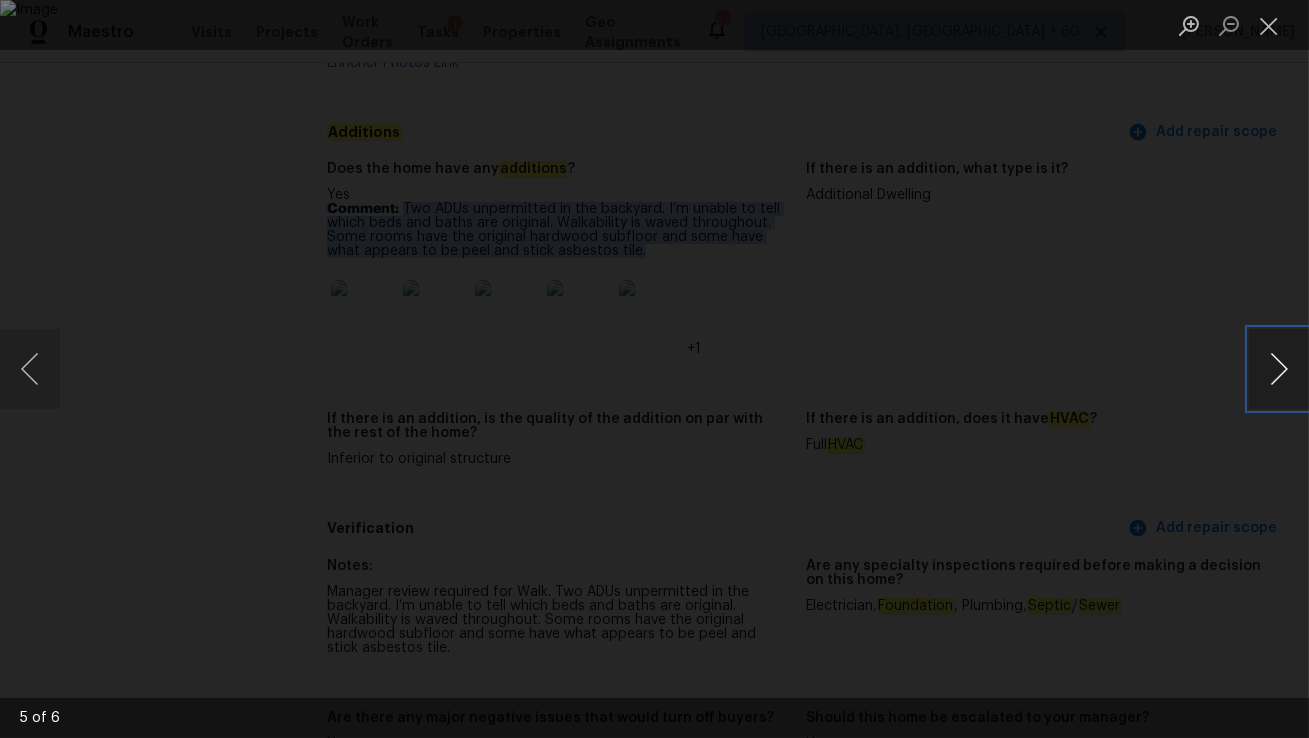 click at bounding box center [1279, 369] 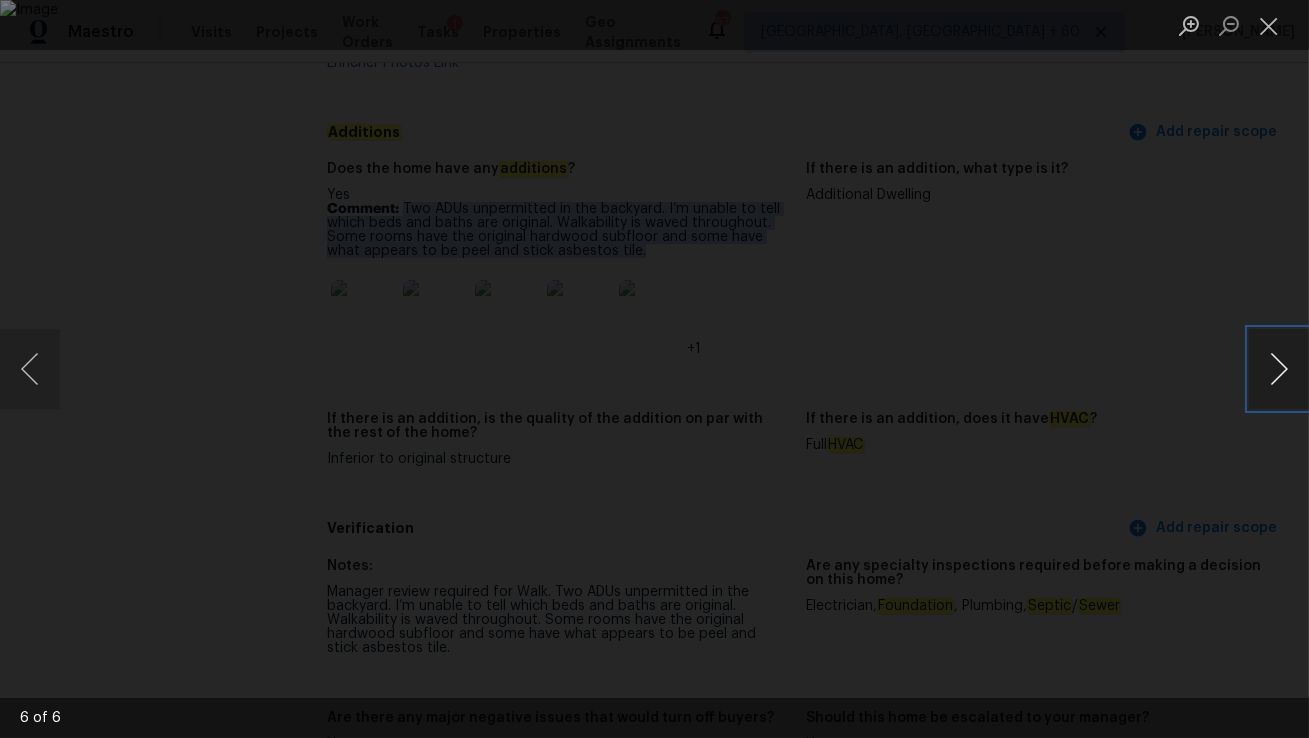 click at bounding box center (1279, 369) 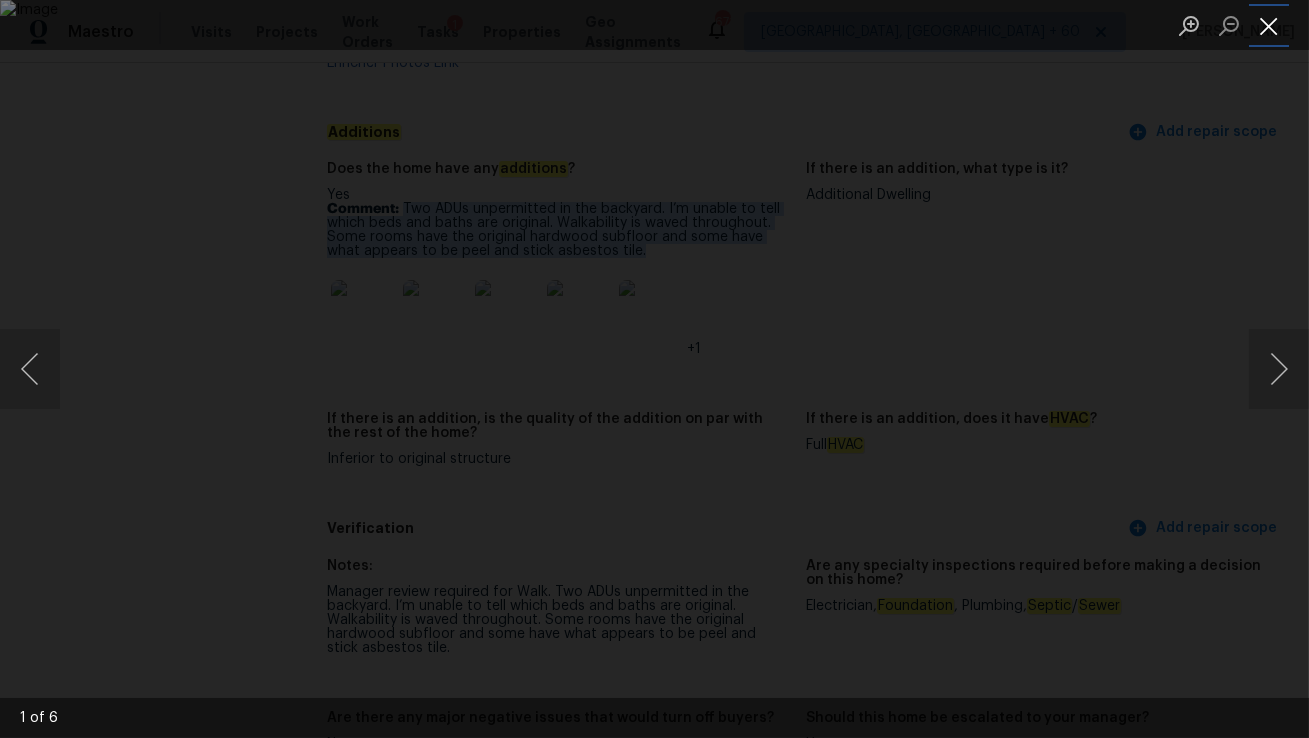 click at bounding box center [1269, 25] 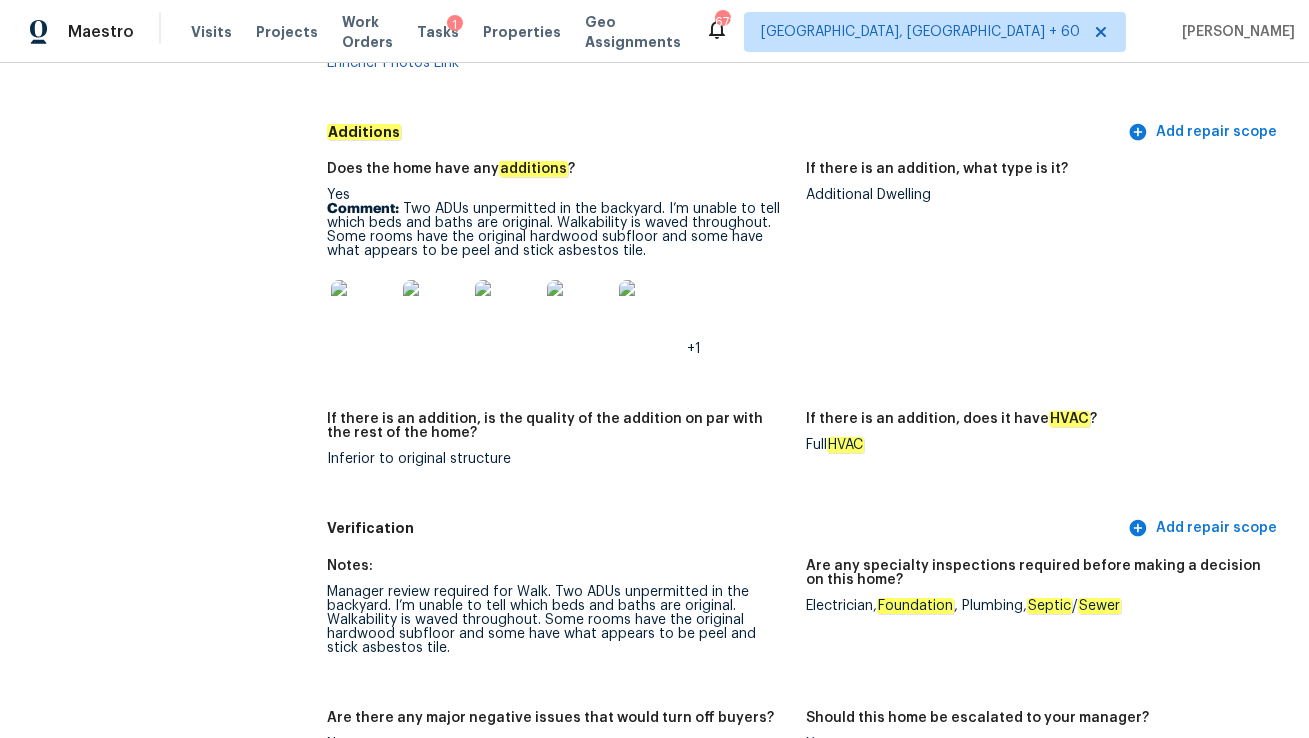 click on "Does the home have any  additions ? Yes Comment:   Two ADUs unpermitted in the backyard. I’m unable to tell which beds and baths are original. Walkability is waved throughout. Some rooms have the original hardwood subfloor and some have what appears to be peel and stick asbestos tile.   +1 If there is an addition, what type is it? Additional Dwelling If there is an addition, is the quality of the addition on par with the rest of the home? Inferior to original structure If there is an addition, does it have  HVAC ? Full  HVAC" at bounding box center (806, 330) 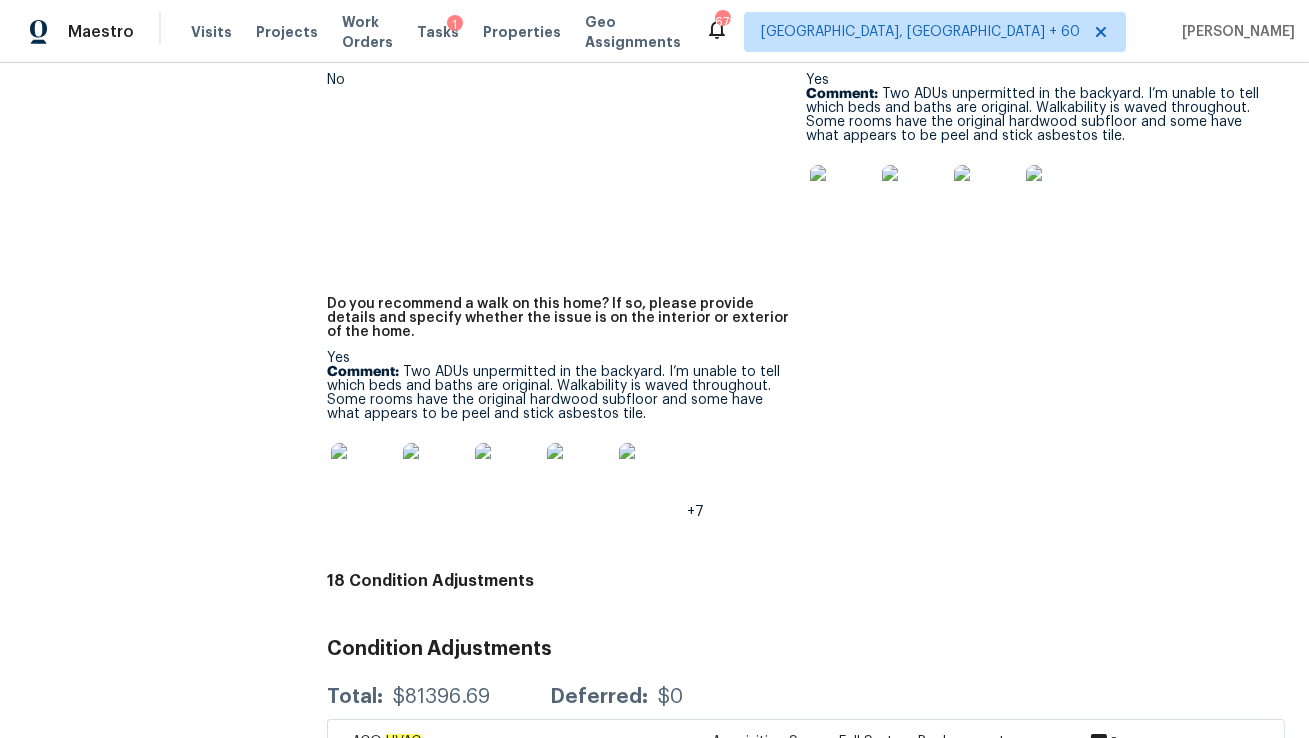 scroll, scrollTop: 5510, scrollLeft: 0, axis: vertical 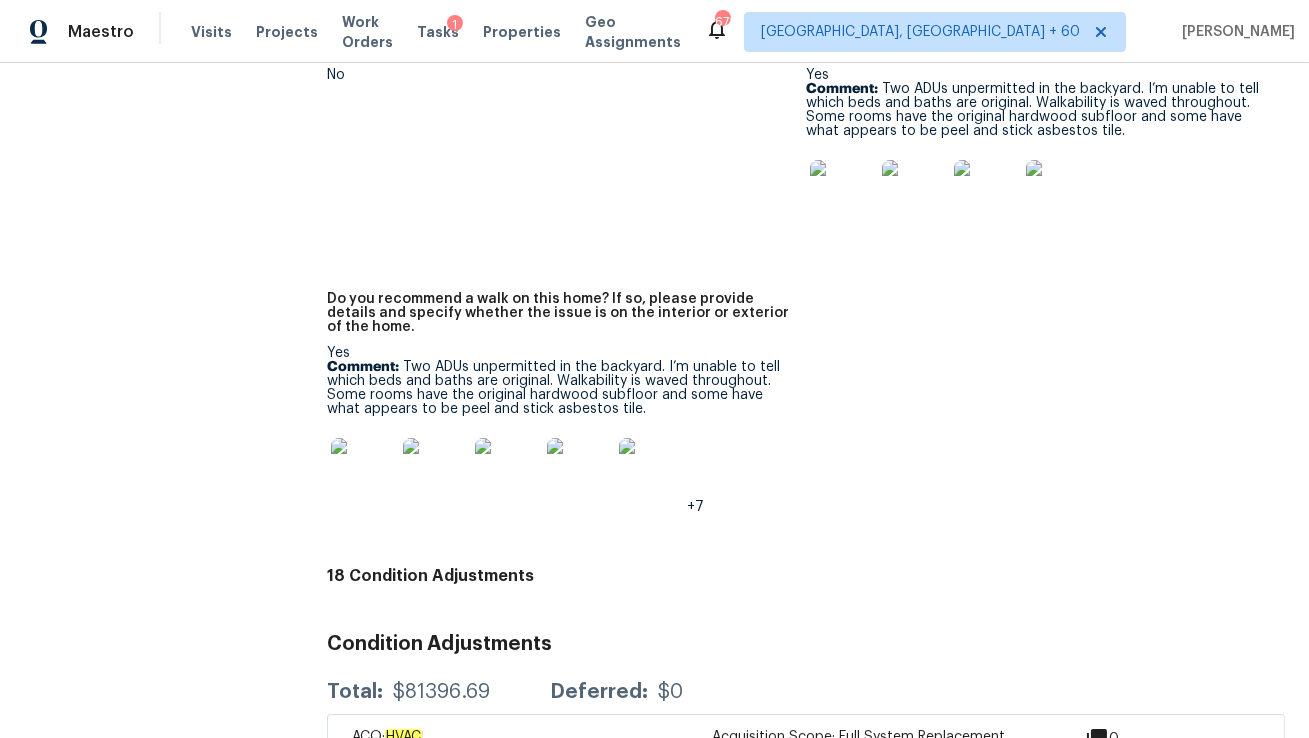 click at bounding box center [363, 470] 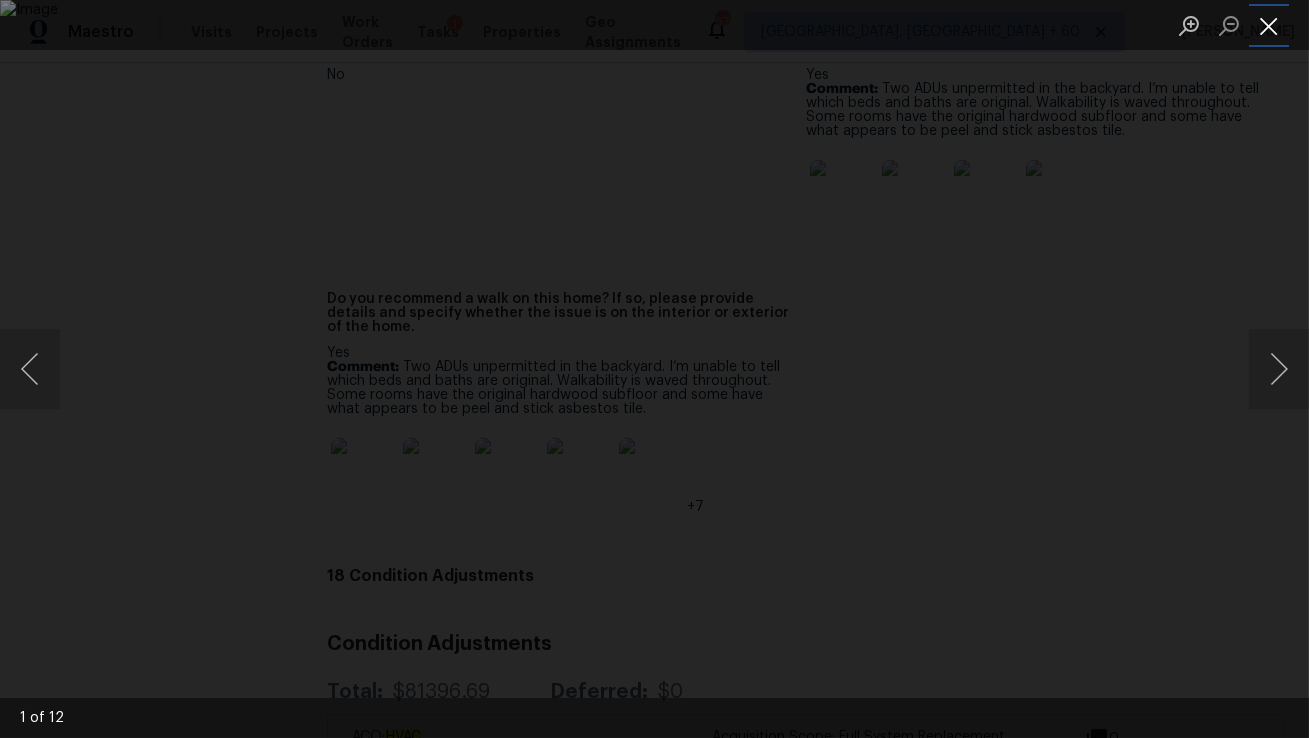click at bounding box center [1269, 25] 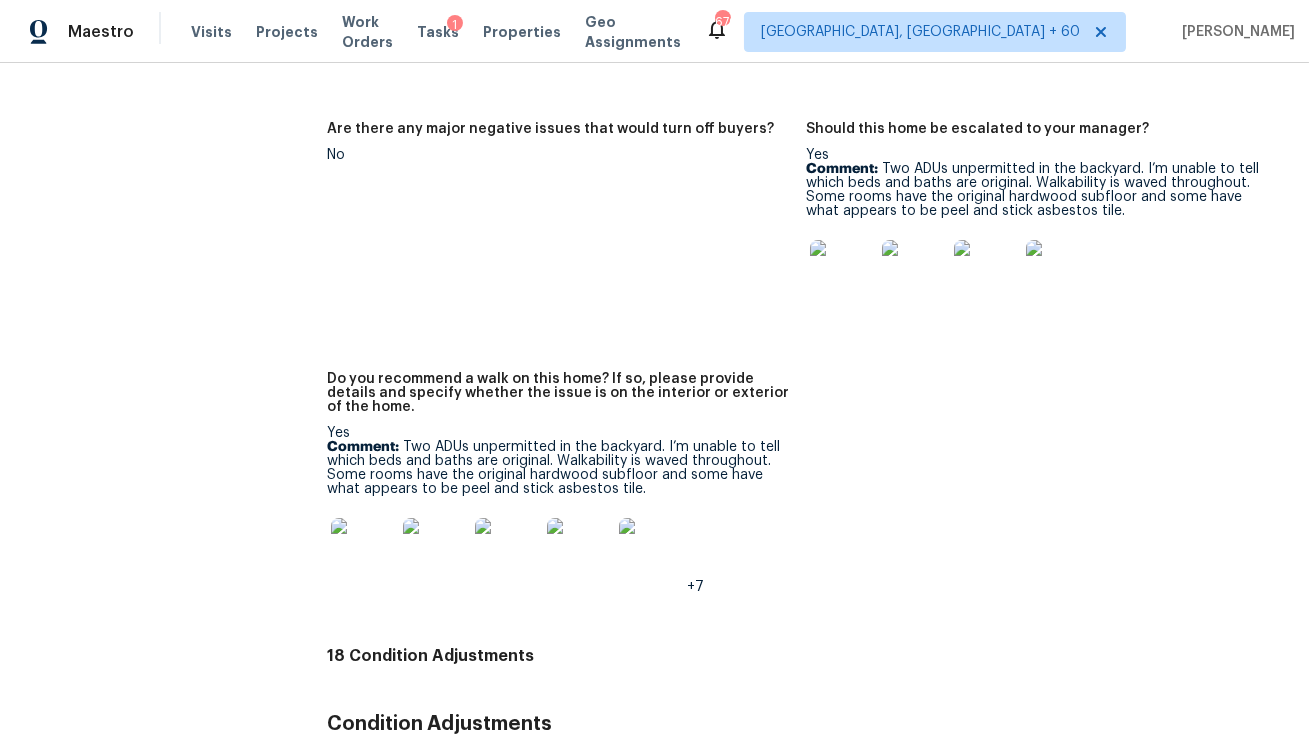 scroll, scrollTop: 5532, scrollLeft: 0, axis: vertical 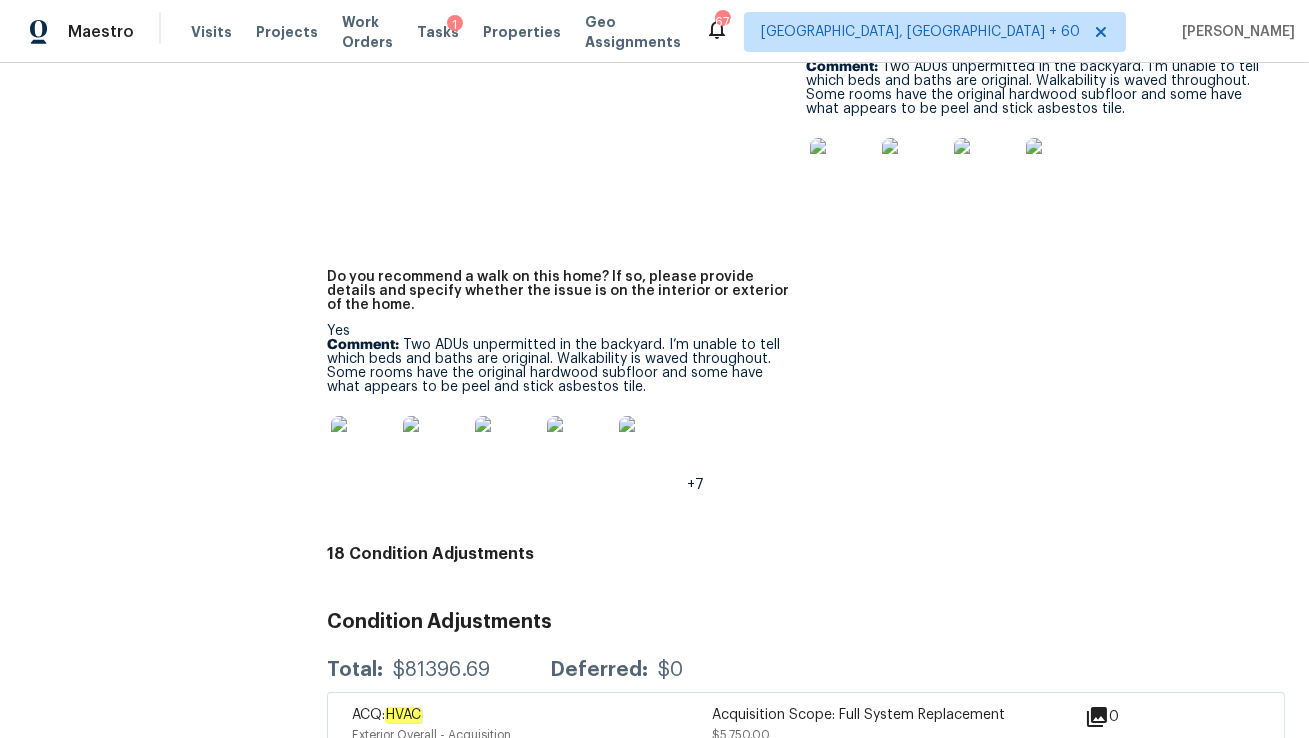 click at bounding box center [363, 448] 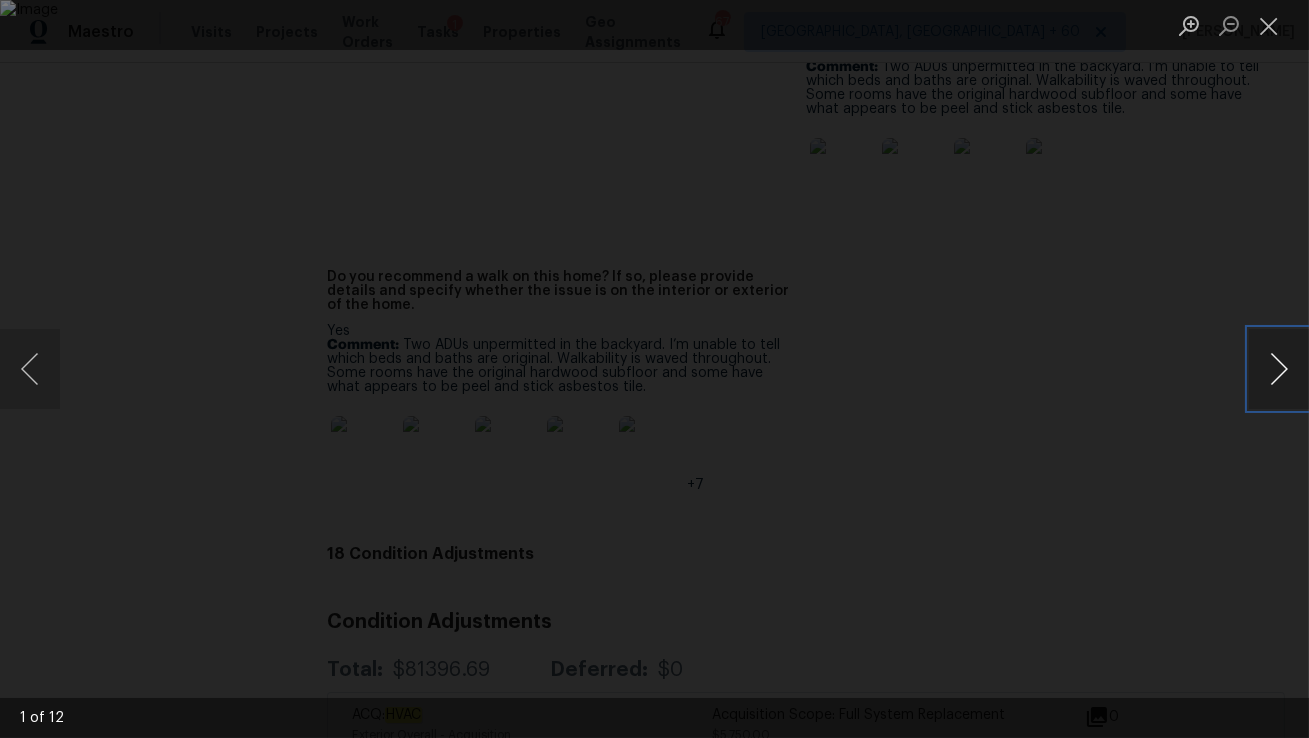 click at bounding box center [1279, 369] 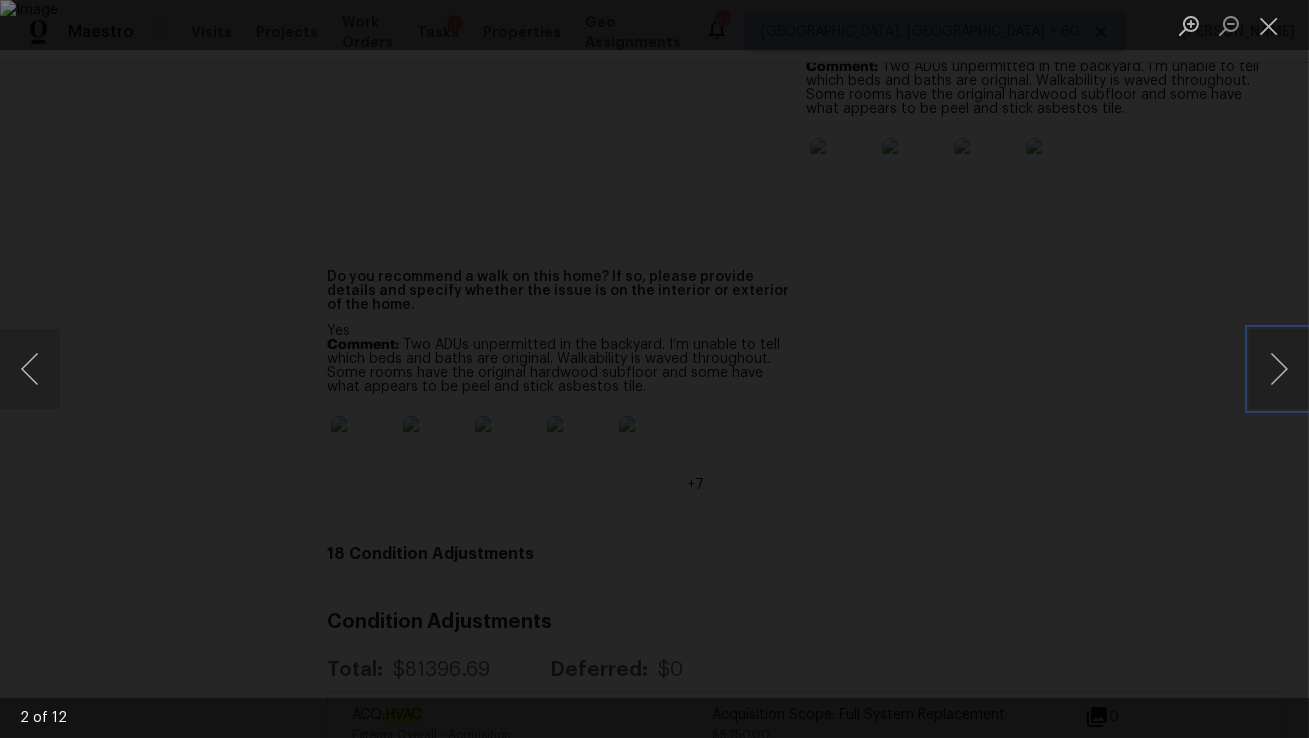 type 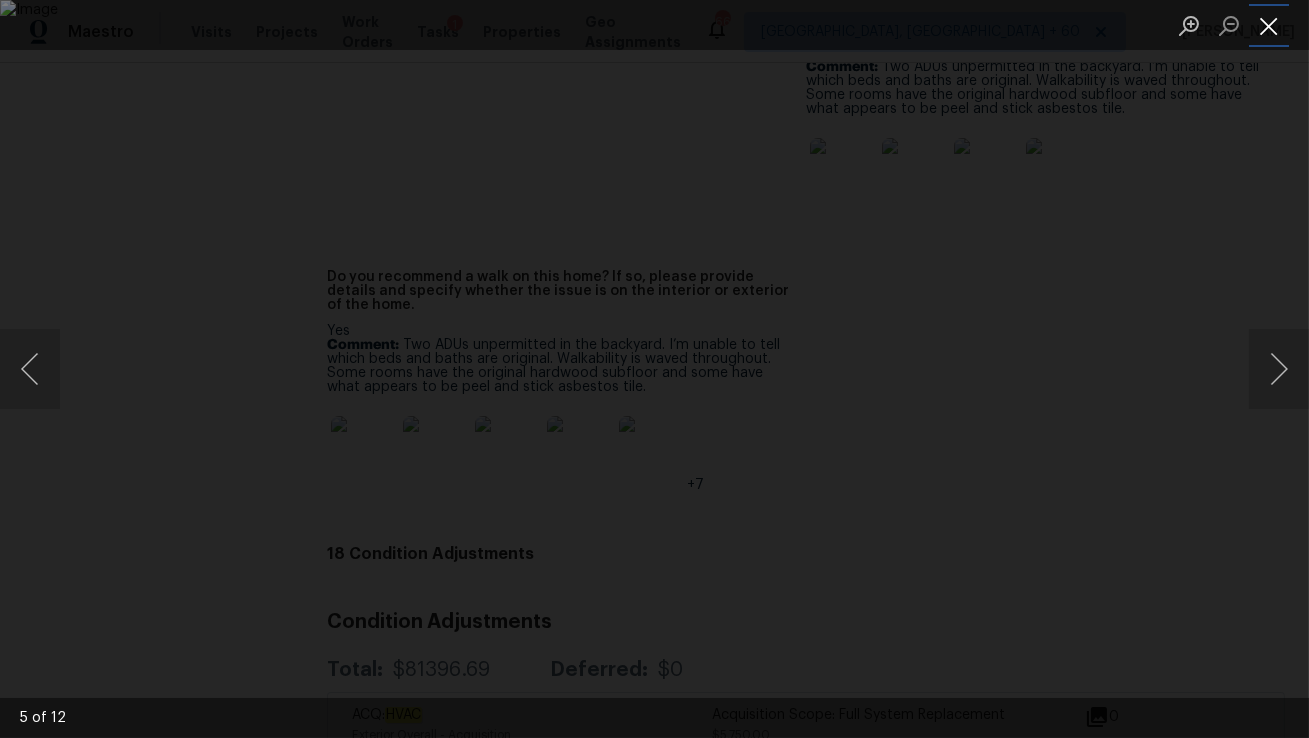 click at bounding box center (1269, 25) 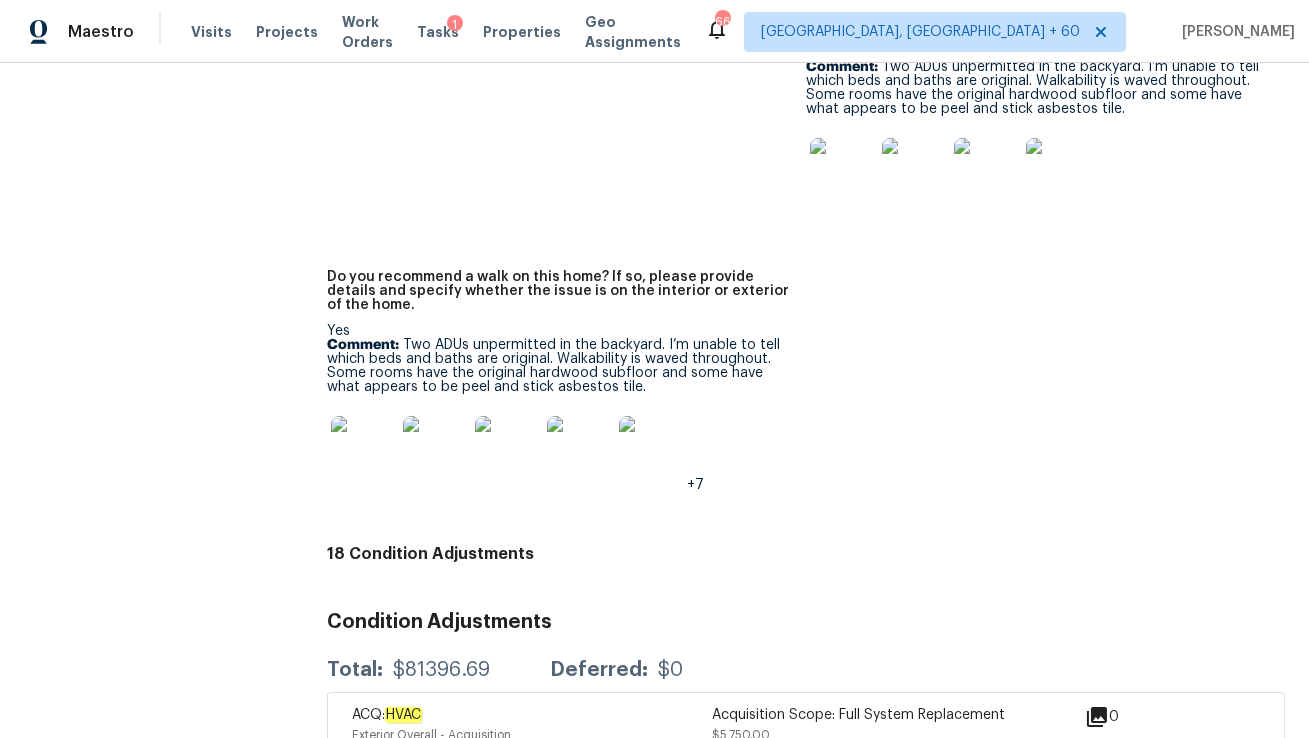 click at bounding box center [842, 170] 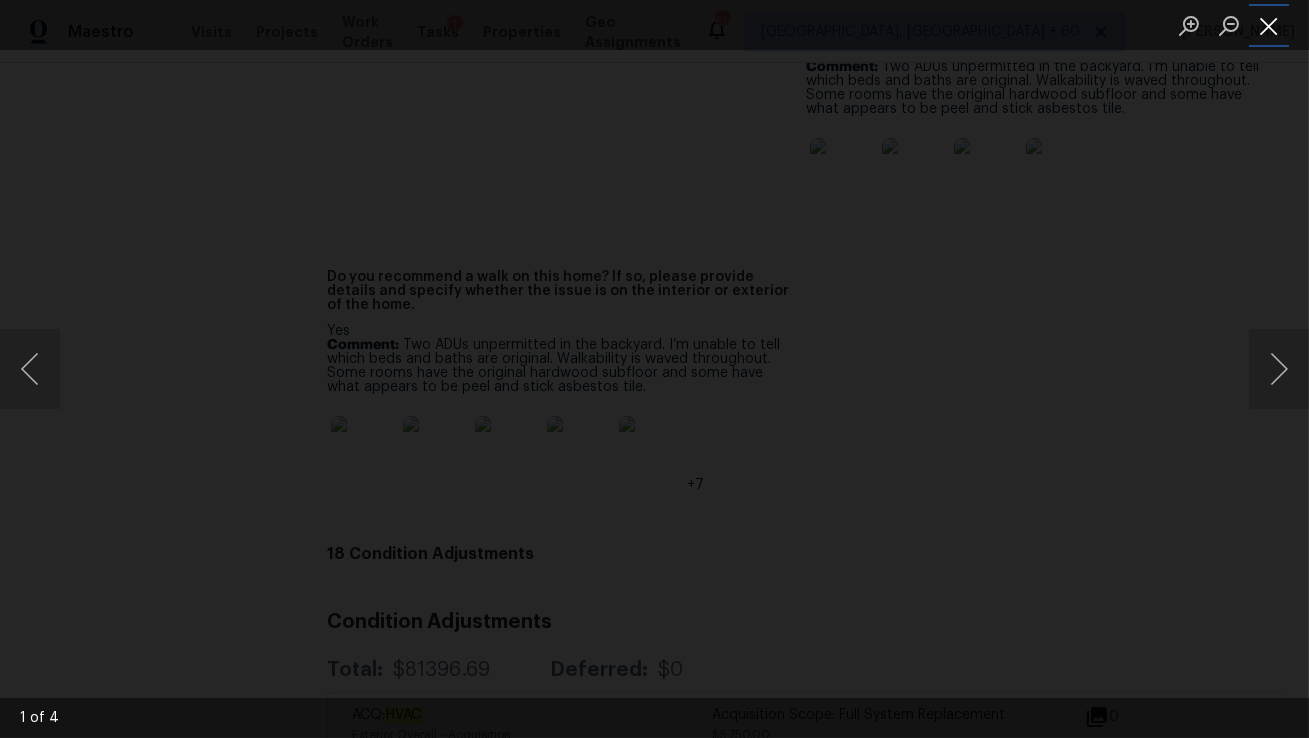 click at bounding box center (1269, 25) 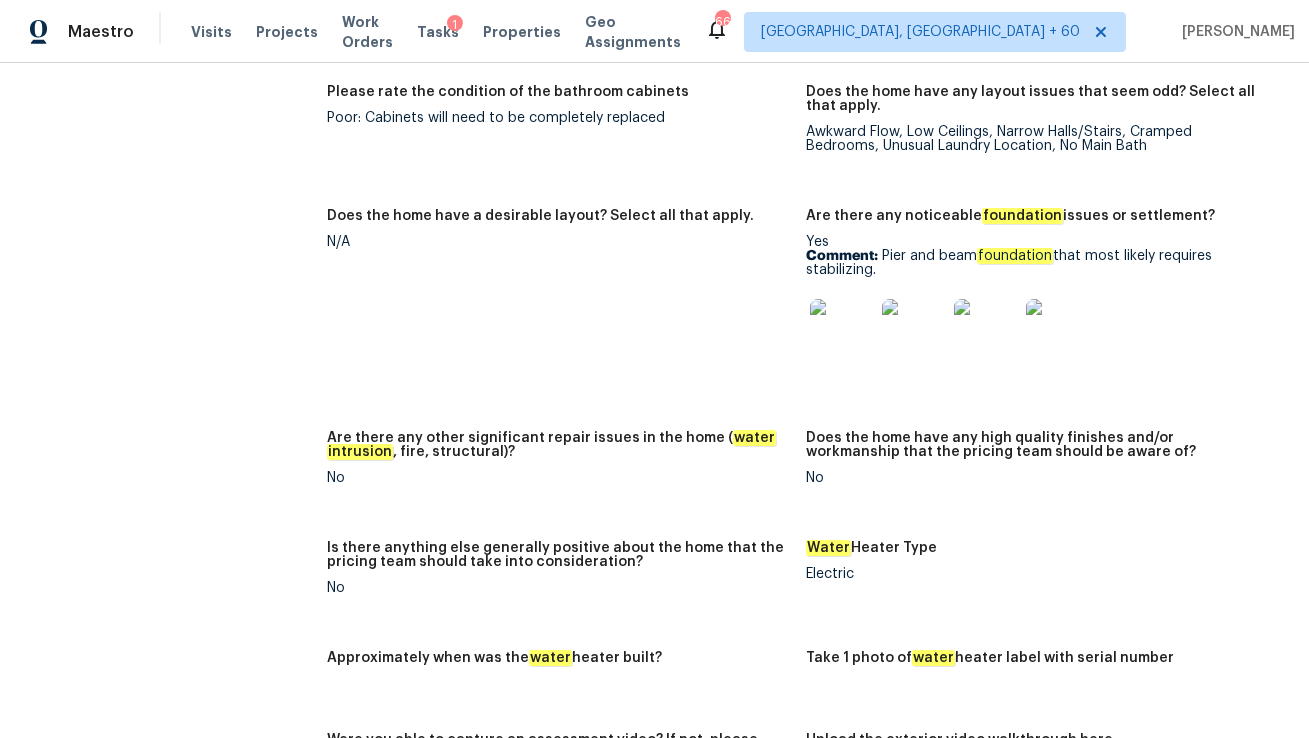 scroll, scrollTop: 3847, scrollLeft: 0, axis: vertical 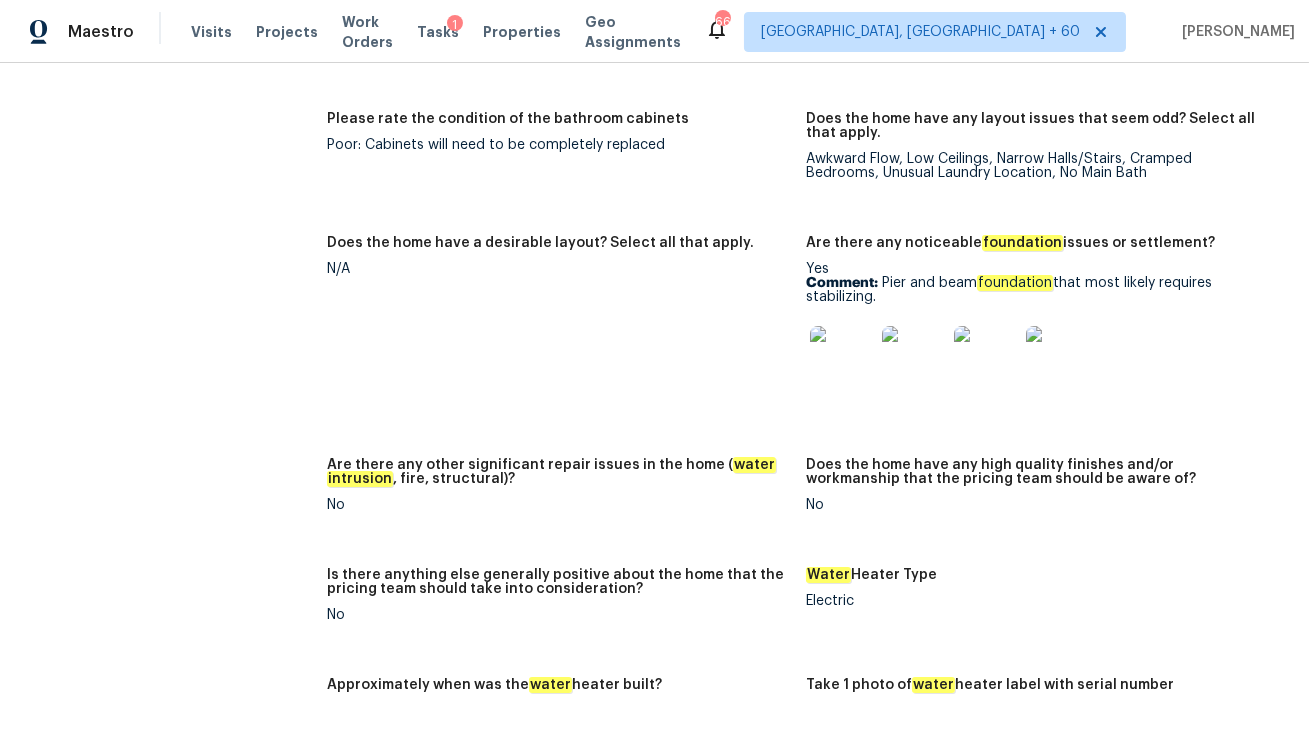 drag, startPoint x: 885, startPoint y: 265, endPoint x: 894, endPoint y: 285, distance: 21.931713 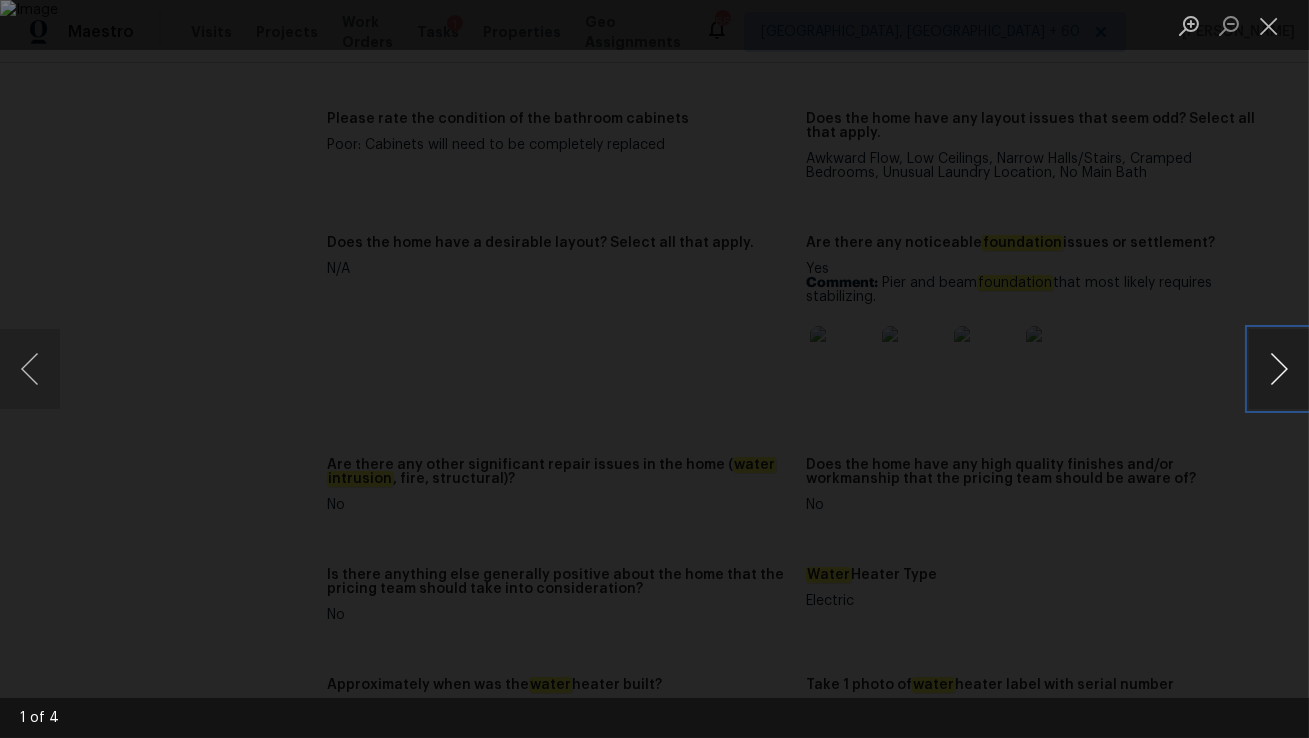 click at bounding box center (1279, 369) 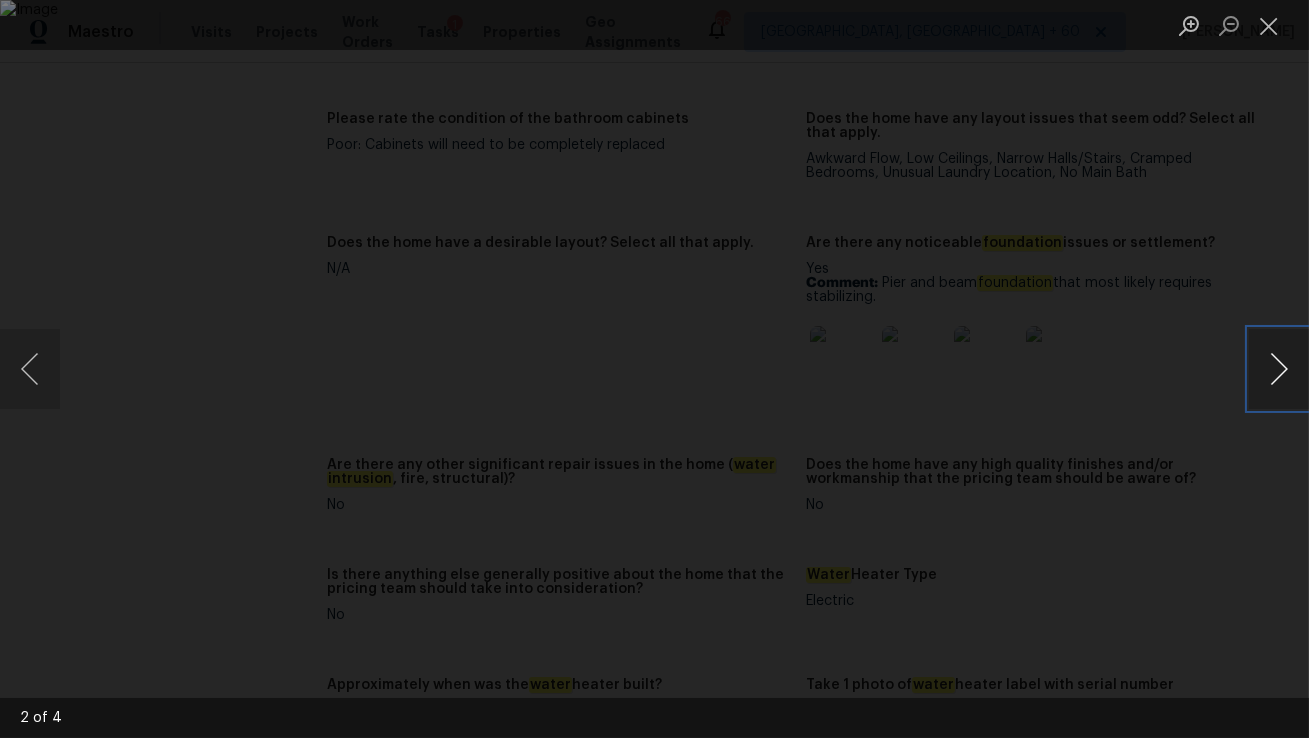 type 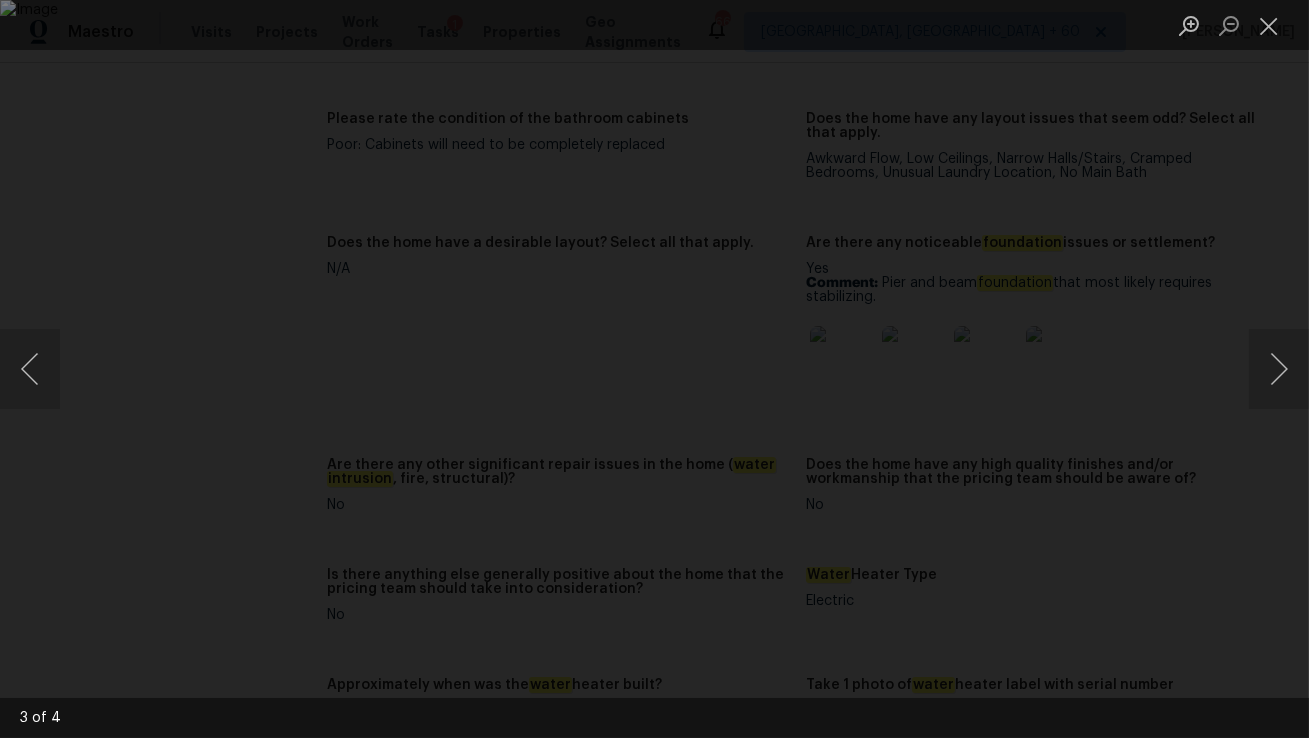 click at bounding box center [1269, 25] 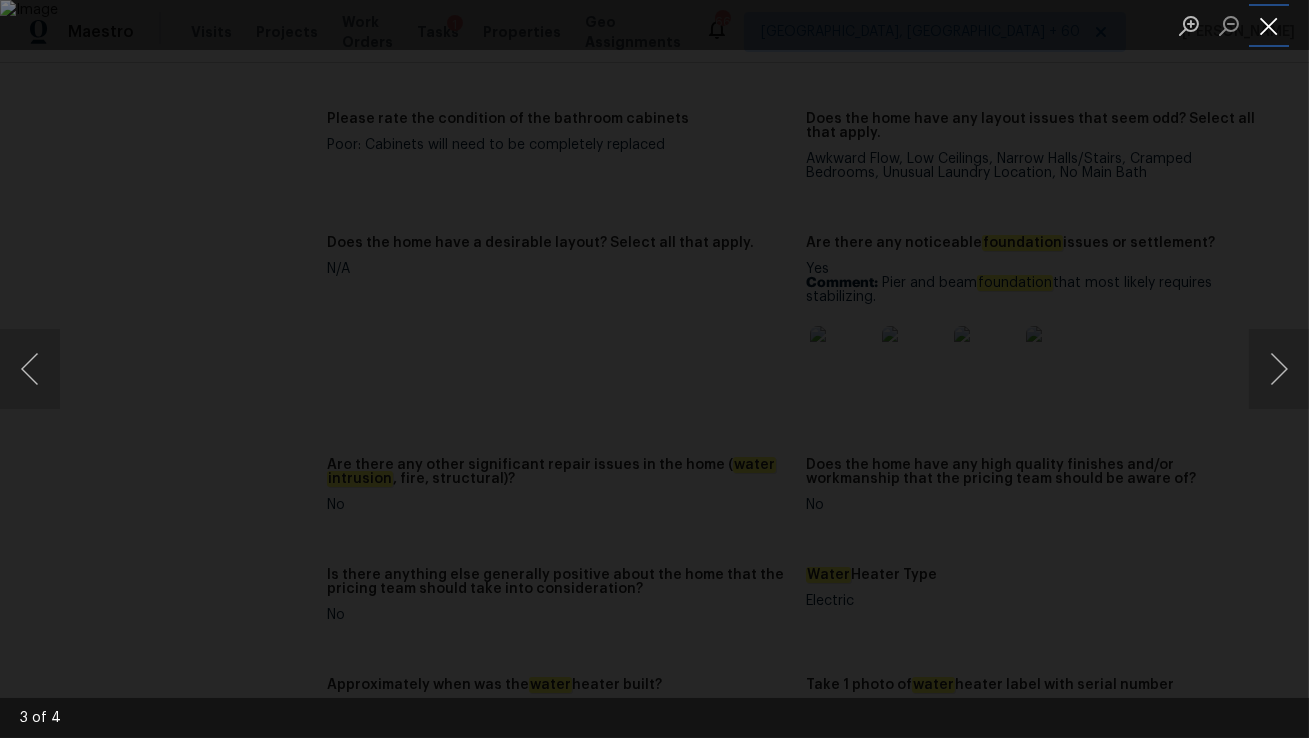 click at bounding box center [1269, 25] 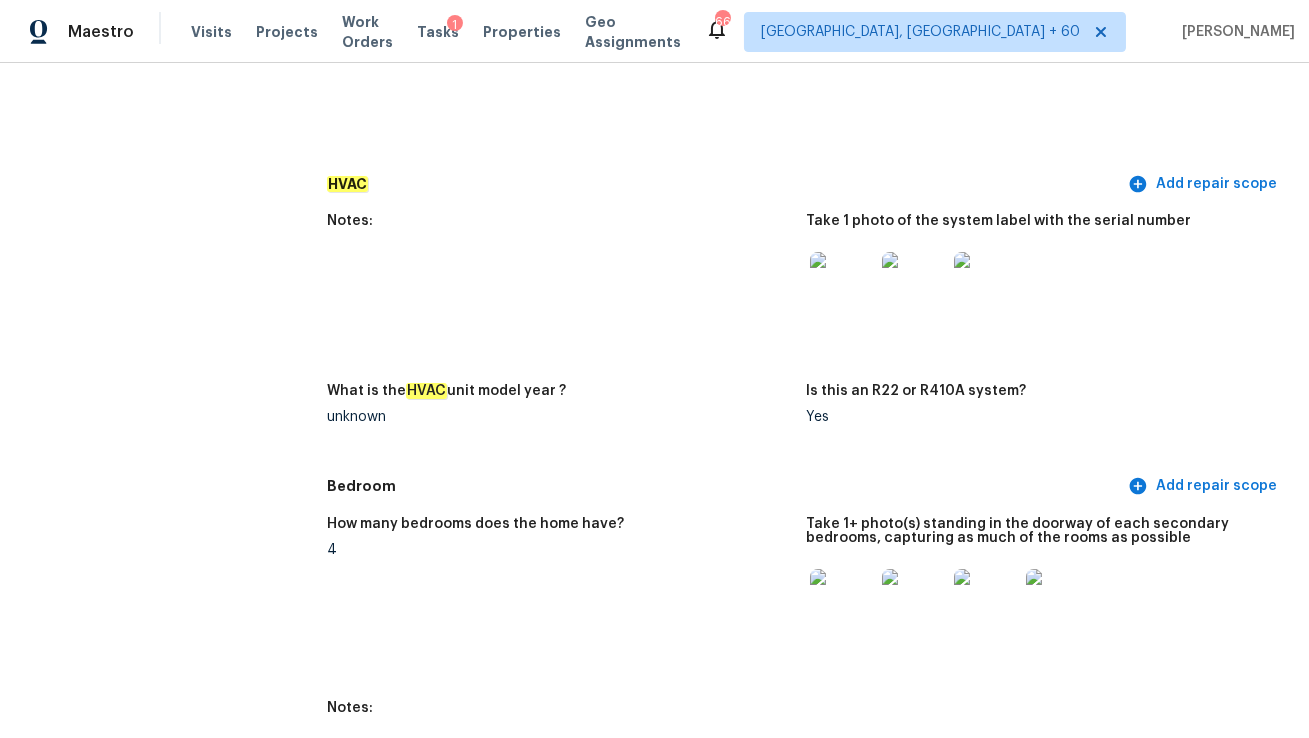 scroll, scrollTop: 1991, scrollLeft: 0, axis: vertical 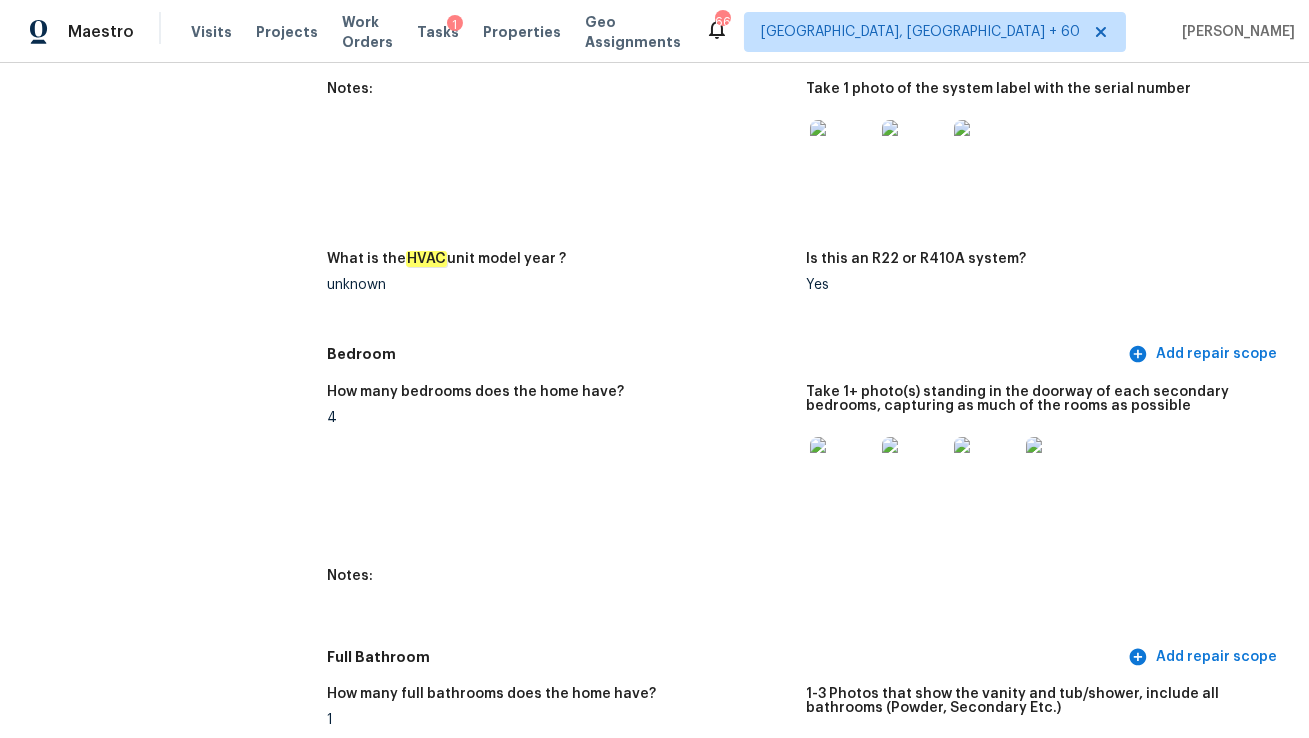 click at bounding box center [842, 469] 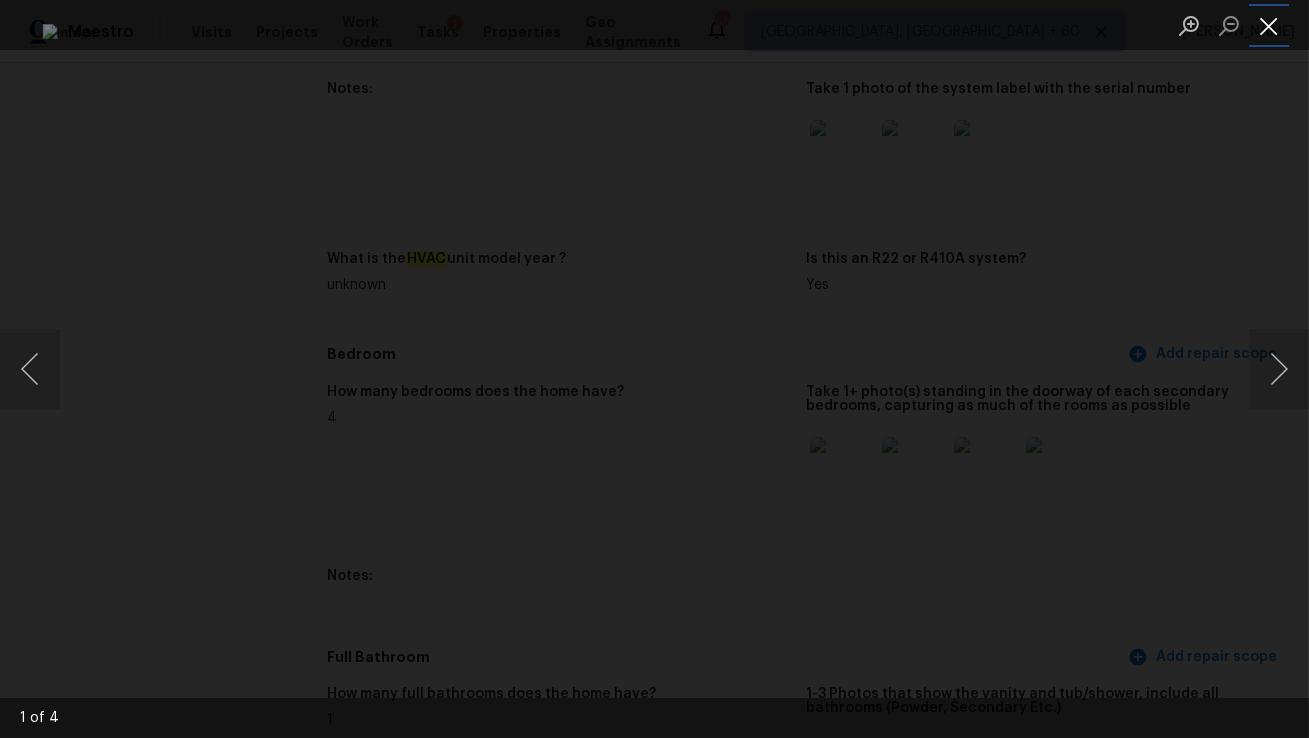 click at bounding box center [1269, 25] 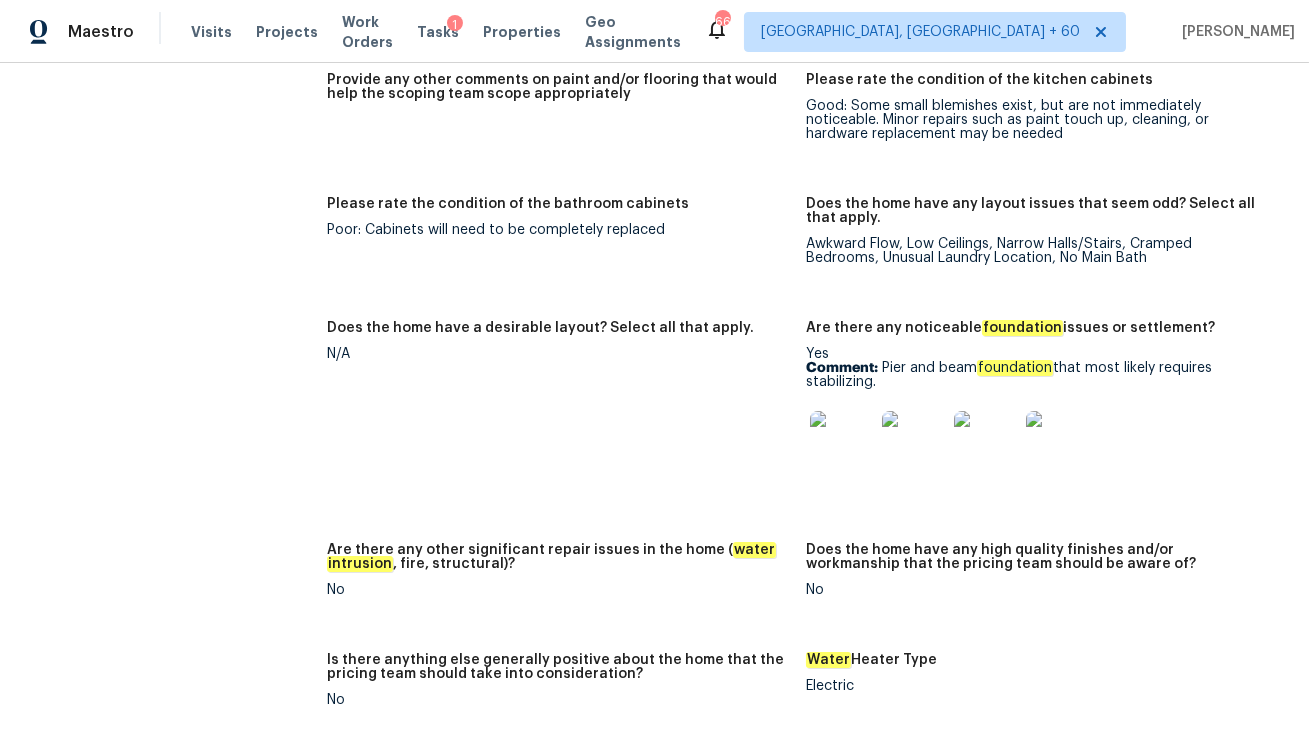 scroll, scrollTop: 3763, scrollLeft: 0, axis: vertical 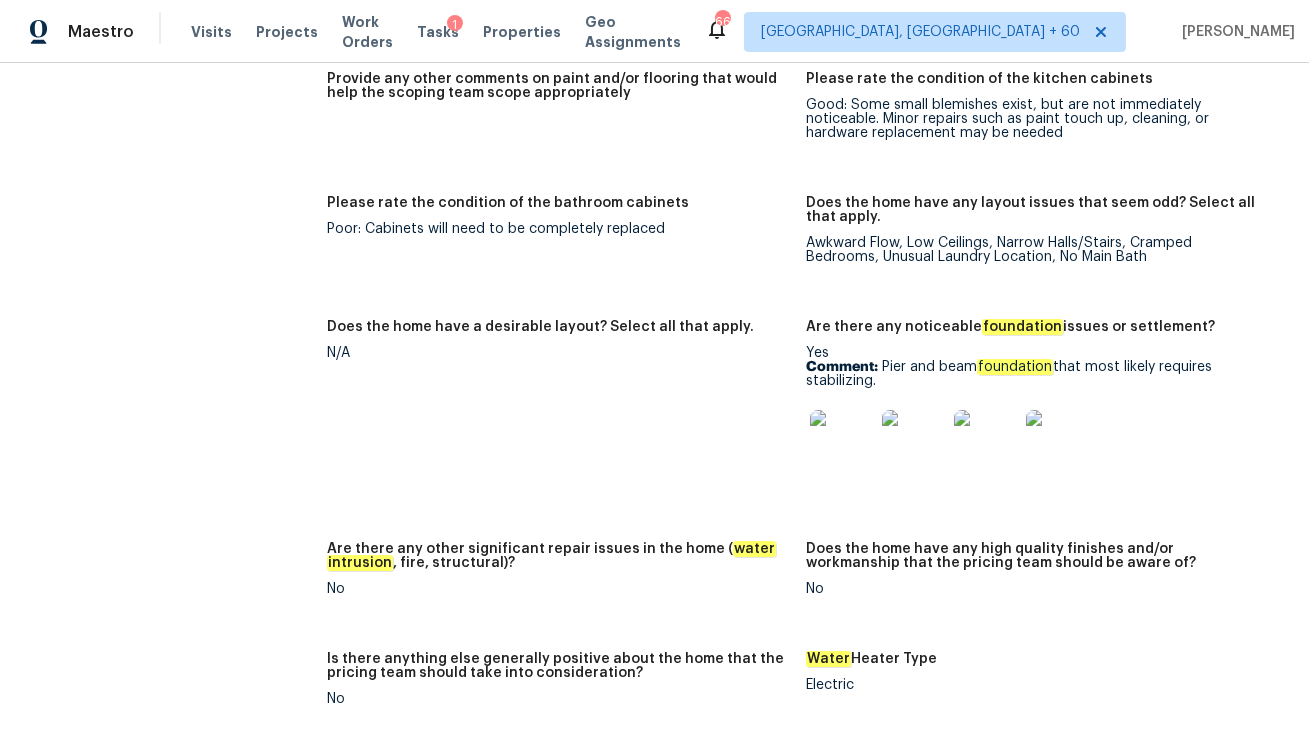 click at bounding box center (842, 442) 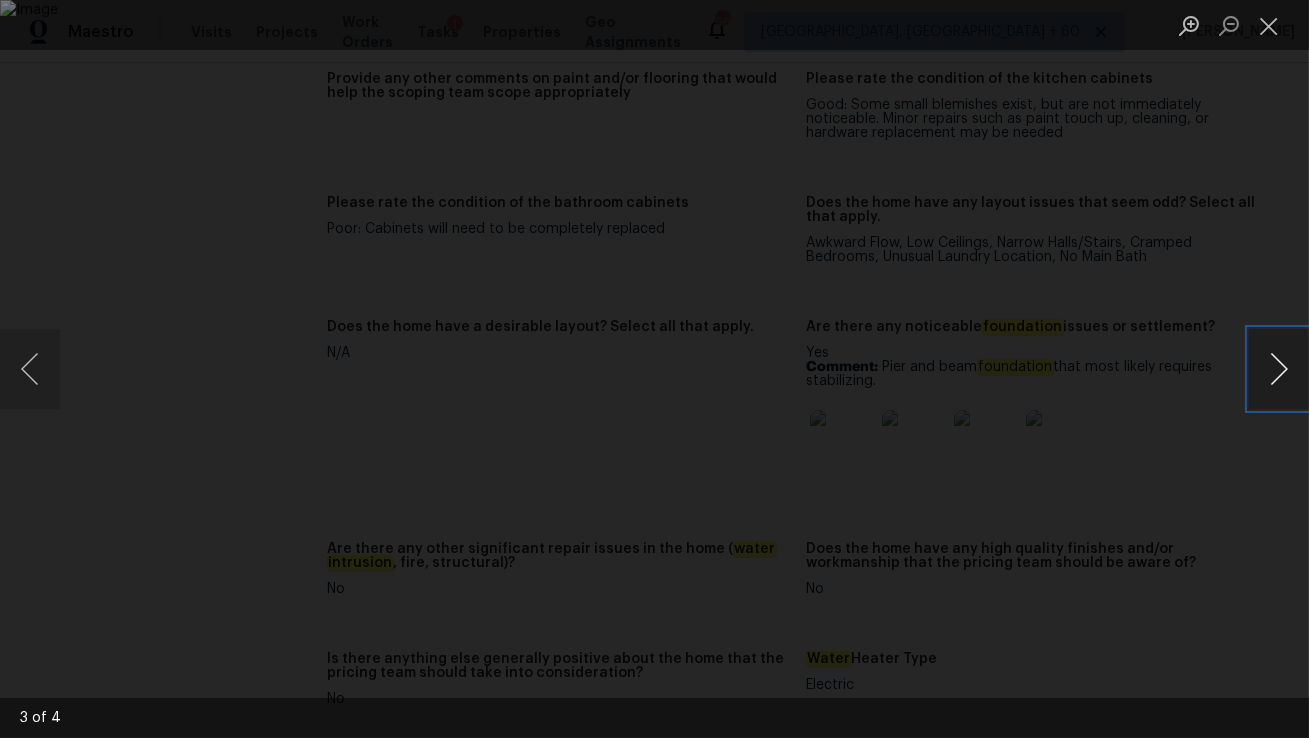 click at bounding box center (1279, 369) 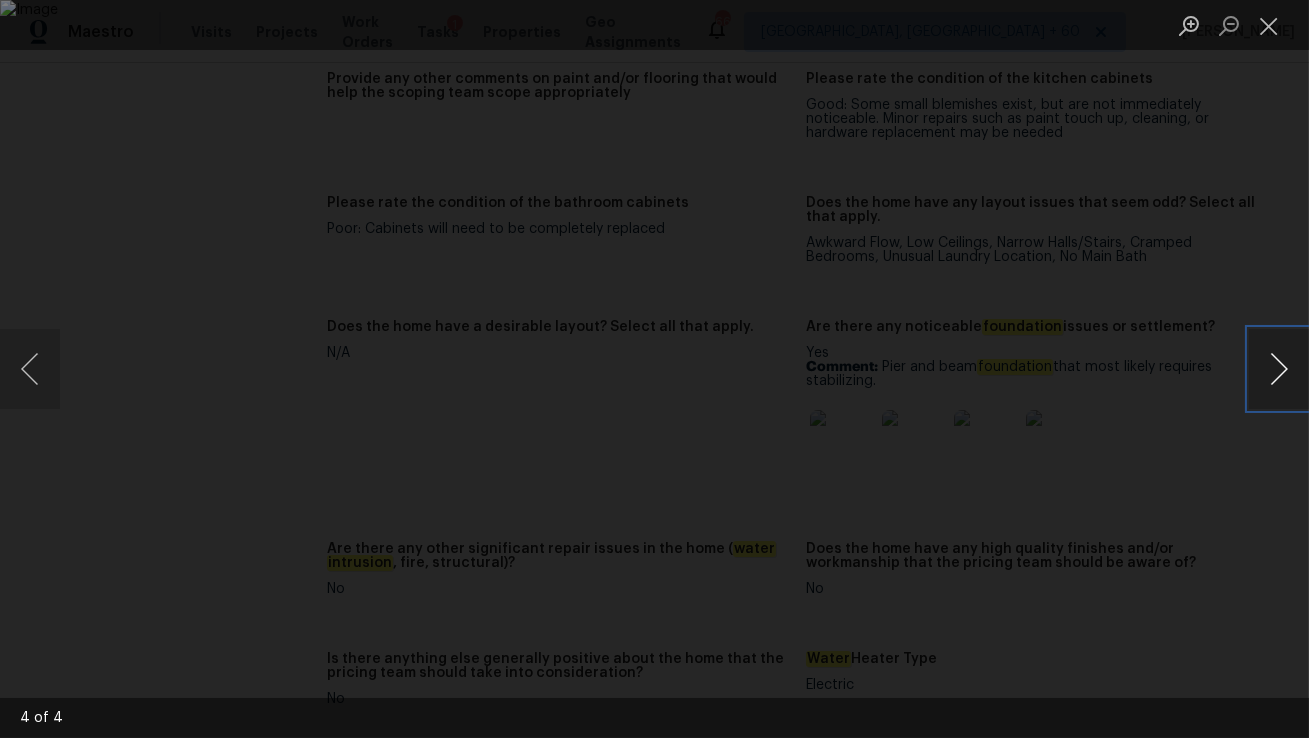 type 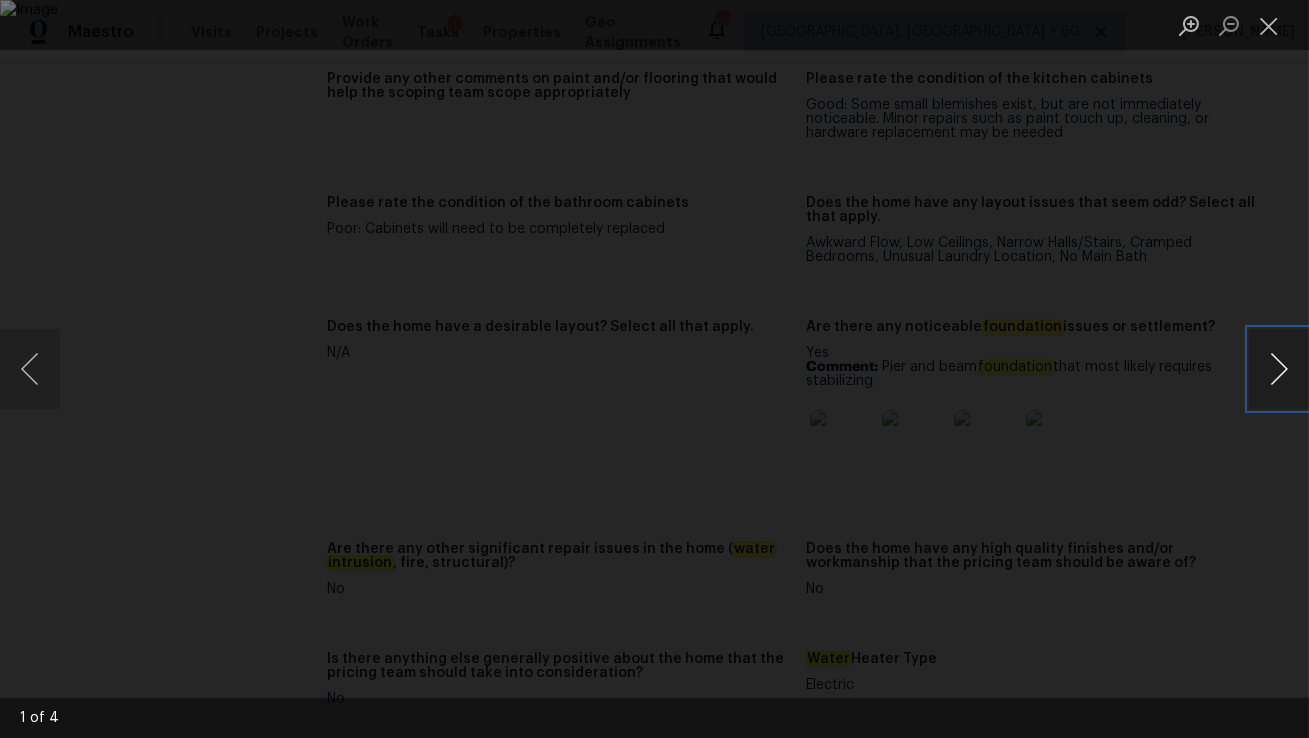click at bounding box center [1279, 369] 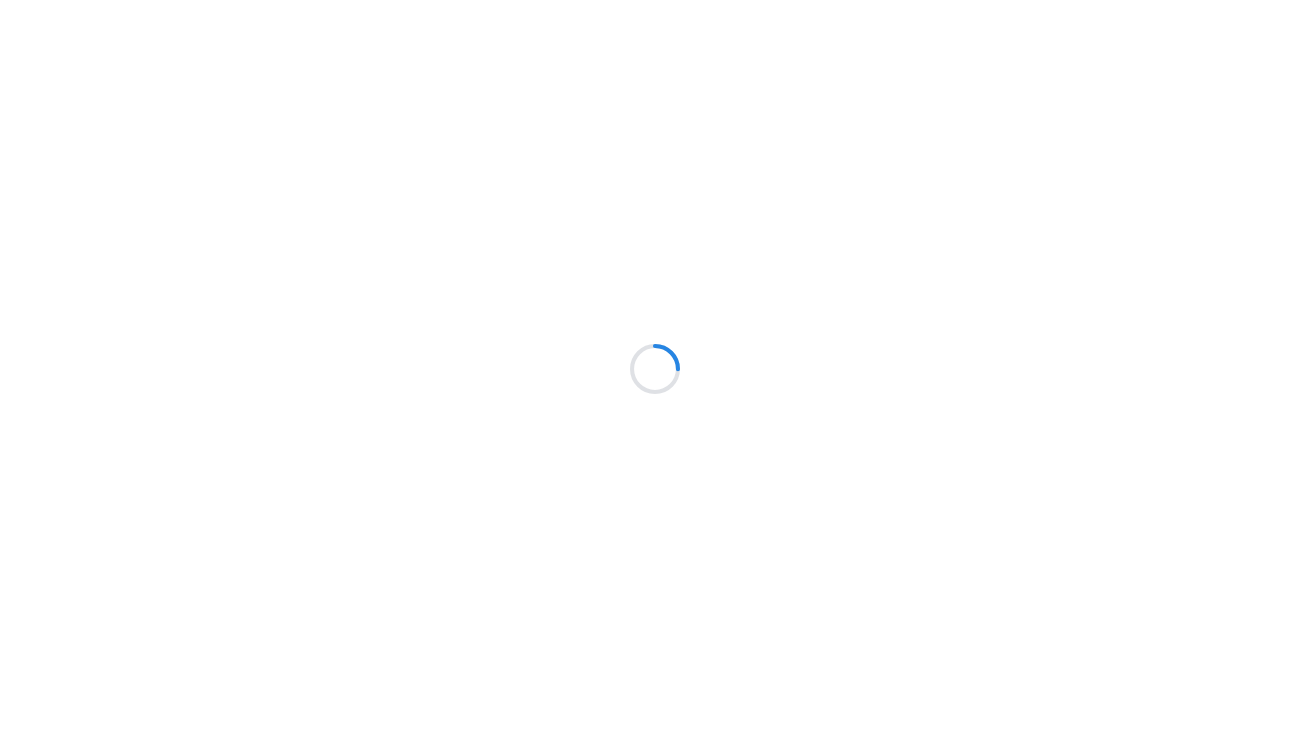 scroll, scrollTop: 0, scrollLeft: 0, axis: both 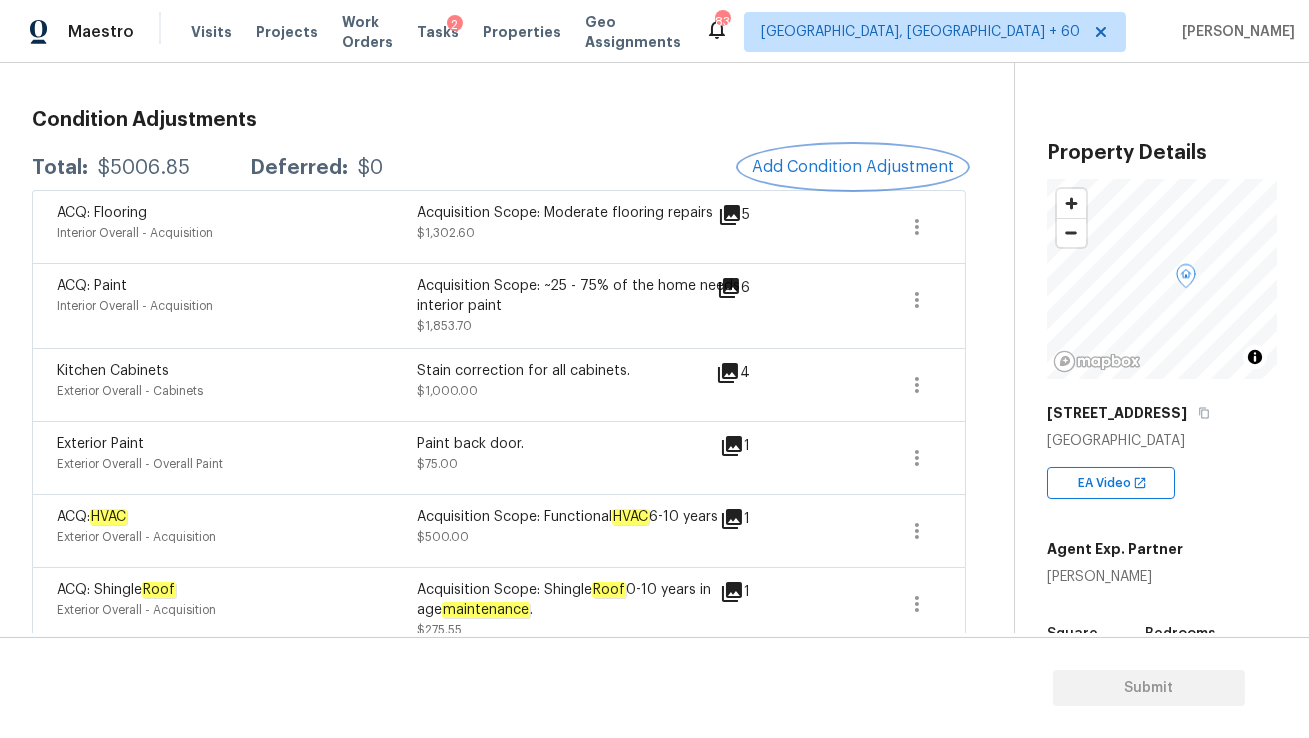 click on "Add Condition Adjustment" at bounding box center (853, 167) 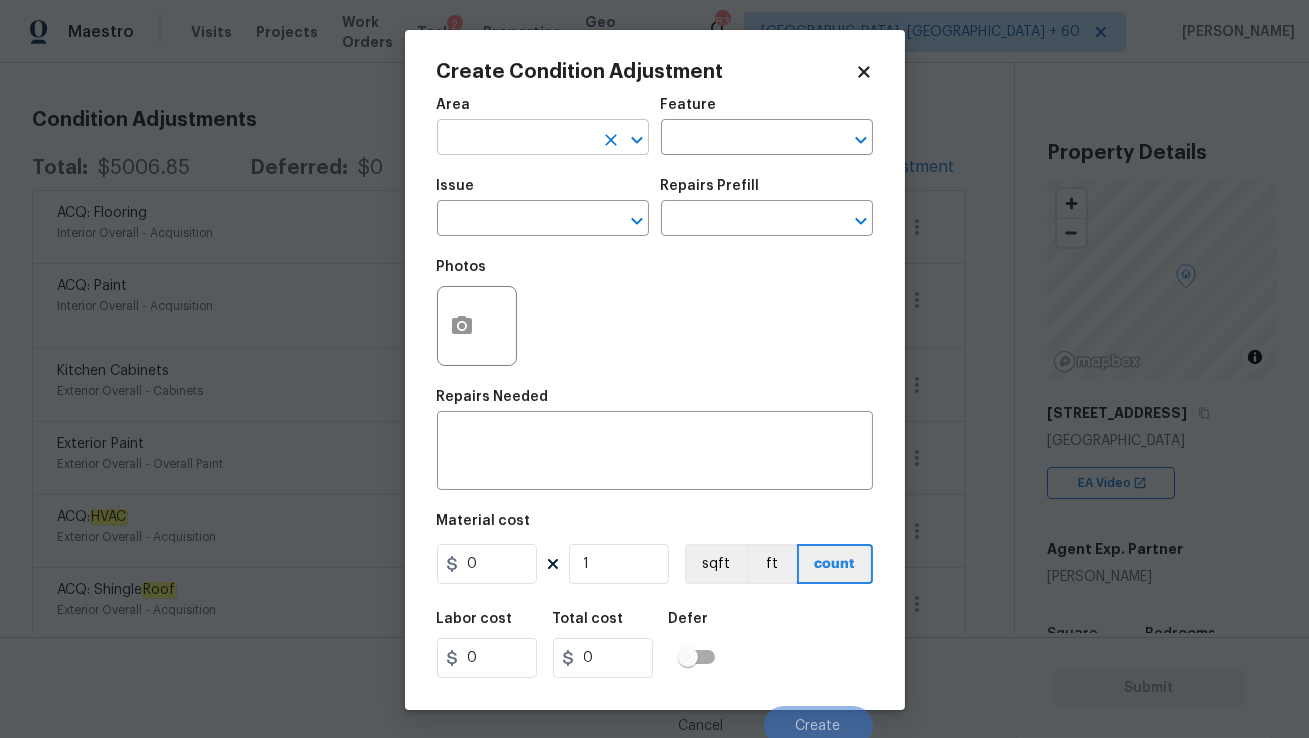 click at bounding box center (515, 139) 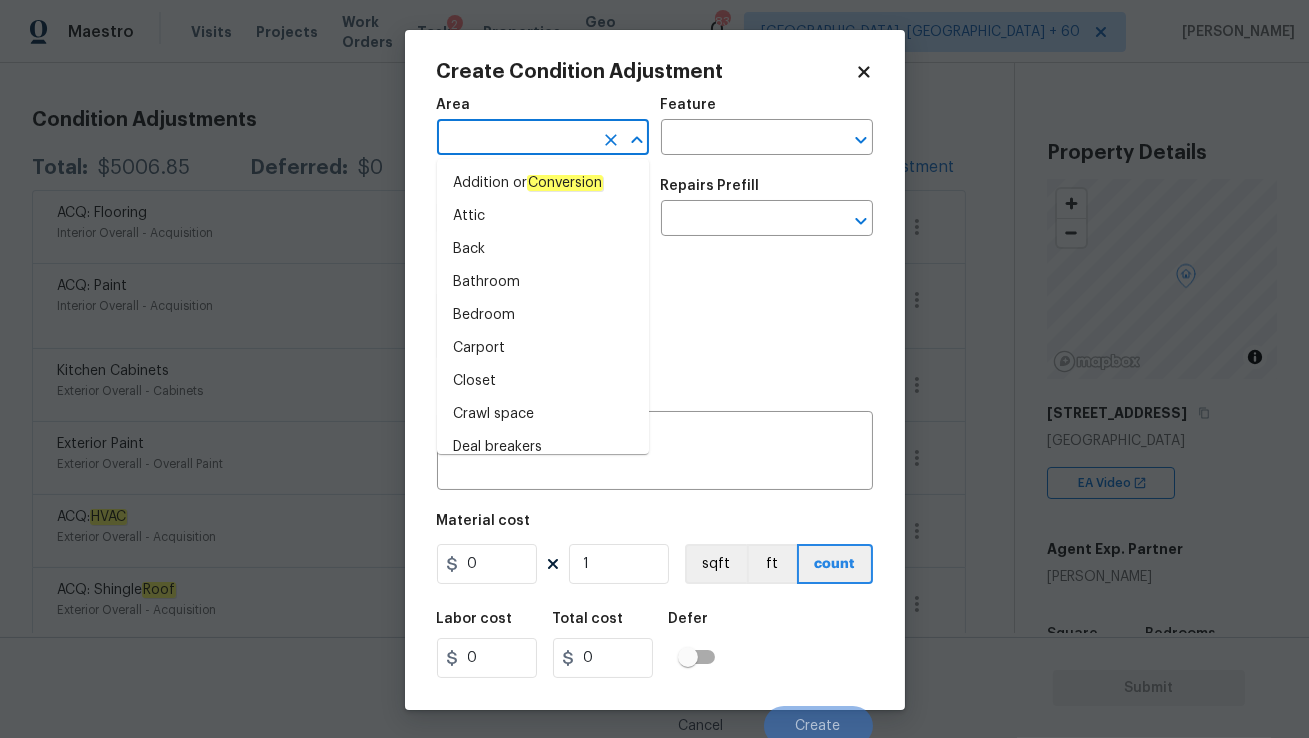 type on "i" 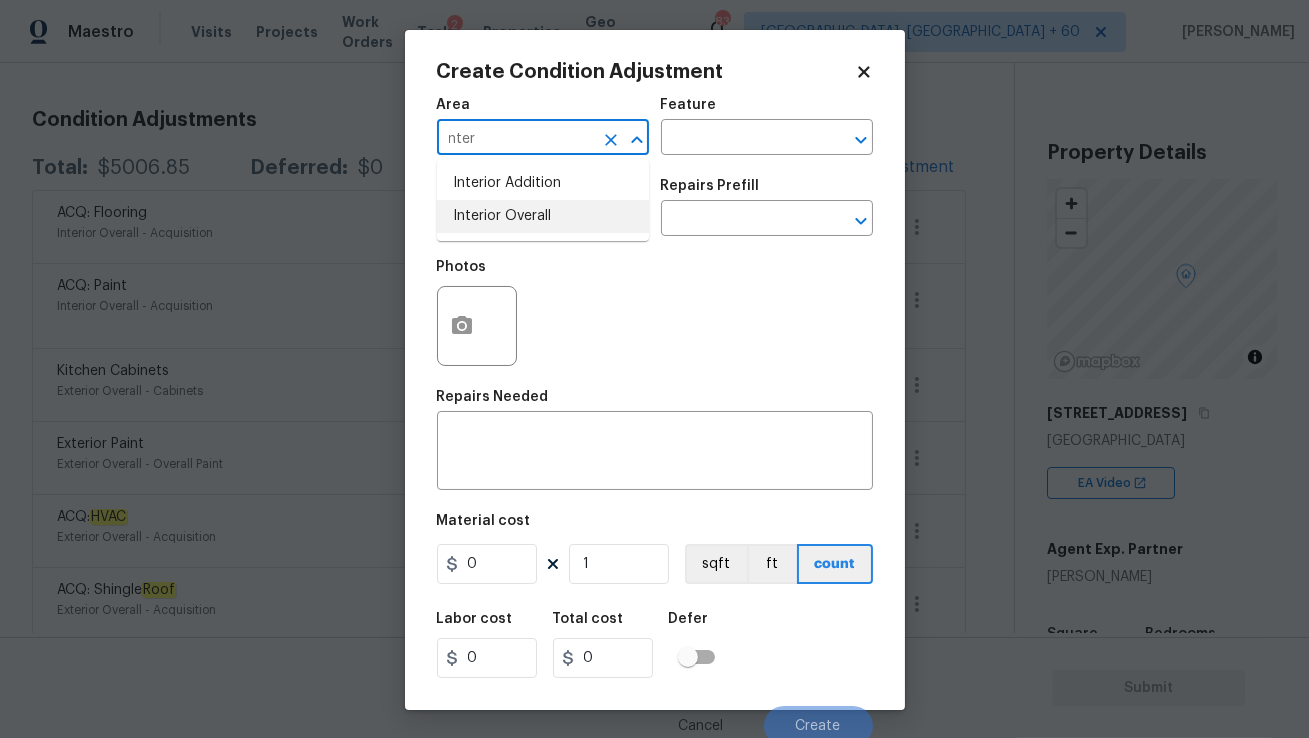 click on "Interior Overall" at bounding box center (543, 216) 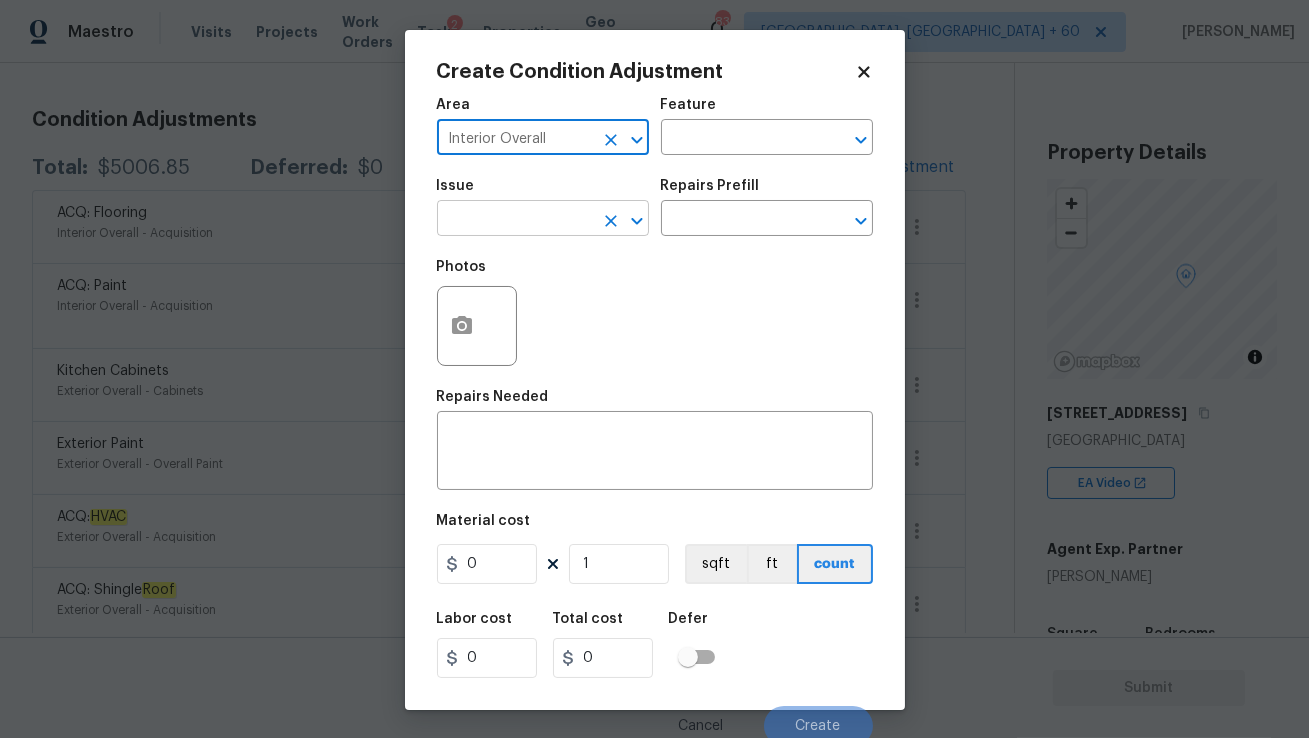 type on "Interior Overall" 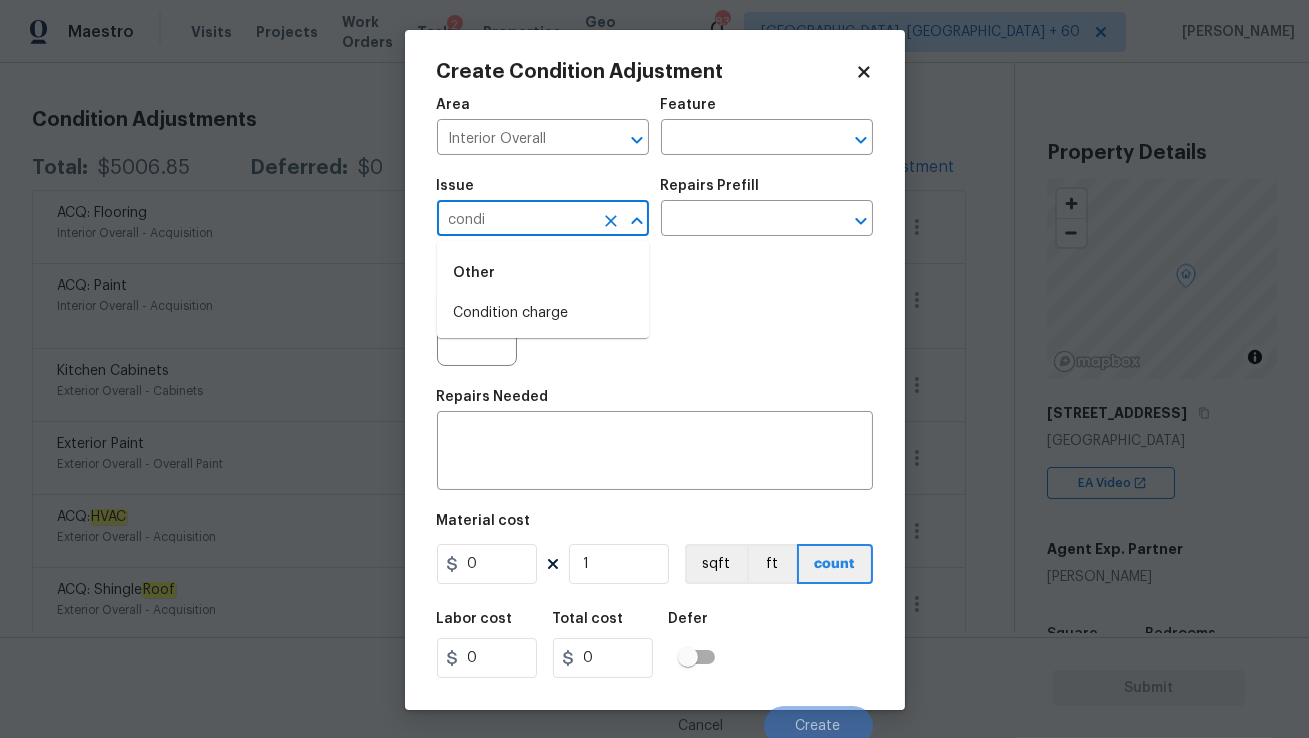 click on "Condition charge" at bounding box center [543, 313] 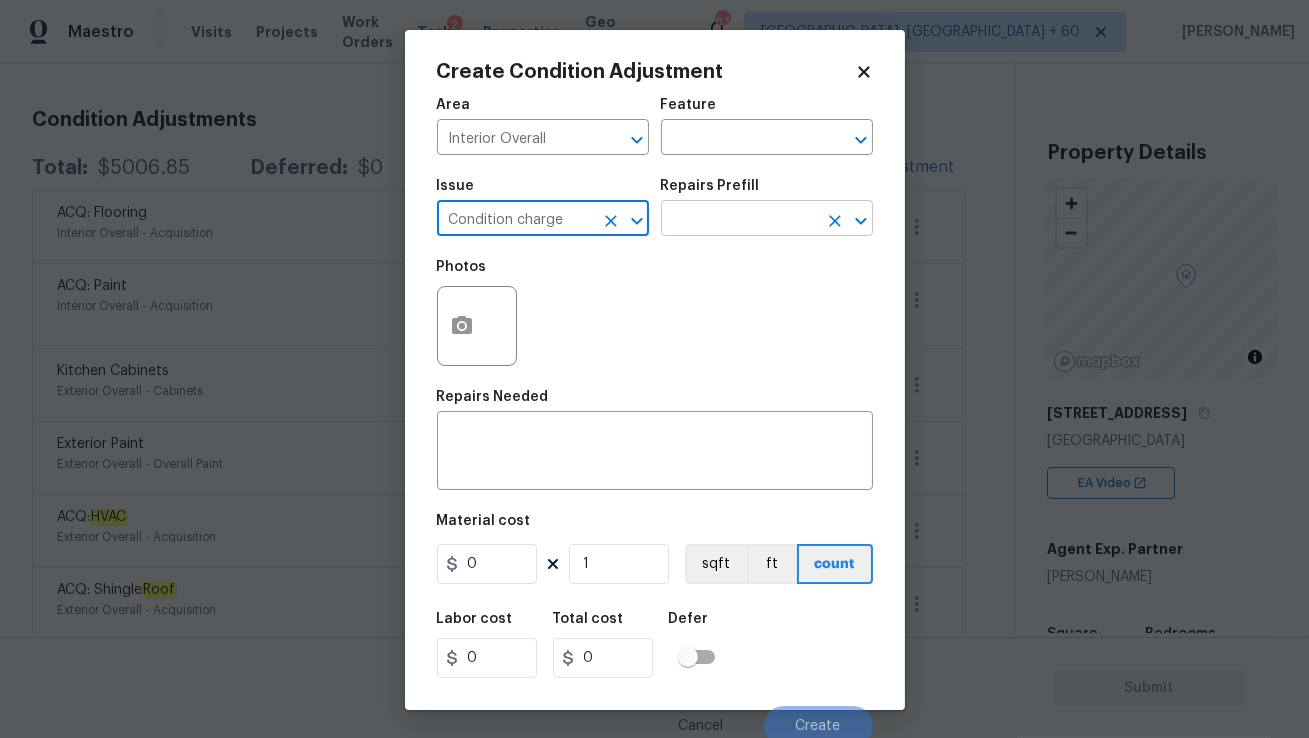 type on "Condition charge" 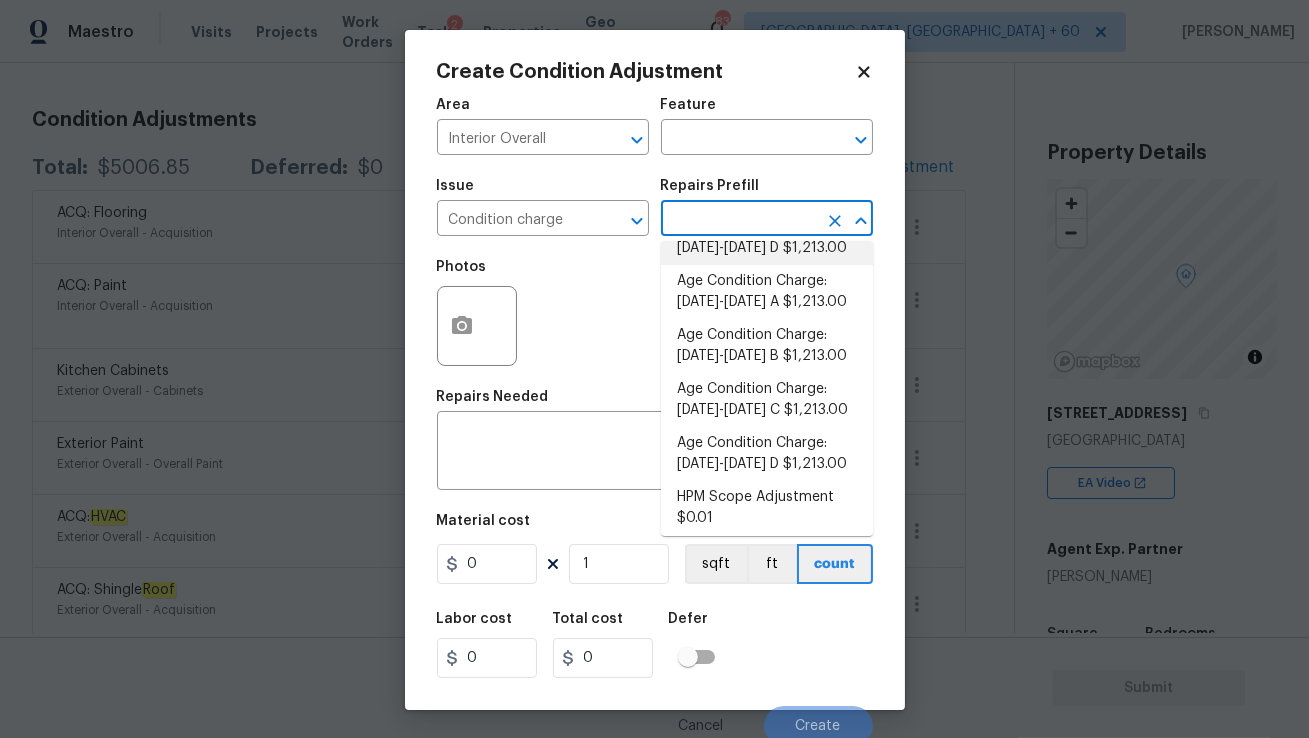 scroll, scrollTop: 671, scrollLeft: 0, axis: vertical 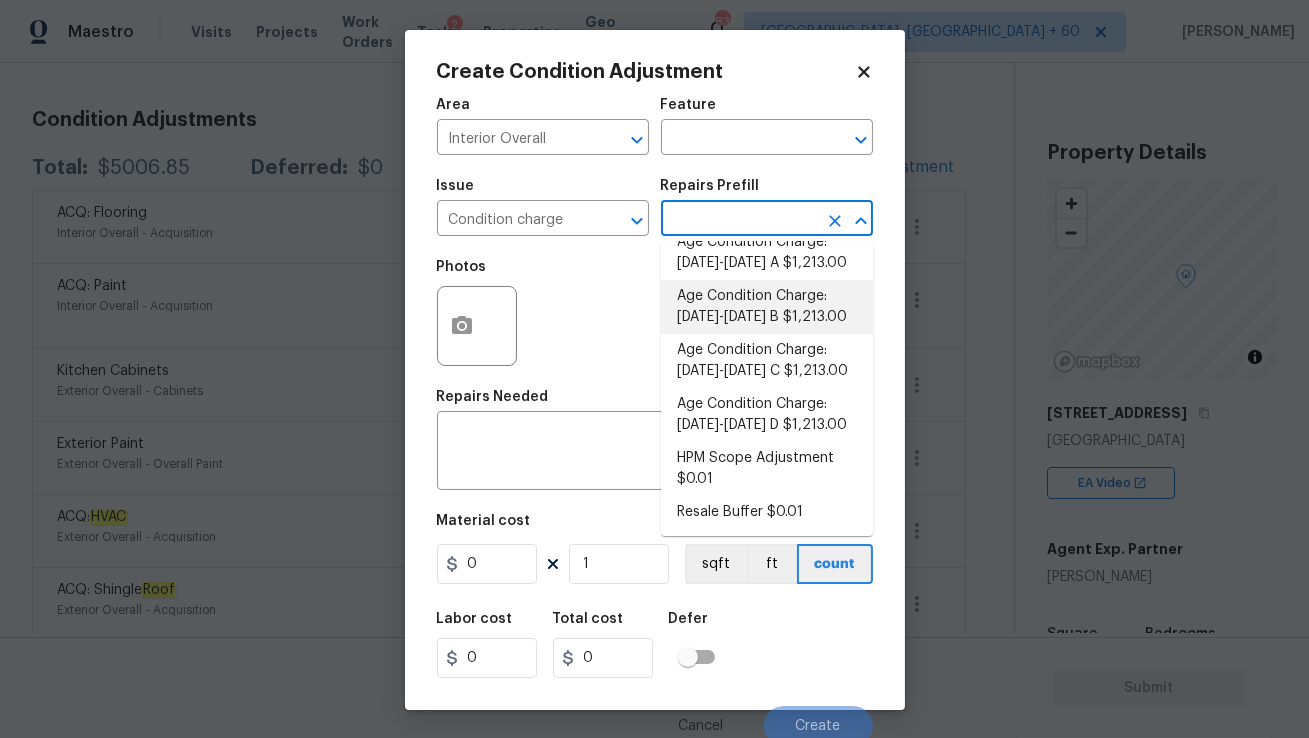 click on "Age Condition Charge: [DATE]-[DATE] B	 $1,213.00" at bounding box center (767, 307) 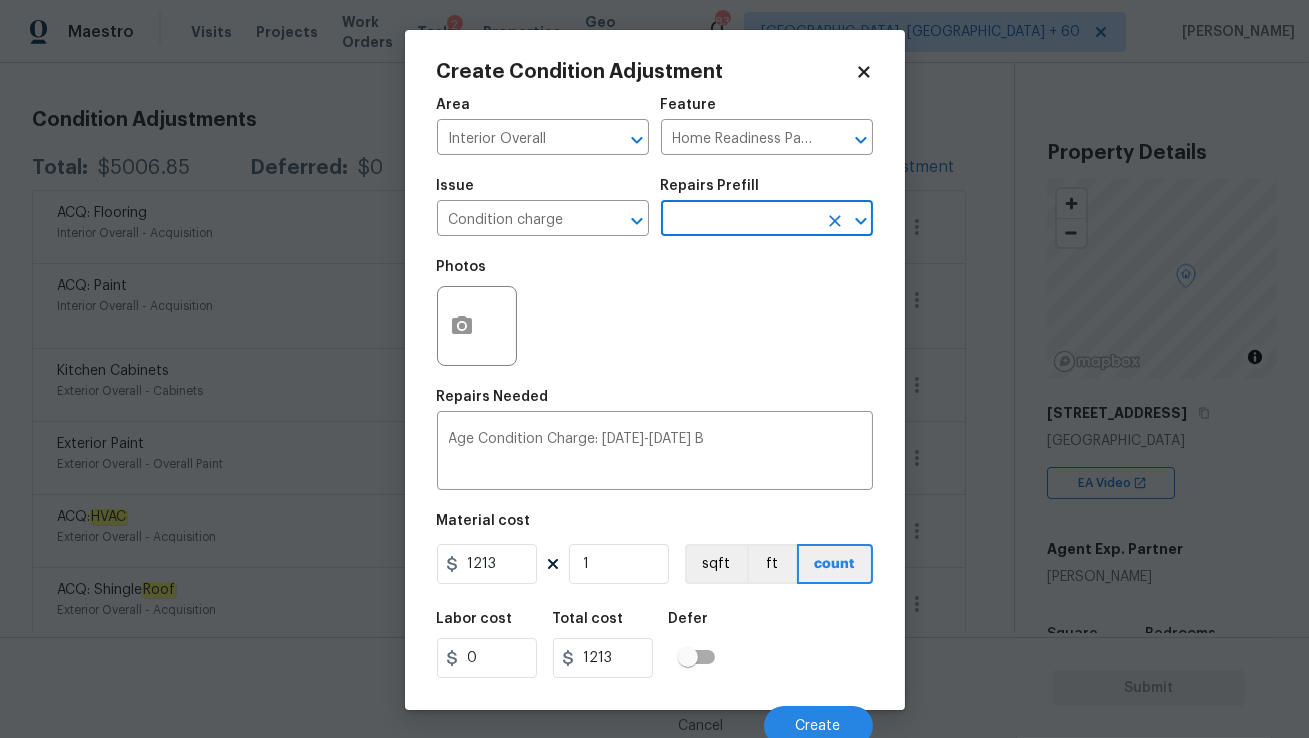 scroll, scrollTop: 8, scrollLeft: 0, axis: vertical 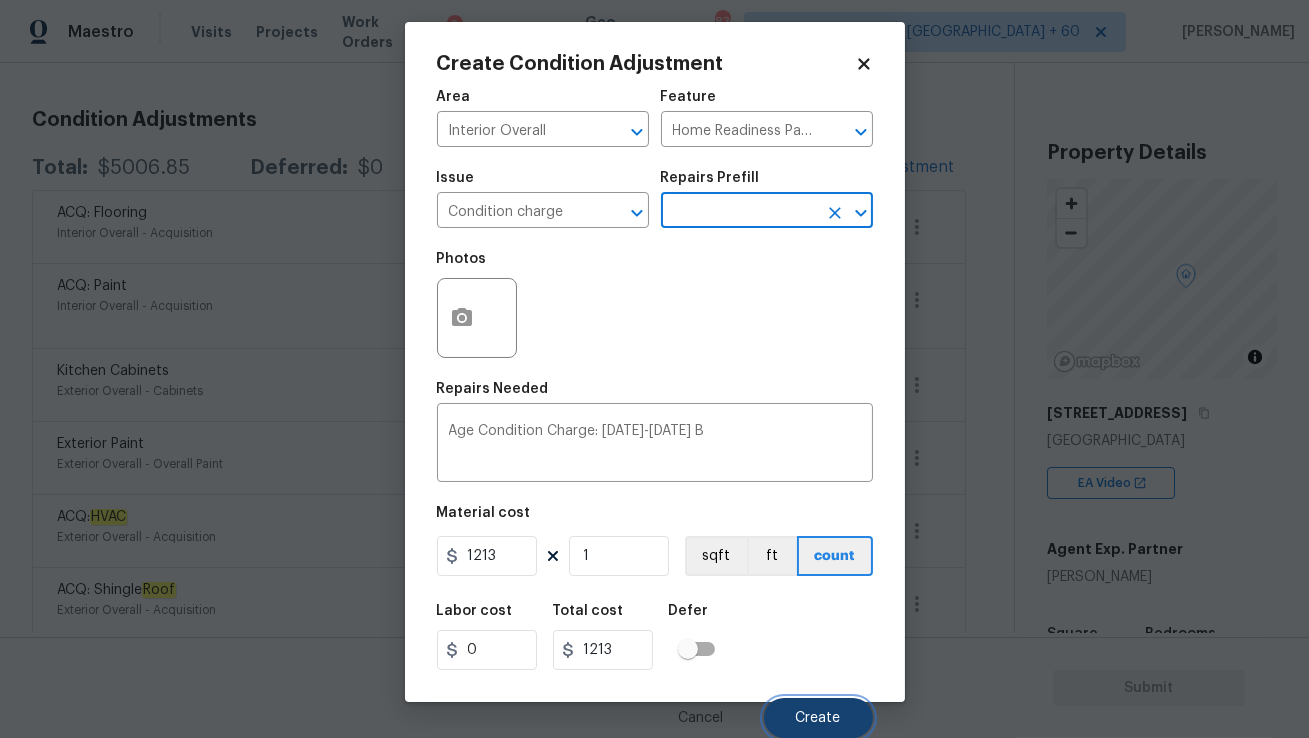 click on "Create" at bounding box center [818, 718] 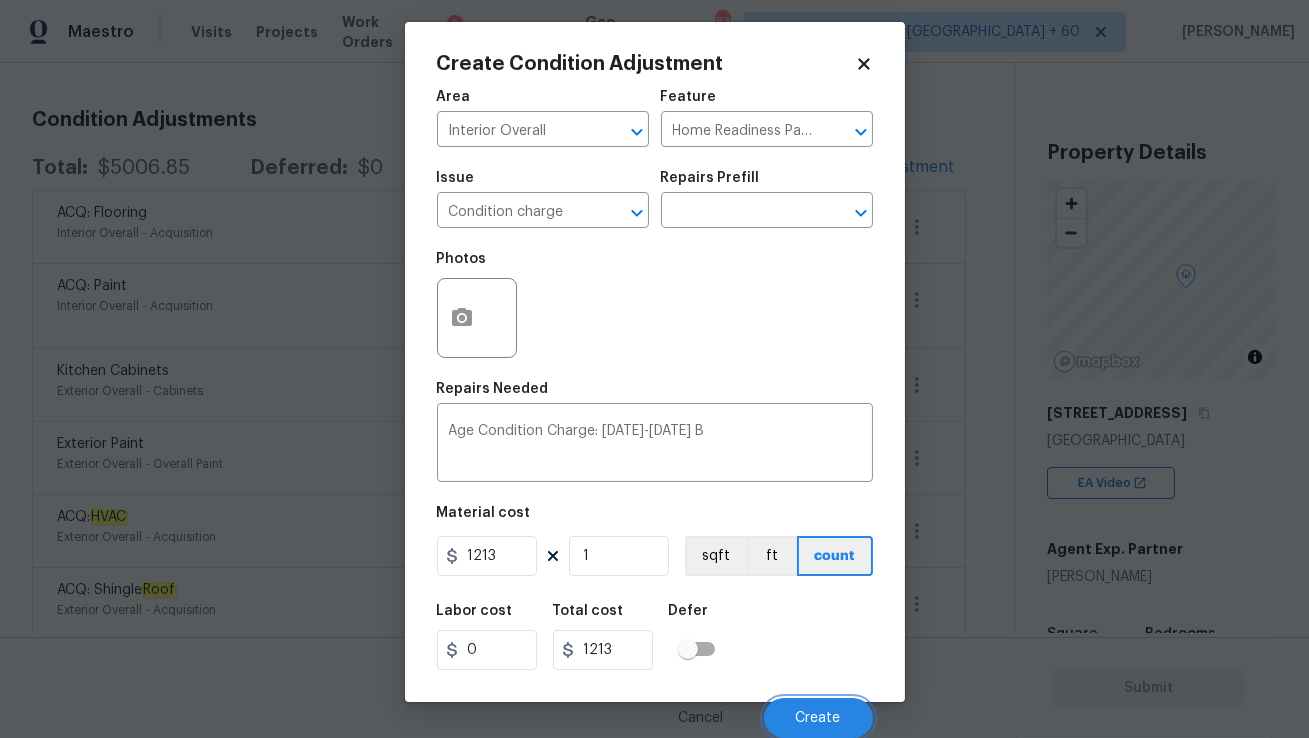 scroll, scrollTop: 257, scrollLeft: 0, axis: vertical 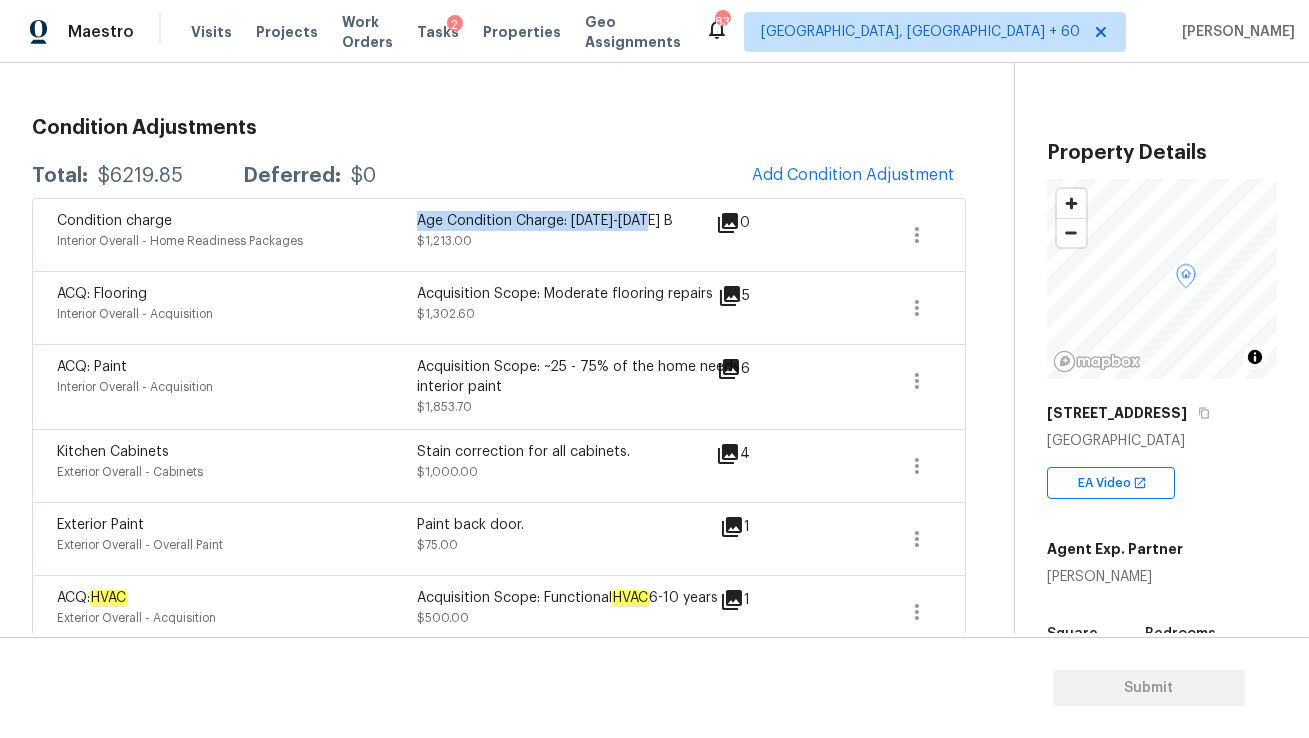 drag, startPoint x: 419, startPoint y: 220, endPoint x: 668, endPoint y: 218, distance: 249.00803 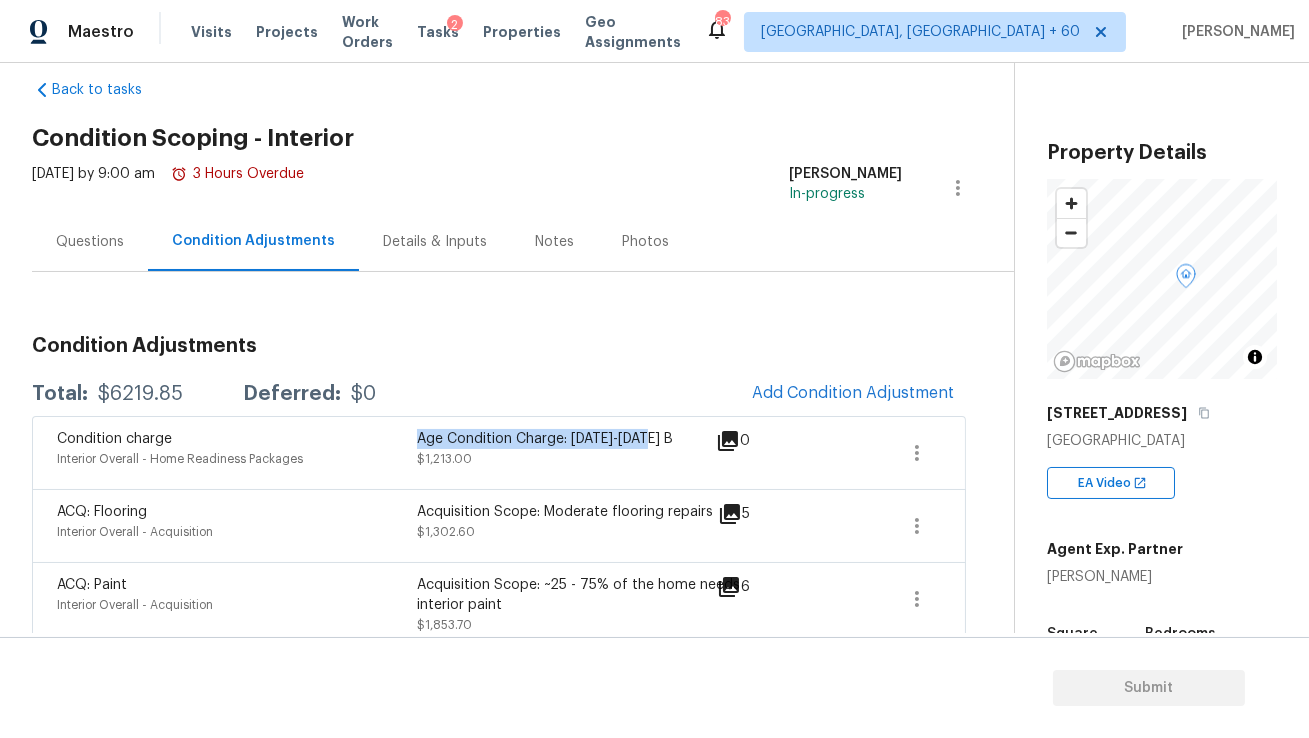 scroll, scrollTop: 0, scrollLeft: 0, axis: both 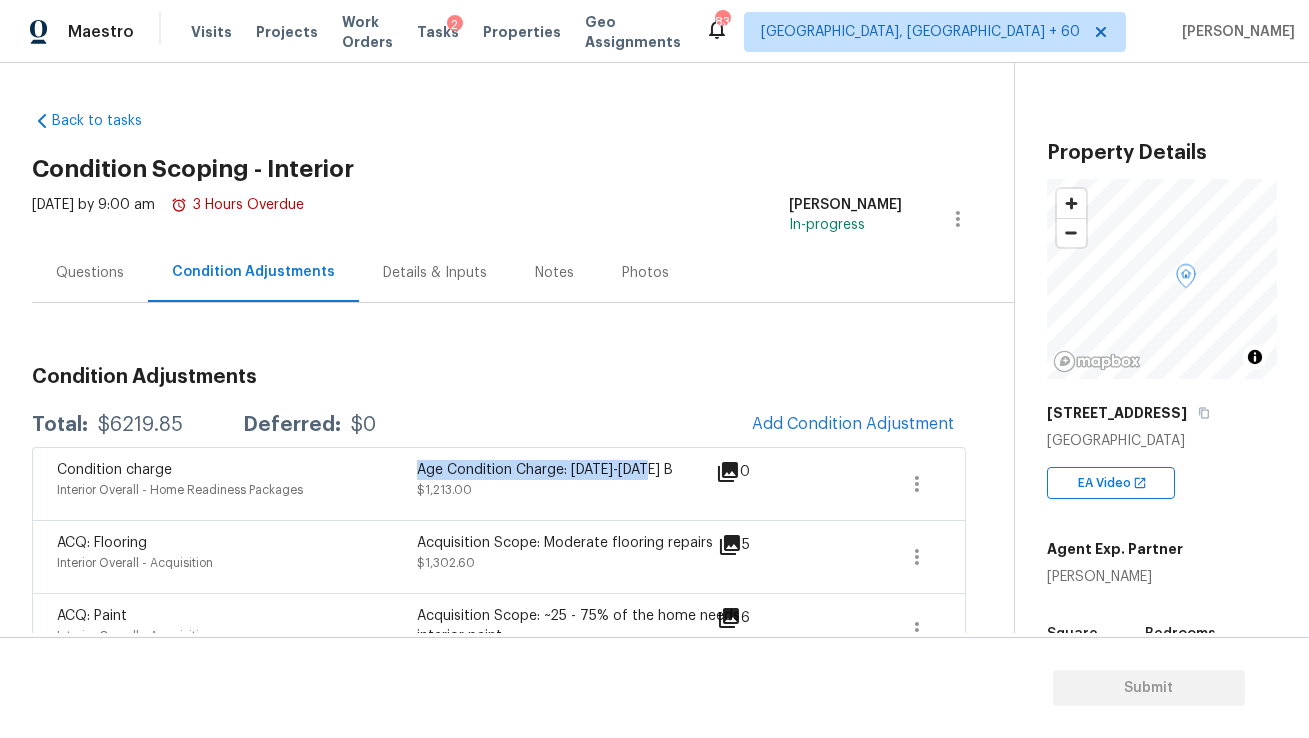 click on "Questions" at bounding box center (90, 272) 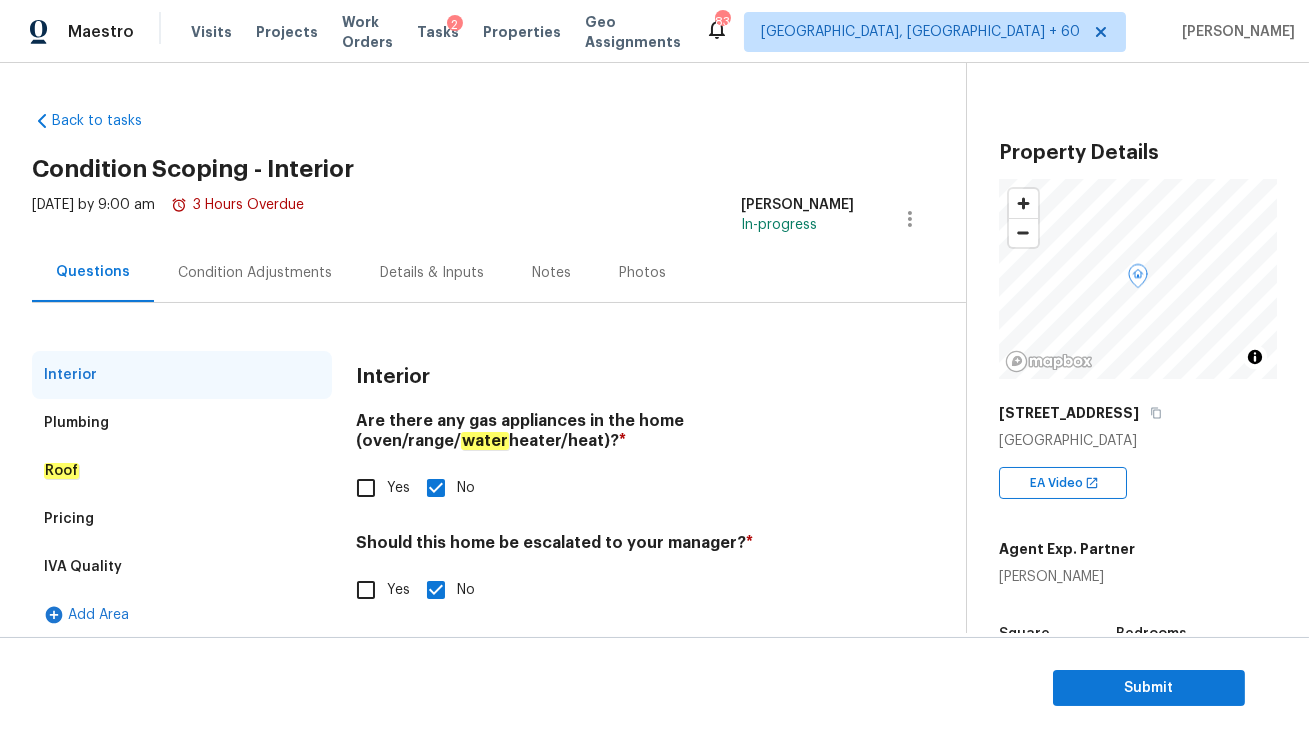 scroll, scrollTop: 11, scrollLeft: 0, axis: vertical 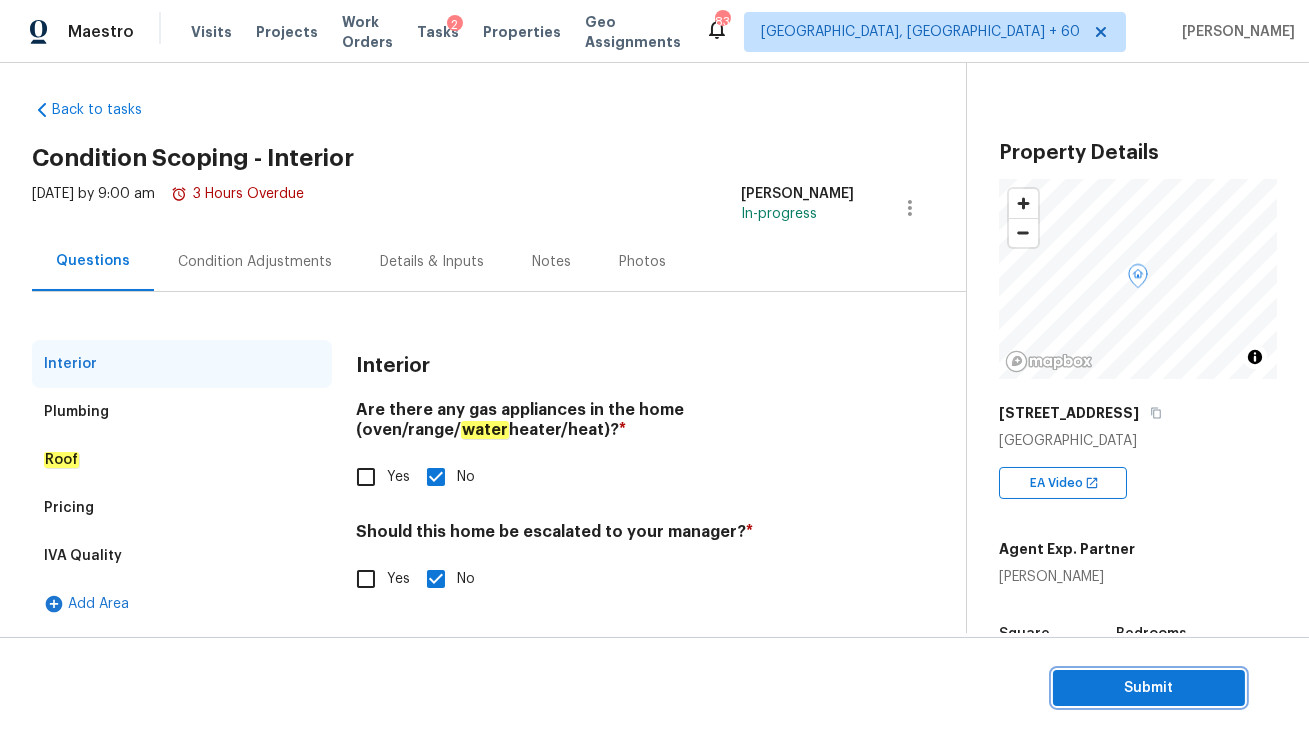 click on "Submit" at bounding box center (1149, 688) 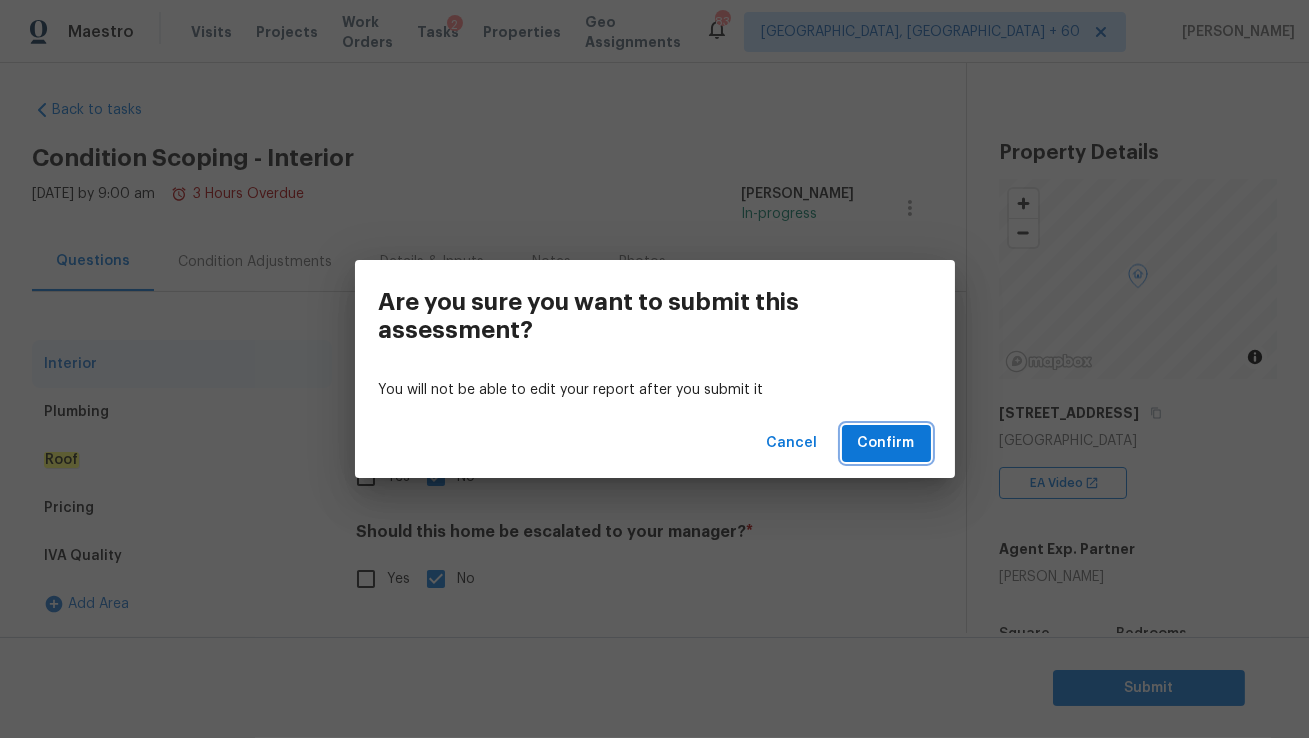 click on "Confirm" at bounding box center [886, 443] 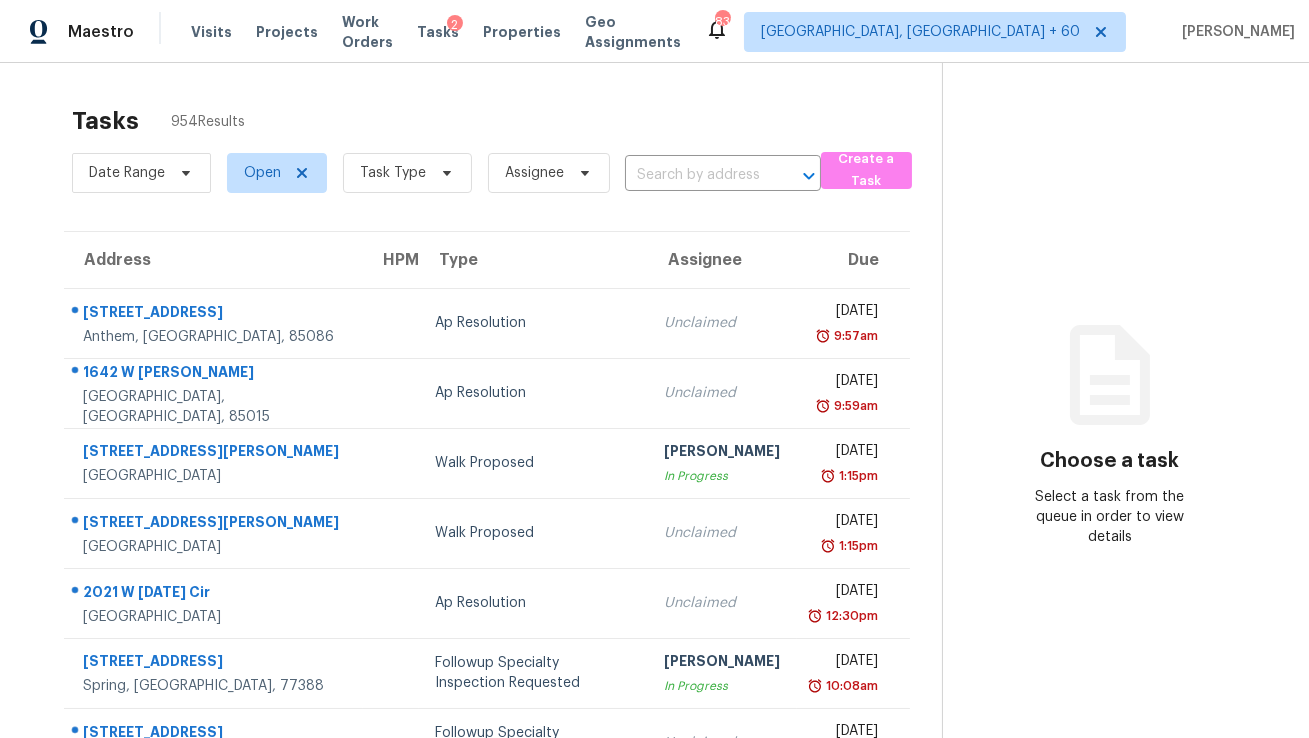 click at bounding box center (695, 175) 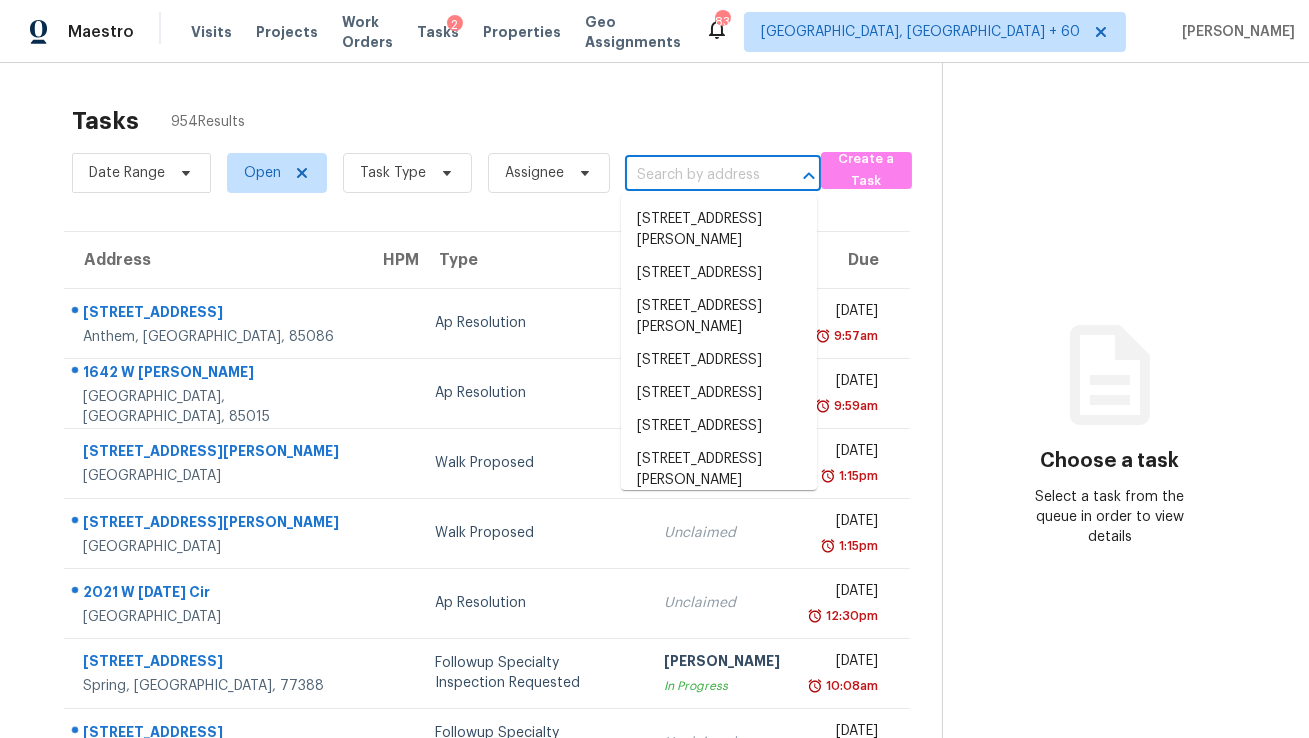paste on "1017 Spruce St Lockhart, TX, 78644" 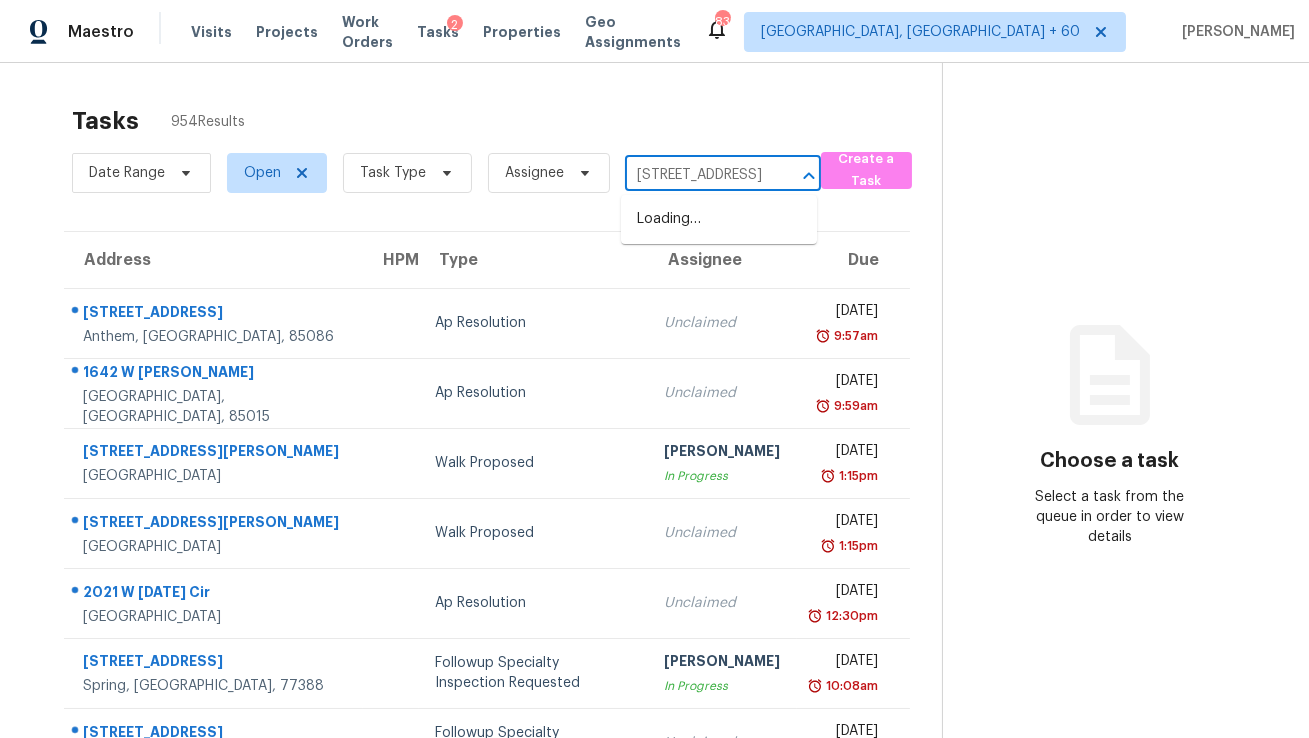 scroll, scrollTop: 0, scrollLeft: 102, axis: horizontal 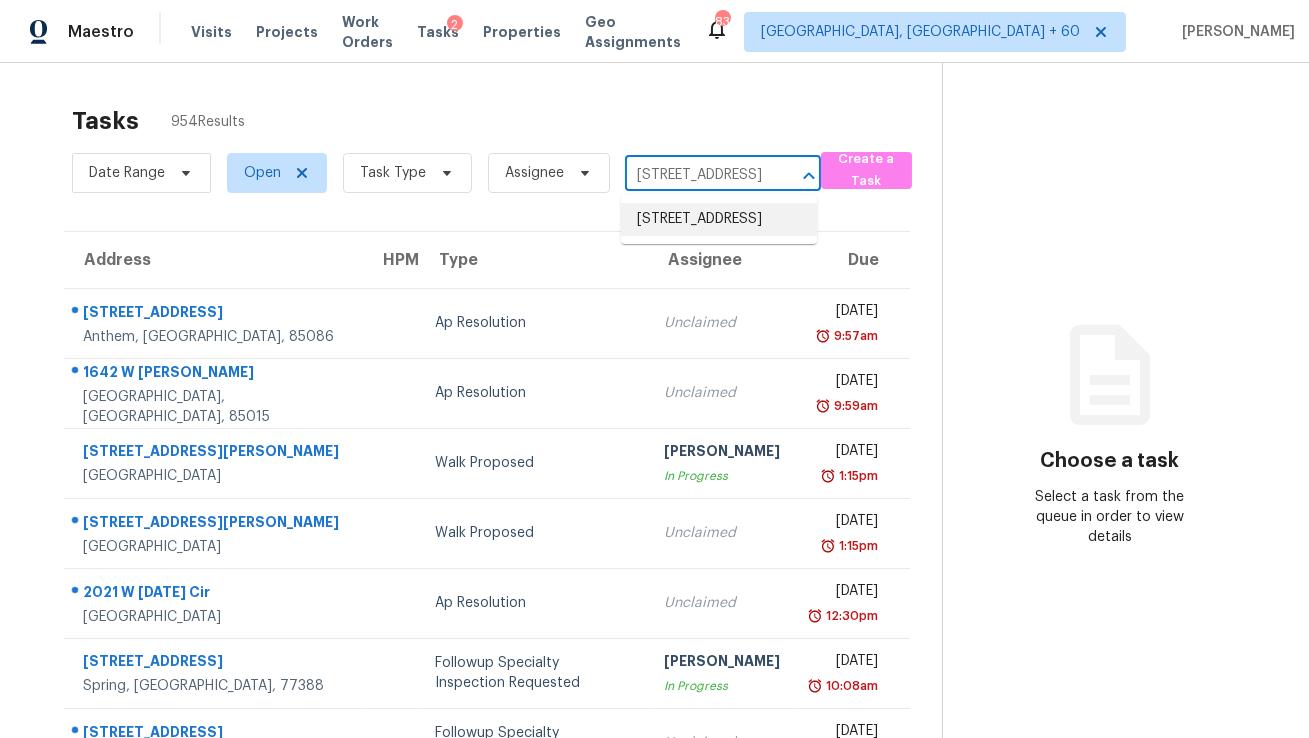 click on "1017 Spruce St, Lockhart, TX 78644" at bounding box center [719, 219] 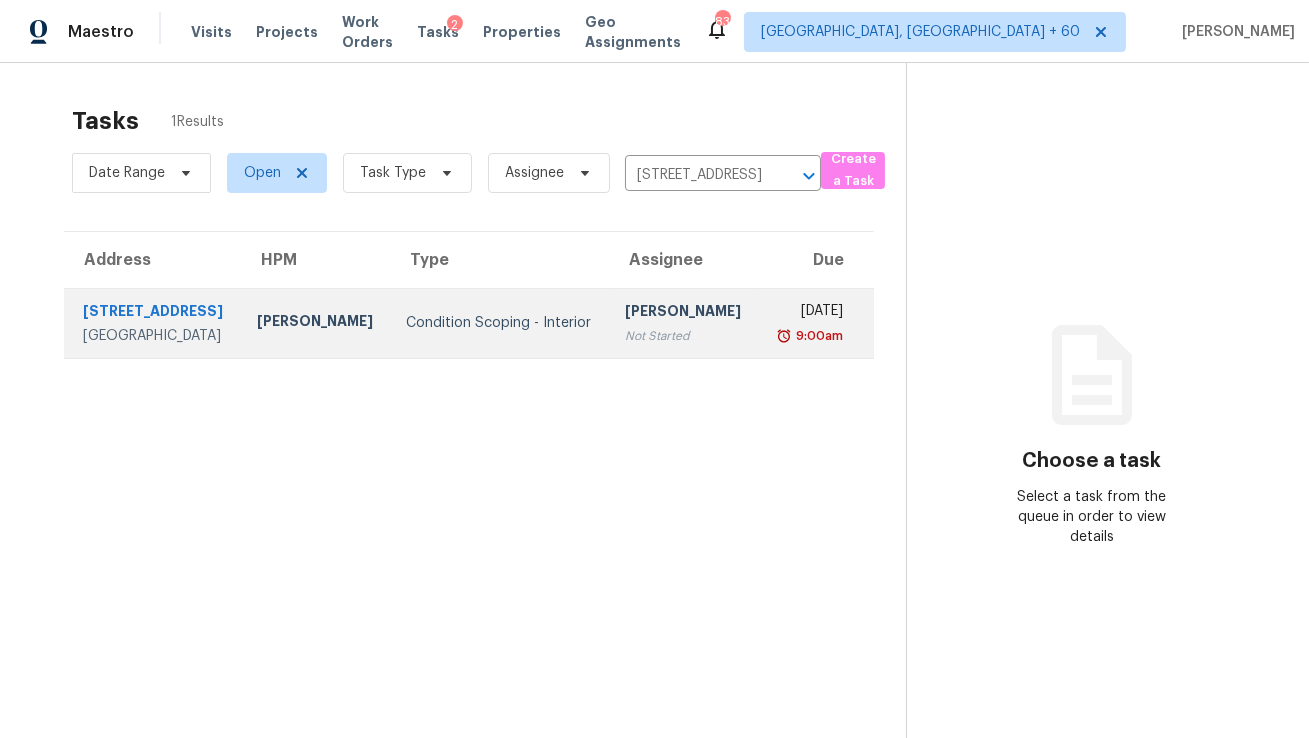 click on "Savitha Ekambaram Not Started" at bounding box center [683, 323] 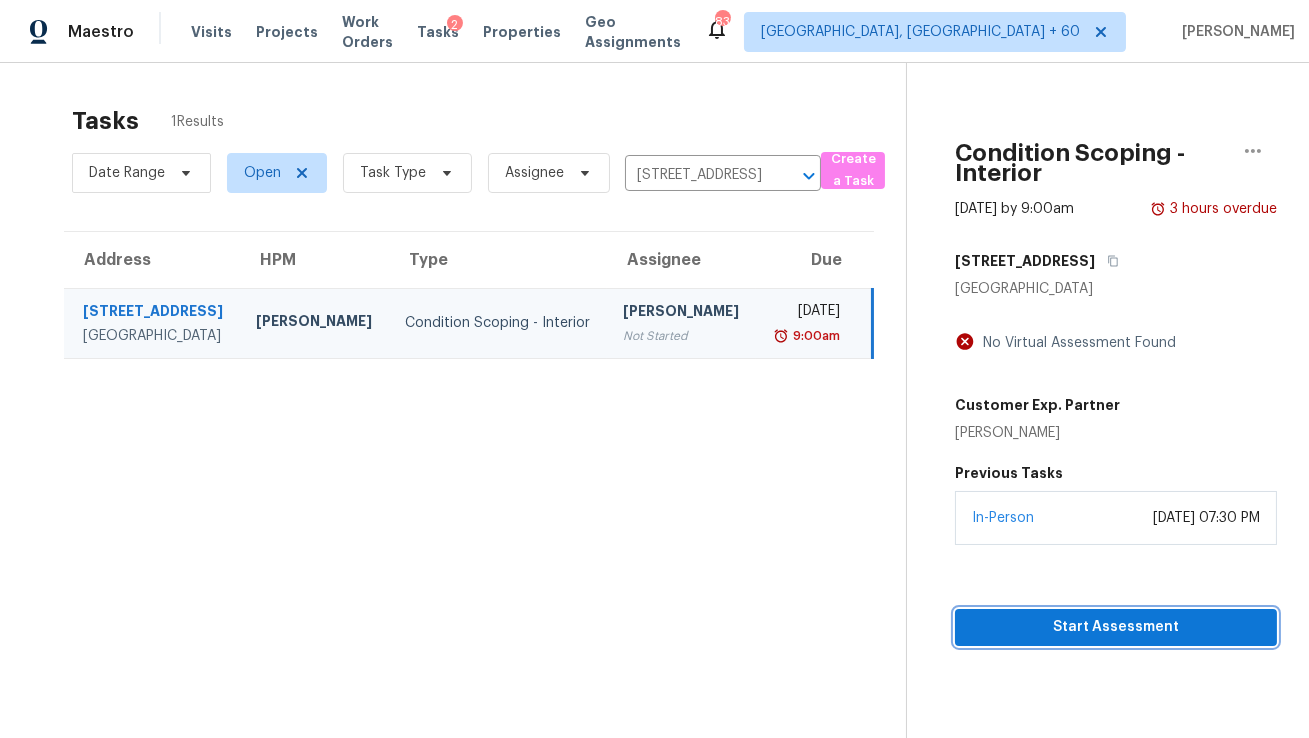 click on "Start Assessment" at bounding box center [1116, 627] 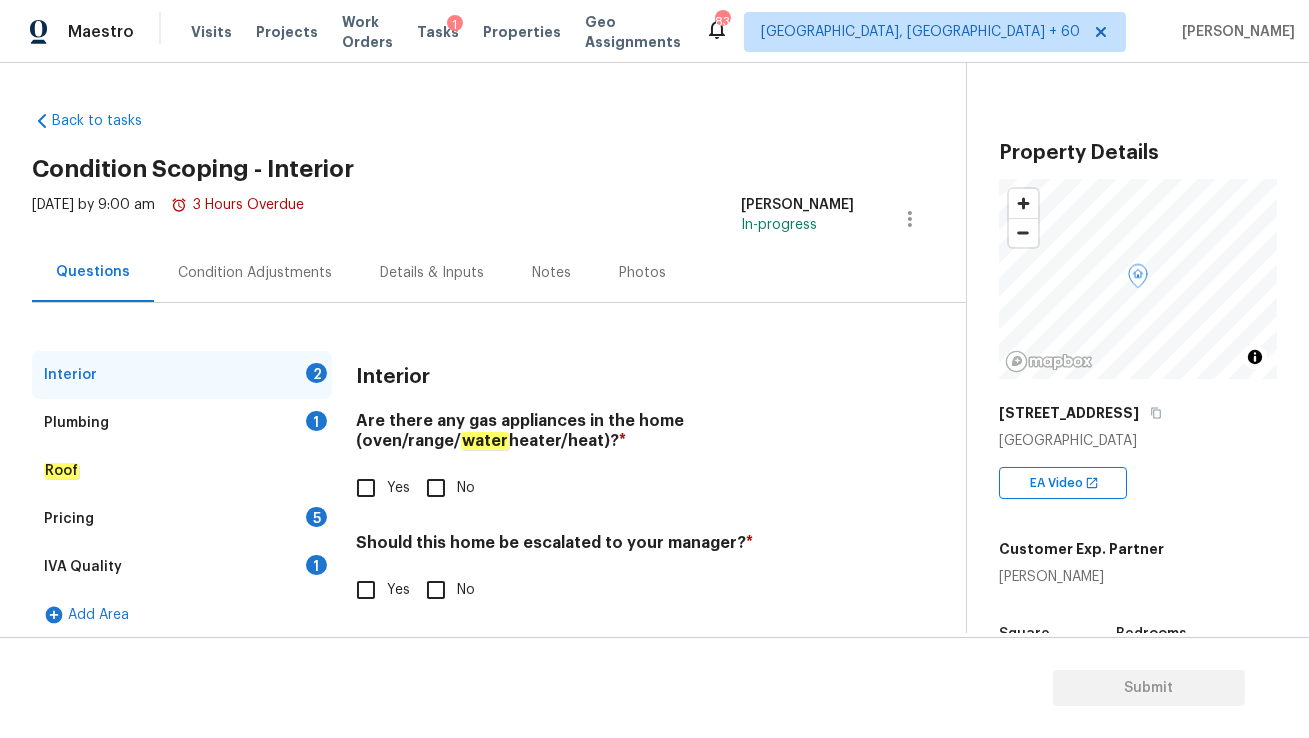 click on "Mon, Jul 21 2025 by 9:00 am   3 Hours Overdue Savitha Ekambaram In-progress" at bounding box center [499, 219] 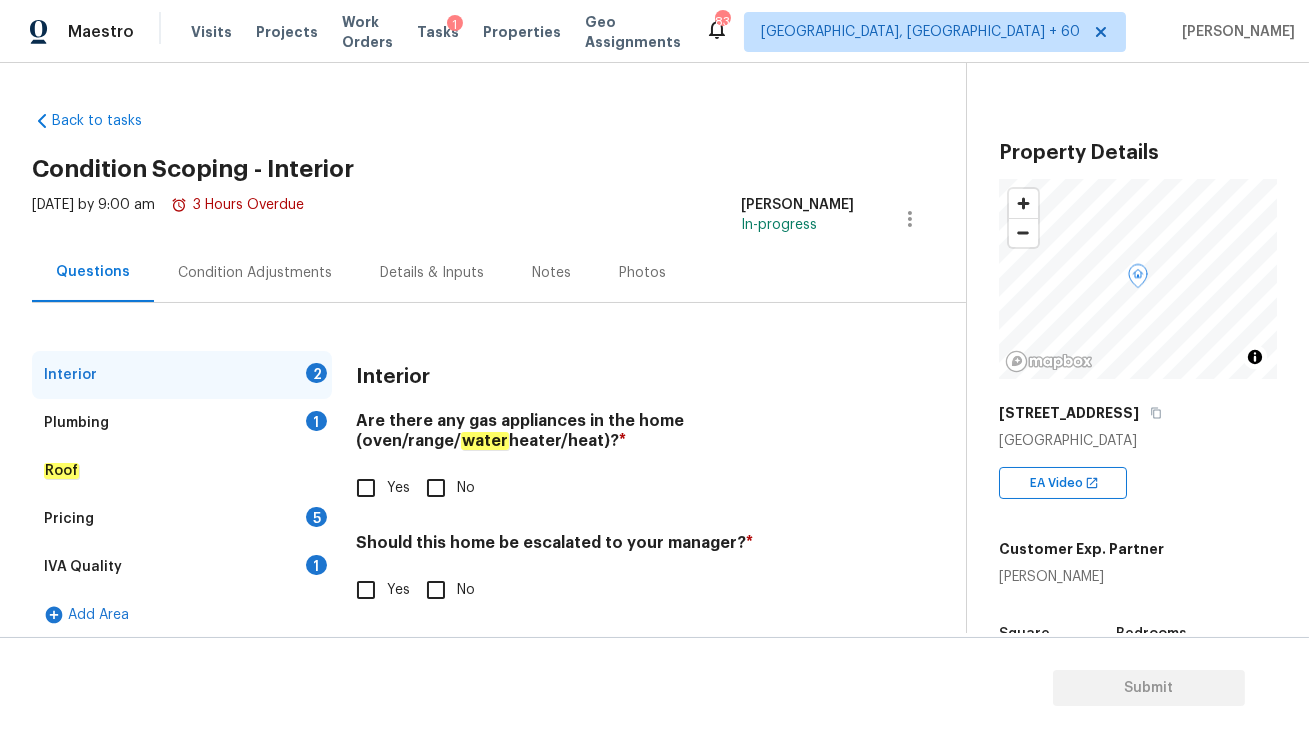 click on "Yes" at bounding box center [366, 590] 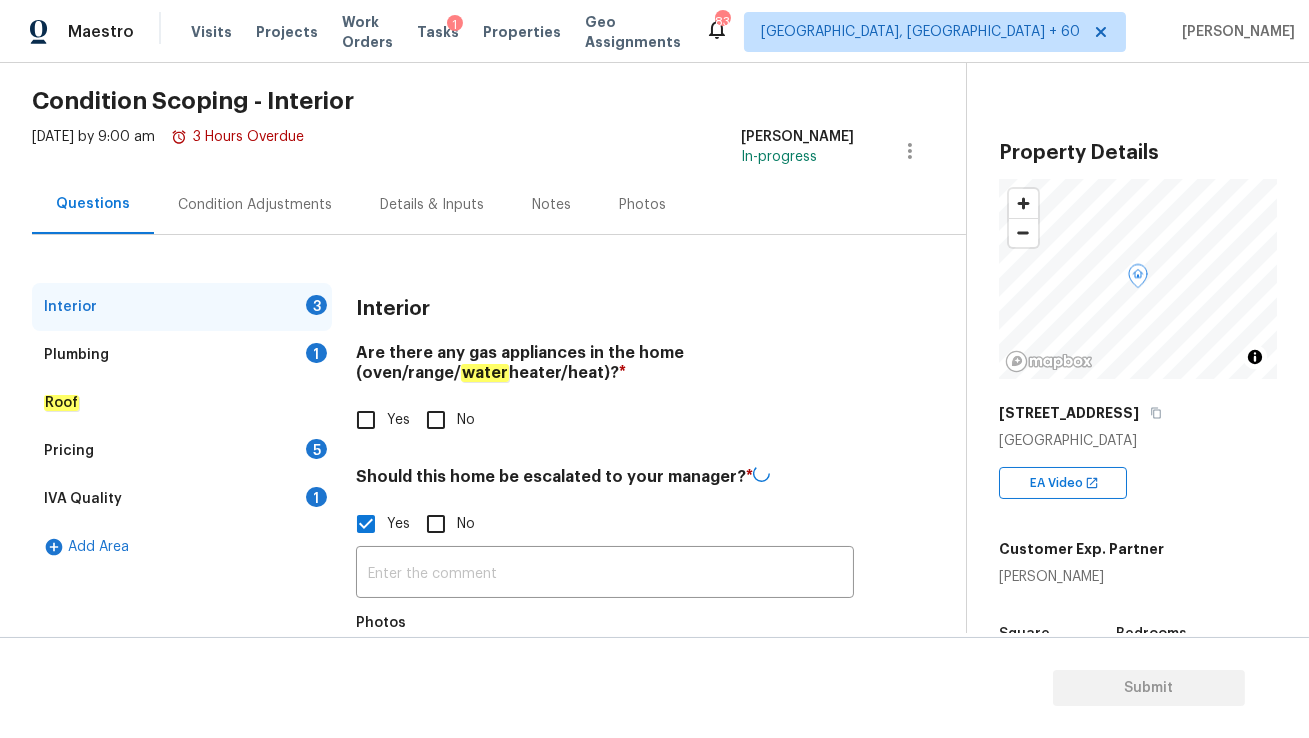 scroll, scrollTop: 137, scrollLeft: 0, axis: vertical 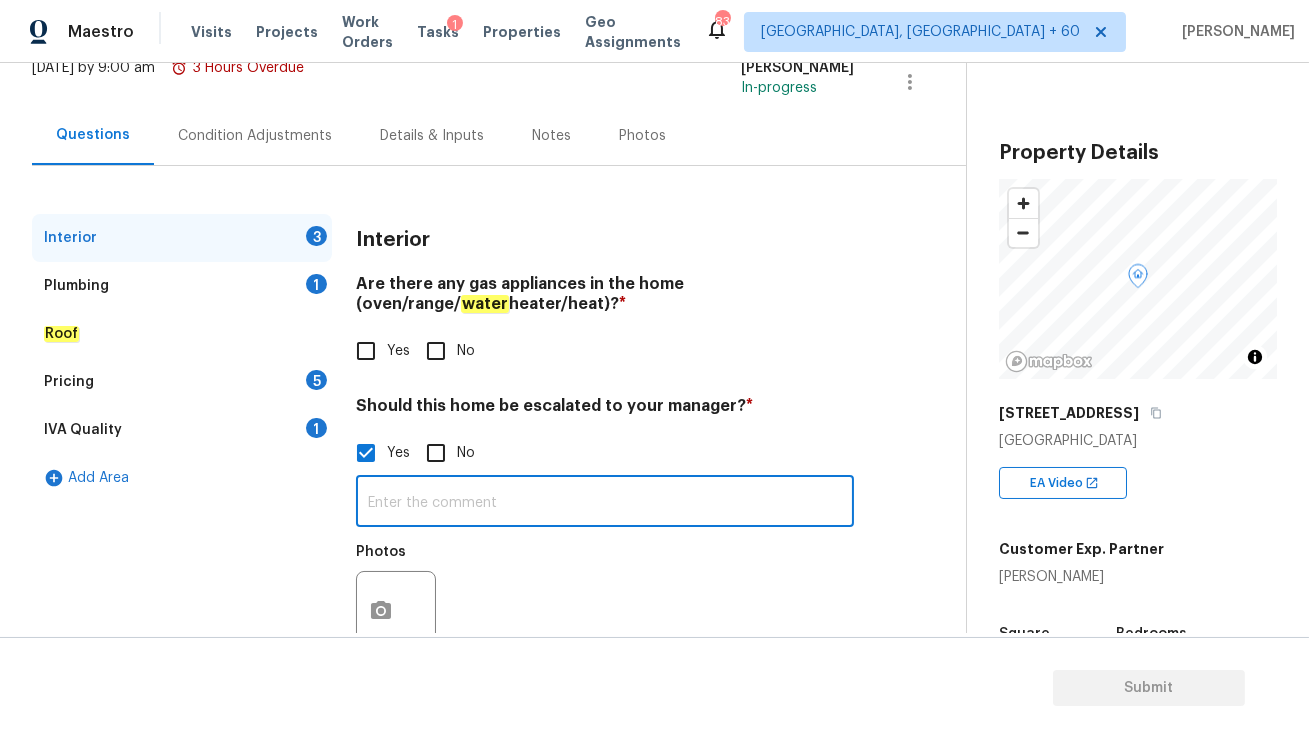 click at bounding box center (605, 503) 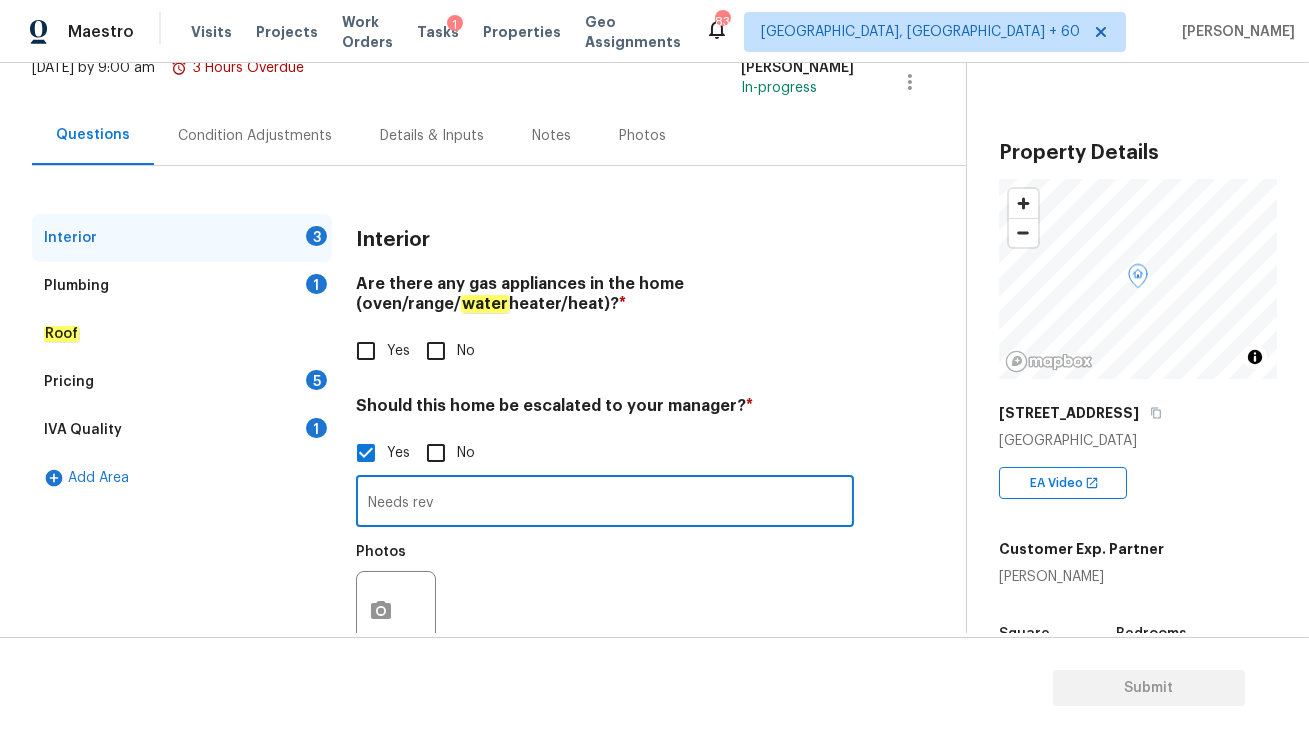 click on "Needs rev" at bounding box center (605, 503) 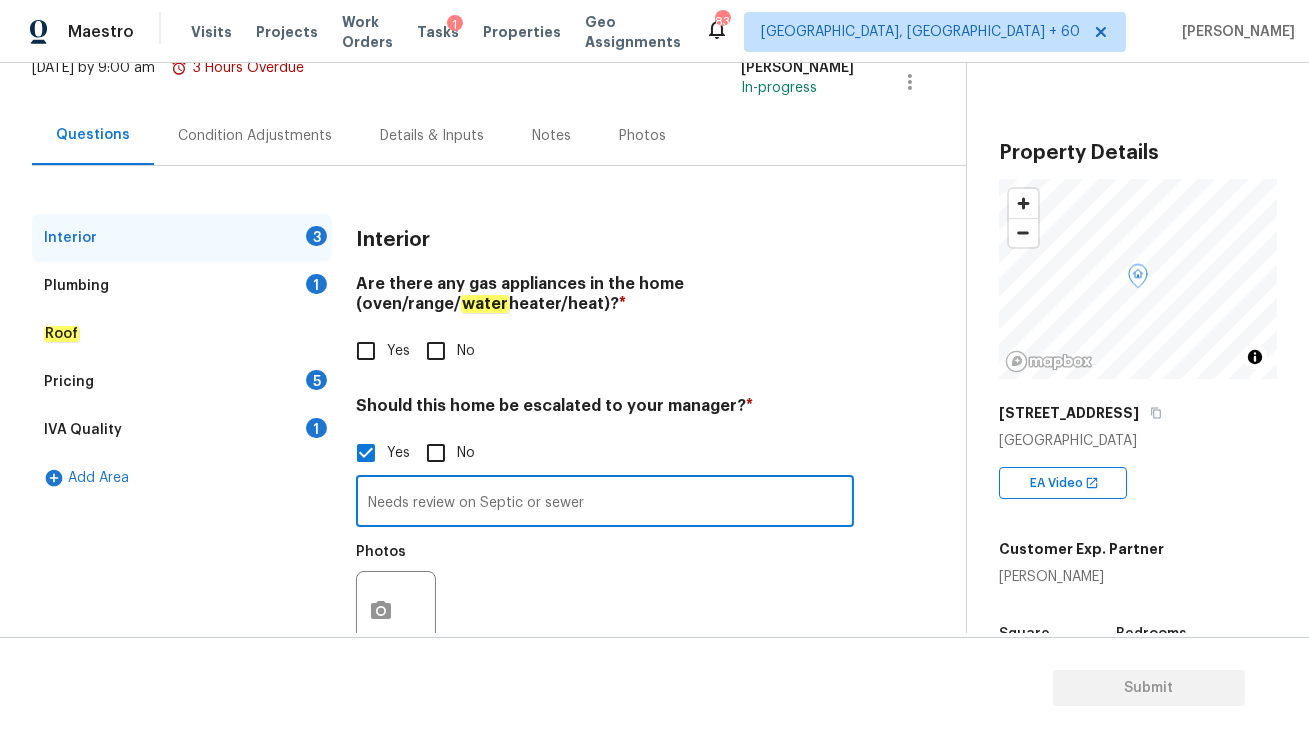 type on "Needs review on Septic or sewer" 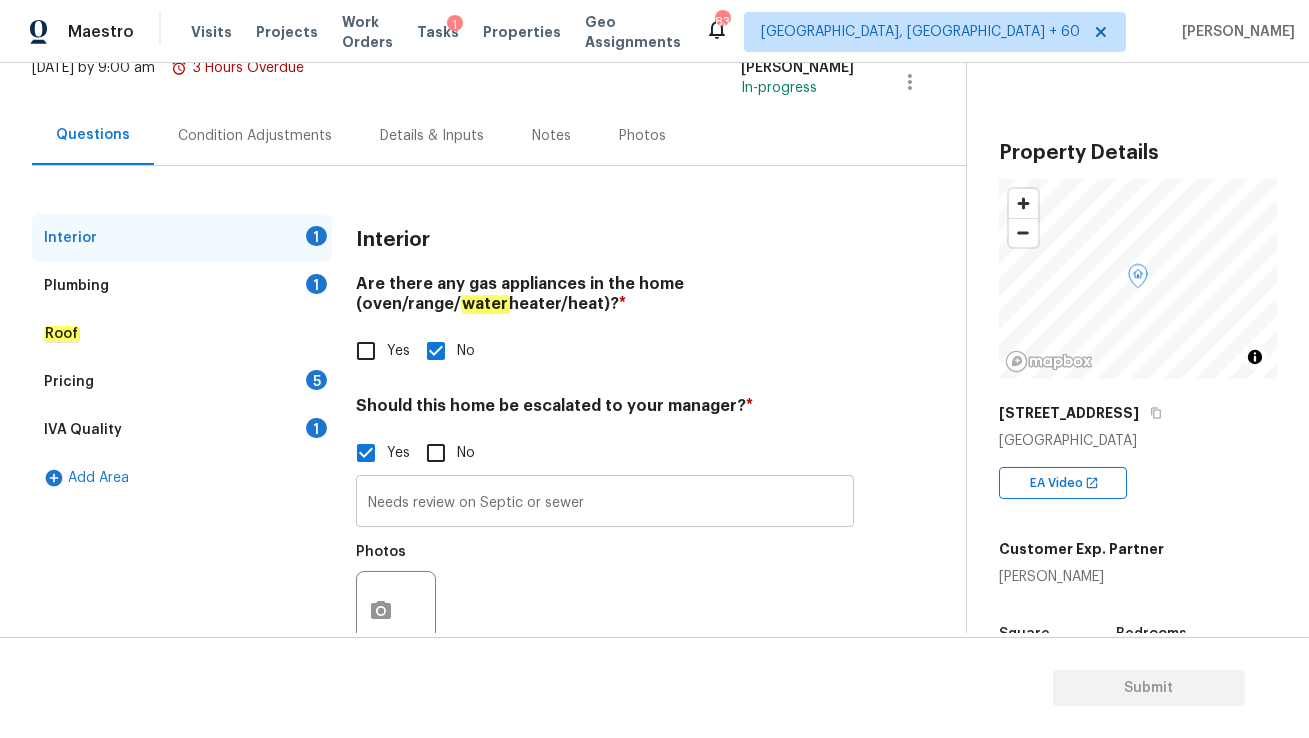 scroll, scrollTop: 196, scrollLeft: 0, axis: vertical 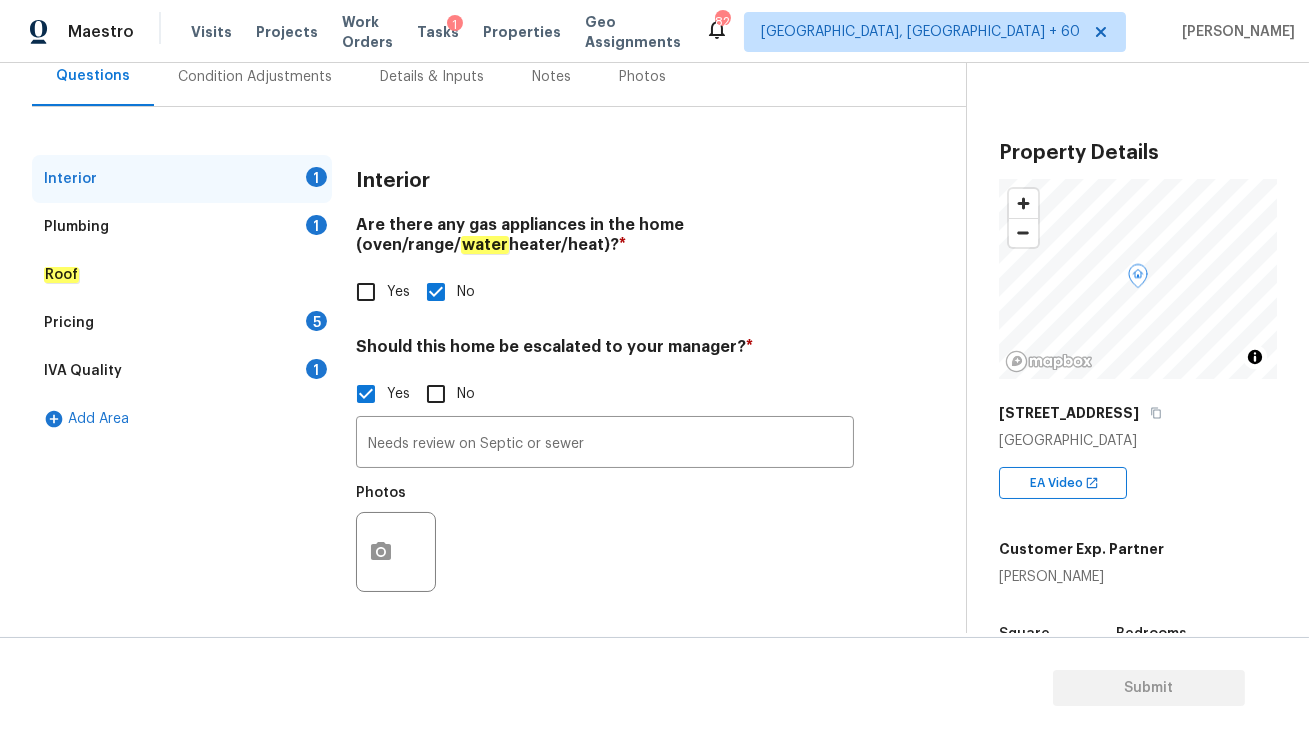 click on "Plumbing 1" at bounding box center (182, 227) 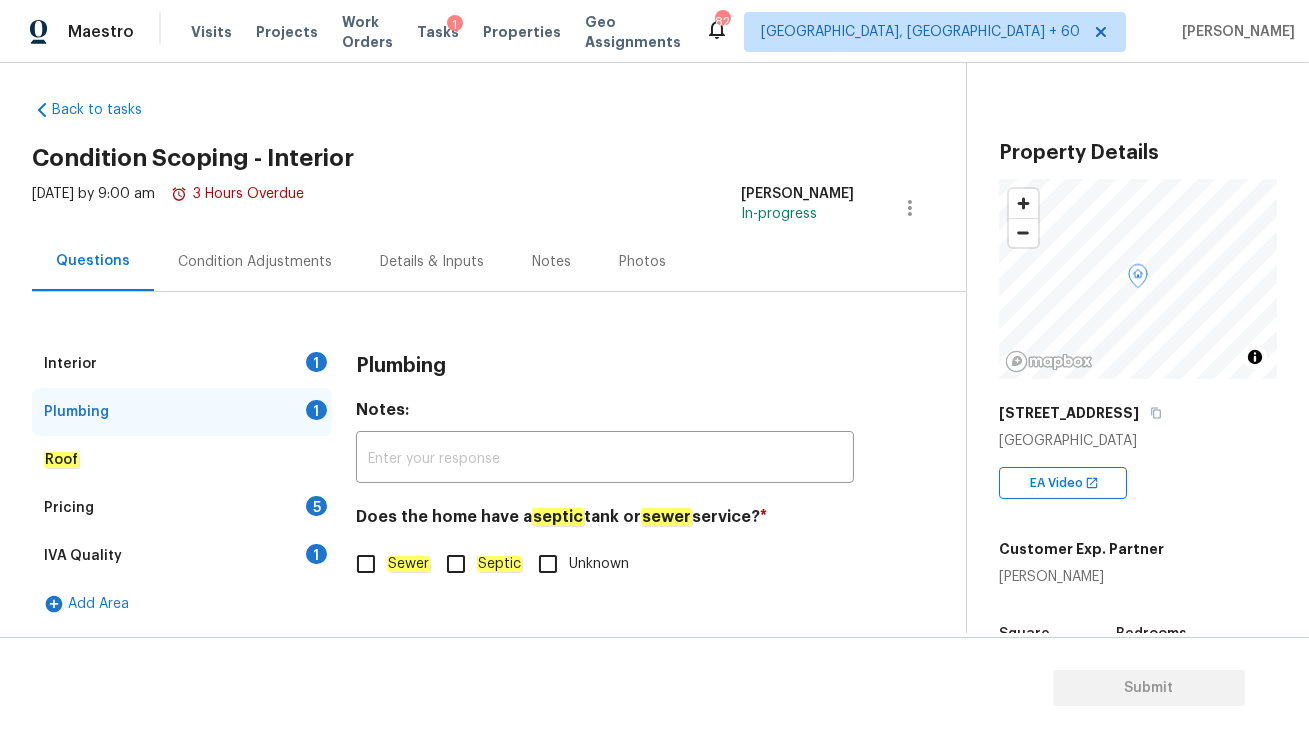 click on "Interior 1" at bounding box center (182, 364) 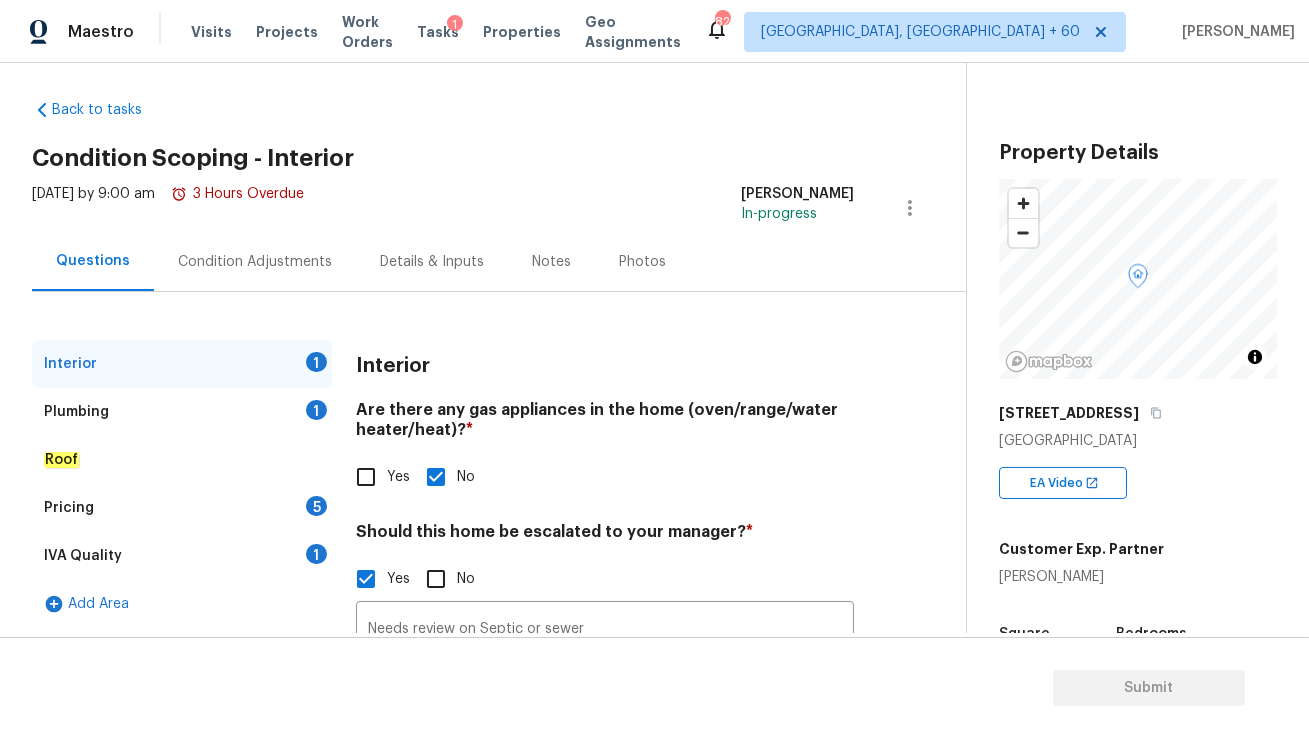 scroll, scrollTop: 196, scrollLeft: 0, axis: vertical 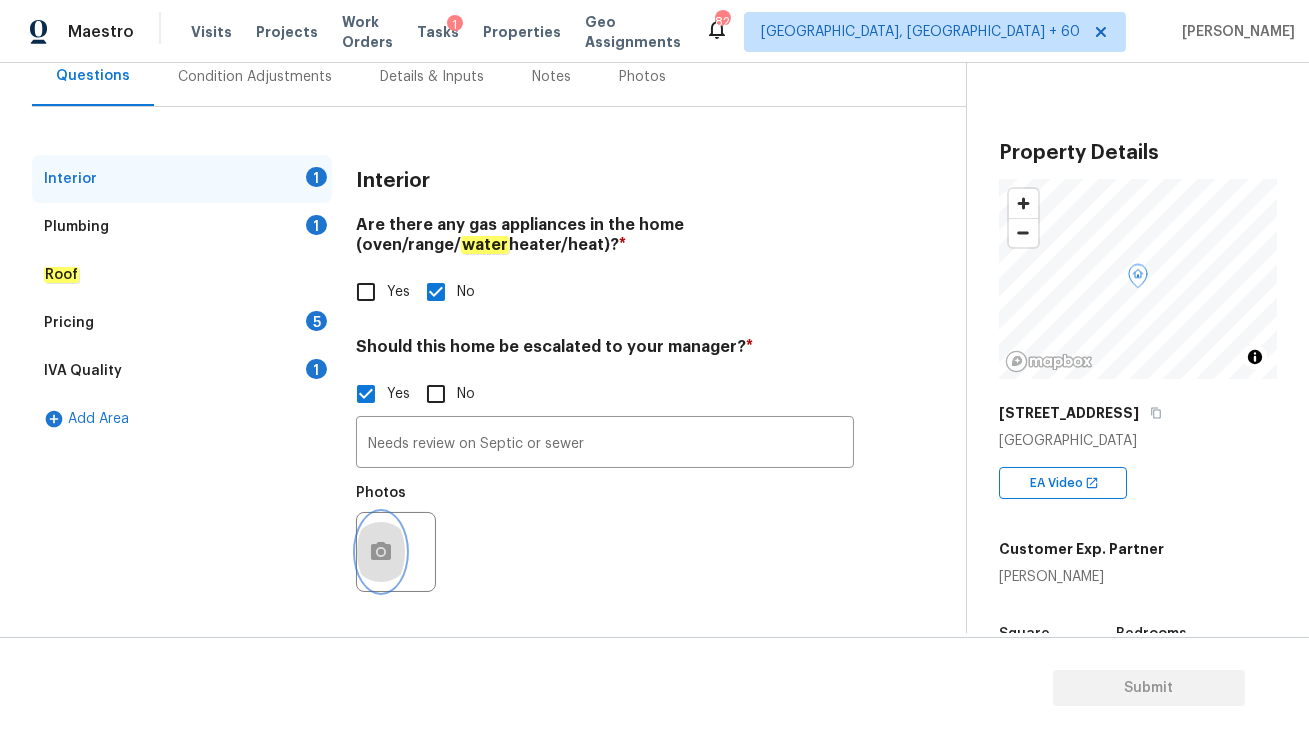 click 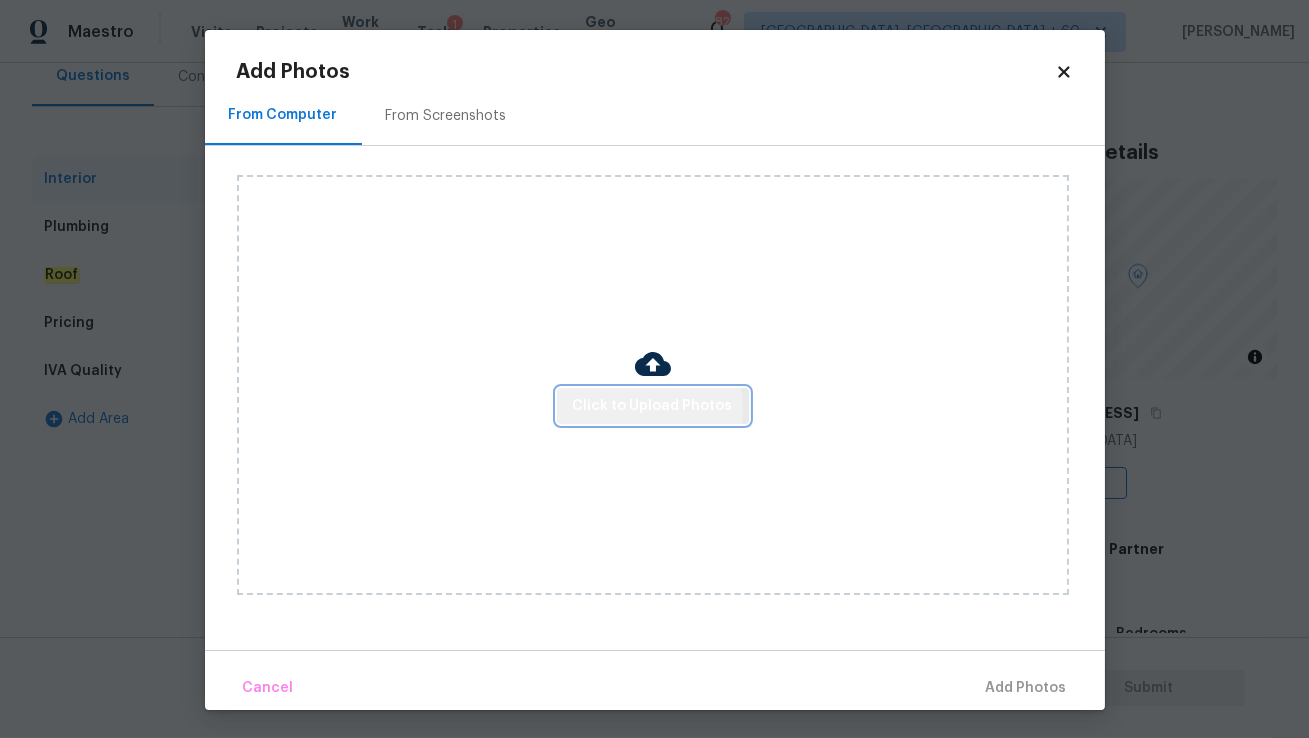 click on "Click to Upload Photos" at bounding box center [653, 406] 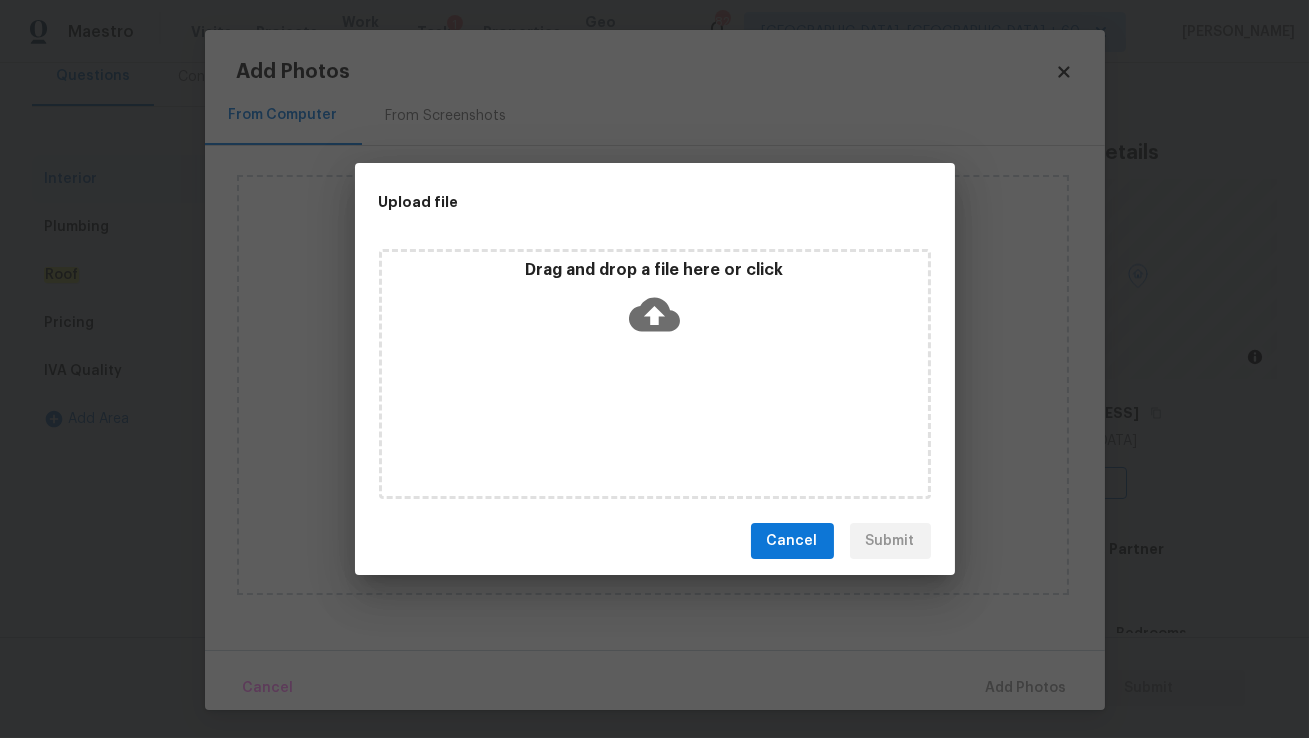 click on "Drag and drop a file here or click" at bounding box center (655, 374) 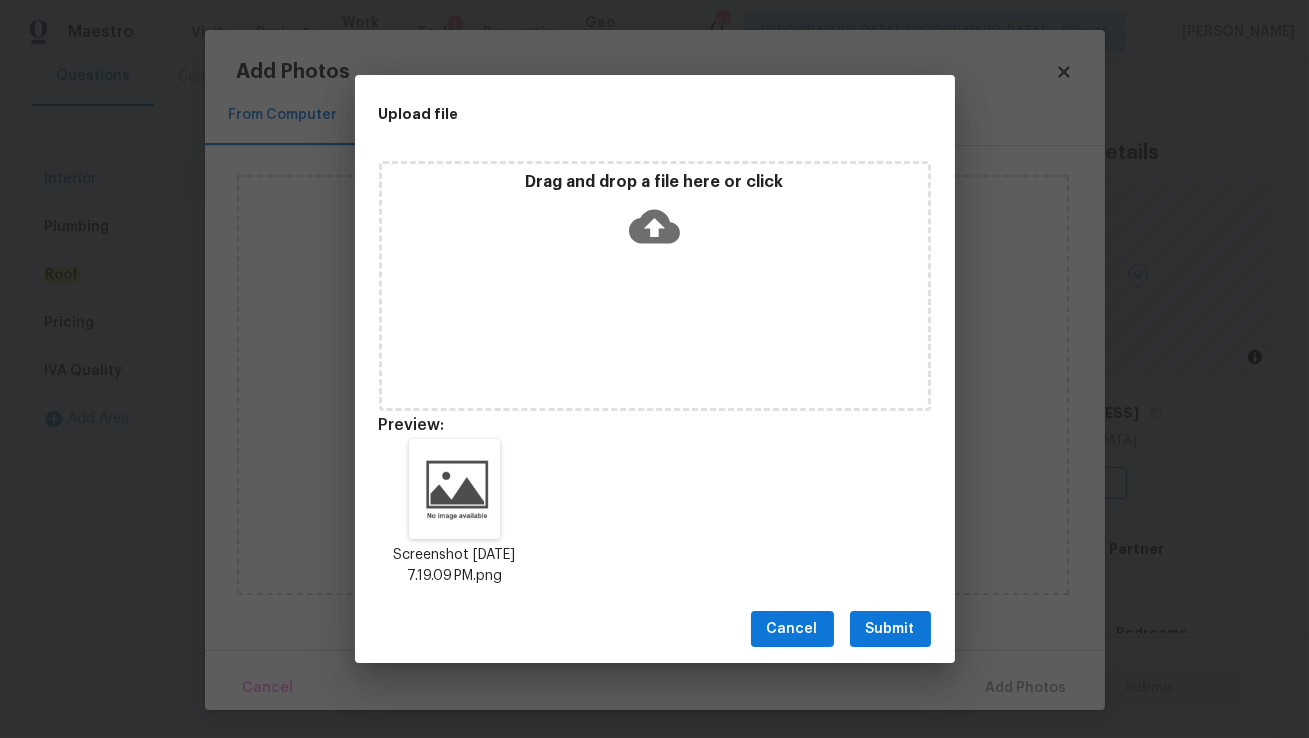 click on "Submit" at bounding box center [890, 629] 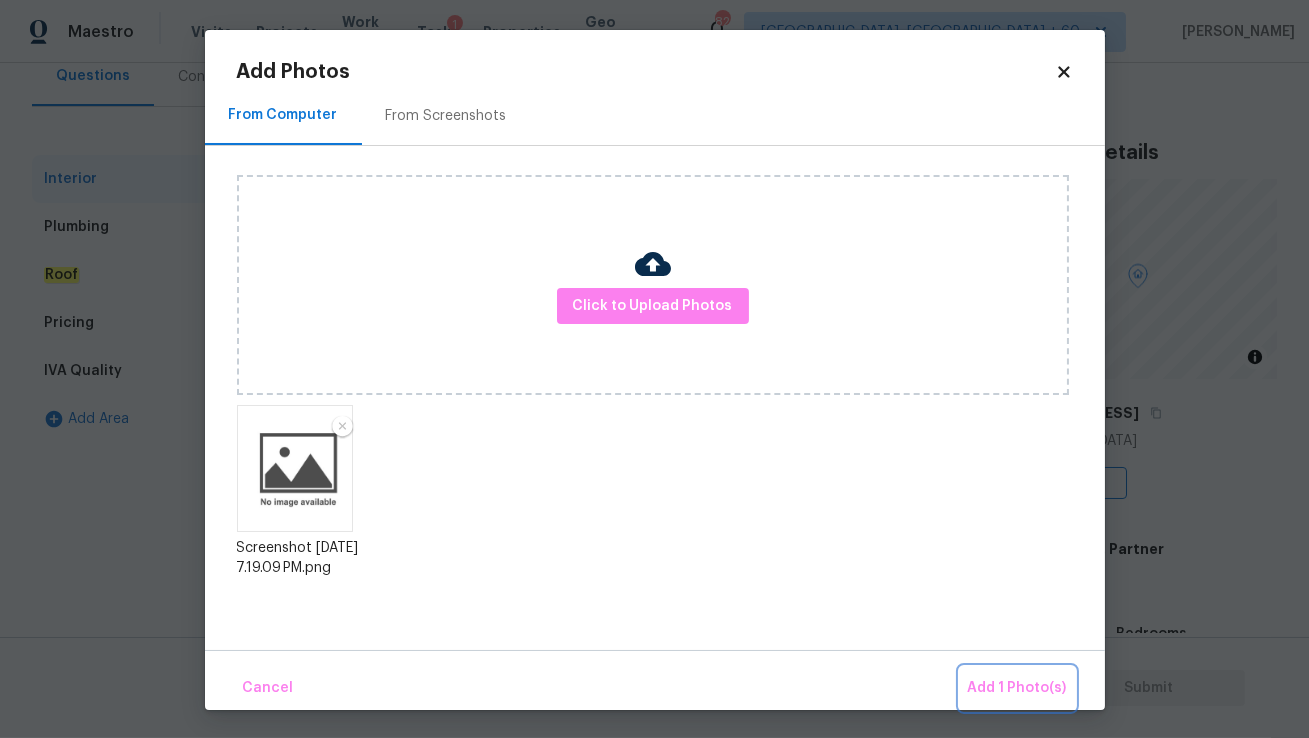 click on "Add 1 Photo(s)" at bounding box center (1017, 688) 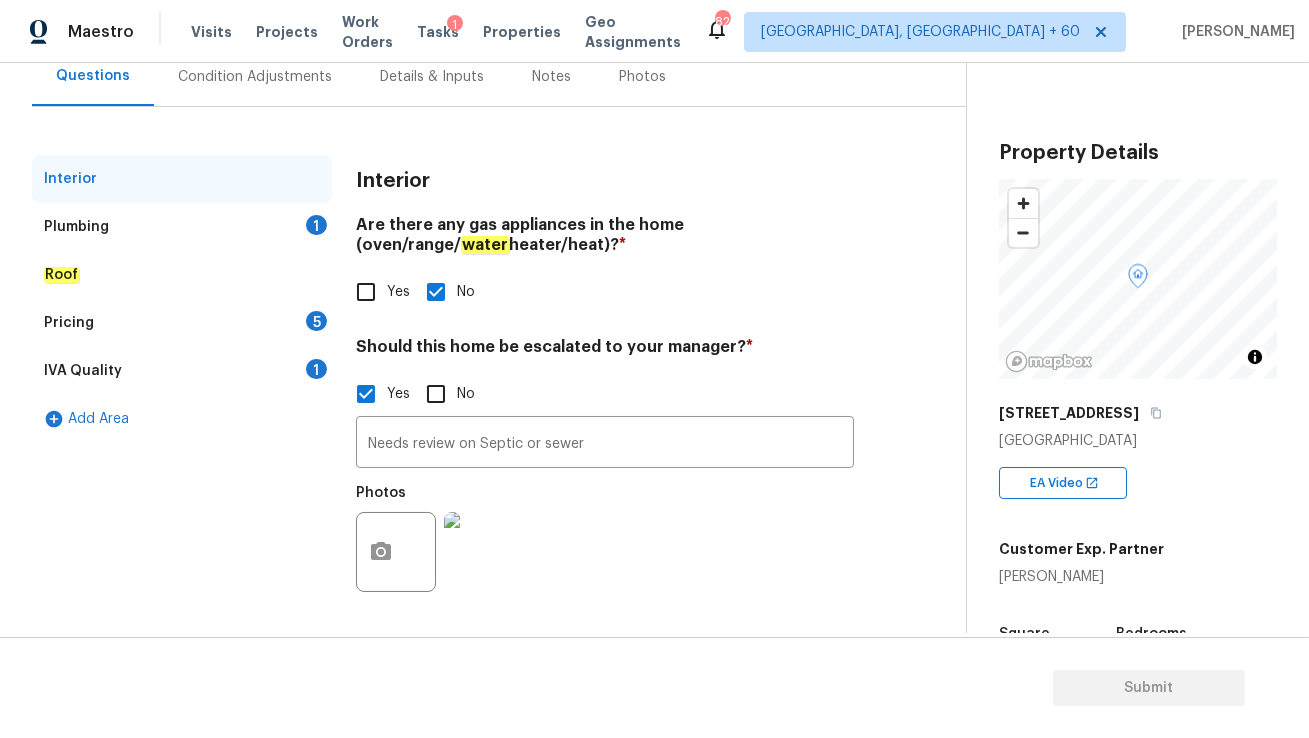 click on "Plumbing 1" at bounding box center [182, 227] 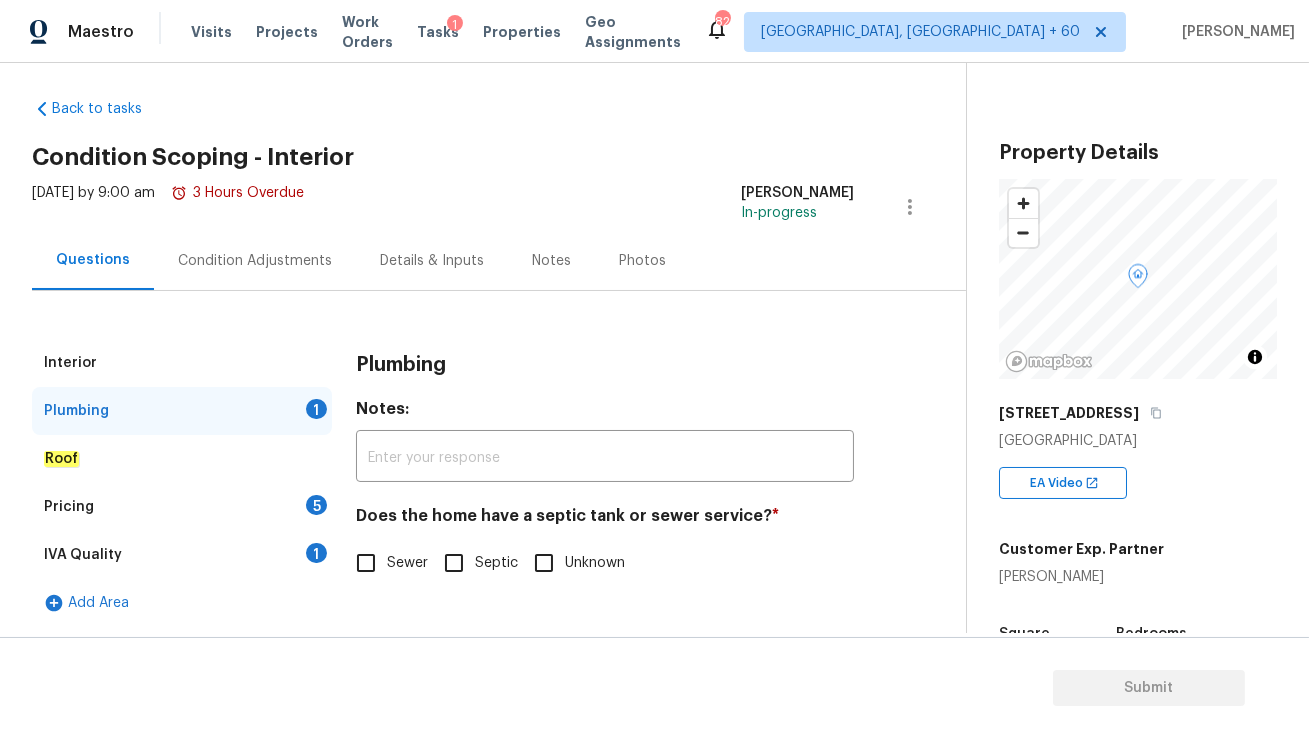 scroll, scrollTop: 11, scrollLeft: 0, axis: vertical 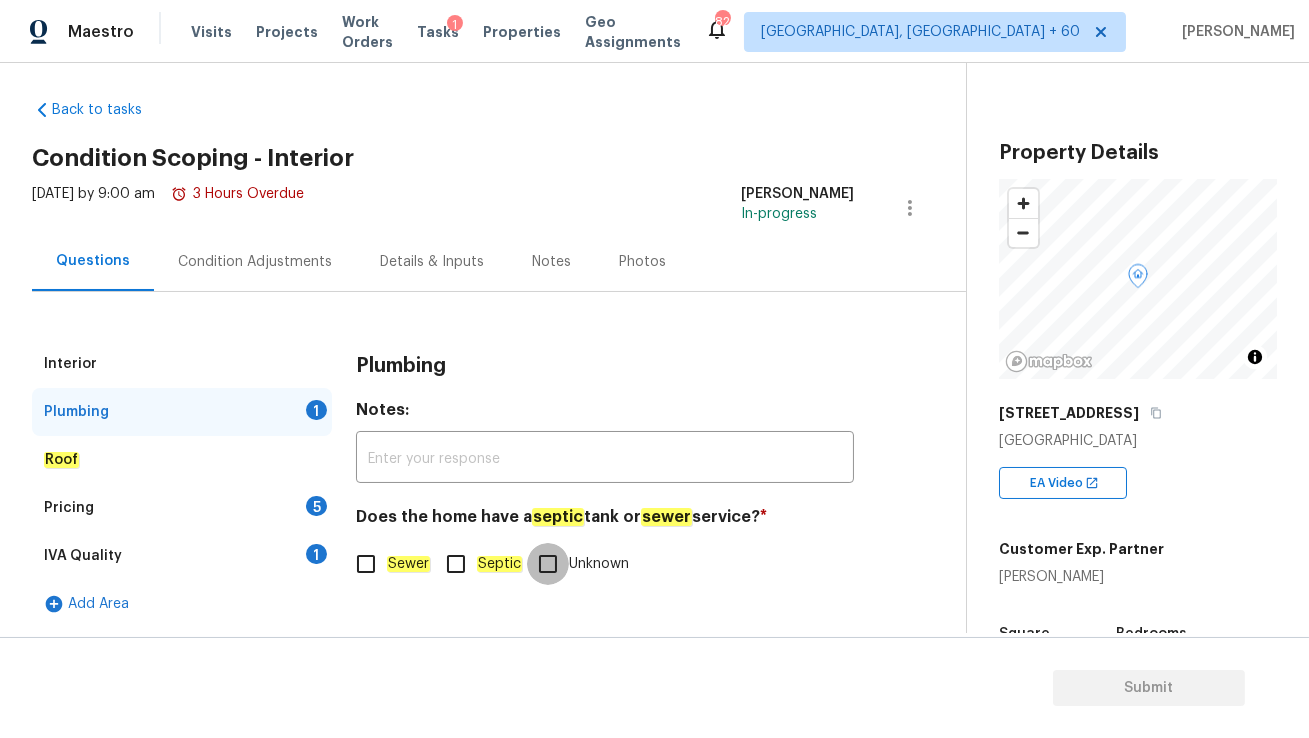 click on "Unknown" at bounding box center [548, 564] 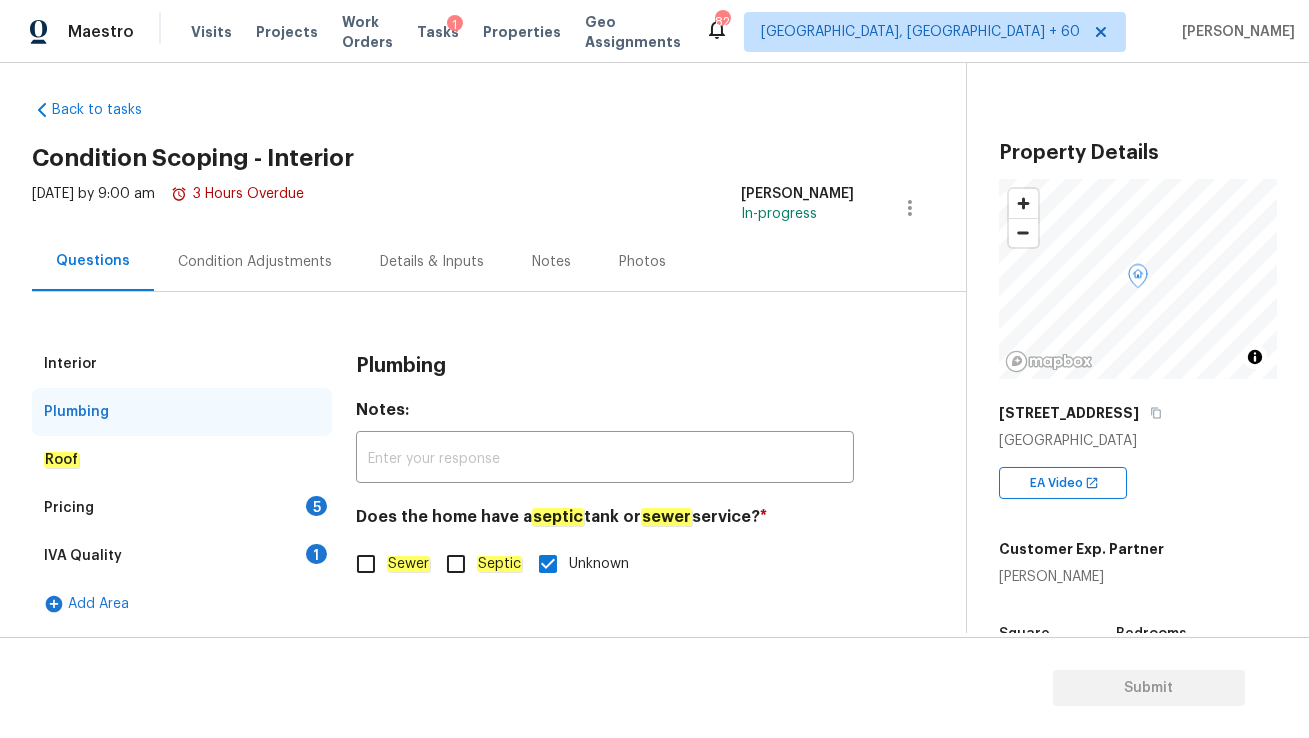 click on "Pricing 5" at bounding box center (182, 508) 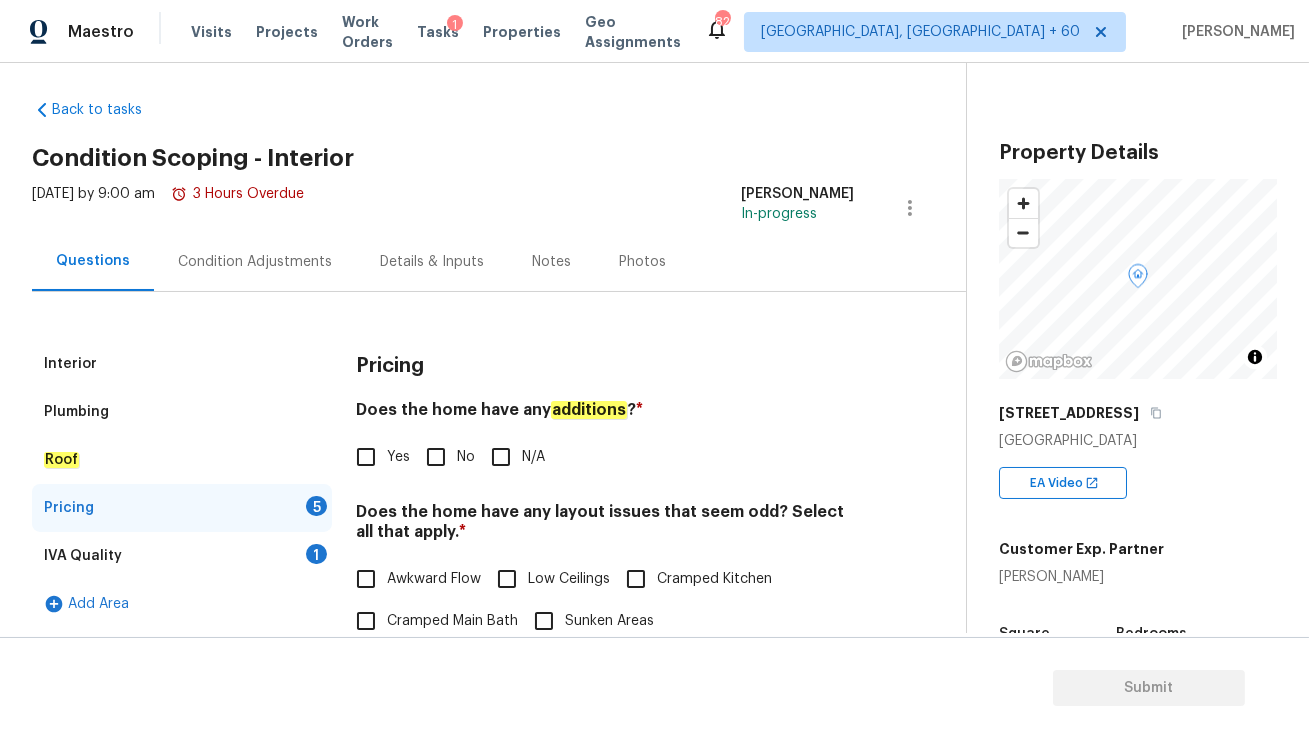 click on "Plumbing" at bounding box center (182, 412) 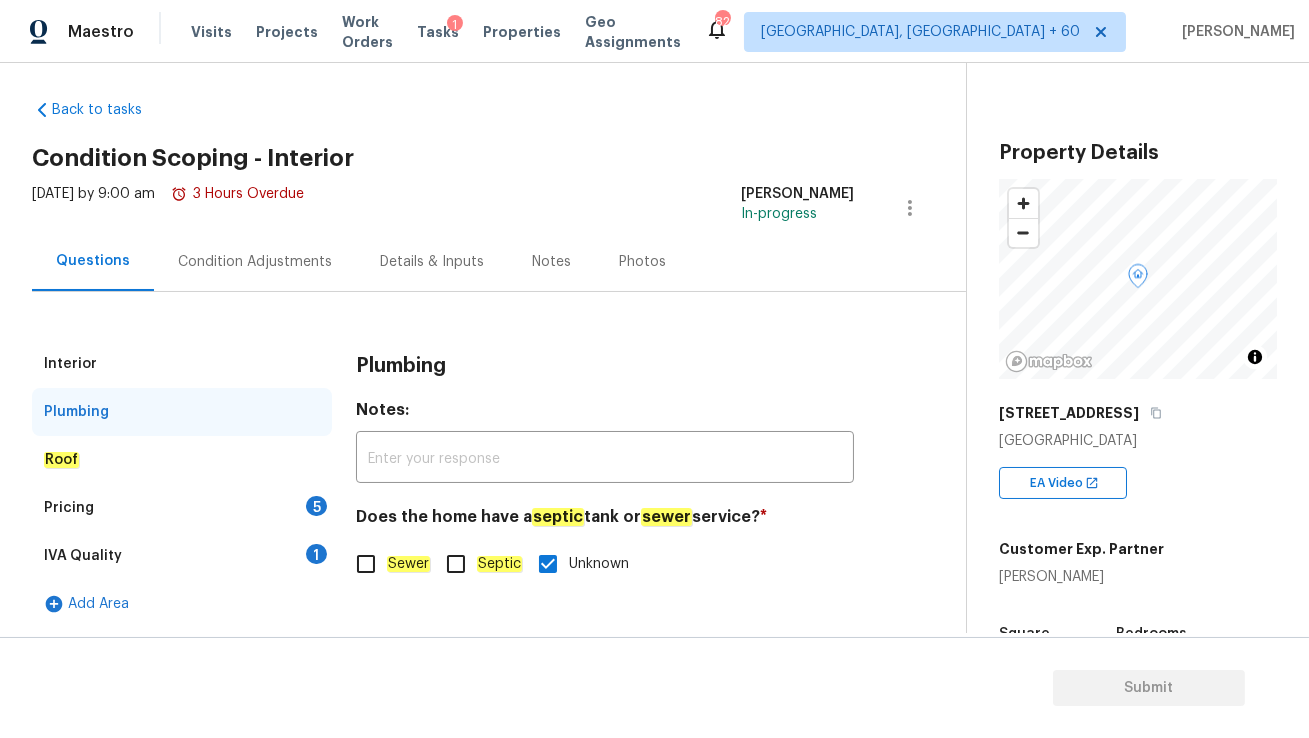 click on "Pricing 5" at bounding box center (182, 508) 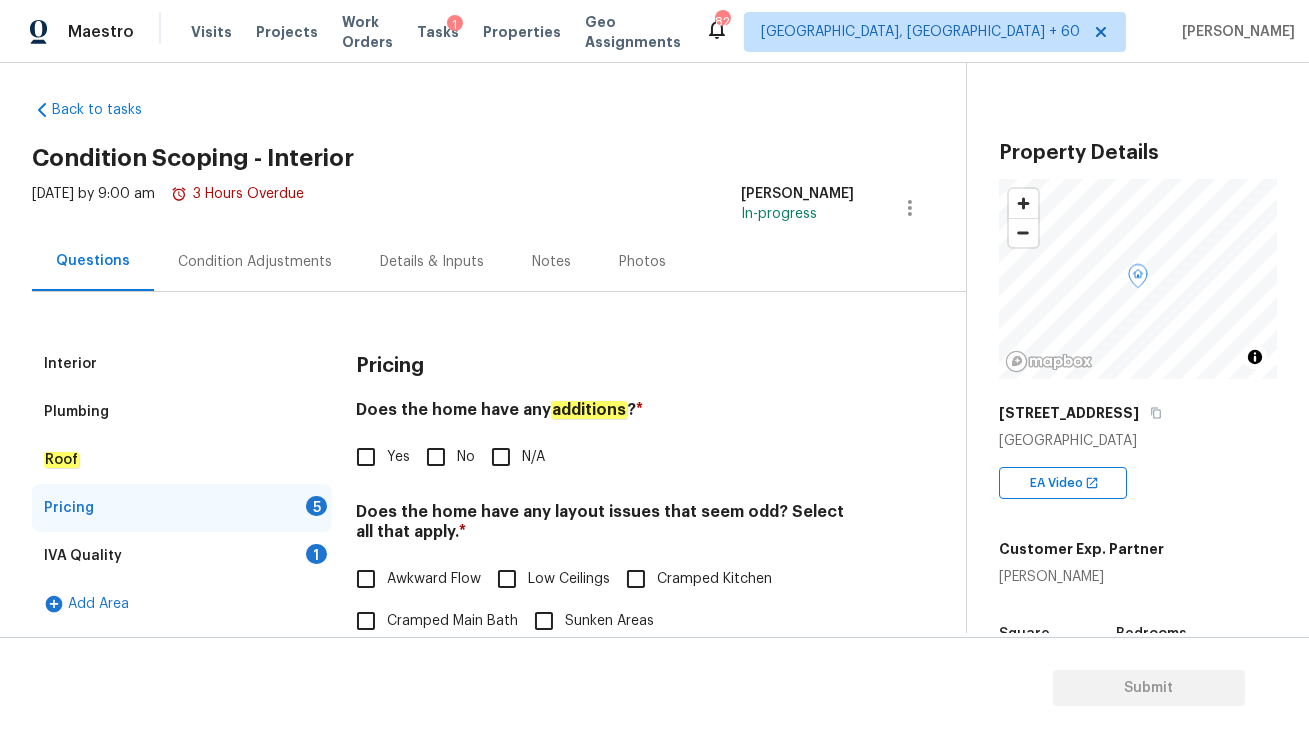 click on "Yes" at bounding box center (366, 457) 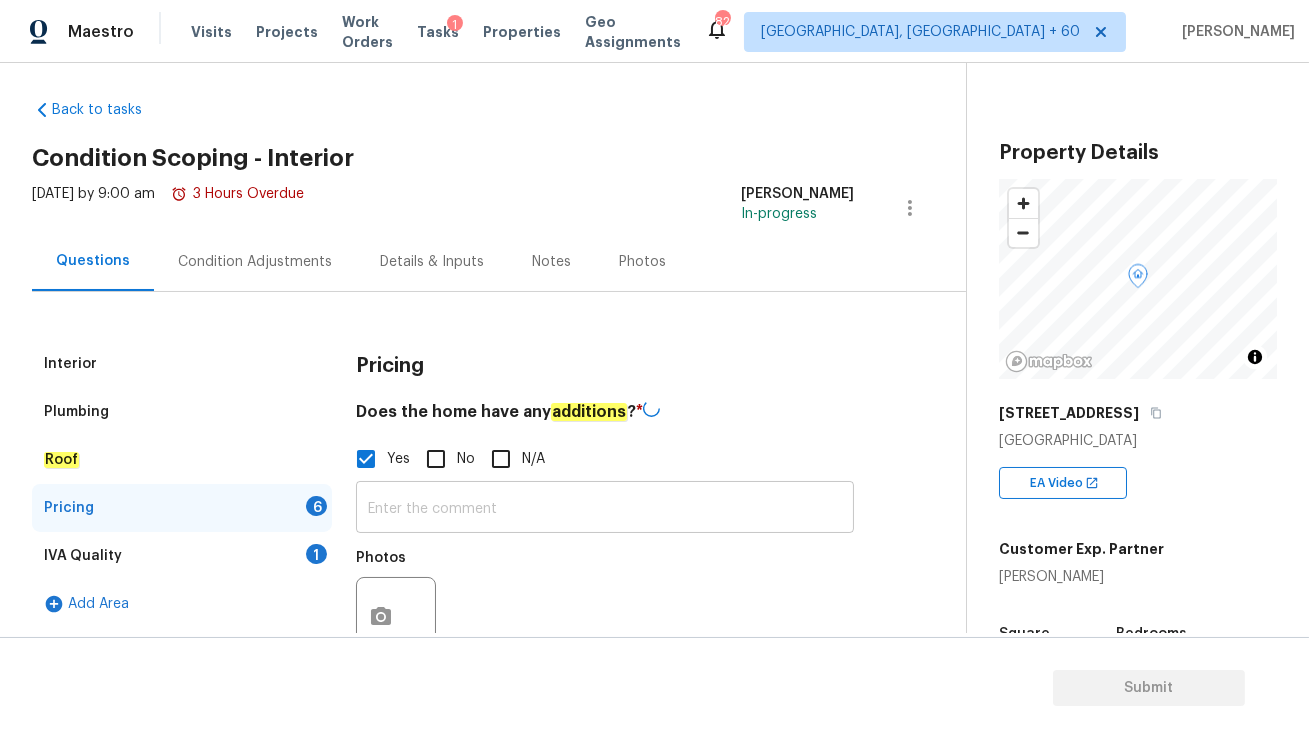 click at bounding box center [605, 509] 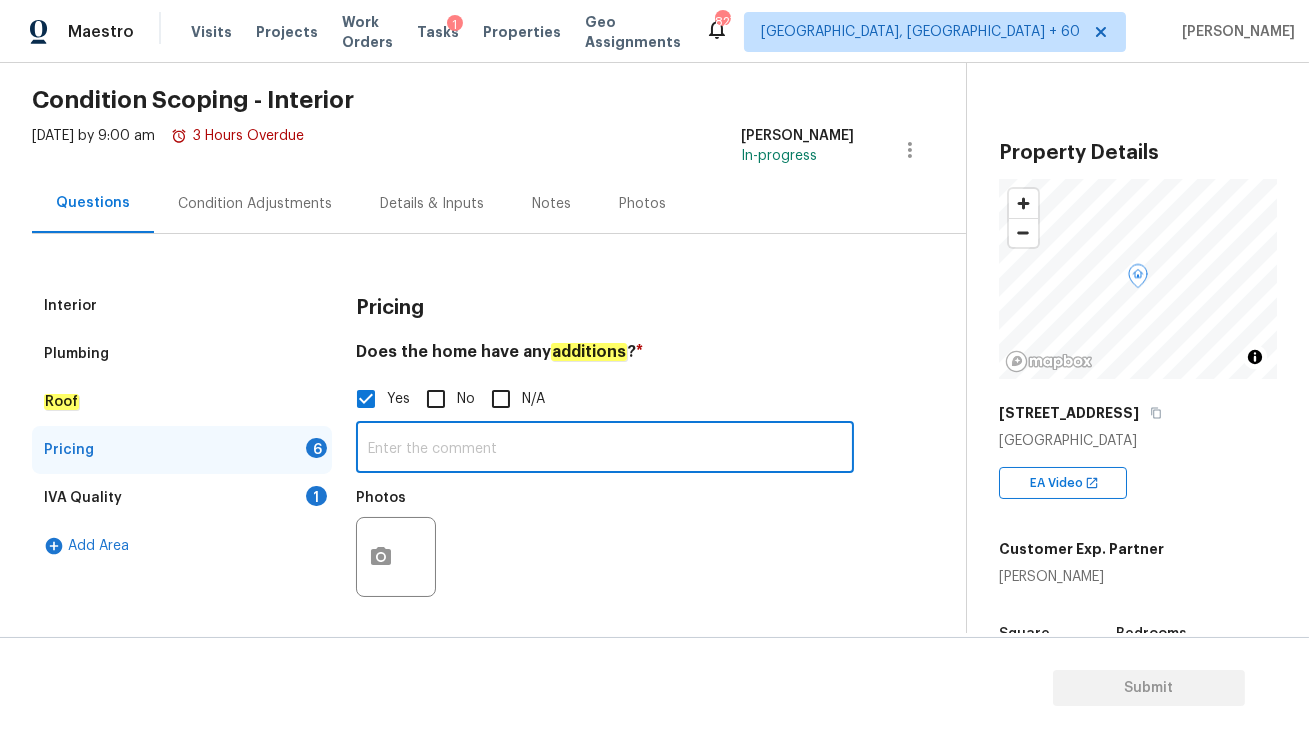 scroll, scrollTop: 75, scrollLeft: 0, axis: vertical 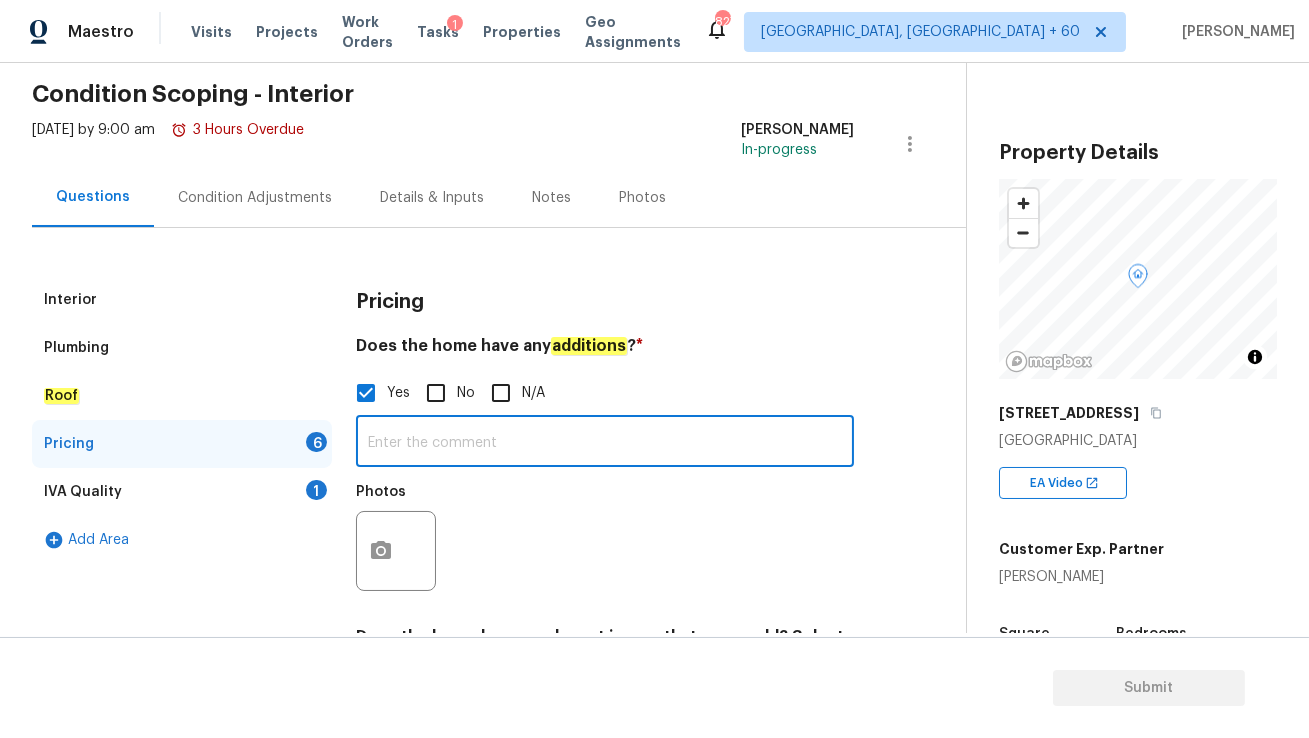 paste on "New -> Solved	Condition Scoping (VA)" 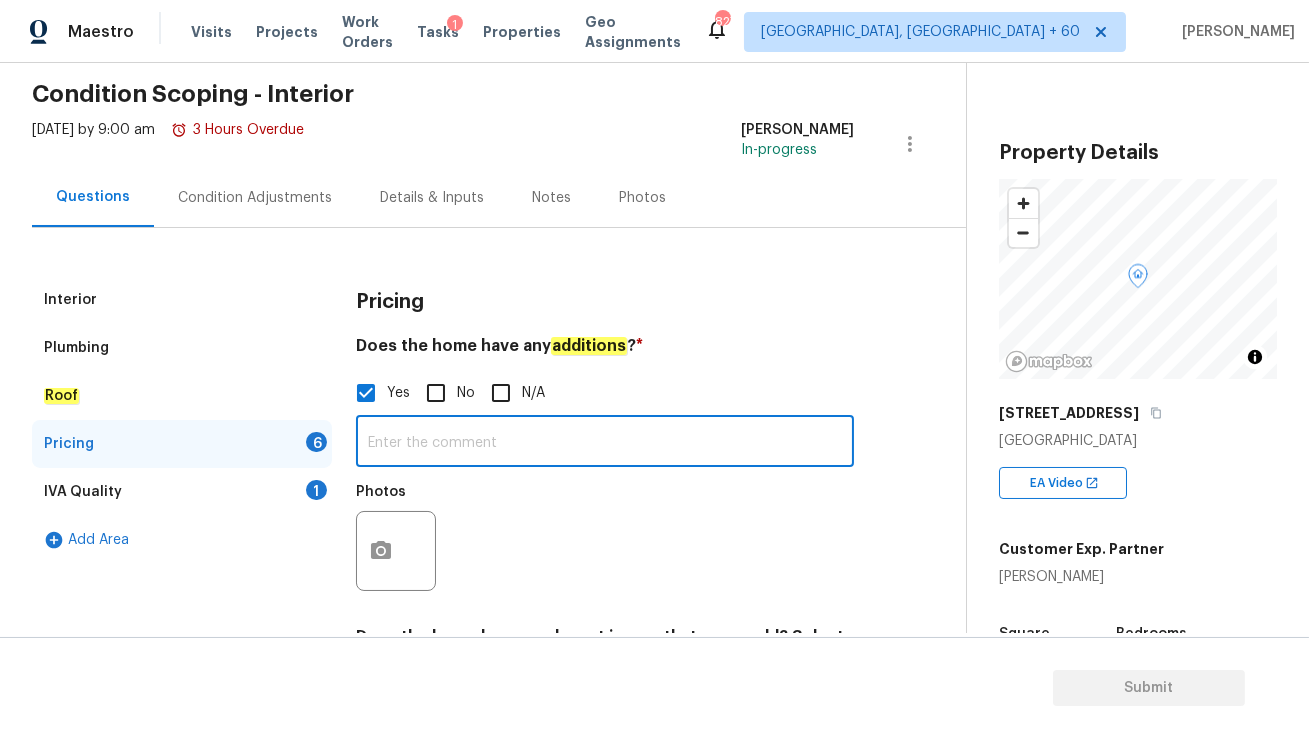 paste on "Two ADUs unpermitted in the backyard. I’m unable to tell which beds and baths are original. Walkability is waved throughout. Some rooms have the original hardwood subfloor and some have what appears to be peel and stick asbestos tile." 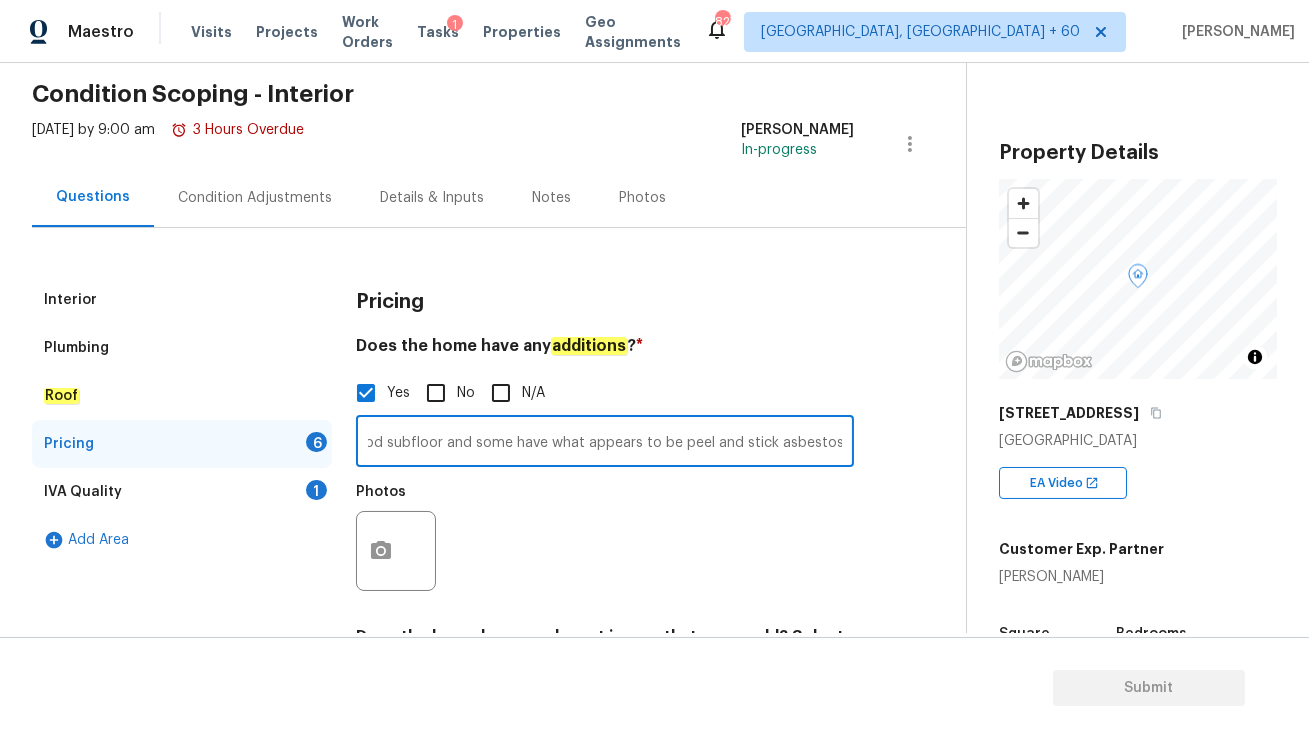scroll, scrollTop: 0, scrollLeft: 0, axis: both 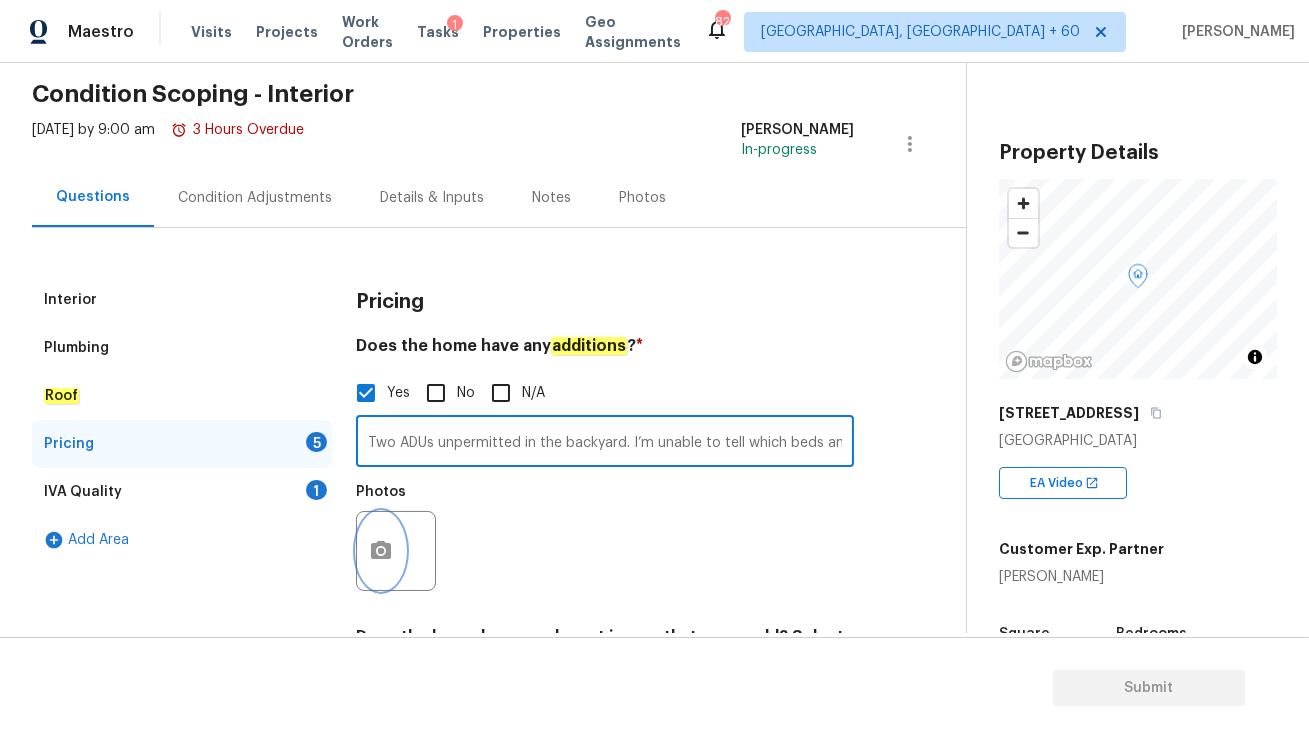 click 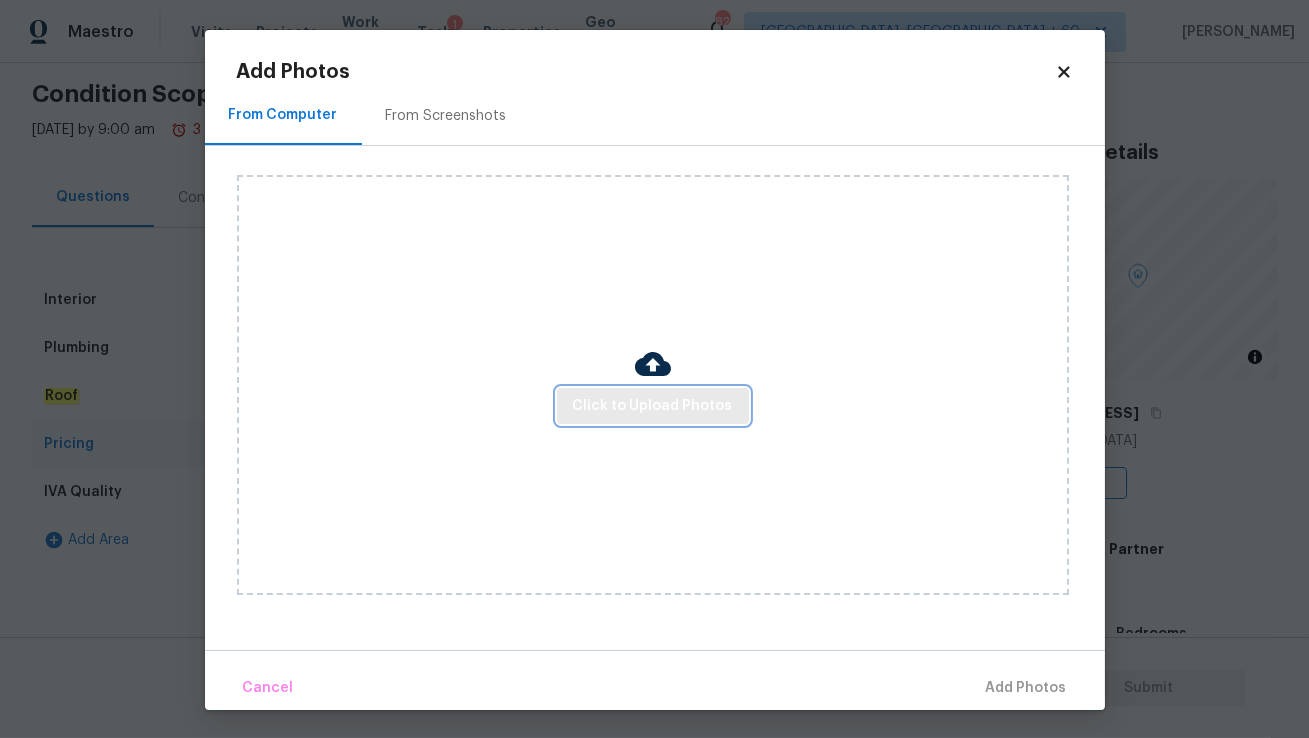 click on "Click to Upload Photos" at bounding box center (653, 406) 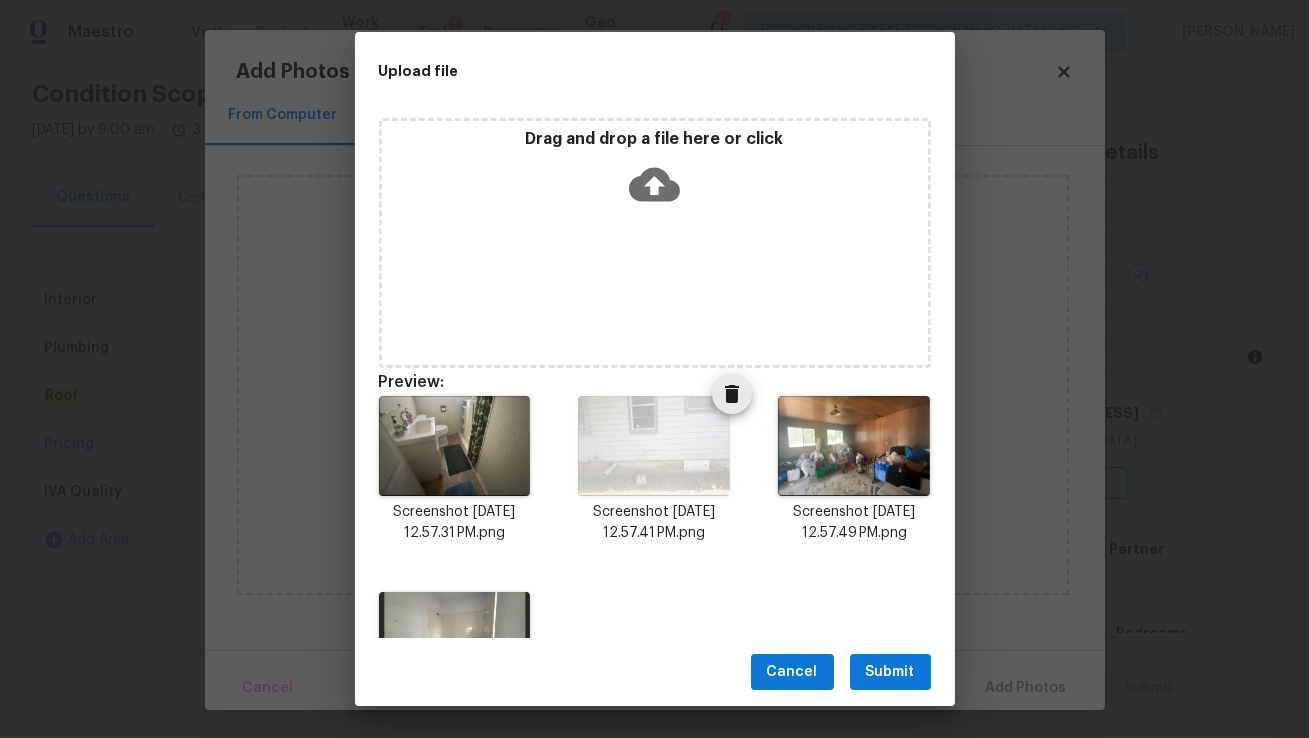 scroll, scrollTop: 126, scrollLeft: 0, axis: vertical 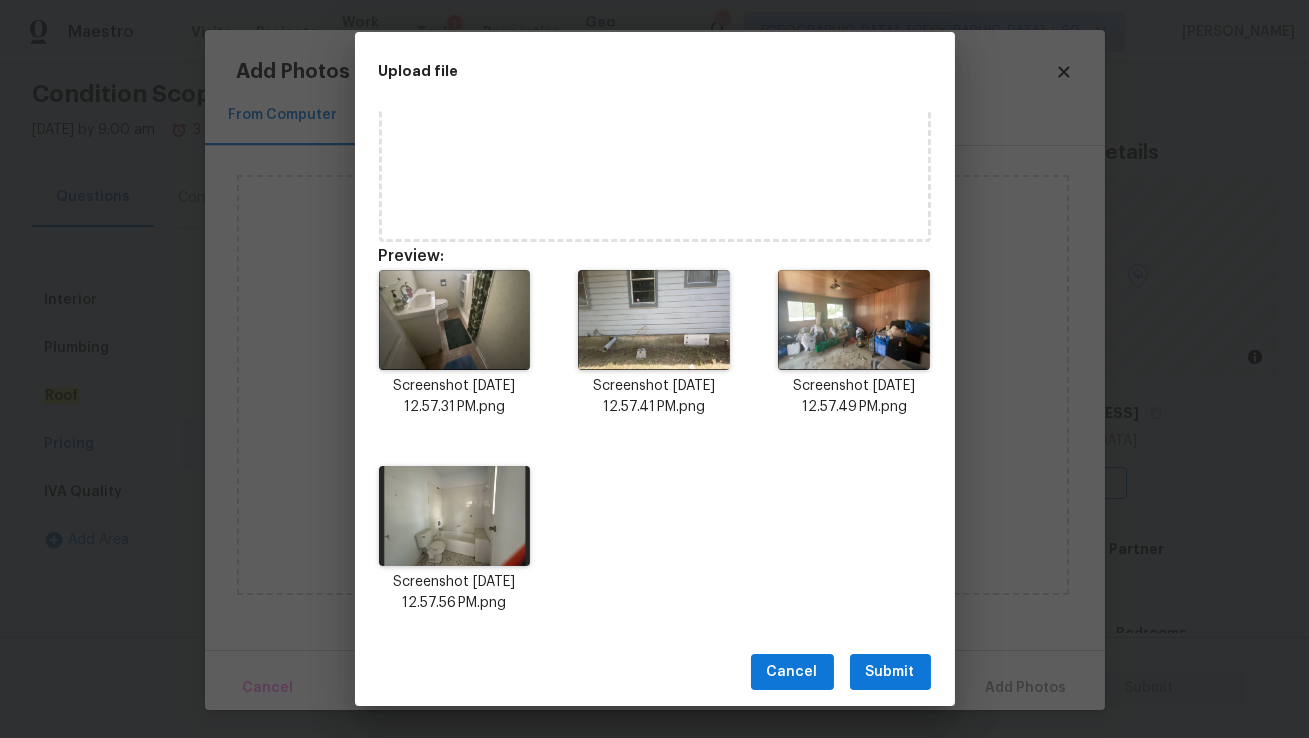 click on "Submit" at bounding box center (890, 672) 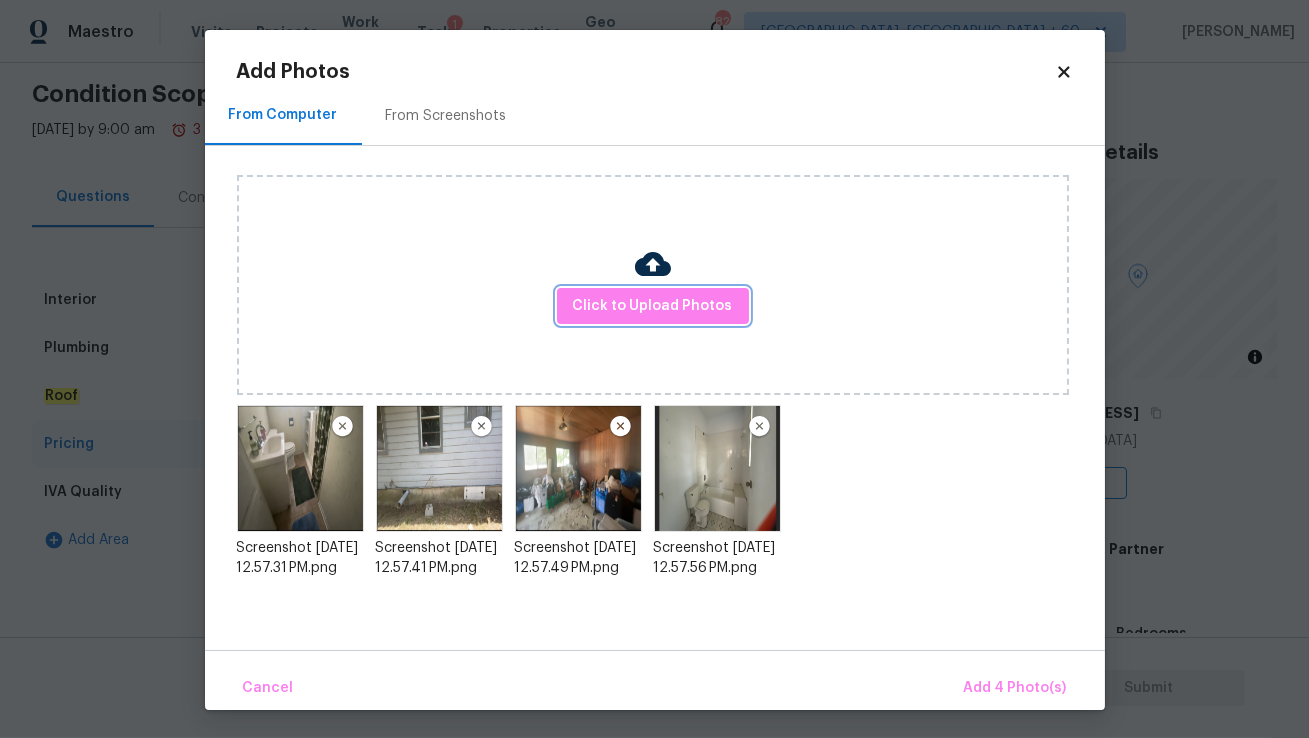 scroll, scrollTop: 0, scrollLeft: 0, axis: both 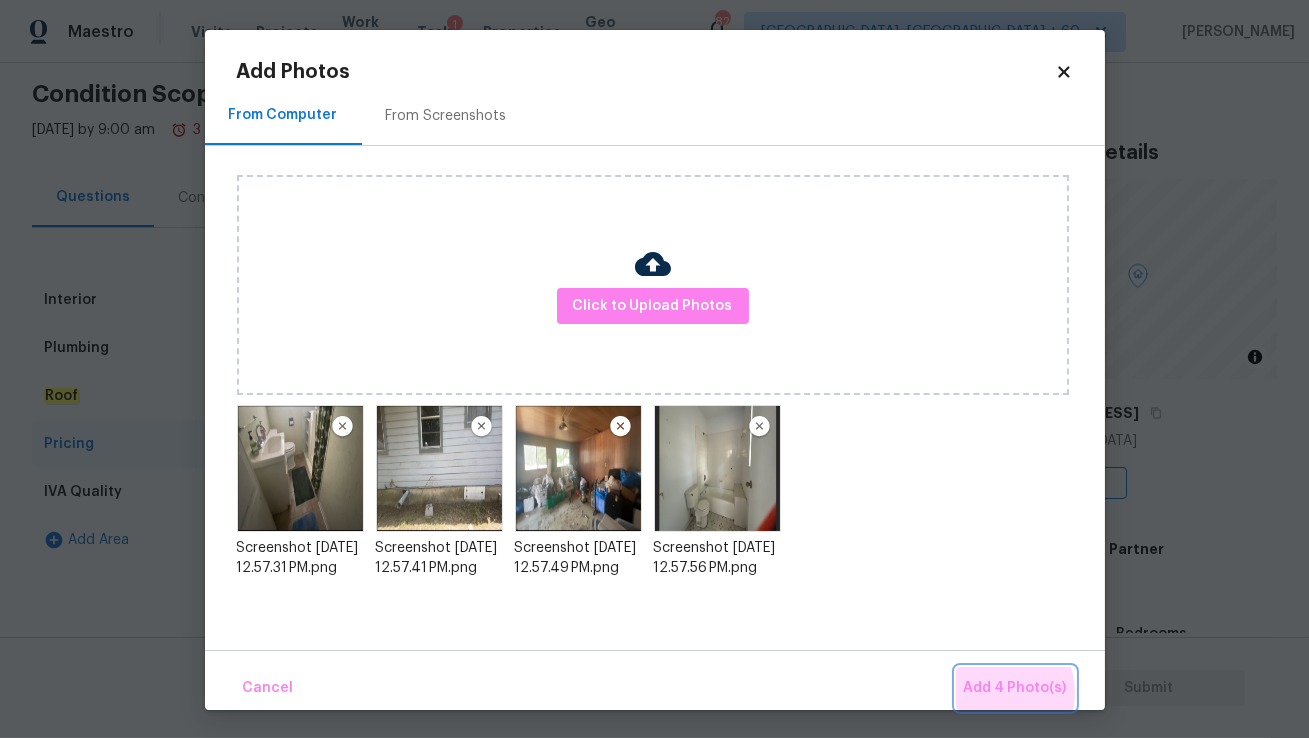 click on "Add 4 Photo(s)" at bounding box center [1015, 688] 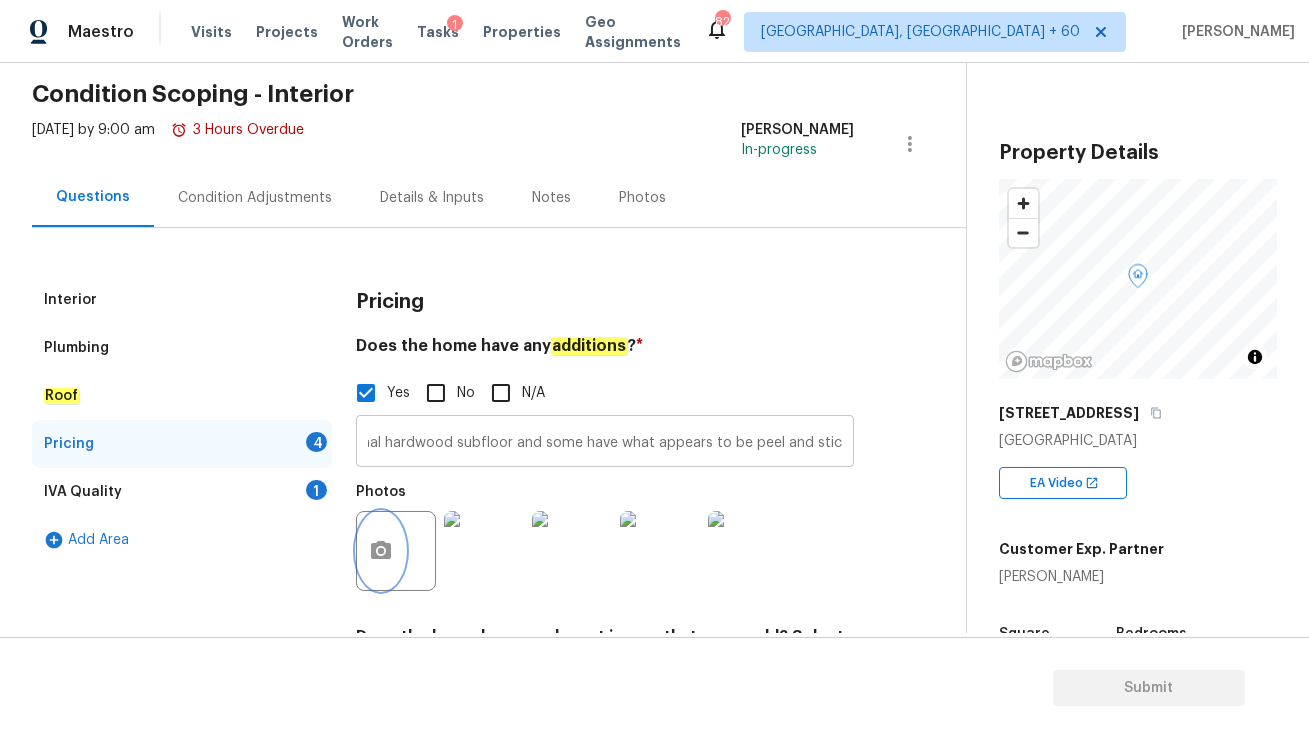 scroll, scrollTop: 0, scrollLeft: 1086, axis: horizontal 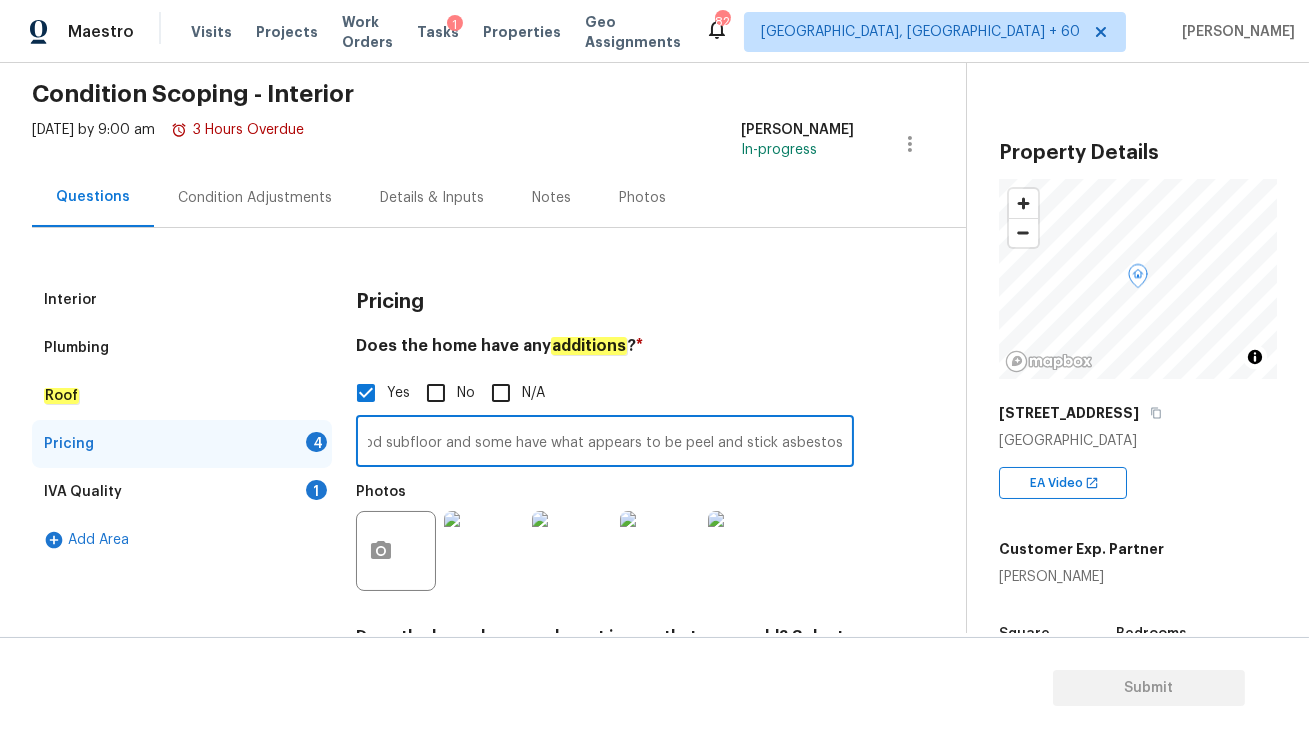 click on "Two ADUs unpermitted in the backyard. I’m unable to tell which beds and baths are original. Walkability is waved throughout. Some rooms have the original hardwood subfloor and some have what appears to be peel and stick asbestos tile." at bounding box center (605, 443) 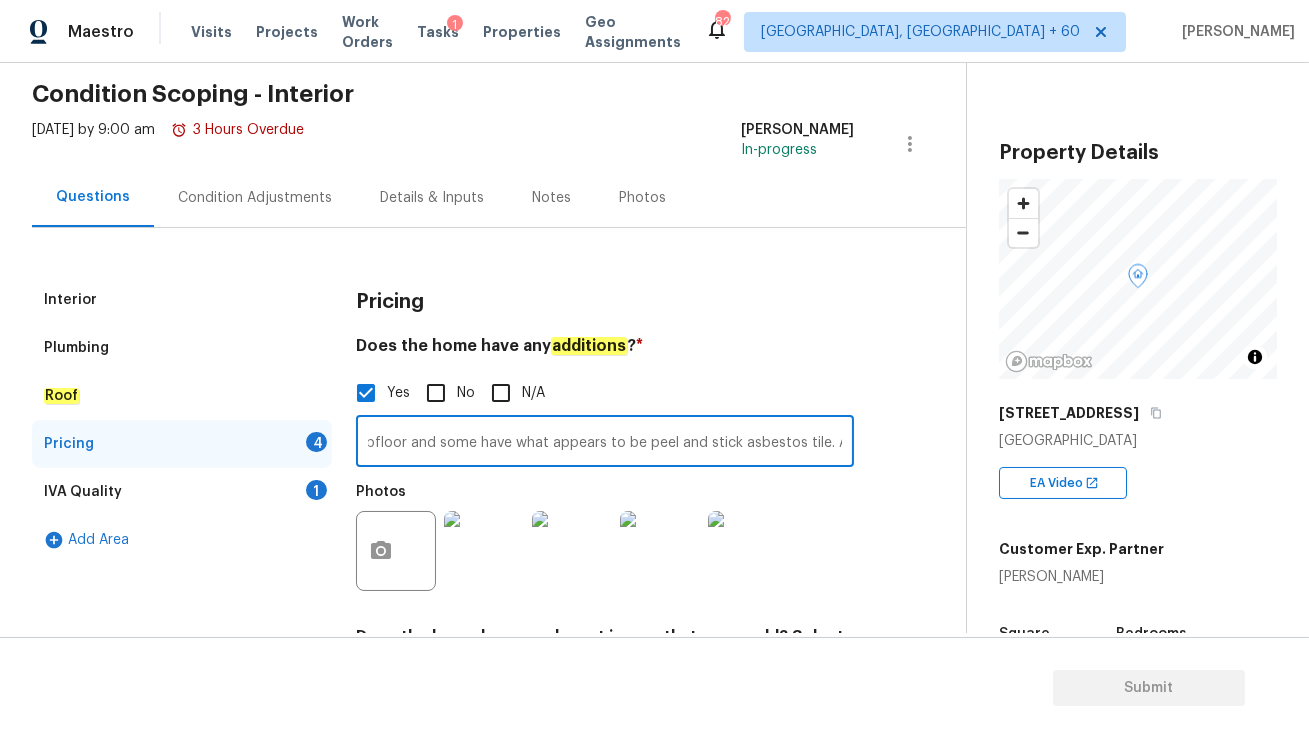 paste on "Pier and beam foundation that most likely requires stabilizing." 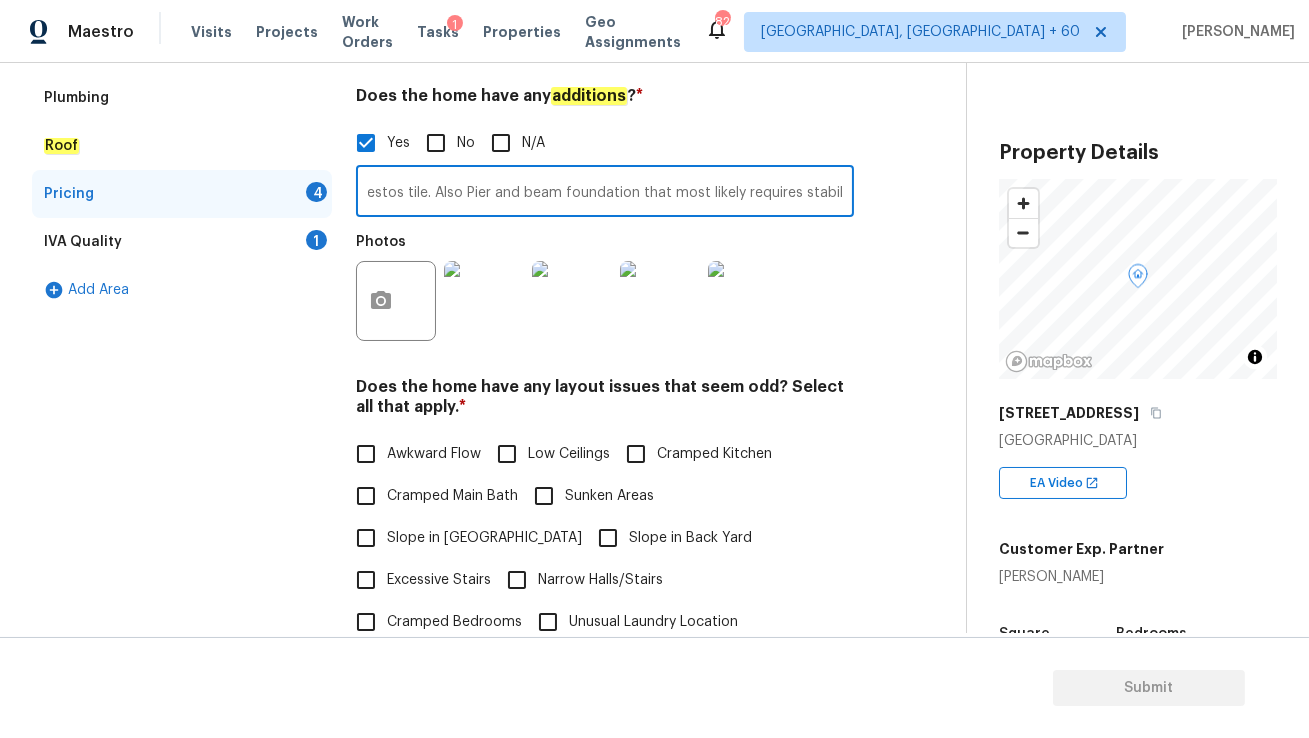 scroll, scrollTop: 329, scrollLeft: 0, axis: vertical 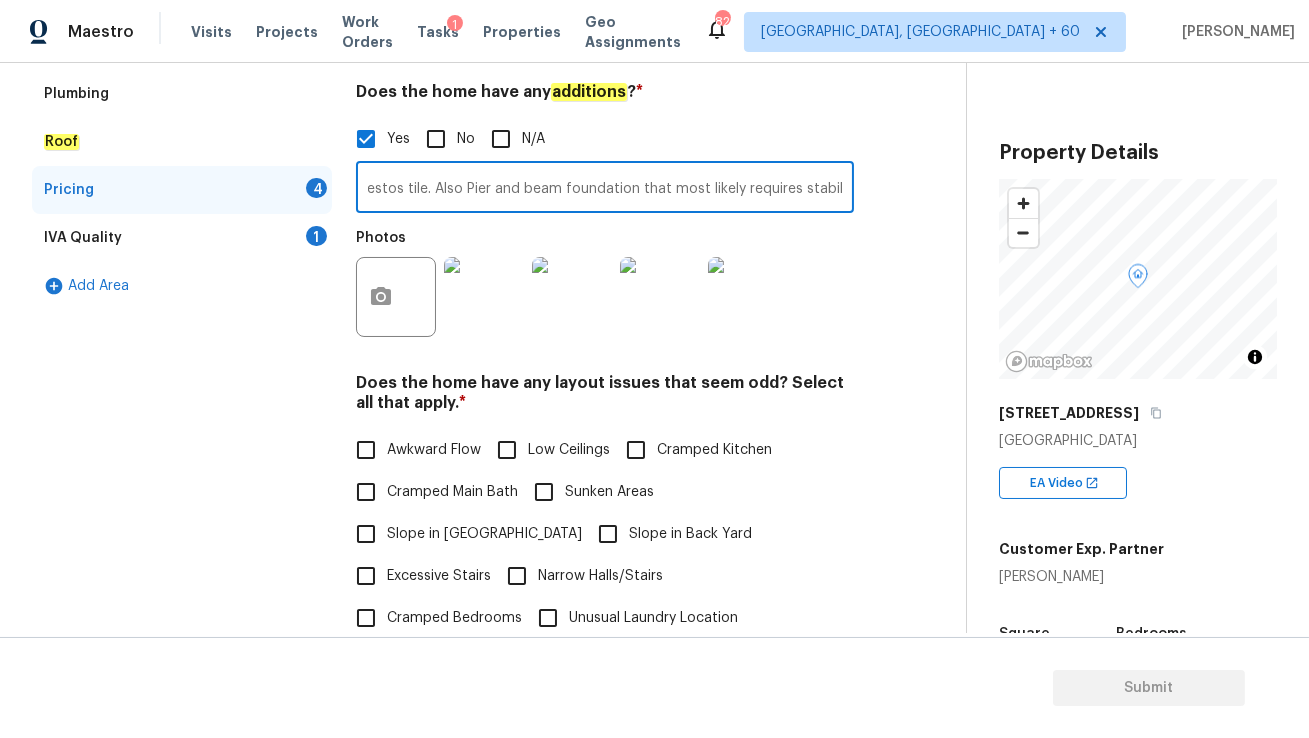 type on "Two ADUs unpermitted in the backyard. I’m unable to tell which beds and baths are original. Walkability is waved throughout. Some rooms have the original hardwood subfloor and some have what appears to be peel and stick asbestos tile. Also Pier and beam foundation that most likely requires stabilizing." 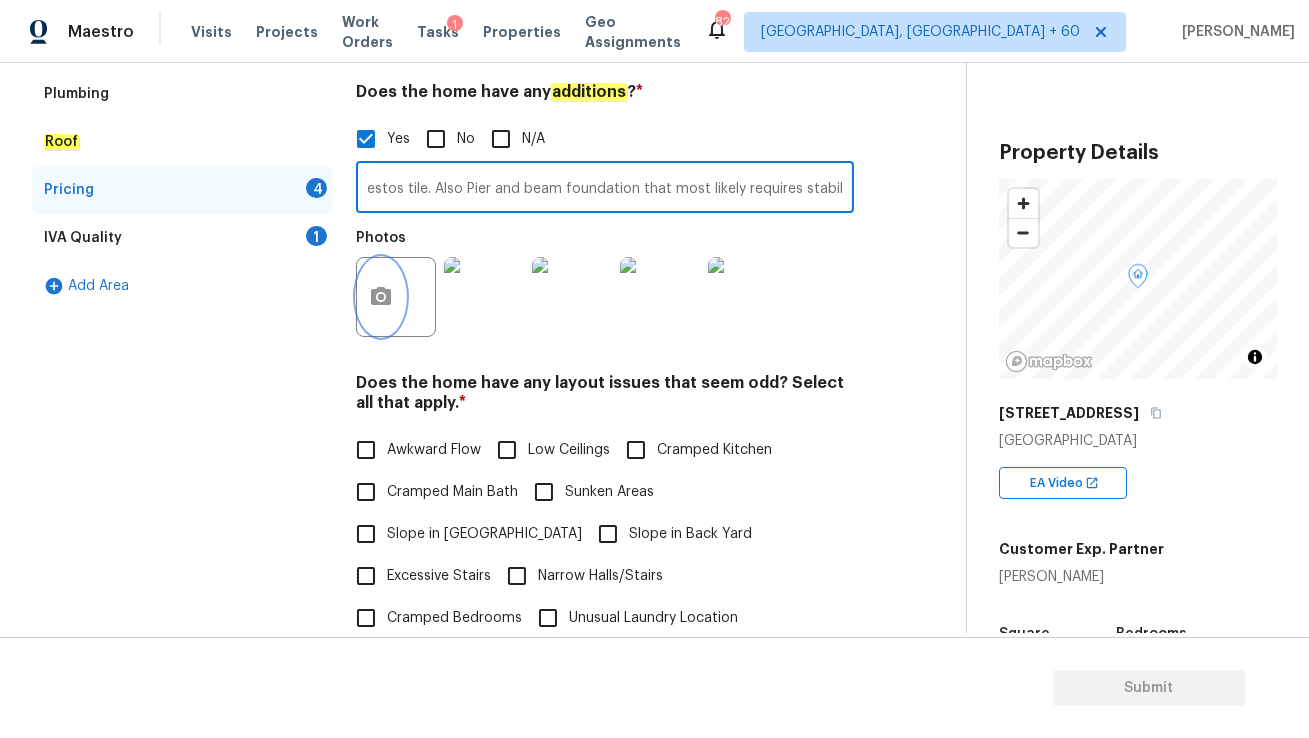 click 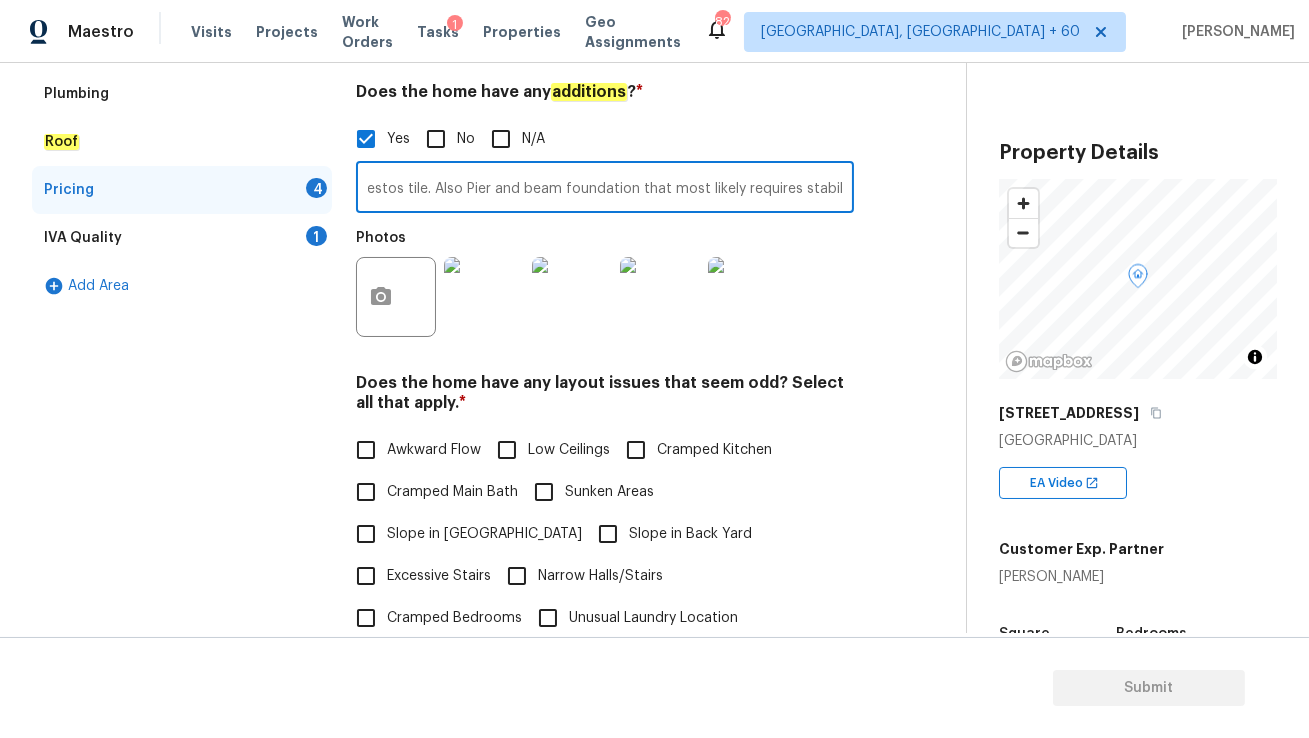 scroll, scrollTop: 0, scrollLeft: 0, axis: both 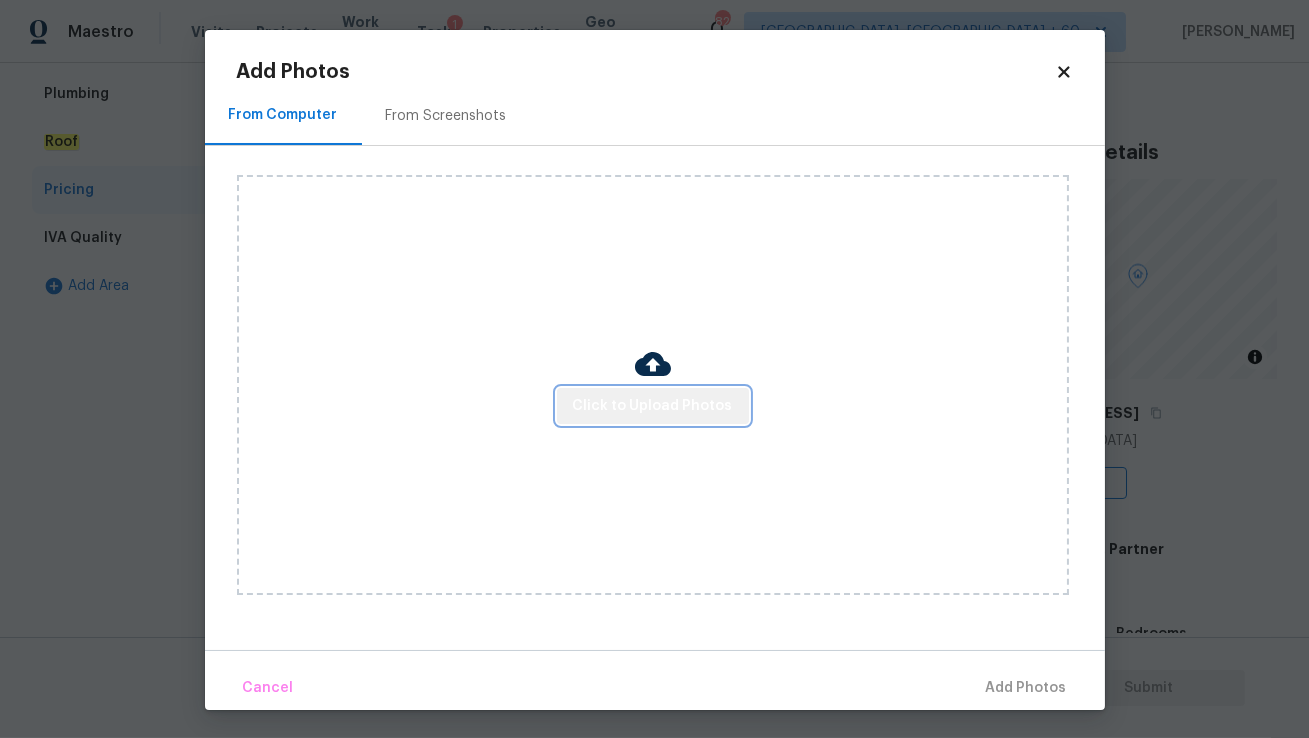 click on "Click to Upload Photos" at bounding box center [653, 406] 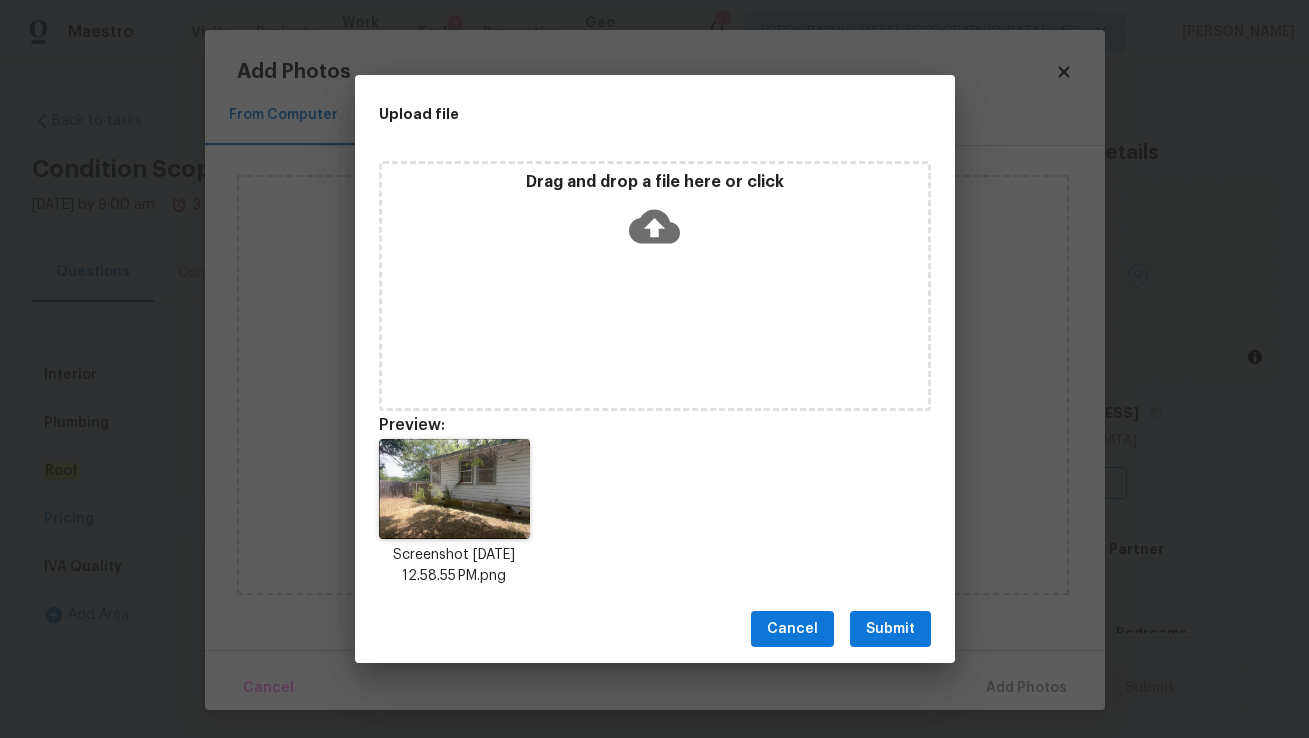 scroll, scrollTop: 0, scrollLeft: 0, axis: both 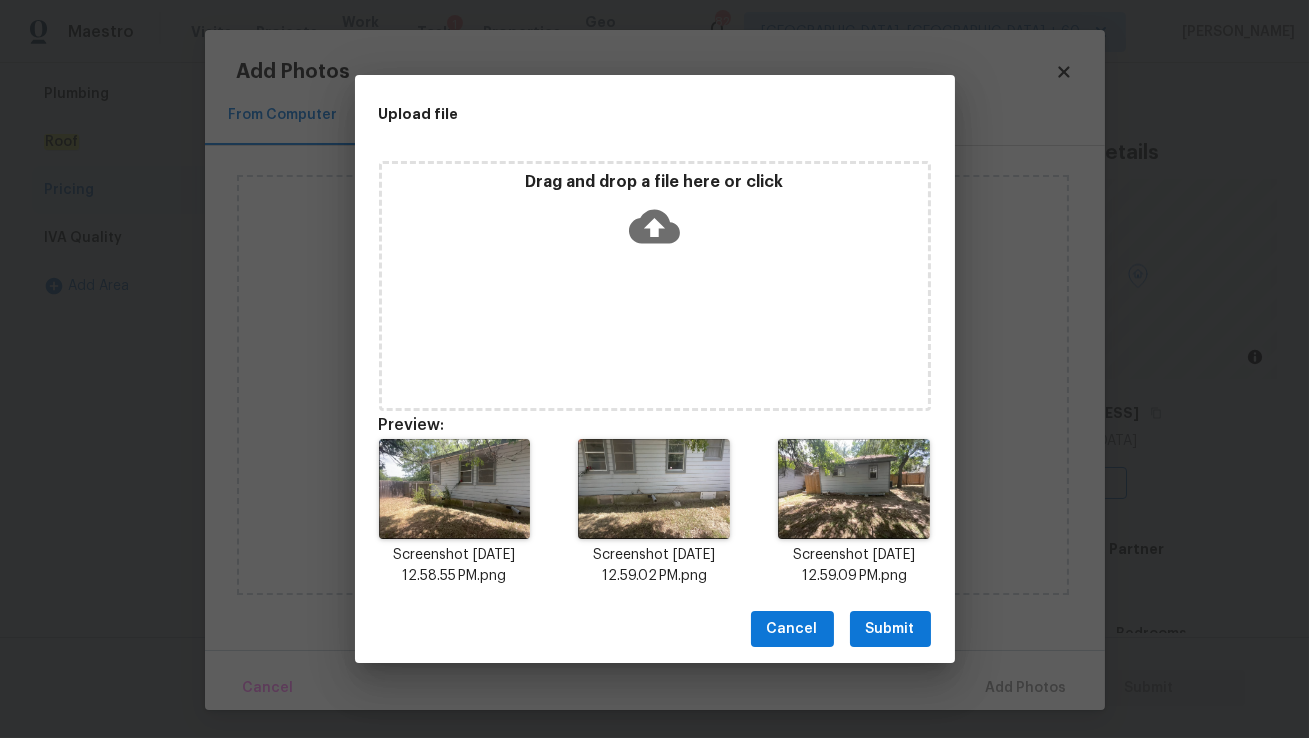 click on "Submit" at bounding box center [890, 629] 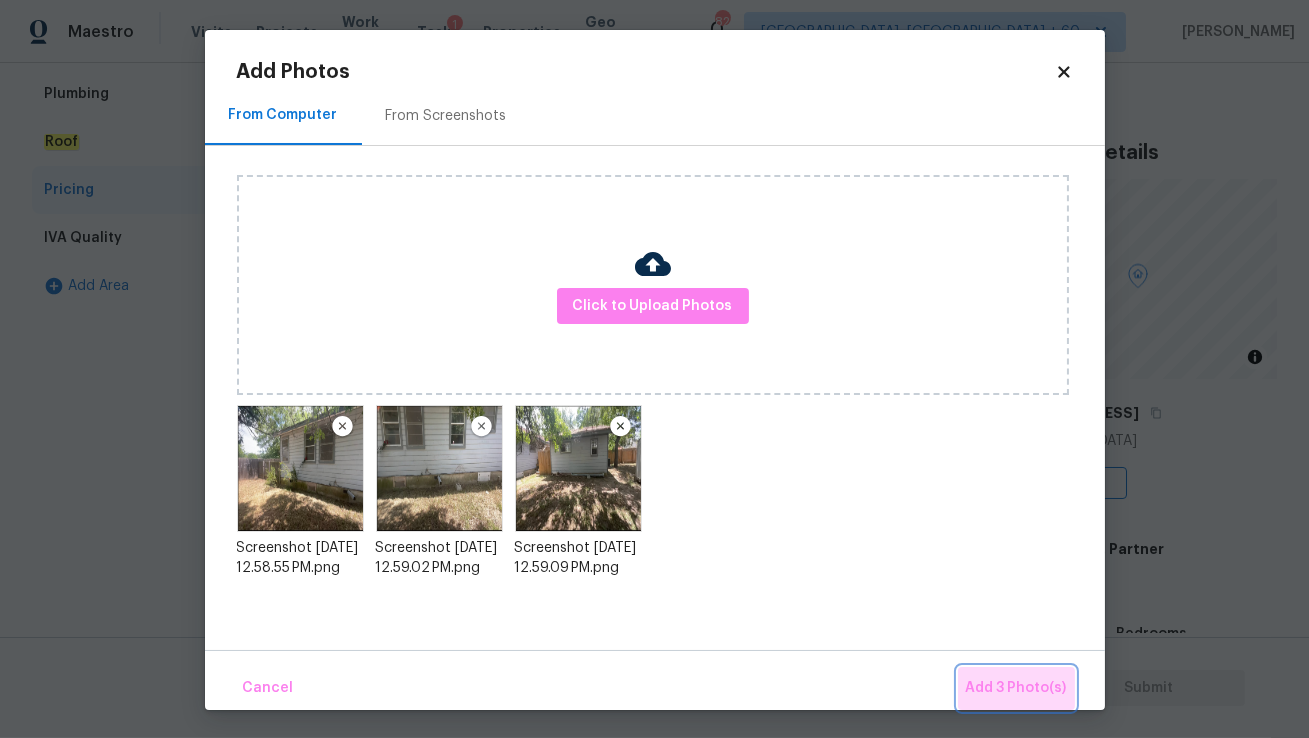click on "Add 3 Photo(s)" at bounding box center [1016, 688] 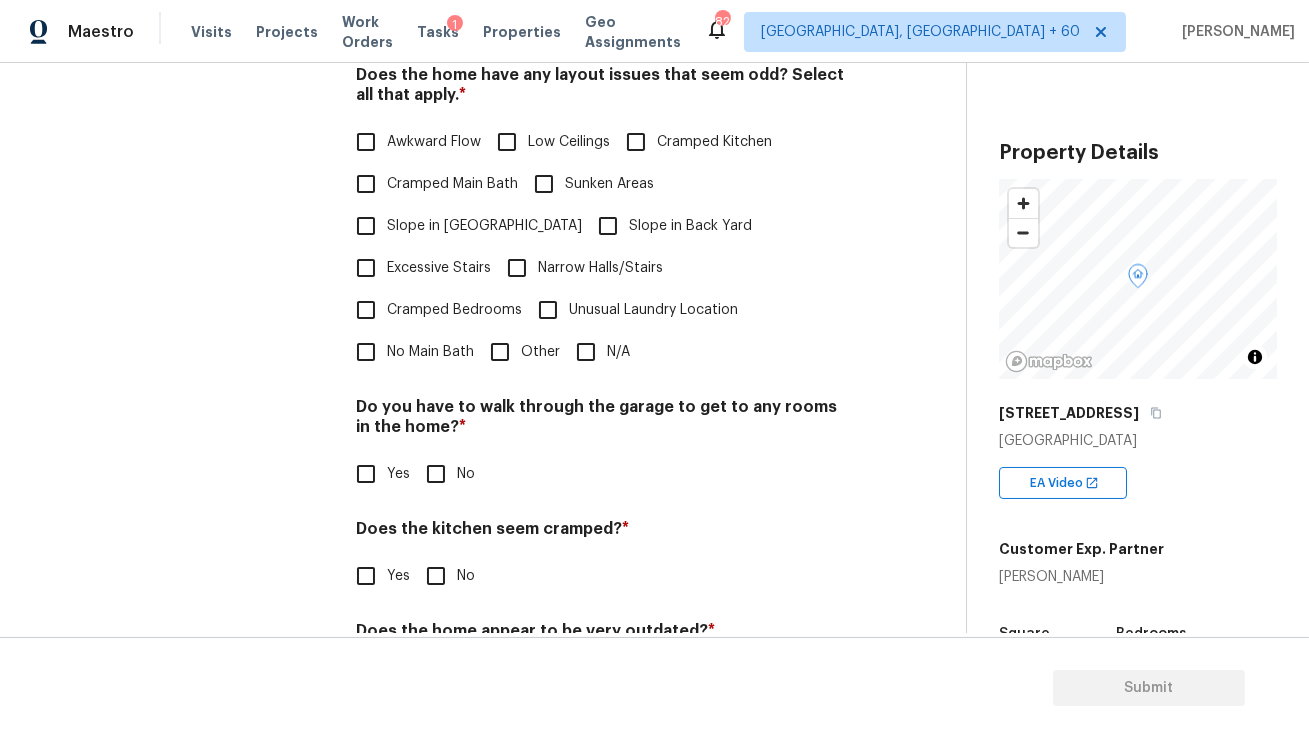 scroll, scrollTop: 795, scrollLeft: 0, axis: vertical 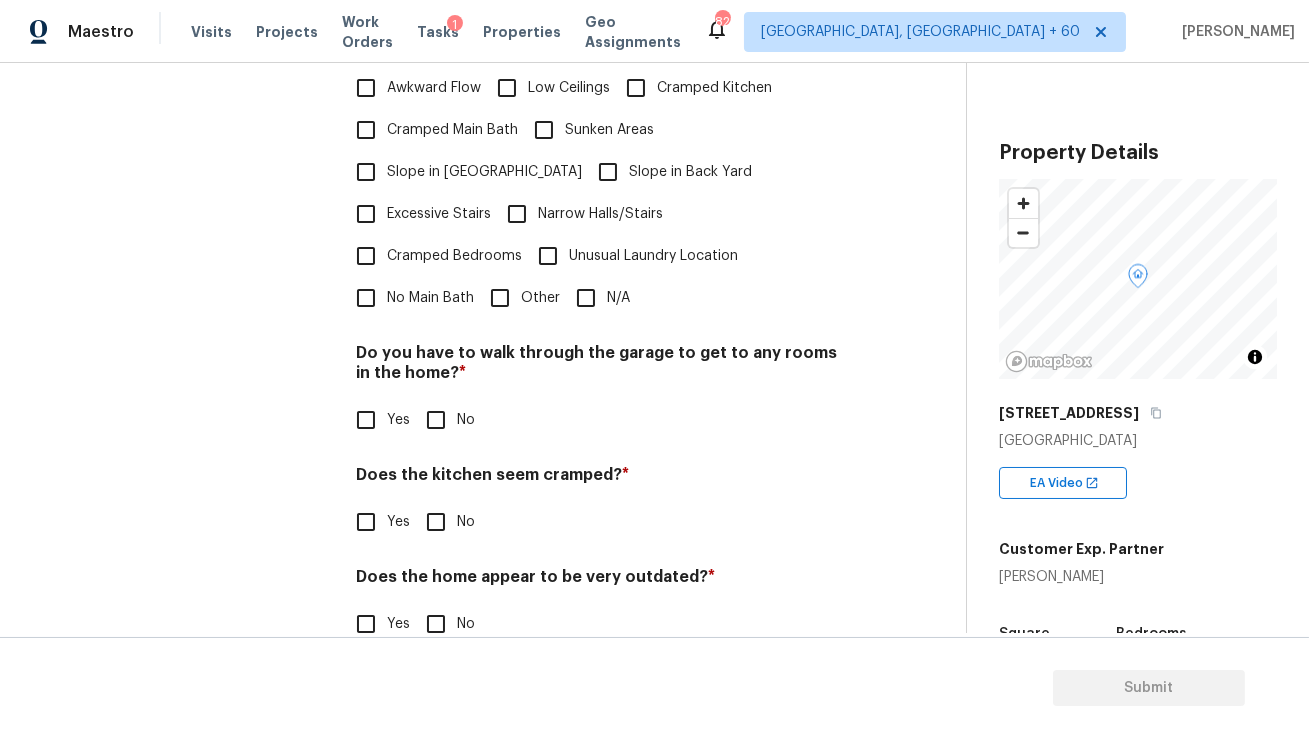 click on "No" at bounding box center (436, 420) 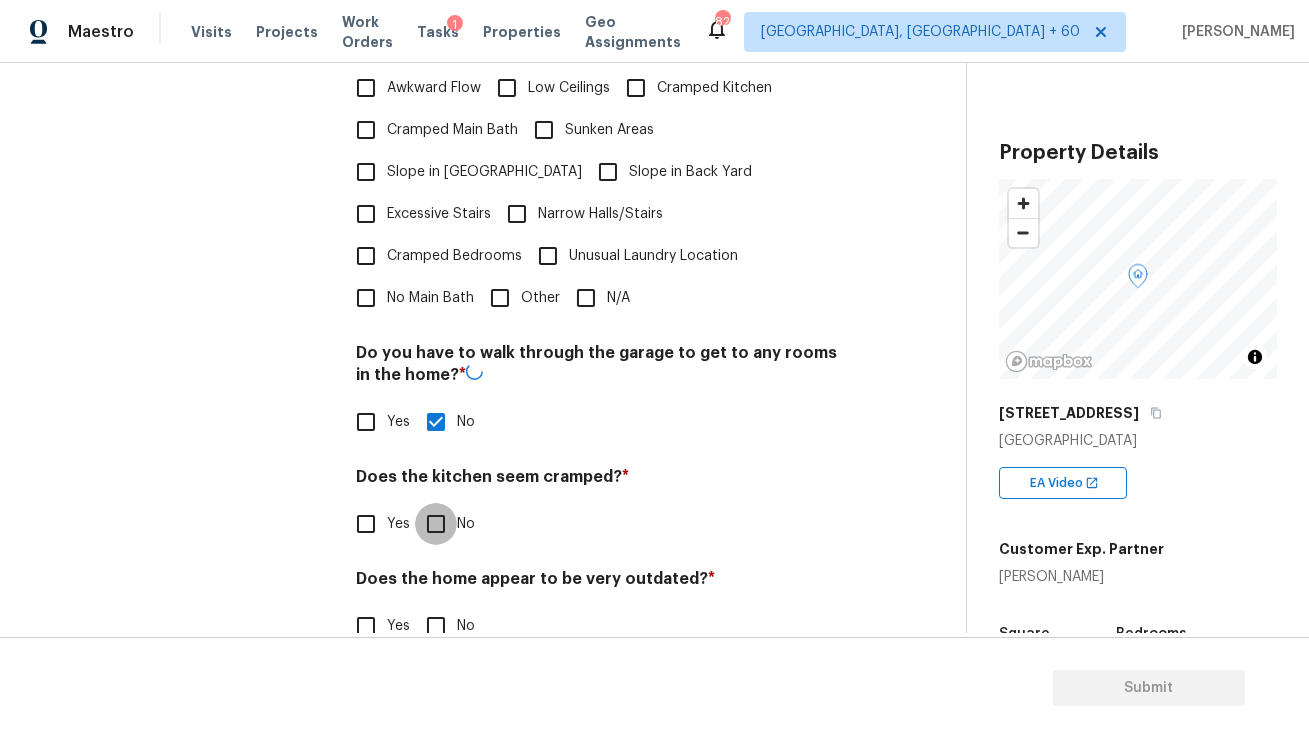 click on "No" at bounding box center [436, 524] 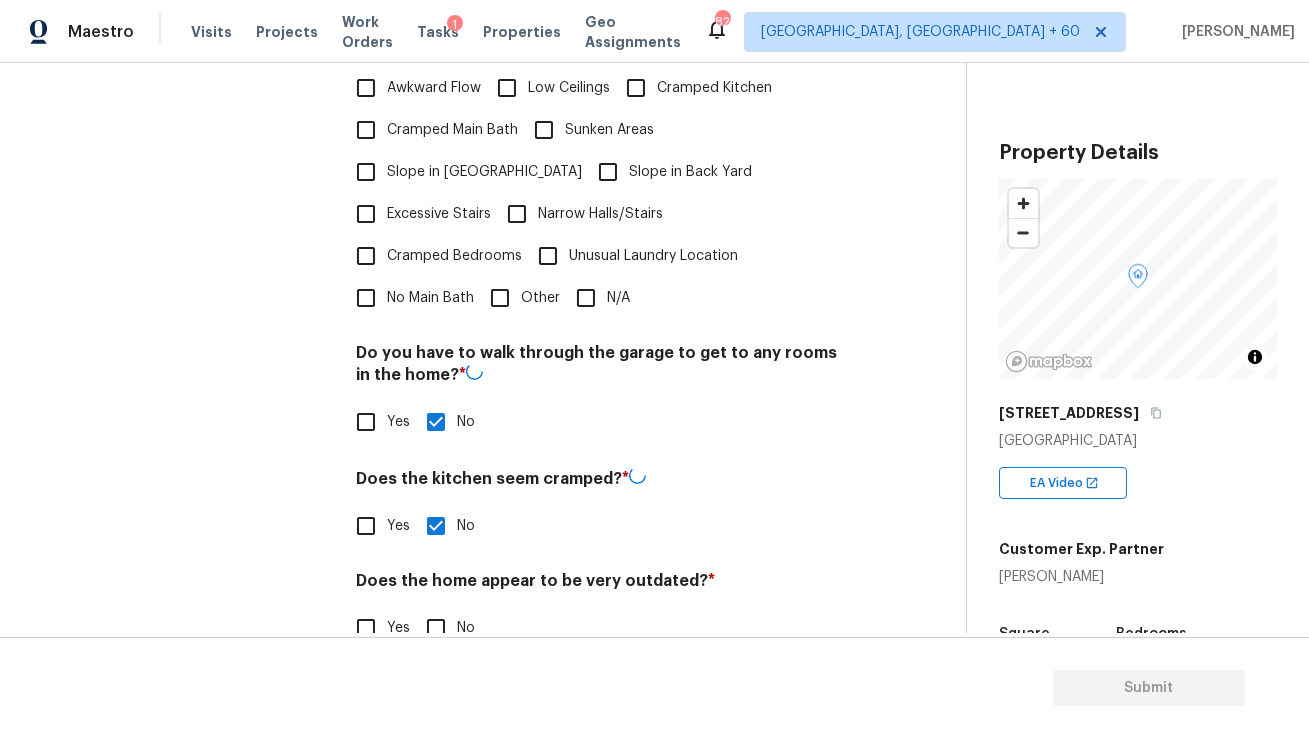 click on "No" at bounding box center [436, 628] 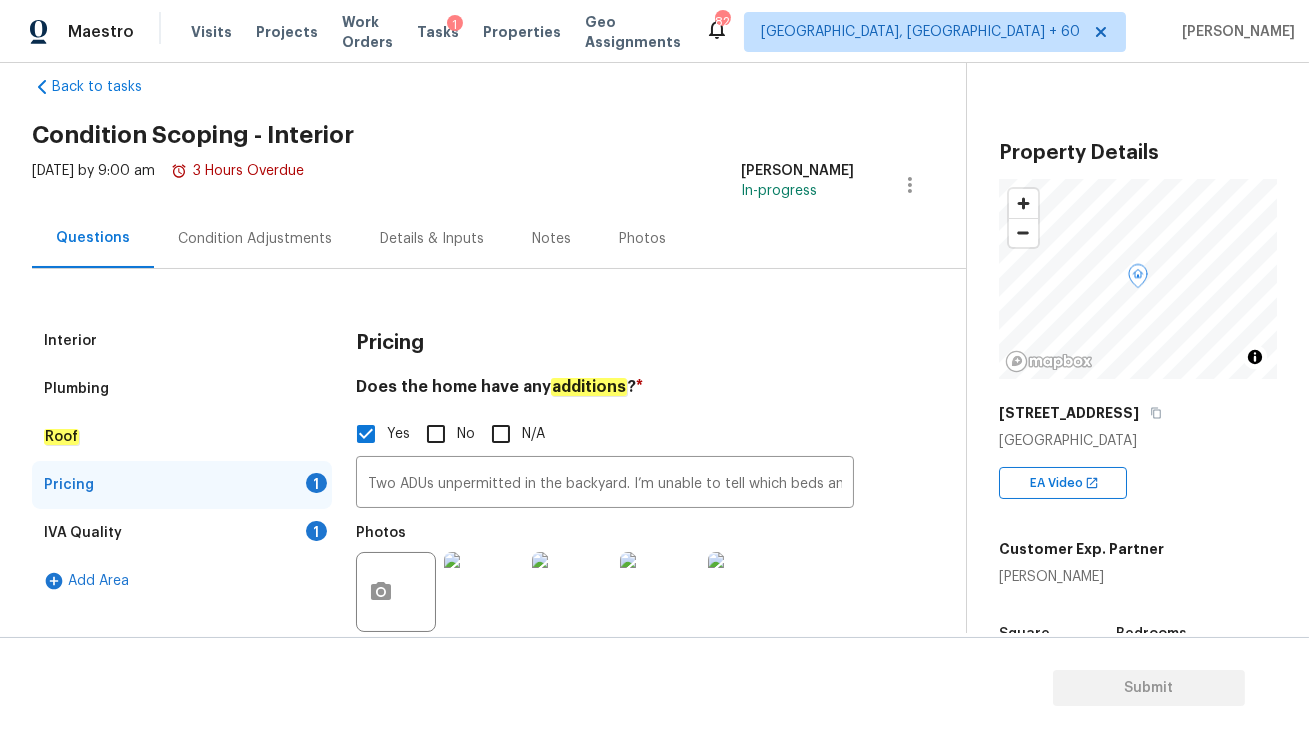 scroll, scrollTop: 0, scrollLeft: 0, axis: both 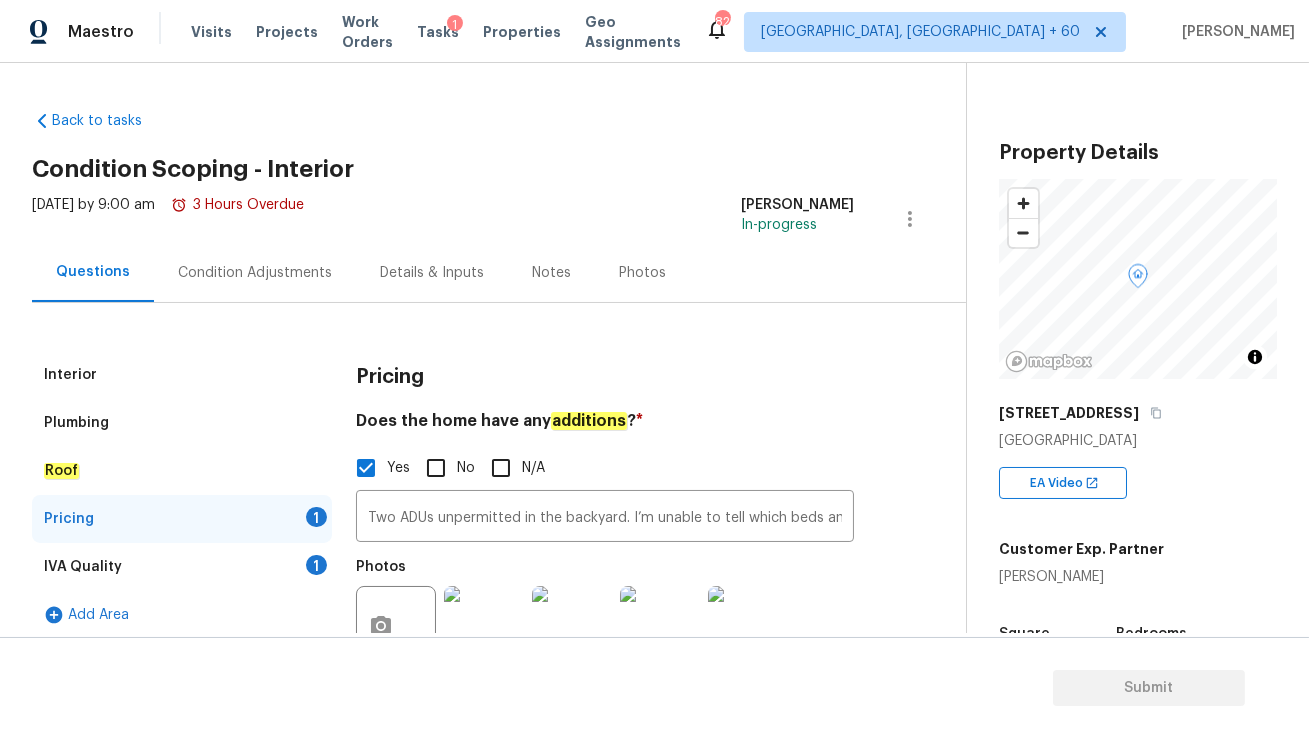 click on "IVA Quality 1" at bounding box center [182, 567] 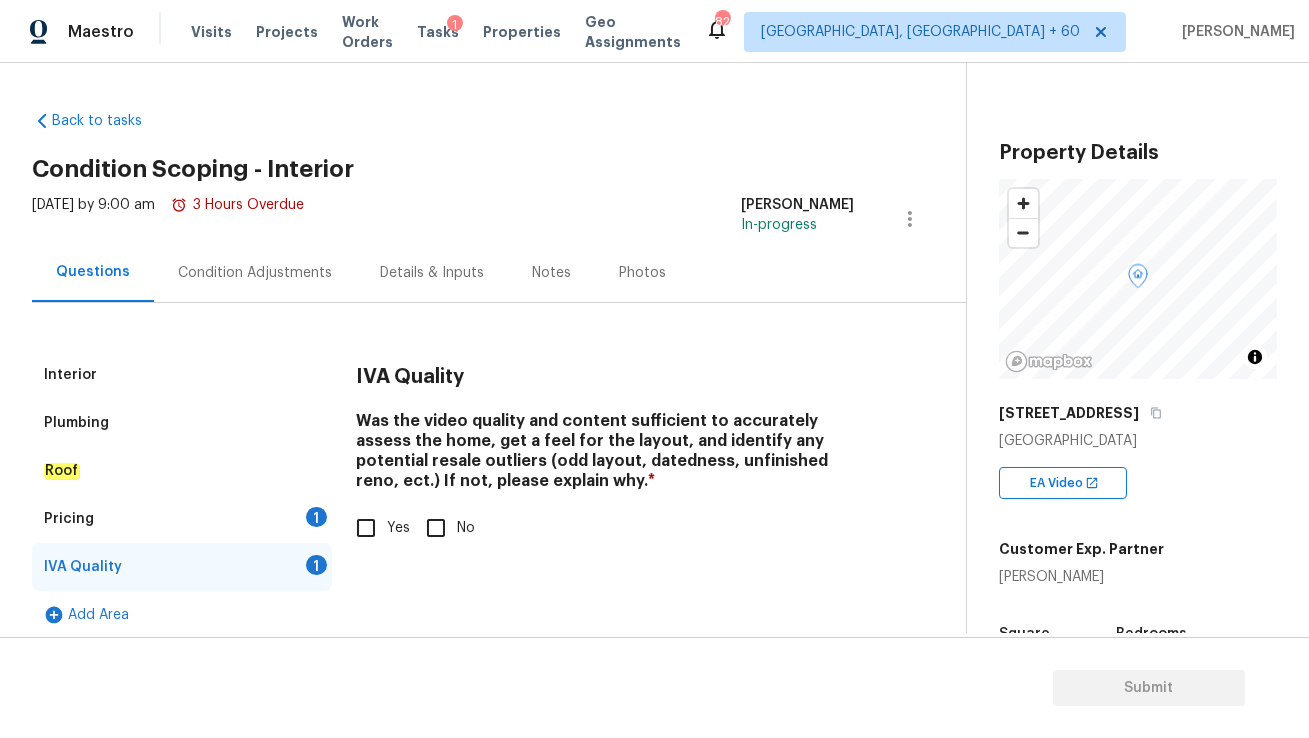 click on "Yes" at bounding box center (366, 528) 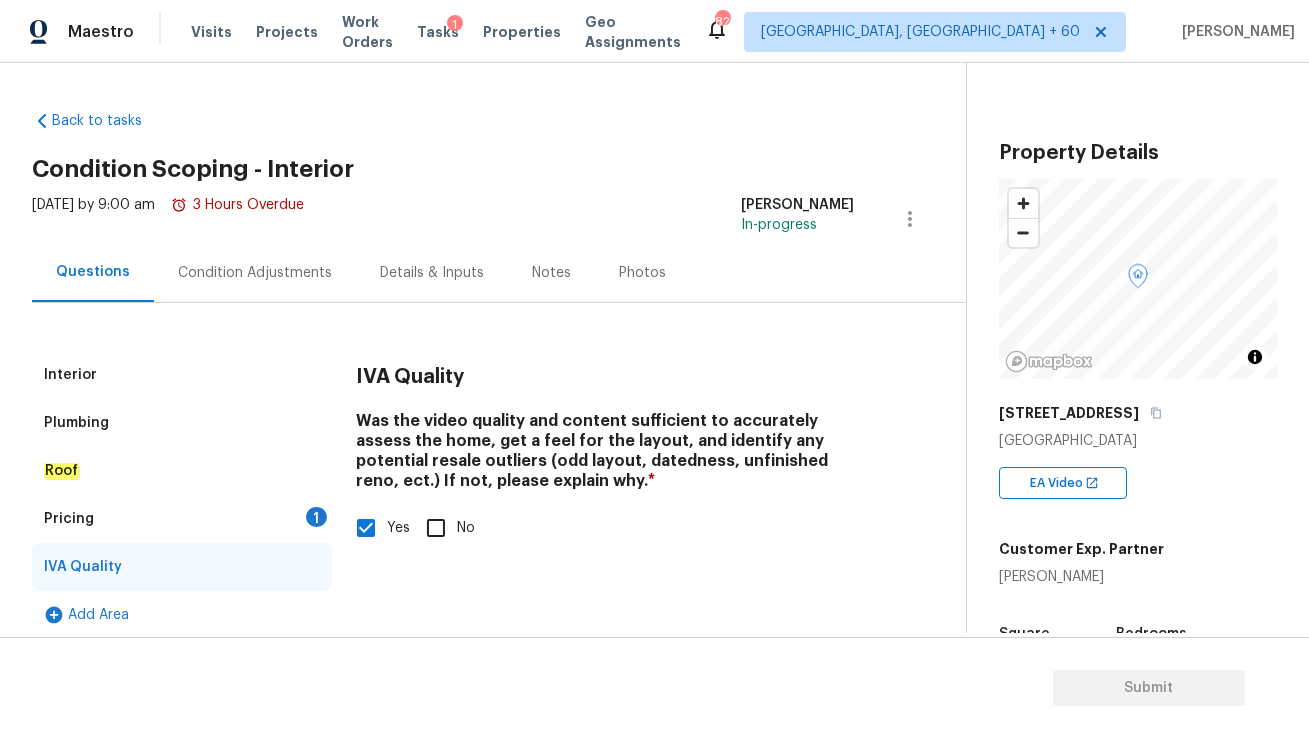click on "Pricing 1" at bounding box center [182, 519] 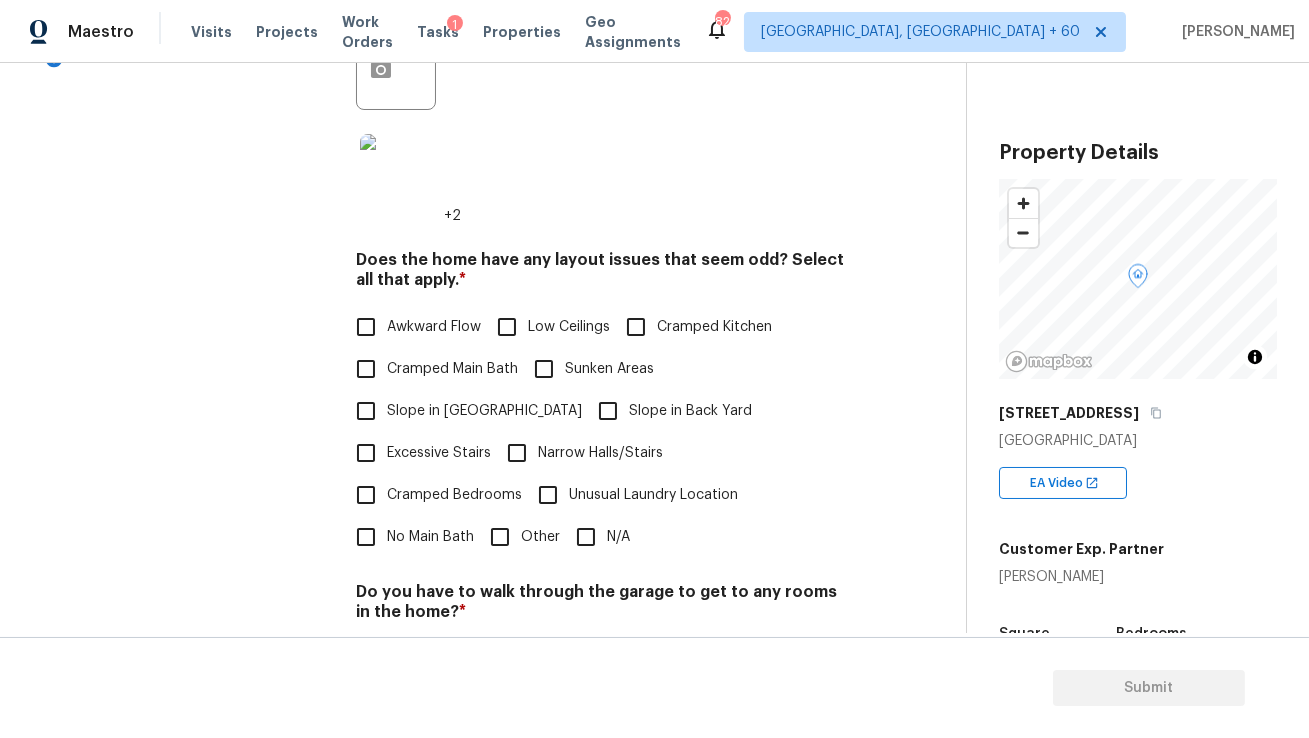 scroll, scrollTop: 649, scrollLeft: 0, axis: vertical 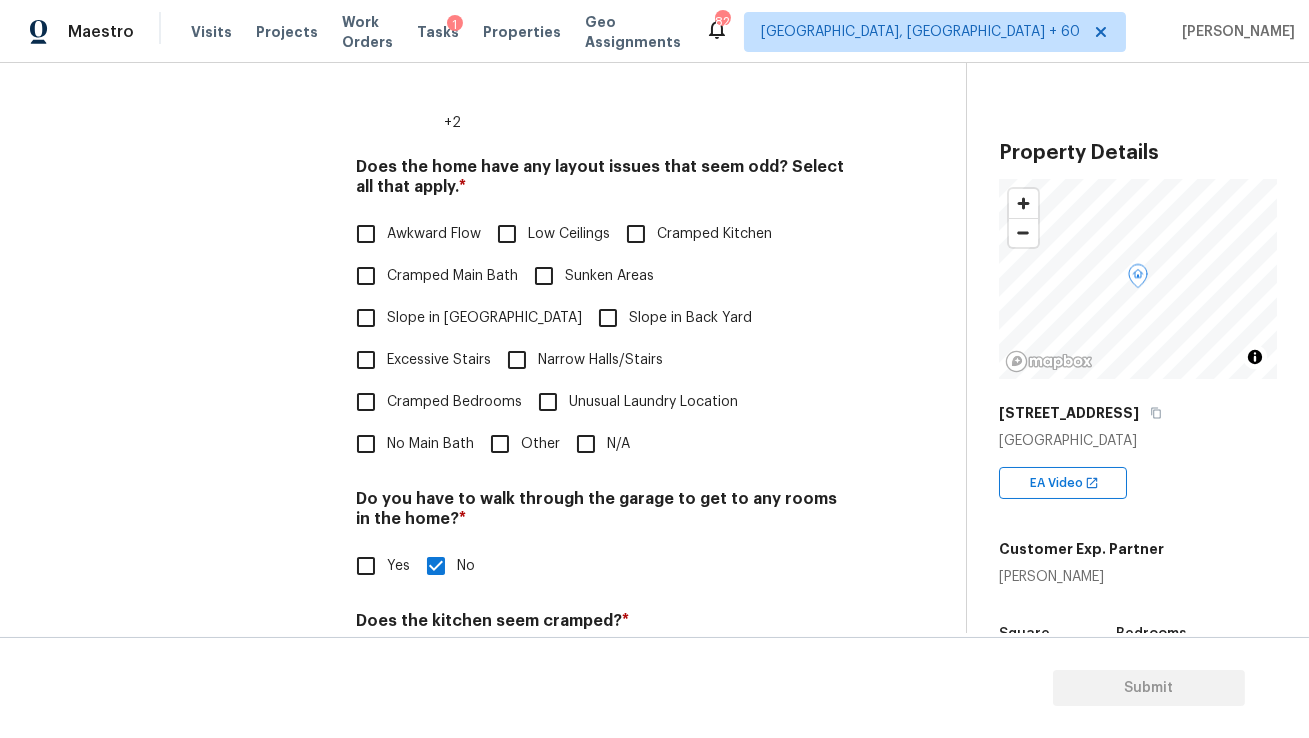 click on "N/A" at bounding box center (586, 444) 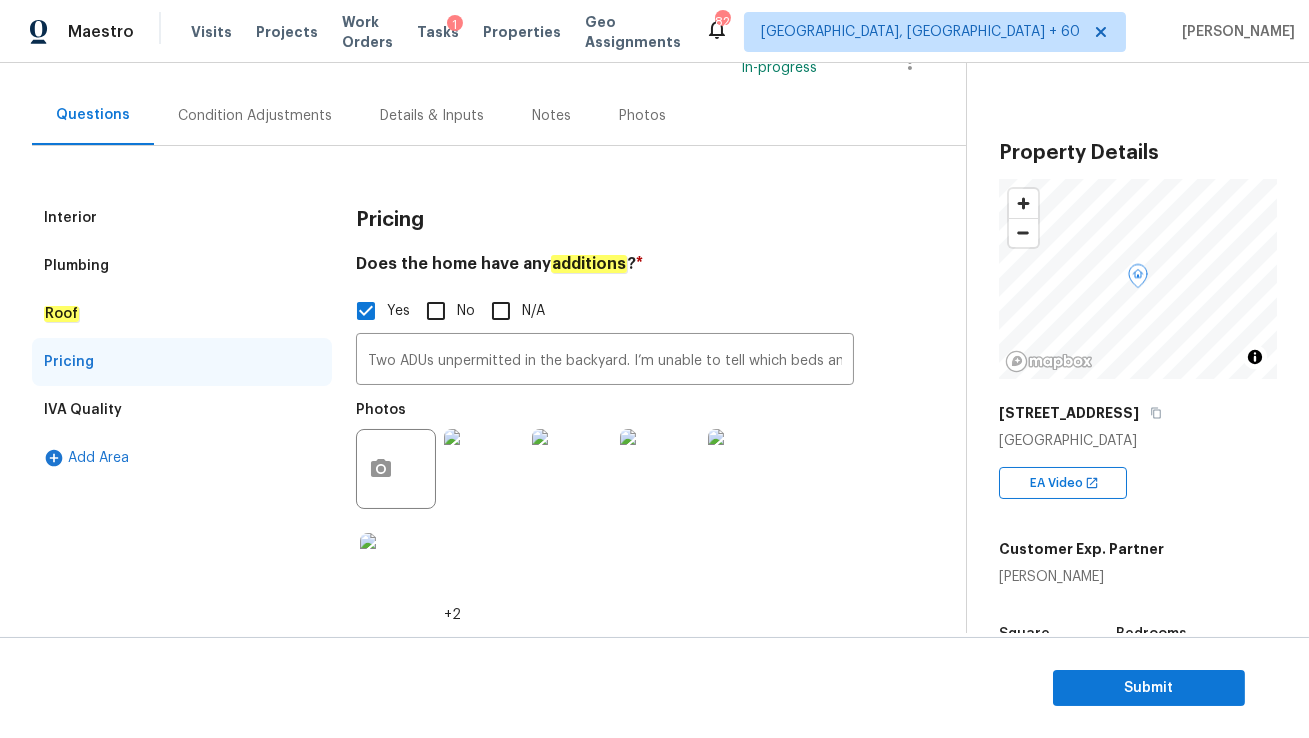 scroll, scrollTop: 0, scrollLeft: 0, axis: both 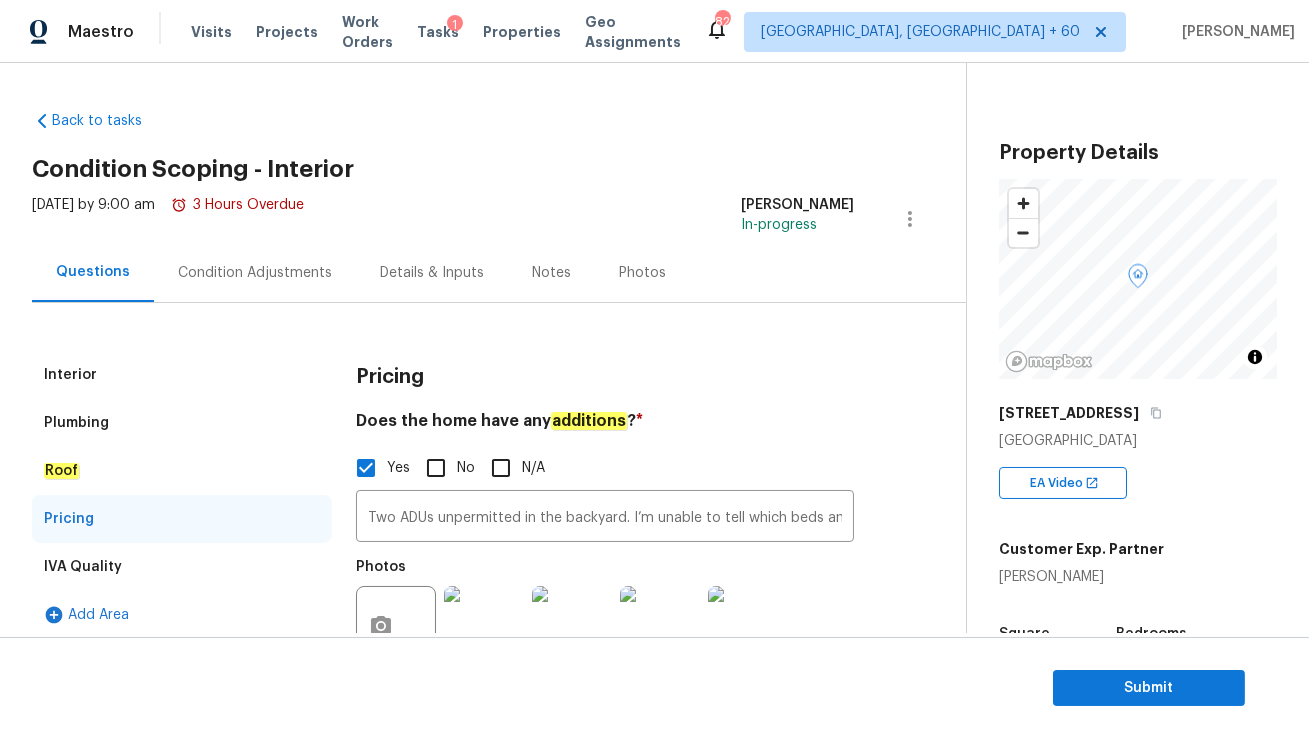 click on "Condition Adjustments" at bounding box center [255, 273] 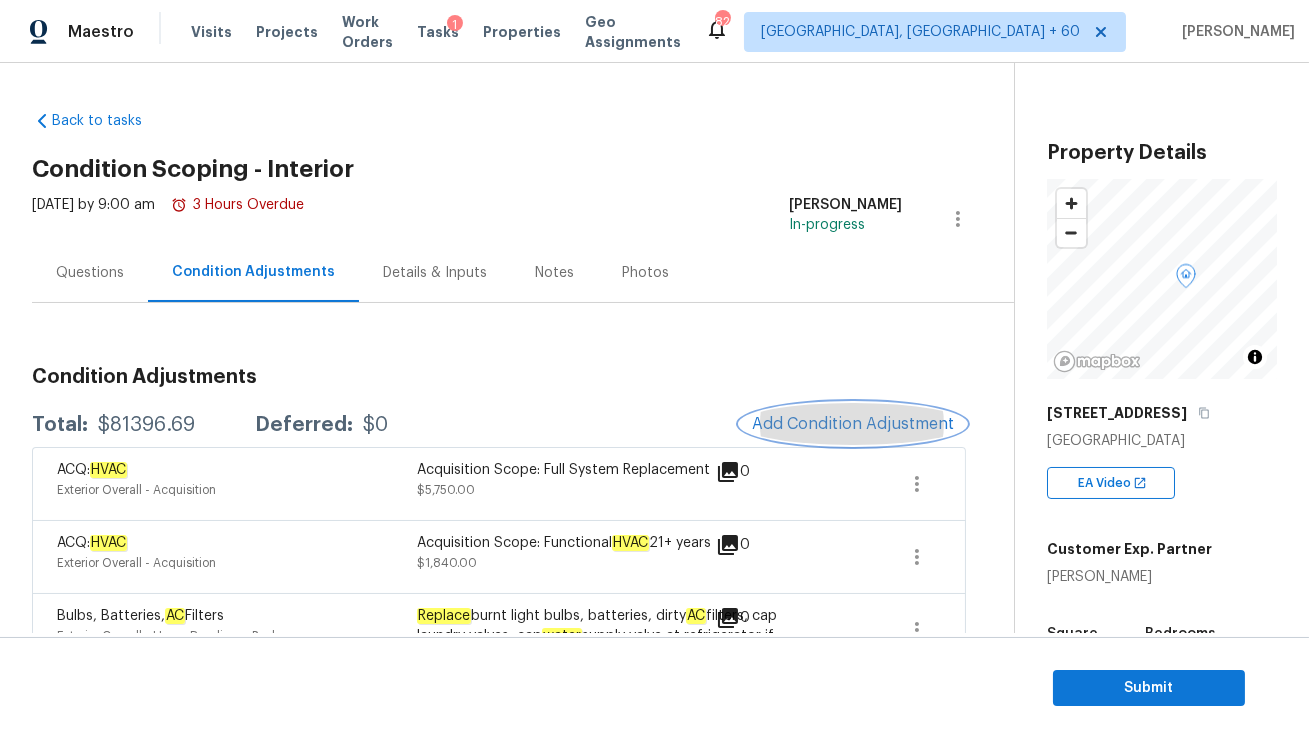 click on "Add Condition Adjustment" at bounding box center (853, 424) 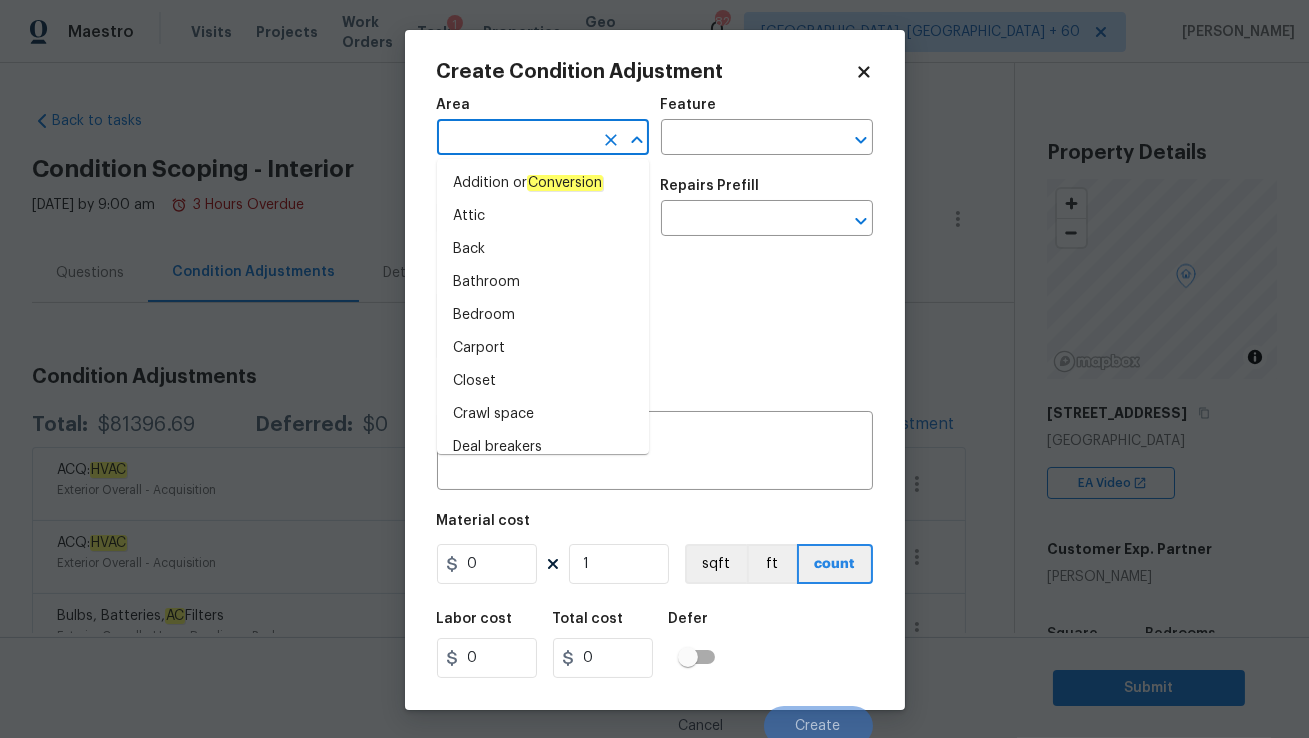click at bounding box center [515, 139] 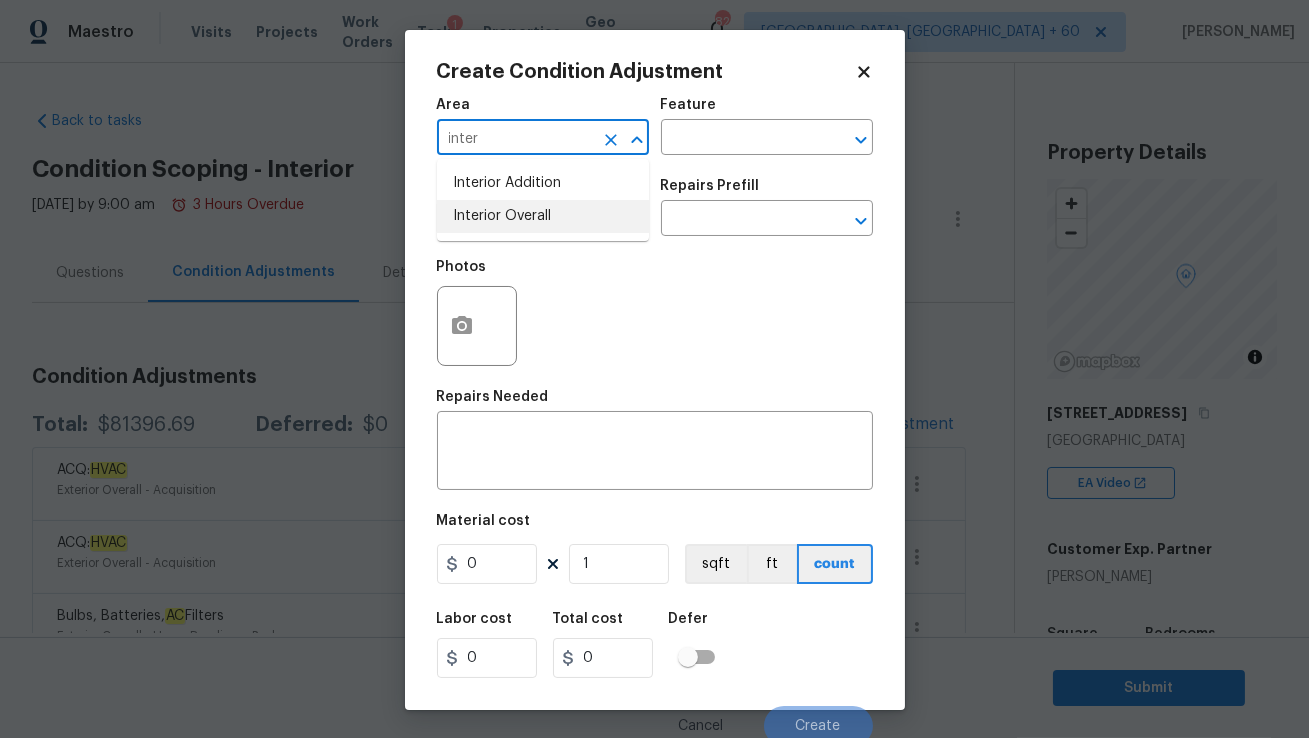 click on "Interior Overall" at bounding box center [543, 216] 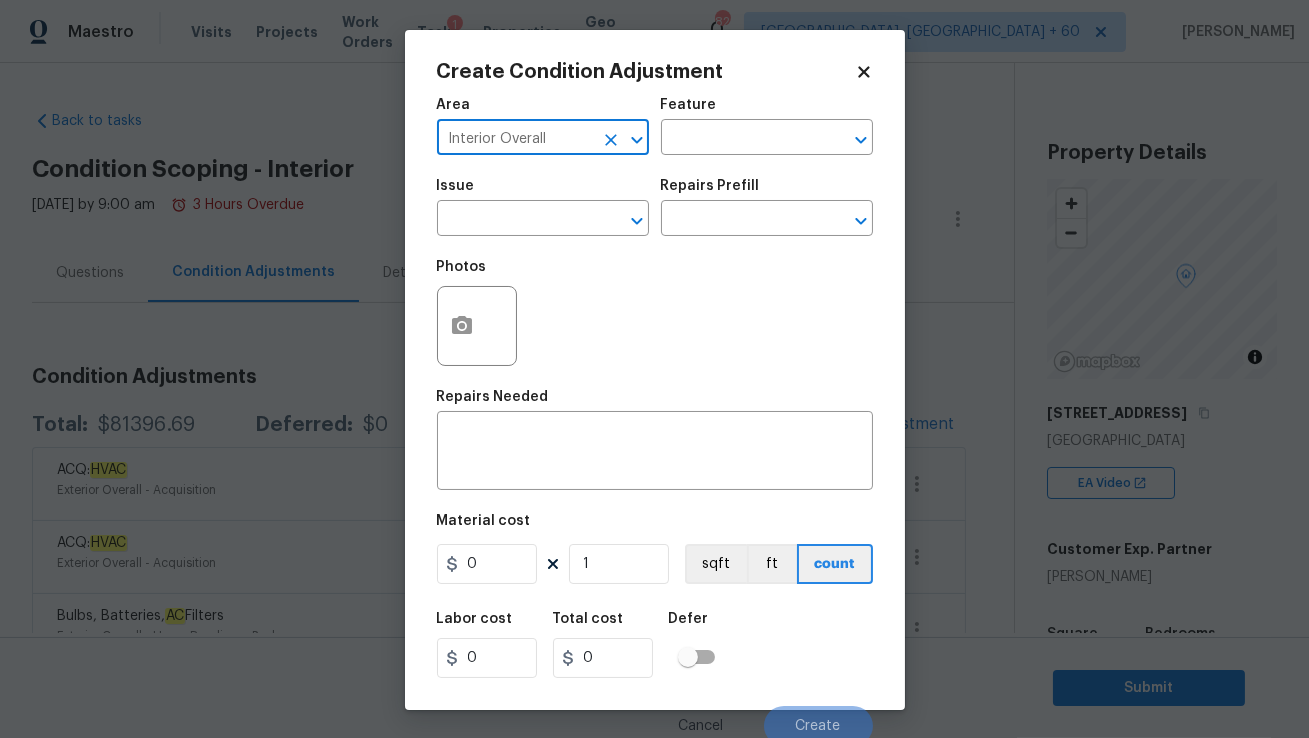 type on "Interior Overall" 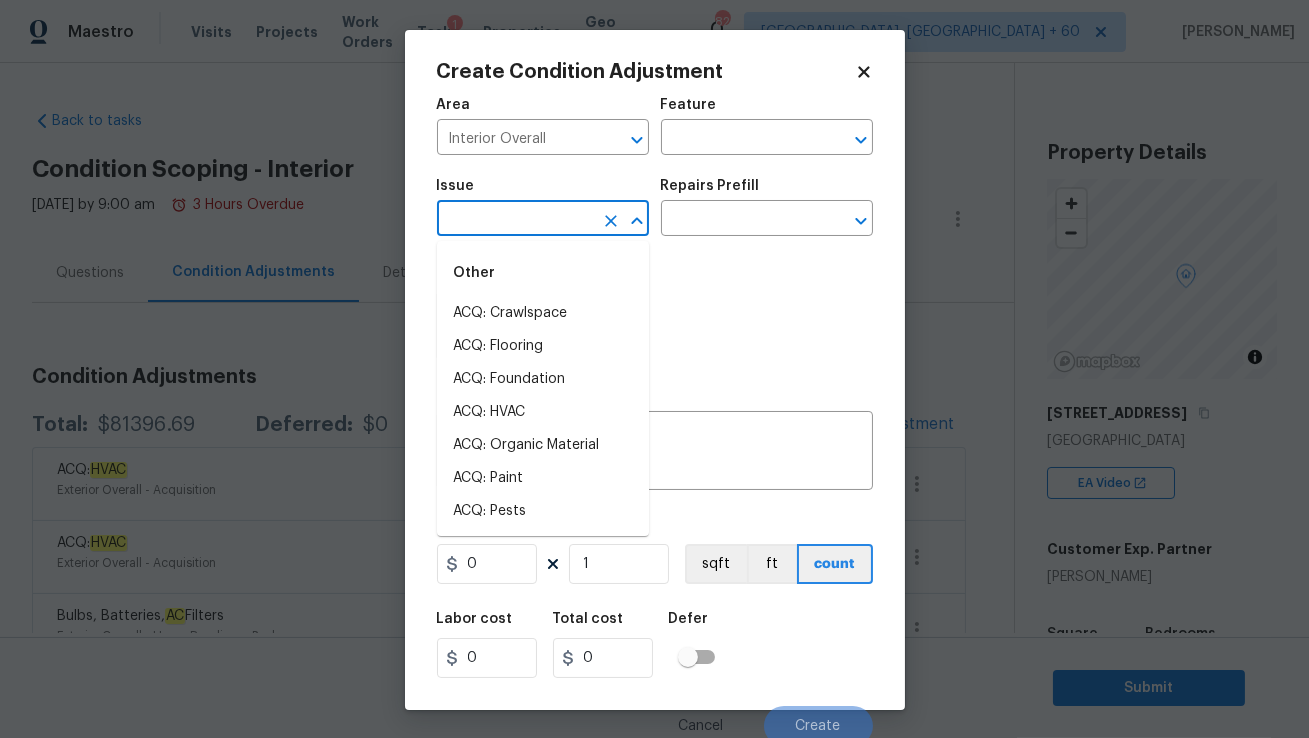click at bounding box center [515, 220] 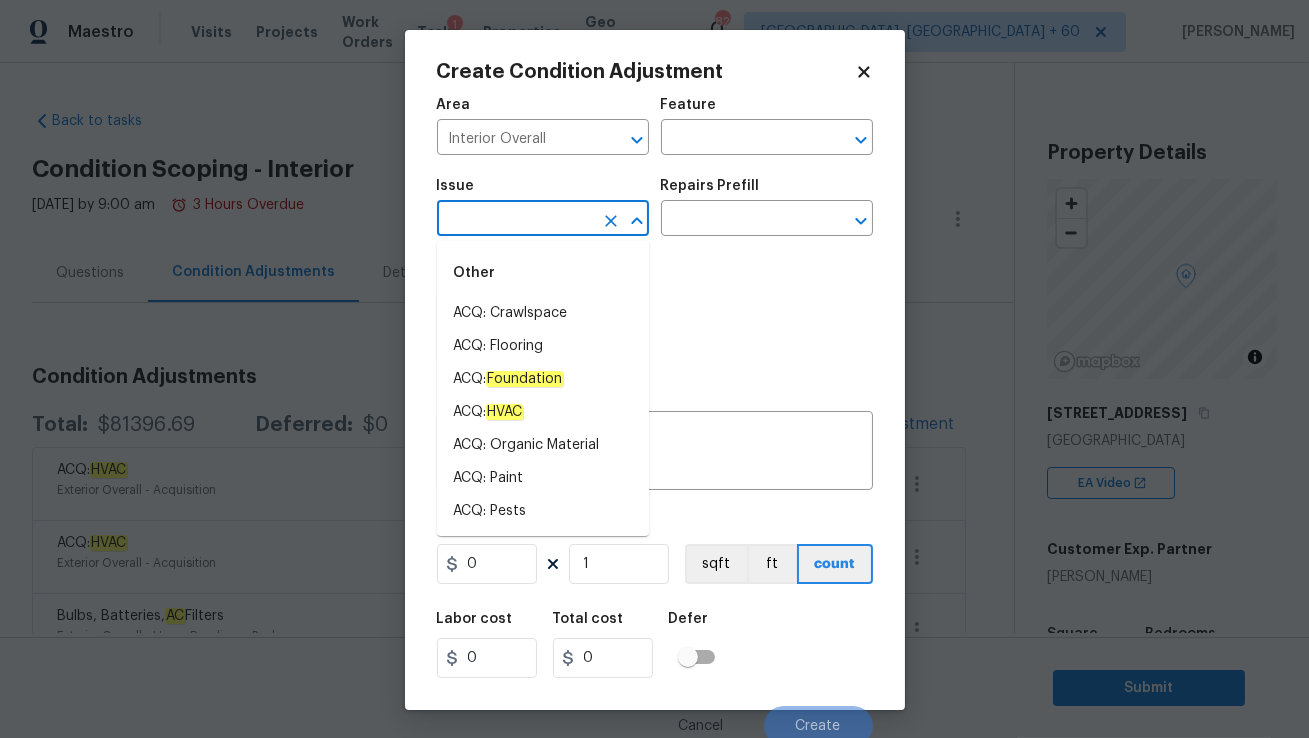 type on "o" 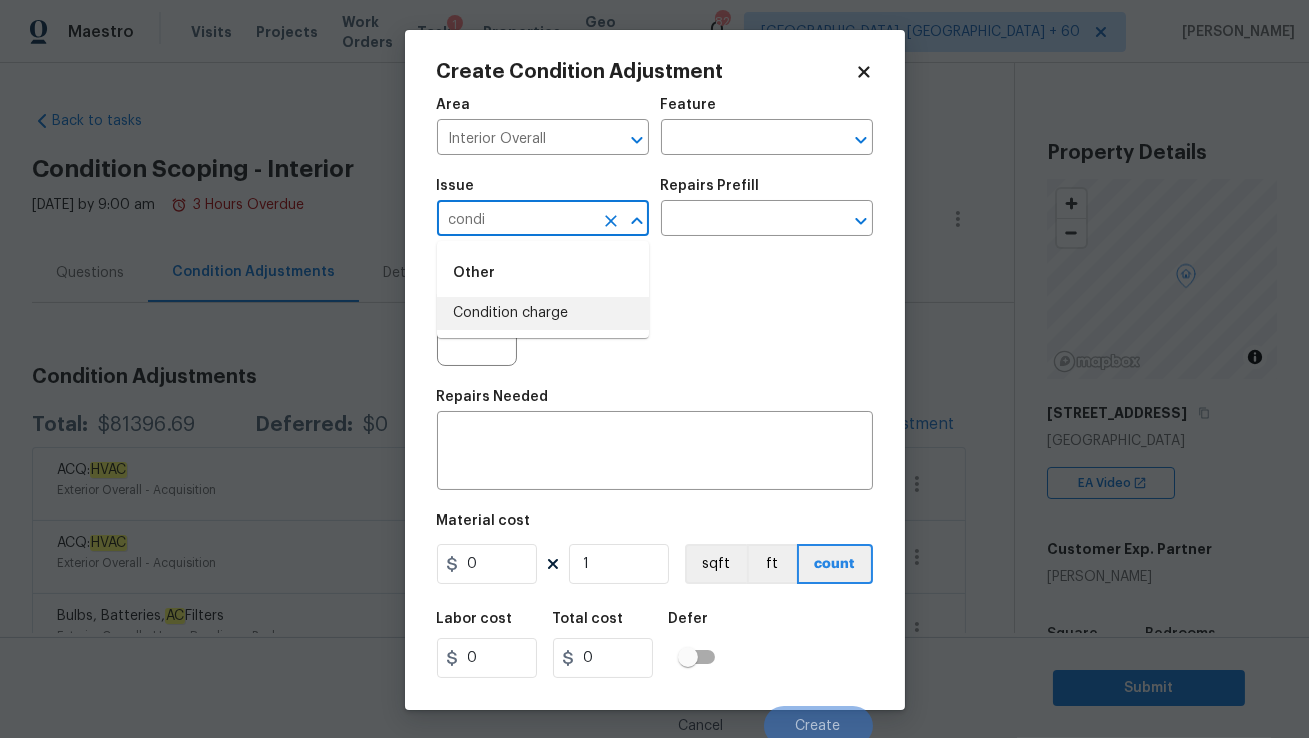 click on "Condition charge" at bounding box center (543, 313) 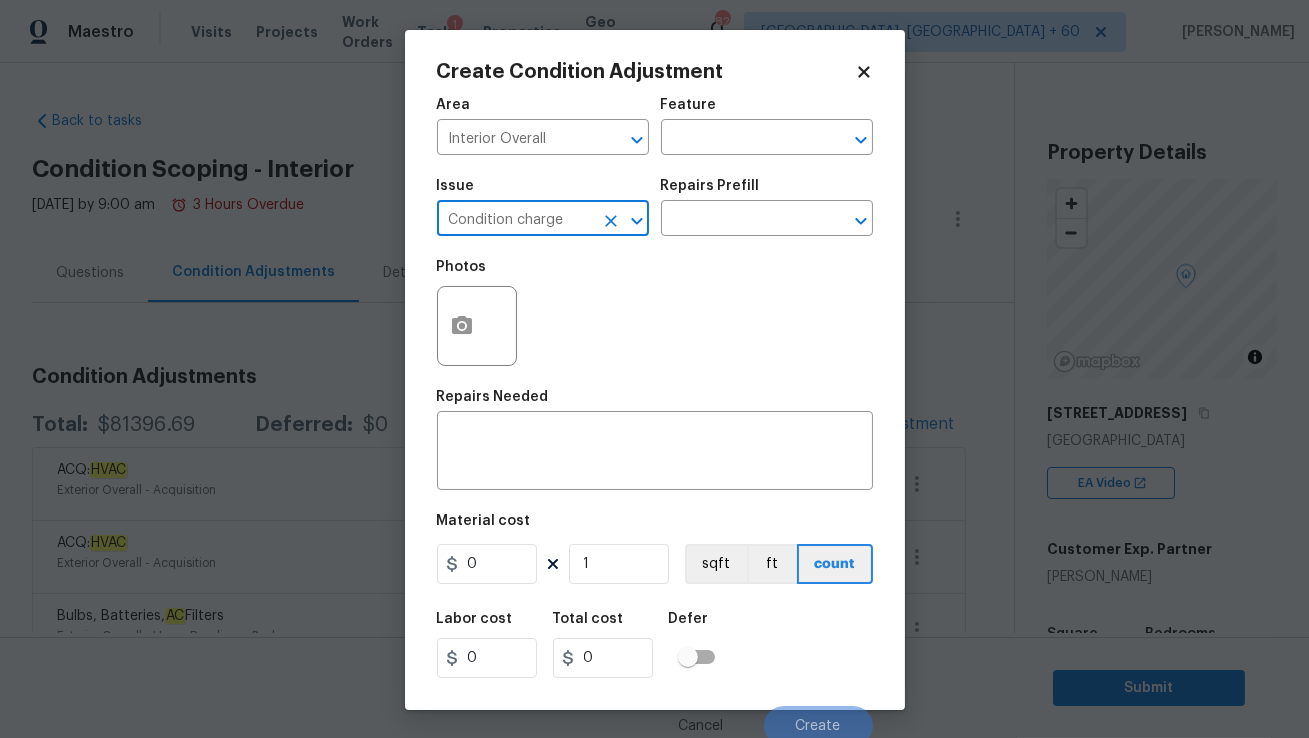 type on "Condition charge" 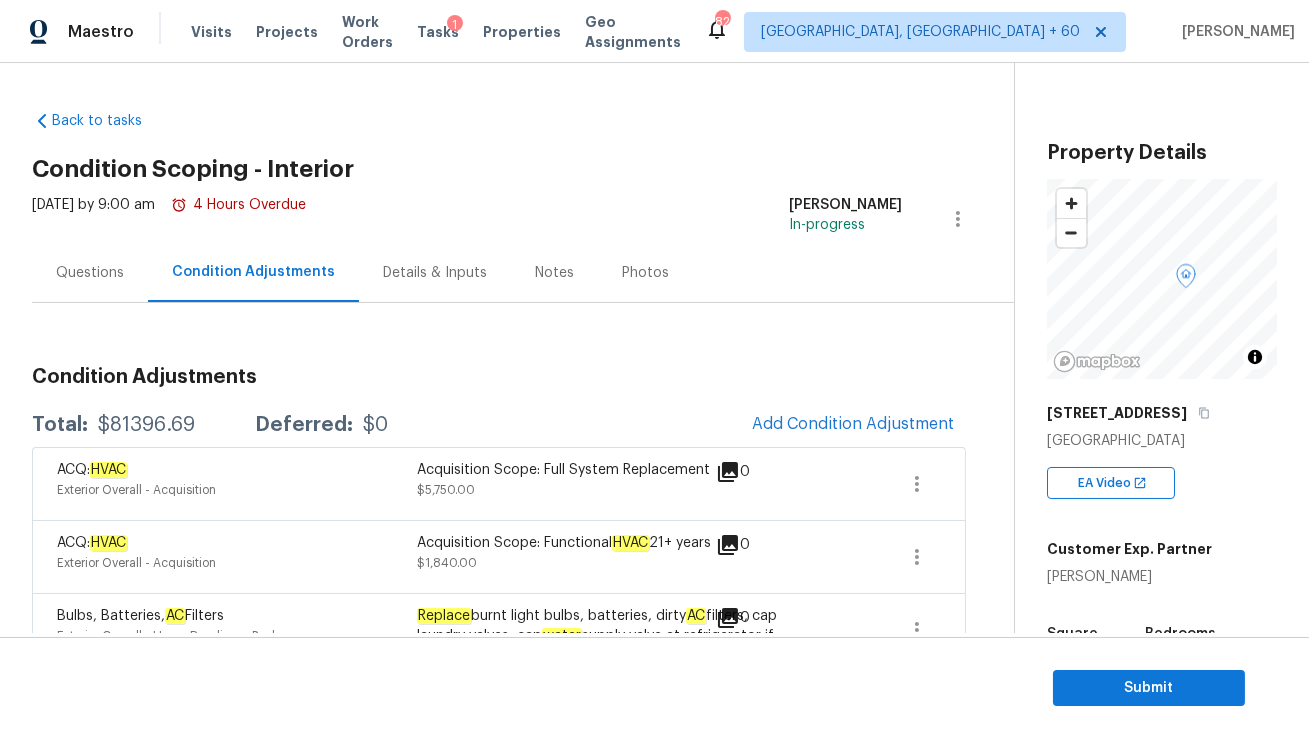 click on "Maestro Visits Projects Work Orders Tasks 1 Properties Geo Assignments 821 Greensboro, NC + 60 Savitha Ekambaram Back to tasks Condition Scoping - Interior Mon, Jul 21 2025 by 9:00 am   4 Hours Overdue Savitha Ekambaram In-progress Questions Condition Adjustments Details & Inputs Notes Photos Condition Adjustments Total:  $81396.69 Deferred:  $0 Add Condition Adjustment ACQ:  HVAC Exterior Overall - Acquisition Acquisition Scope: Full System Replacement $5,750.00   0 ACQ:  HVAC Exterior Overall - Acquisition Acquisition Scope: Functional  HVAC  21+ years $1,840.00   0 Bulbs, Batteries,  AC  Filters Exterior Overall - Home Readiness Packages Replace  burnt light bulbs, batteries, dirty  AC  filters, cap laundry valves, cap  water  supply valve at refrigerator if removed (if fridge remains, close  water  valve to the fridge). Prelim package. $135.00   0 Dead/overgrown tree or foliage Exterior Overall - Landscaping Trim back overgrown tree branches in contact with home & branches hanging low over  roof  line." at bounding box center [654, 369] 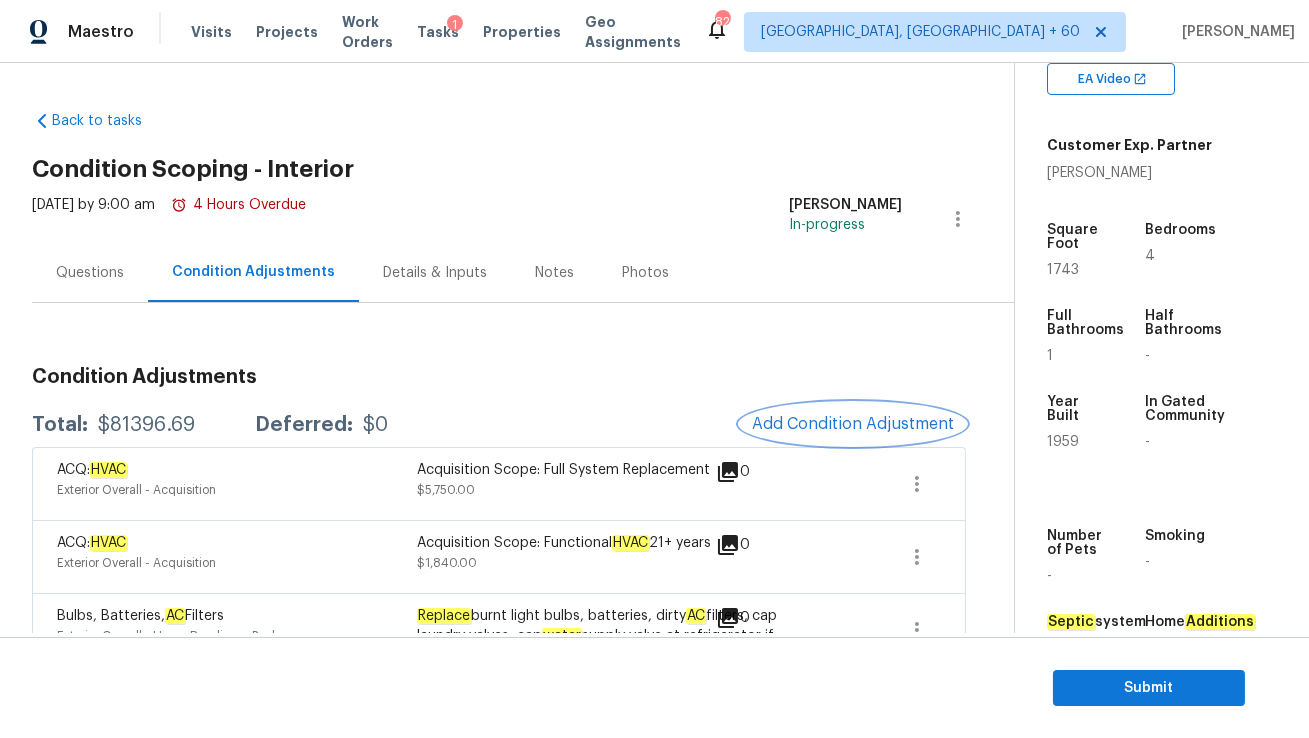 scroll, scrollTop: 406, scrollLeft: 0, axis: vertical 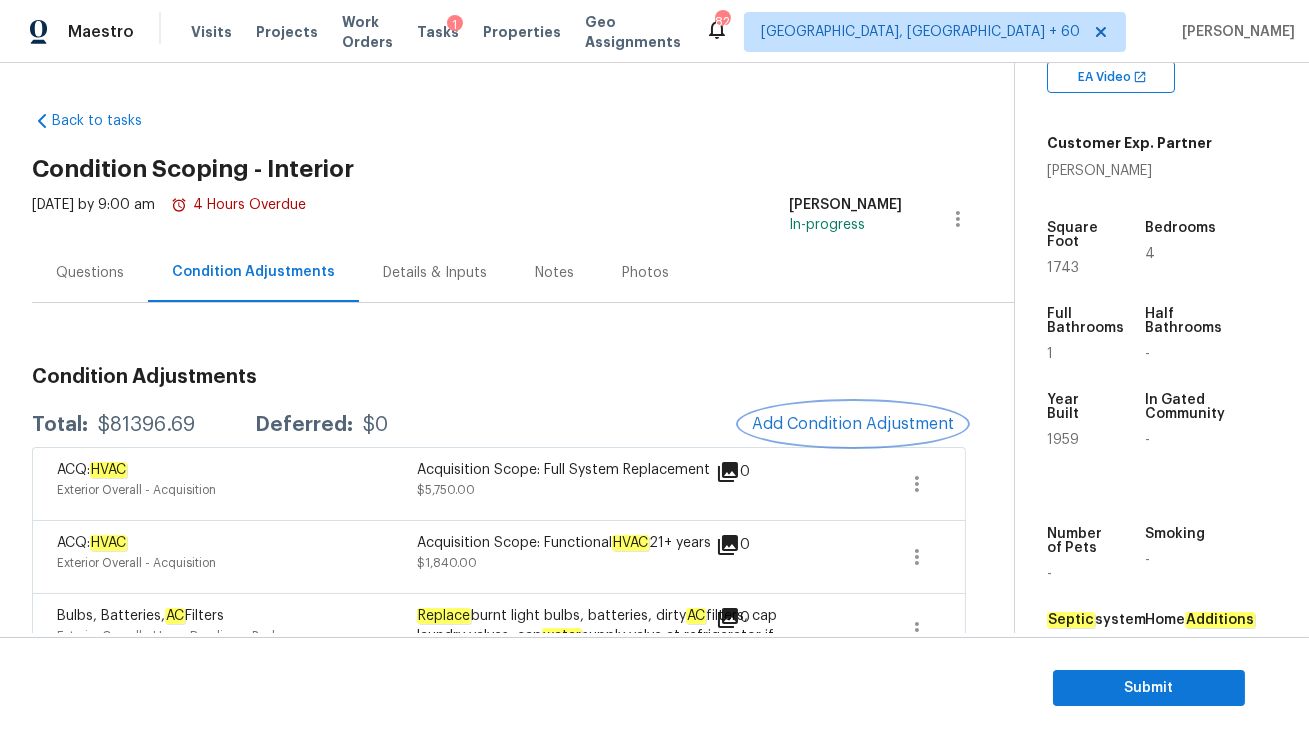 click on "Add Condition Adjustment" at bounding box center [853, 424] 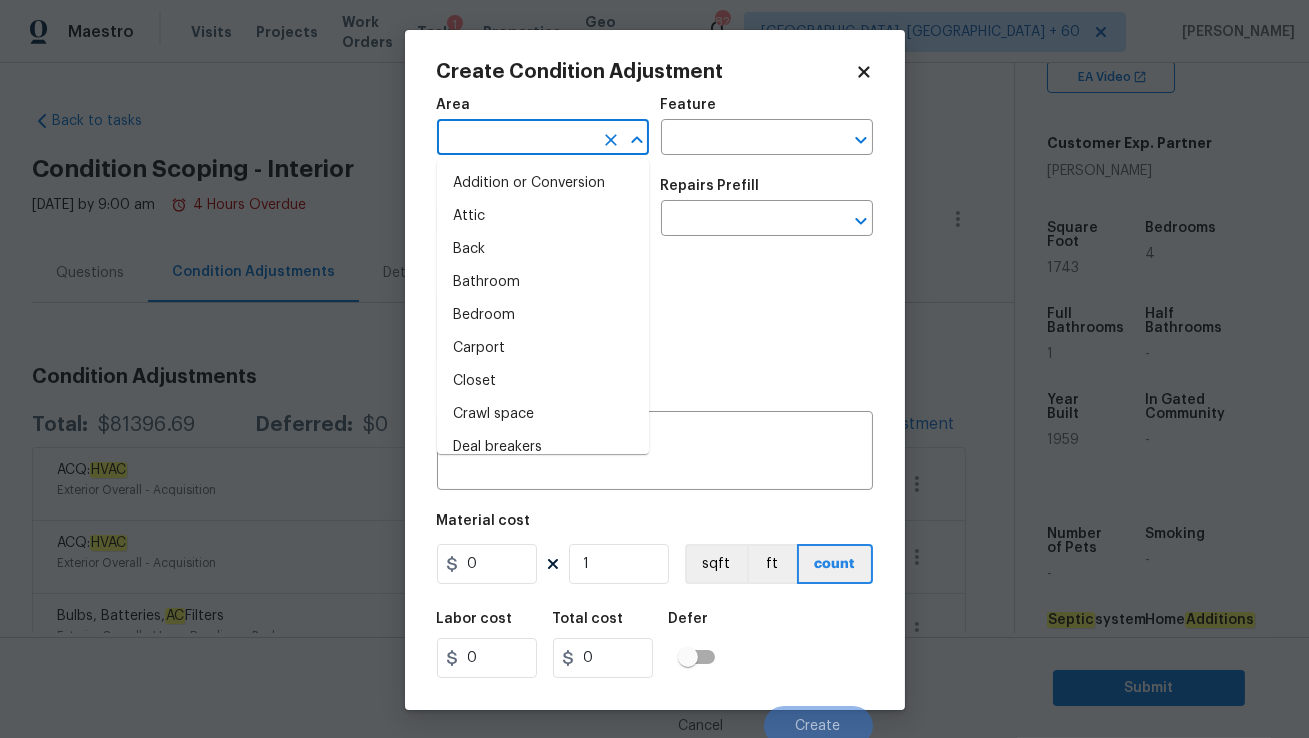click at bounding box center (515, 139) 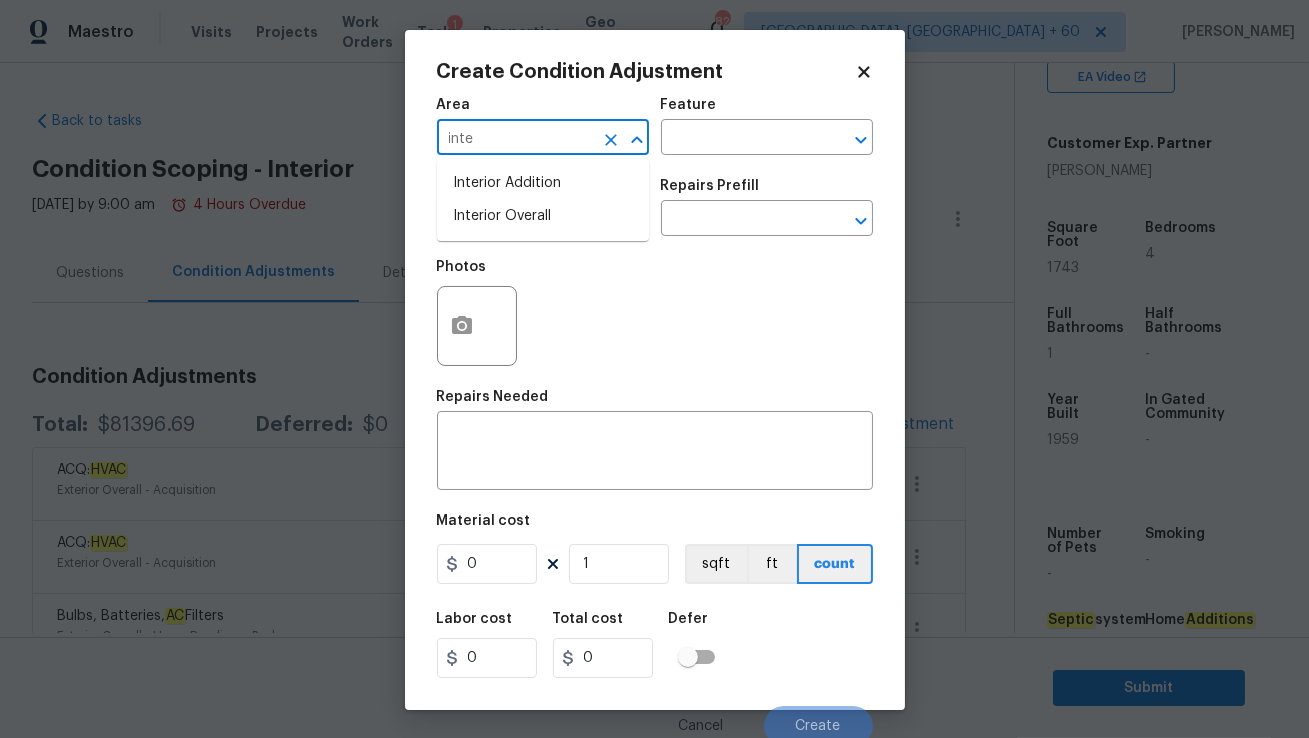 type on "inter" 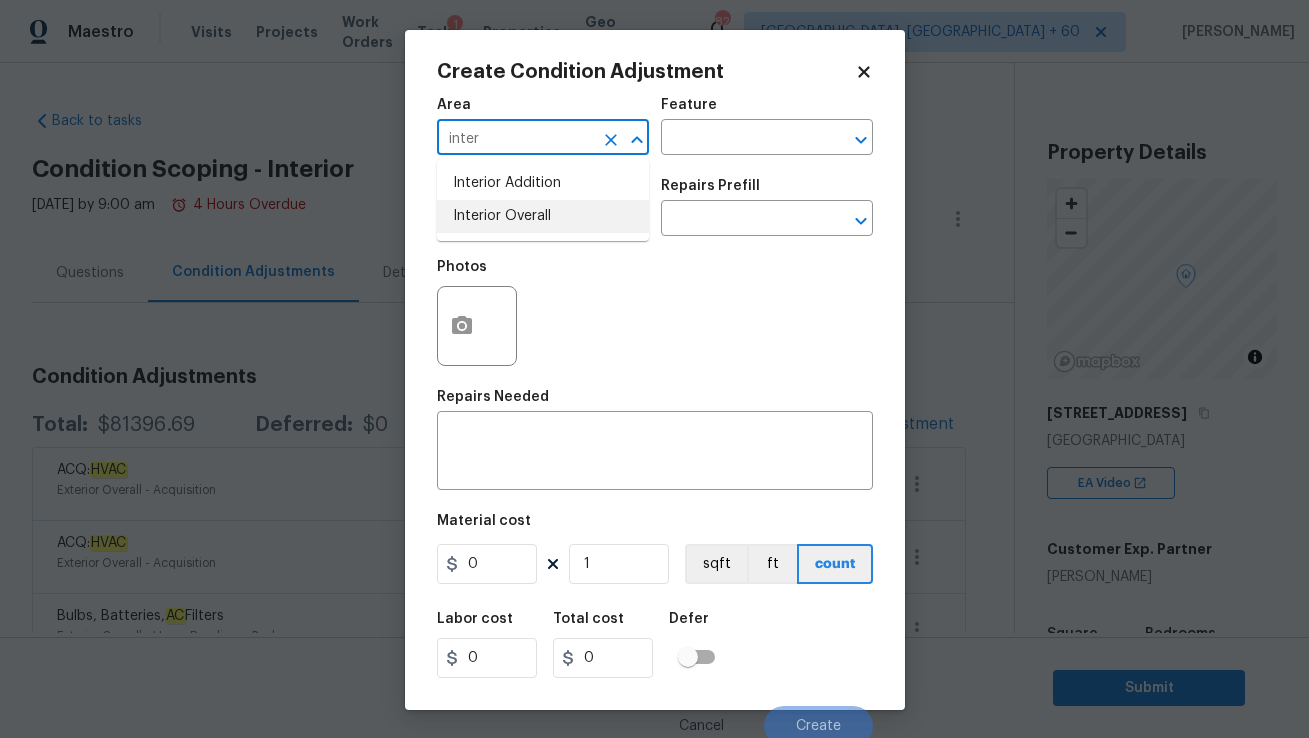 scroll, scrollTop: 0, scrollLeft: 0, axis: both 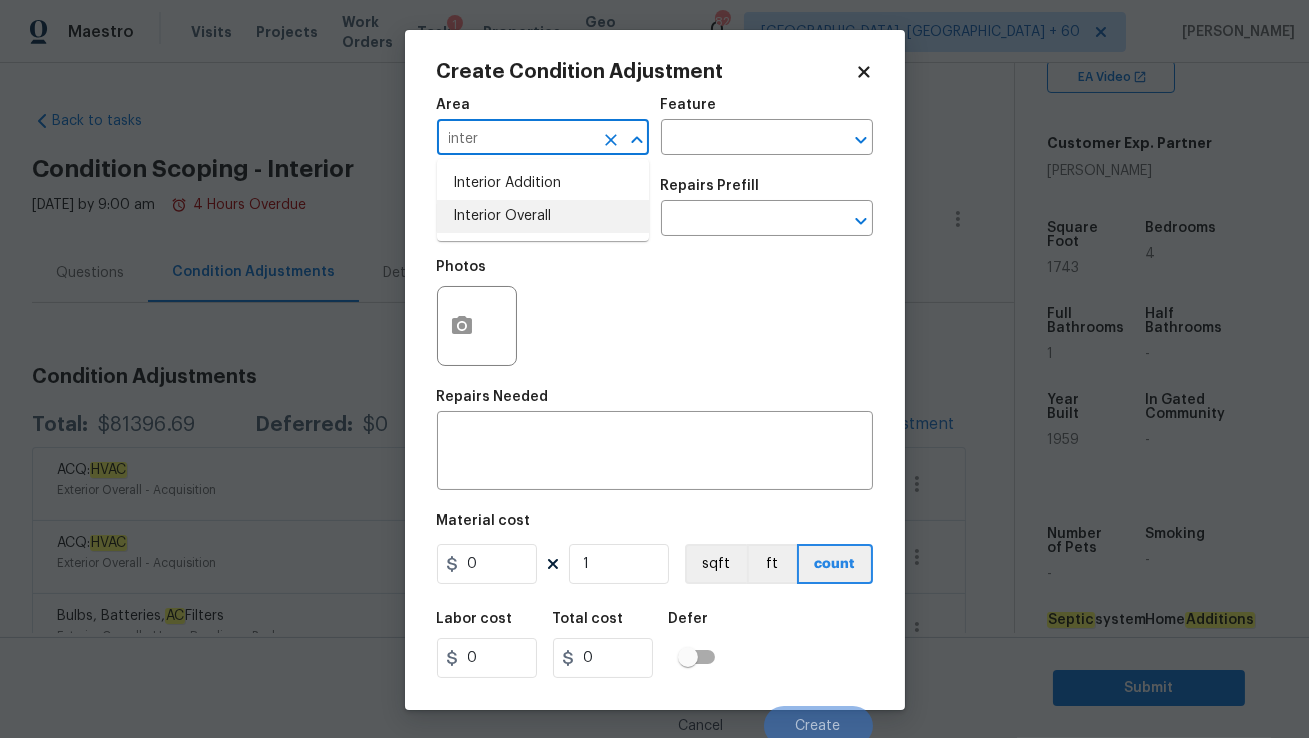 click on "Interior Addition Interior Overall" at bounding box center [543, 200] 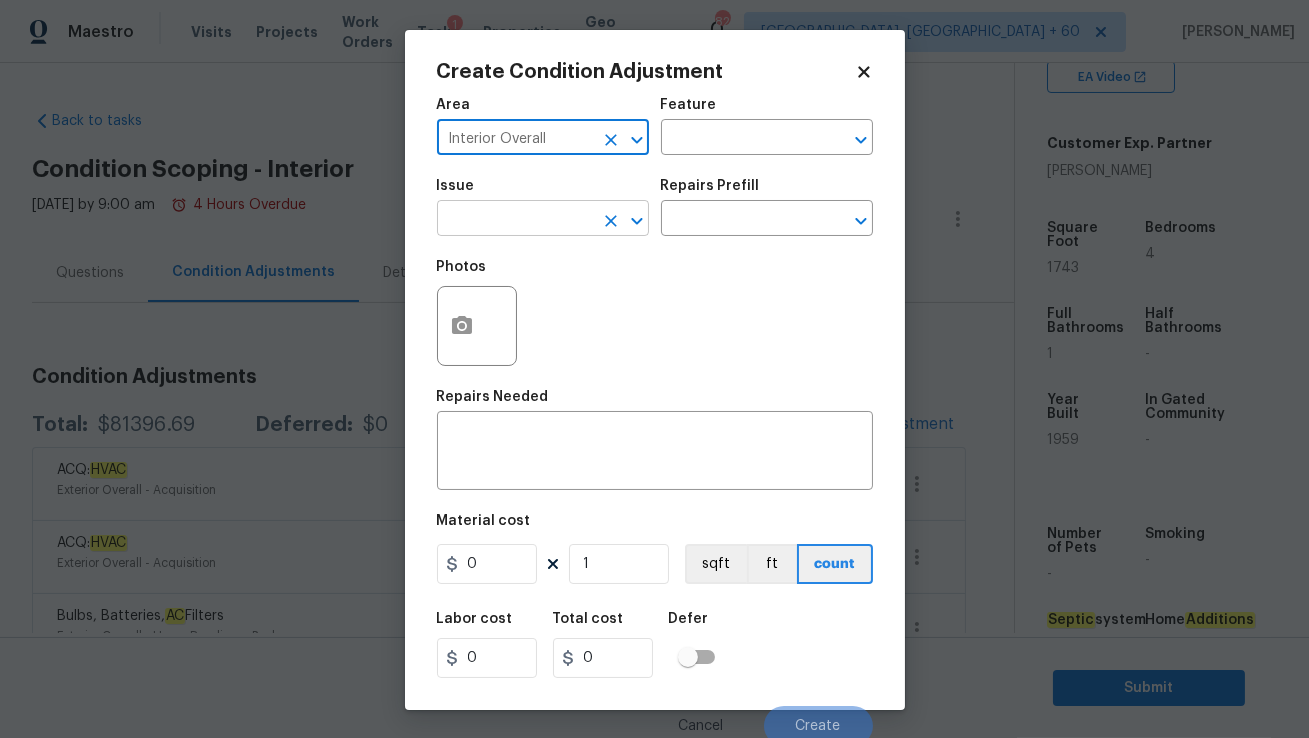 type on "Interior Overall" 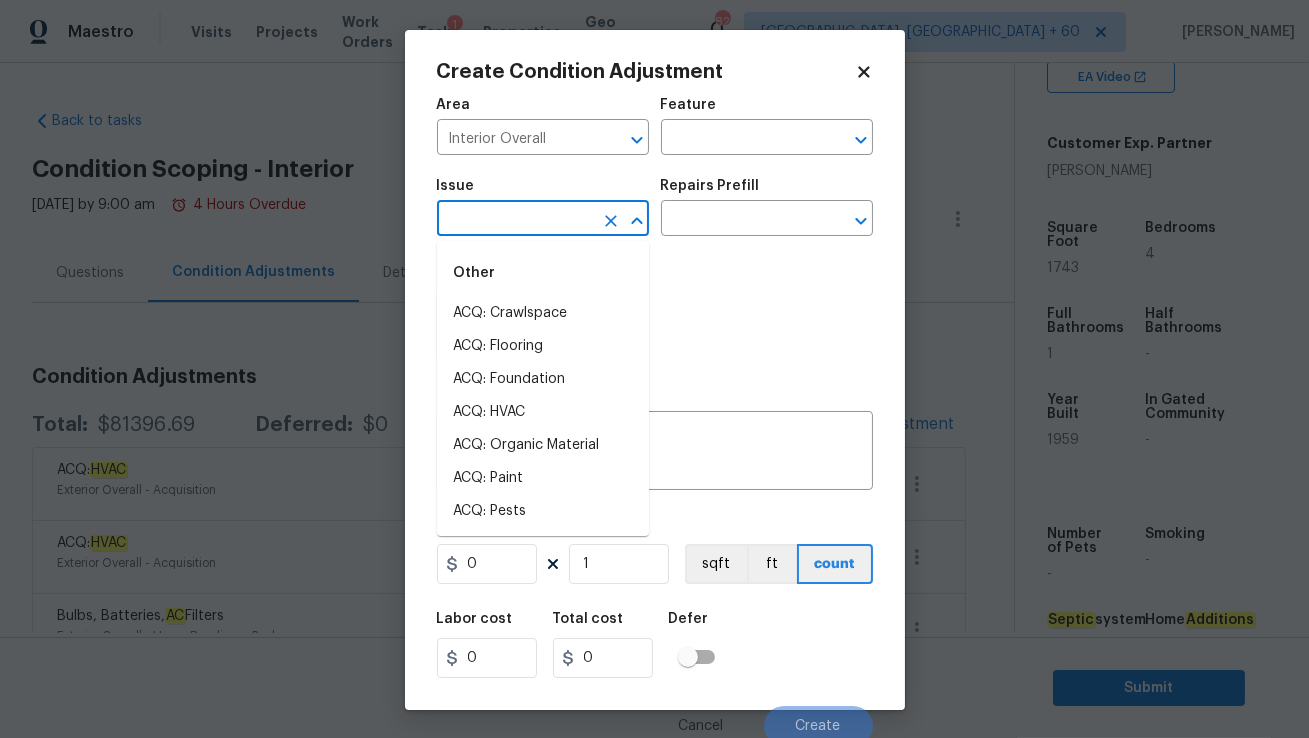 click at bounding box center [515, 220] 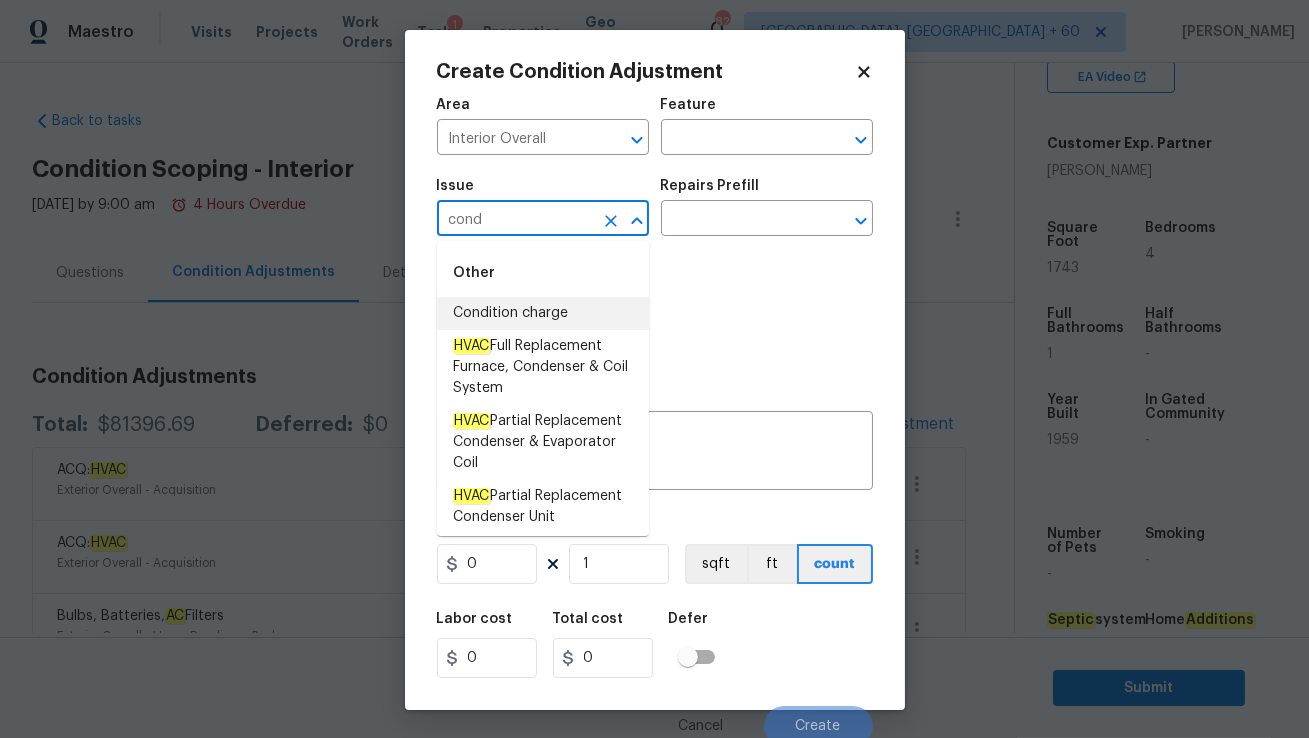 click on "Condition charge" at bounding box center [543, 313] 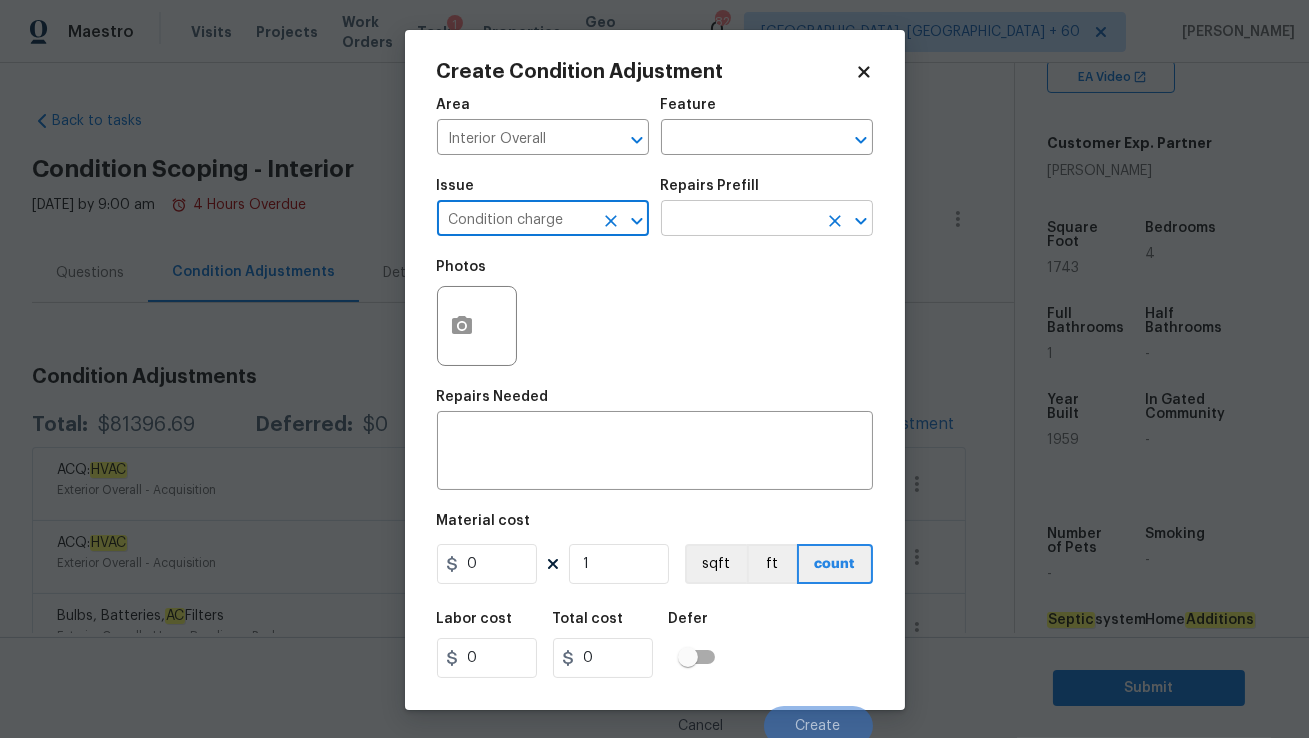 type on "Condition charge" 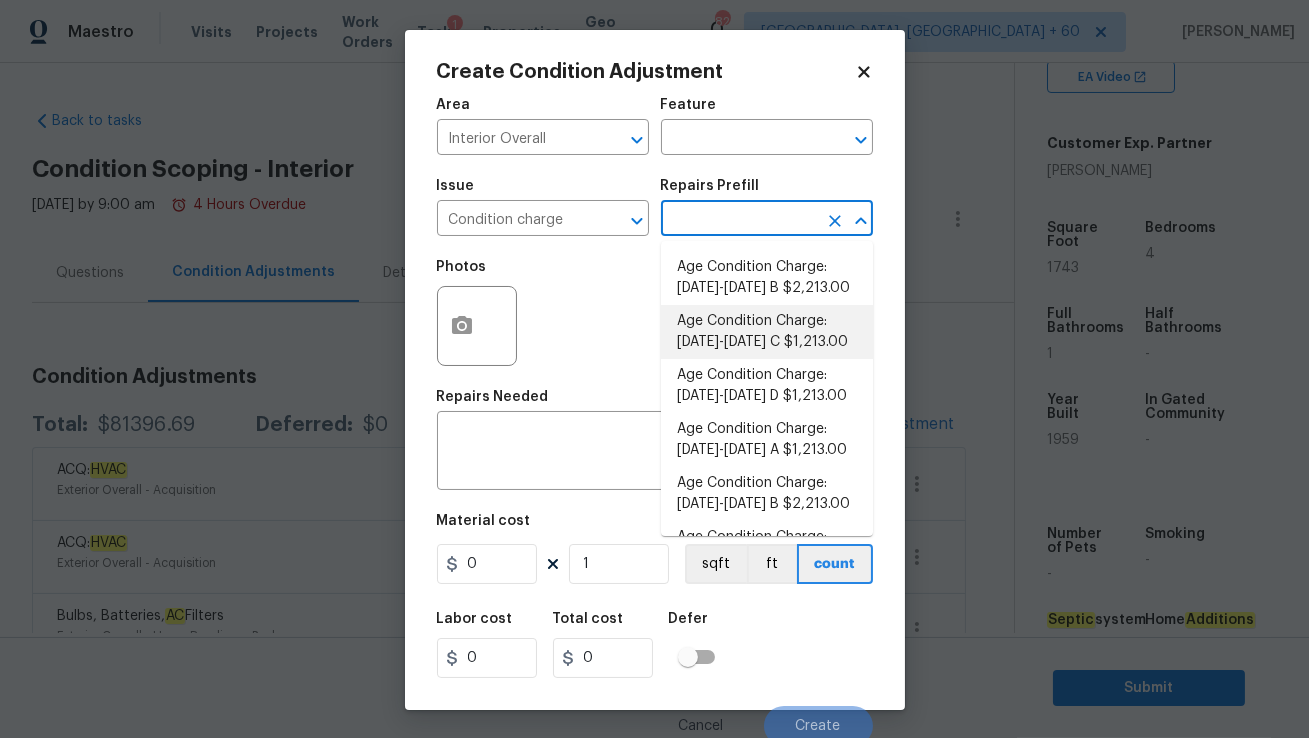 scroll, scrollTop: 55, scrollLeft: 0, axis: vertical 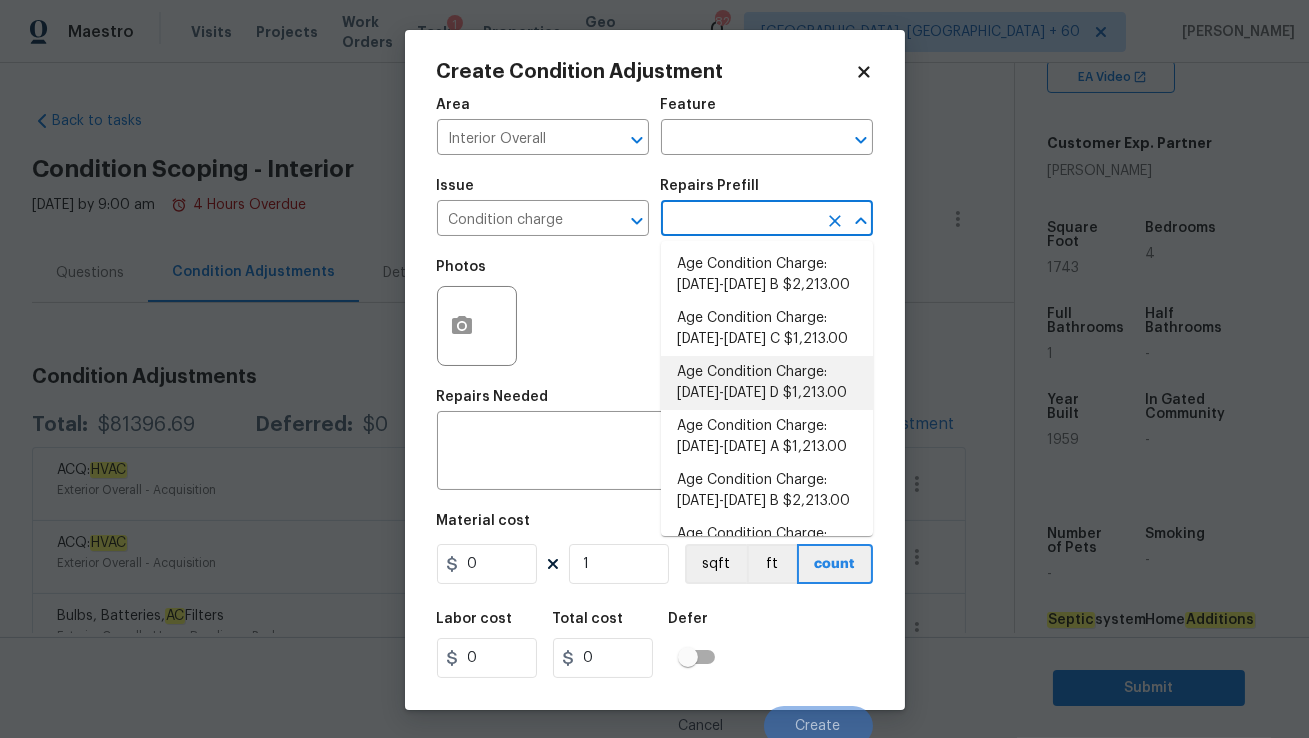 click on "Age Condition Charge: 1922-1978 D	 $1,213.00" at bounding box center (767, 383) 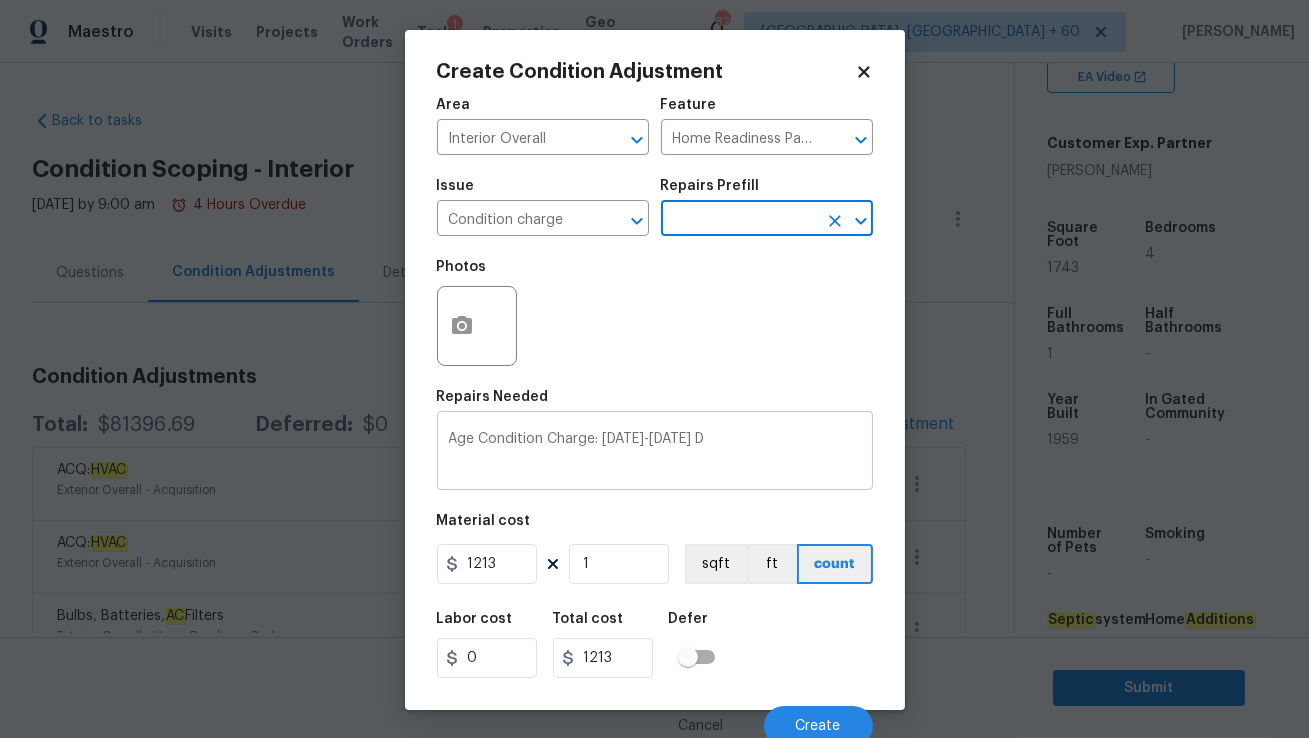 scroll, scrollTop: 8, scrollLeft: 0, axis: vertical 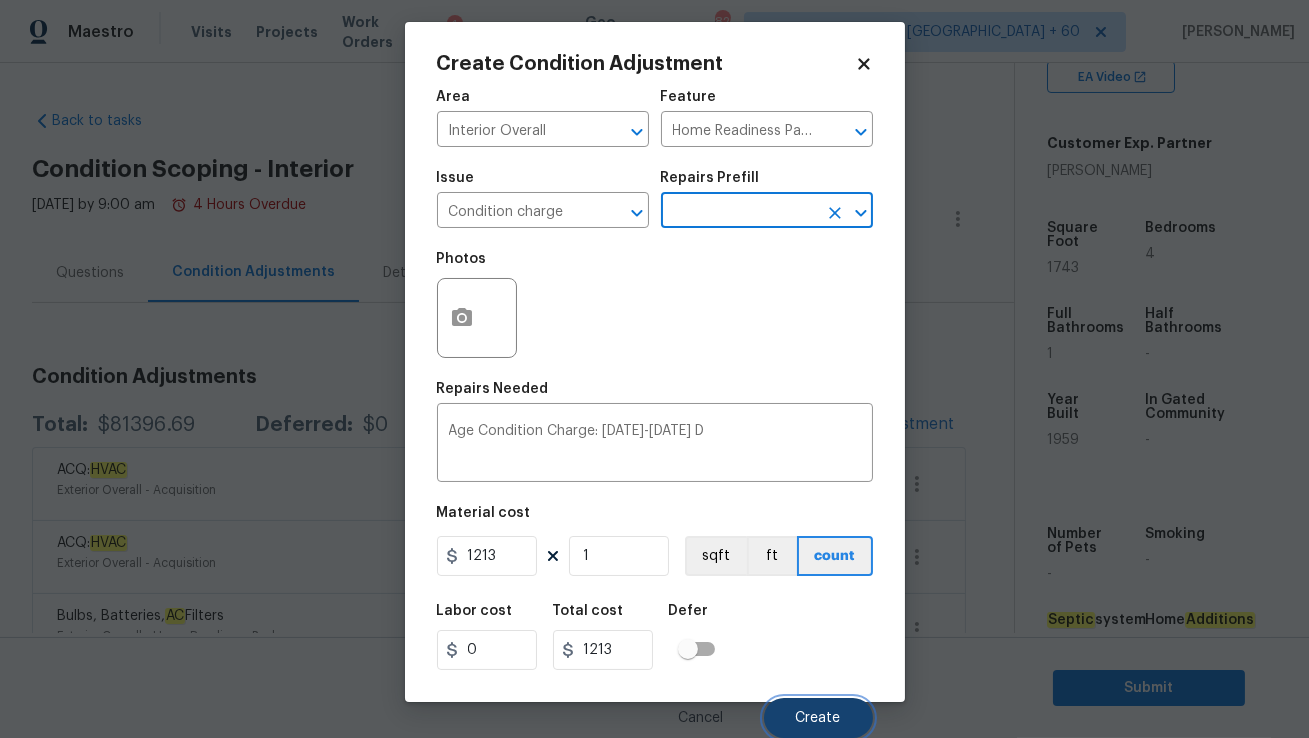 click on "Create" at bounding box center (818, 718) 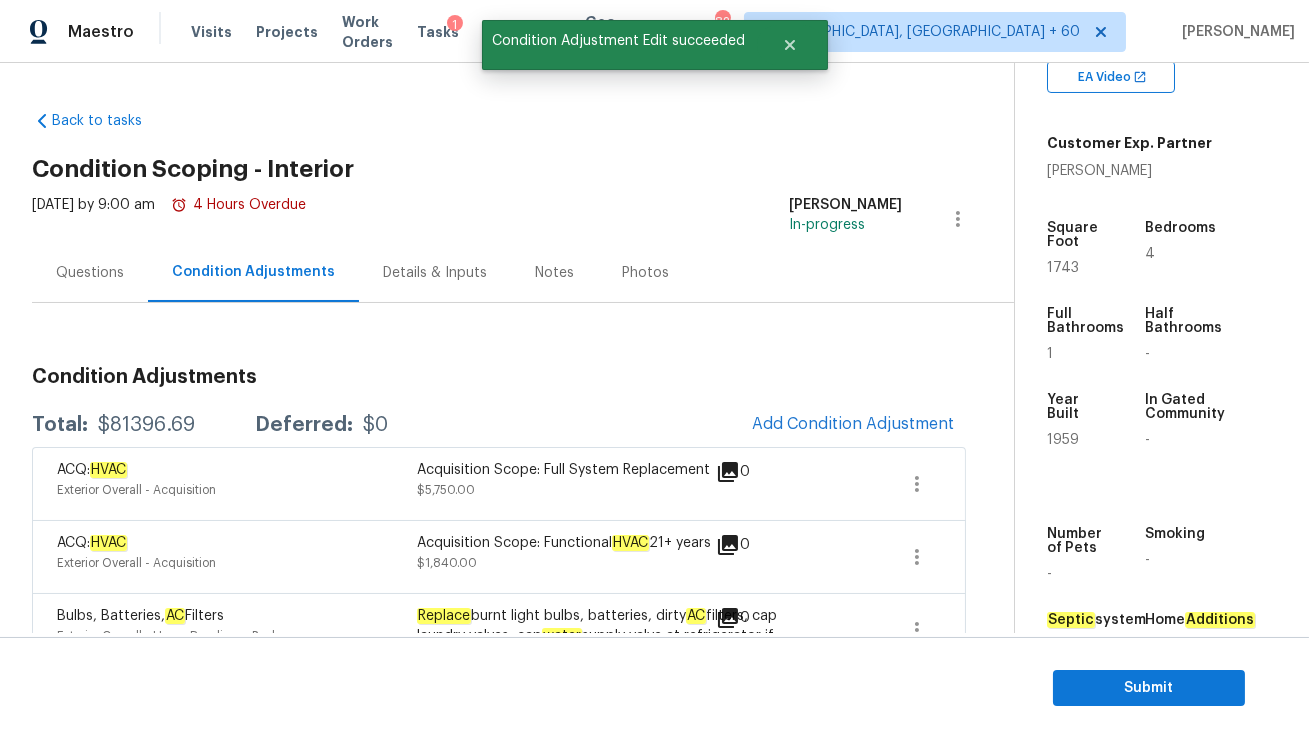 scroll, scrollTop: 1, scrollLeft: 0, axis: vertical 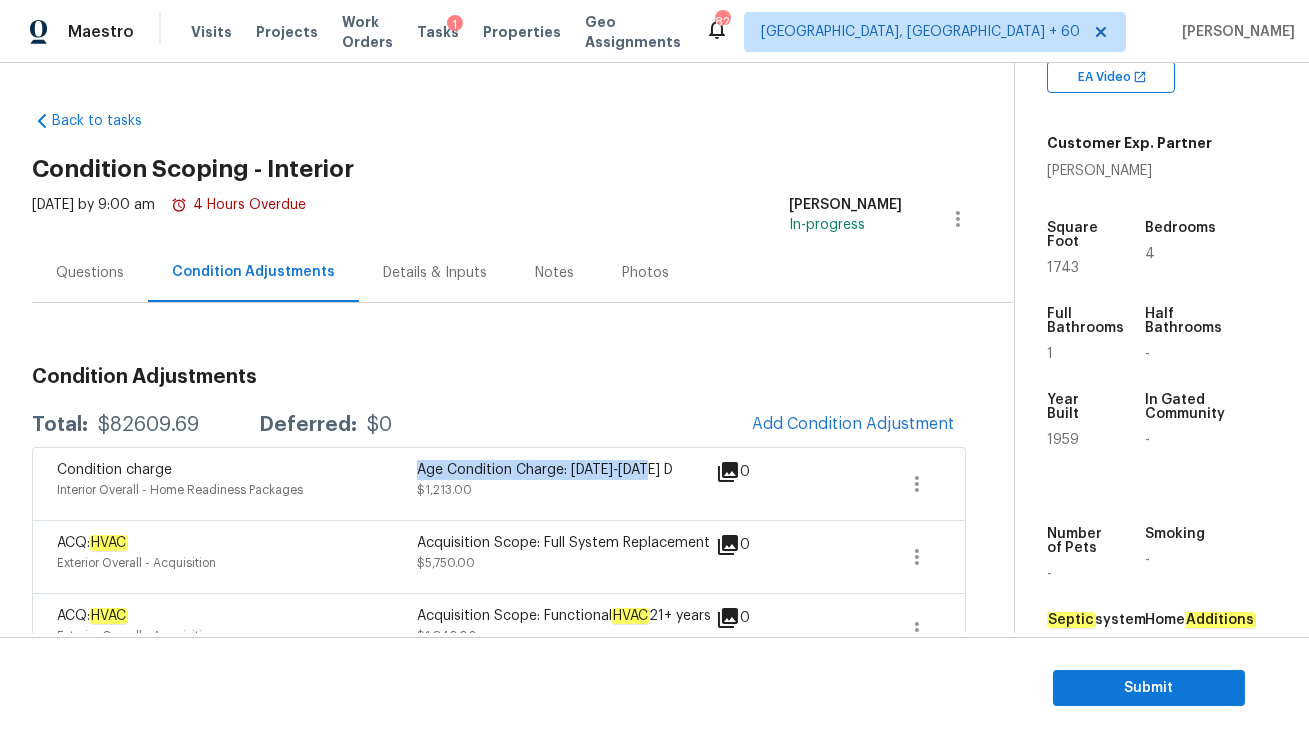 drag, startPoint x: 418, startPoint y: 468, endPoint x: 701, endPoint y: 468, distance: 283 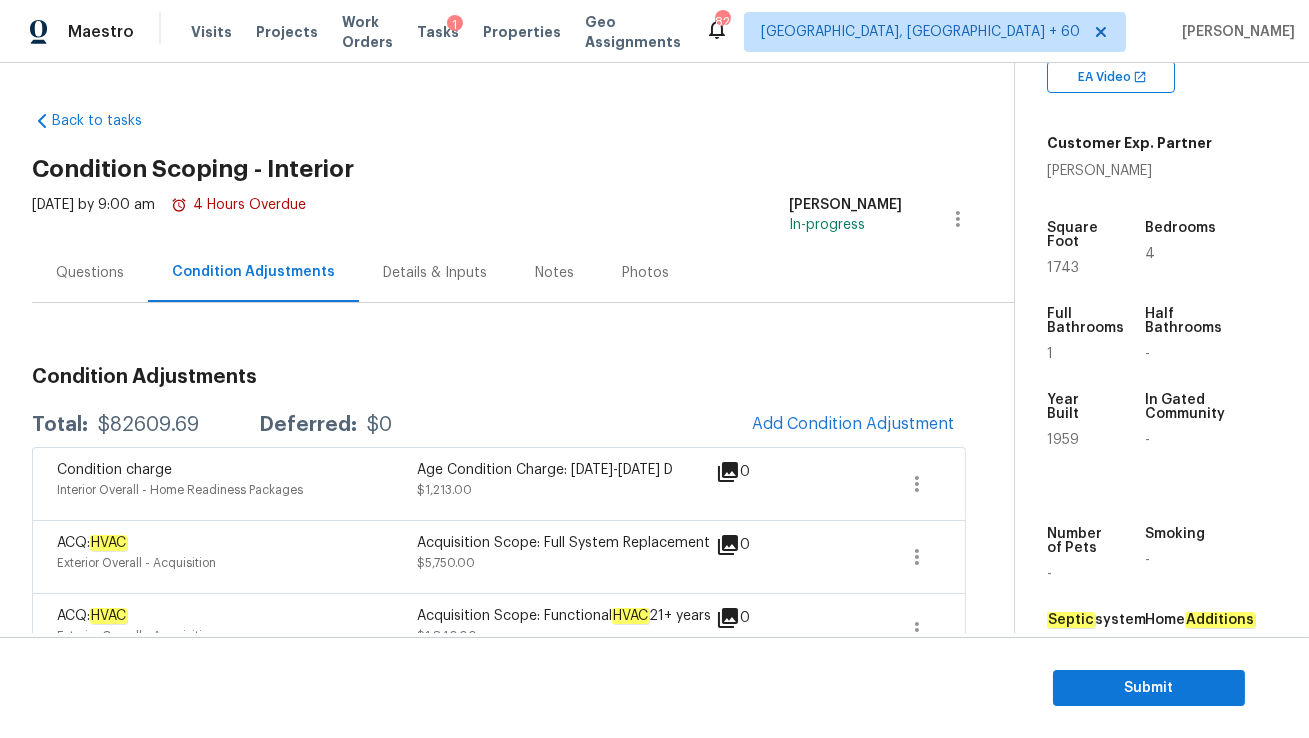 click on "Questions" at bounding box center (90, 272) 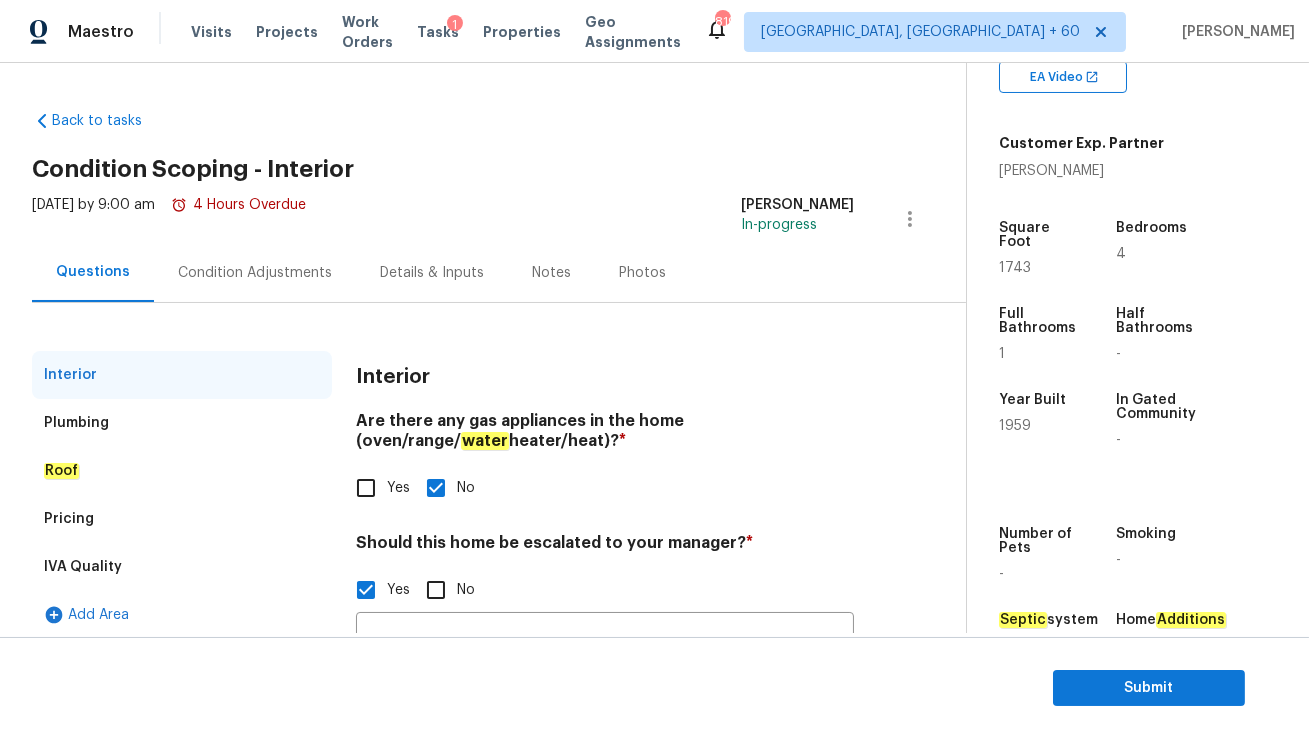 scroll, scrollTop: 196, scrollLeft: 0, axis: vertical 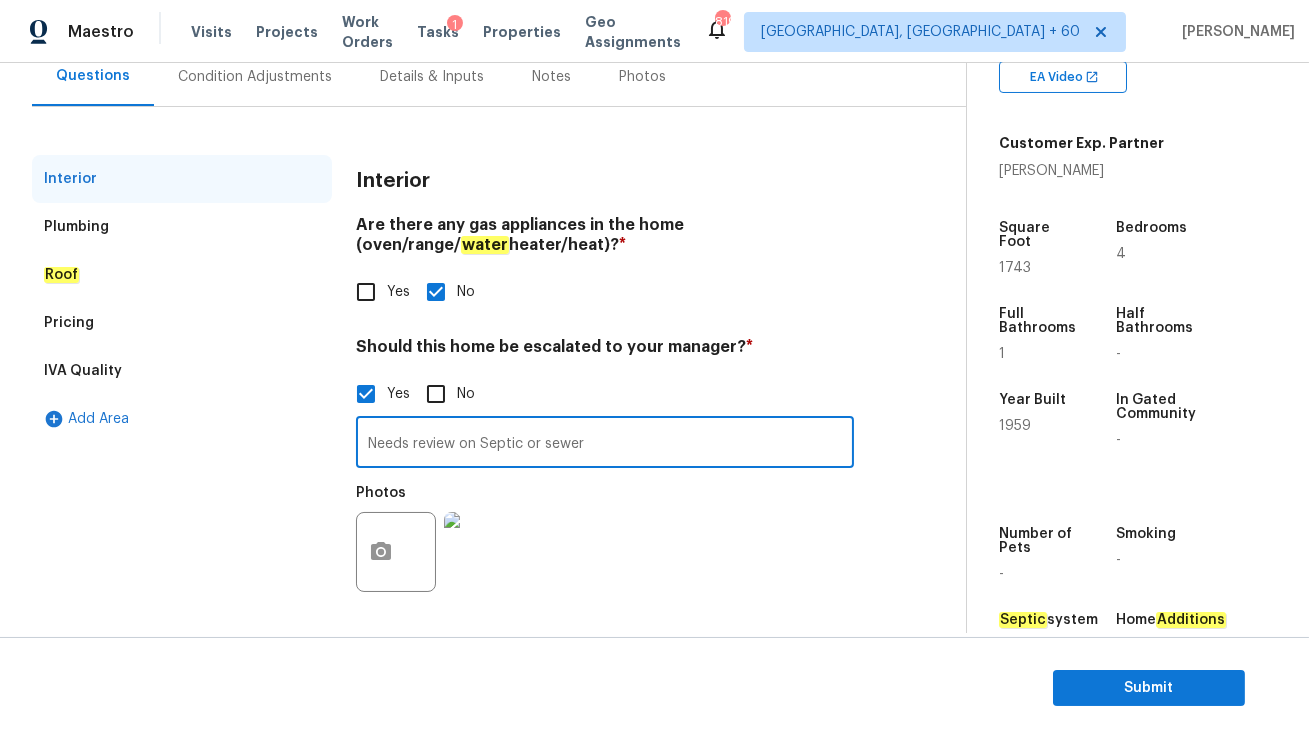 click on "Needs review on Septic or sewer" at bounding box center (605, 444) 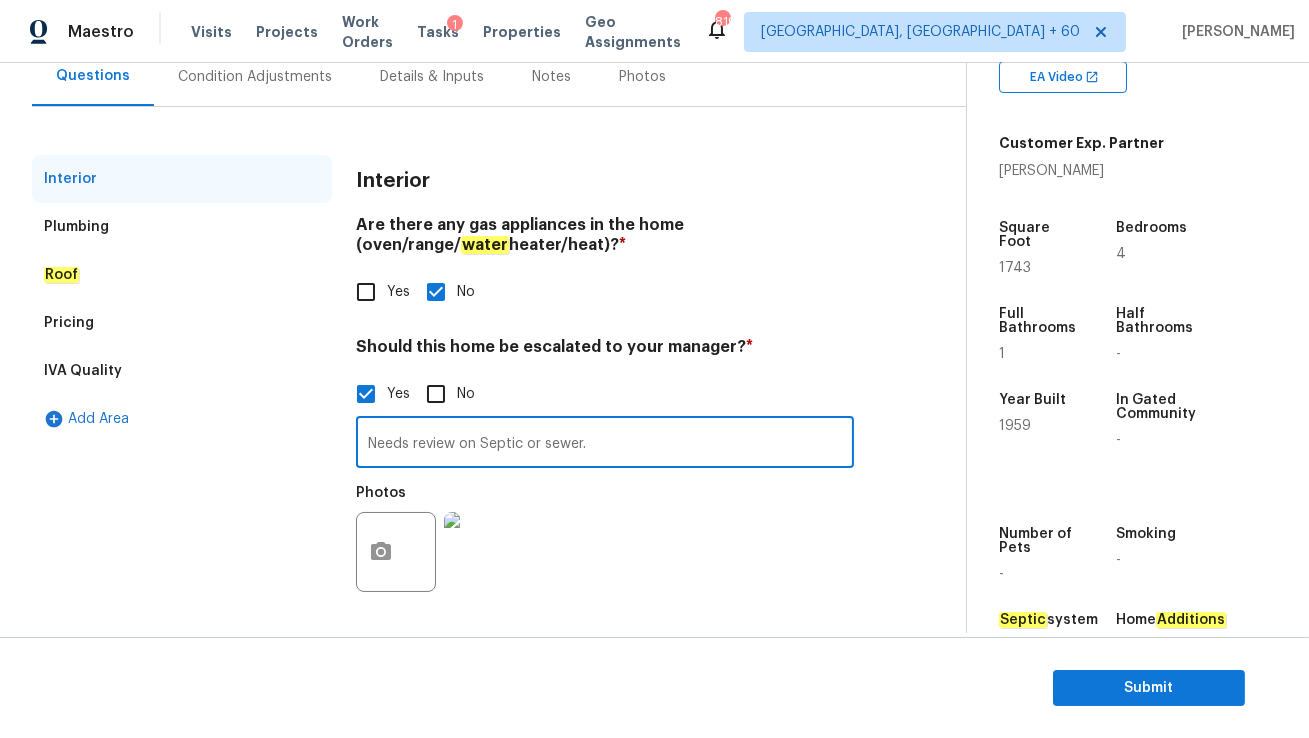 type on "Needs review on Septic or sewer." 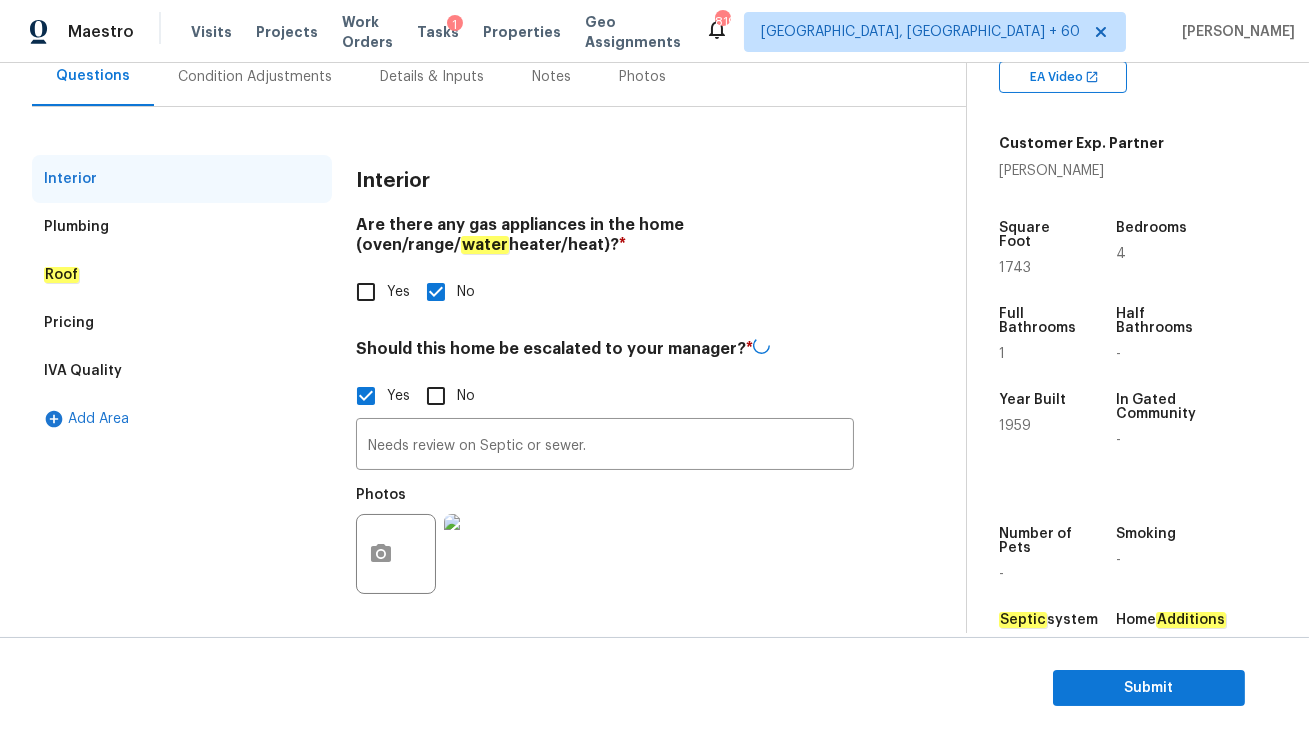 click on "Plumbing" at bounding box center [76, 227] 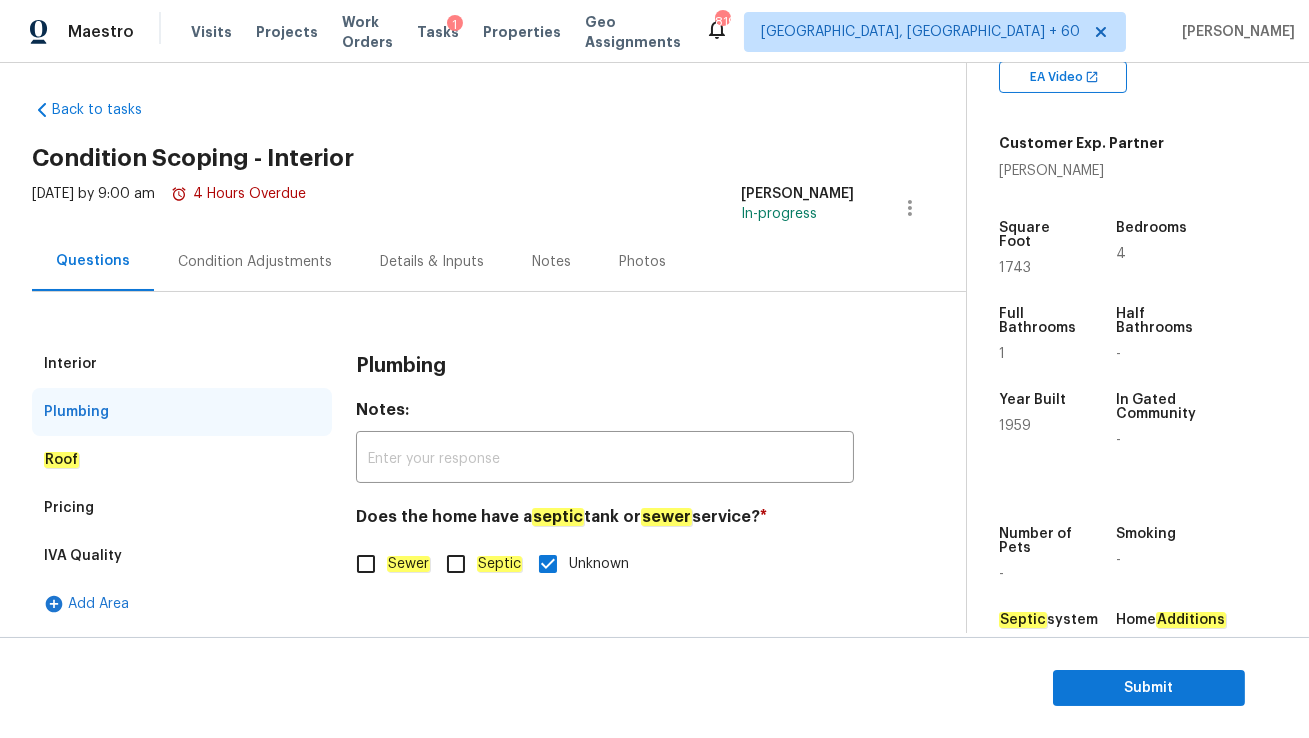click on "Pricing" at bounding box center [182, 508] 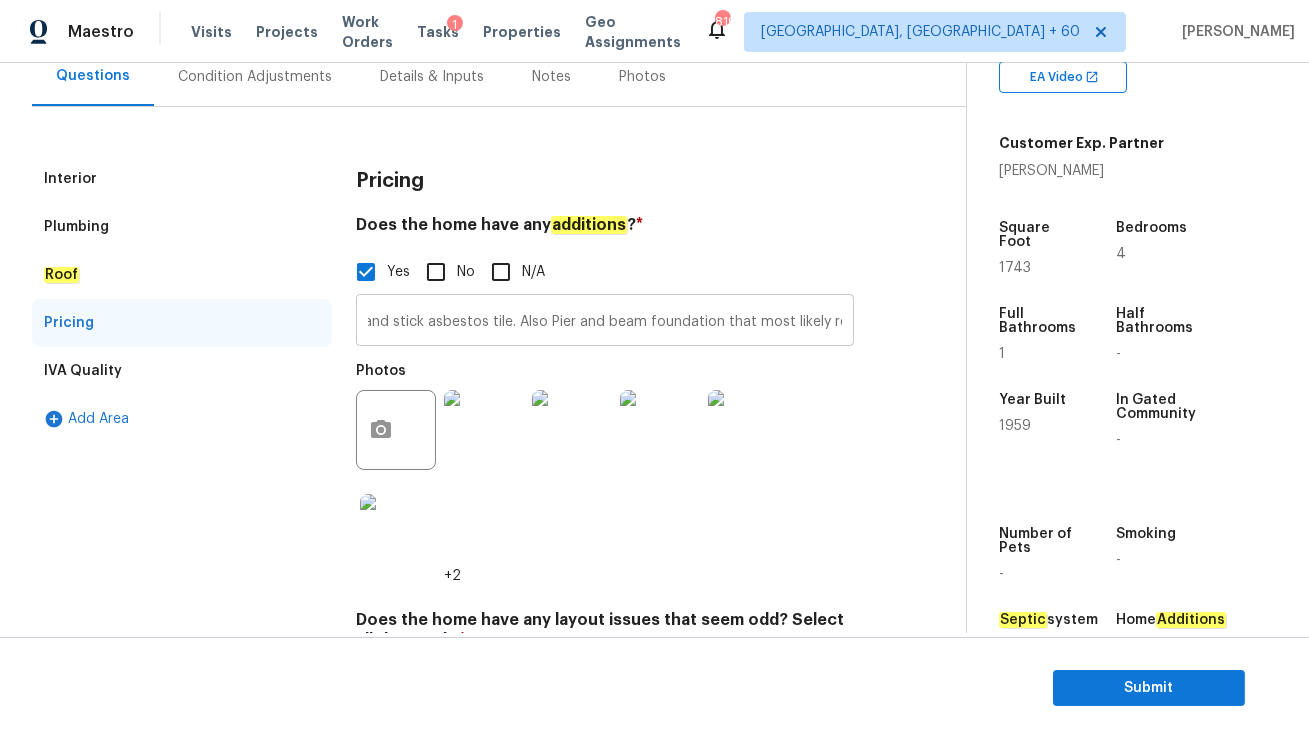 scroll, scrollTop: 0, scrollLeft: 1467, axis: horizontal 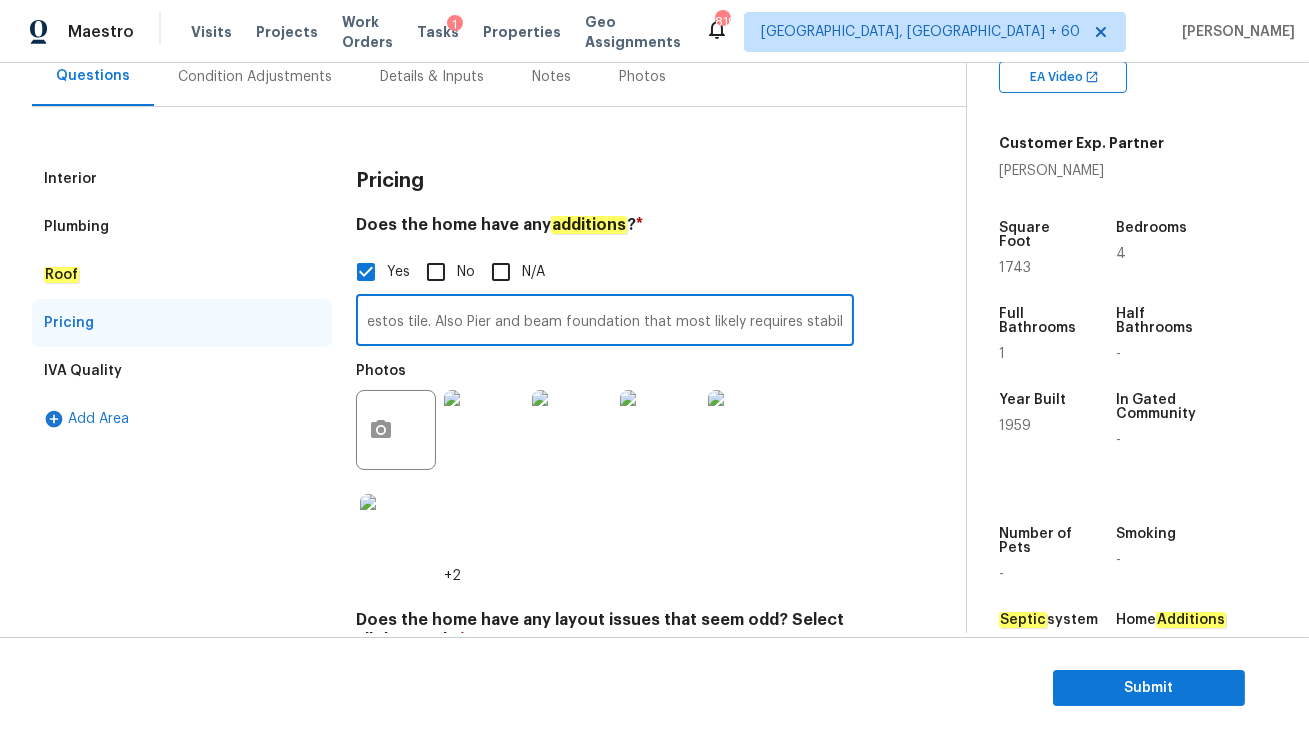 drag, startPoint x: 463, startPoint y: 320, endPoint x: 900, endPoint y: 326, distance: 437.0412 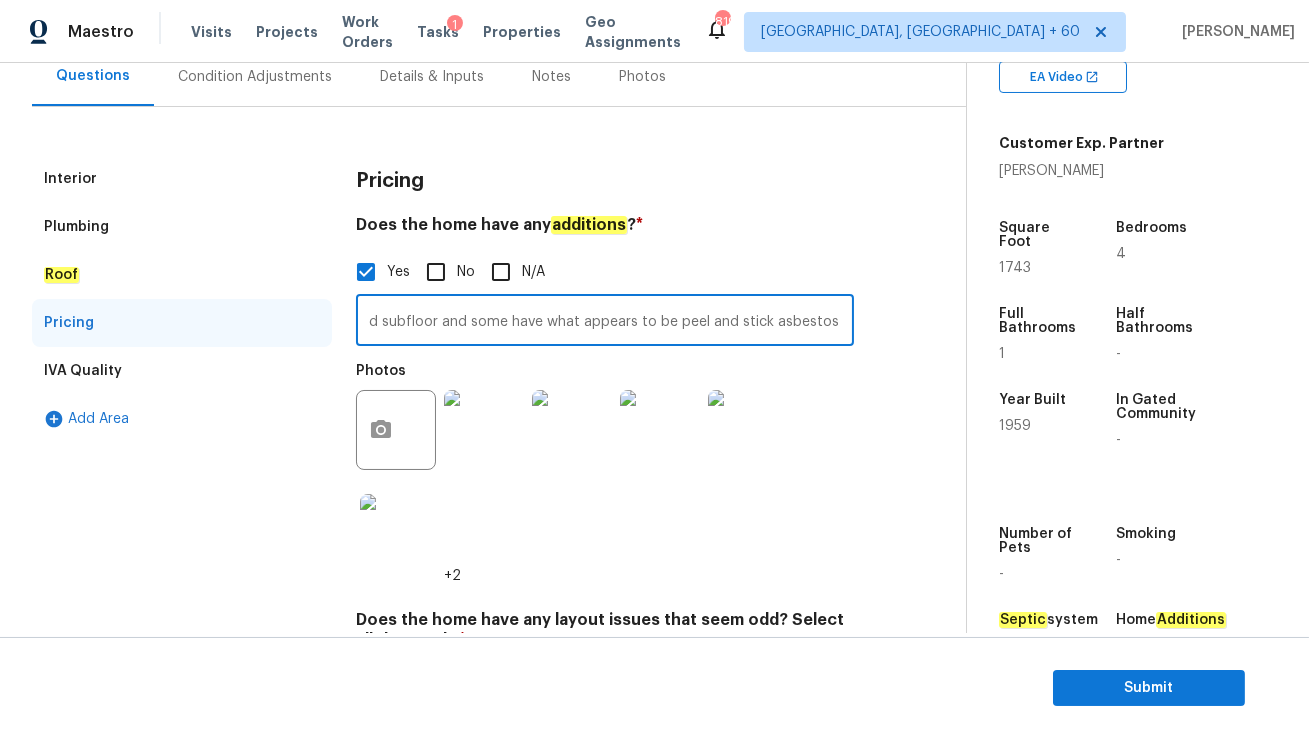 type on "Two ADUs unpermitted in the backyard. I’m unable to tell which beds and baths are original. Walkability is waved throughout. Some rooms have the original hardwood subfloor and some have what appears to be peel and stick asbestos tile." 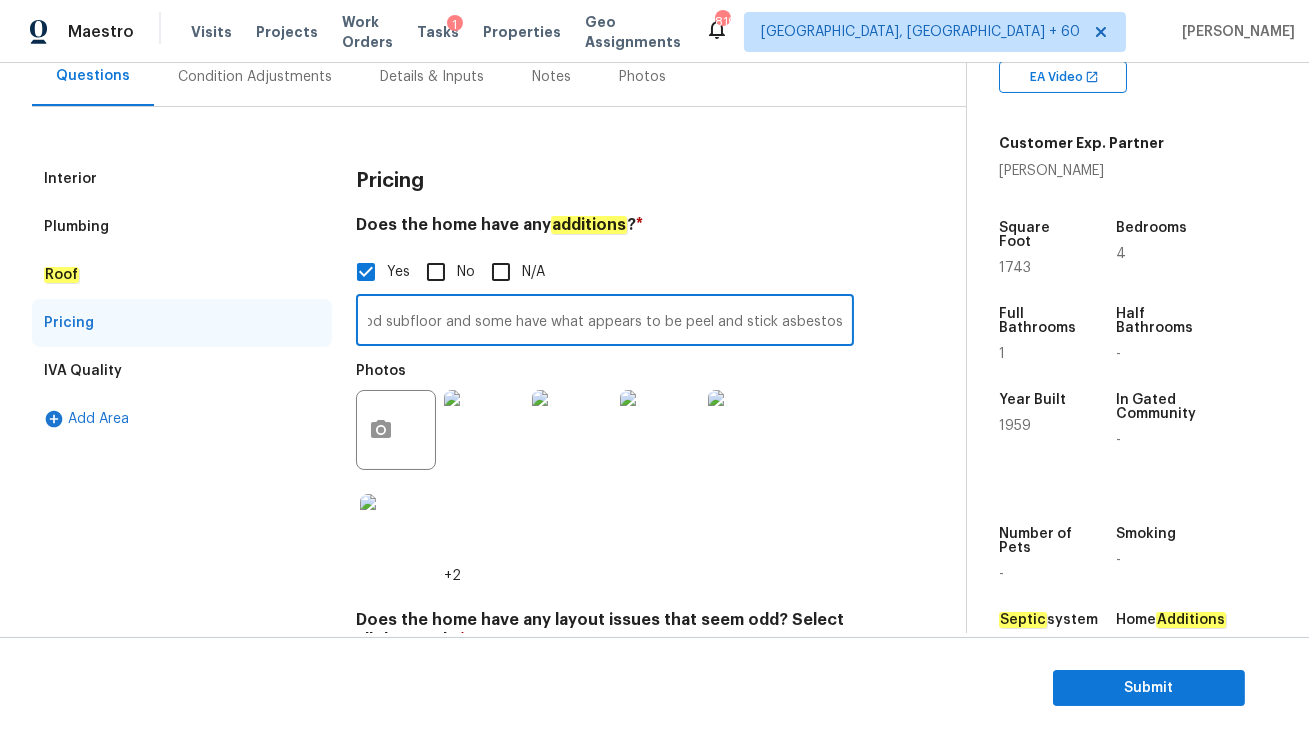 click on "Interior" at bounding box center [182, 179] 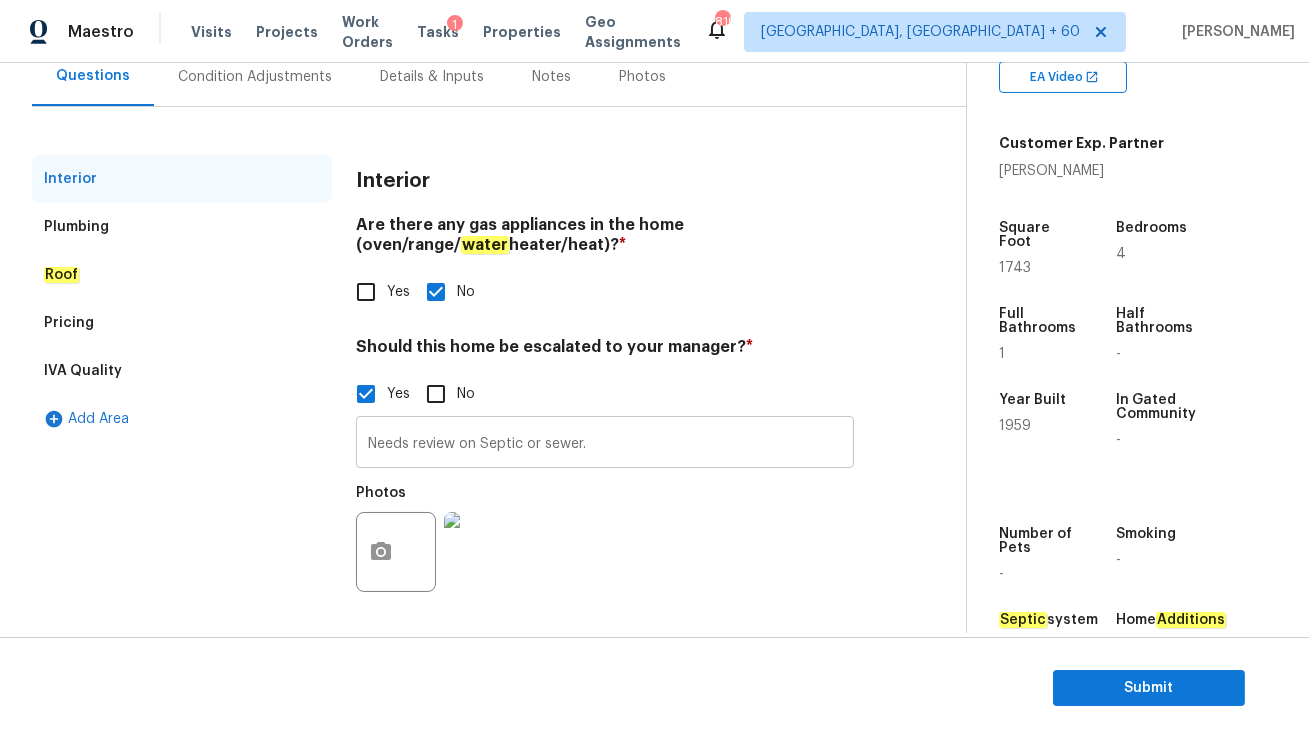 click on "Needs review on Septic or sewer." at bounding box center (605, 444) 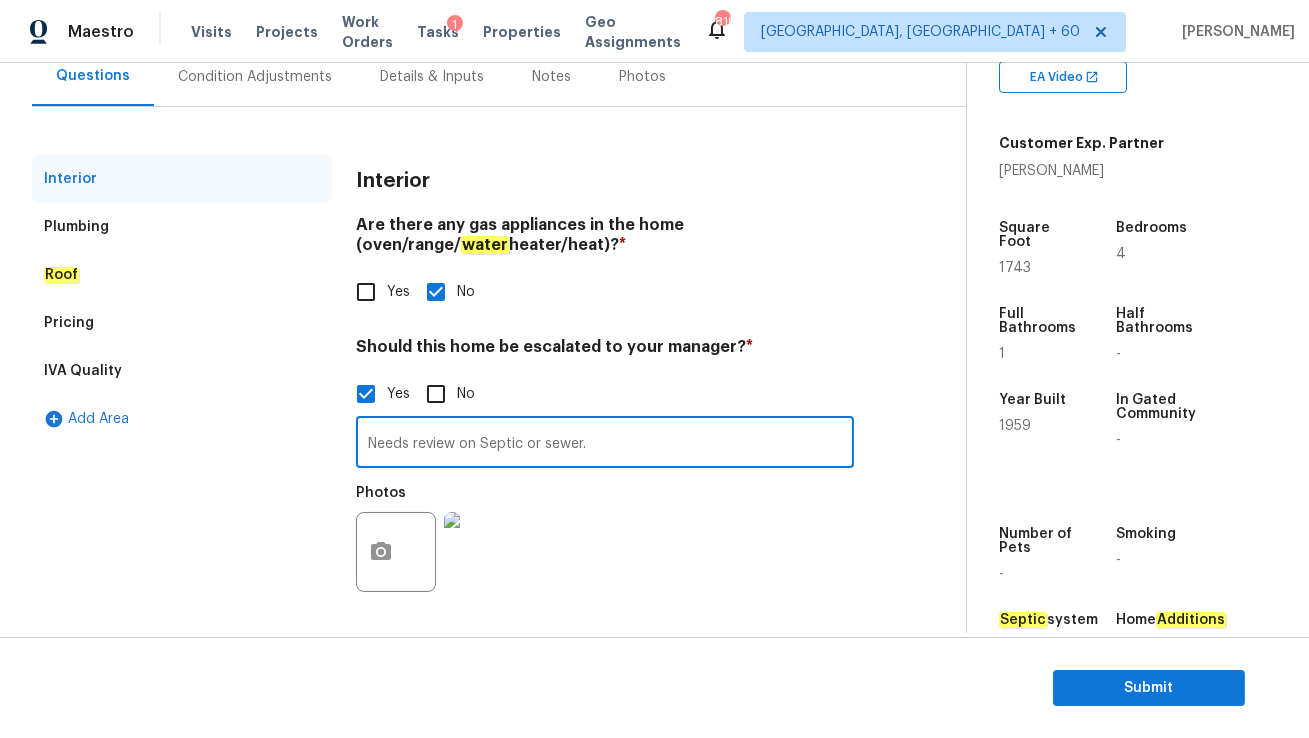 paste on "Also Pier and beam foundation that most likely requires stabilizing." 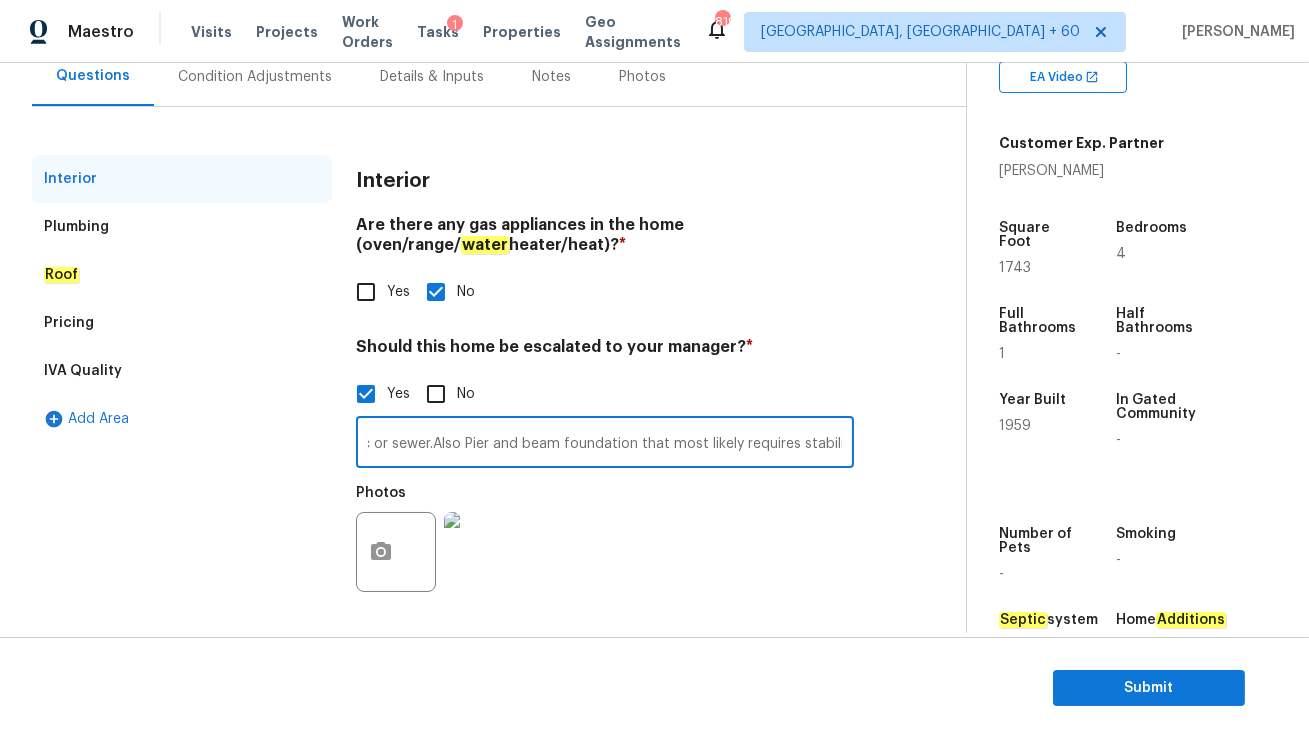 scroll, scrollTop: 0, scrollLeft: 179, axis: horizontal 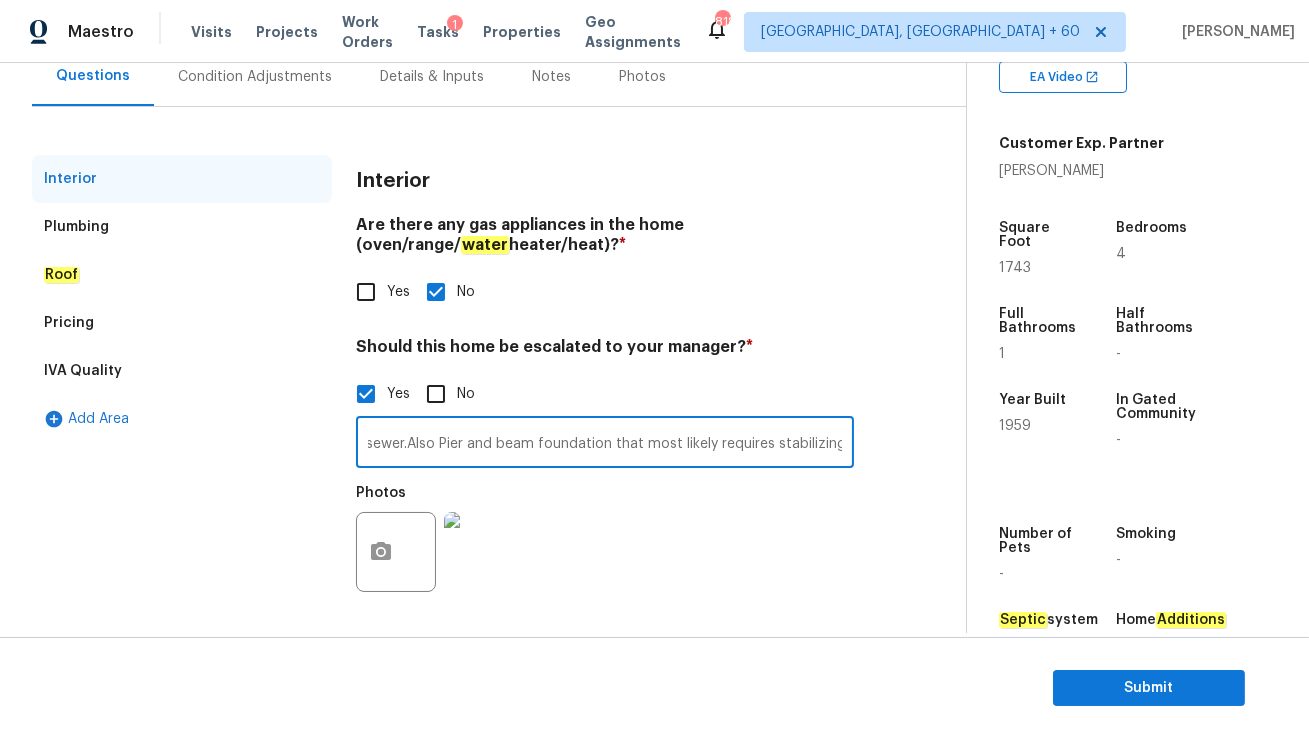 type on "Needs review on Septic or sewer.Also Pier and beam foundation that most likely requires stabilizing." 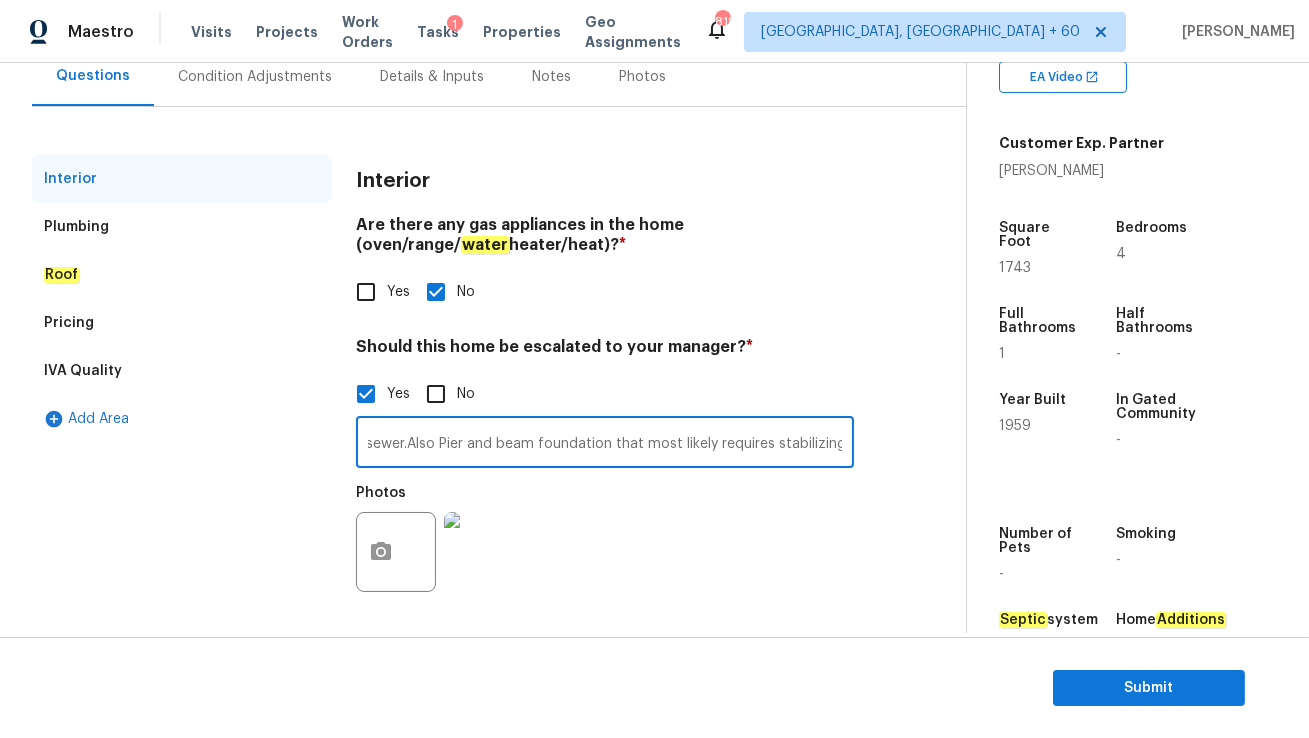 scroll, scrollTop: 0, scrollLeft: 0, axis: both 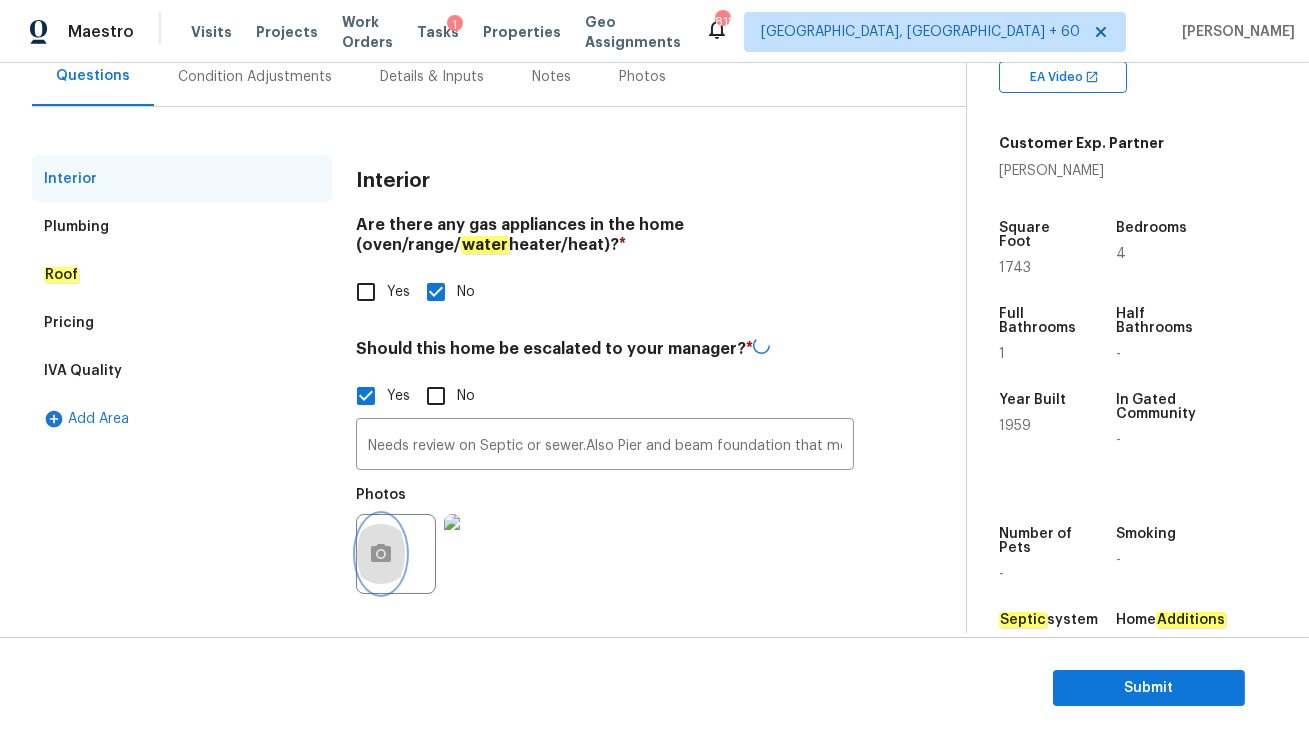 click at bounding box center [381, 554] 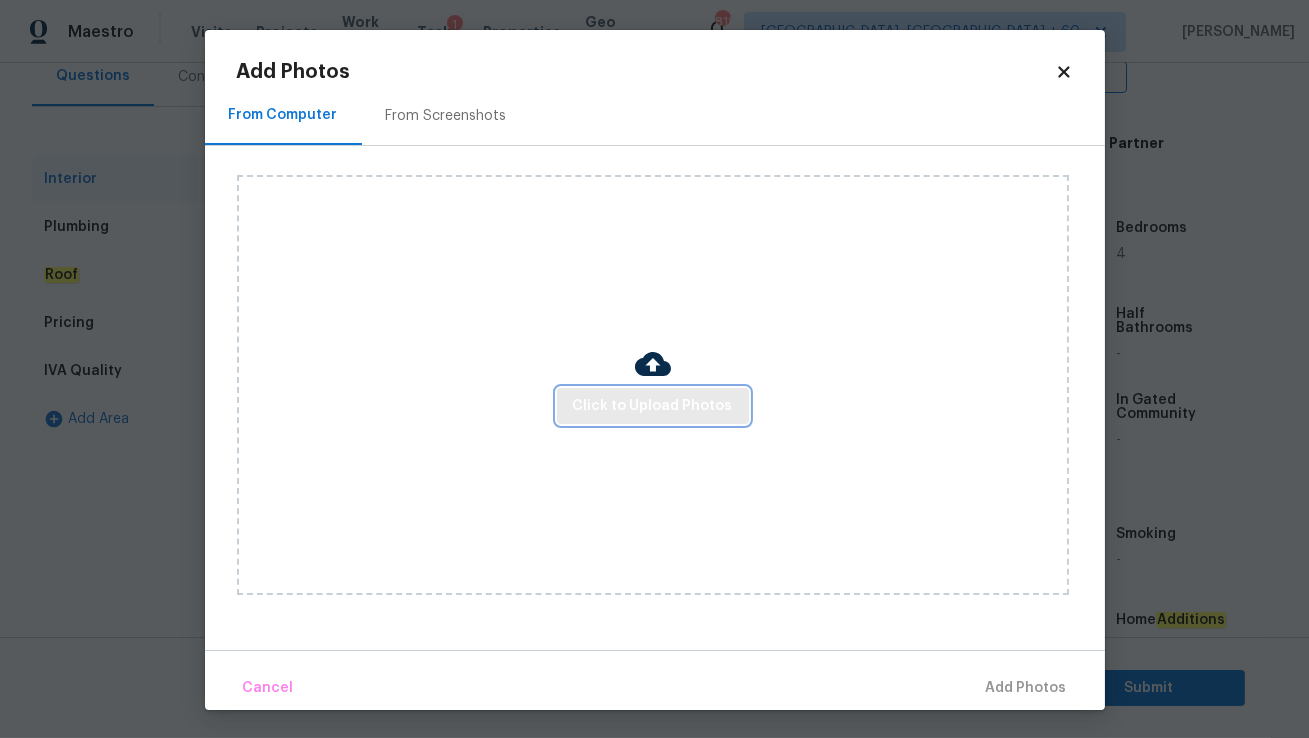 click on "Click to Upload Photos" at bounding box center [653, 406] 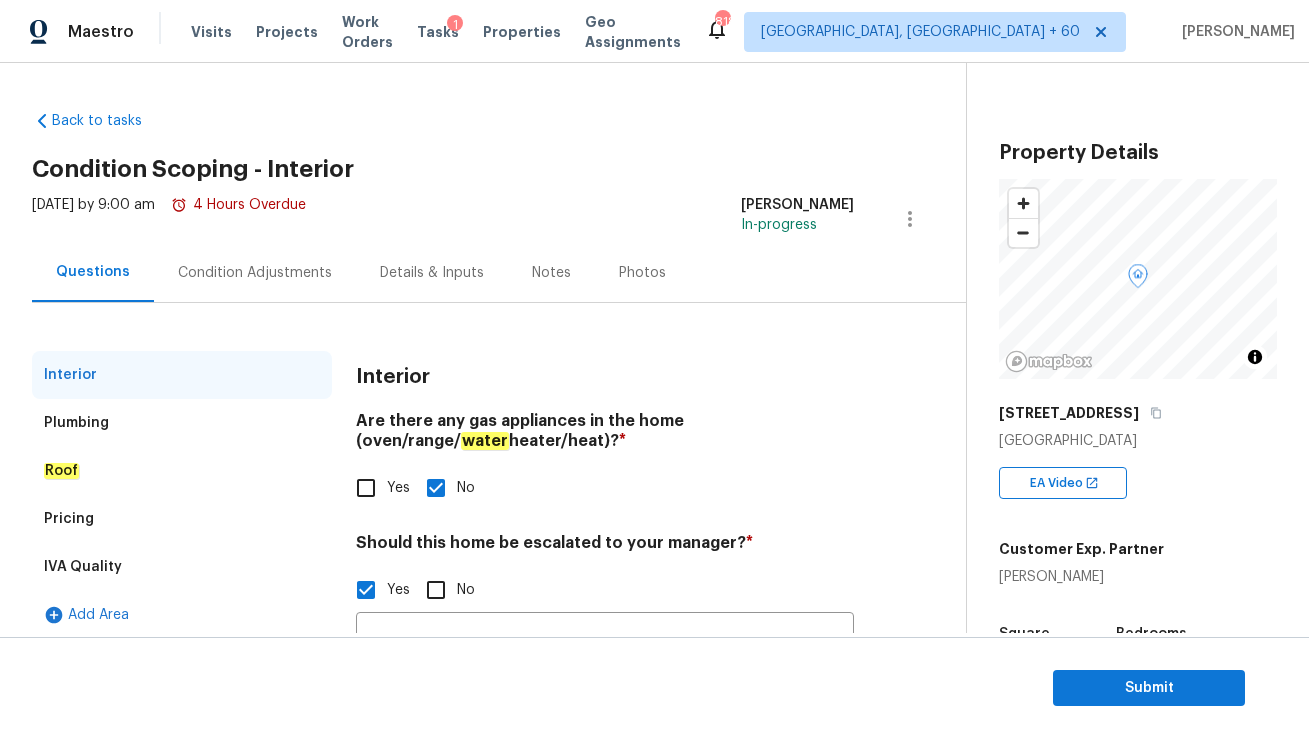 scroll, scrollTop: 0, scrollLeft: 0, axis: both 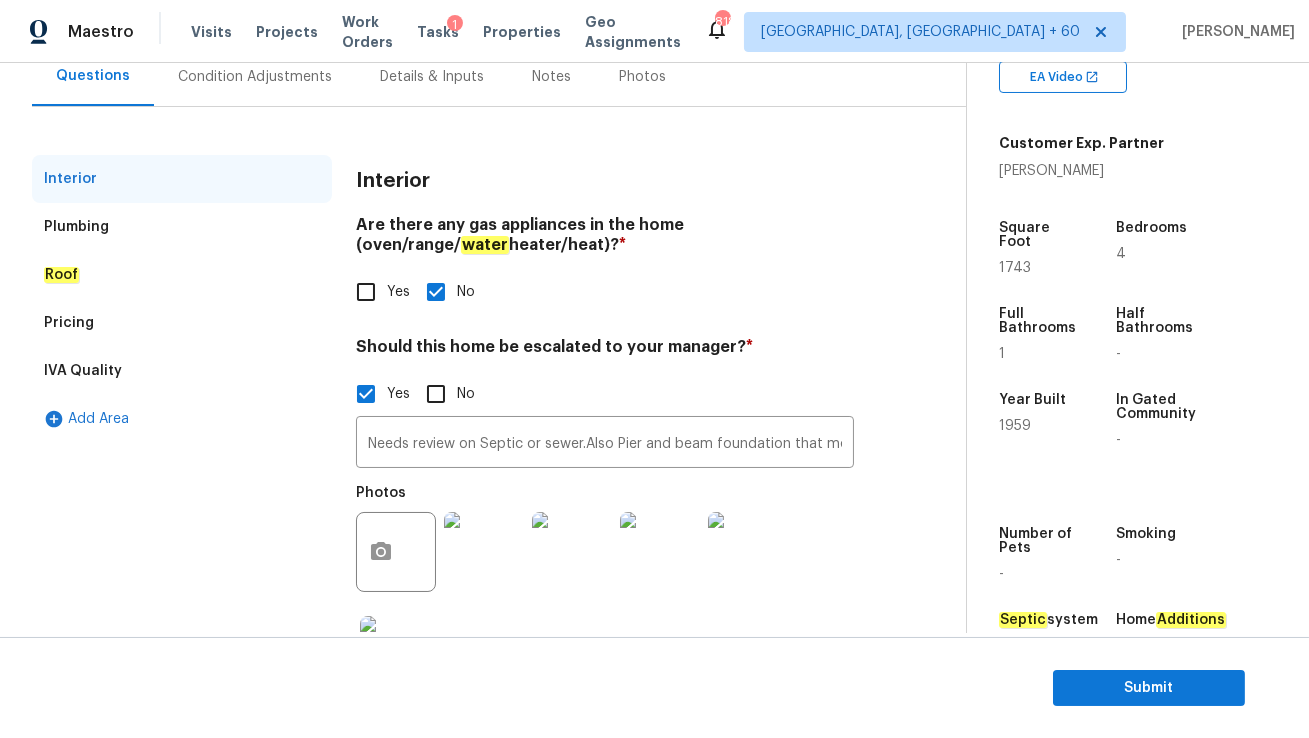 click on "Pricing" at bounding box center (182, 323) 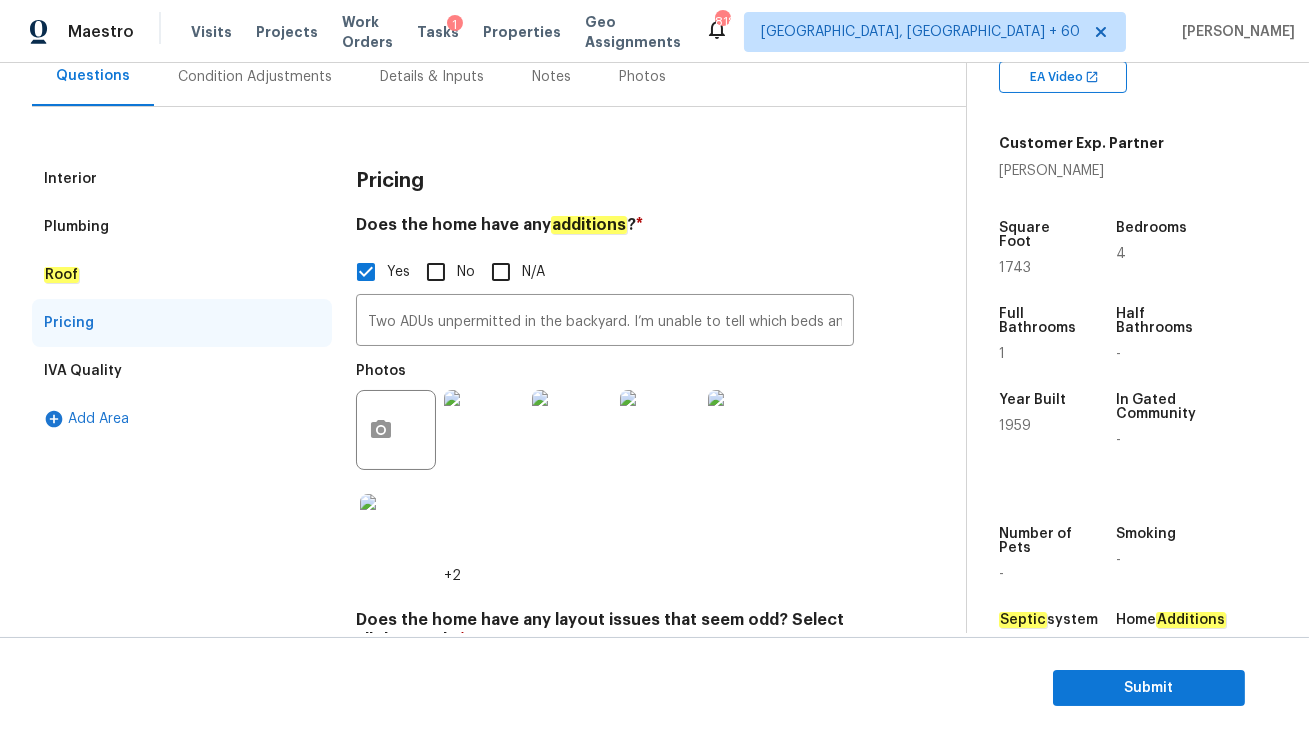 click at bounding box center (748, 430) 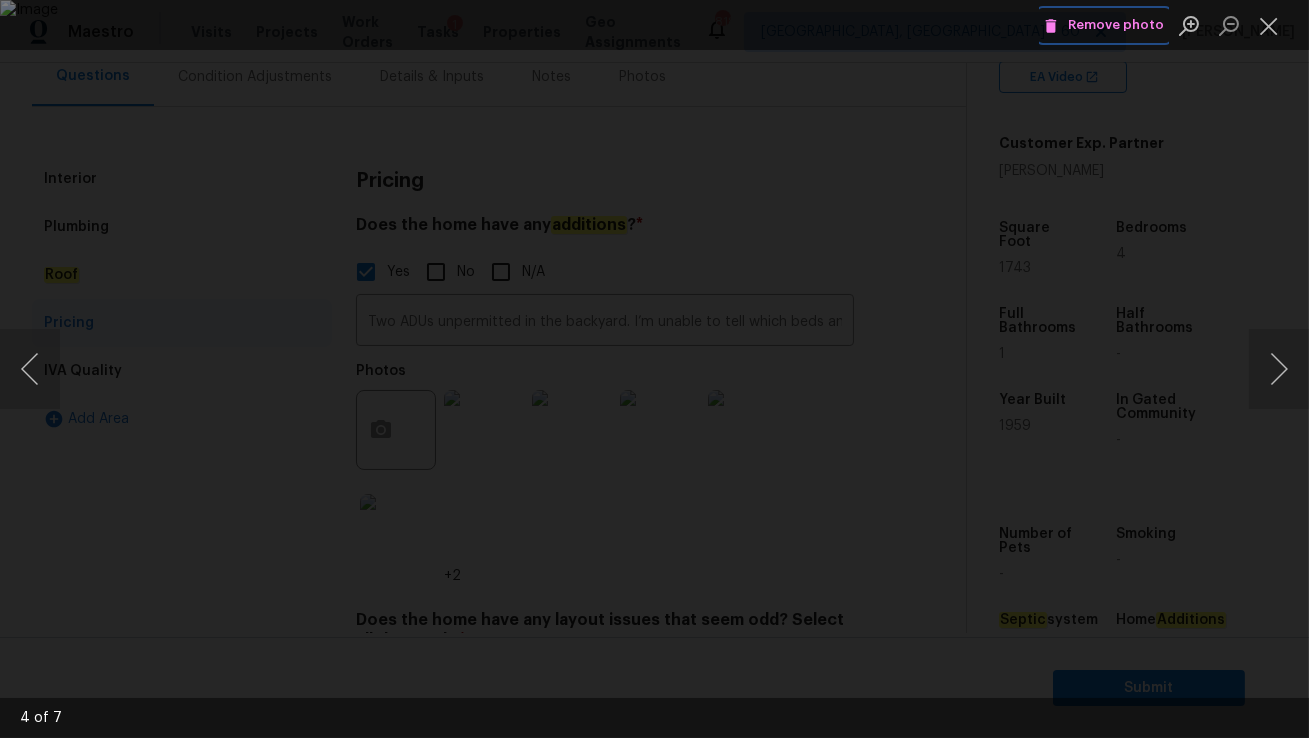 click on "Remove photo" at bounding box center [1104, 25] 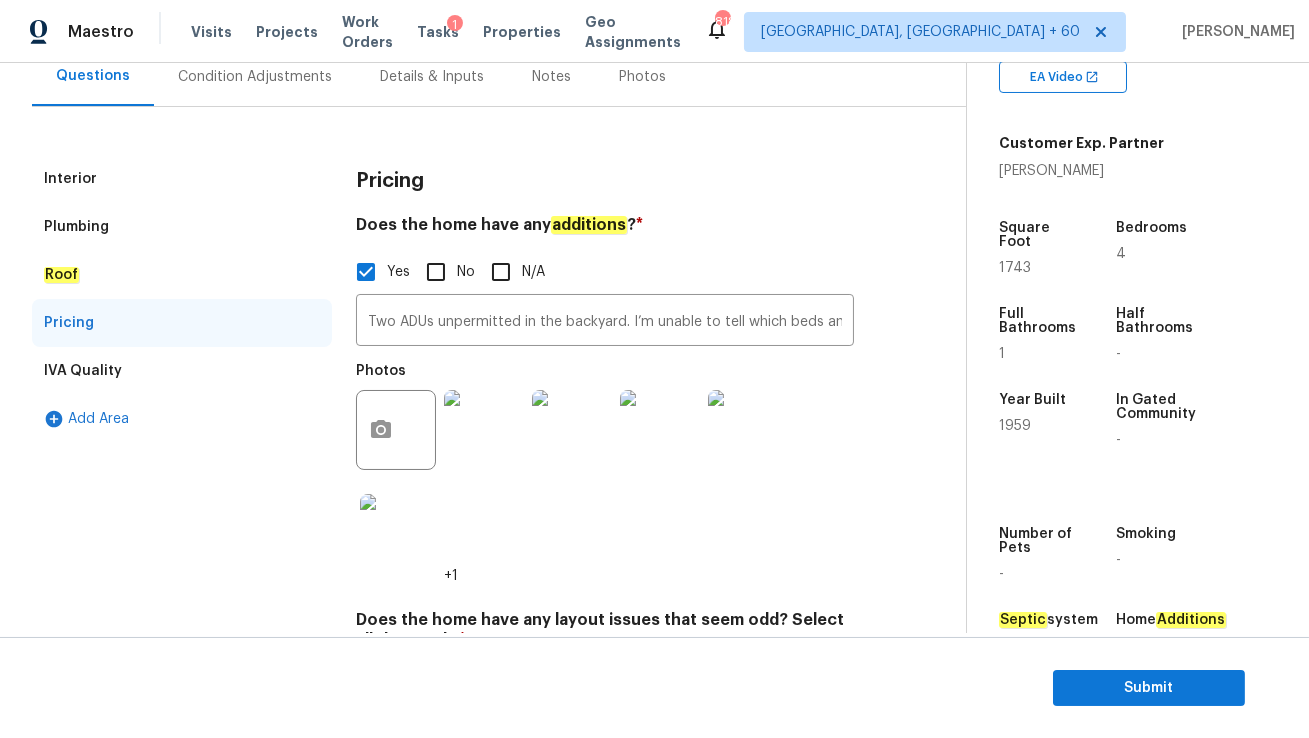 click at bounding box center (748, 430) 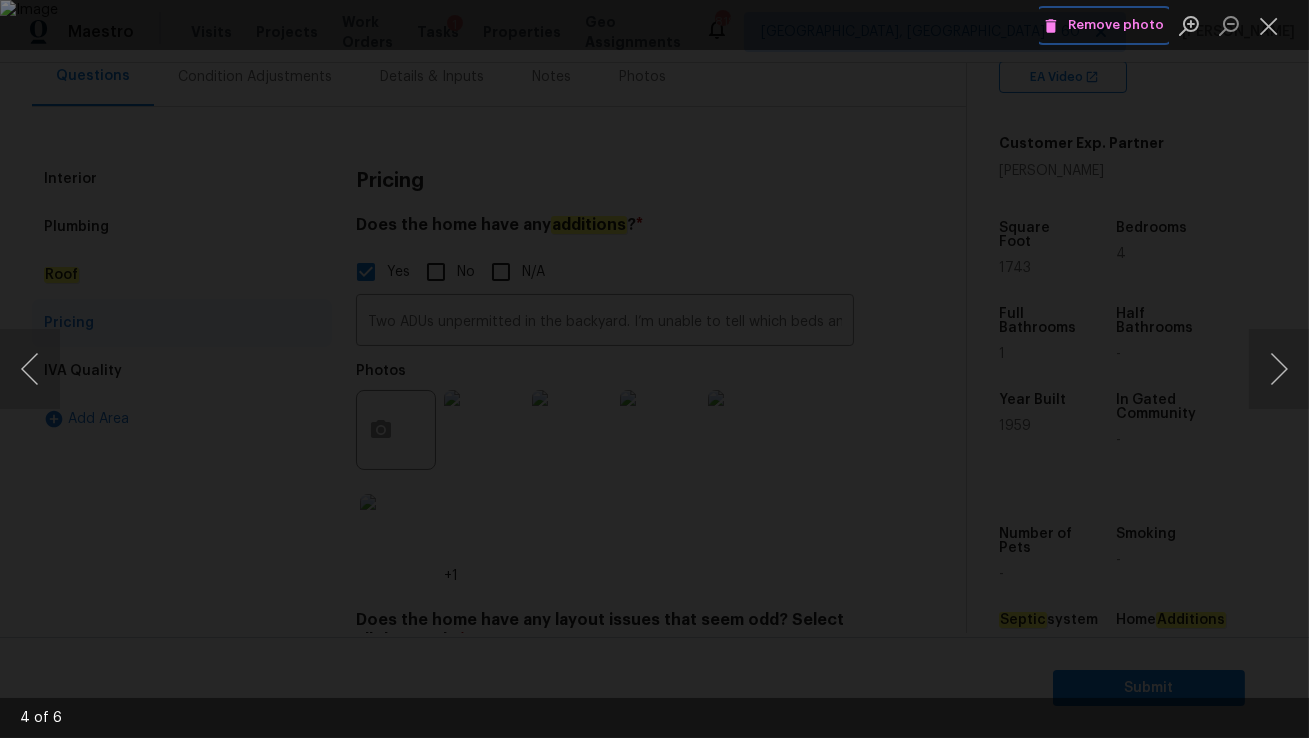 click on "Remove photo" at bounding box center (1104, 25) 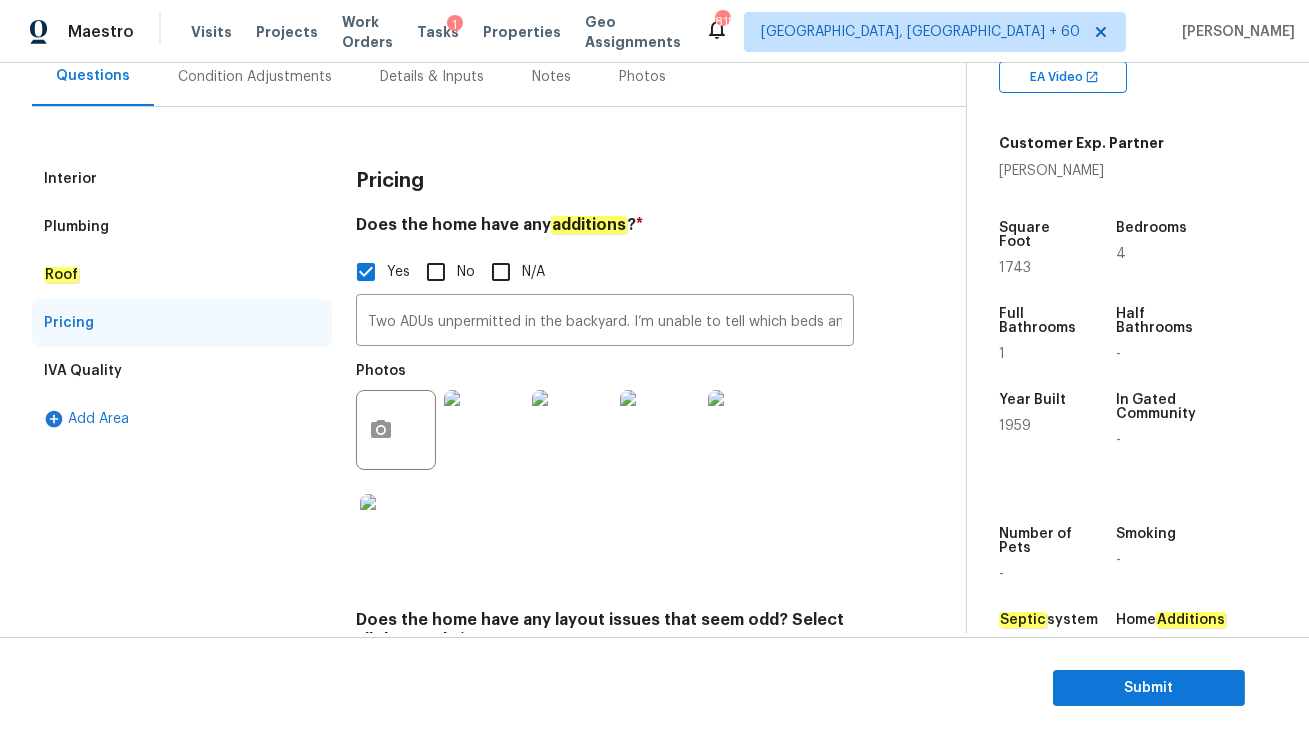 click at bounding box center (748, 430) 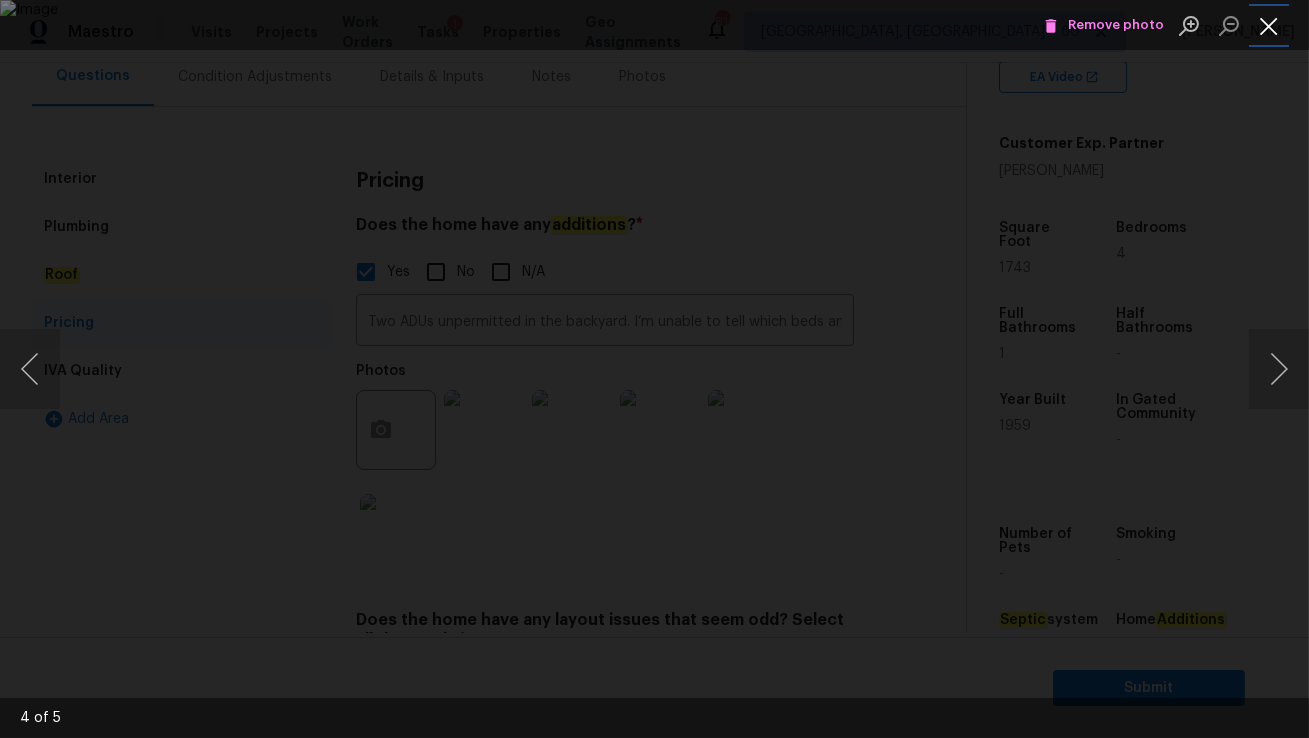 click at bounding box center [1269, 25] 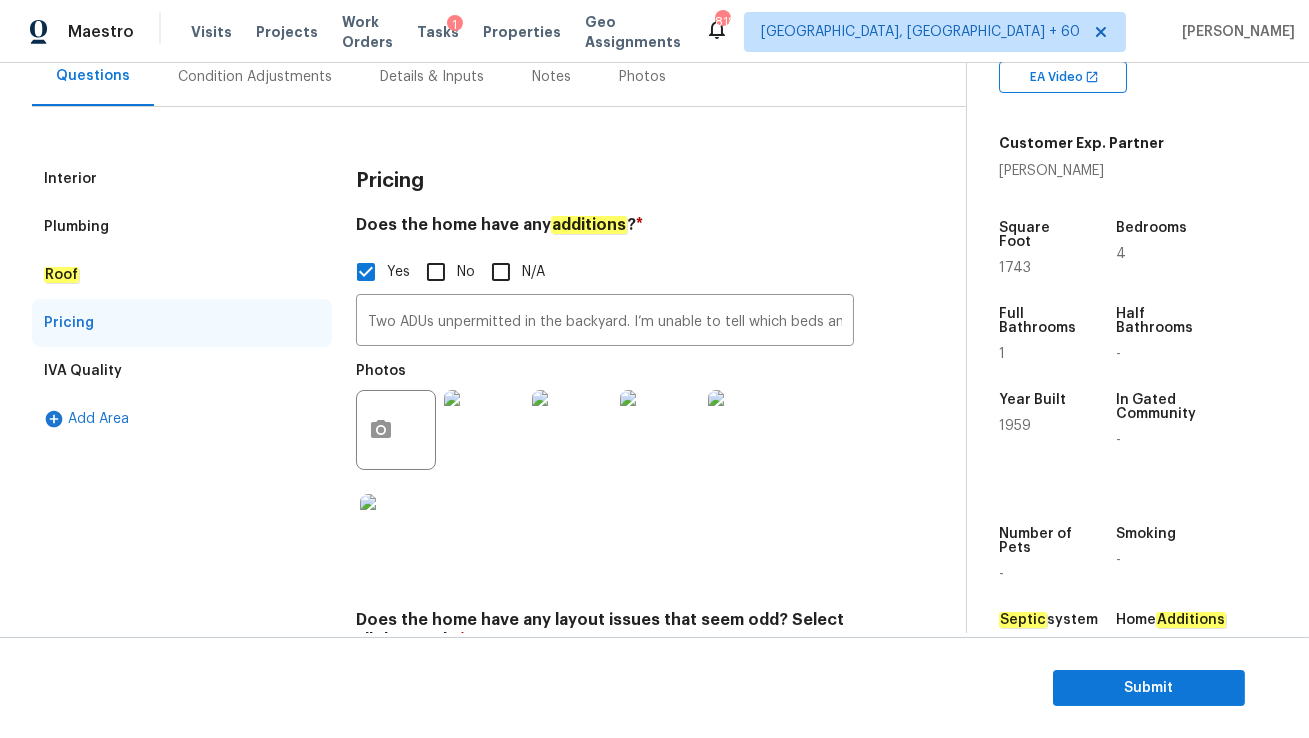 click at bounding box center [660, 430] 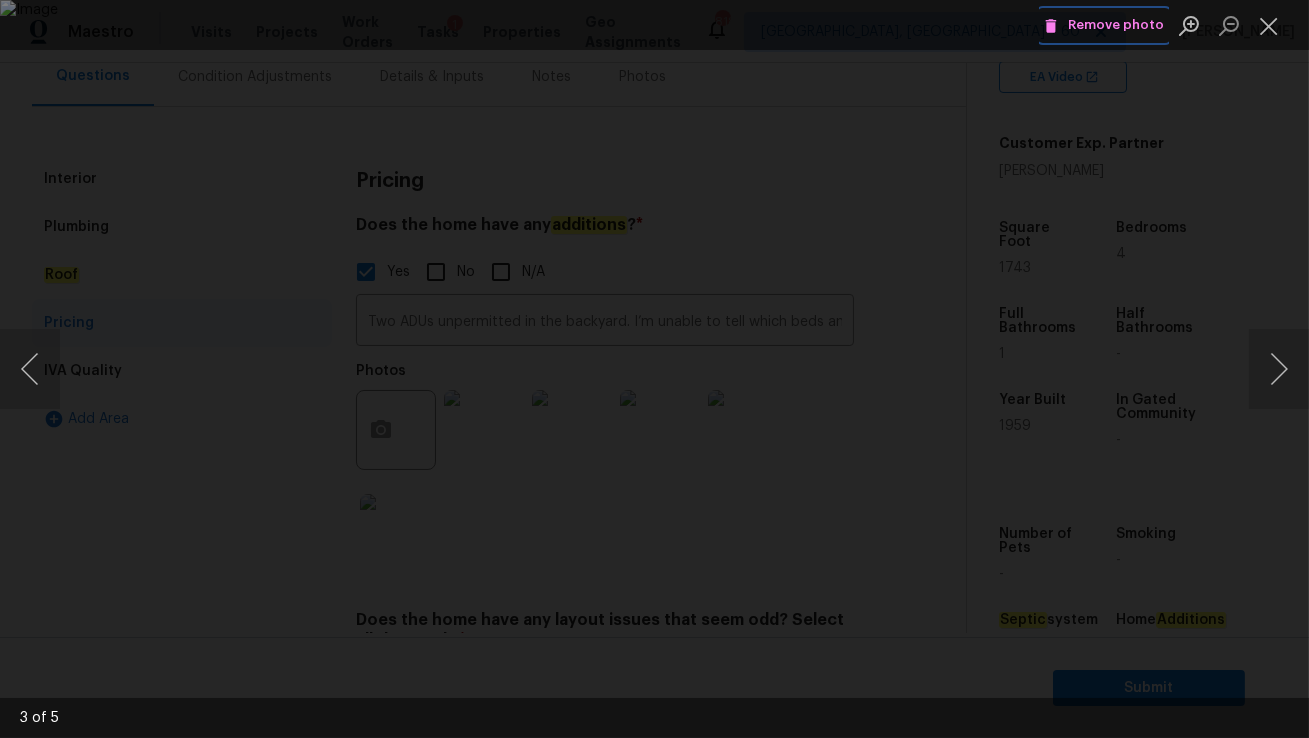 click on "Remove photo" at bounding box center [1104, 25] 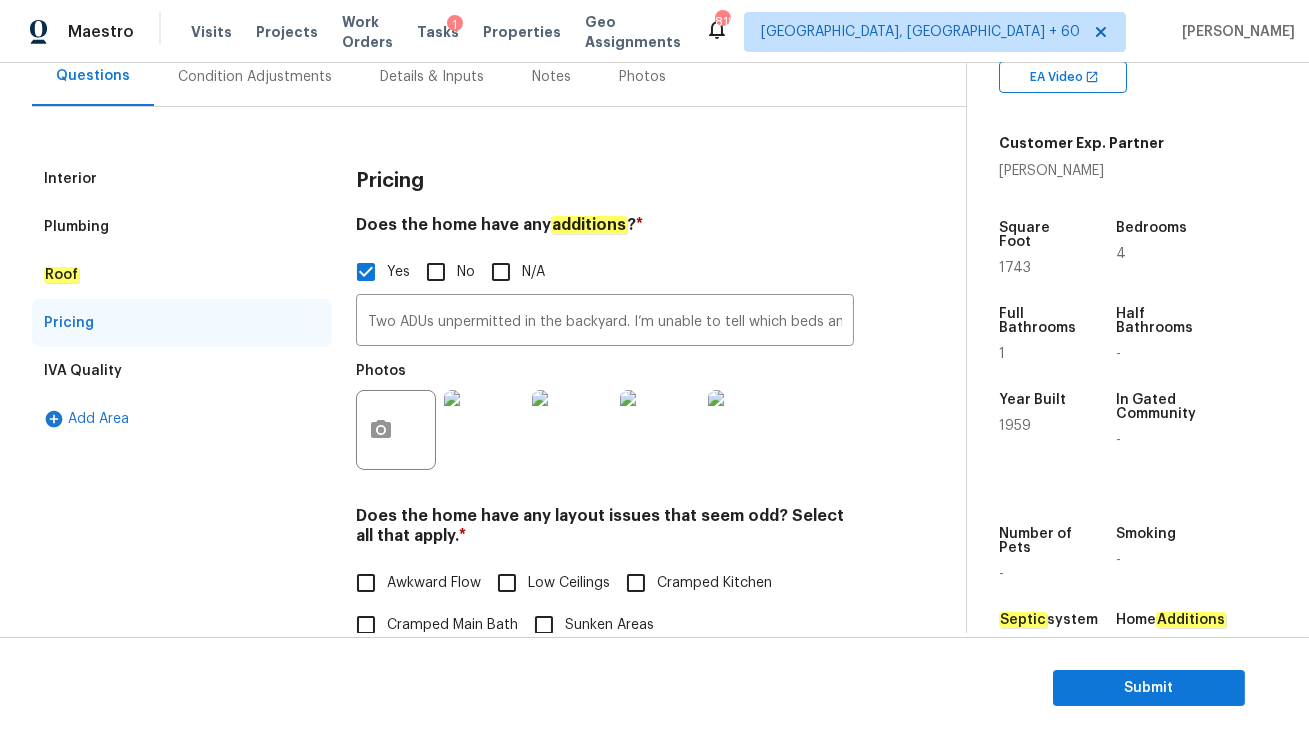 click at bounding box center [748, 430] 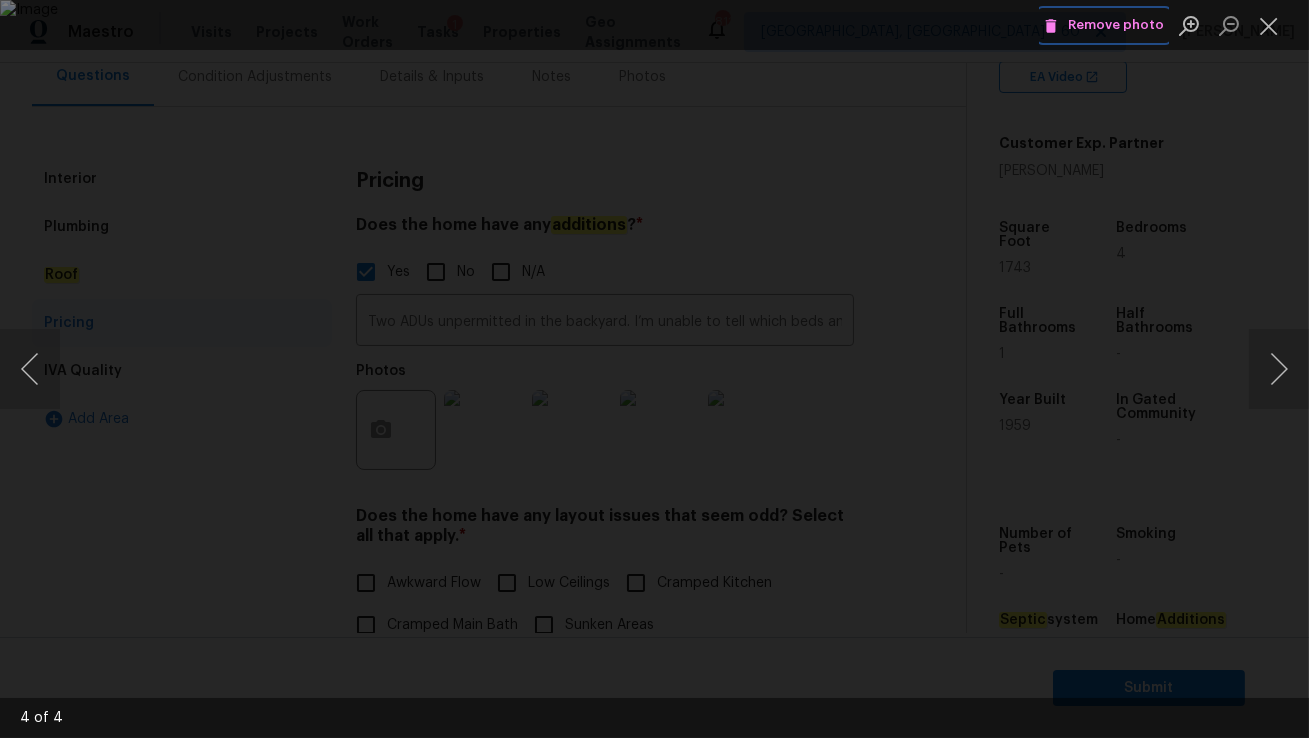 click on "Remove photo" at bounding box center (1104, 25) 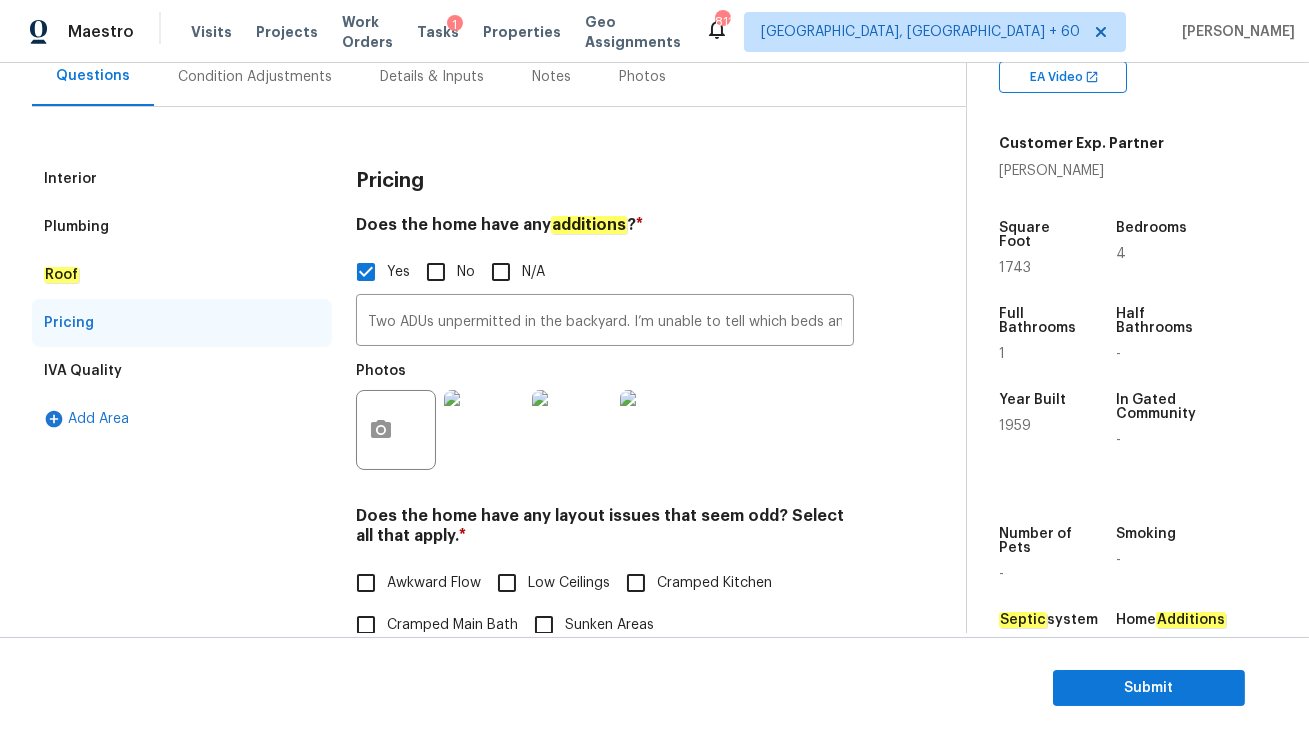 scroll, scrollTop: 479, scrollLeft: 0, axis: vertical 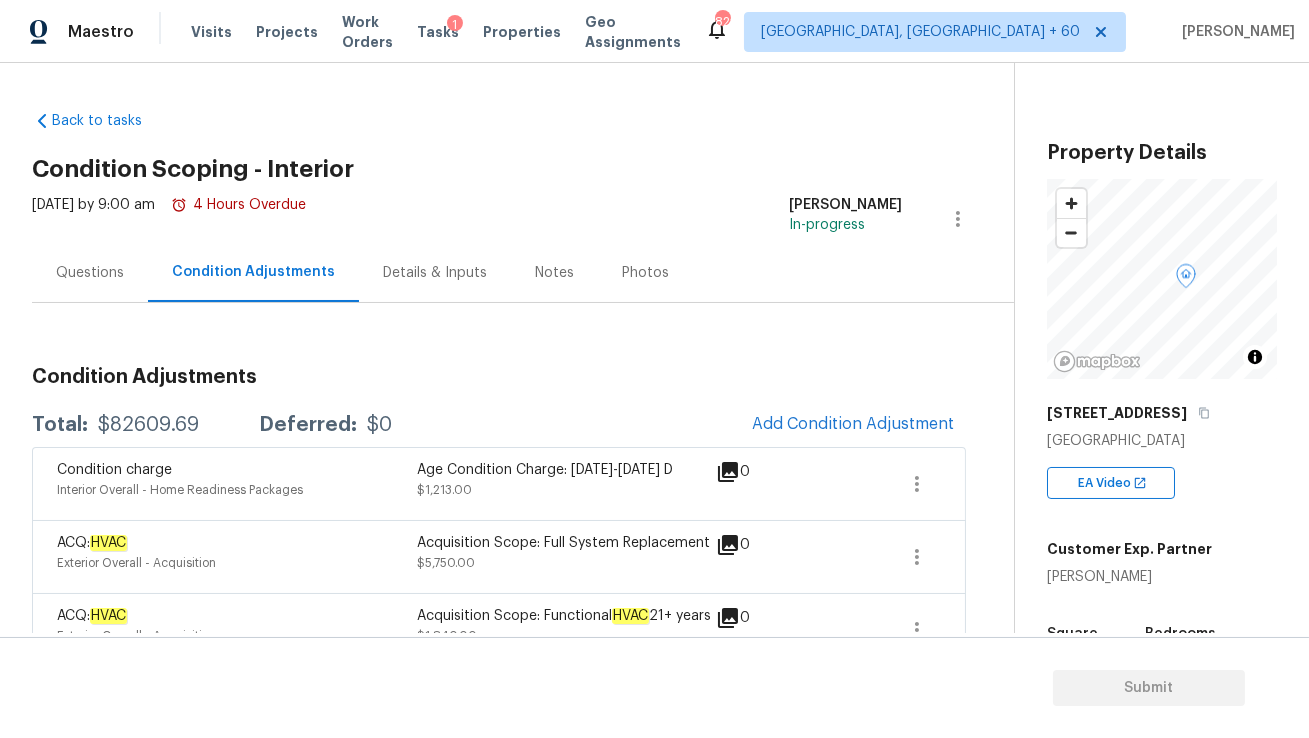 click on "Questions" at bounding box center [90, 273] 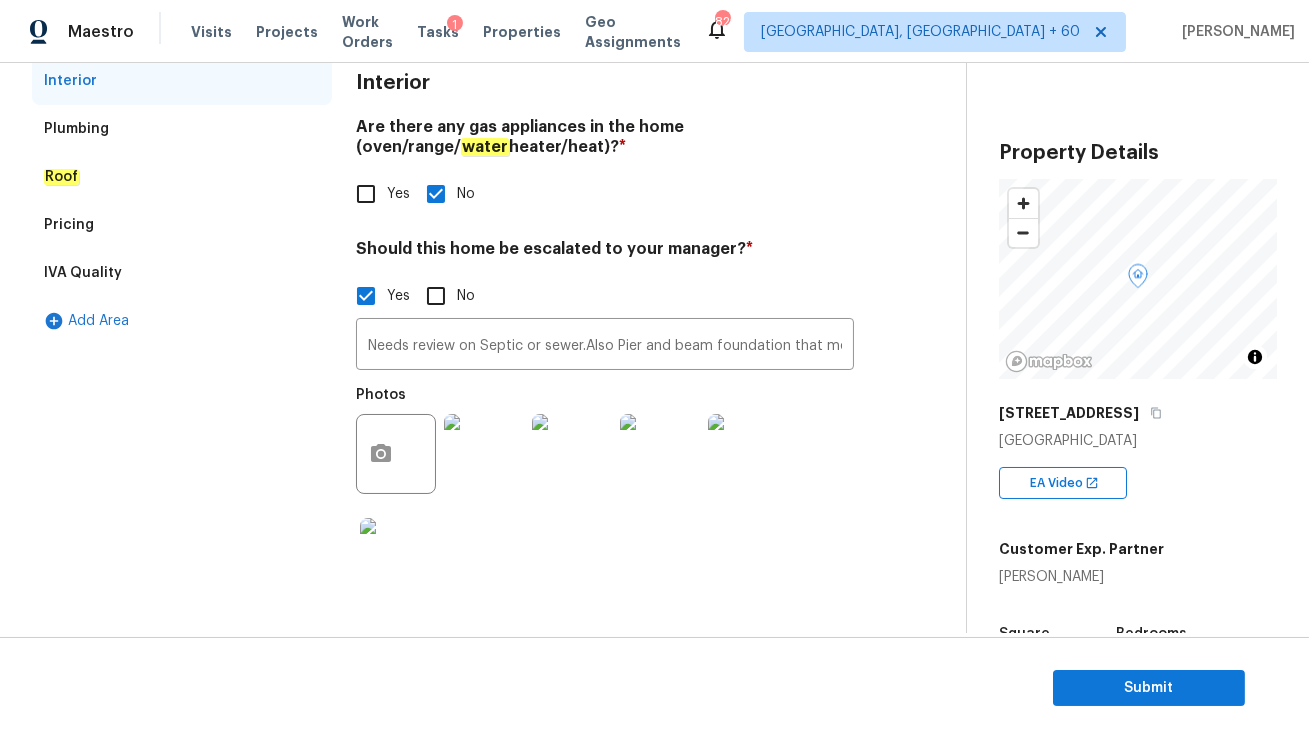 scroll, scrollTop: 300, scrollLeft: 0, axis: vertical 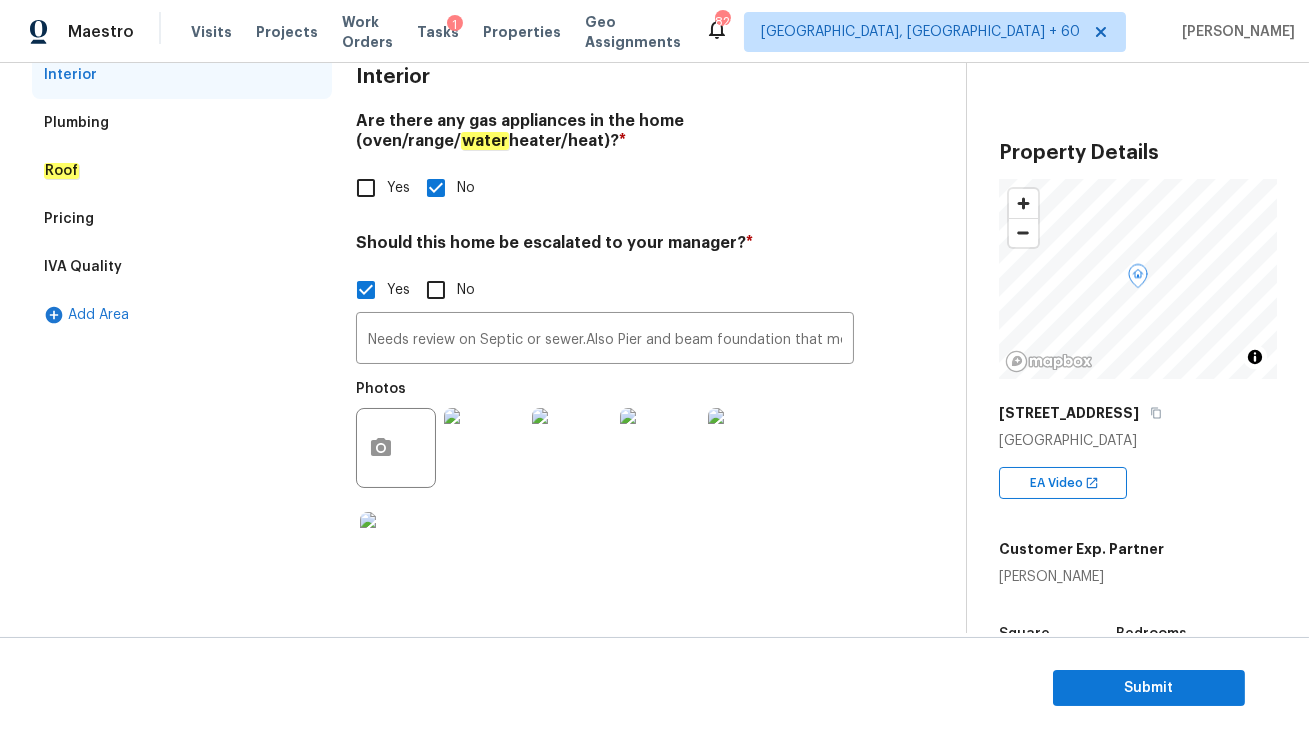 click on "Pricing" at bounding box center (69, 219) 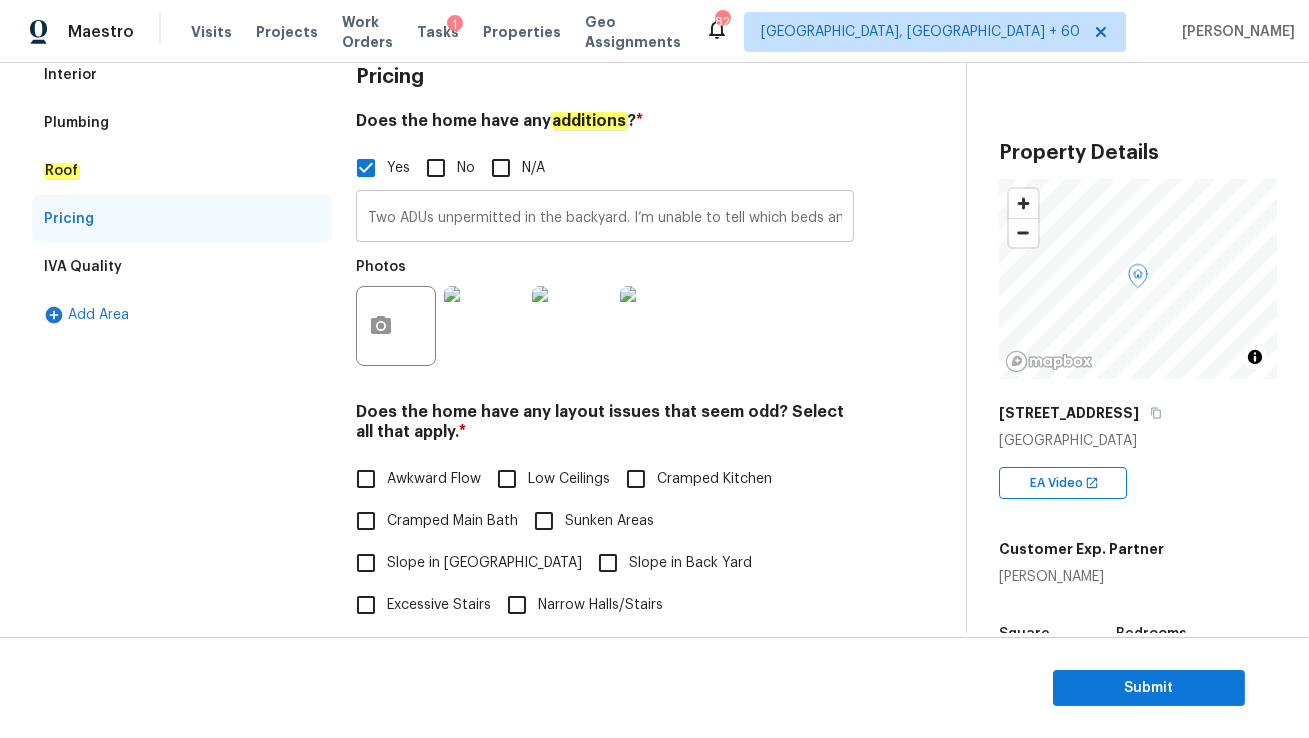 click on "Two ADUs unpermitted in the backyard. I’m unable to tell which beds and baths are original. Walkability is waved throughout. Some rooms have the original hardwood subfloor and some have what appears to be peel and stick asbestos tile." at bounding box center (605, 218) 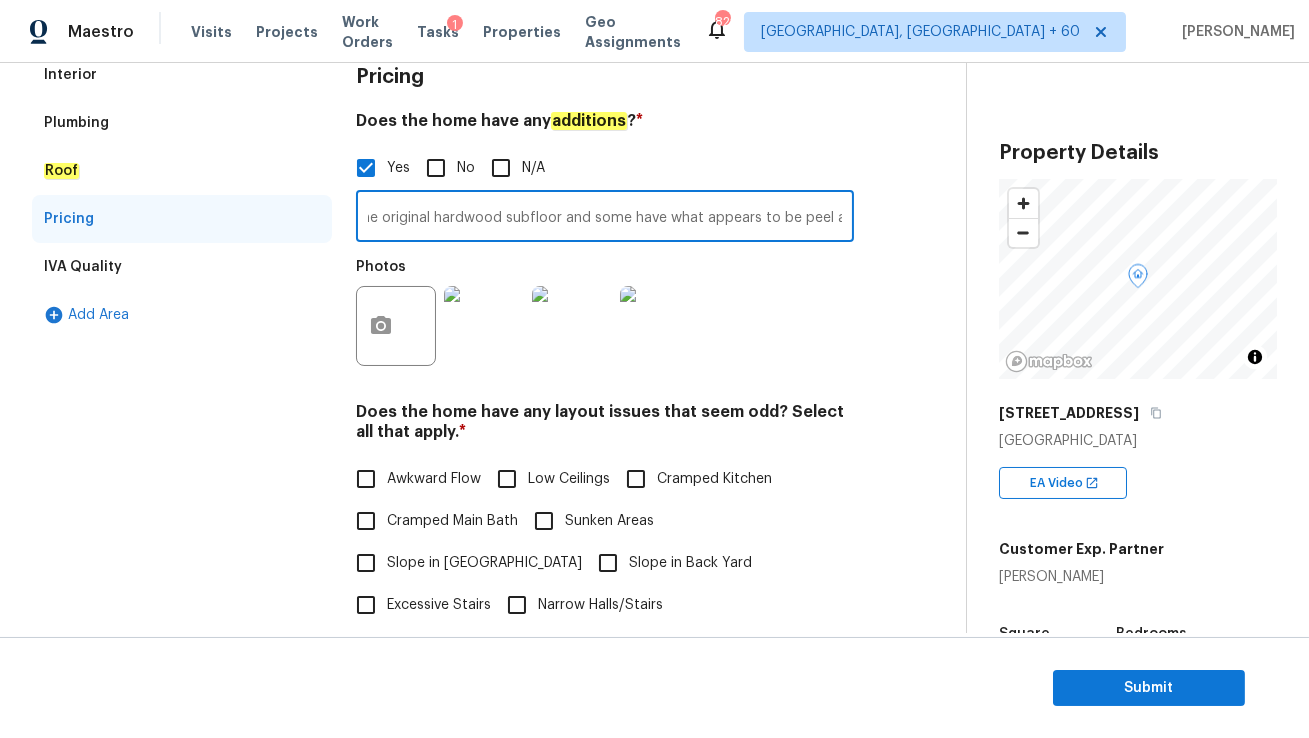 scroll, scrollTop: 0, scrollLeft: 1086, axis: horizontal 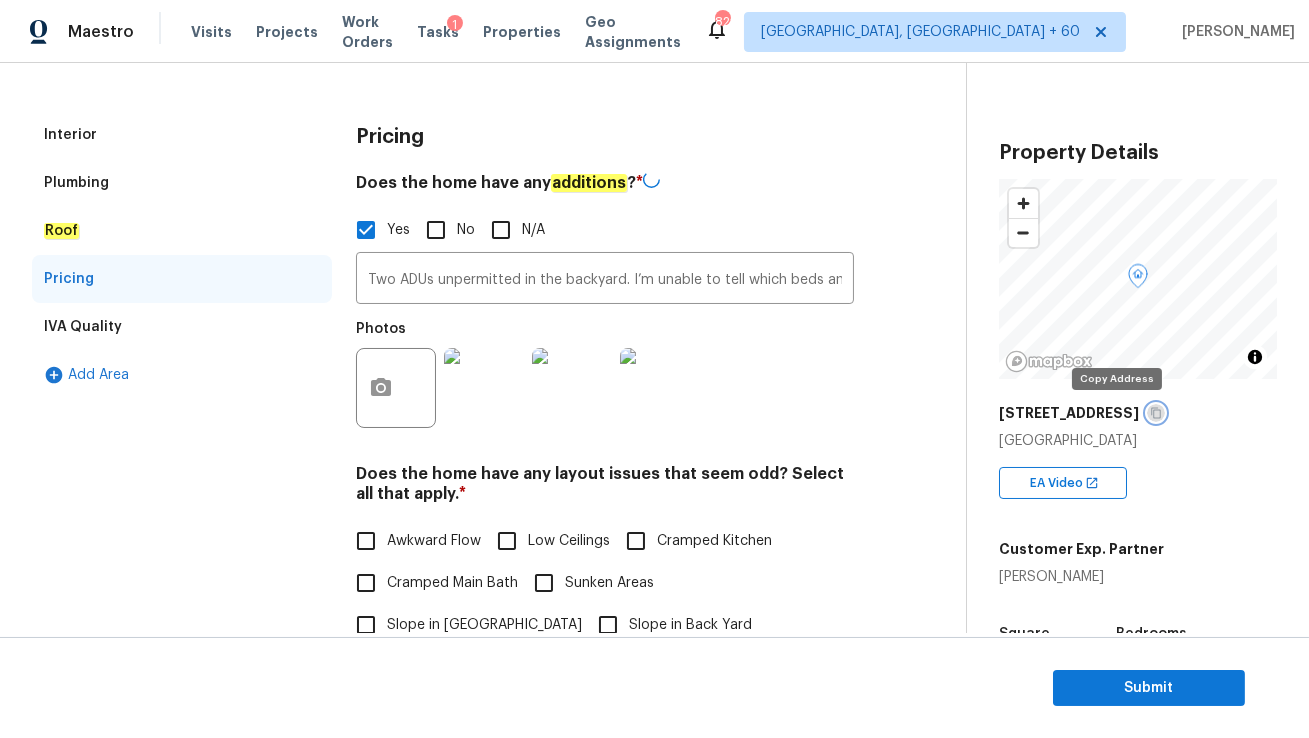 click 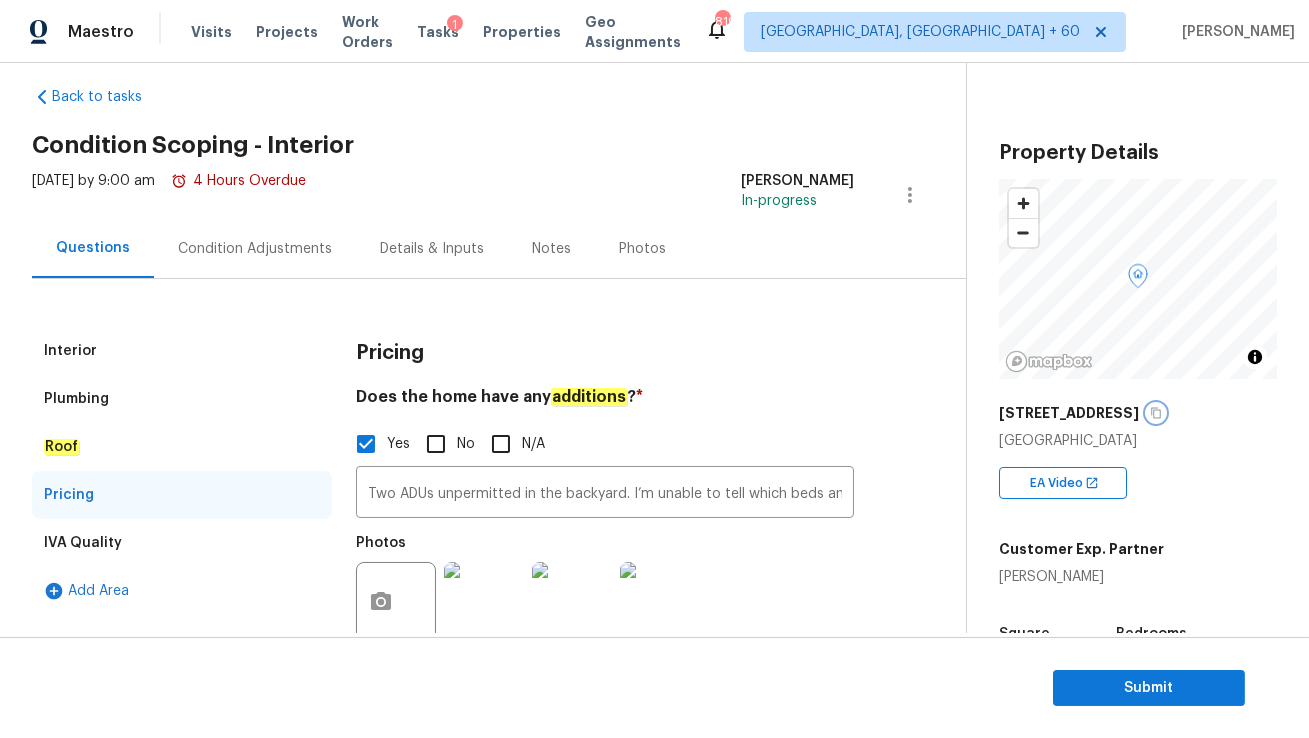 scroll, scrollTop: 11, scrollLeft: 0, axis: vertical 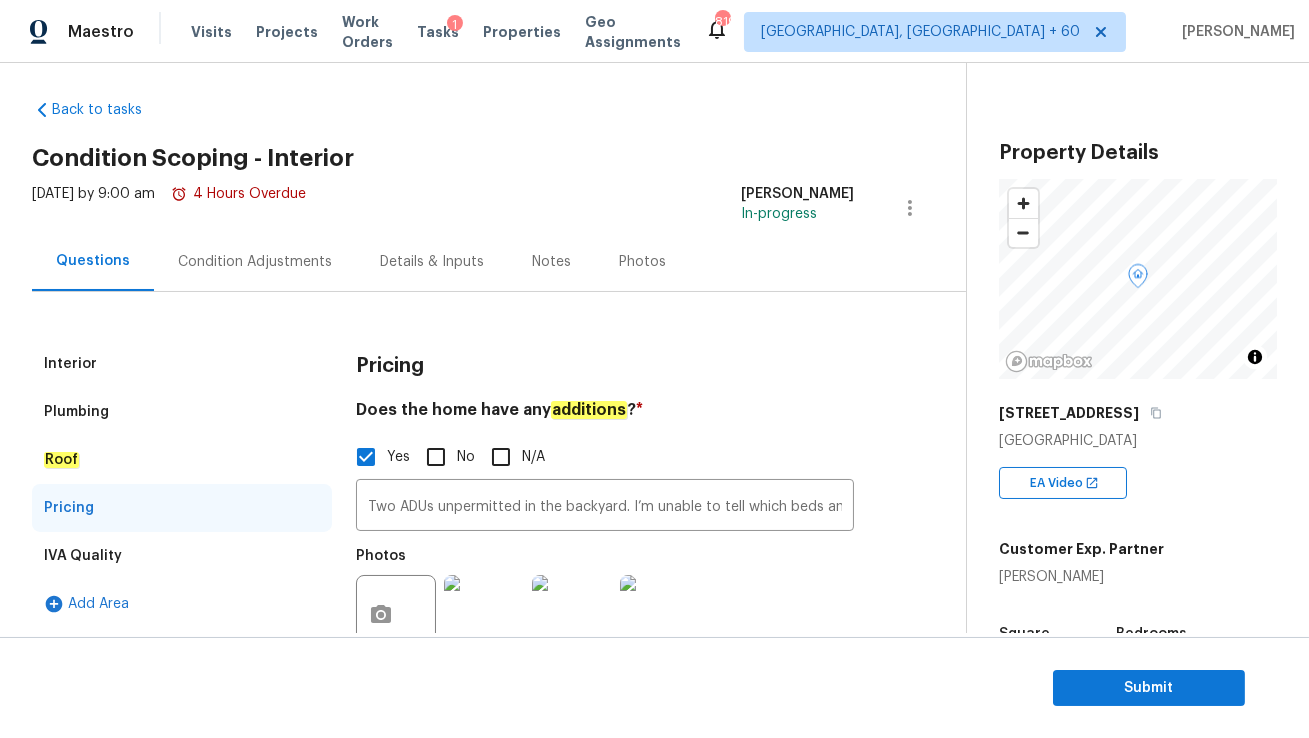 click on "Condition Adjustments" at bounding box center [255, 262] 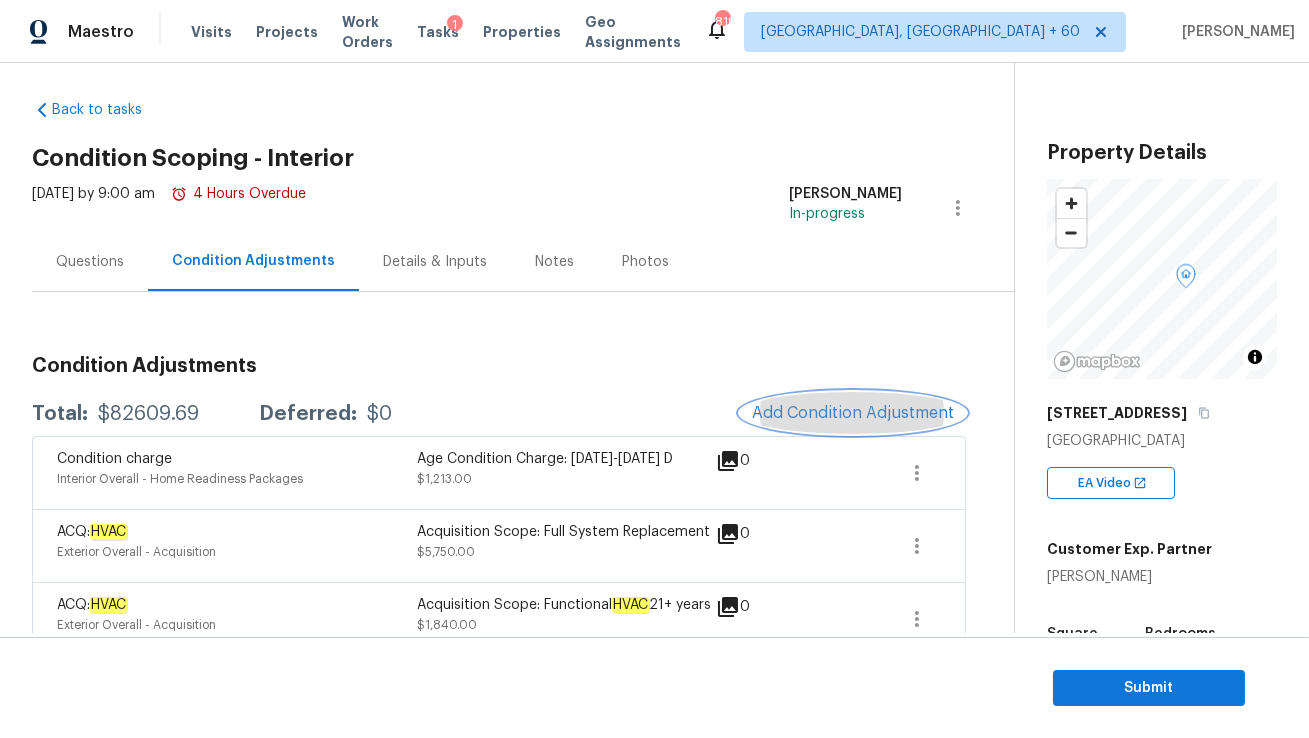 click on "Add Condition Adjustment" at bounding box center [853, 413] 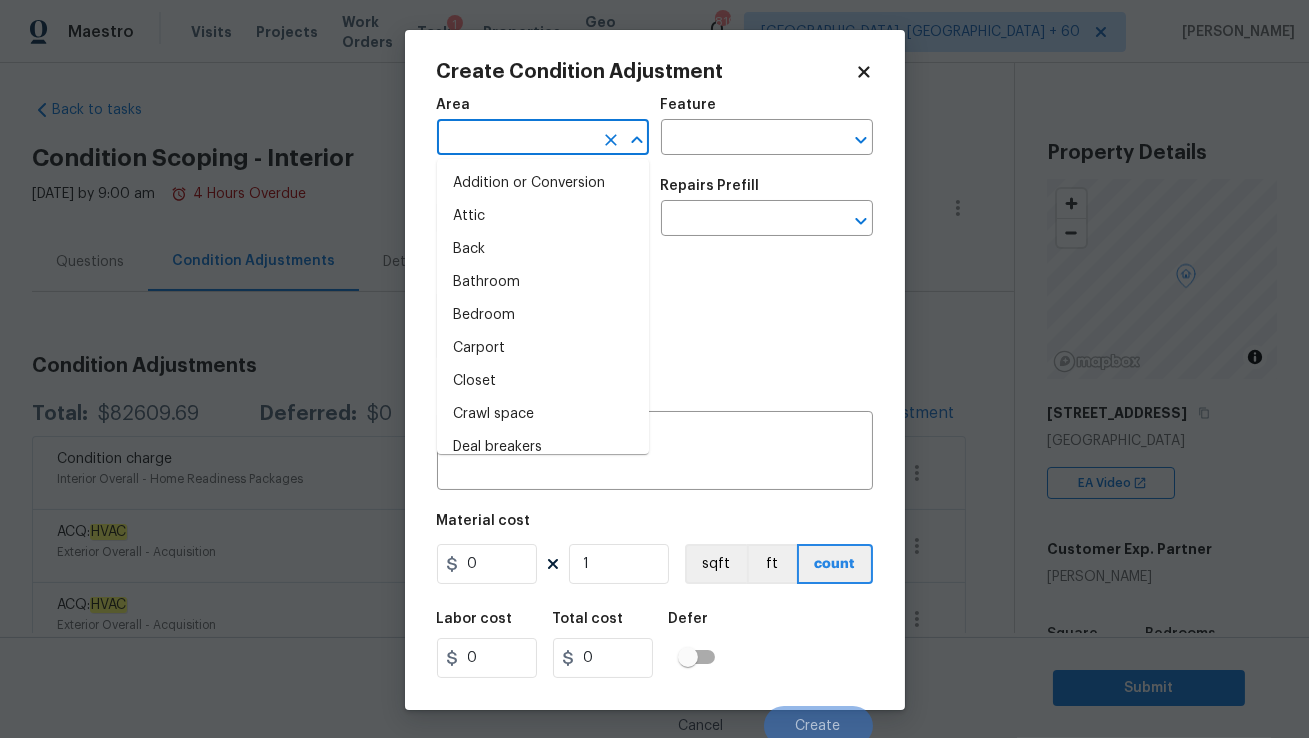 click at bounding box center [515, 139] 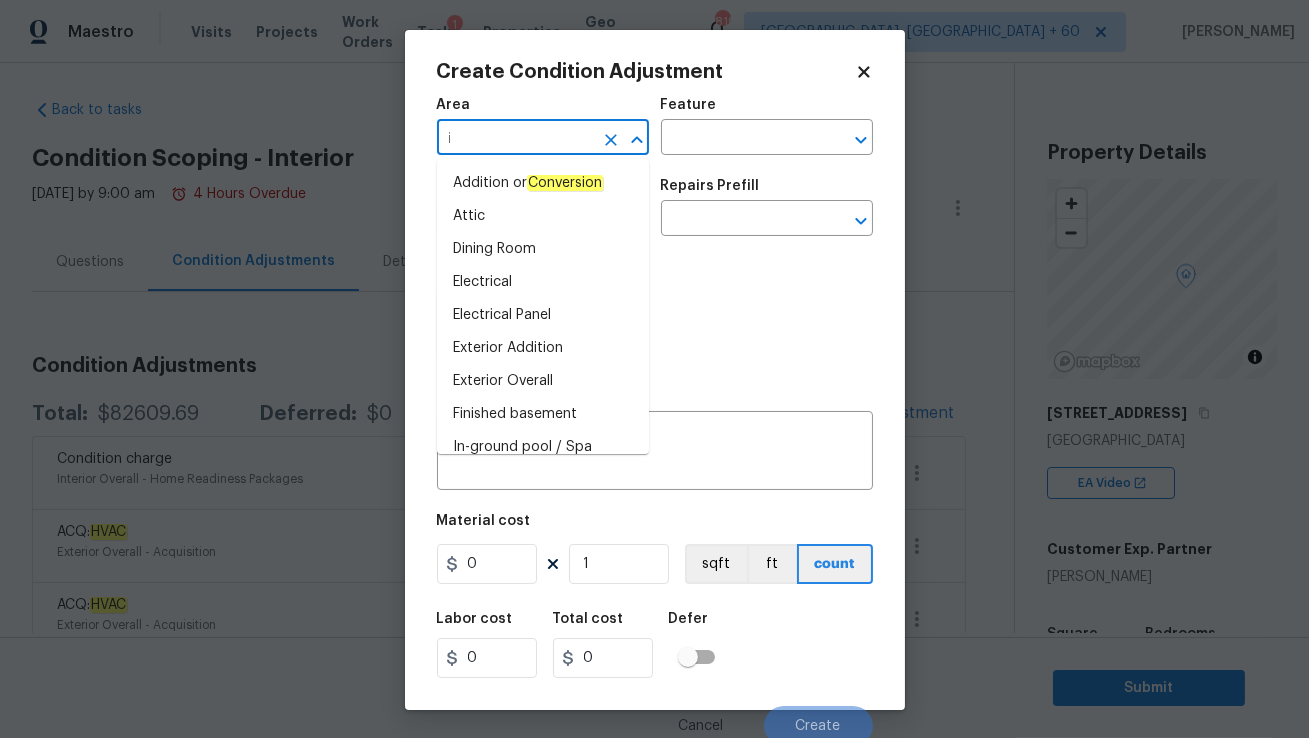 type on "in" 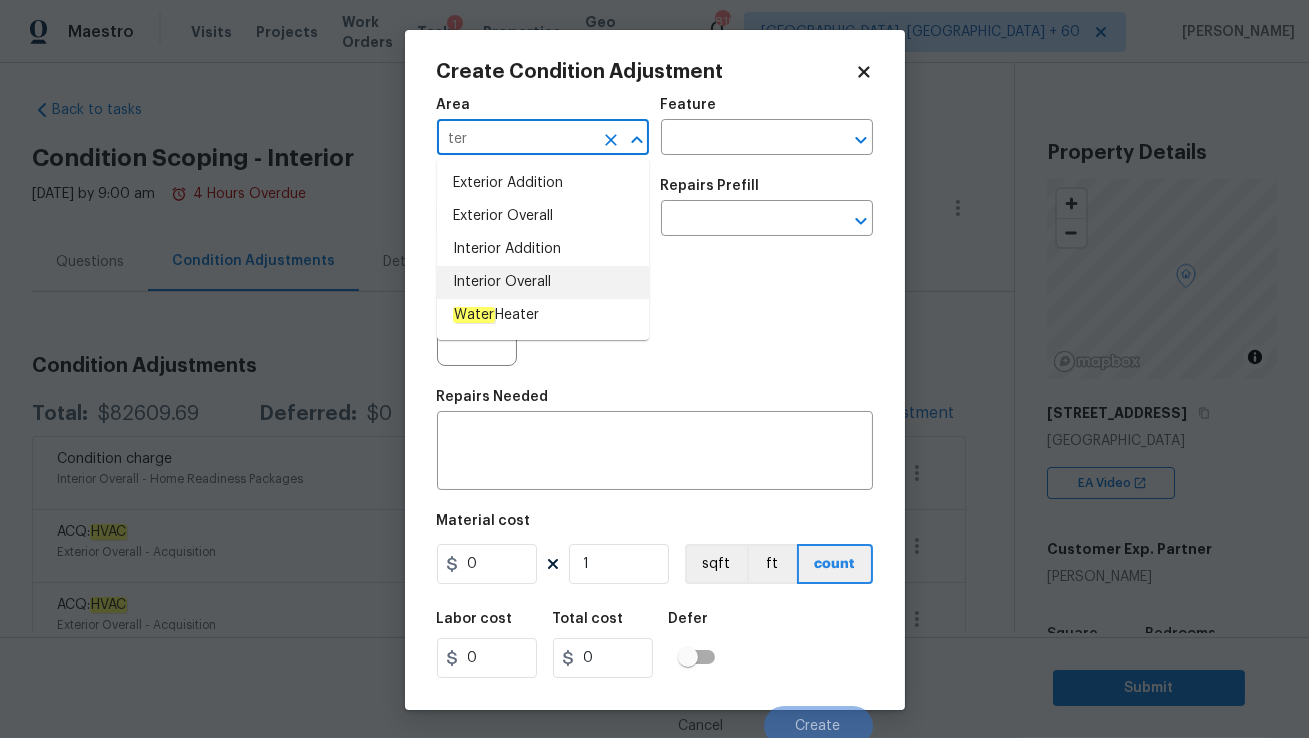 click on "Interior Overall" at bounding box center [543, 282] 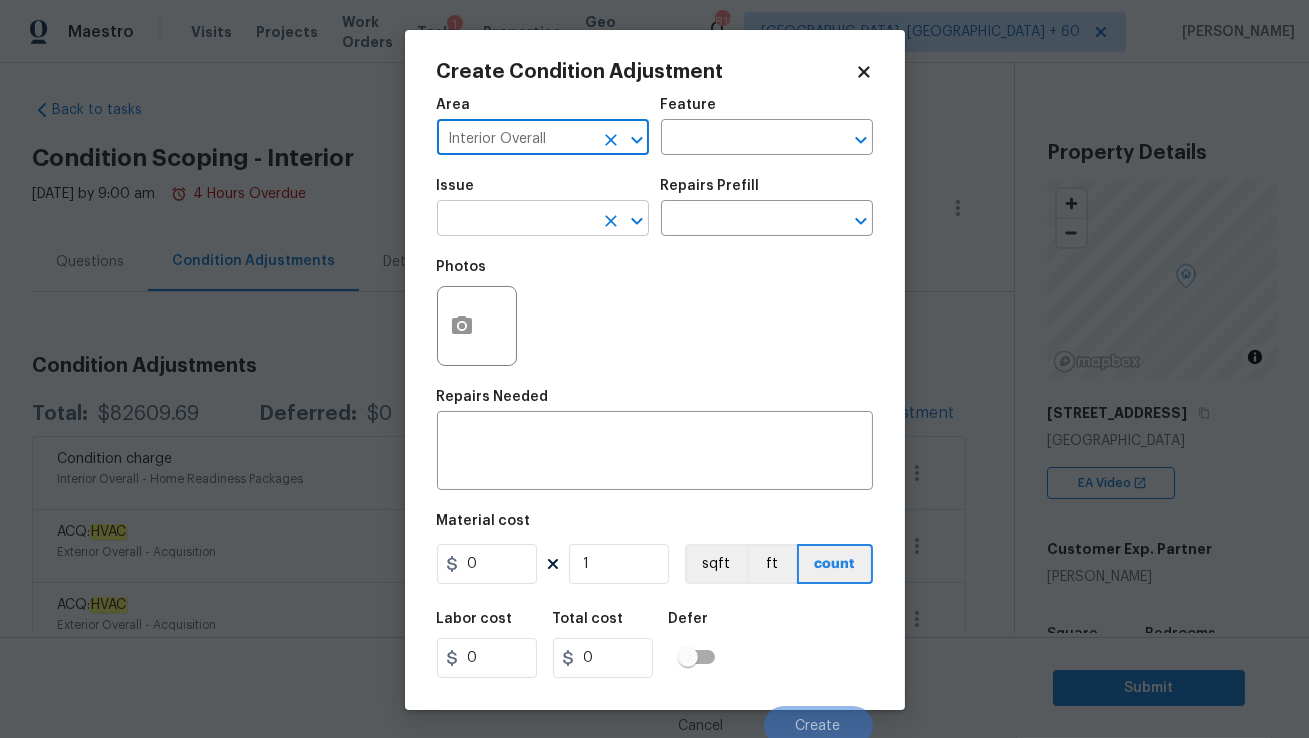 type on "Interior Overall" 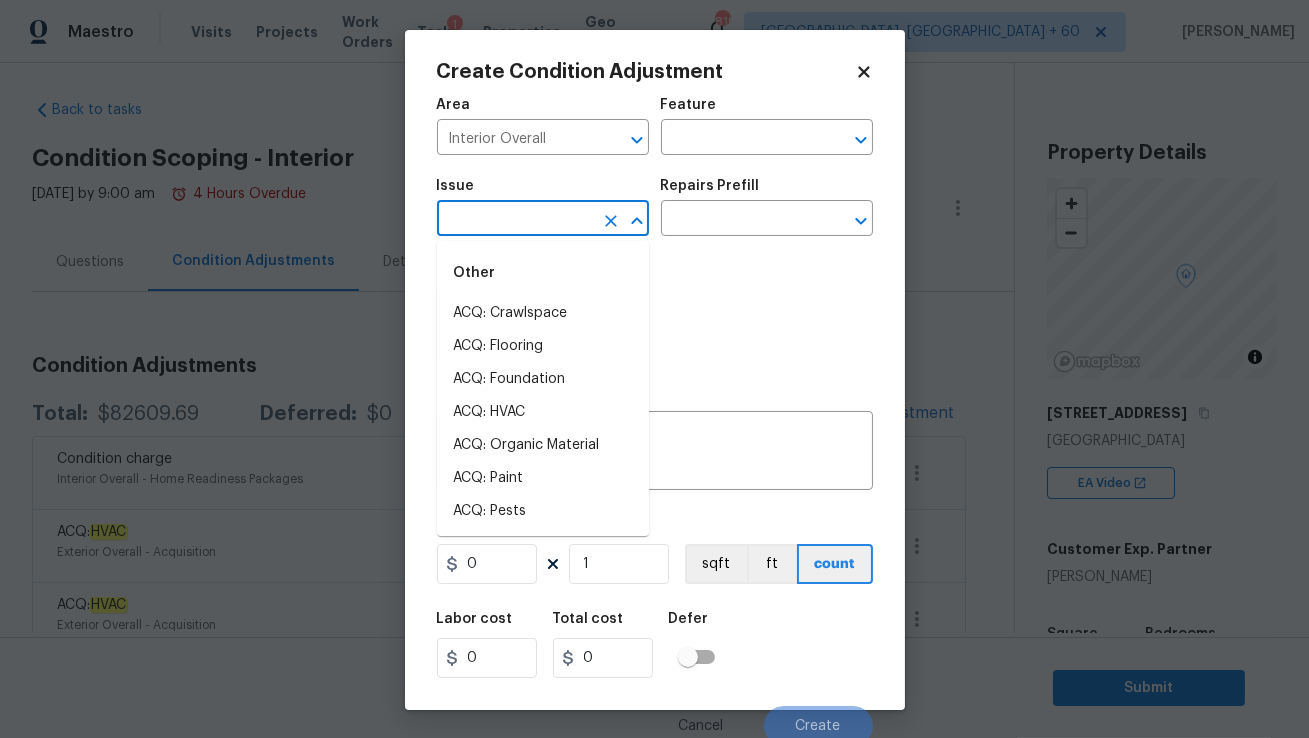 click at bounding box center (515, 220) 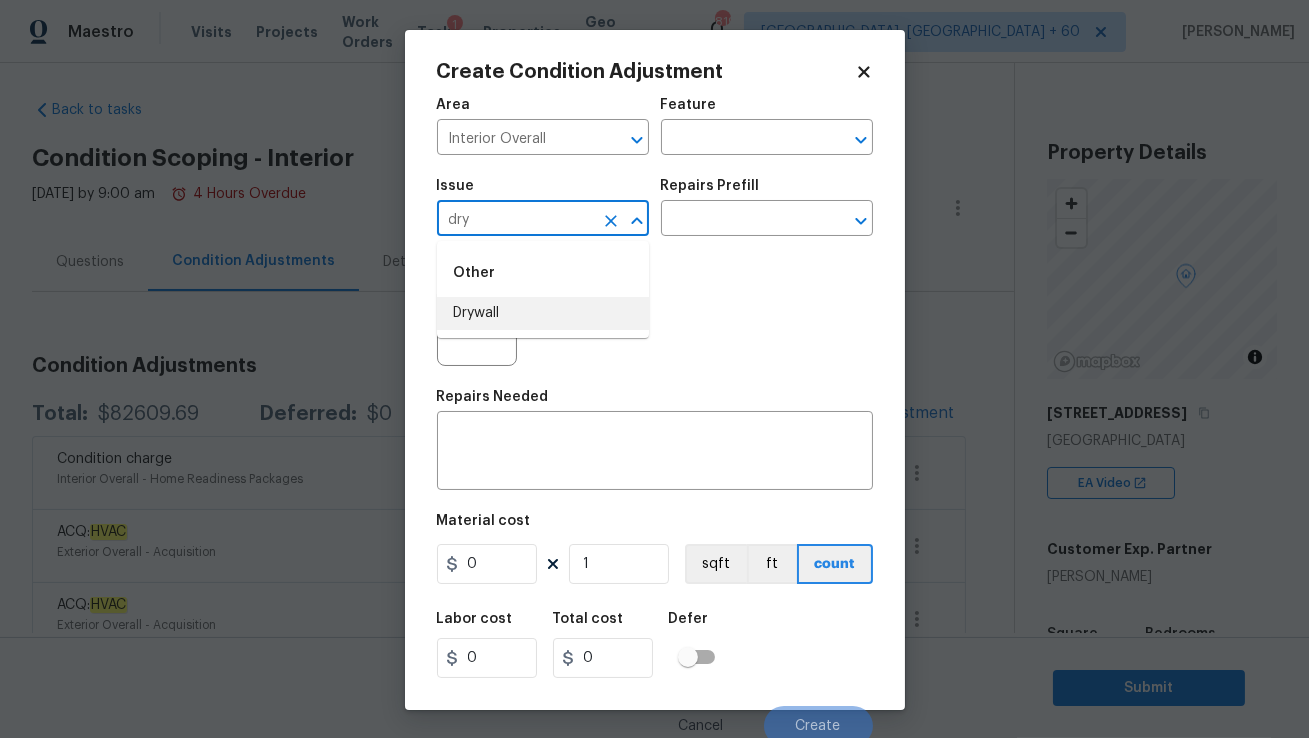 click on "Drywall" at bounding box center (543, 313) 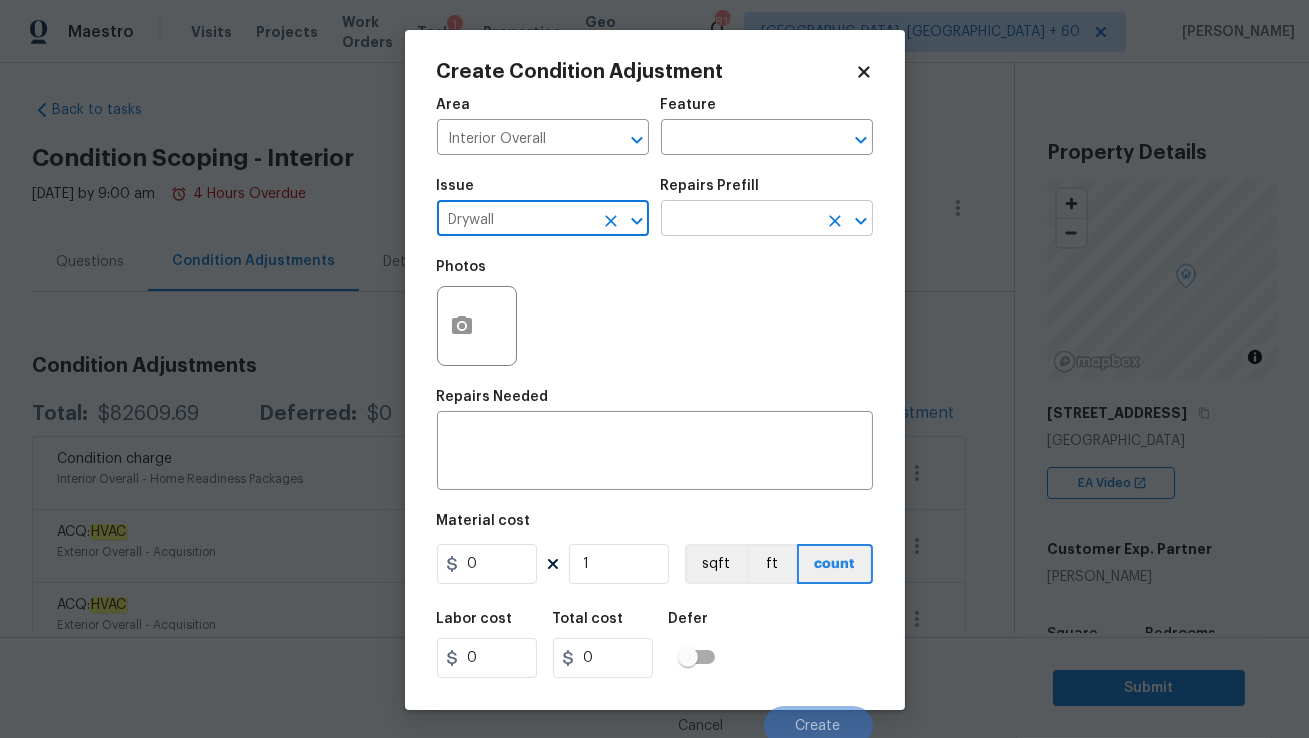 type on "Drywall" 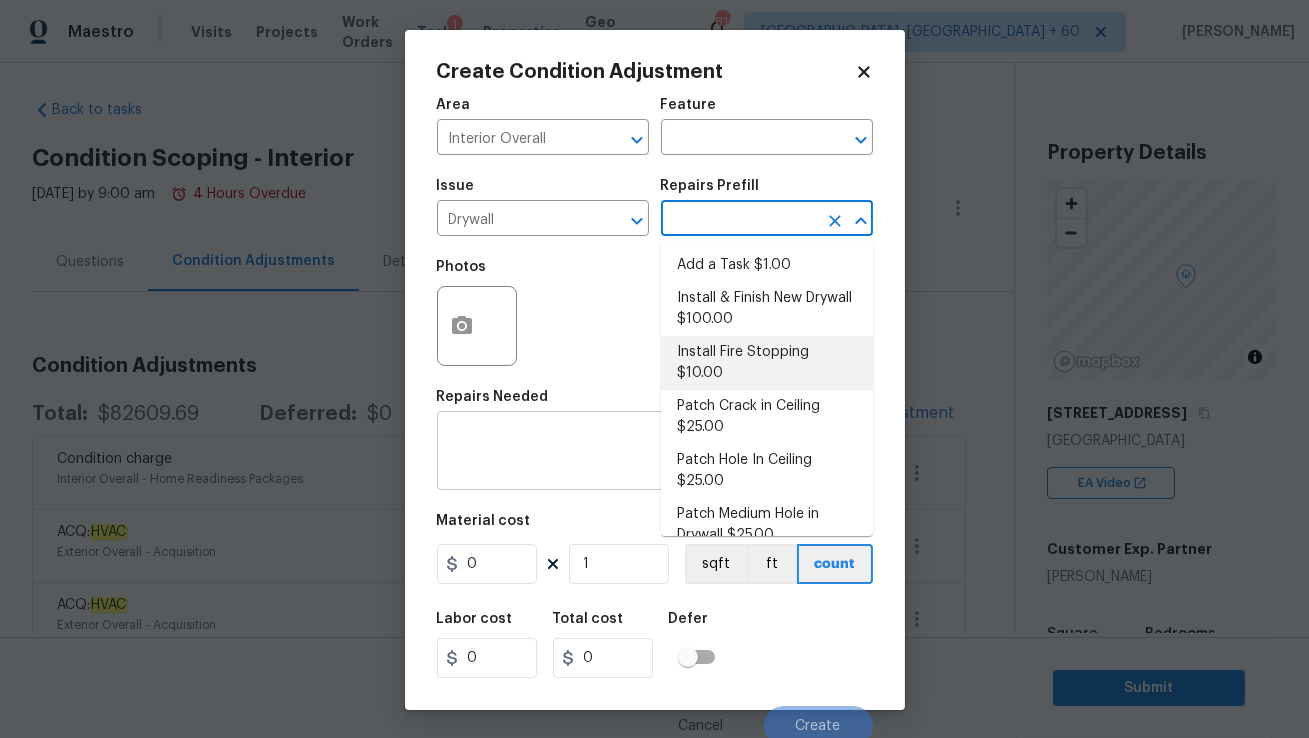 click at bounding box center [655, 453] 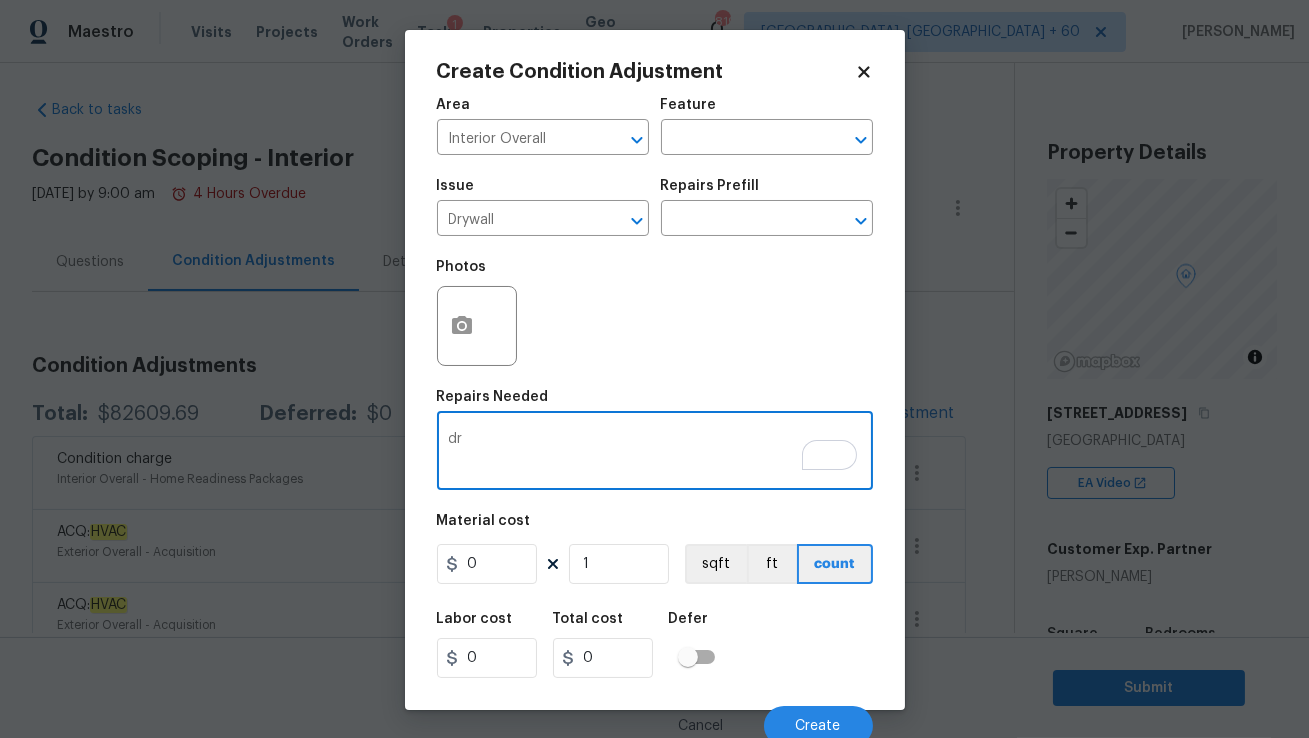 type on "d" 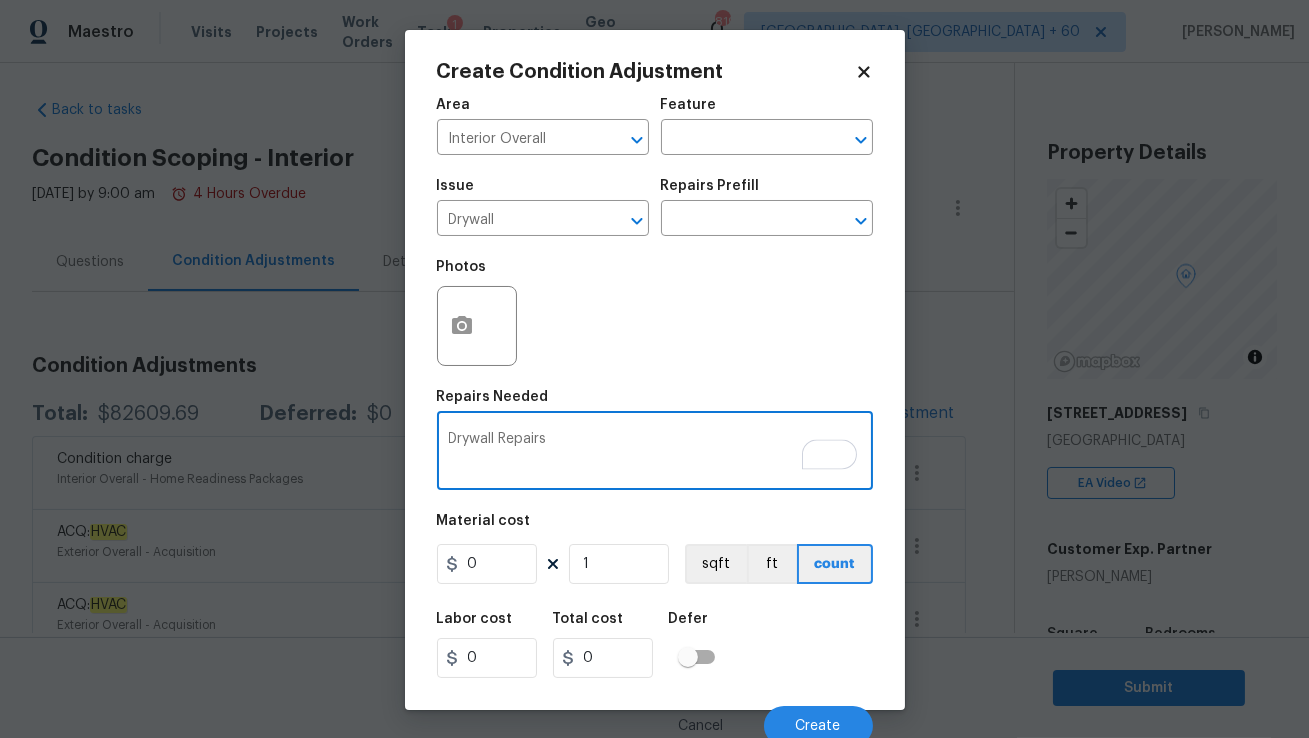type on "Drywall Repairs" 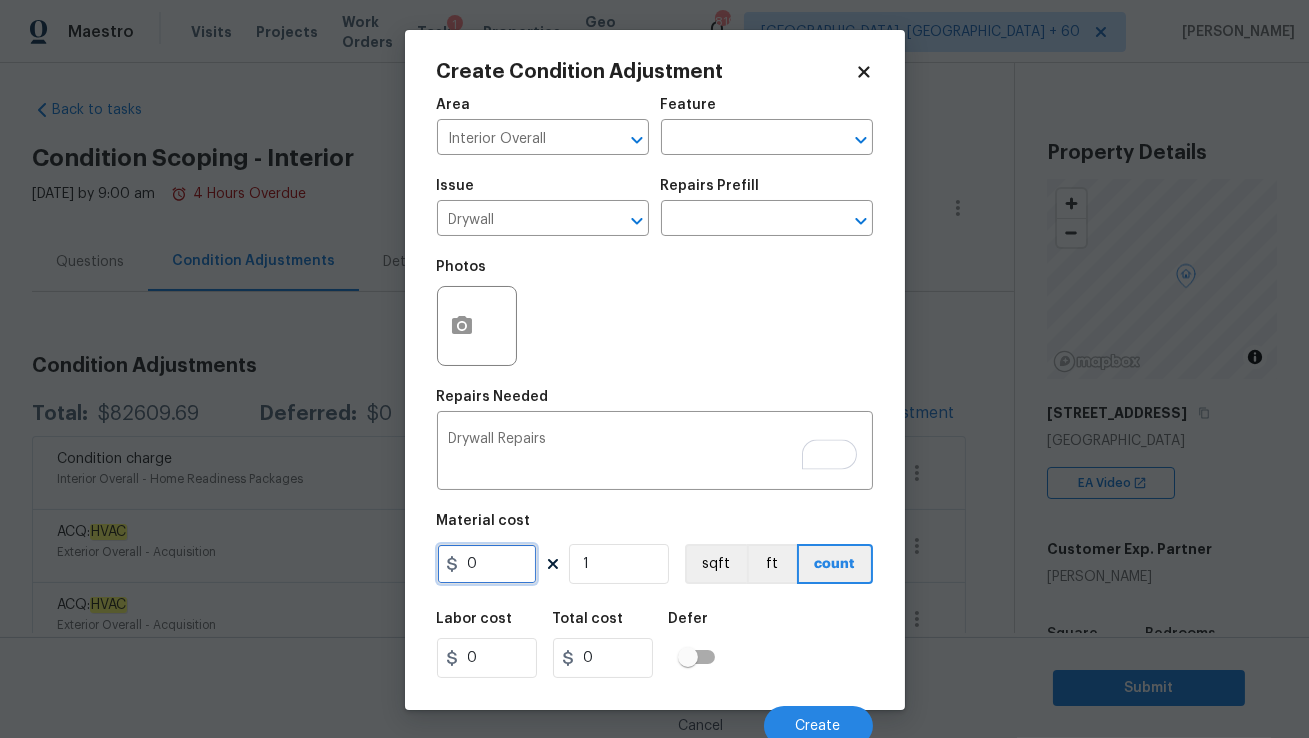 click on "0" at bounding box center [487, 564] 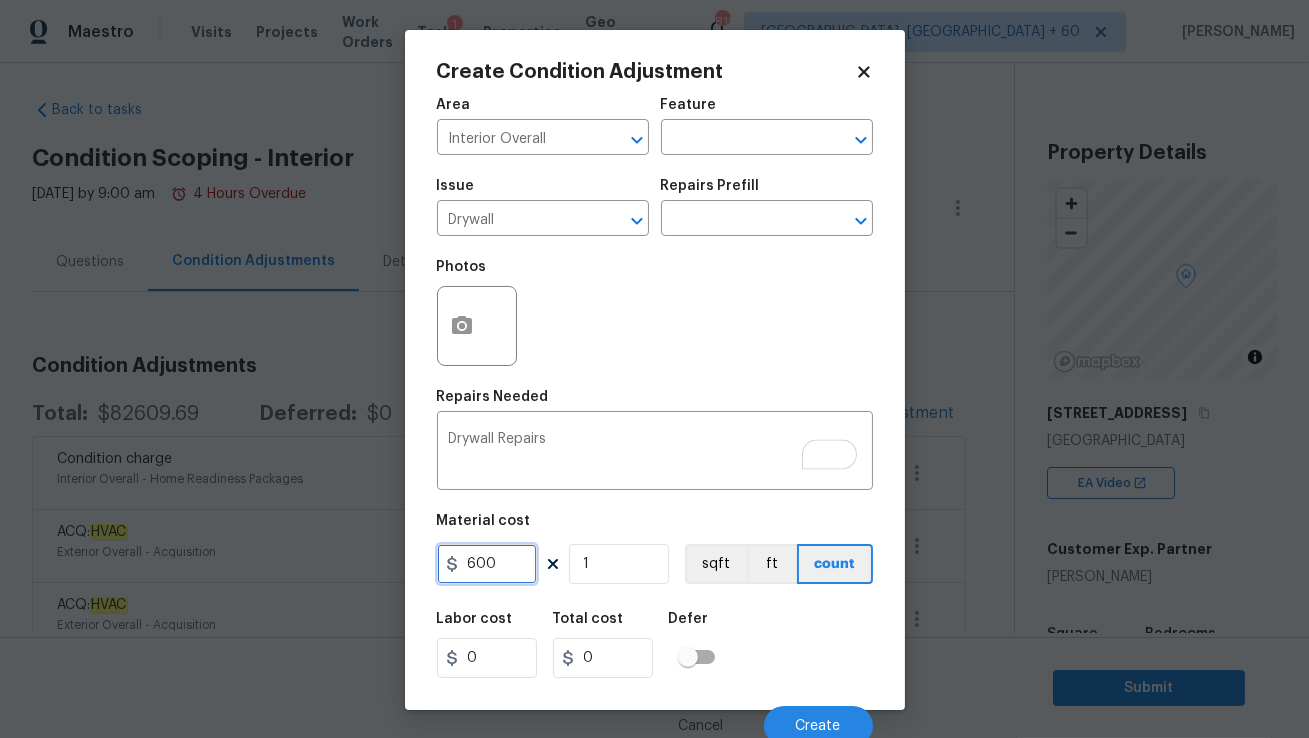 type on "600" 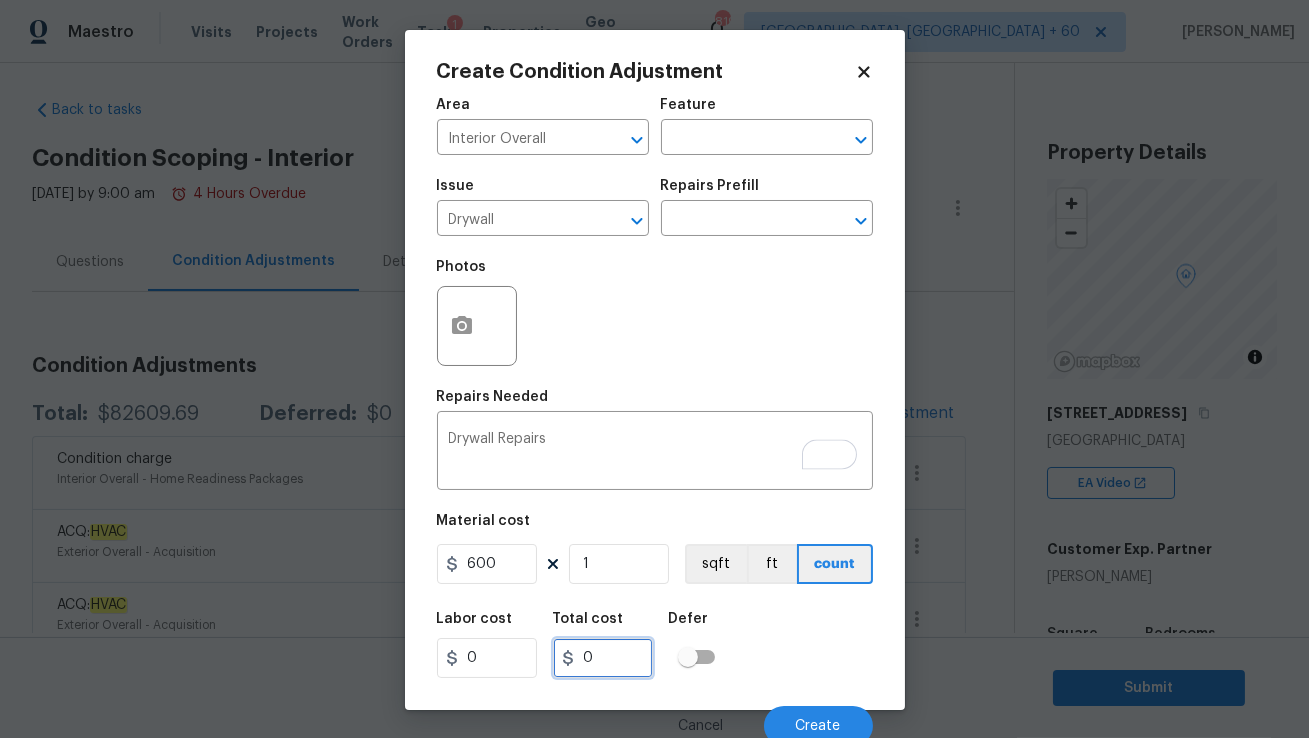 type on "600" 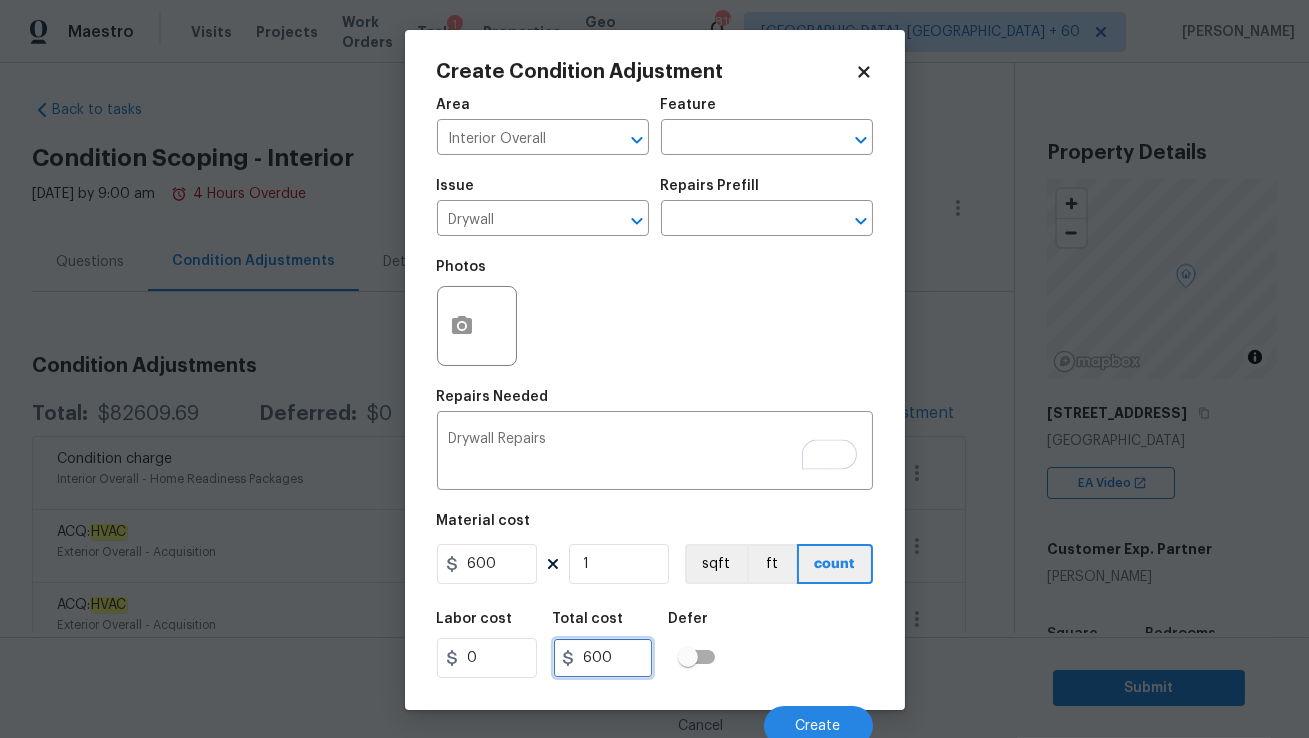 click on "600" at bounding box center [603, 658] 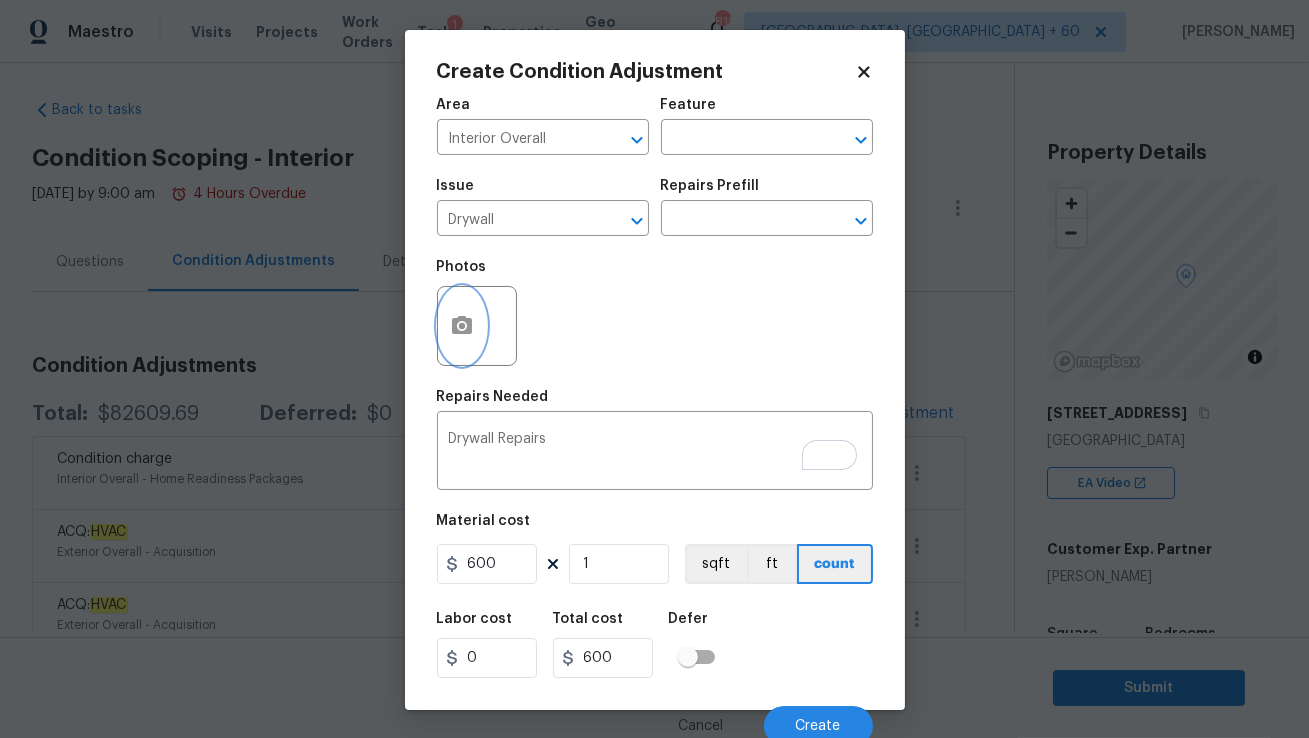 click at bounding box center [462, 326] 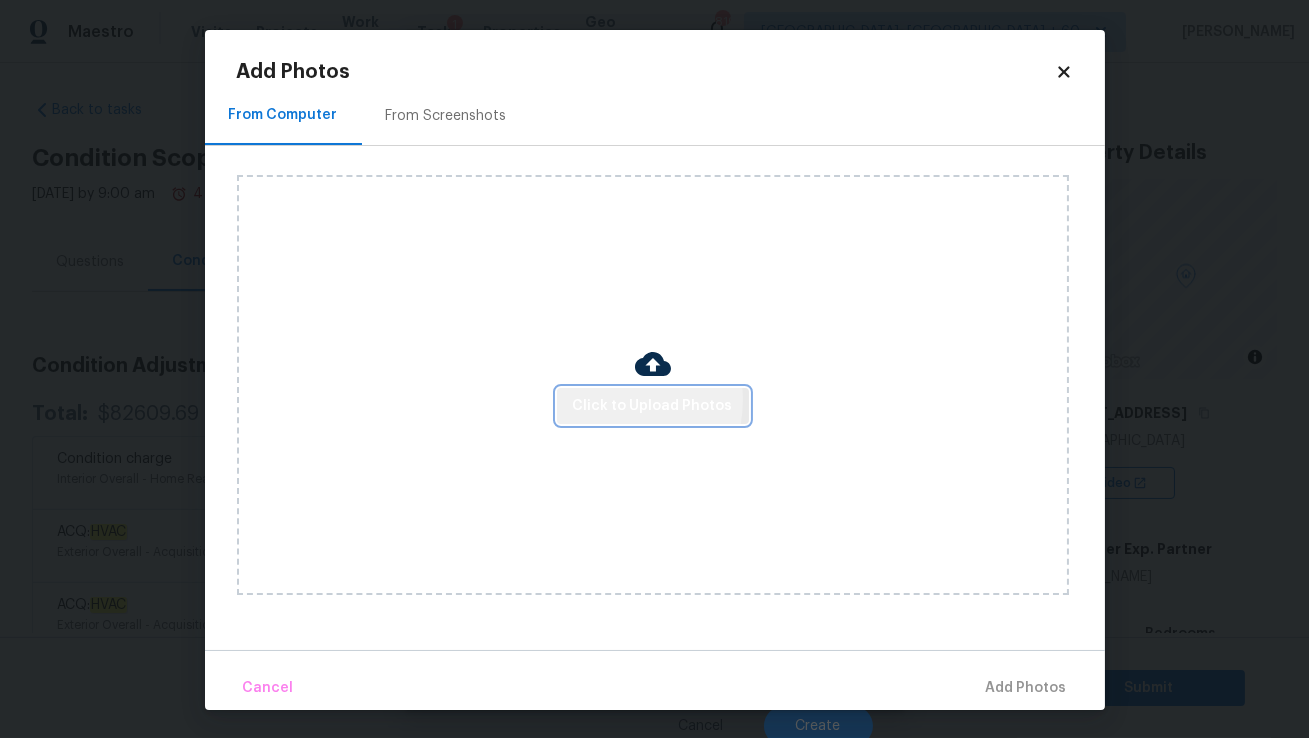 click on "Click to Upload Photos" at bounding box center [653, 406] 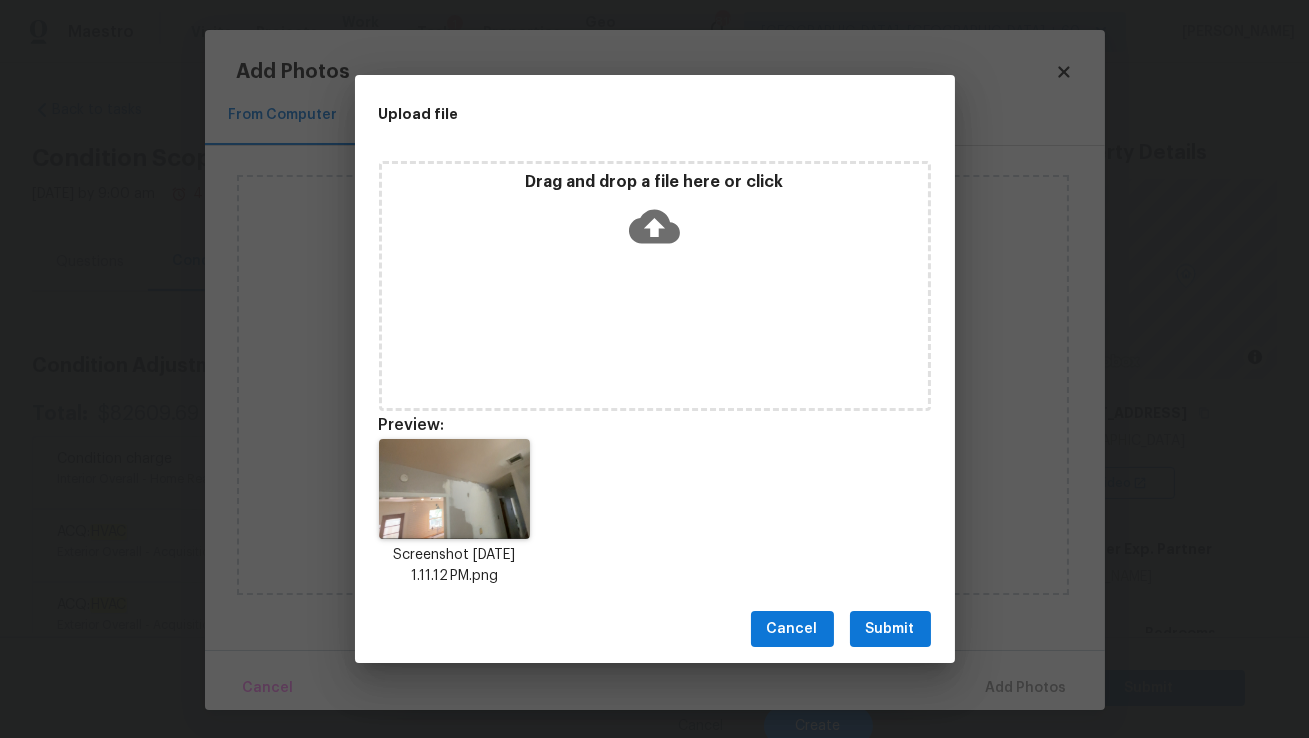 click on "Submit" at bounding box center [890, 629] 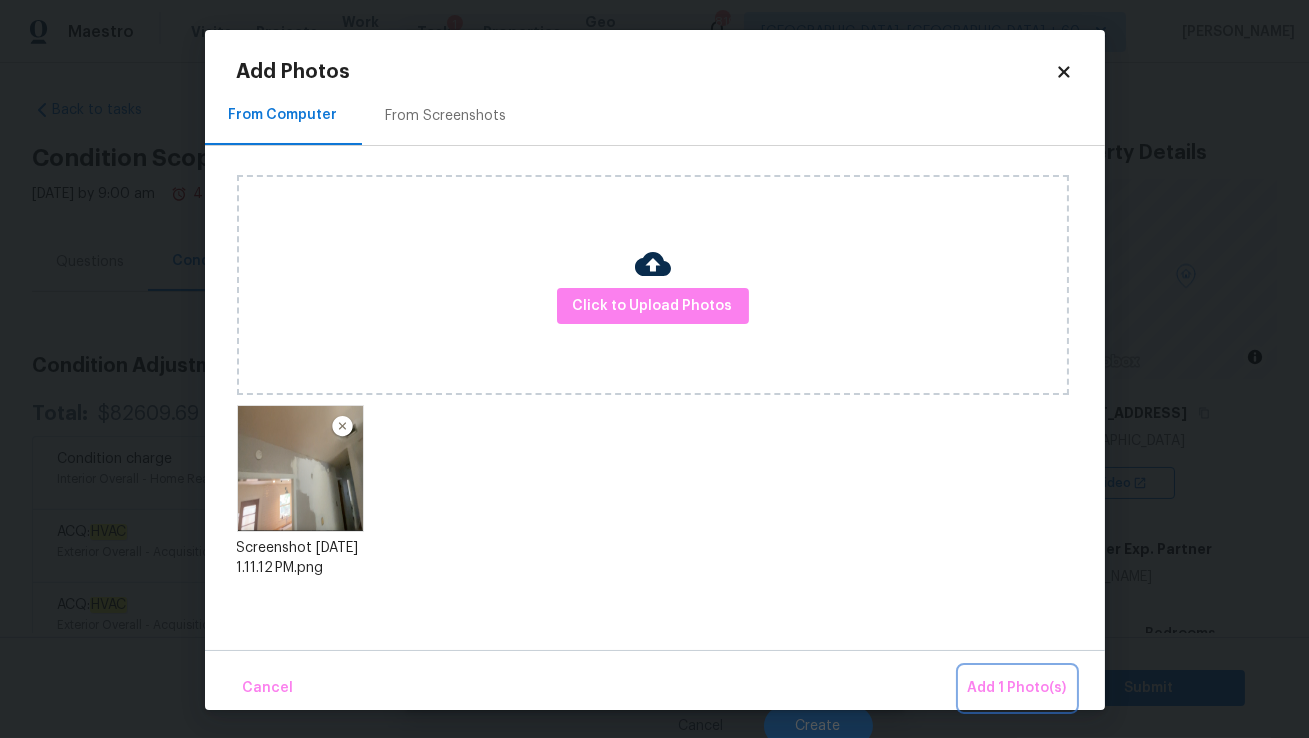 click on "Add 1 Photo(s)" at bounding box center (1017, 688) 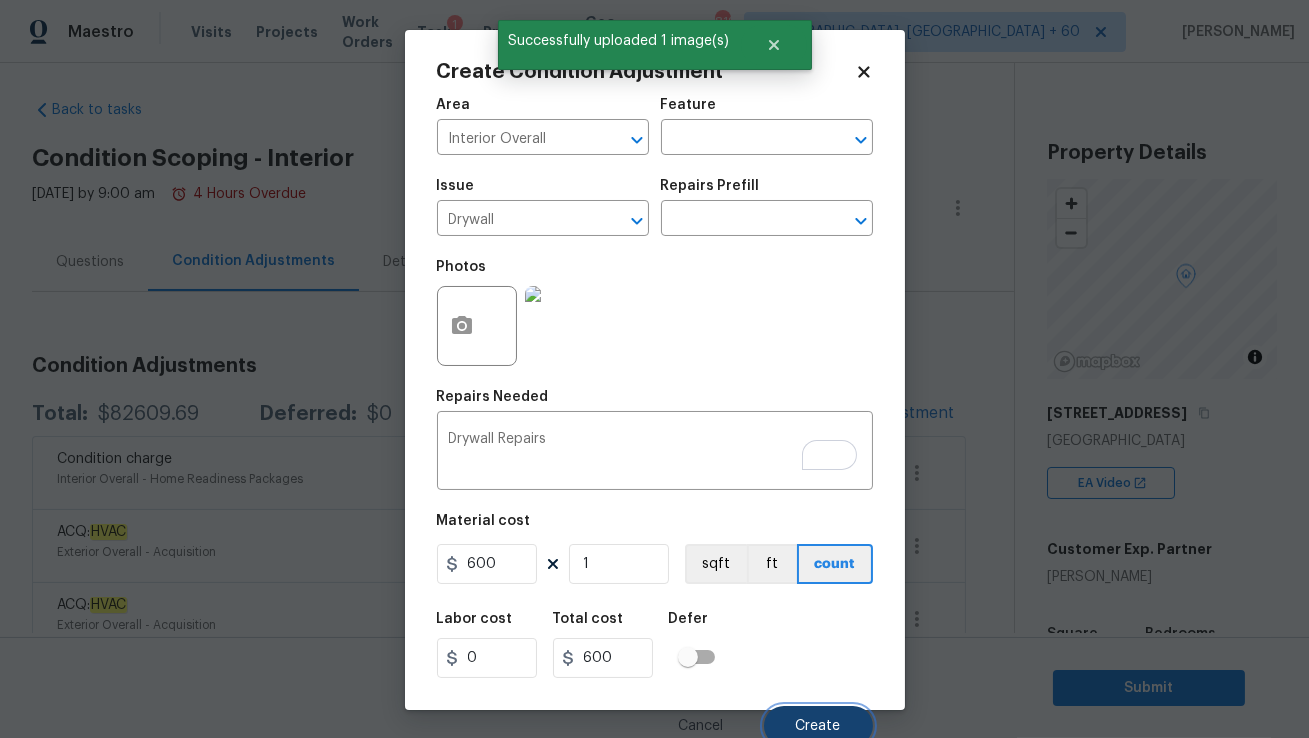 click on "Create" at bounding box center (818, 726) 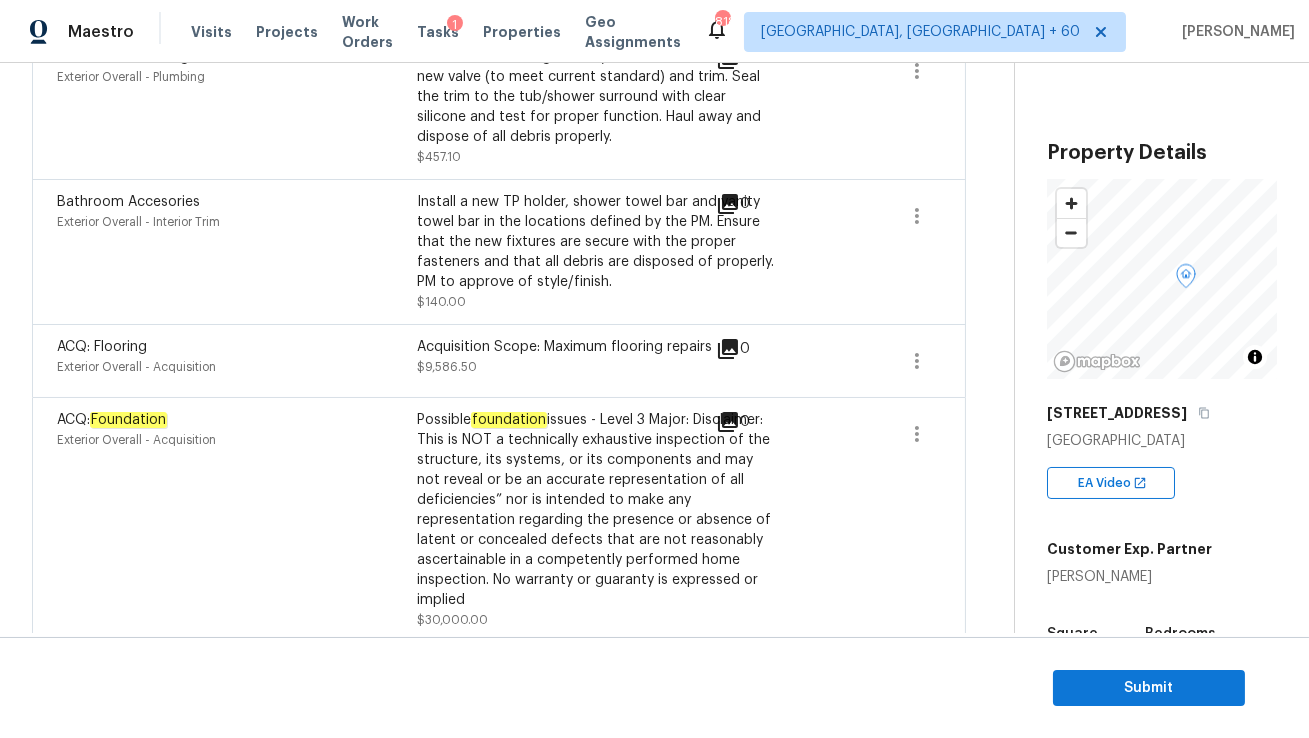 scroll, scrollTop: 2495, scrollLeft: 0, axis: vertical 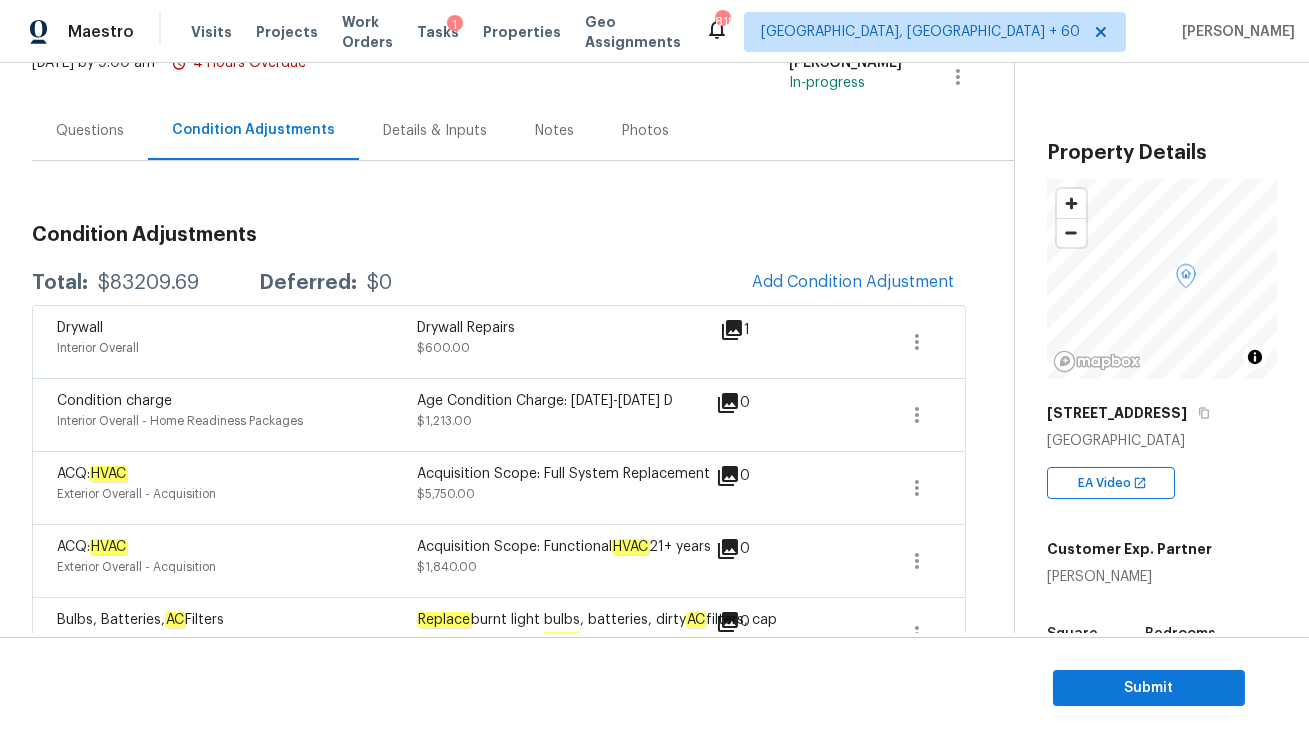 click on "Questions" at bounding box center (90, 131) 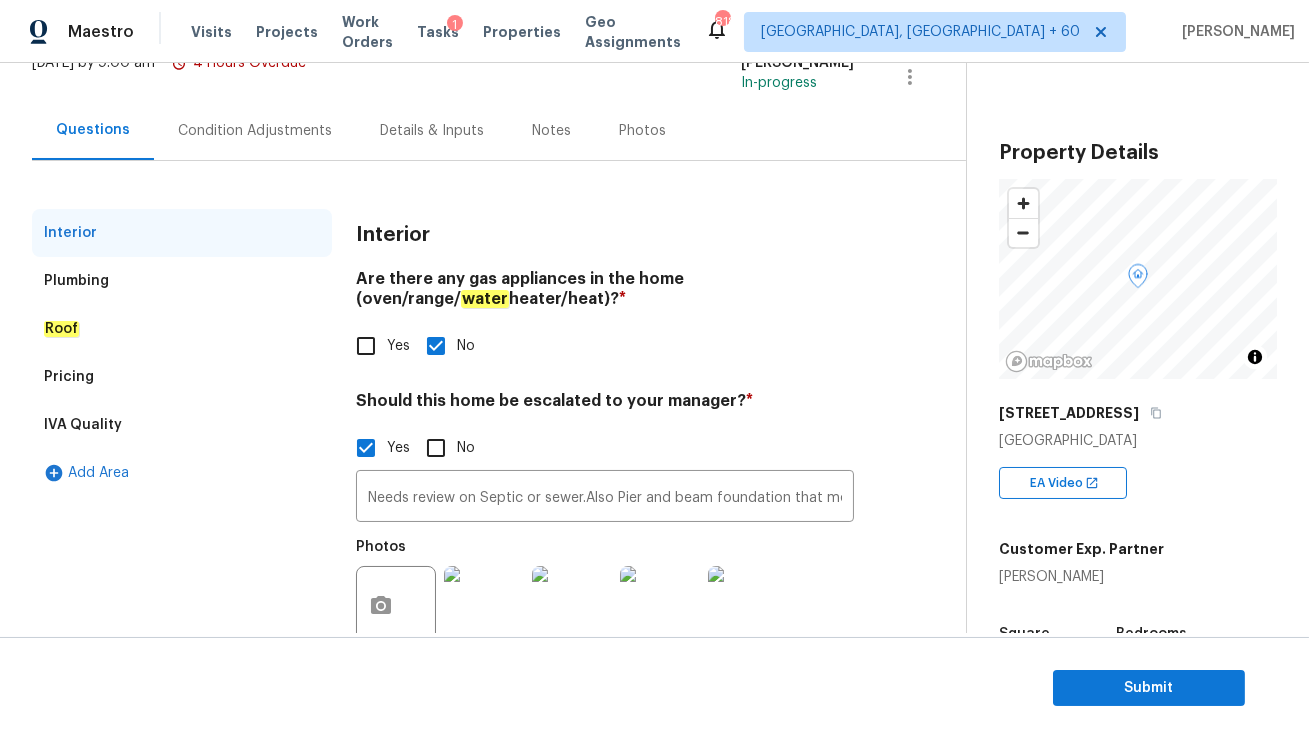 click on "Pricing" at bounding box center (182, 377) 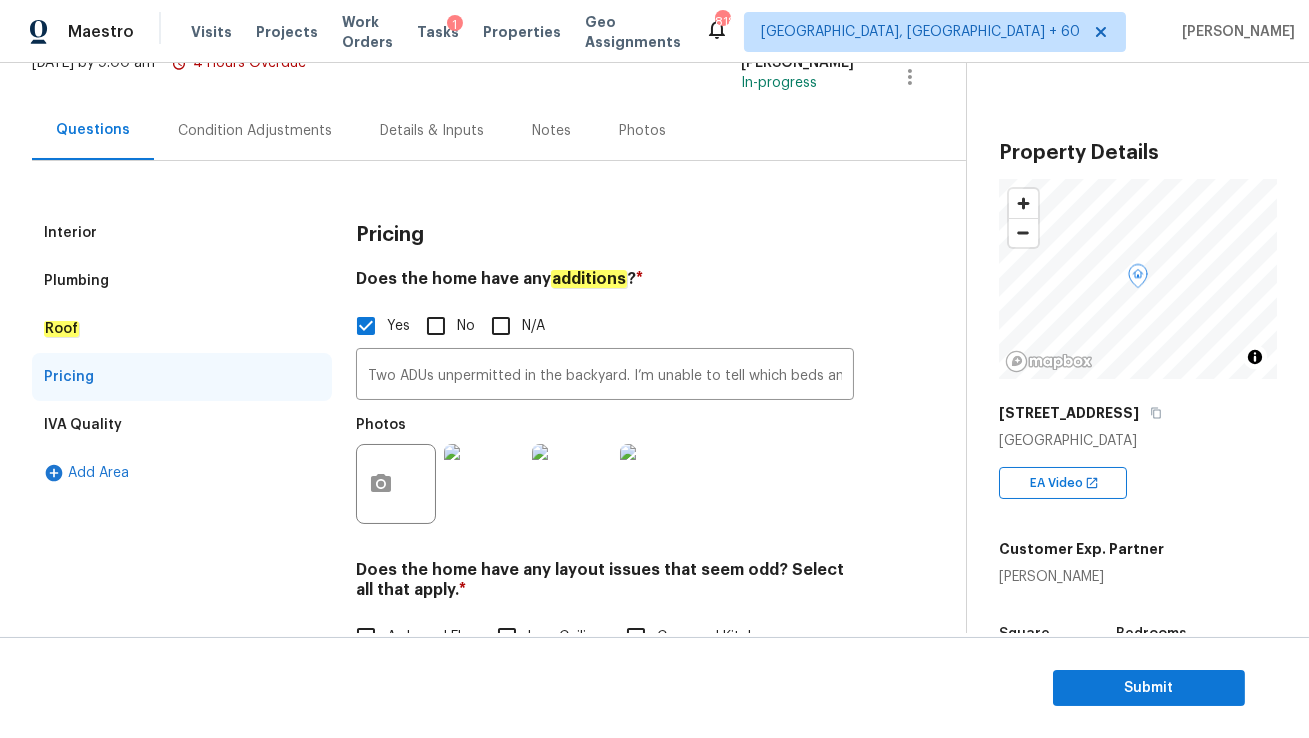 scroll, scrollTop: 486, scrollLeft: 0, axis: vertical 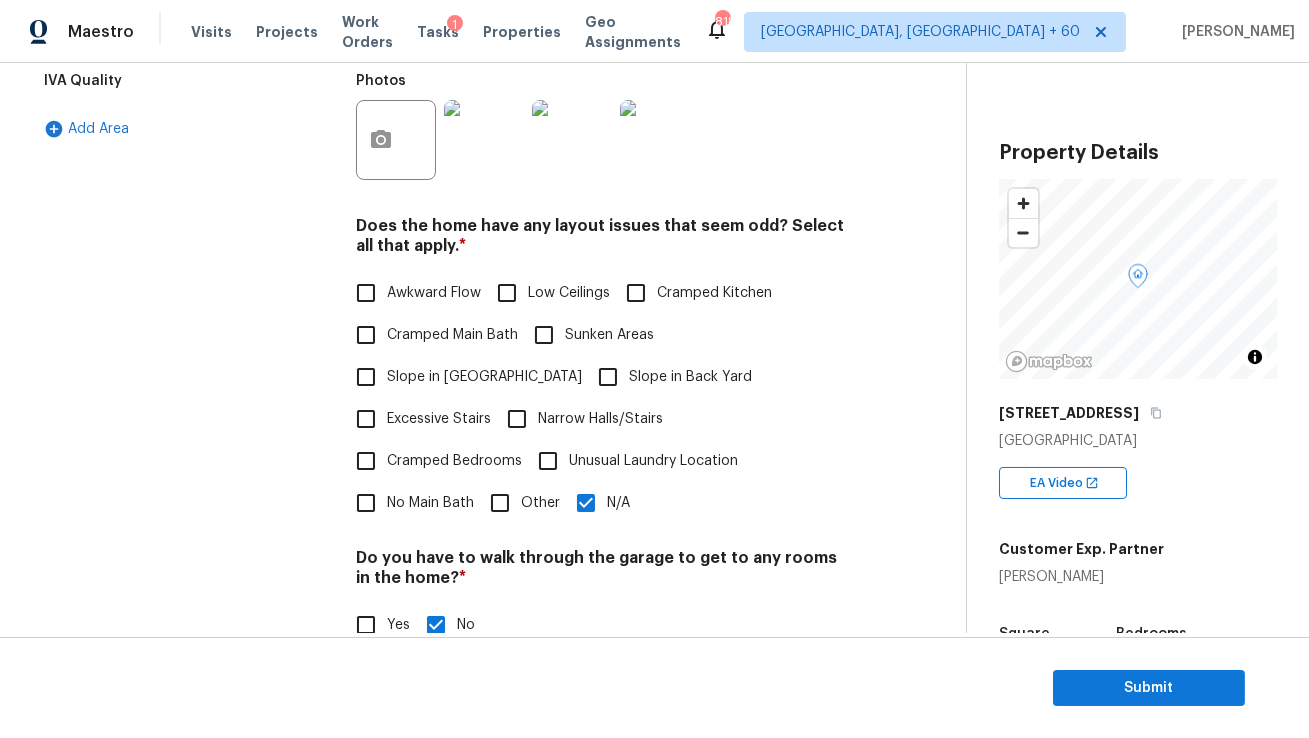 click on "Other" at bounding box center [500, 503] 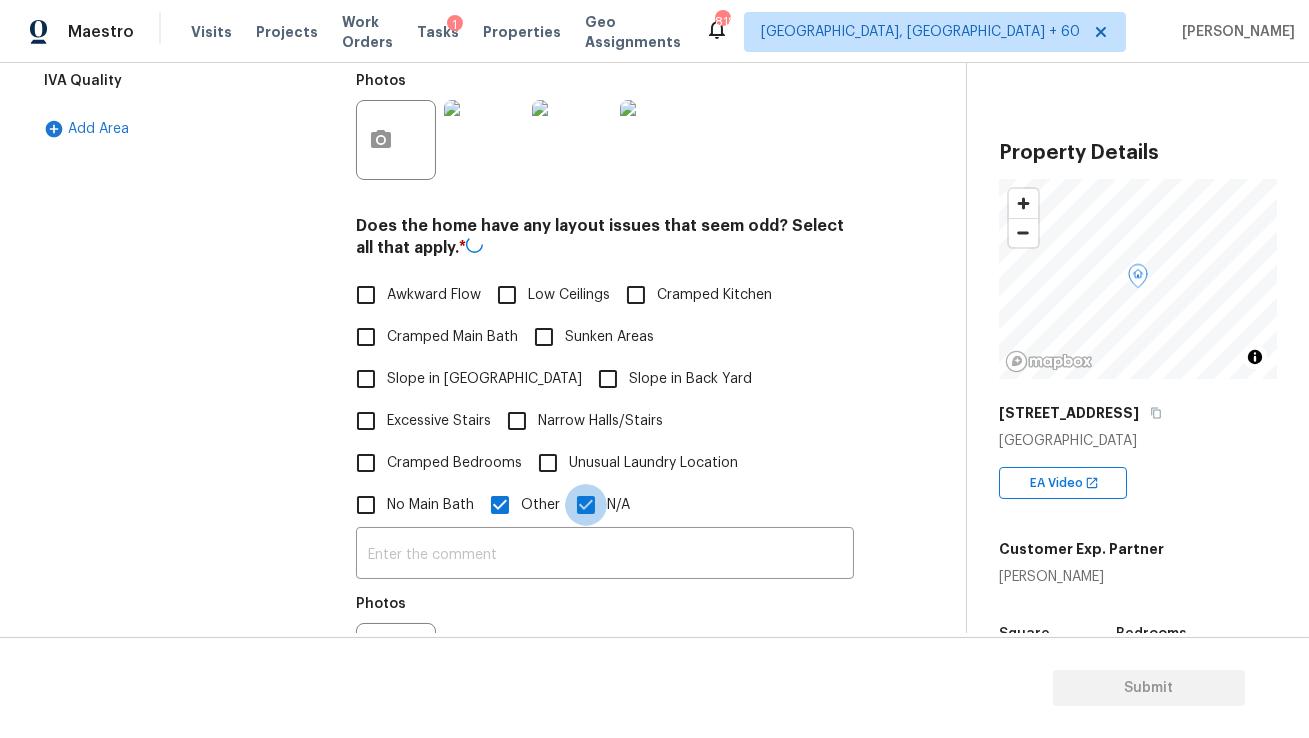 click on "N/A" at bounding box center [586, 505] 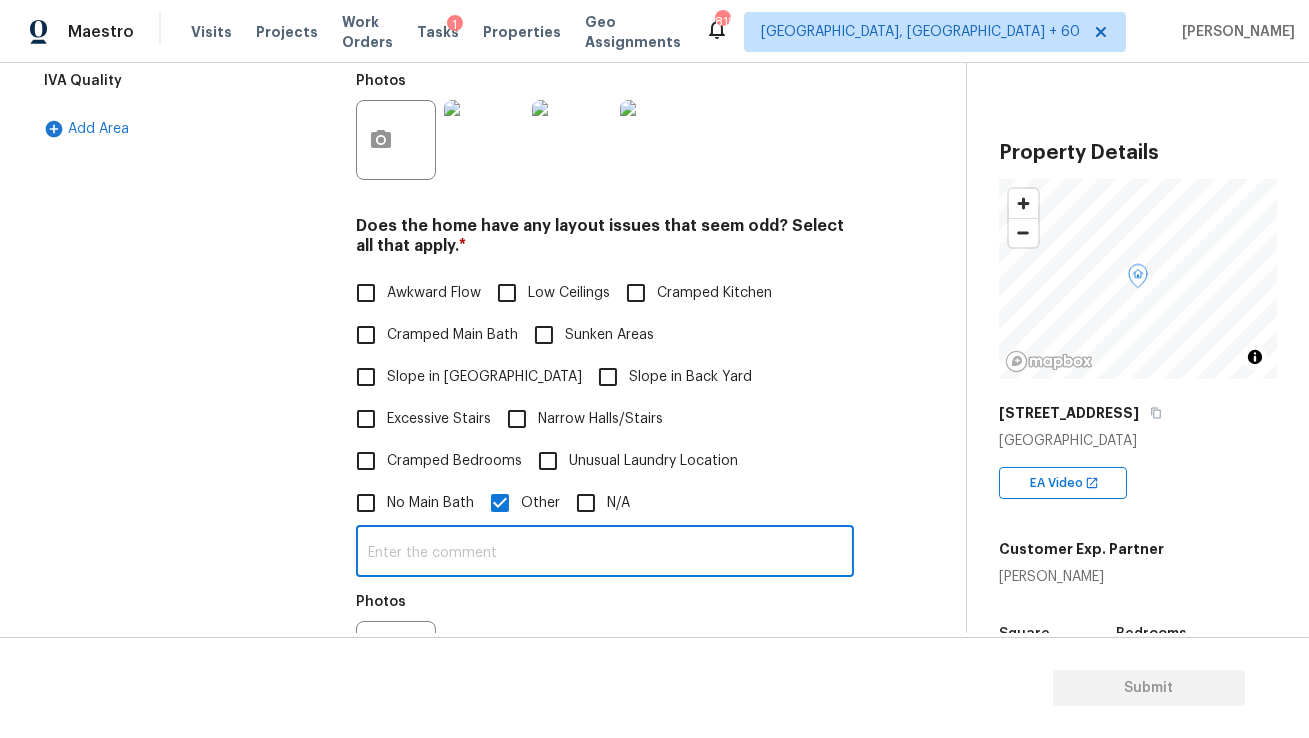 click at bounding box center (605, 553) 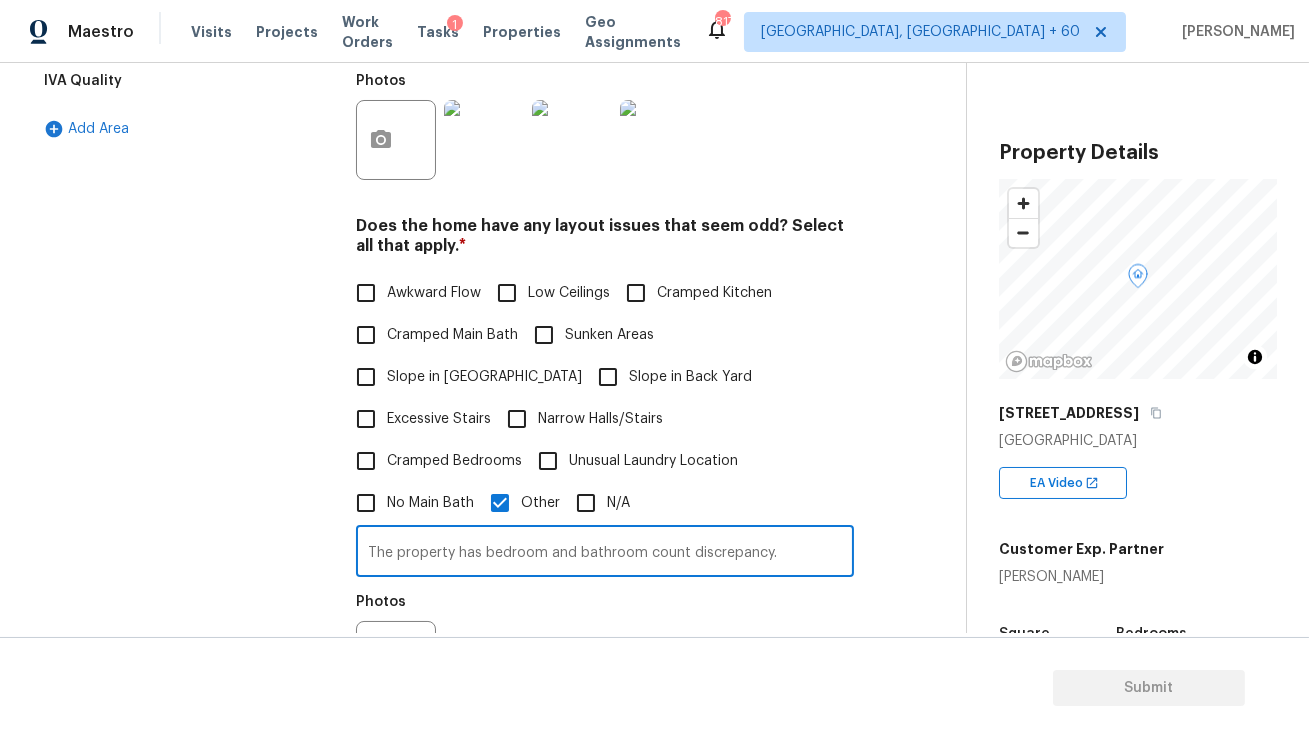 scroll, scrollTop: 880, scrollLeft: 0, axis: vertical 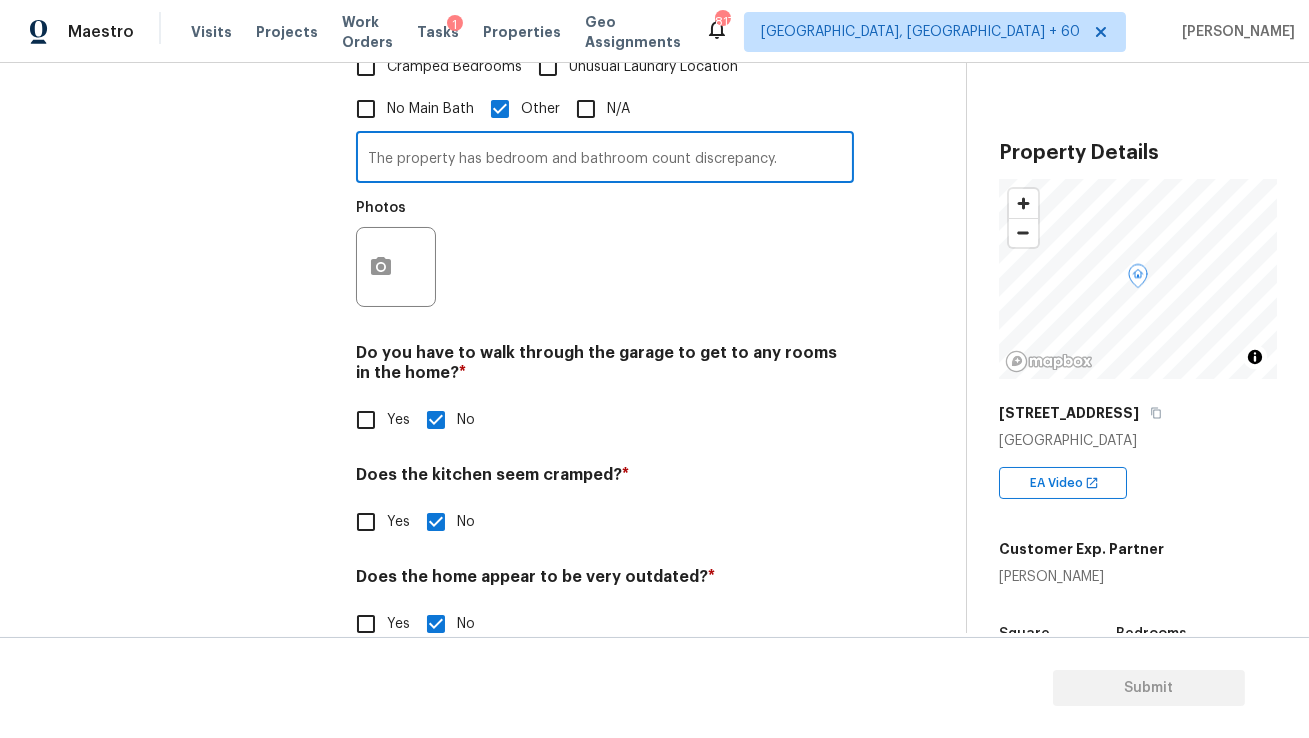 type on "The property has bedroom and bathroom count discrepancy." 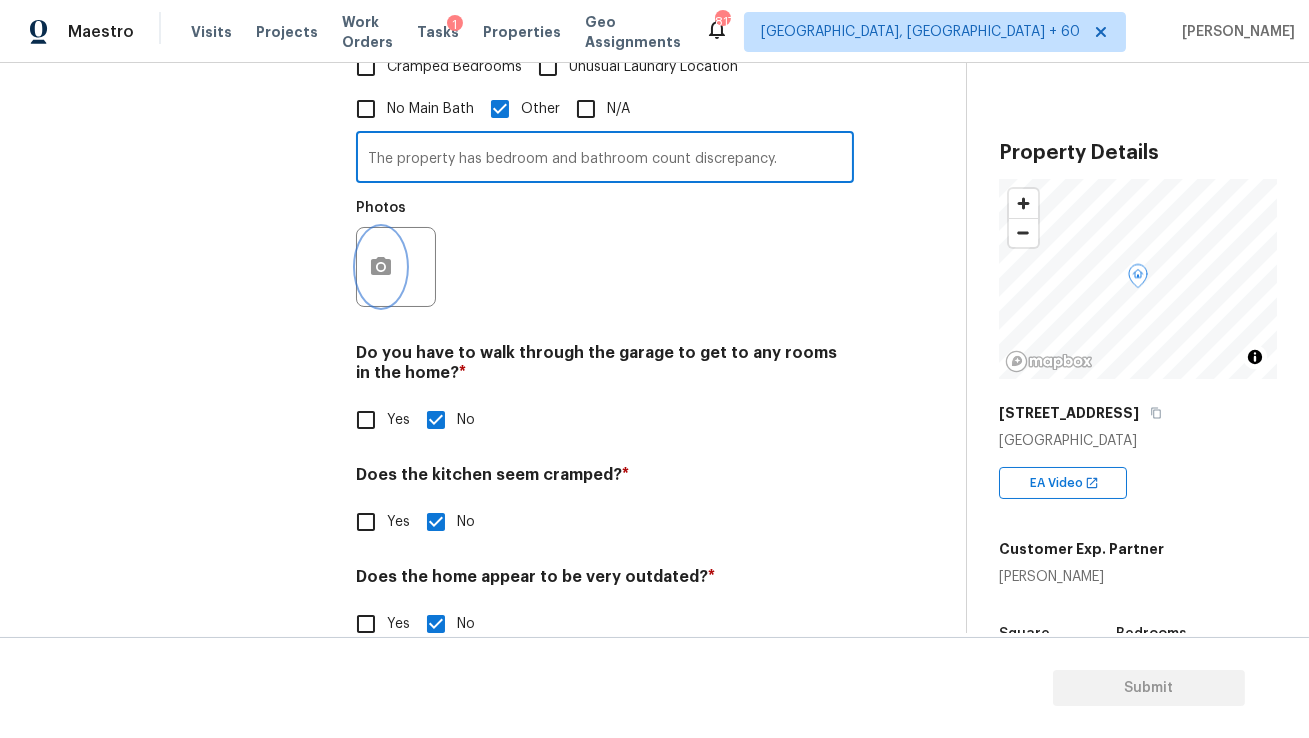 click 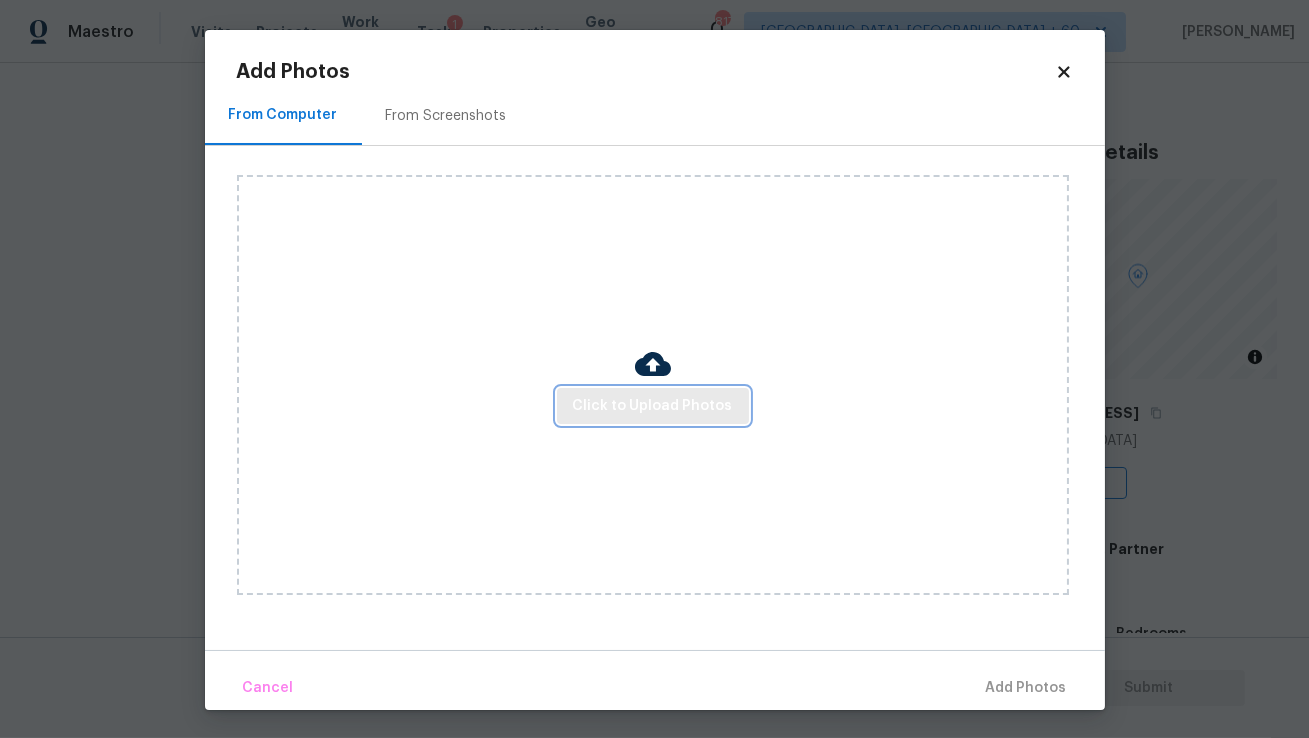 click on "Click to Upload Photos" at bounding box center (653, 406) 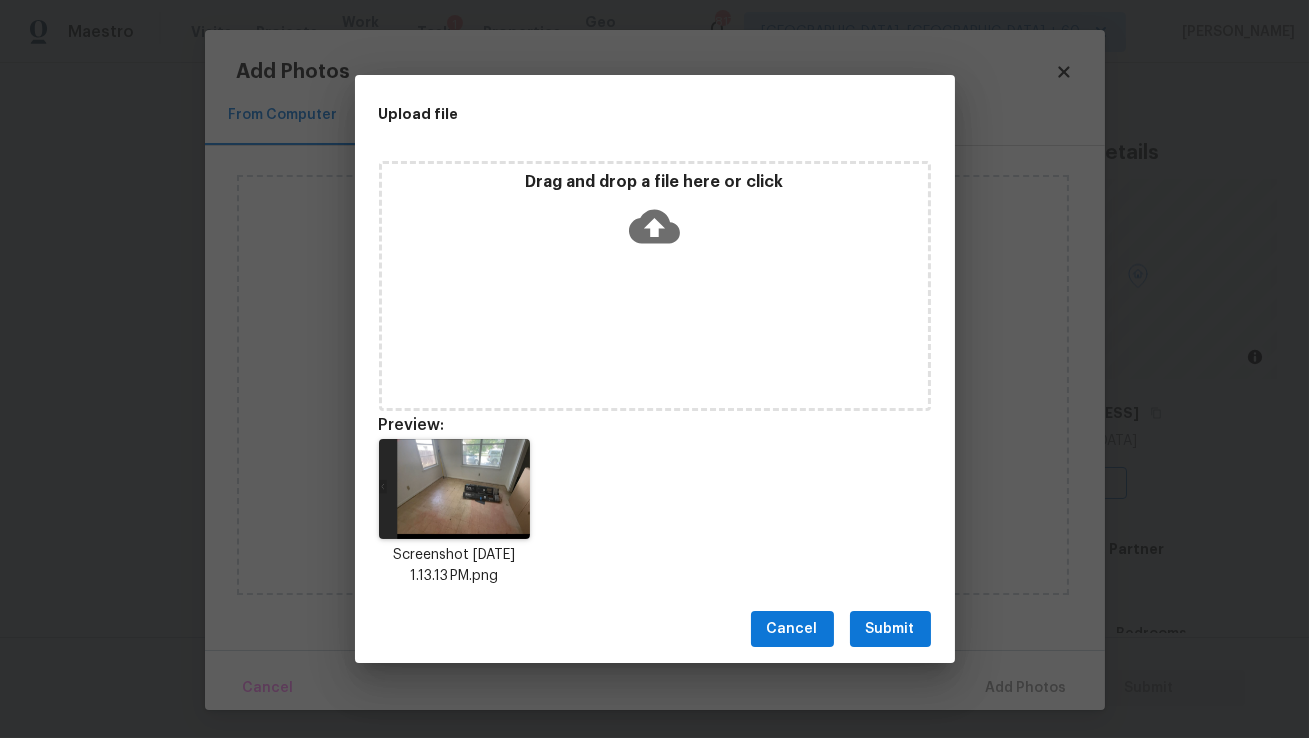 click on "Submit" at bounding box center (890, 629) 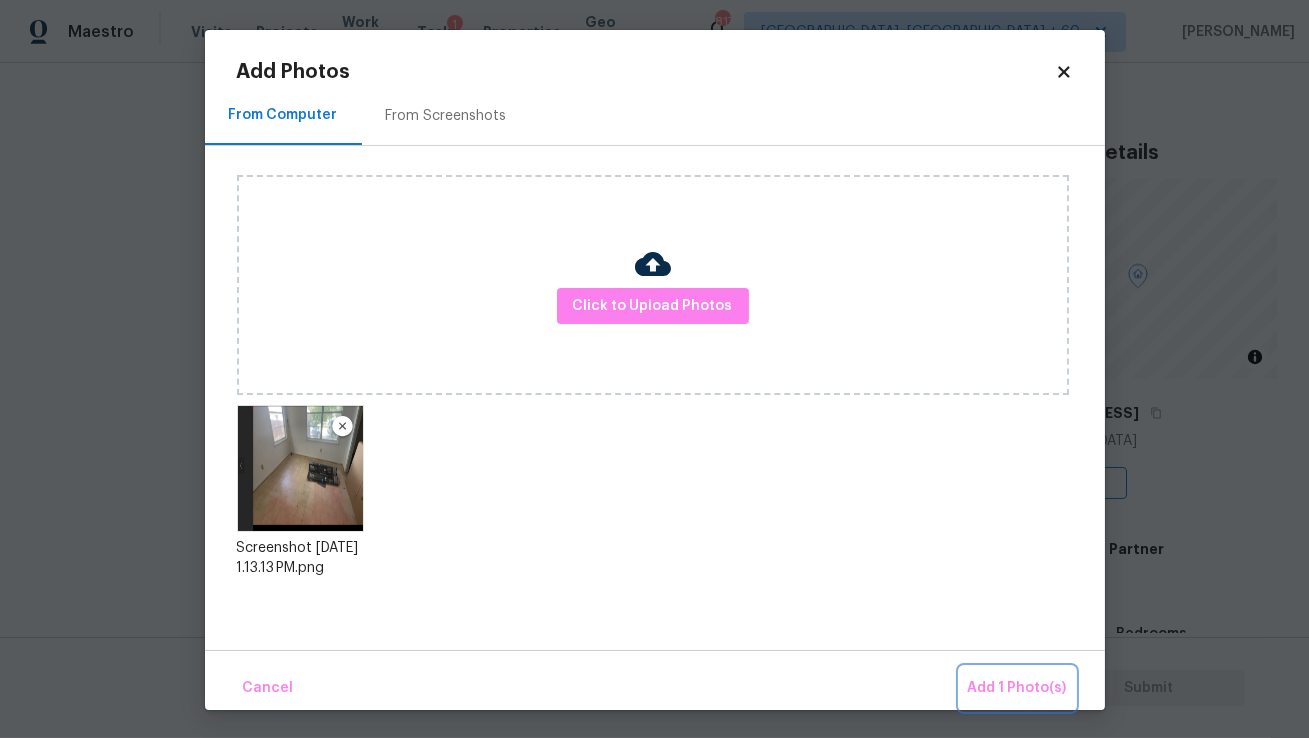click on "Add 1 Photo(s)" at bounding box center [1017, 688] 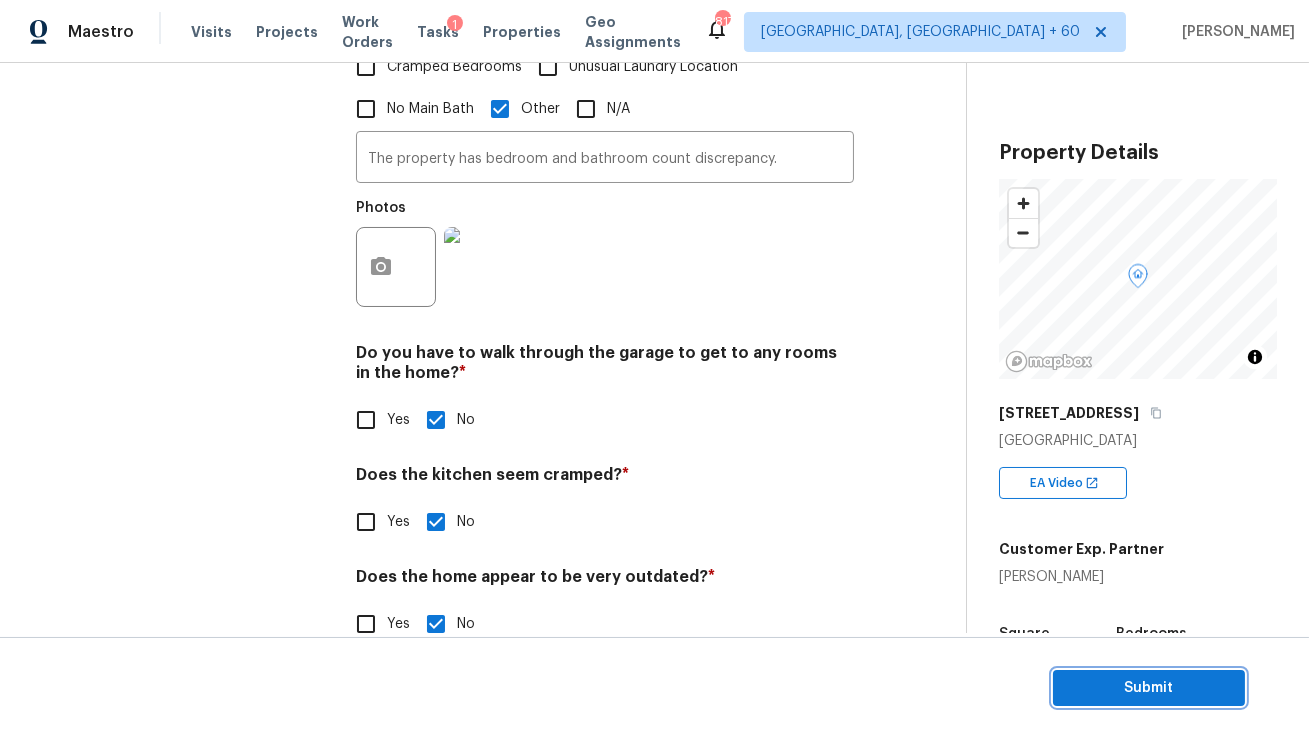 click on "Submit" at bounding box center [1149, 688] 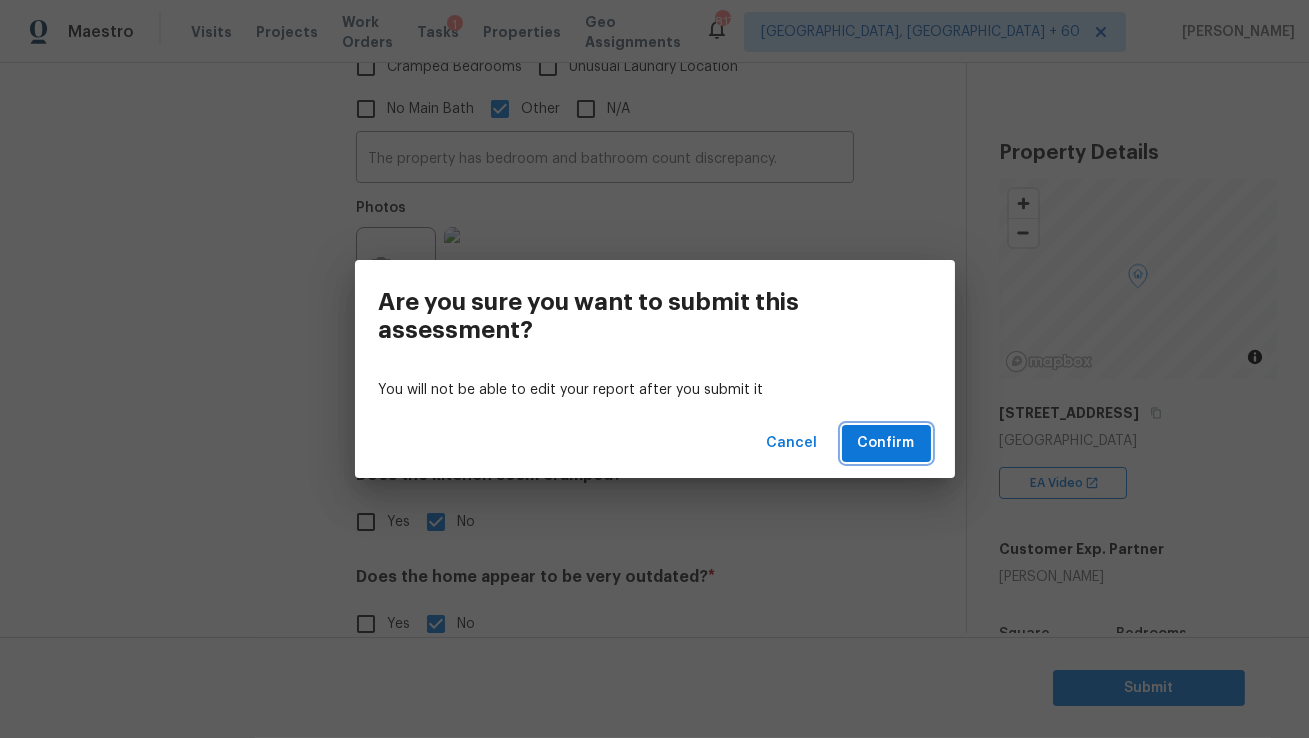 click on "Confirm" at bounding box center (886, 443) 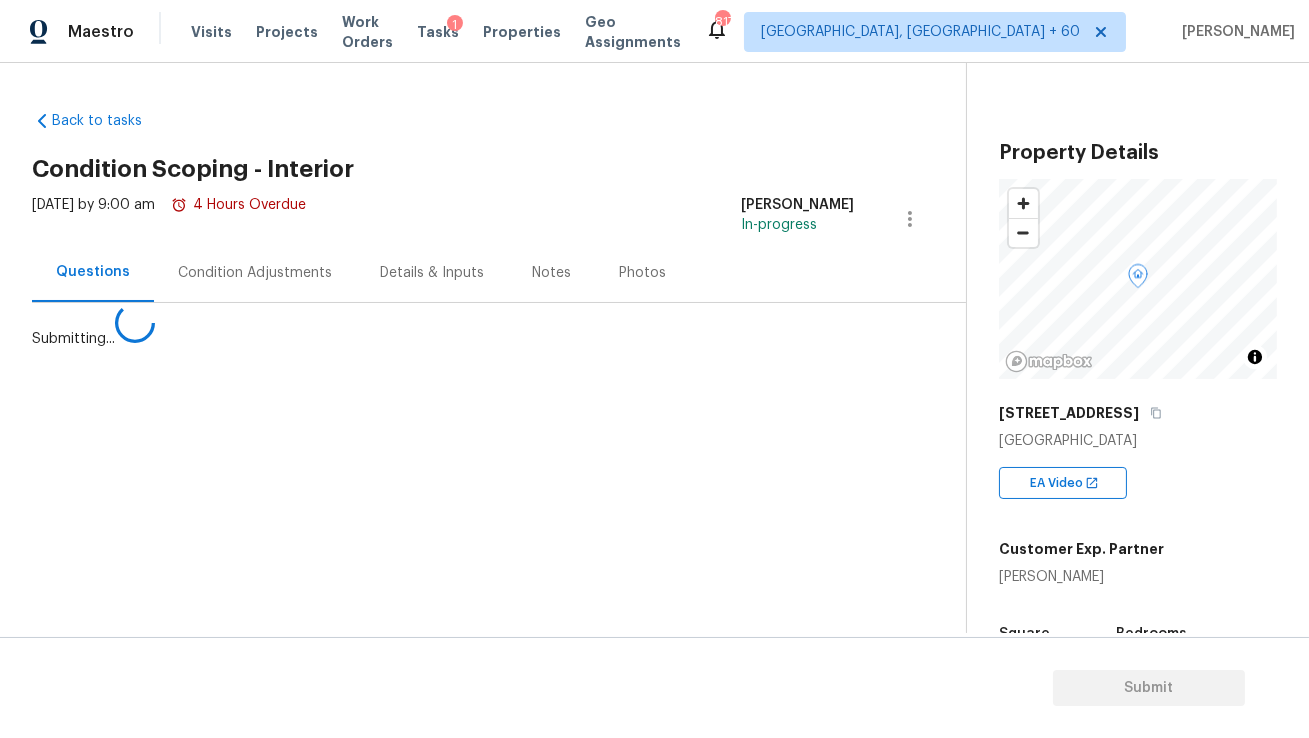 scroll, scrollTop: 0, scrollLeft: 0, axis: both 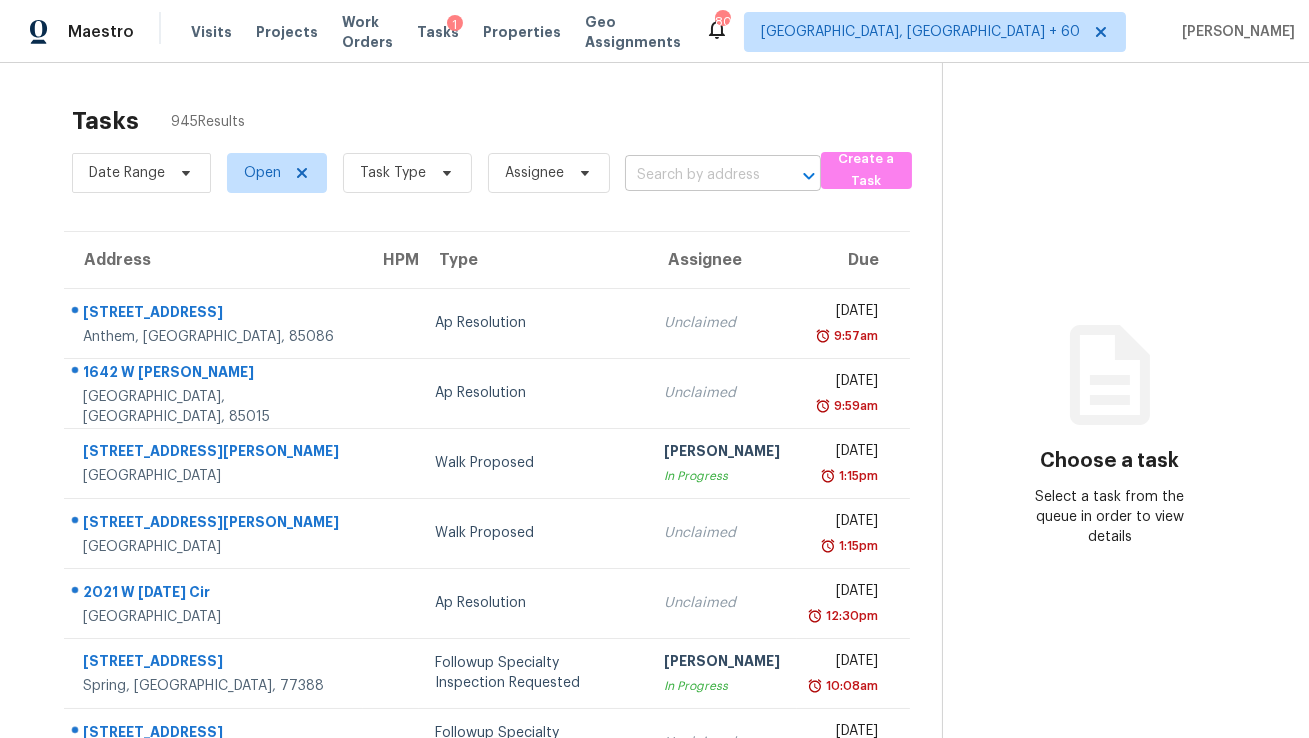 click at bounding box center (695, 175) 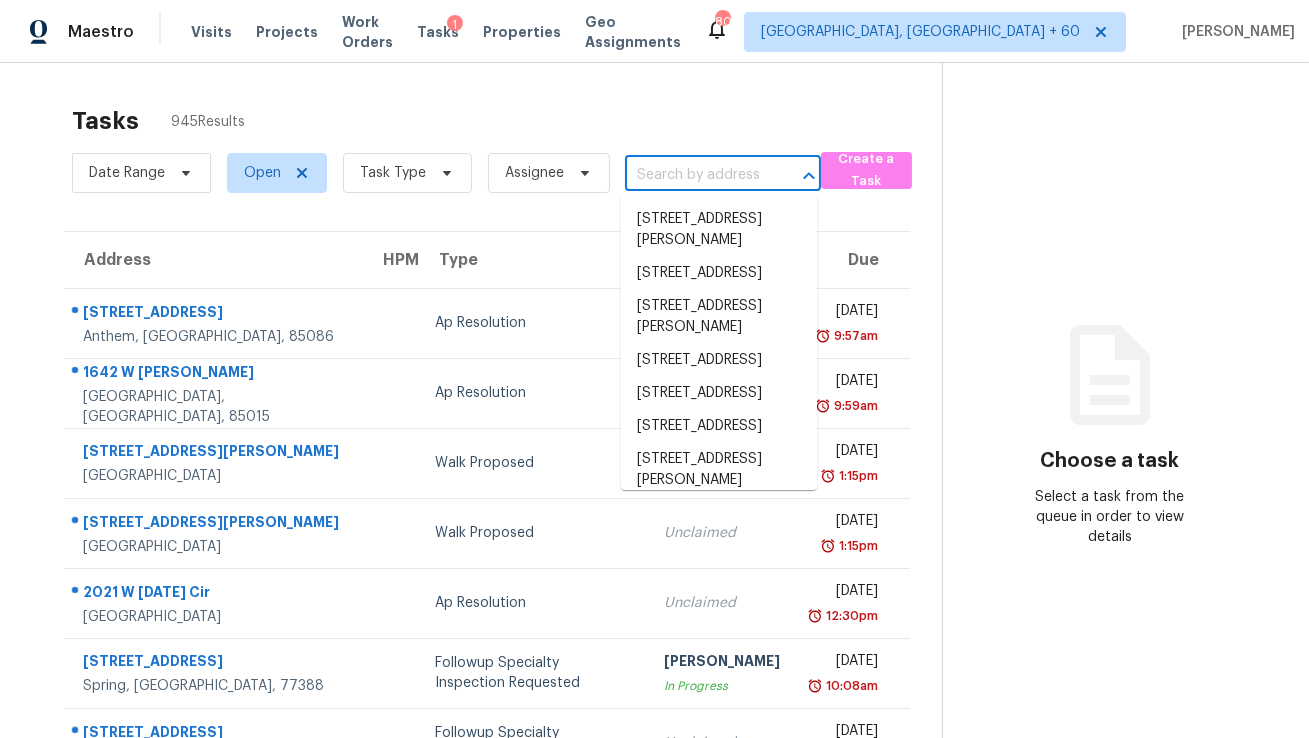 paste on "[STREET_ADDRESS]" 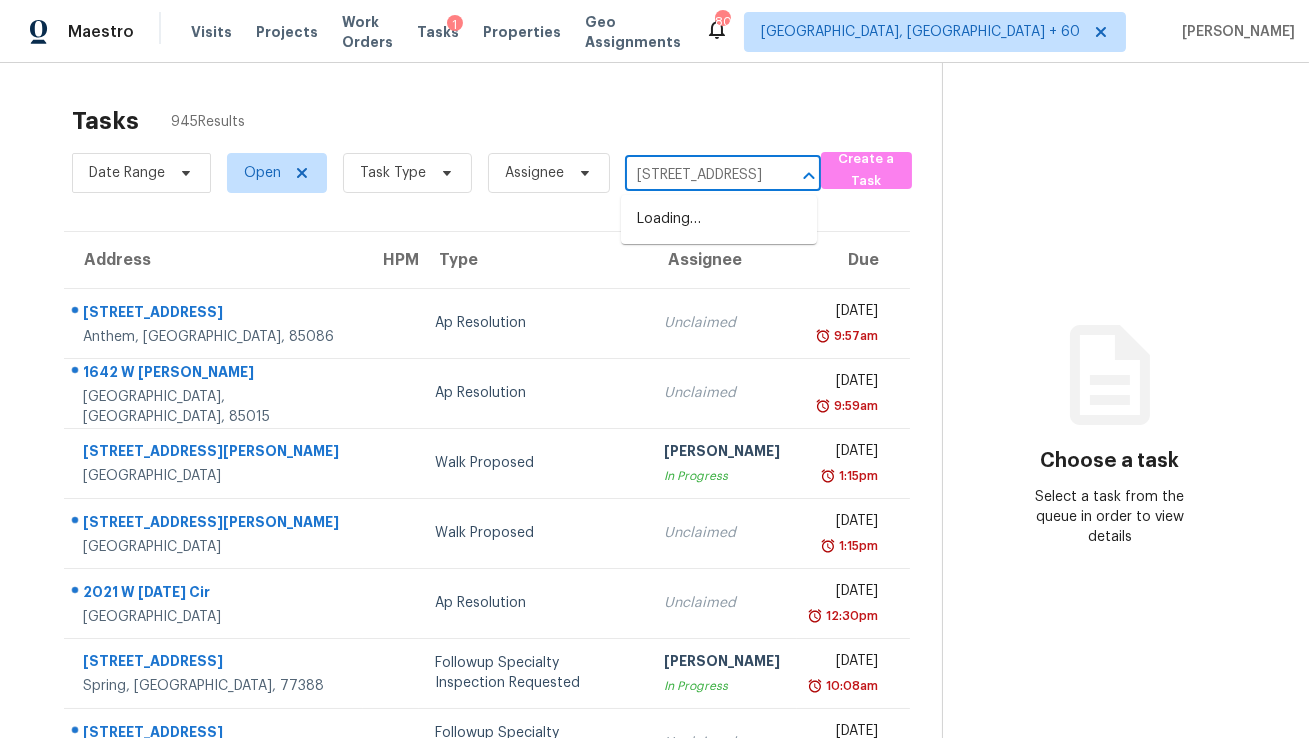scroll, scrollTop: 0, scrollLeft: 185, axis: horizontal 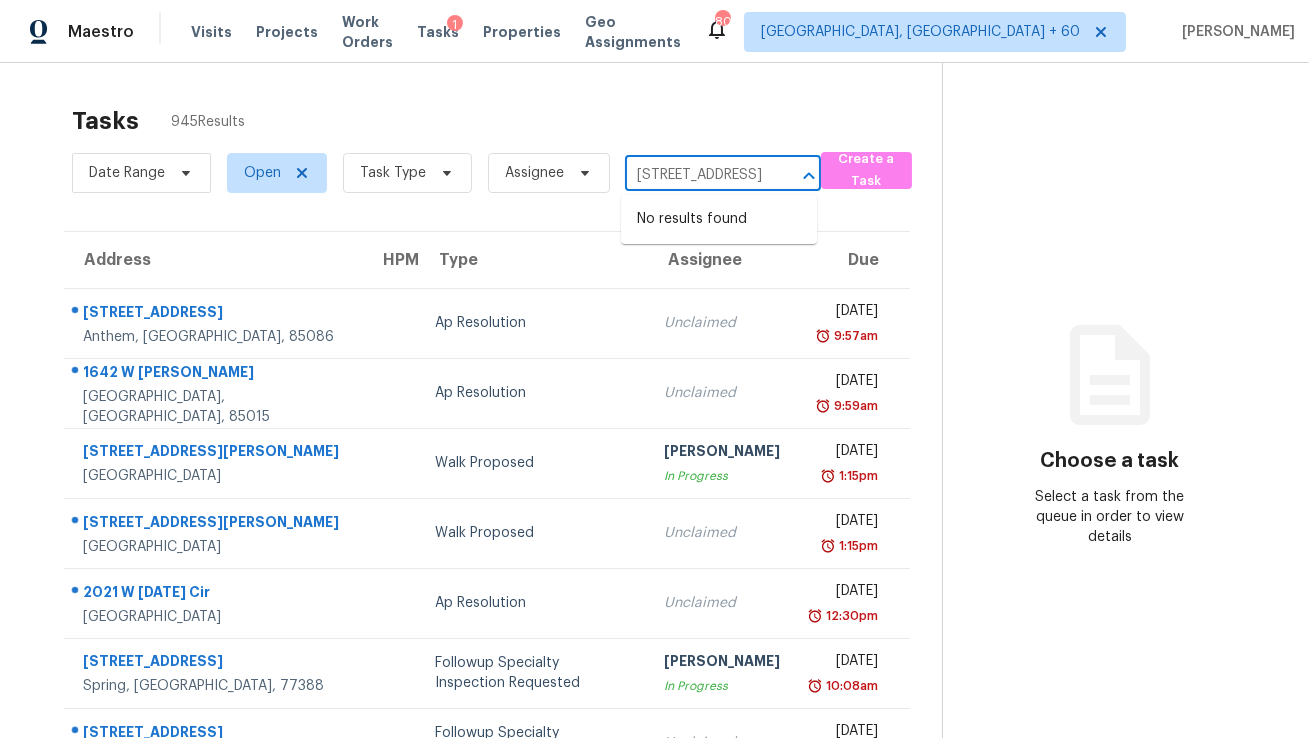 type on "[STREET_ADDRESS]" 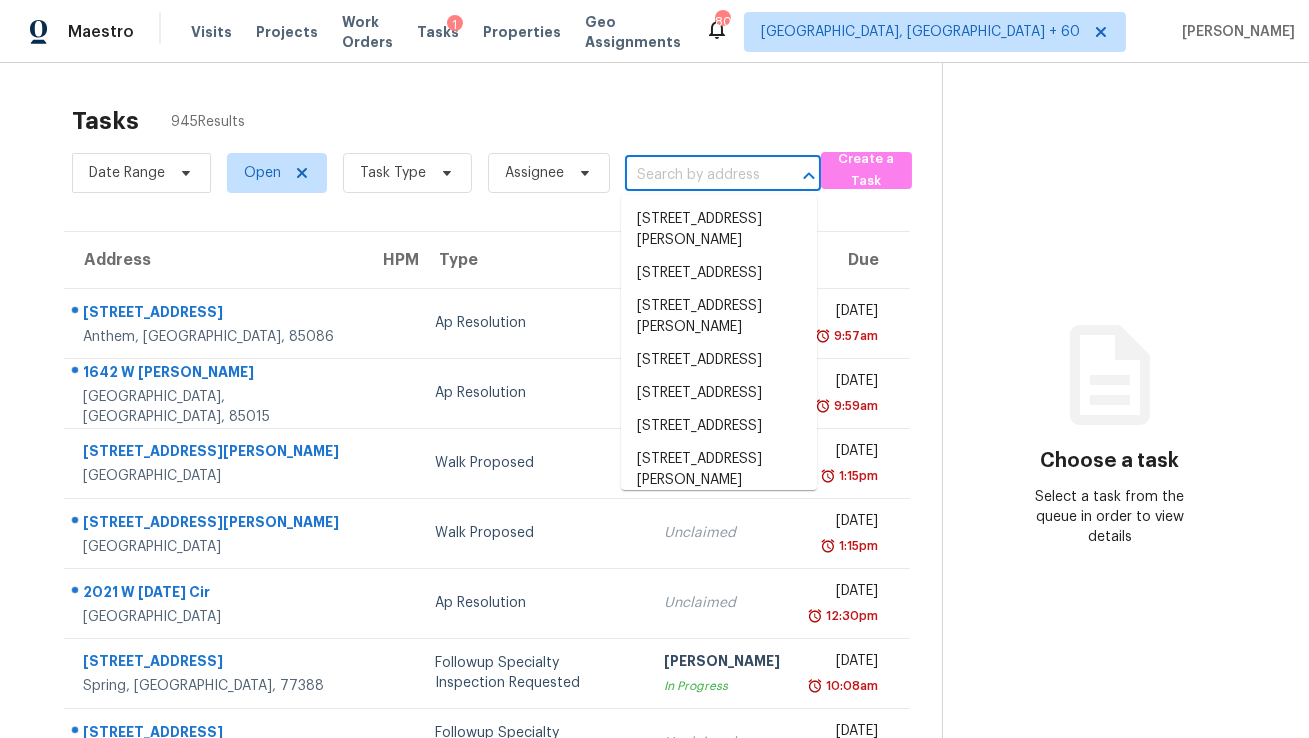 scroll, scrollTop: 0, scrollLeft: 0, axis: both 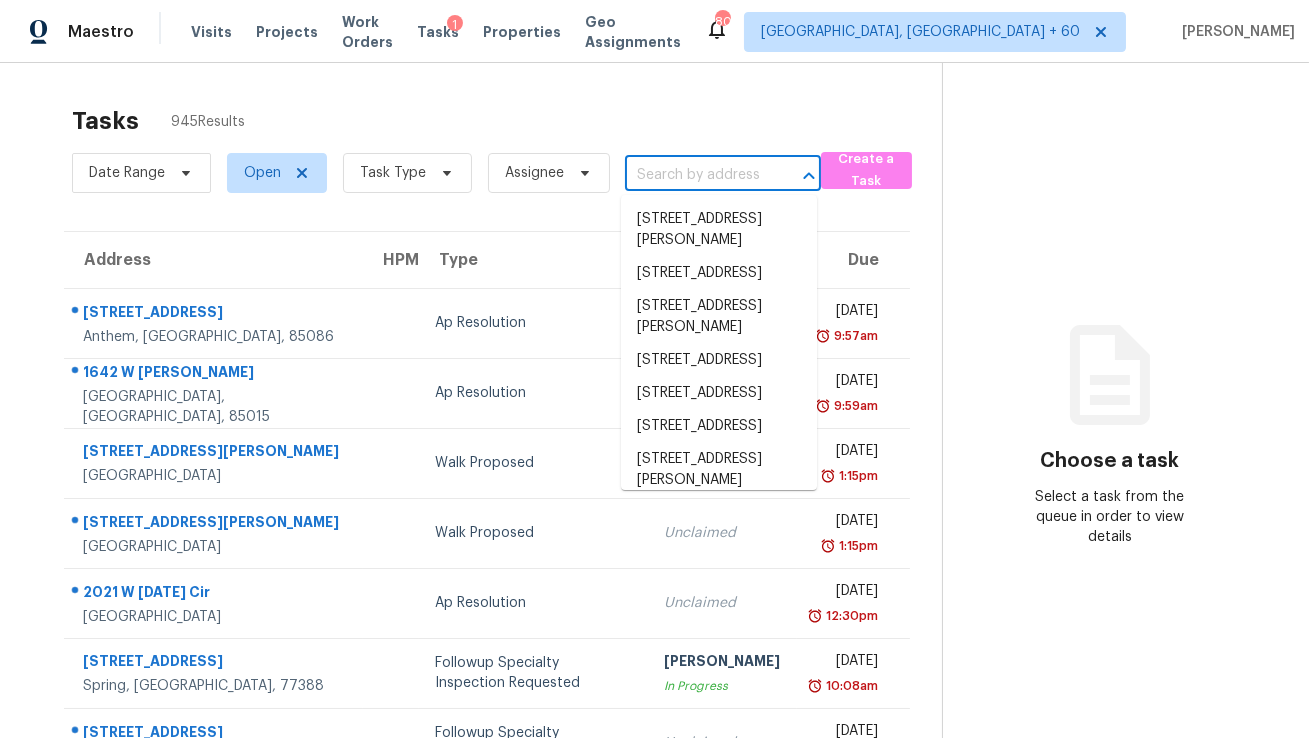 paste on "[STREET_ADDRESS][PERSON_NAME]" 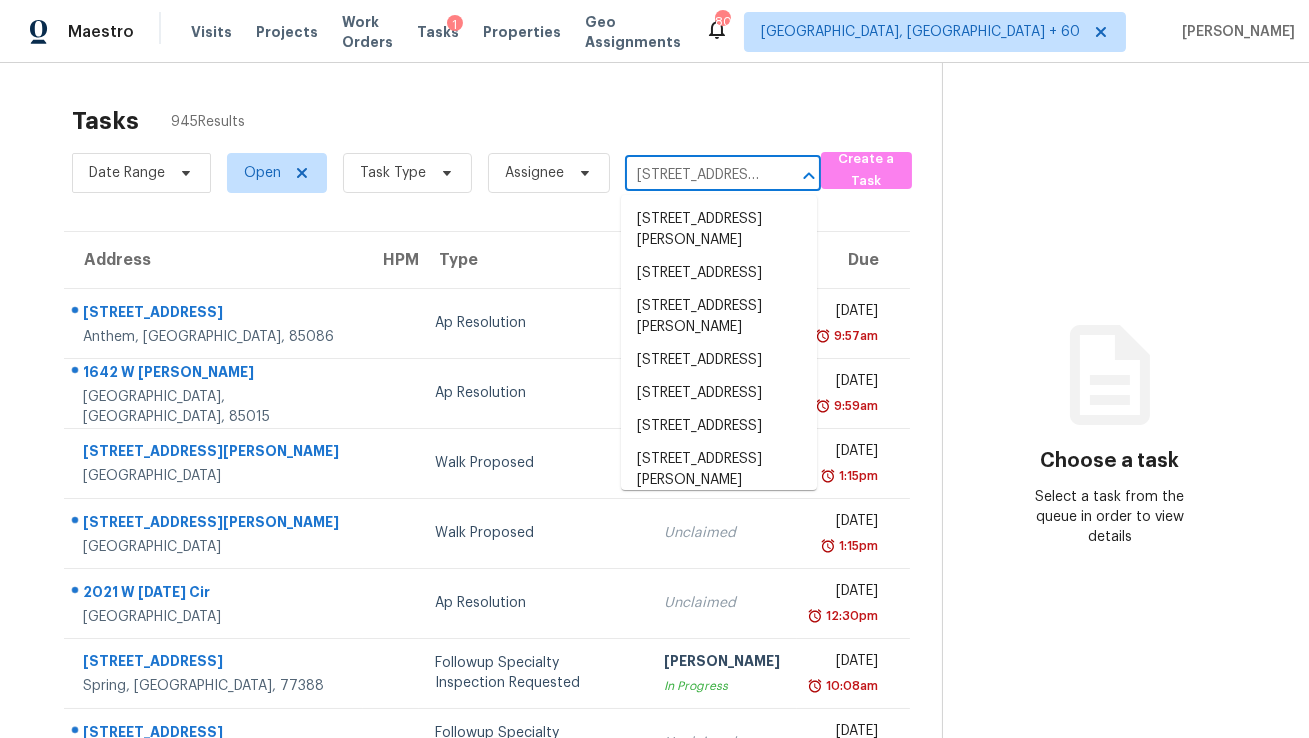 scroll, scrollTop: 0, scrollLeft: 75, axis: horizontal 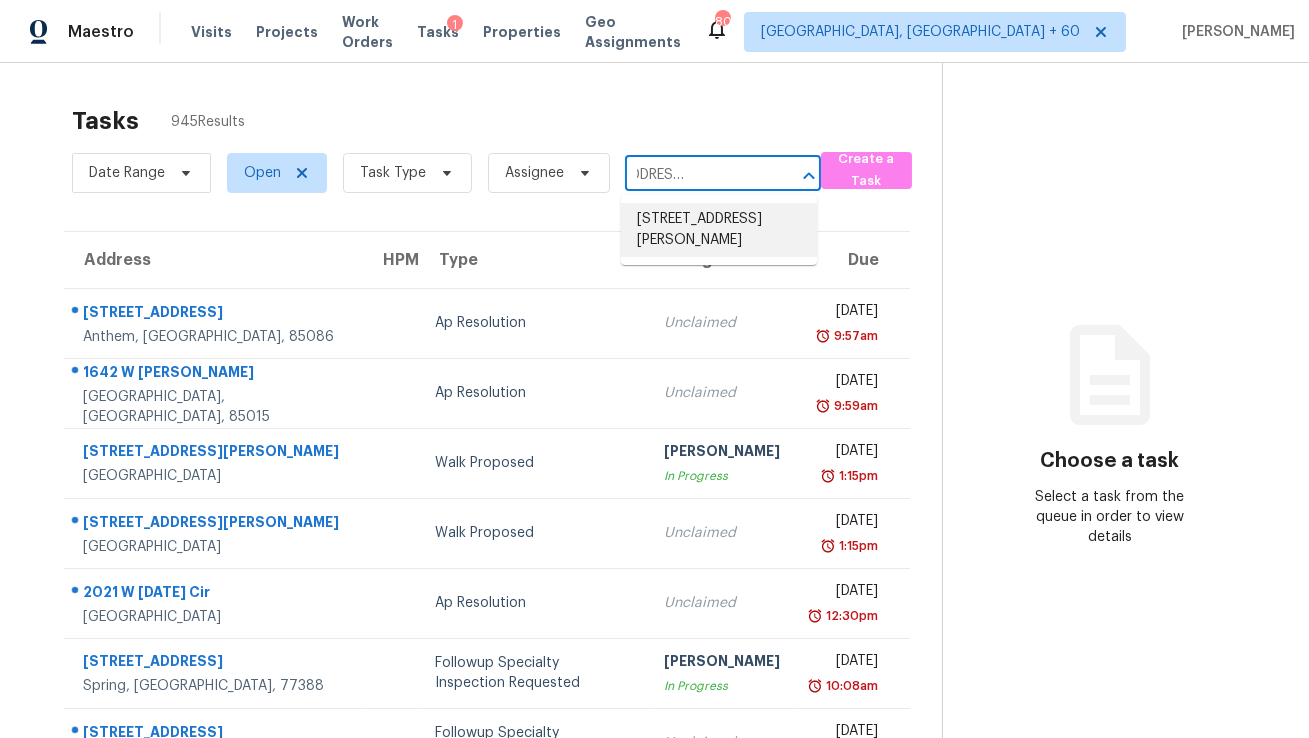 click on "[STREET_ADDRESS][PERSON_NAME]" at bounding box center [719, 230] 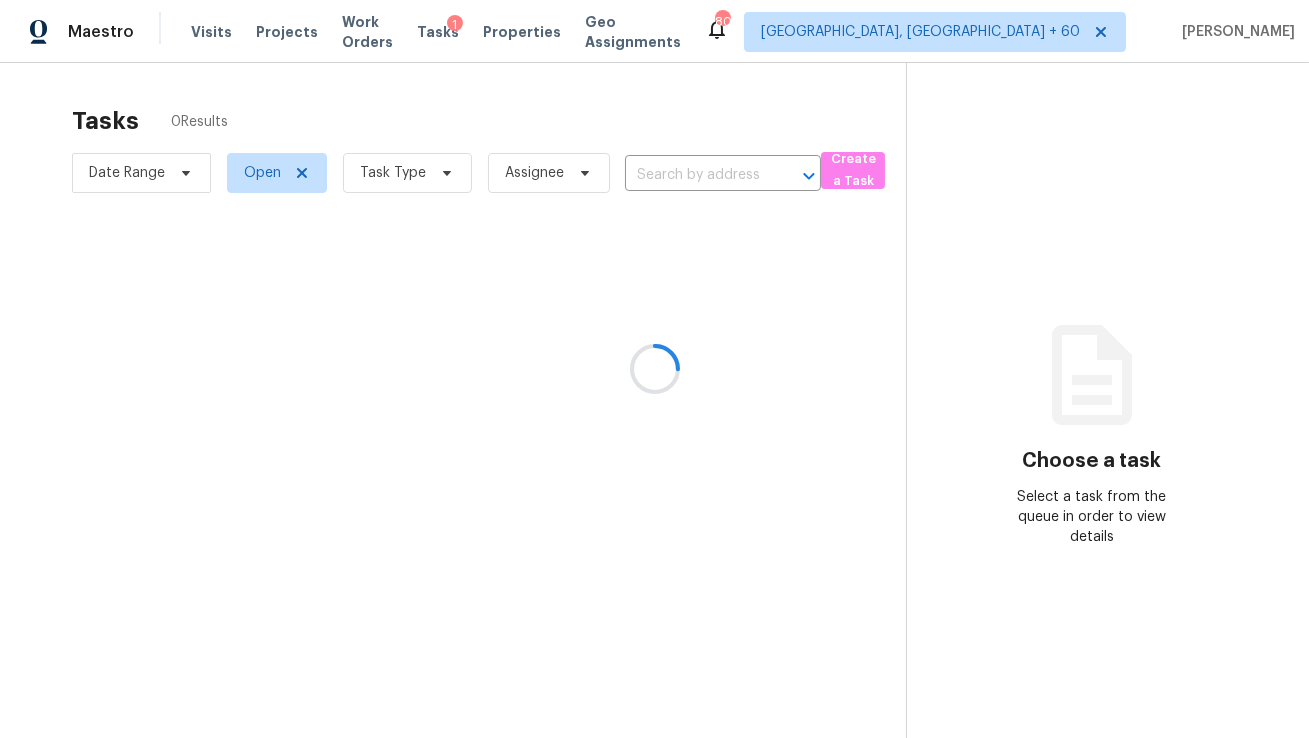 type on "[STREET_ADDRESS][PERSON_NAME]" 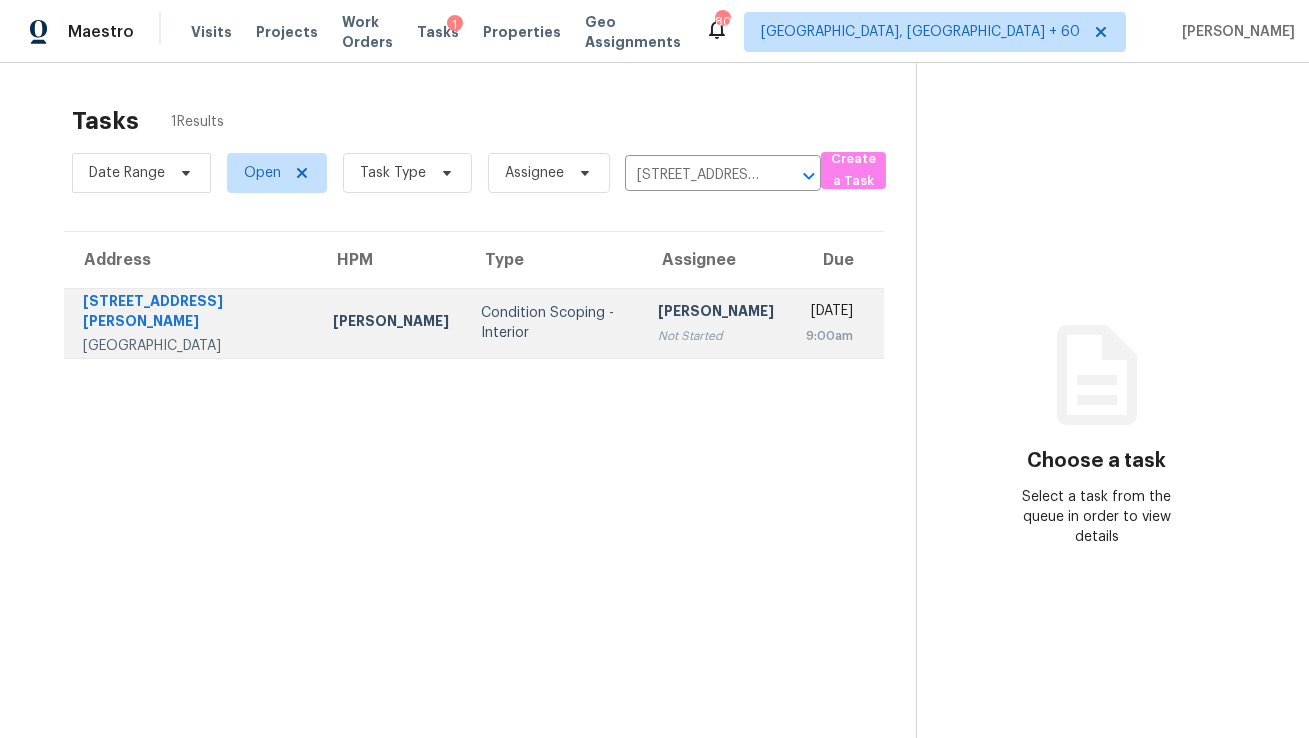 click on "[PERSON_NAME]" at bounding box center [716, 313] 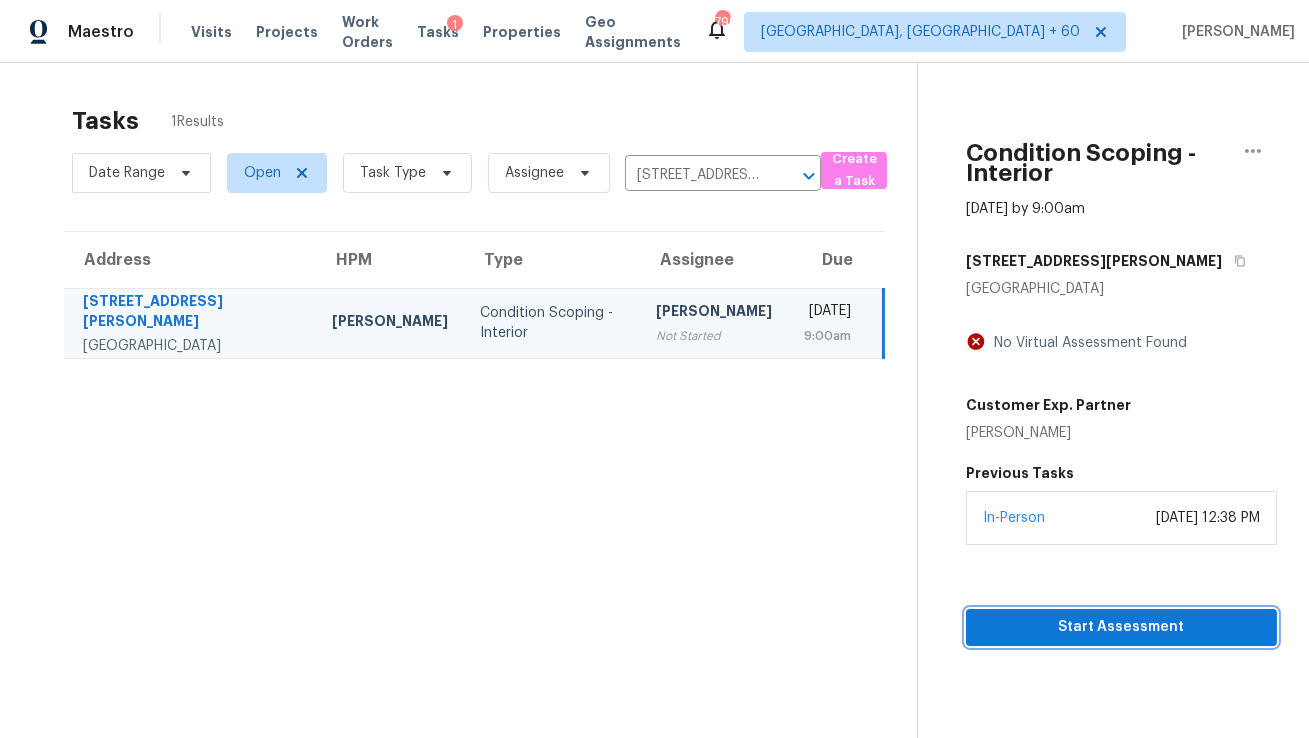 click on "Start Assessment" at bounding box center [1121, 627] 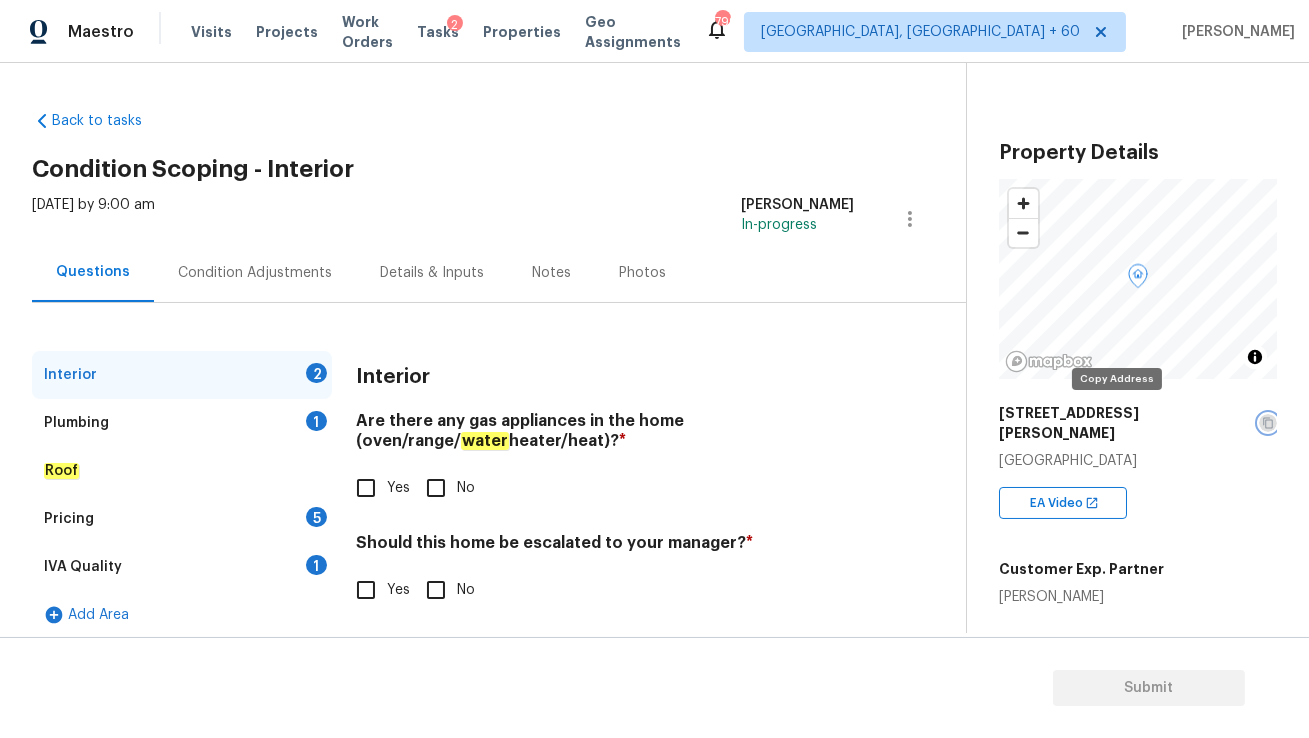 click 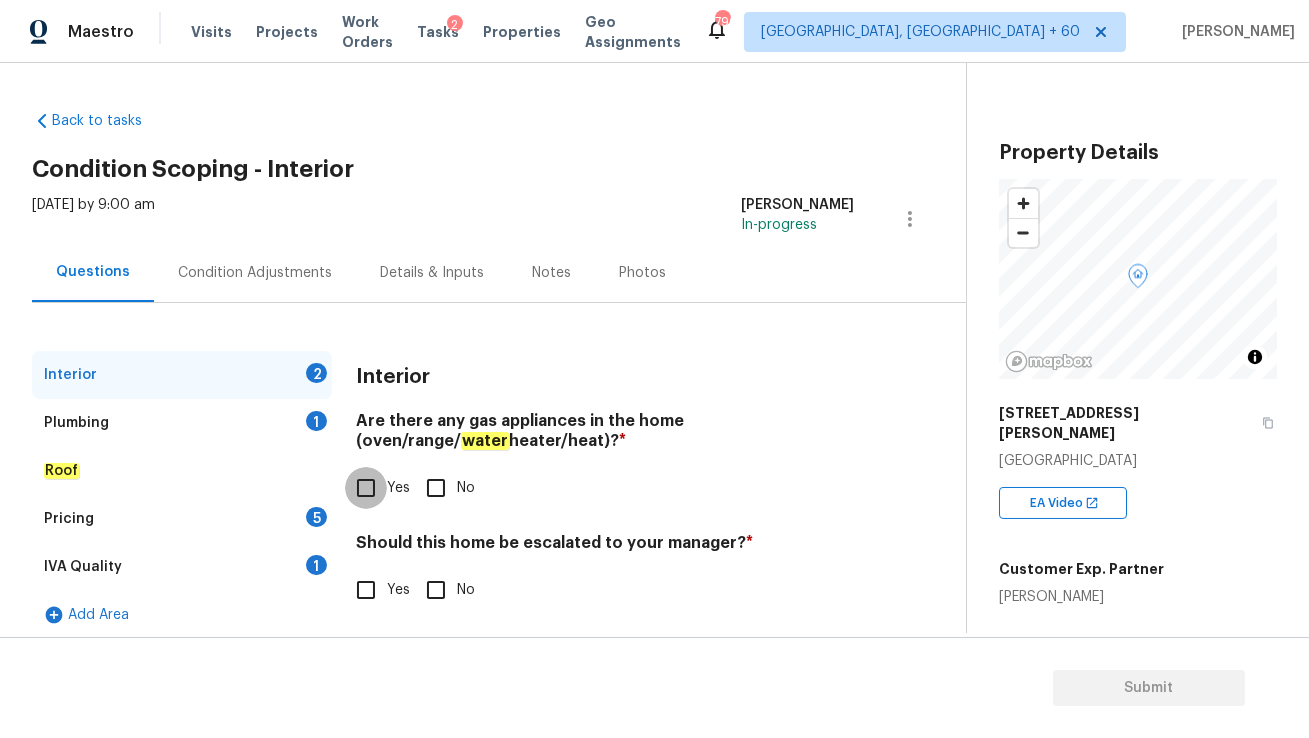 click on "Yes" at bounding box center [366, 488] 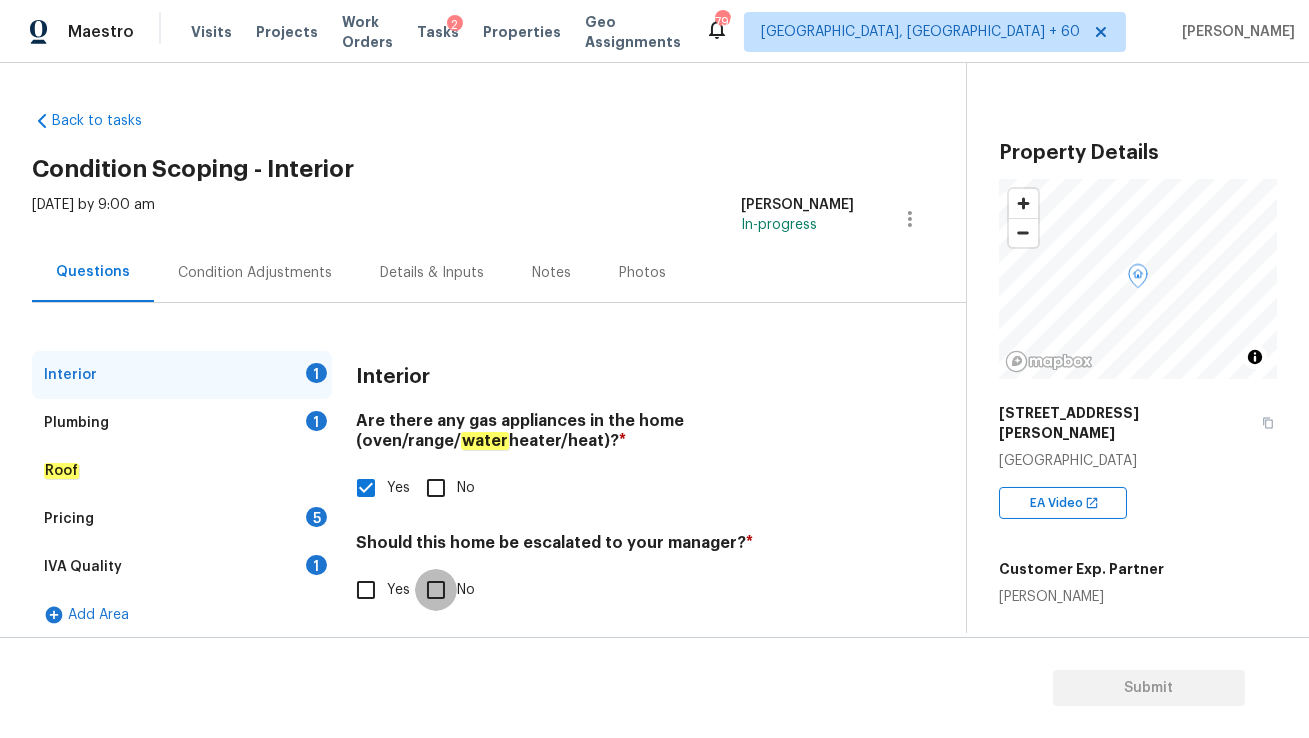 click on "No" at bounding box center [436, 590] 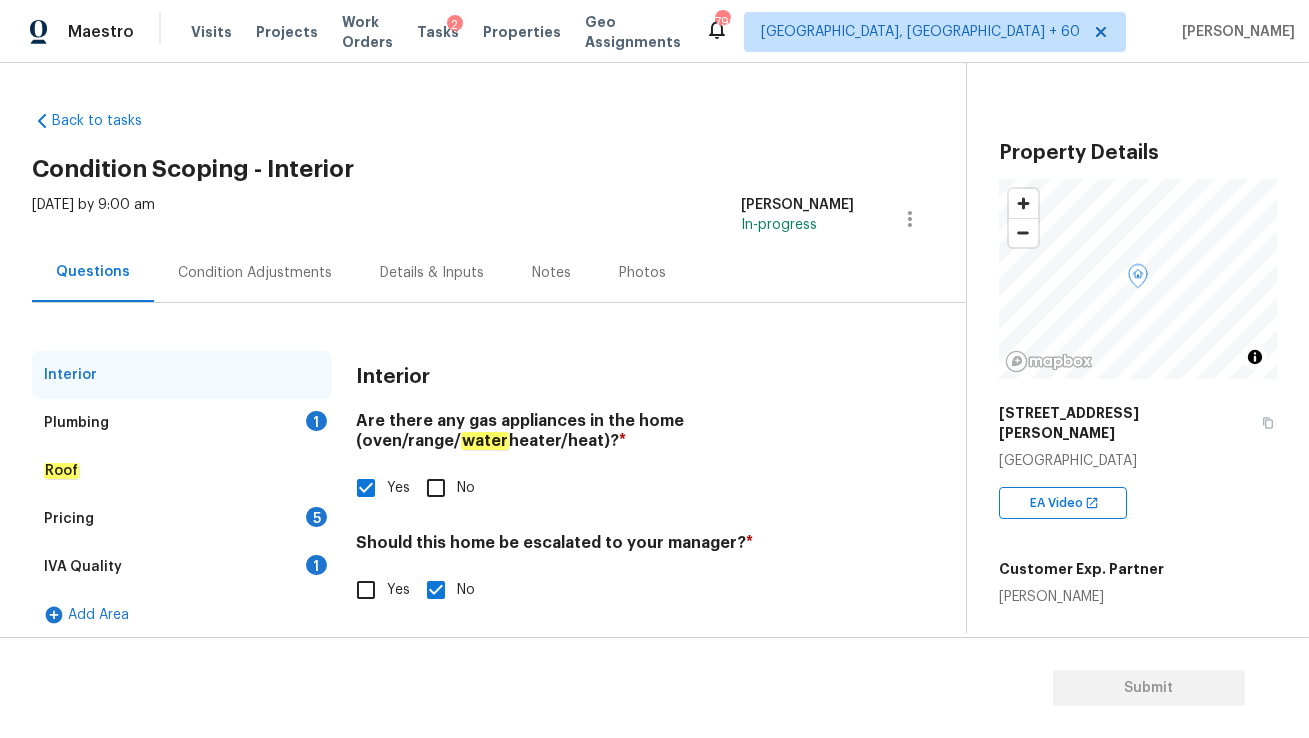 click on "Plumbing 1" at bounding box center (182, 423) 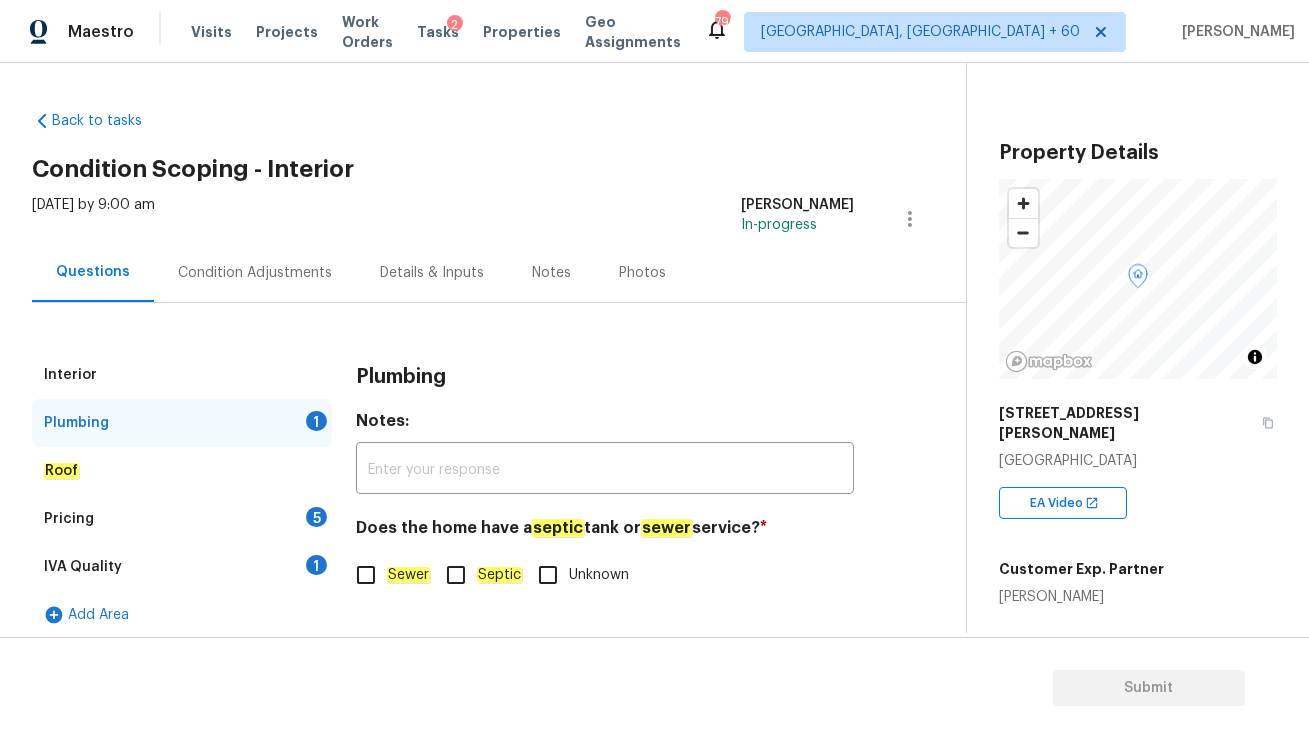 scroll, scrollTop: 11, scrollLeft: 0, axis: vertical 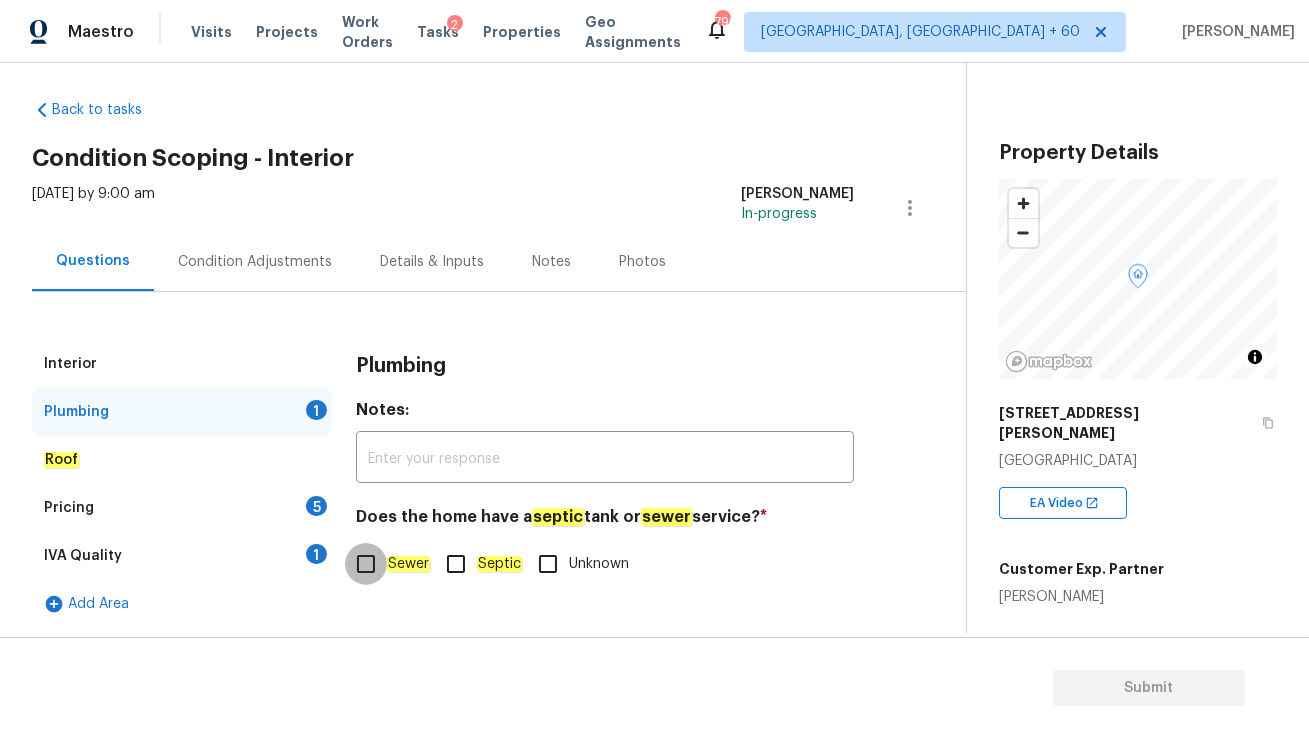 click on "Sewer" at bounding box center (366, 564) 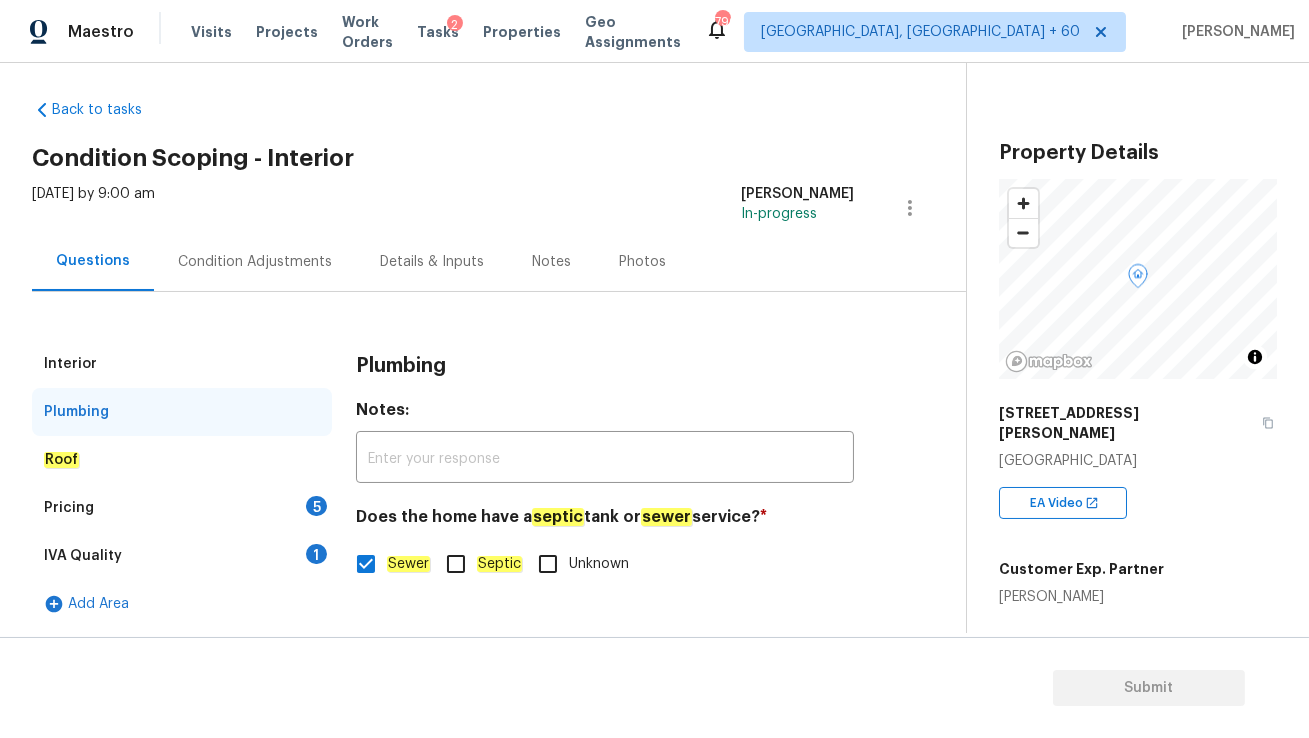 click on "Pricing 5" at bounding box center [182, 508] 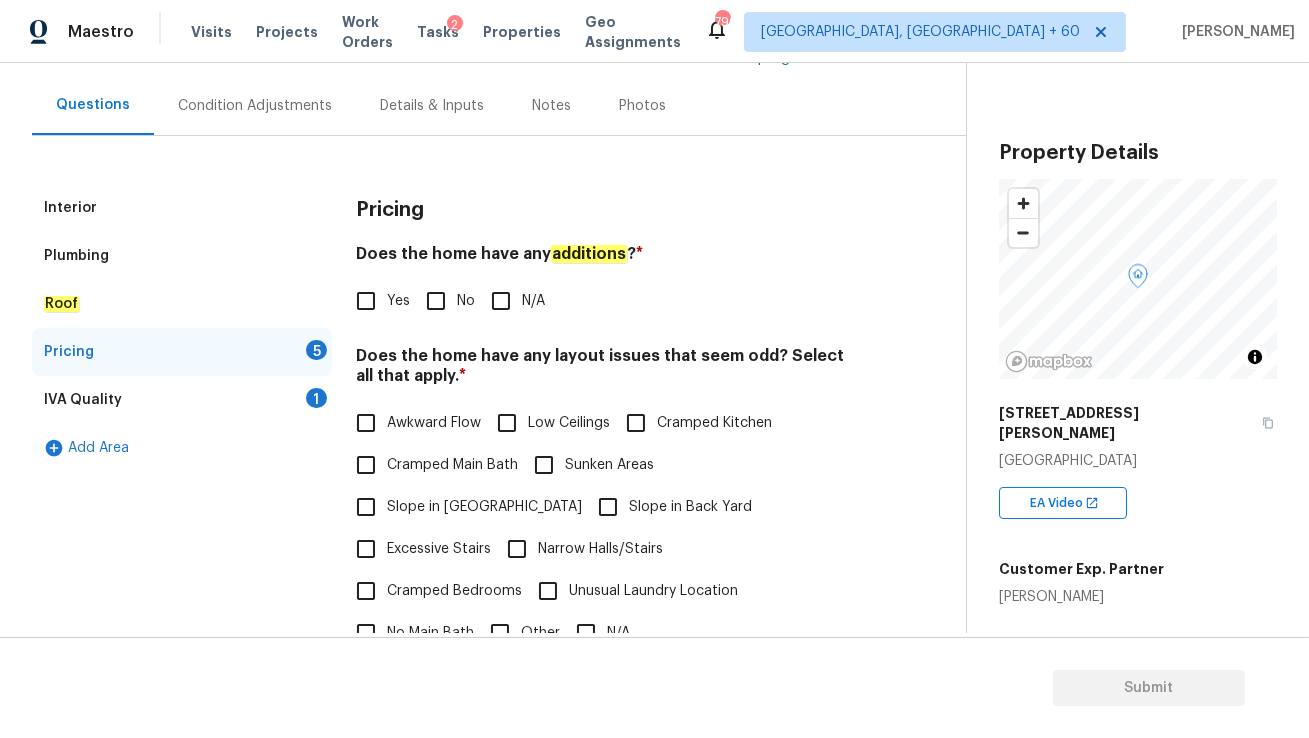 scroll, scrollTop: 170, scrollLeft: 0, axis: vertical 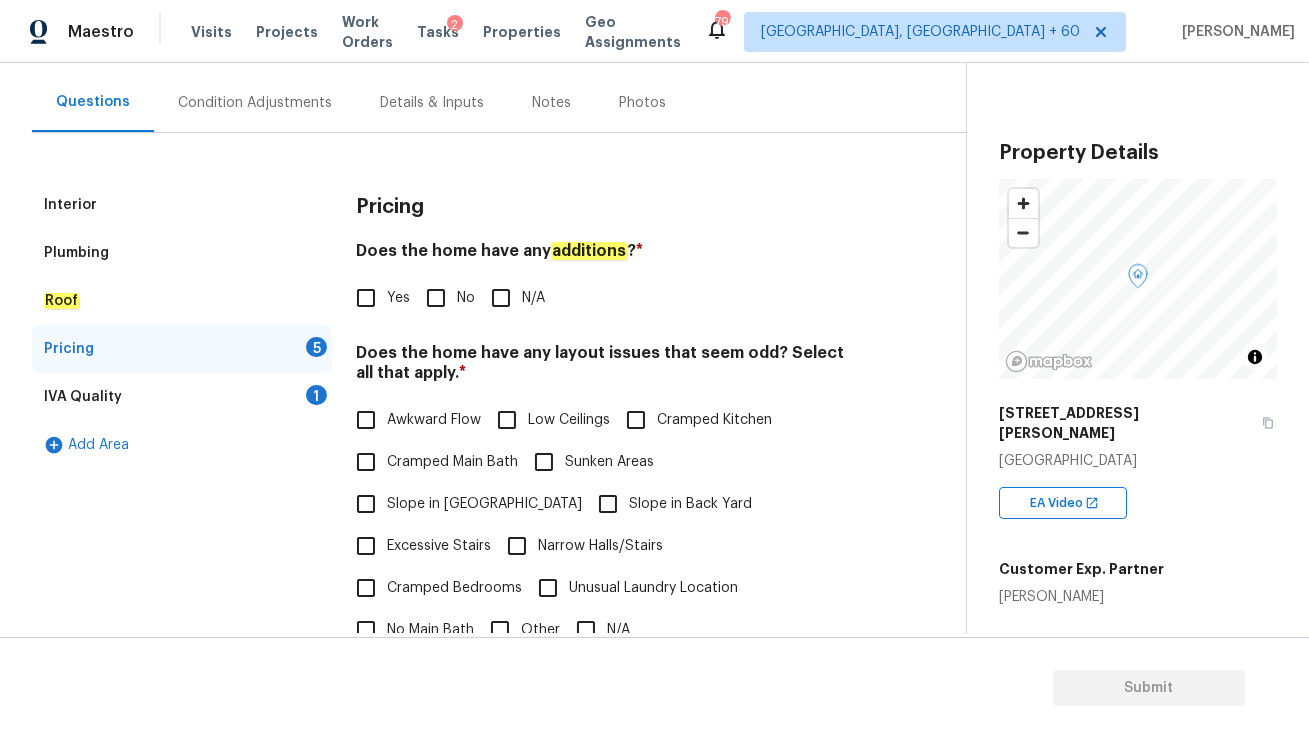 click on "No" at bounding box center [436, 298] 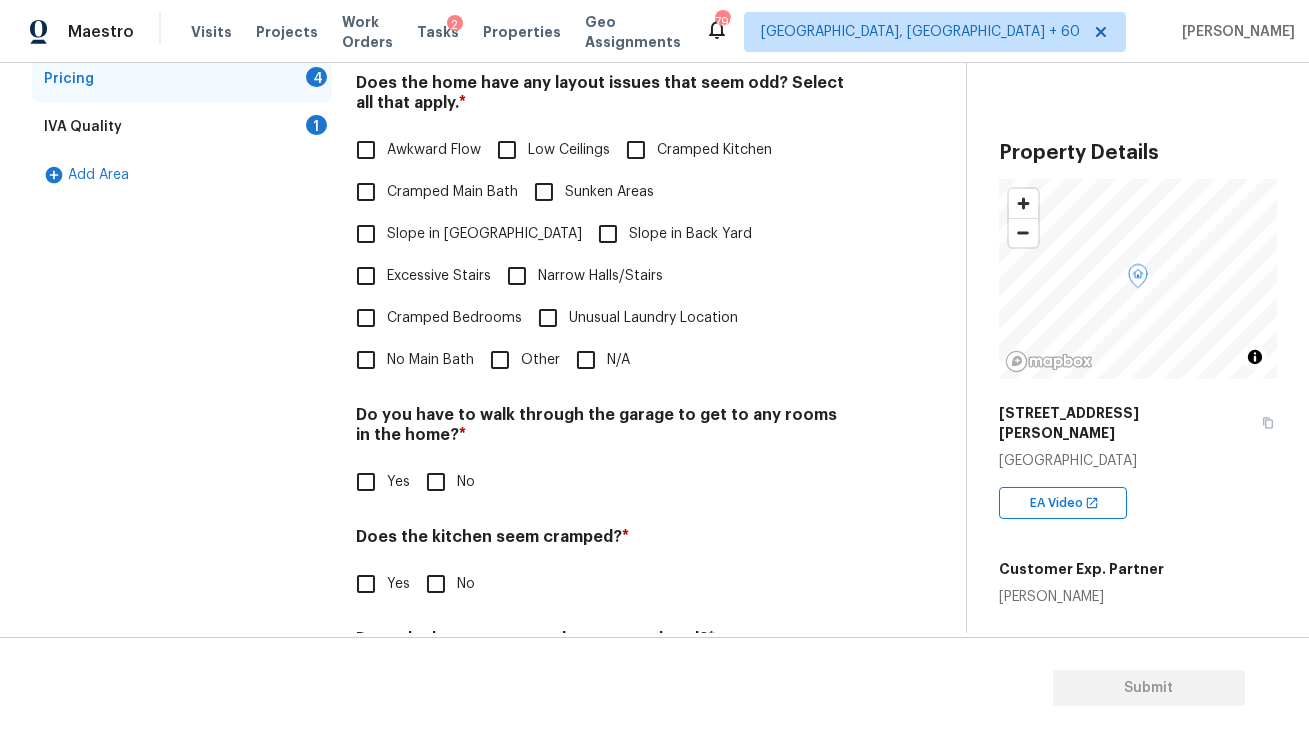 scroll, scrollTop: 496, scrollLeft: 0, axis: vertical 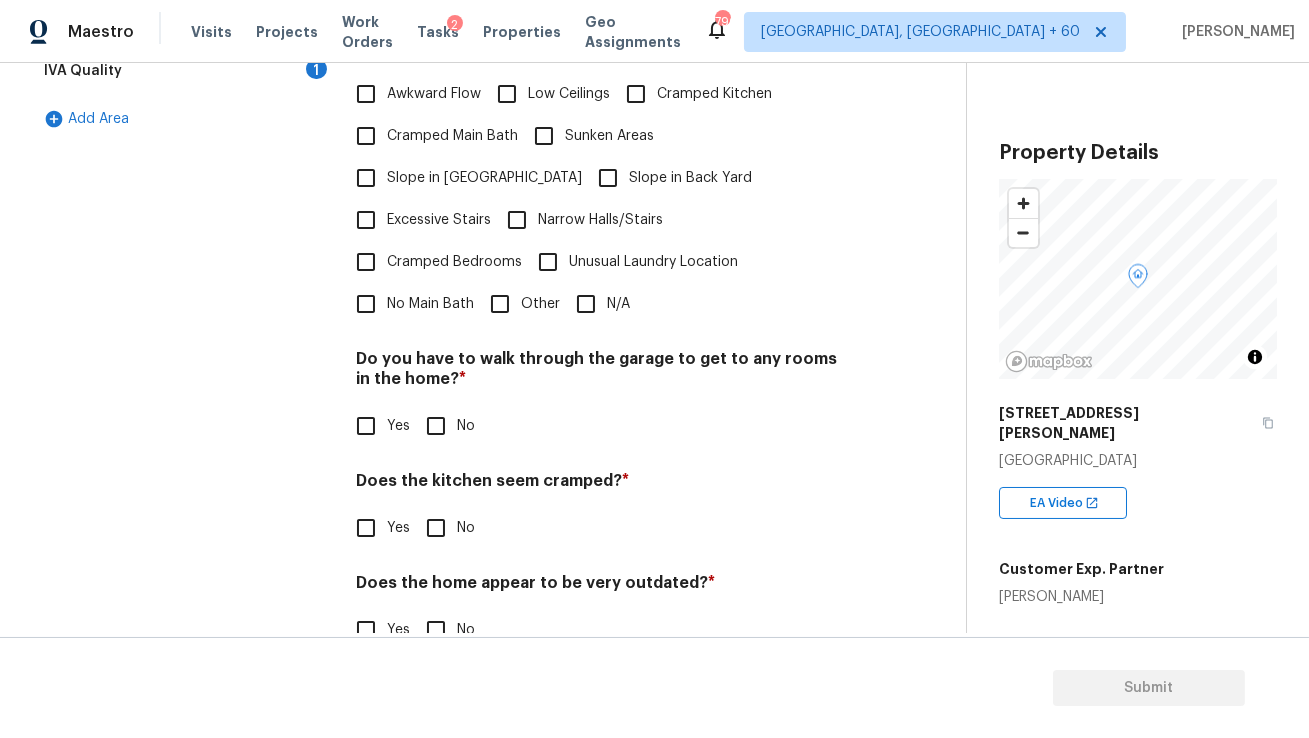 click on "N/A" at bounding box center (586, 304) 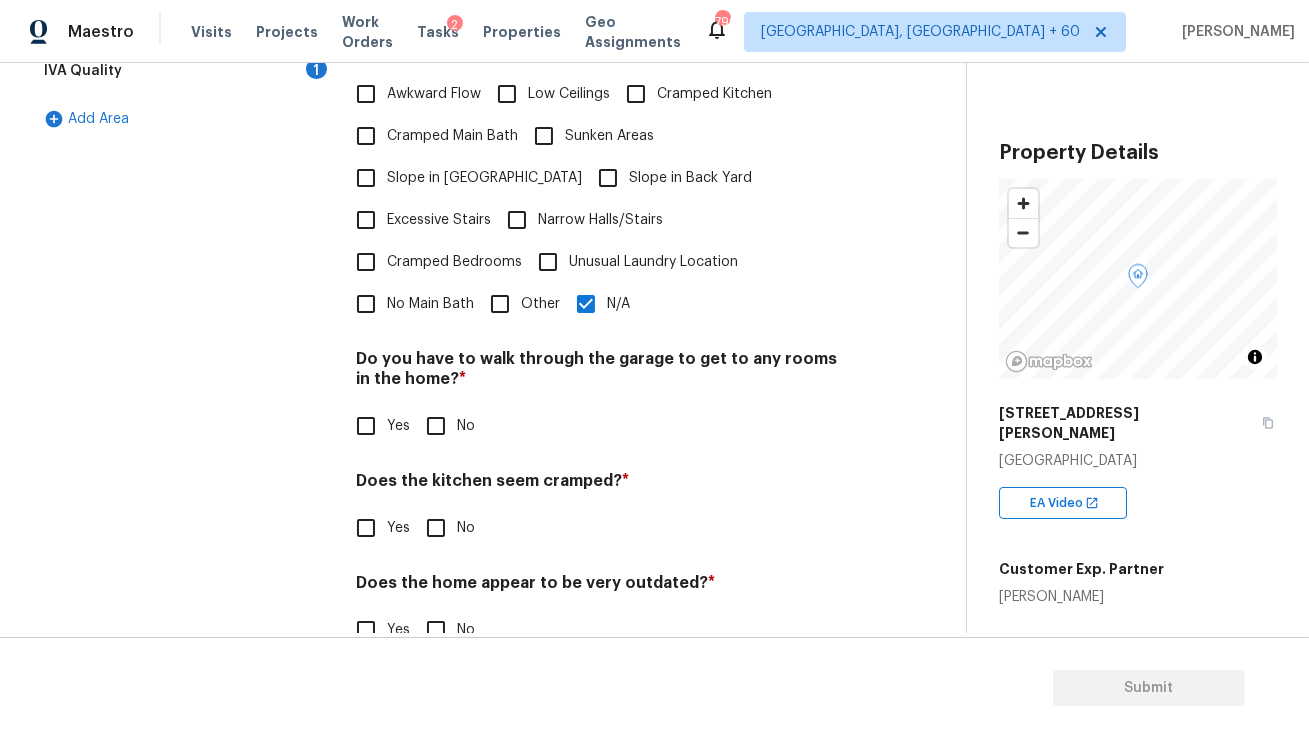 click on "No" at bounding box center (436, 426) 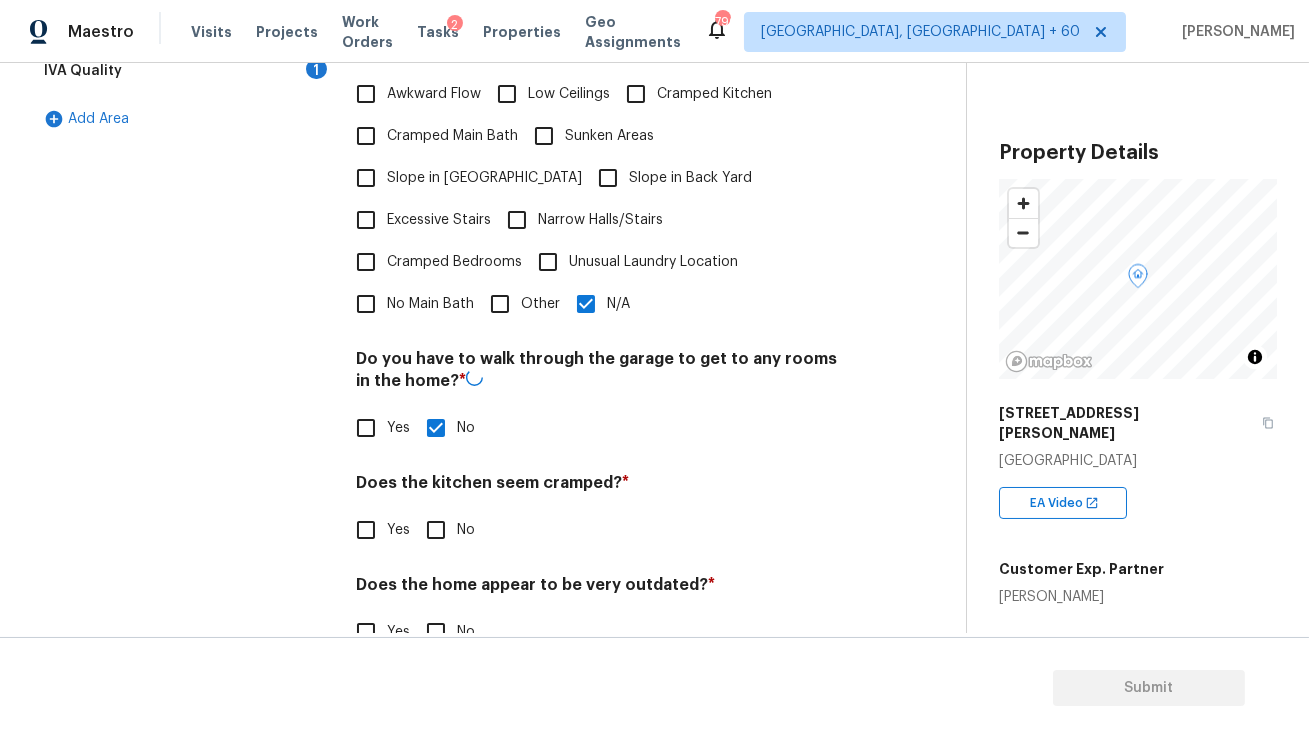 click on "No" at bounding box center (436, 530) 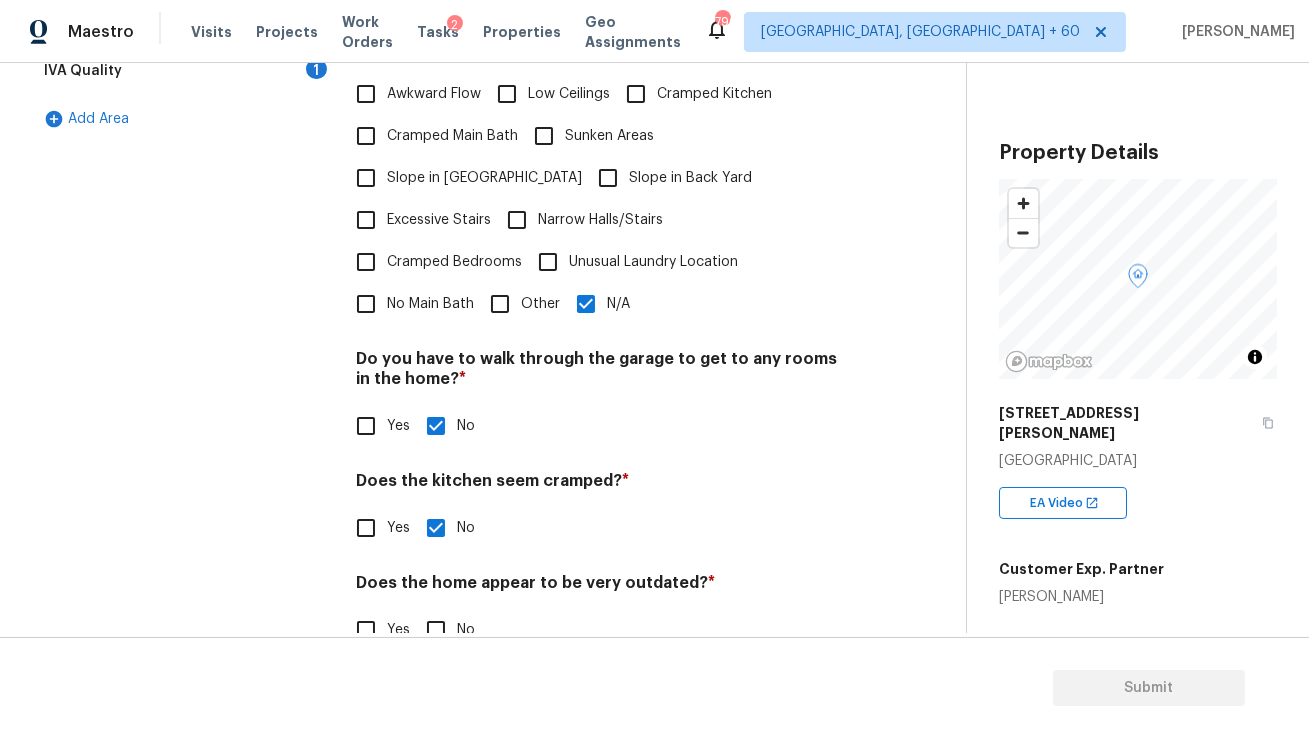 click on "No" at bounding box center [436, 630] 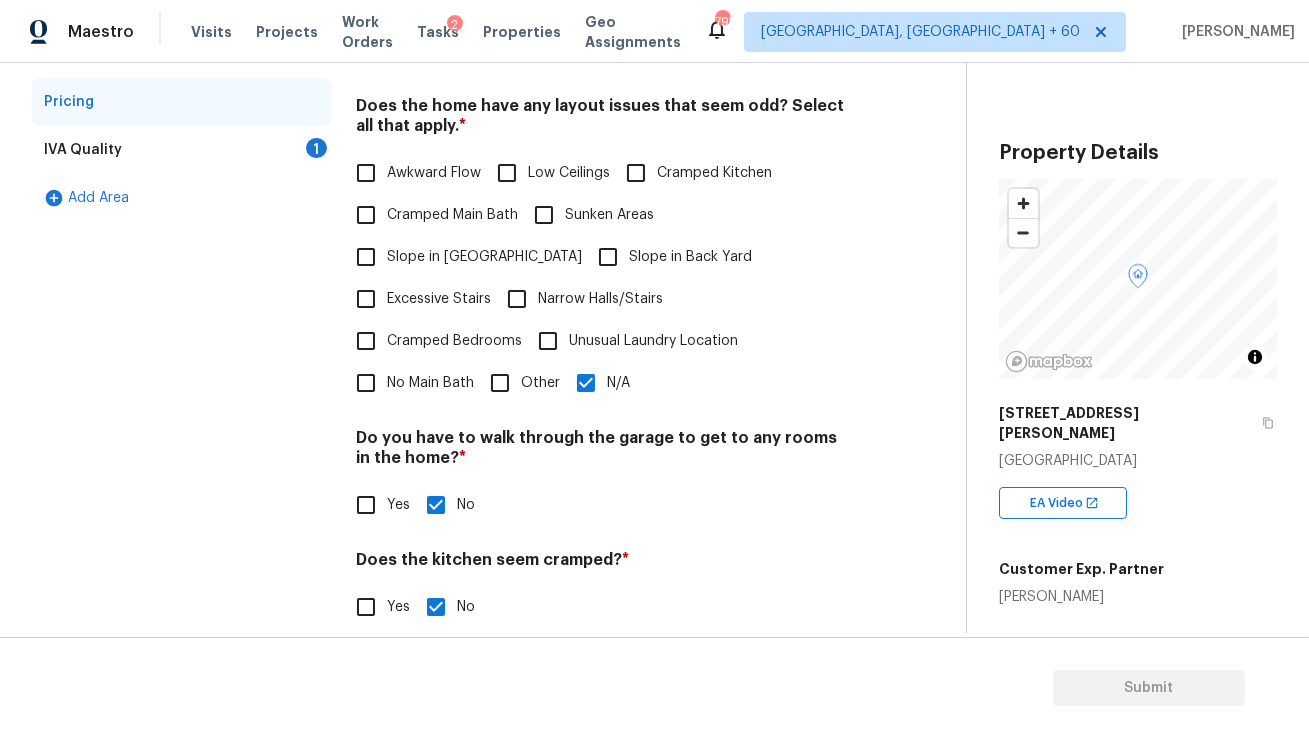 click on "IVA Quality 1" at bounding box center (182, 150) 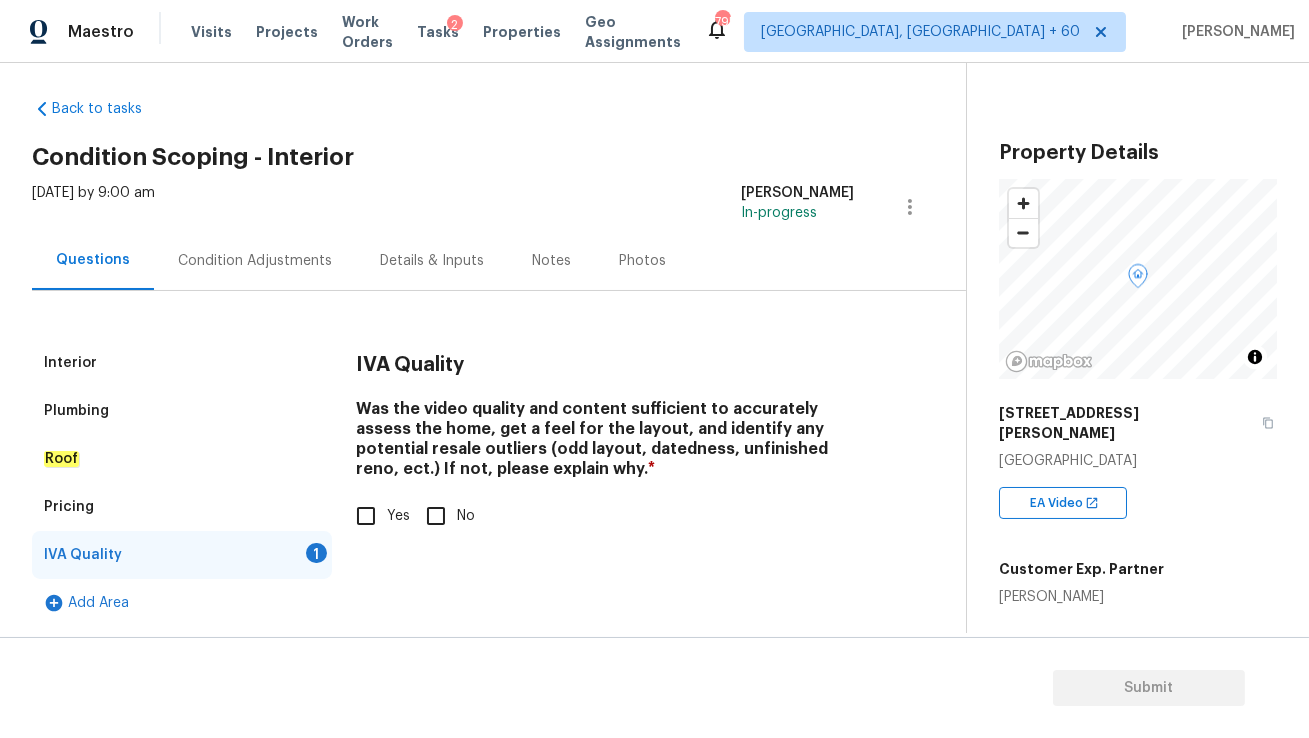 scroll, scrollTop: 11, scrollLeft: 0, axis: vertical 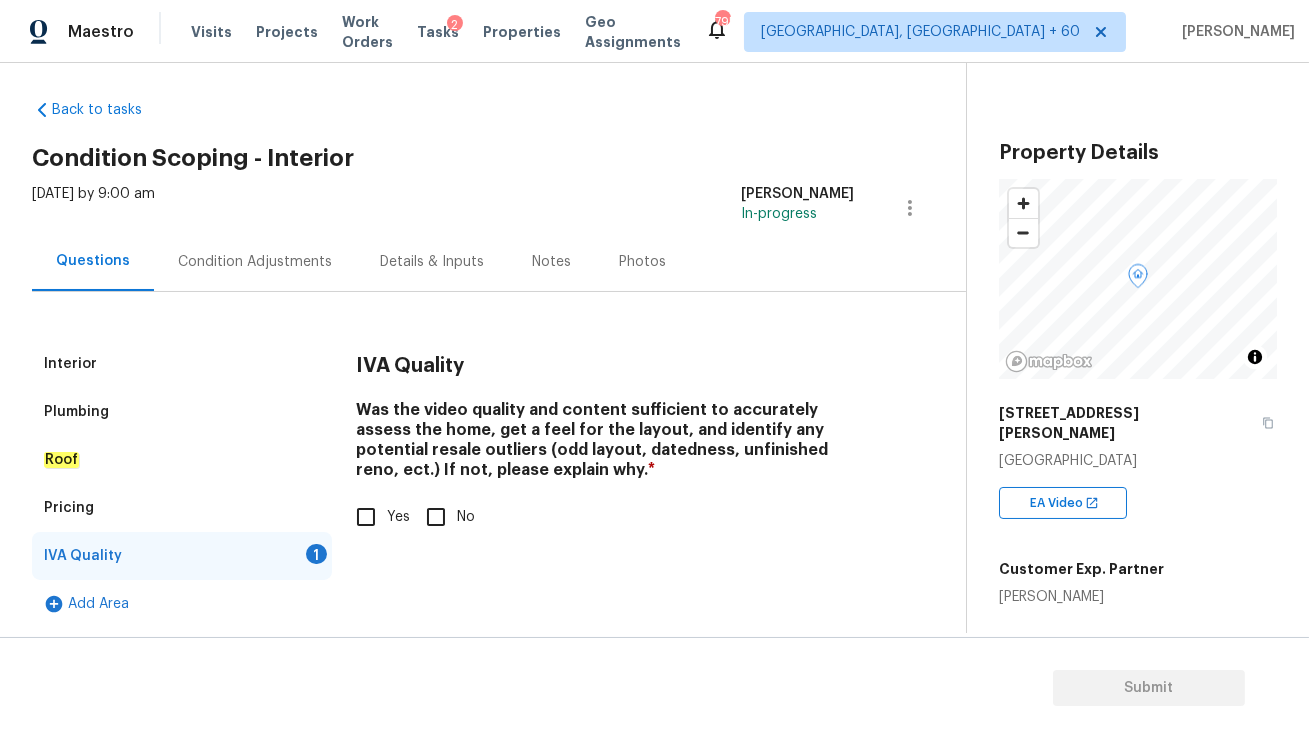 click on "Yes" at bounding box center (366, 517) 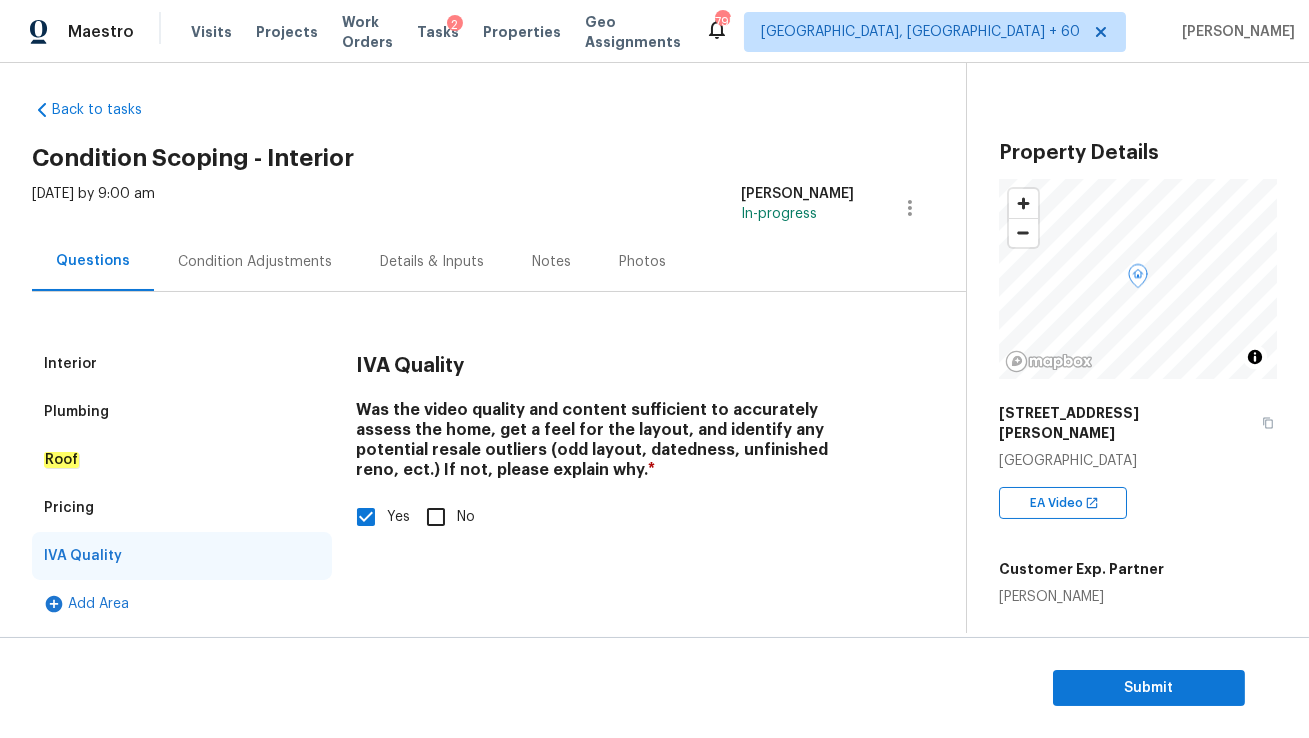 click on "Condition Adjustments" at bounding box center [255, 262] 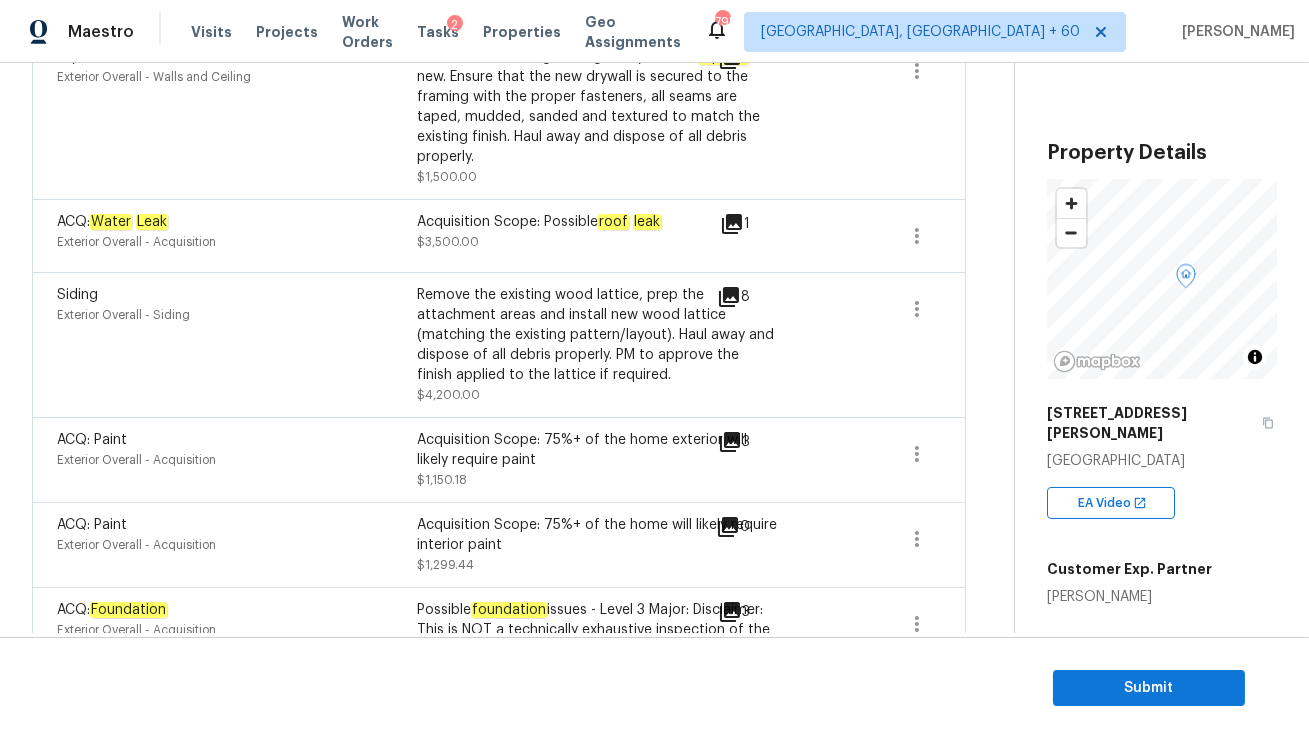 scroll, scrollTop: 0, scrollLeft: 0, axis: both 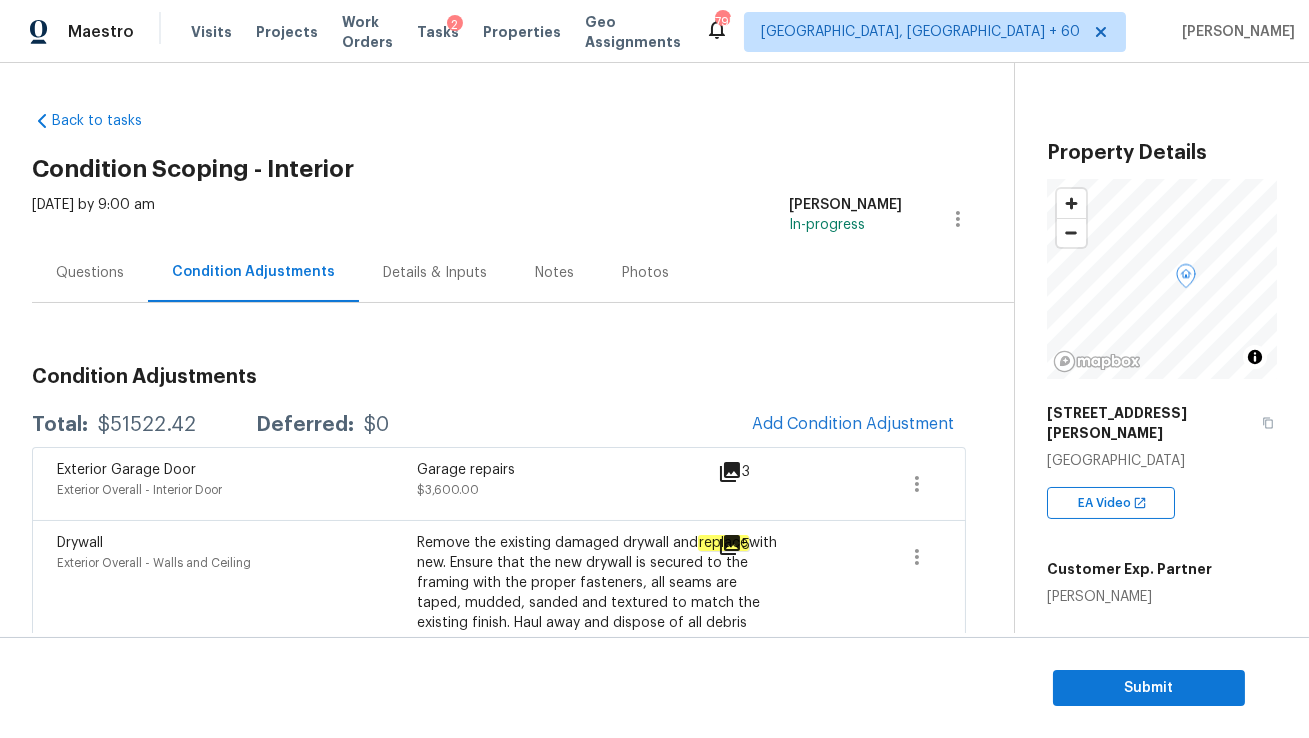 click on "Property Details © Mapbox   © OpenStreetMap   Improve this map 7814 Hillard Dr Dallas, TX 75217 EA Video Customer Exp. Partner Boris Lukic Square Foot 878 Bedrooms 2 Full Bathrooms 1 Half Bathrooms - Year Built 1951 In Gated Community - Number of Pets - Smoking - Septic  system - Home  Additions -" at bounding box center [1146, 591] 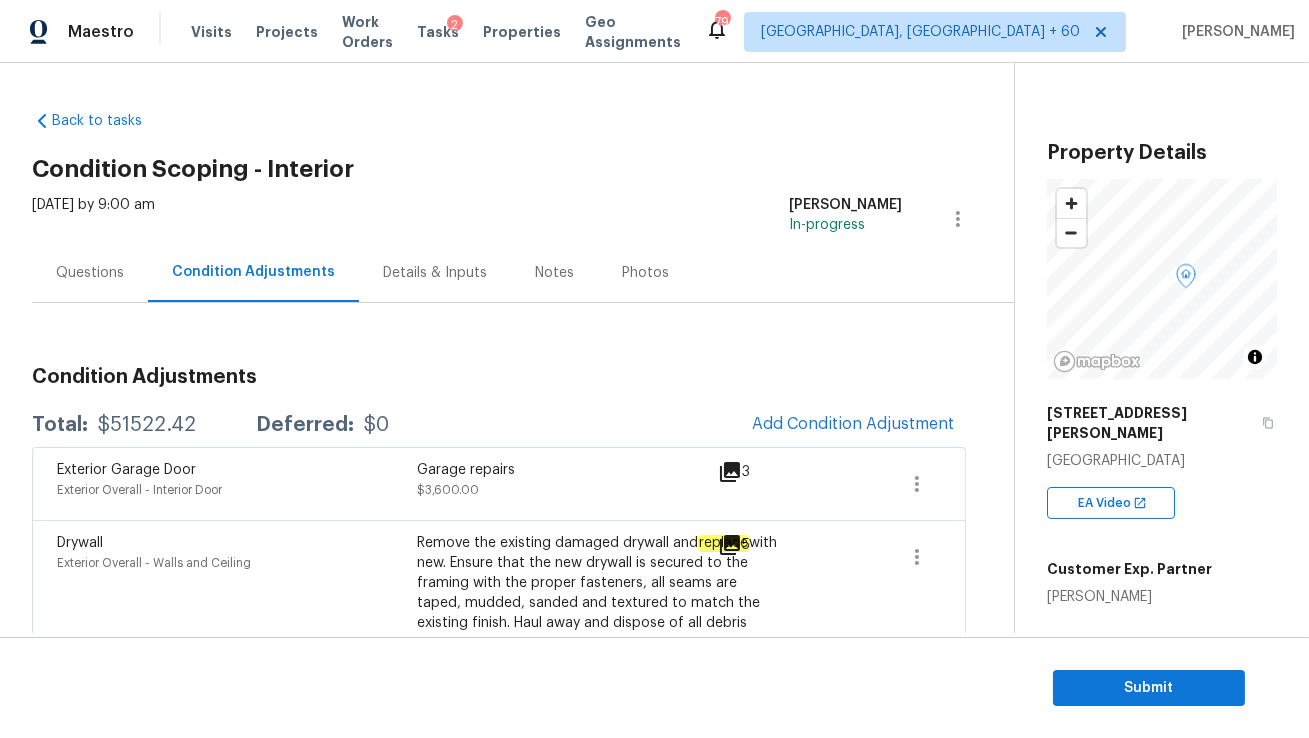 click on "Tue, Jul 22 2025 by 9:00 am   Savitha Ekambaram In-progress" at bounding box center (523, 219) 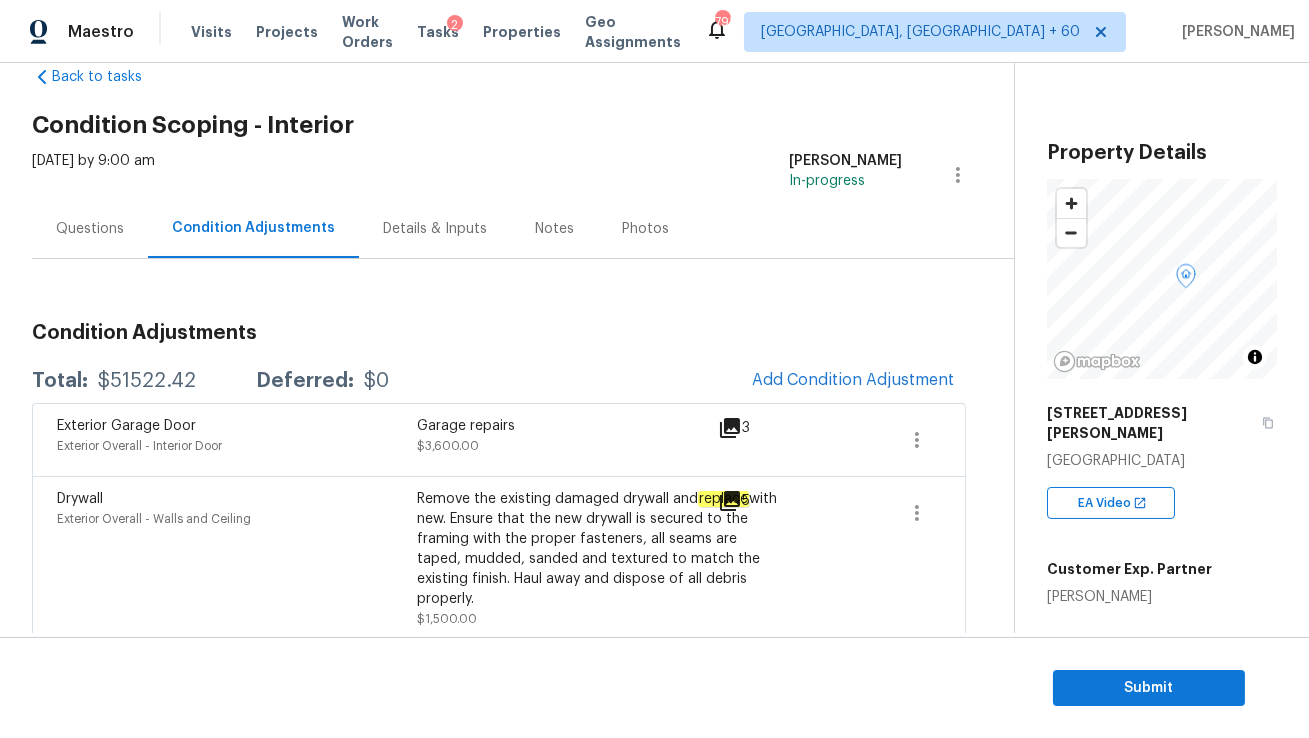 scroll, scrollTop: 53, scrollLeft: 0, axis: vertical 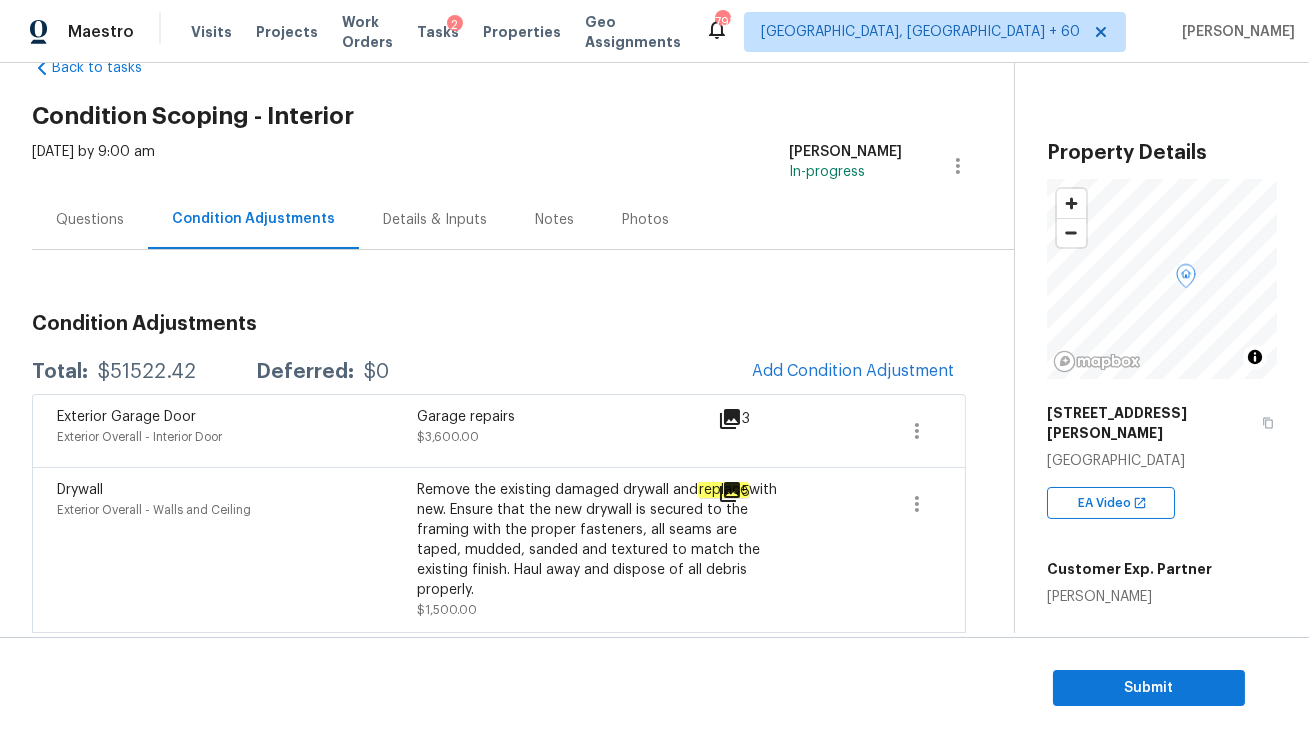 click on "Questions" at bounding box center (90, 220) 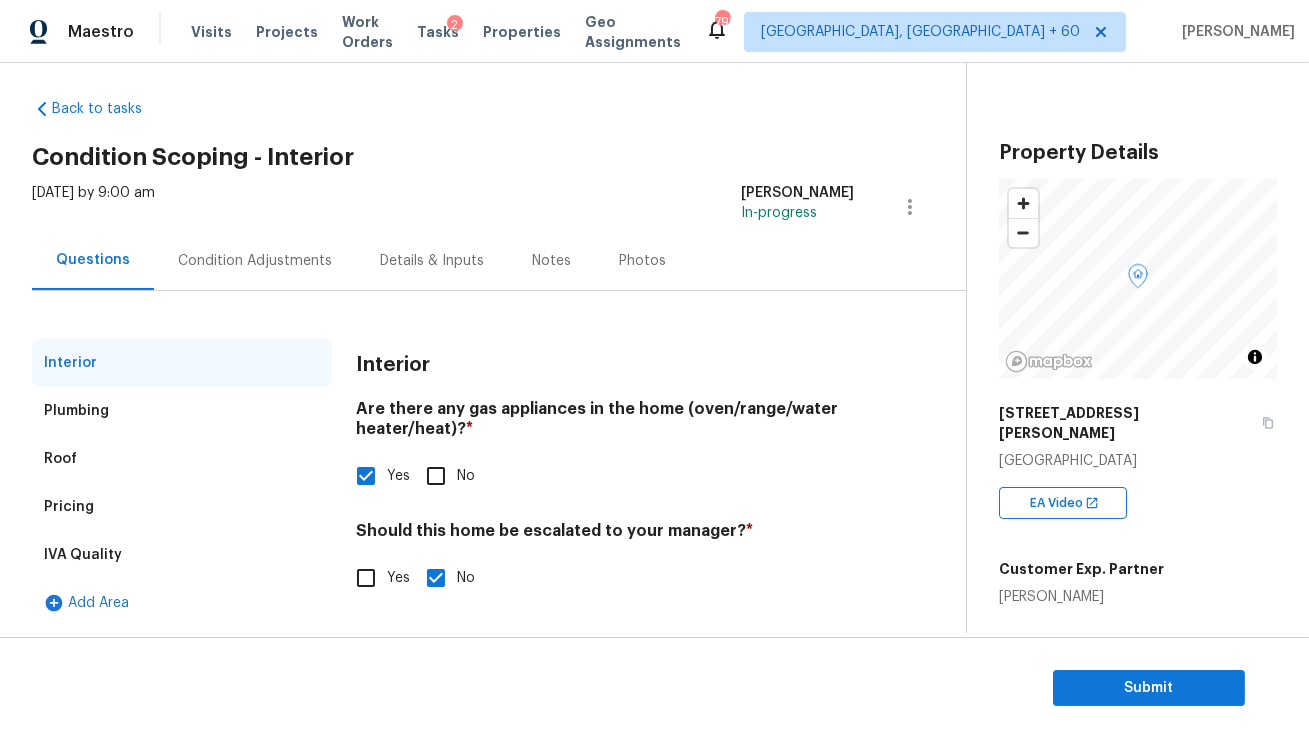 scroll, scrollTop: 11, scrollLeft: 0, axis: vertical 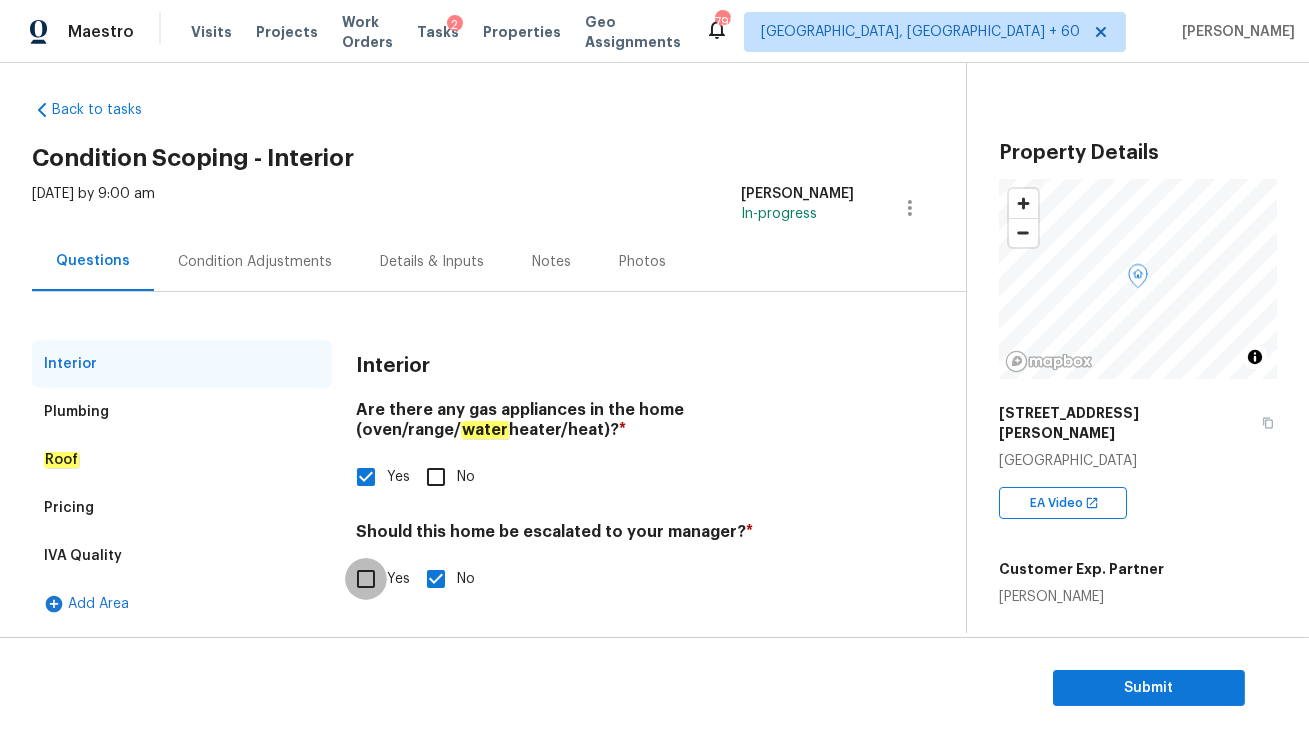 click on "Yes" at bounding box center (366, 579) 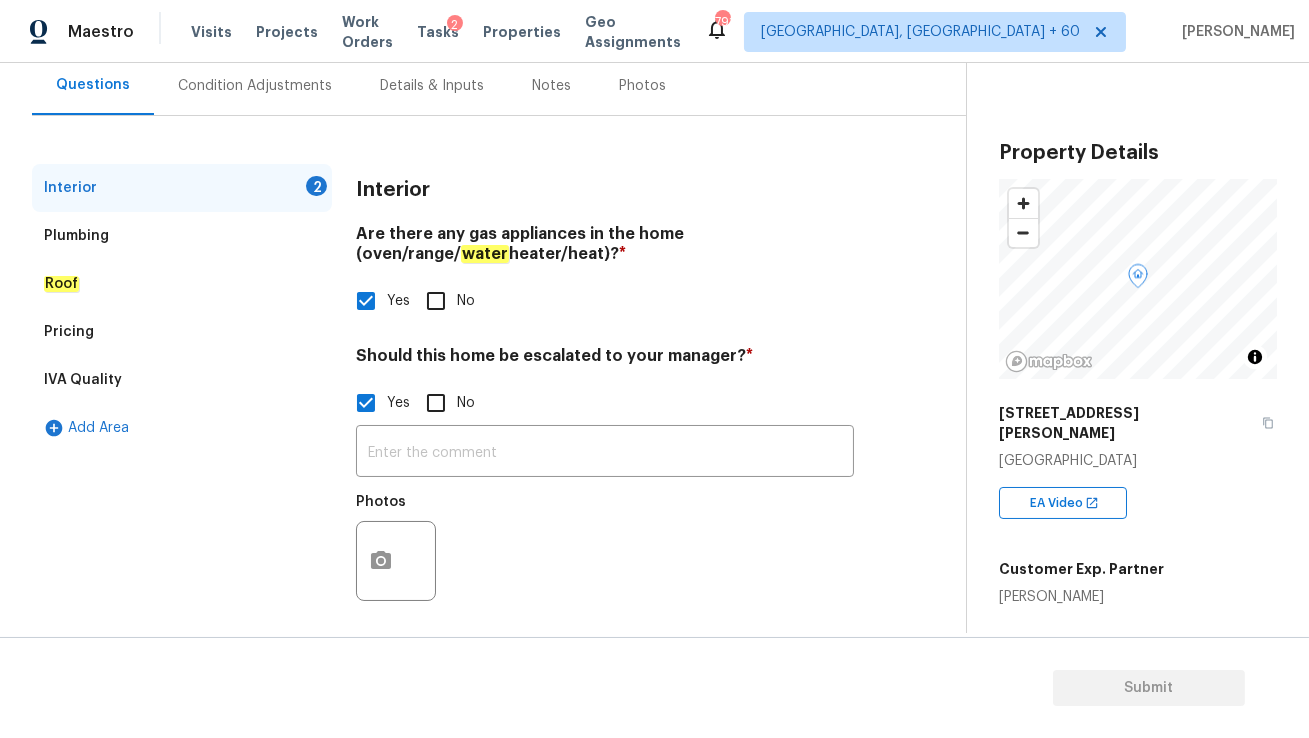 scroll, scrollTop: 190, scrollLeft: 0, axis: vertical 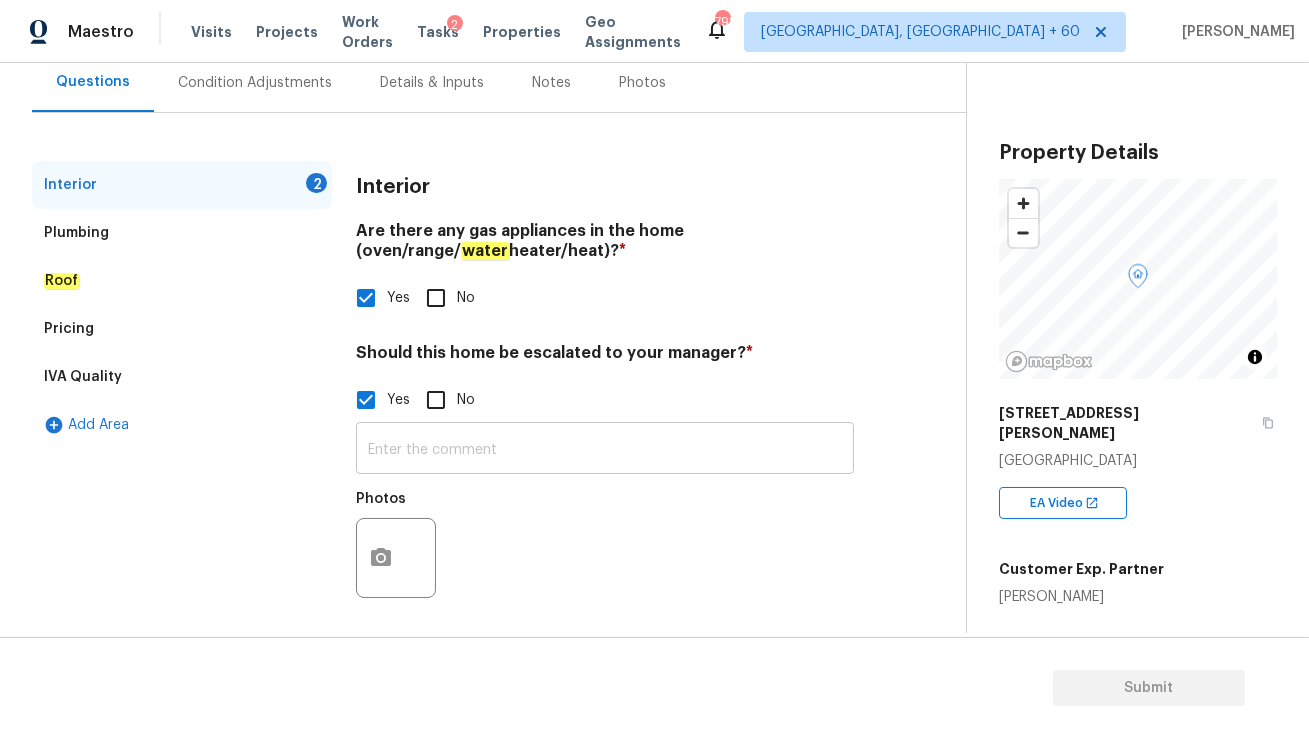click at bounding box center (605, 450) 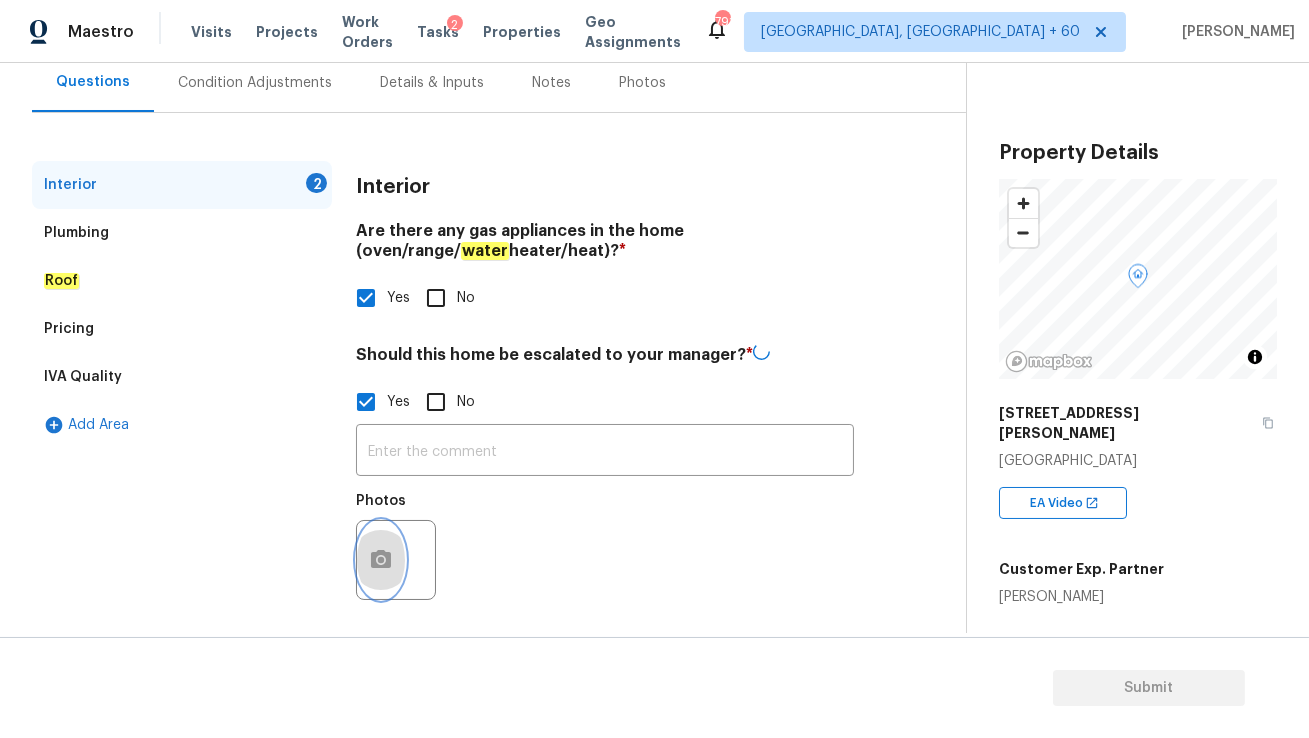click 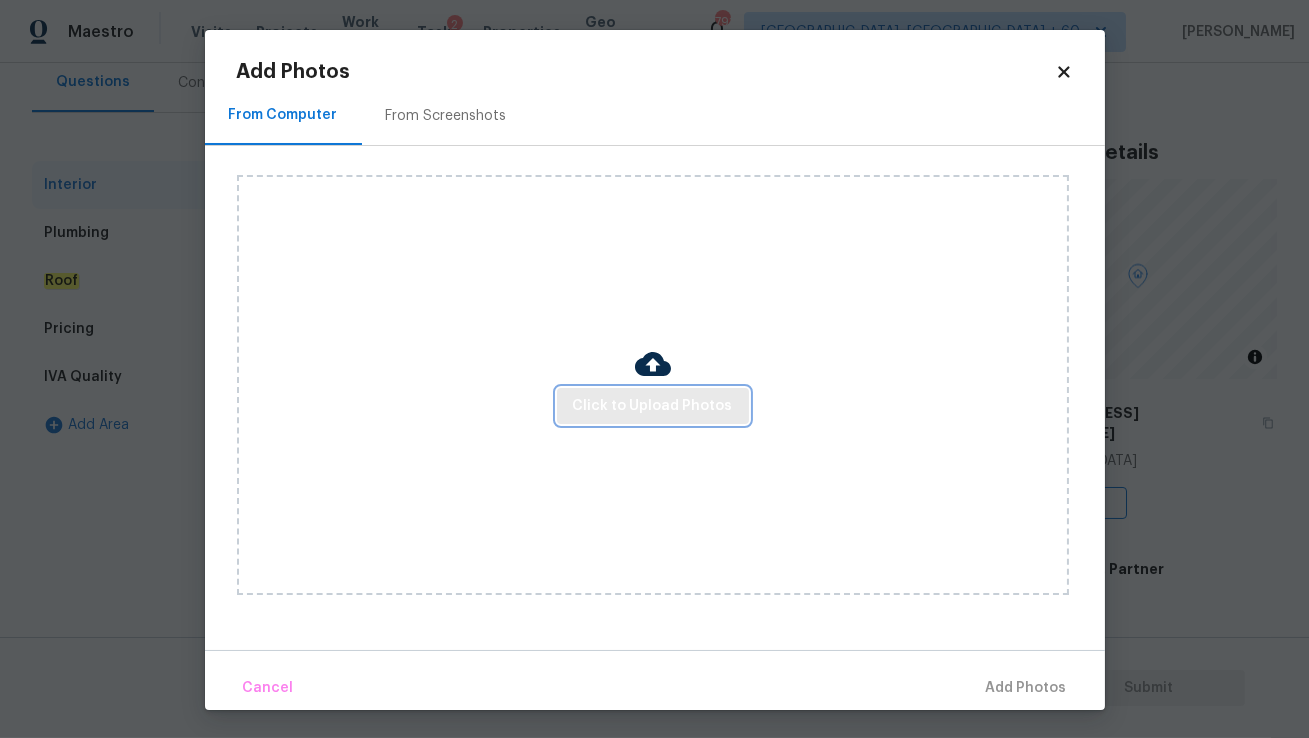 click on "Click to Upload Photos" at bounding box center (653, 406) 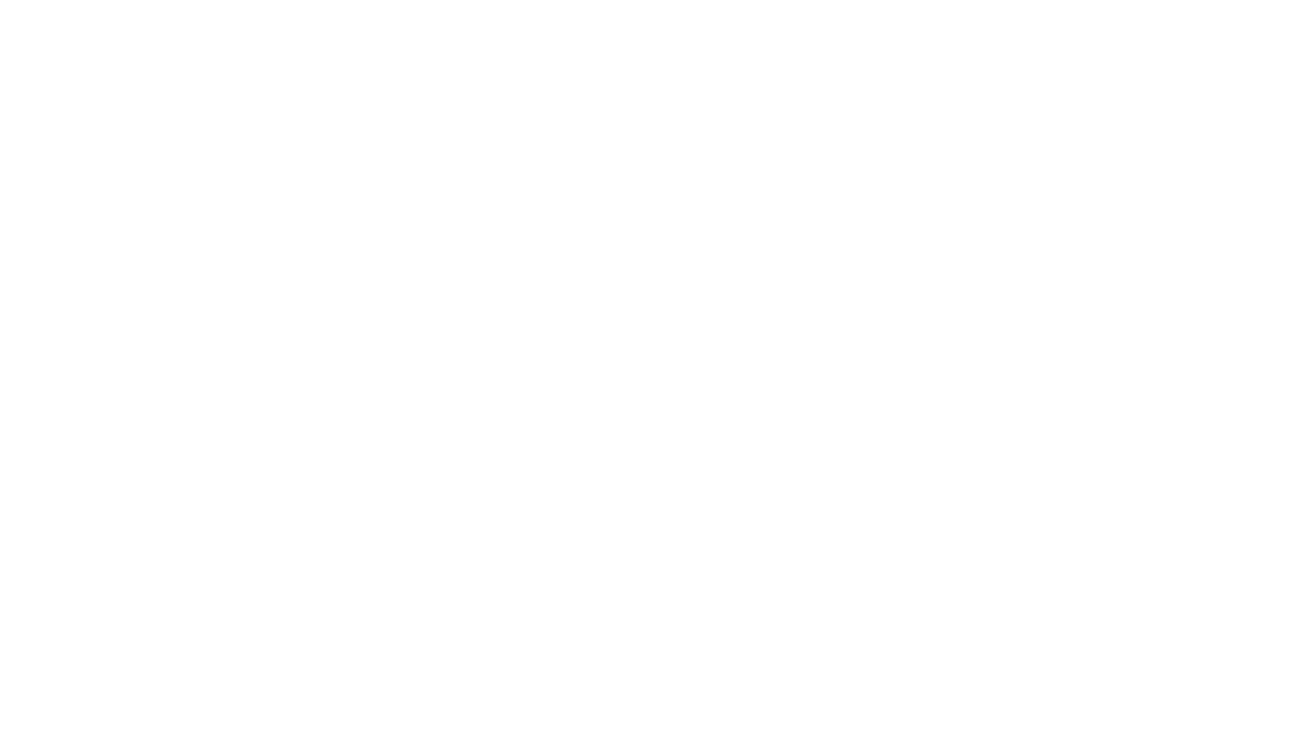 scroll, scrollTop: 0, scrollLeft: 0, axis: both 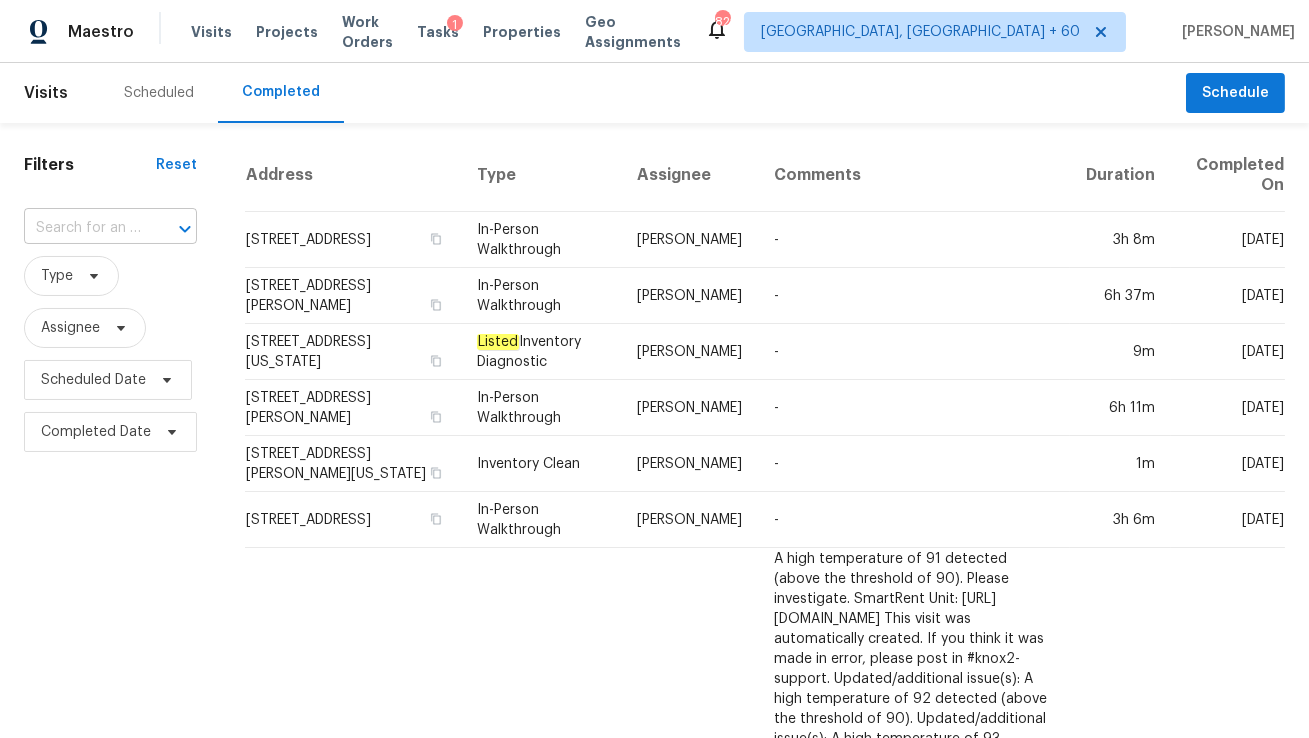 click at bounding box center [82, 228] 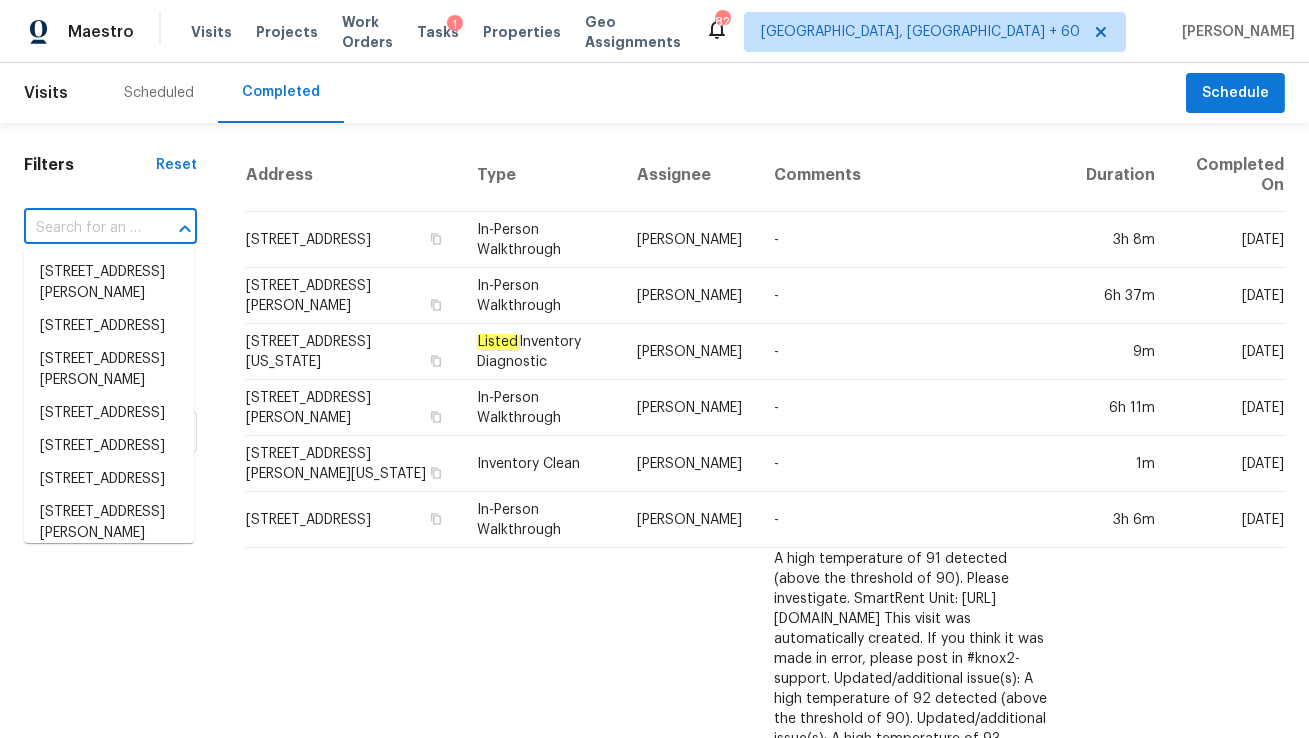 paste on "[STREET_ADDRESS]" 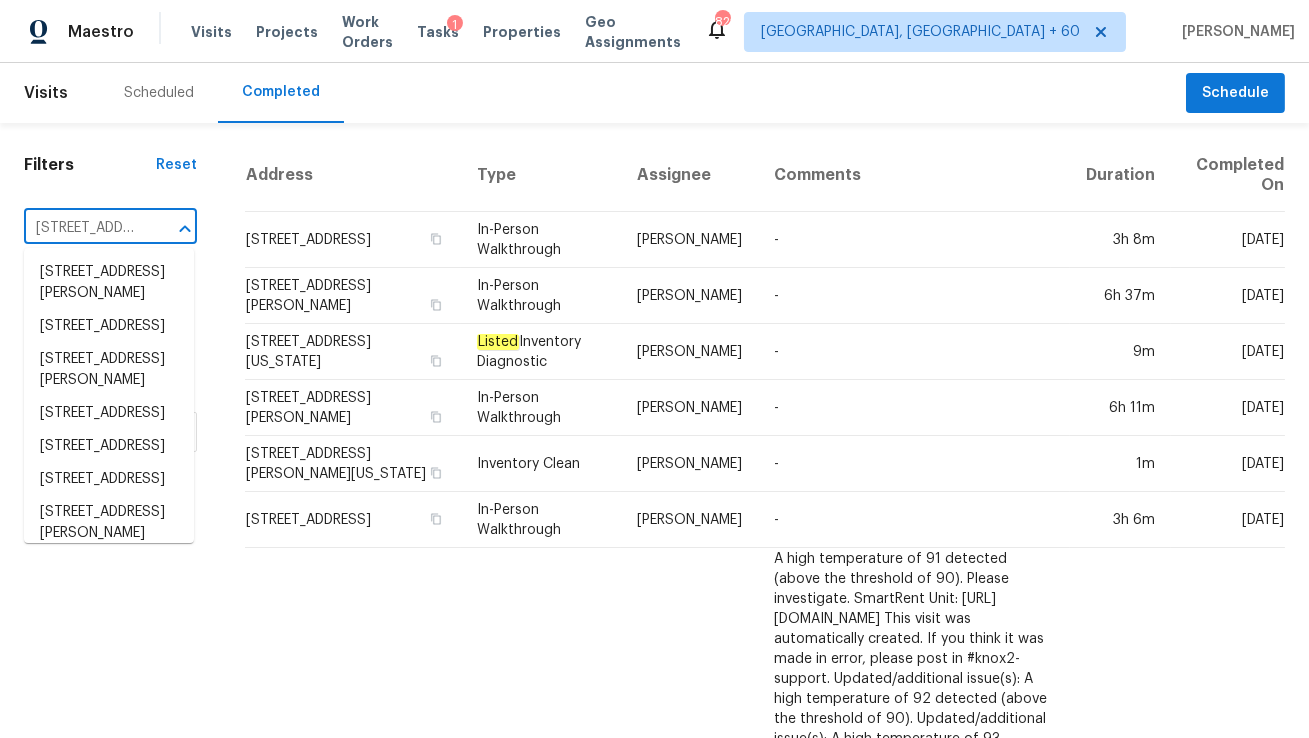 scroll, scrollTop: 0, scrollLeft: 128, axis: horizontal 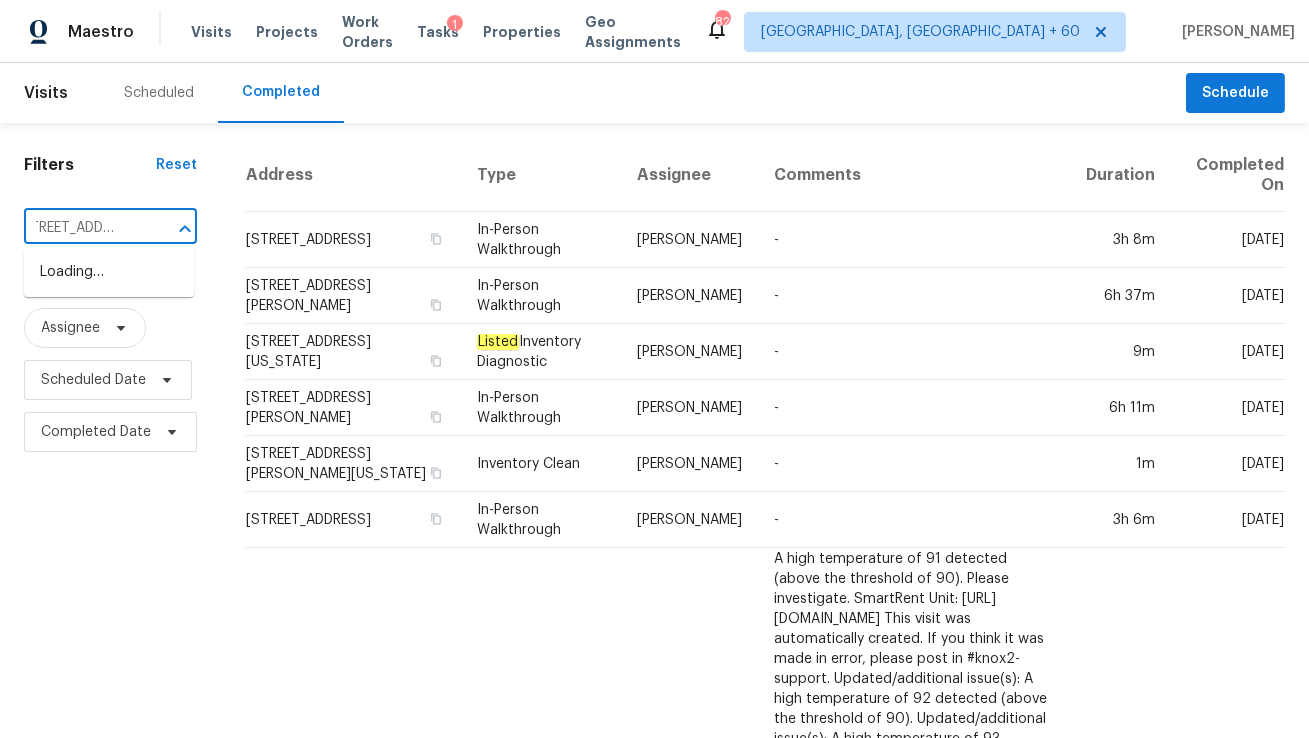 type on "[STREET_ADDRESS]" 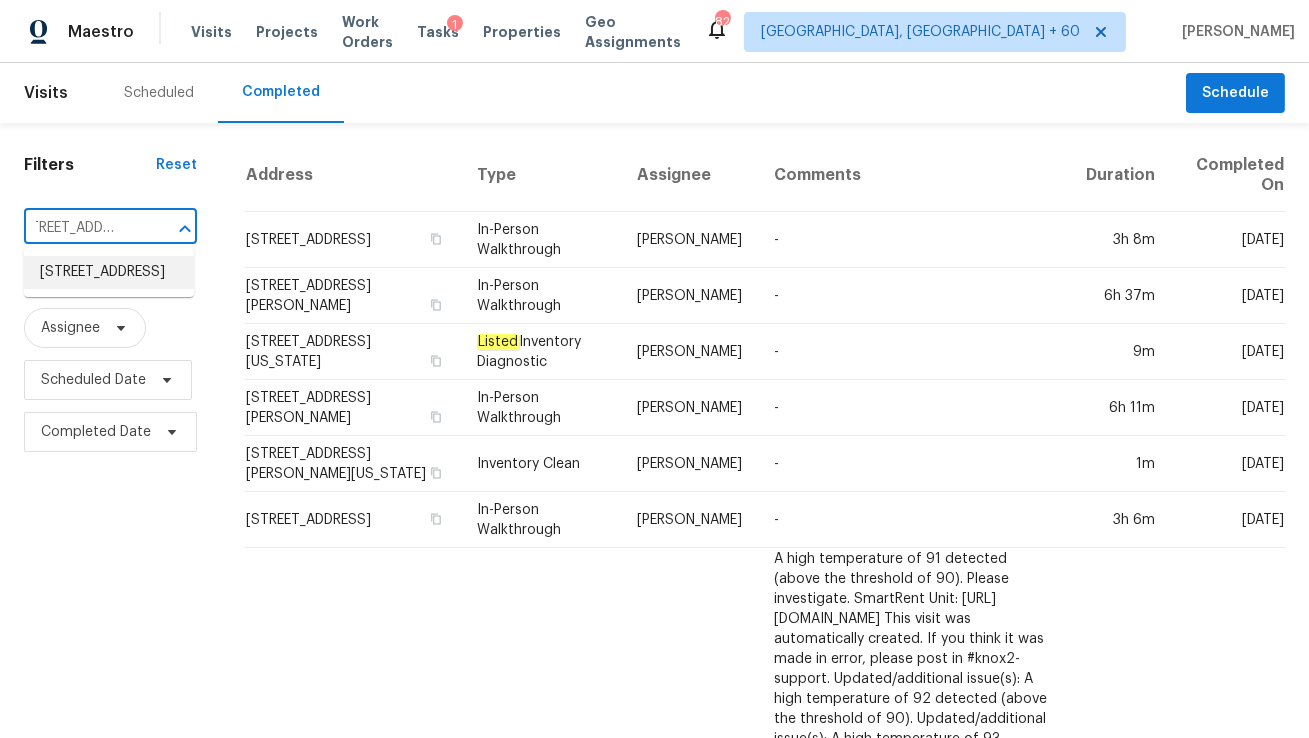 click on "[STREET_ADDRESS]" at bounding box center [109, 272] 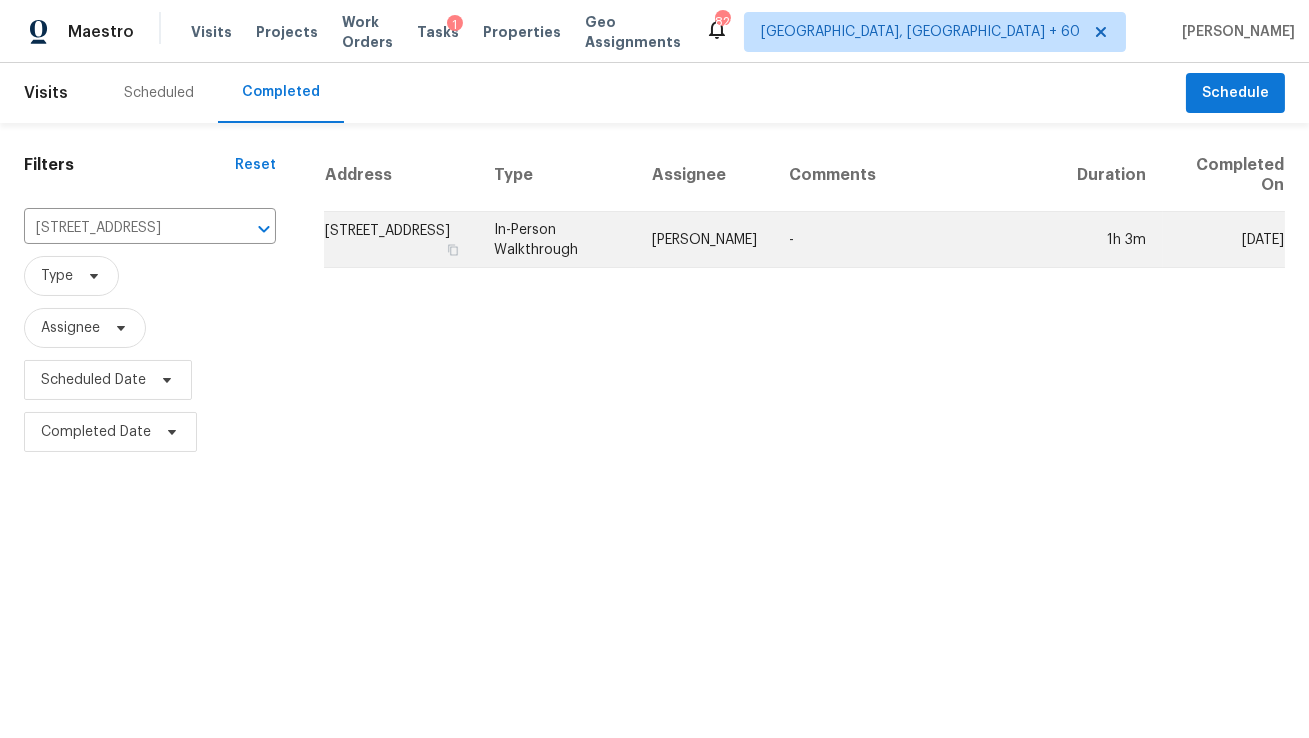 click on "[STREET_ADDRESS]" at bounding box center (401, 240) 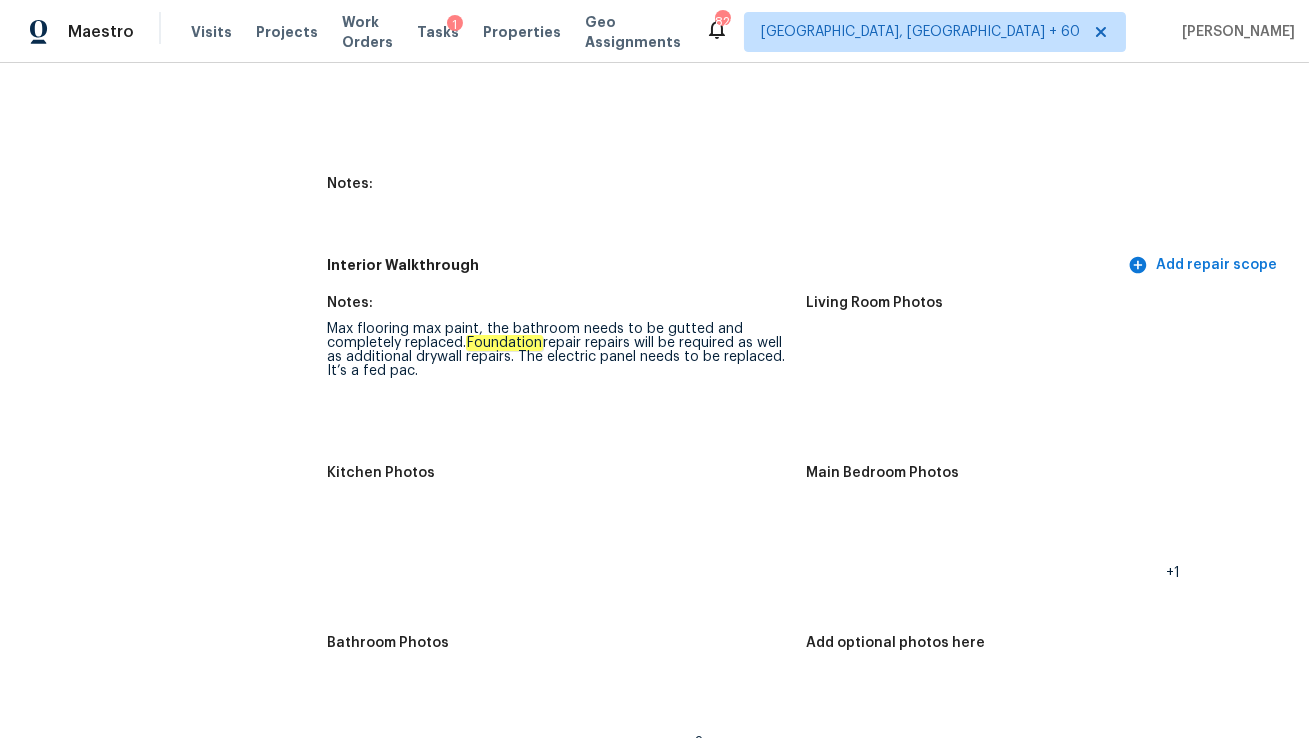 scroll, scrollTop: 2718, scrollLeft: 0, axis: vertical 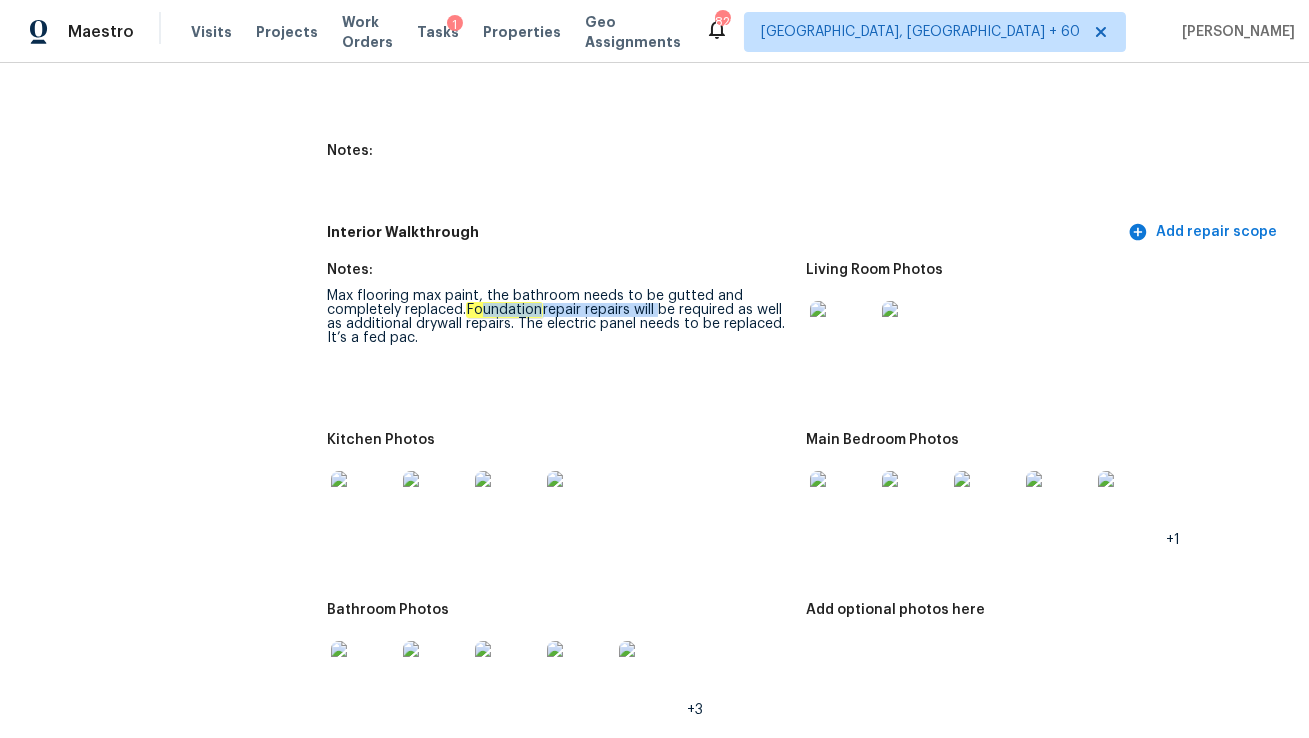 drag, startPoint x: 489, startPoint y: 291, endPoint x: 662, endPoint y: 294, distance: 173.02602 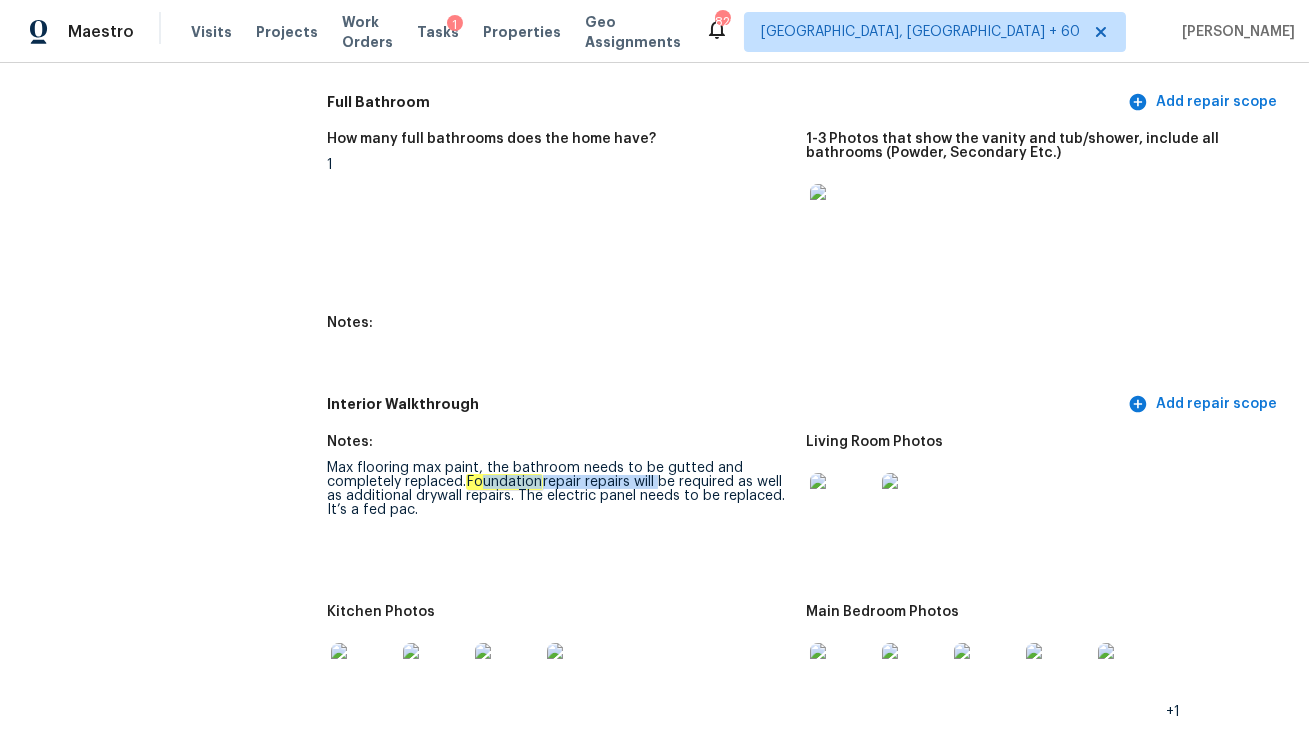 scroll, scrollTop: 2515, scrollLeft: 0, axis: vertical 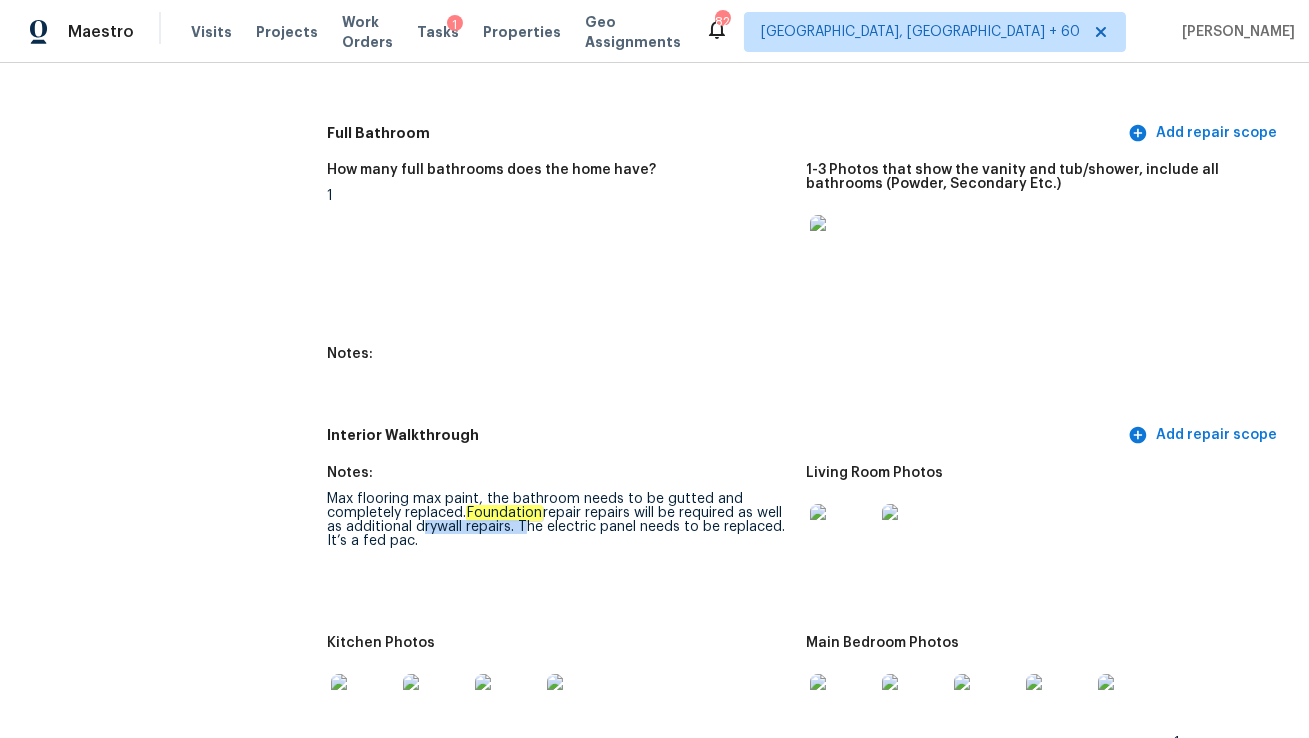 drag, startPoint x: 414, startPoint y: 516, endPoint x: 521, endPoint y: 511, distance: 107.11676 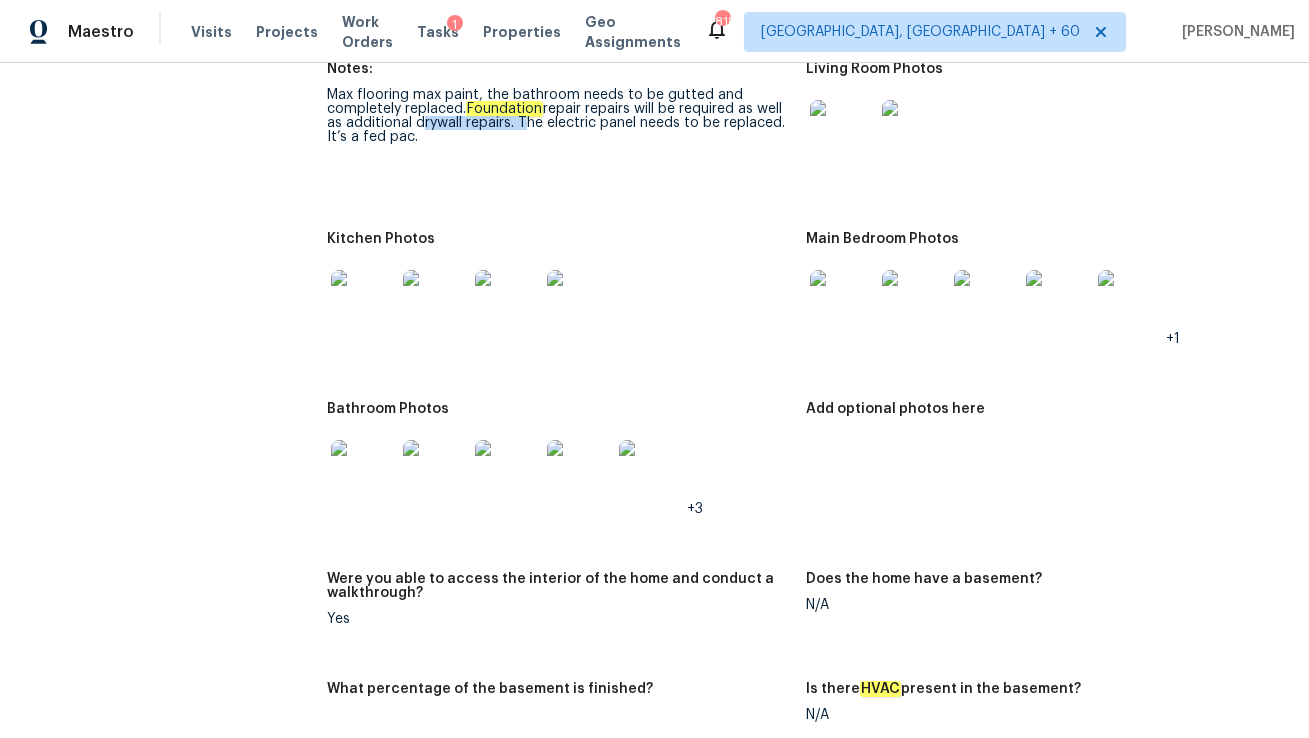 scroll, scrollTop: 2911, scrollLeft: 0, axis: vertical 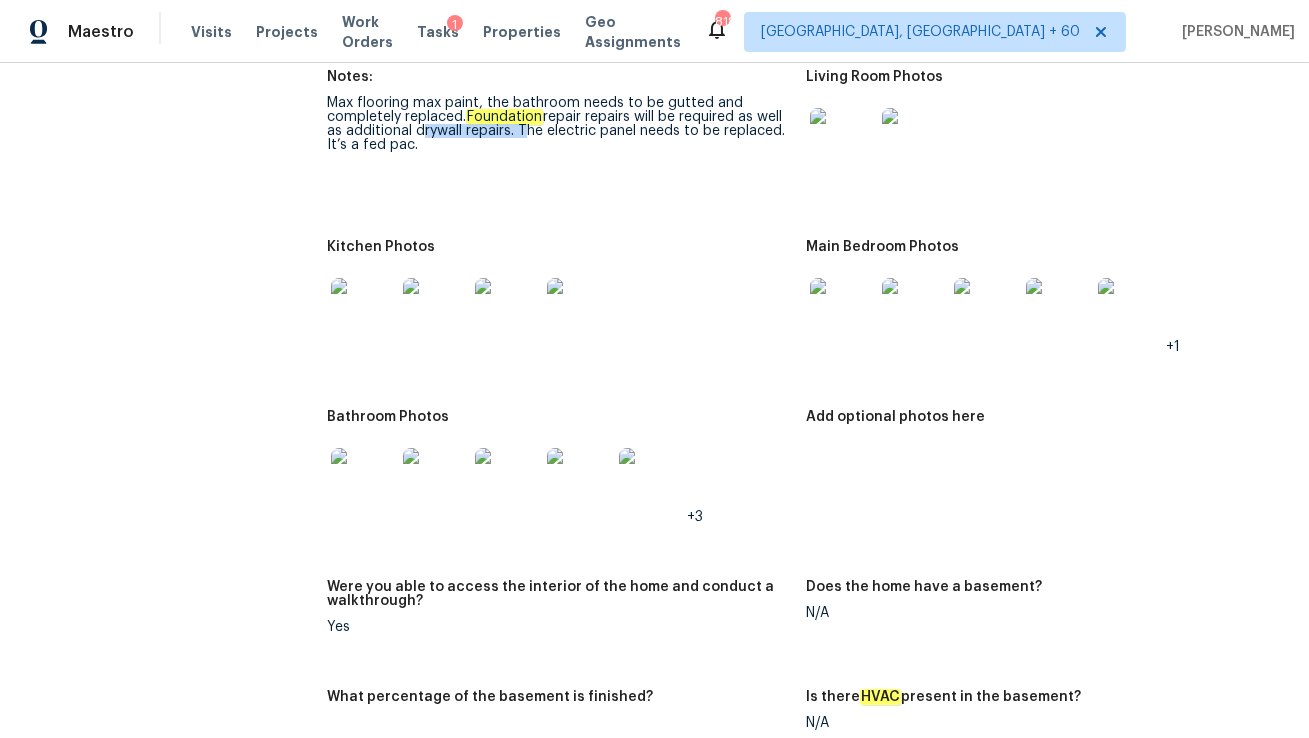 click at bounding box center (914, 310) 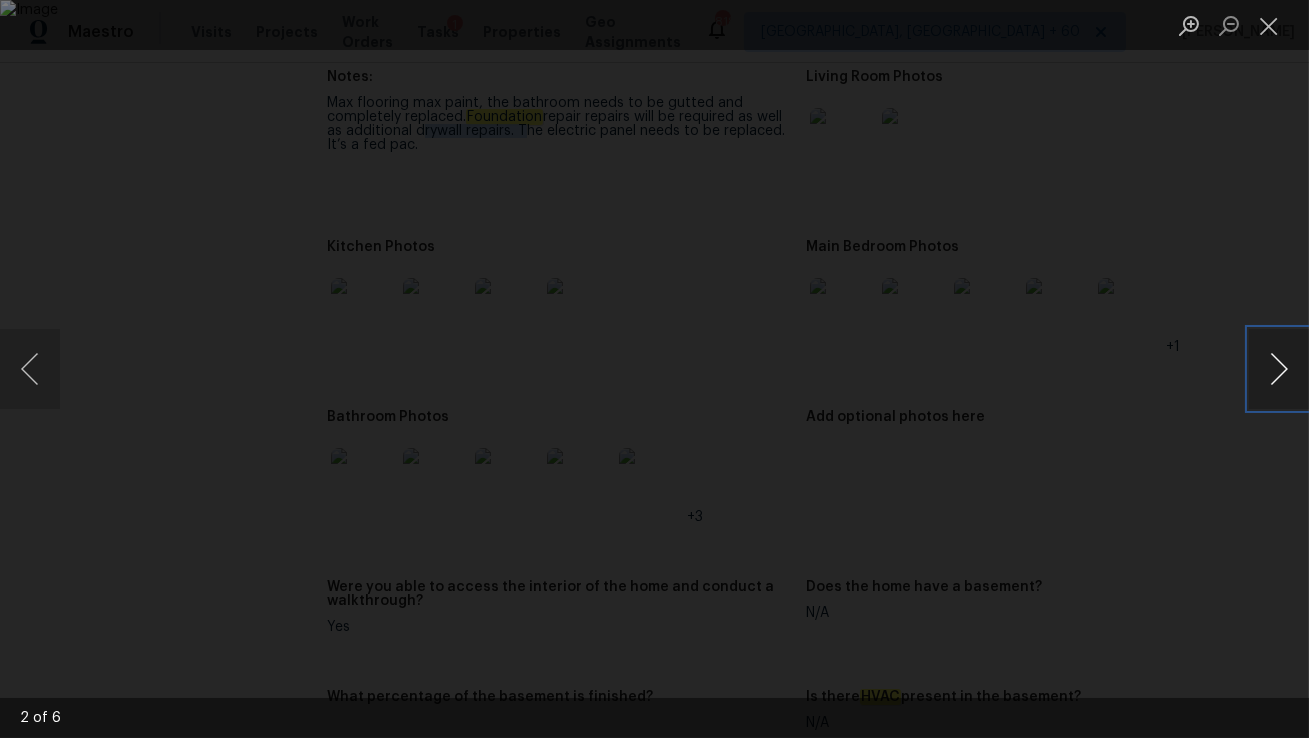 click at bounding box center [1279, 369] 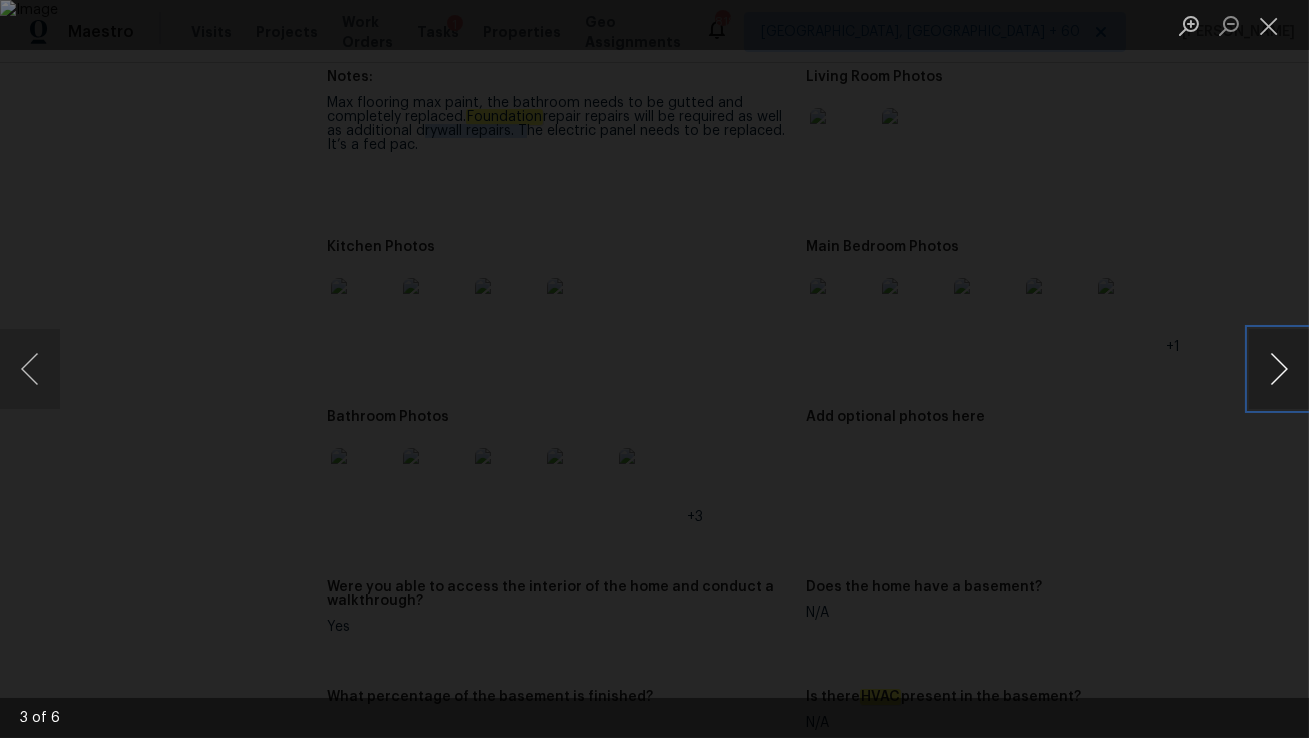 click at bounding box center [1279, 369] 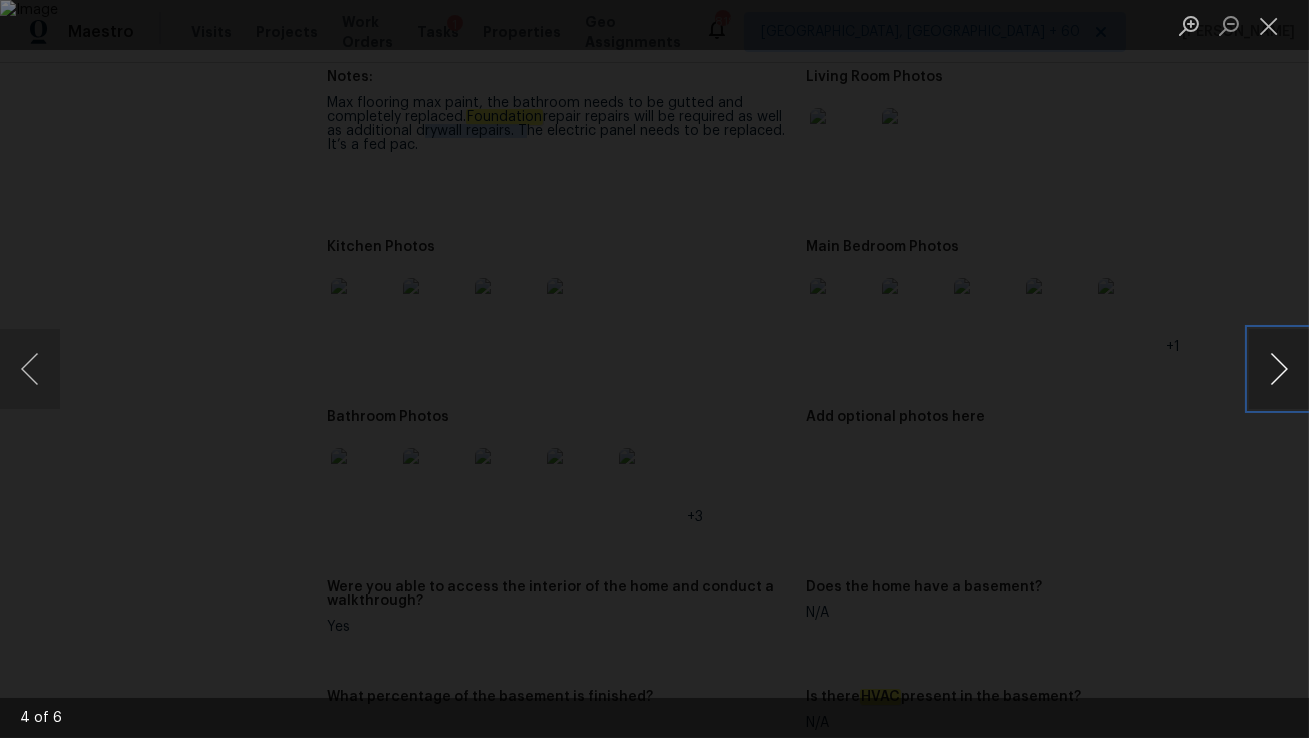 click at bounding box center (1279, 369) 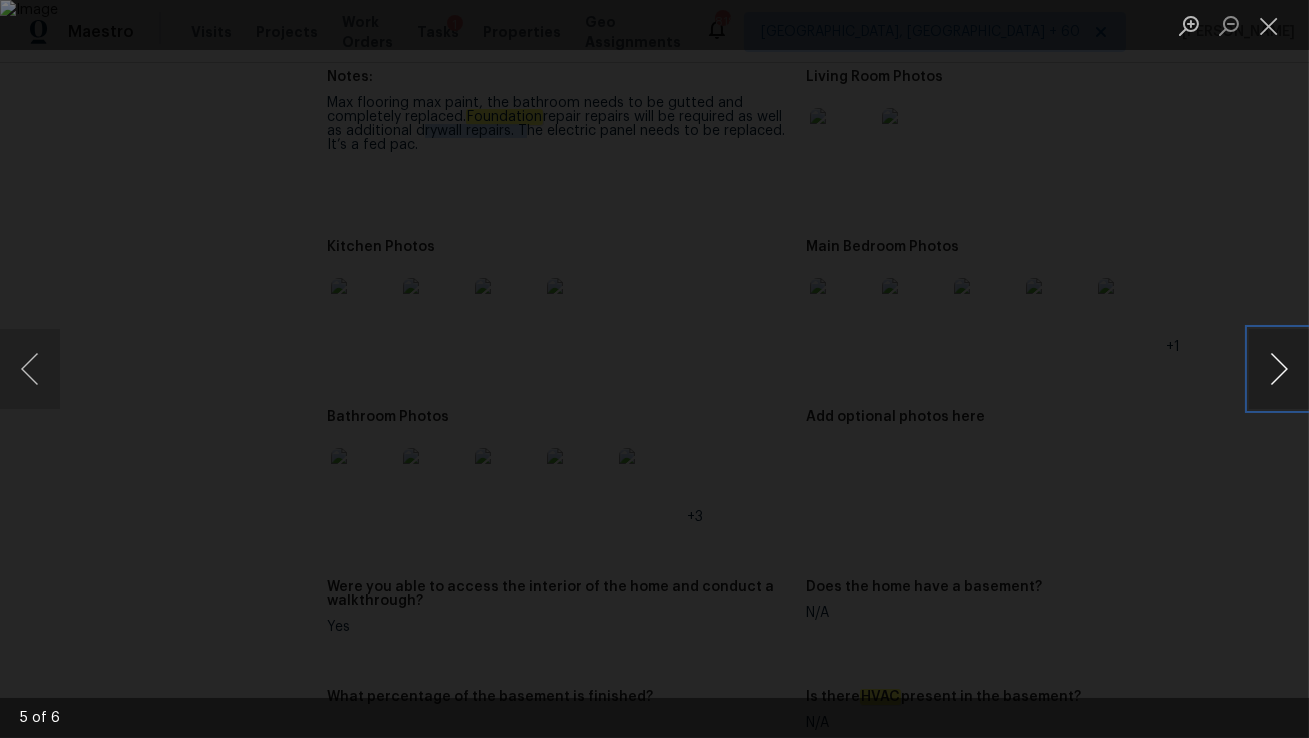 type 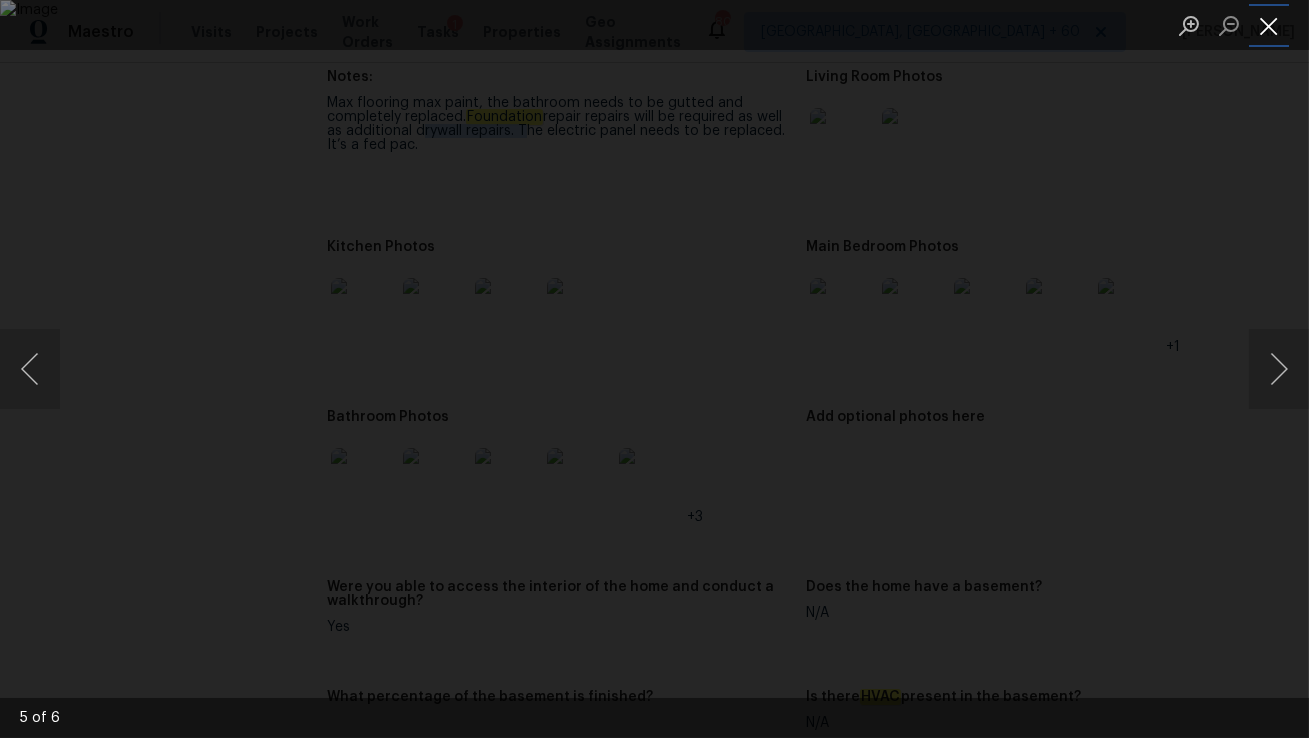 click at bounding box center [1269, 25] 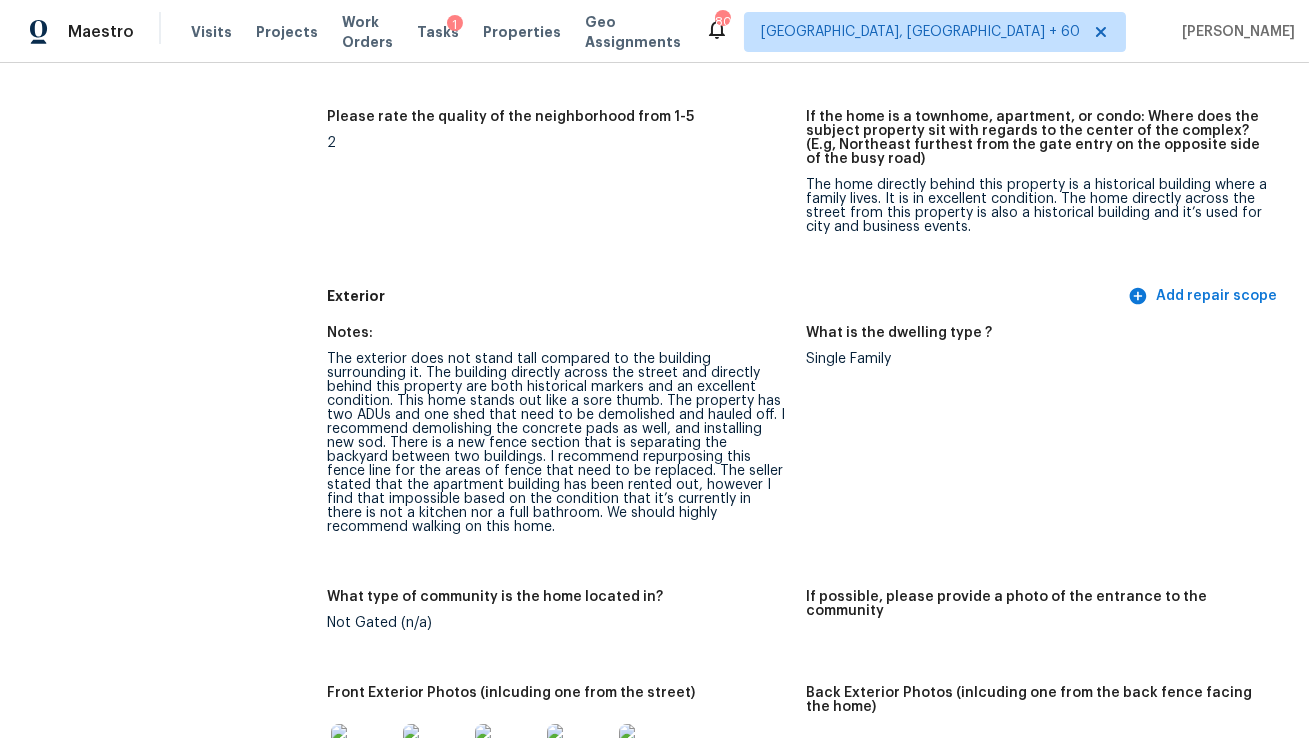 scroll, scrollTop: 0, scrollLeft: 0, axis: both 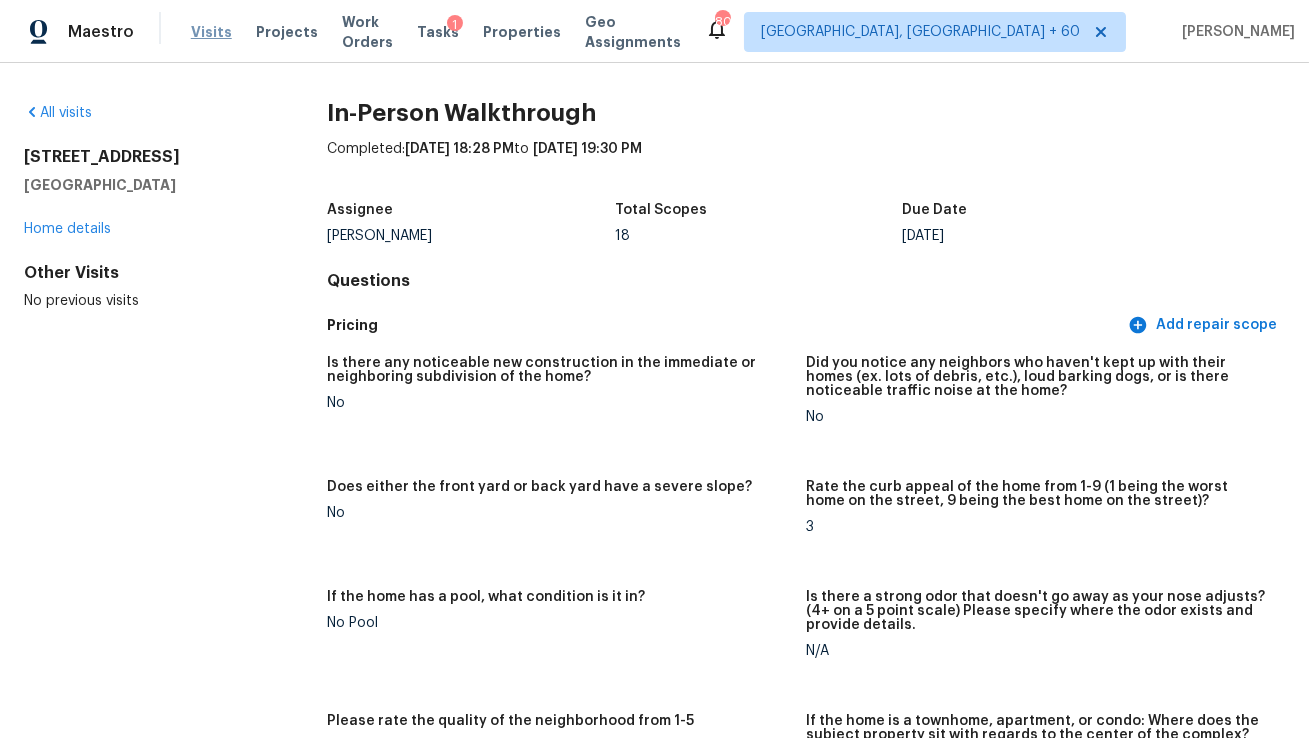 click on "Visits" at bounding box center (211, 32) 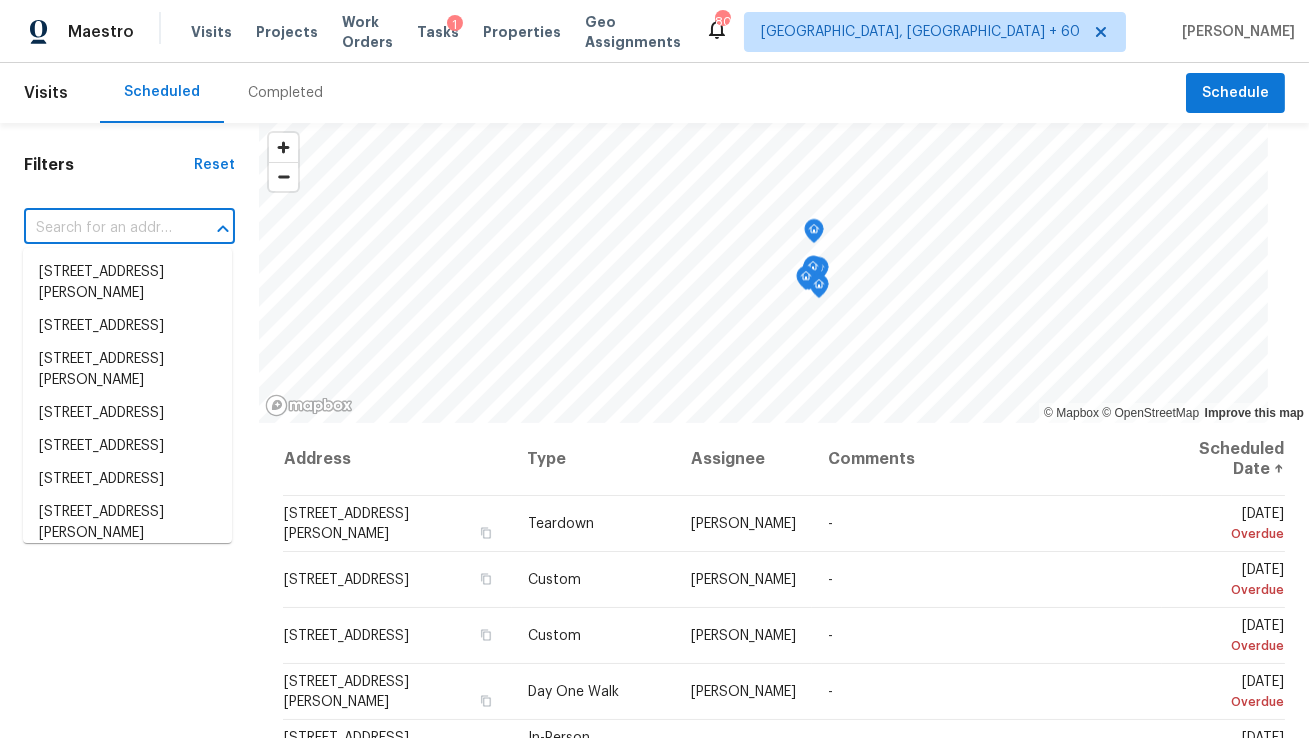 click at bounding box center [101, 228] 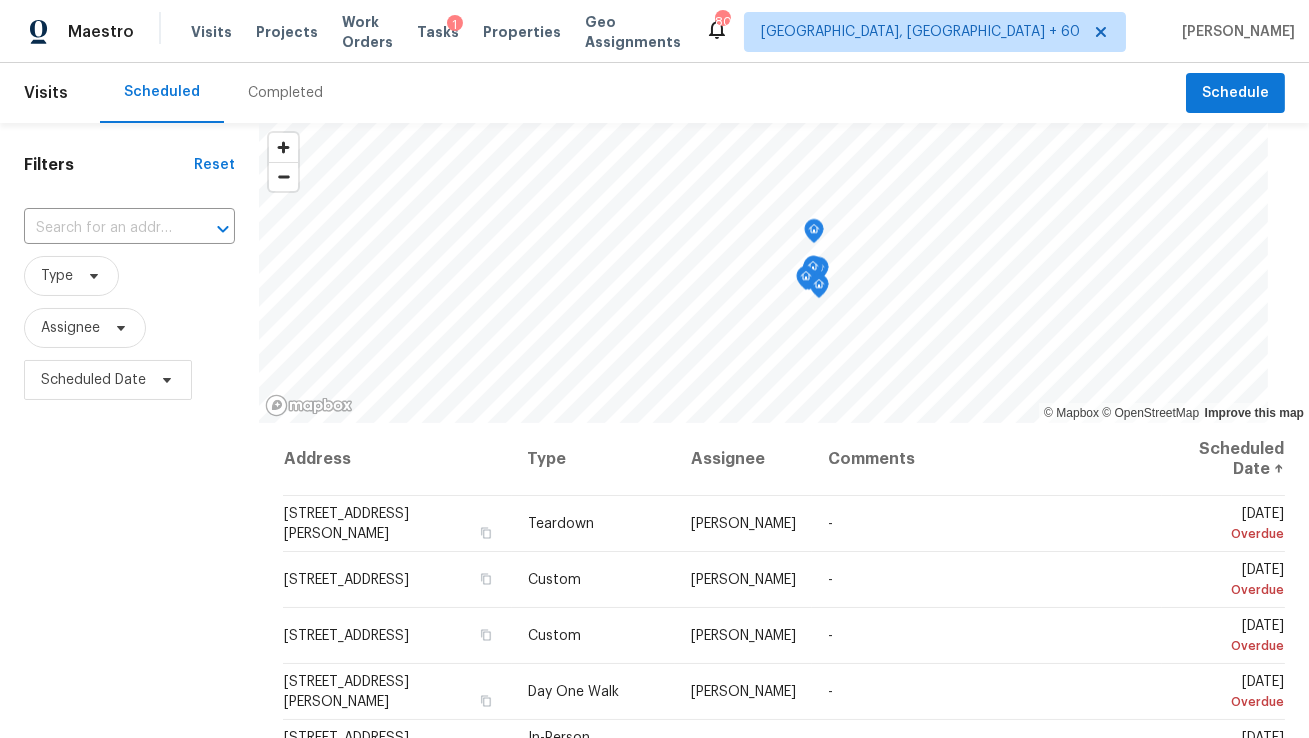 click on "Completed" at bounding box center [285, 93] 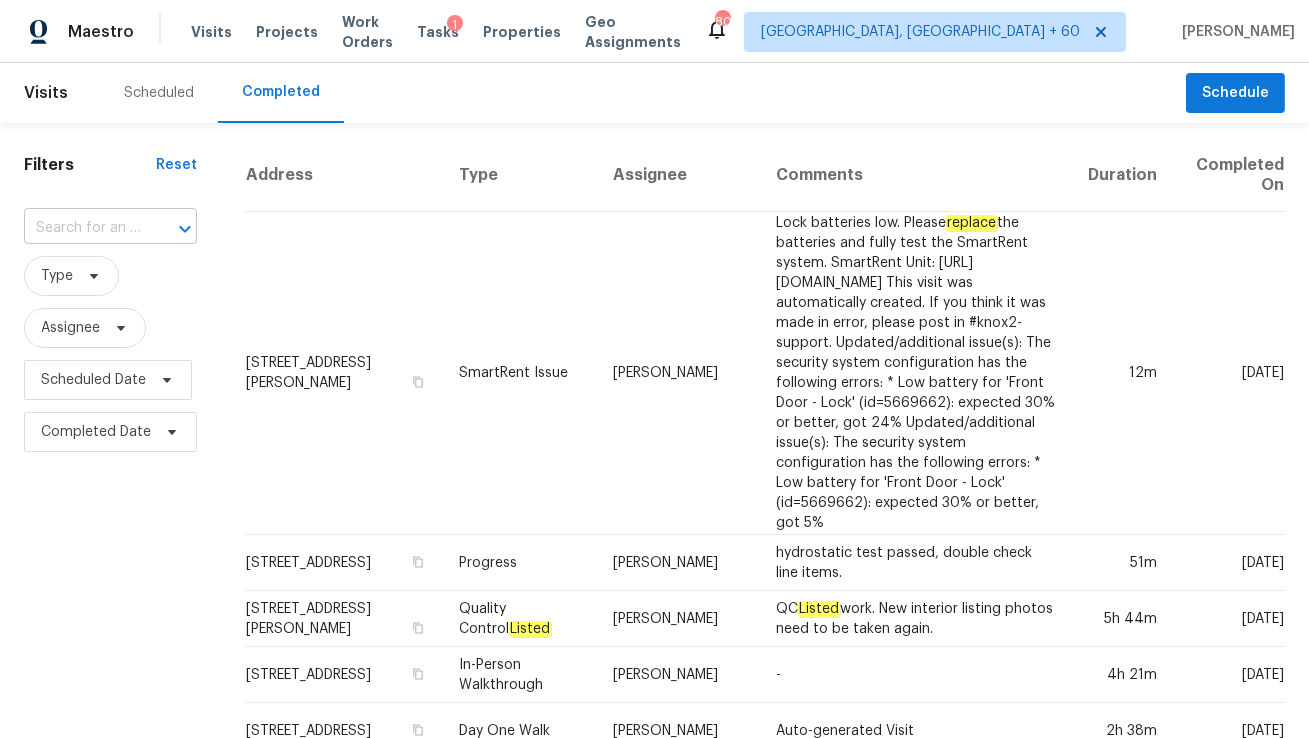 click at bounding box center (171, 229) 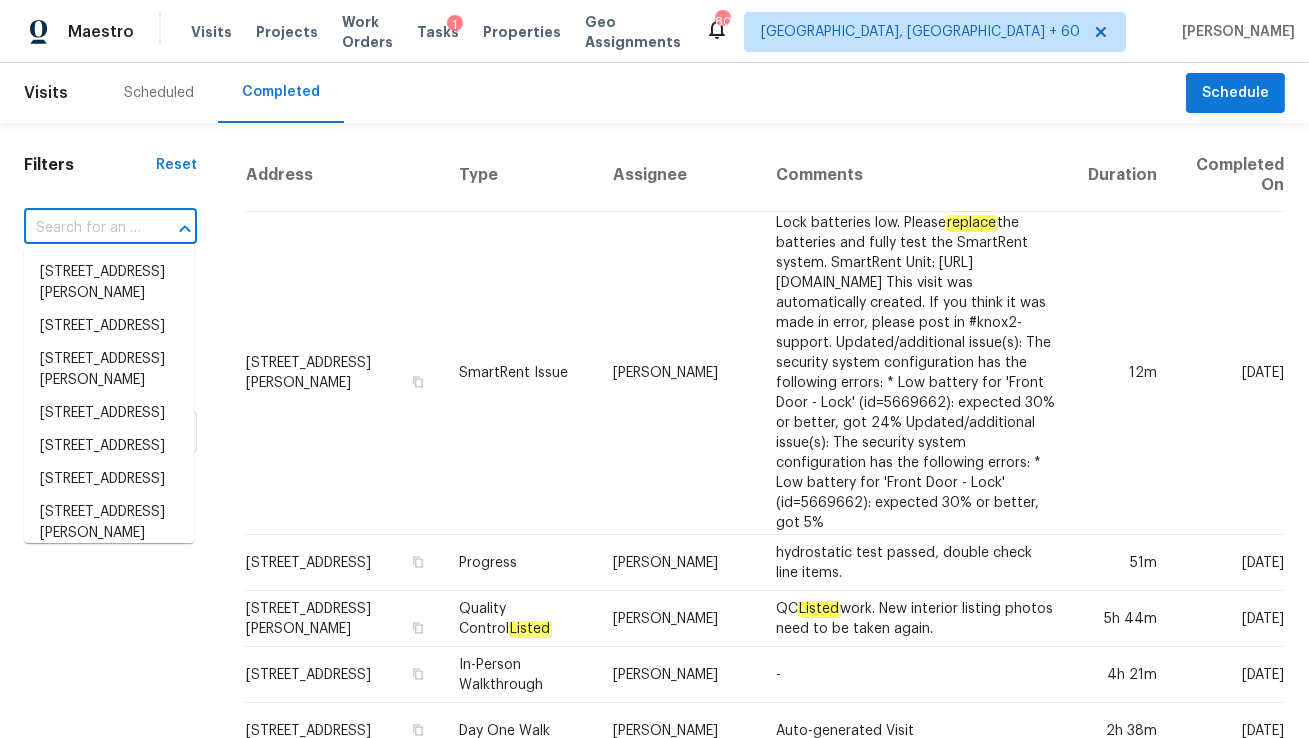 paste on "[STREET_ADDRESS][PERSON_NAME]" 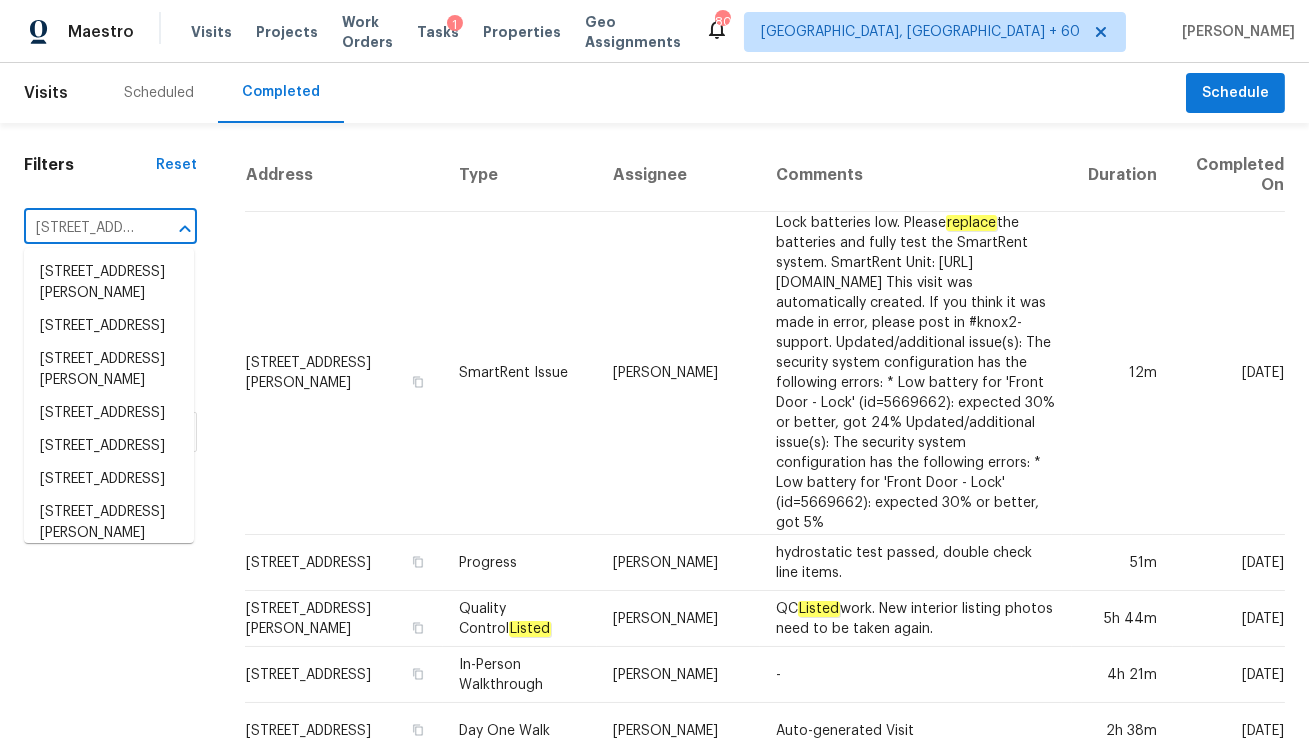 scroll, scrollTop: 0, scrollLeft: 102, axis: horizontal 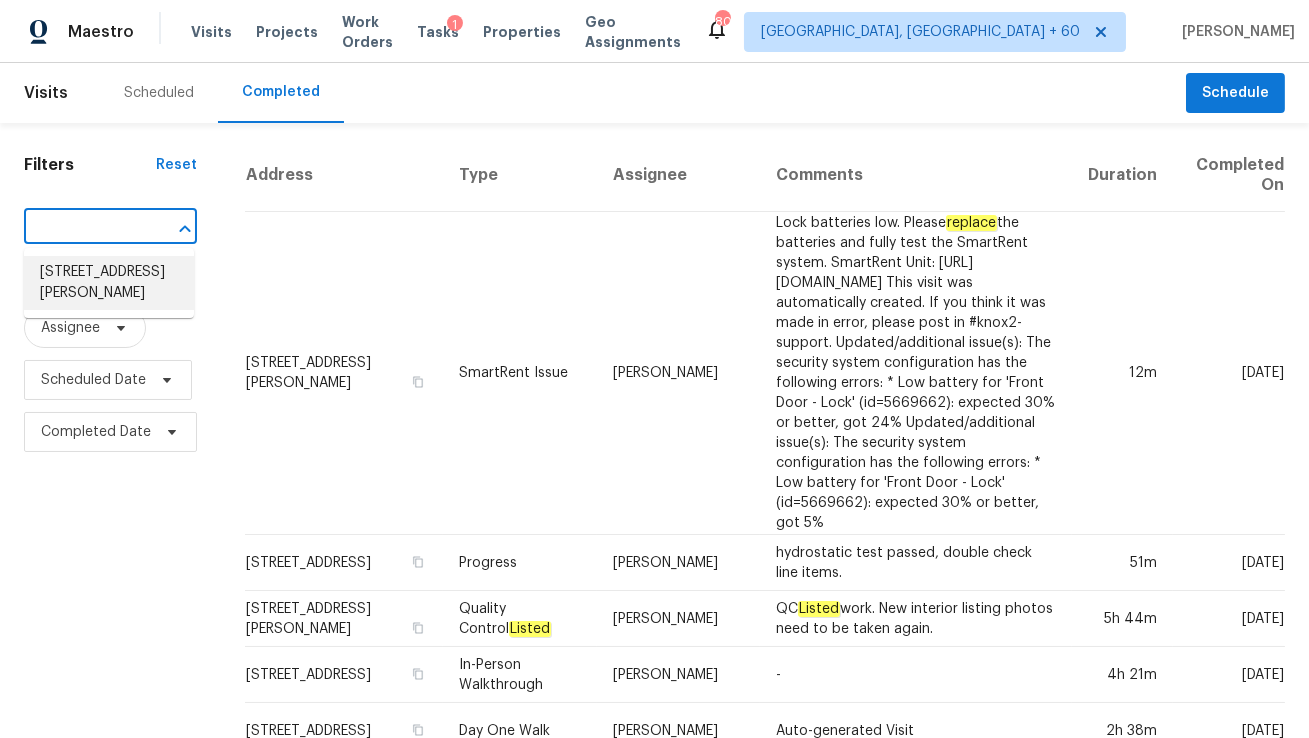 click on "7814 Hillard Dr, Dallas, TX 75217" at bounding box center (109, 283) 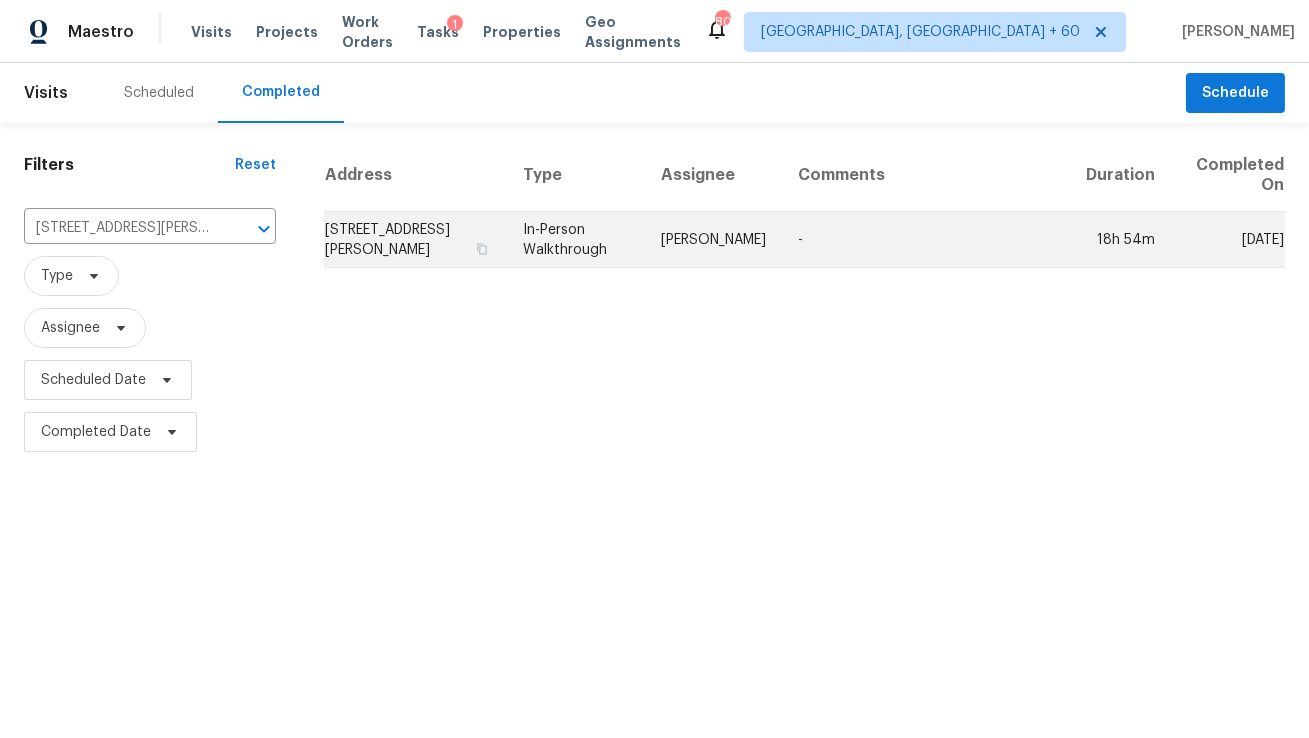 click on "In-Person Walkthrough" at bounding box center (576, 240) 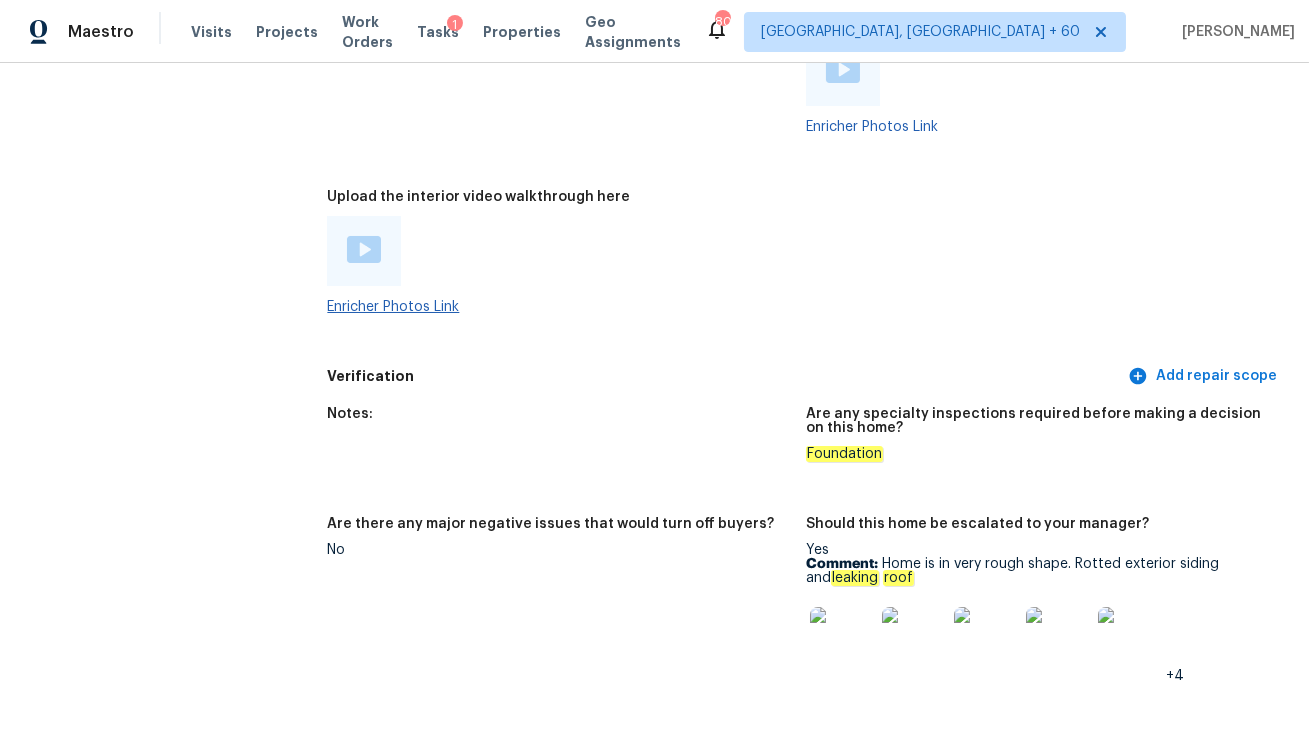 scroll, scrollTop: 3947, scrollLeft: 0, axis: vertical 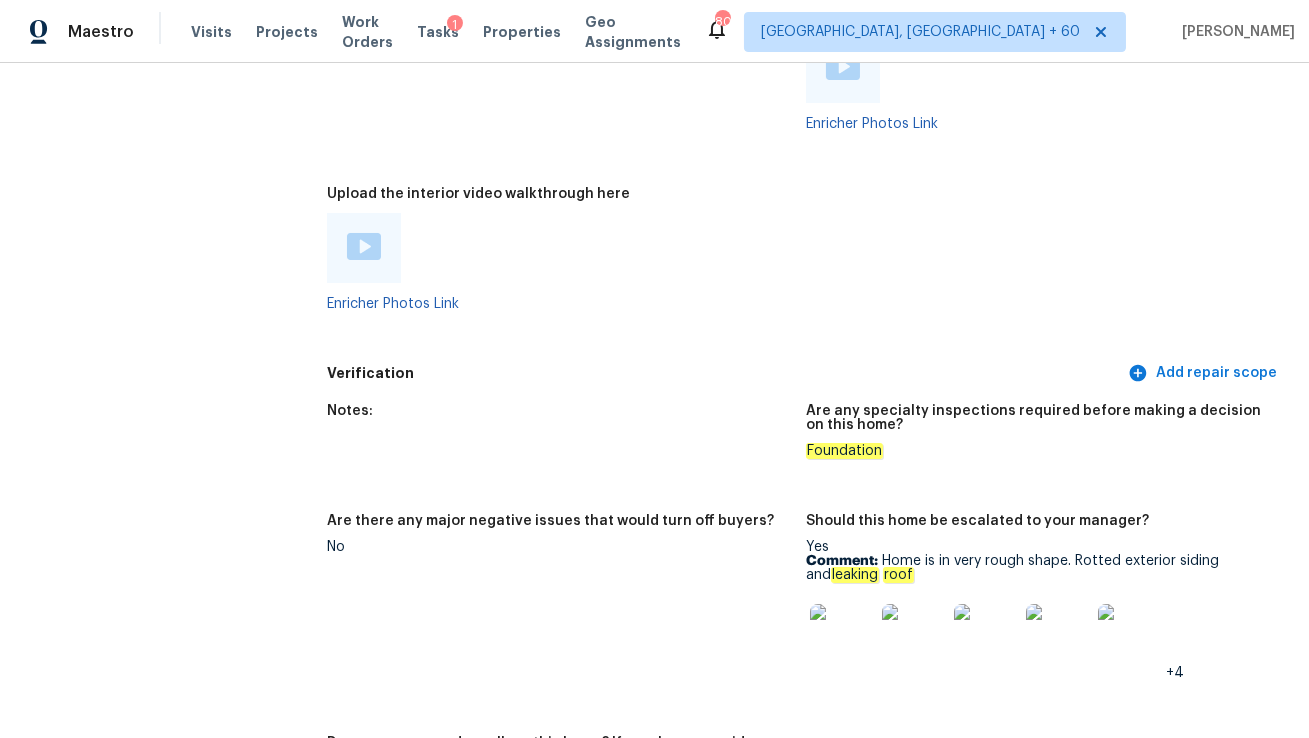 click at bounding box center (364, 246) 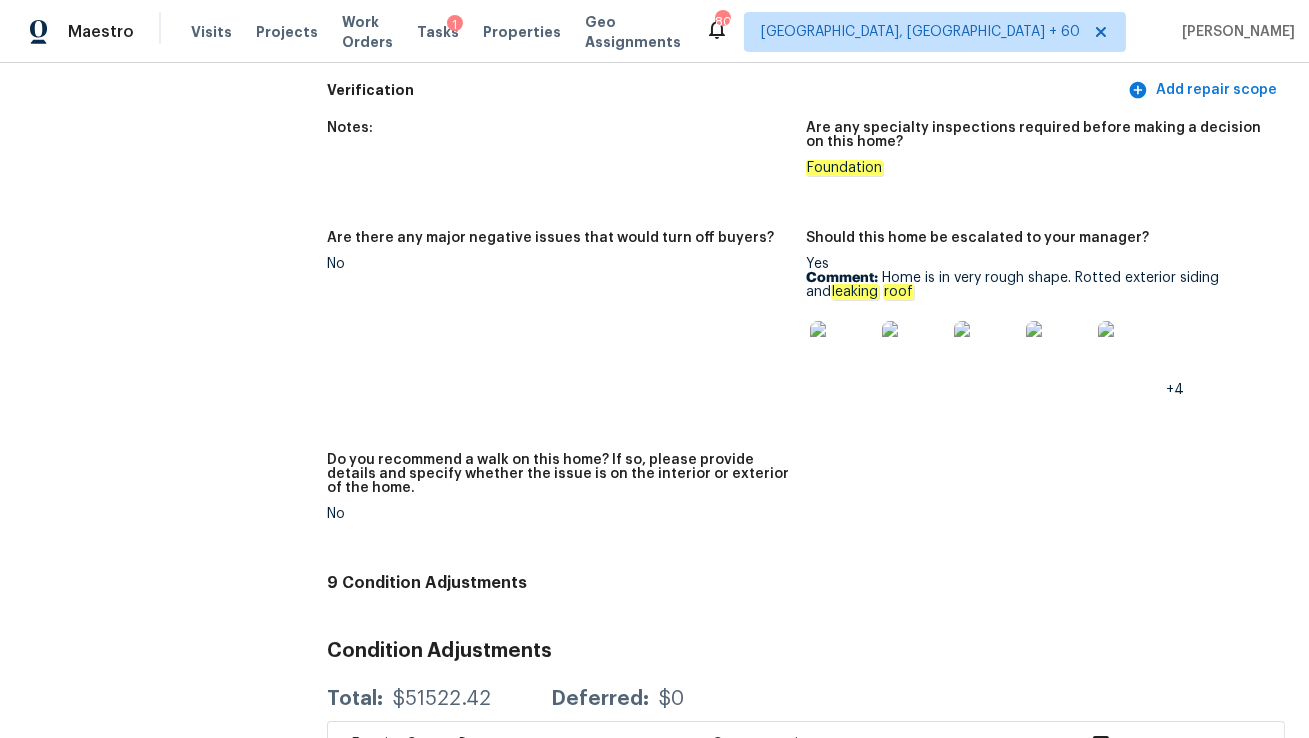 scroll, scrollTop: 4232, scrollLeft: 0, axis: vertical 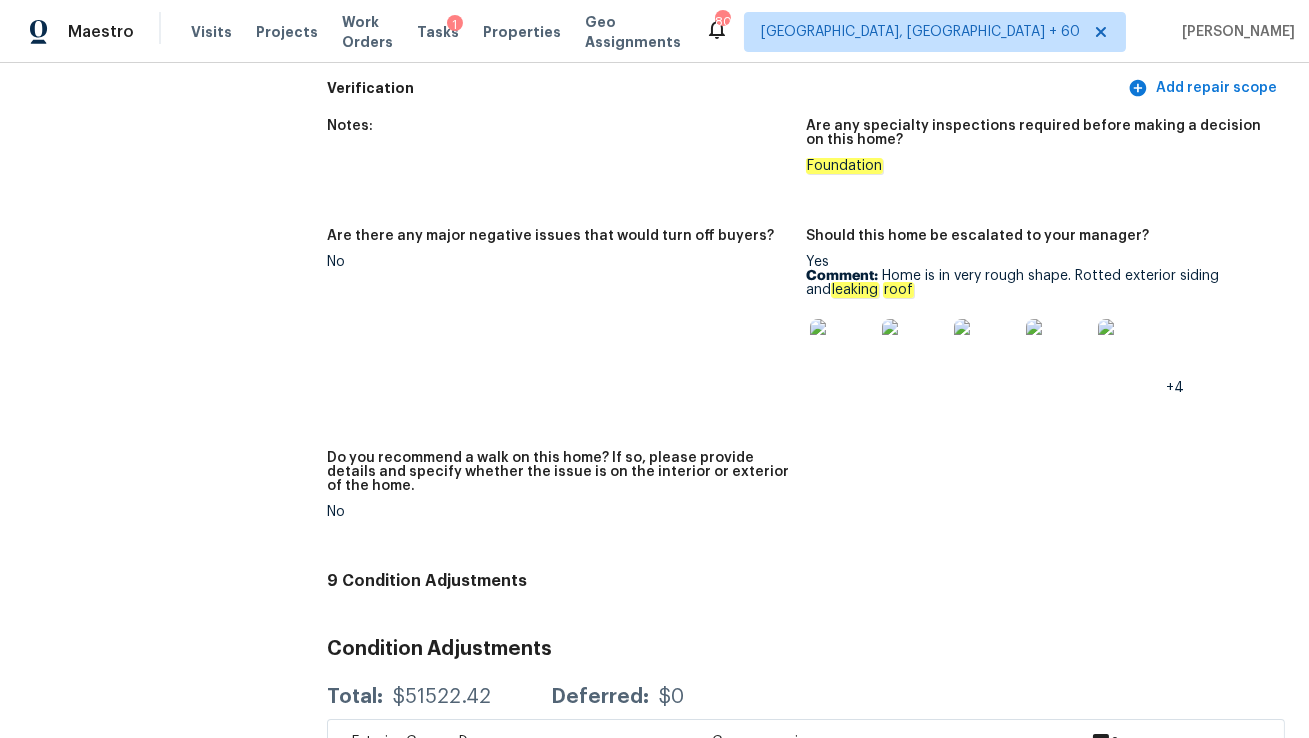 click at bounding box center (842, 351) 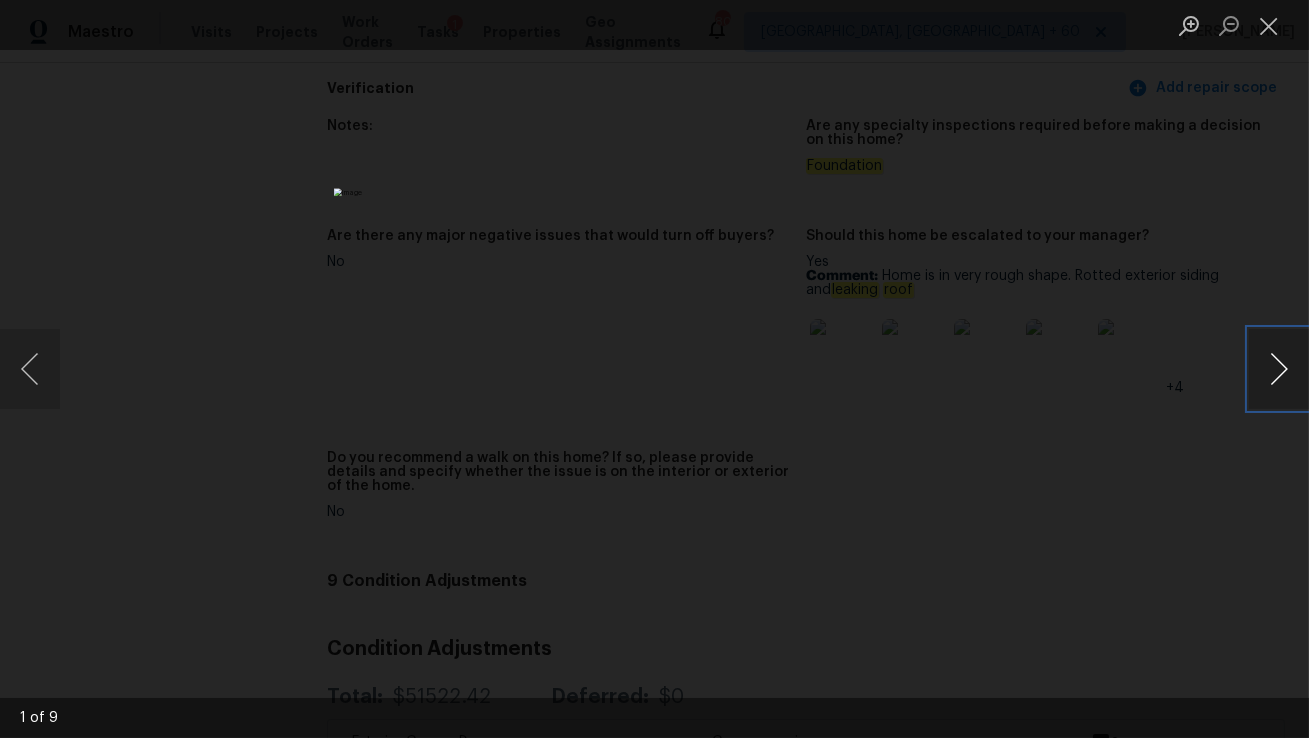 click at bounding box center (1279, 369) 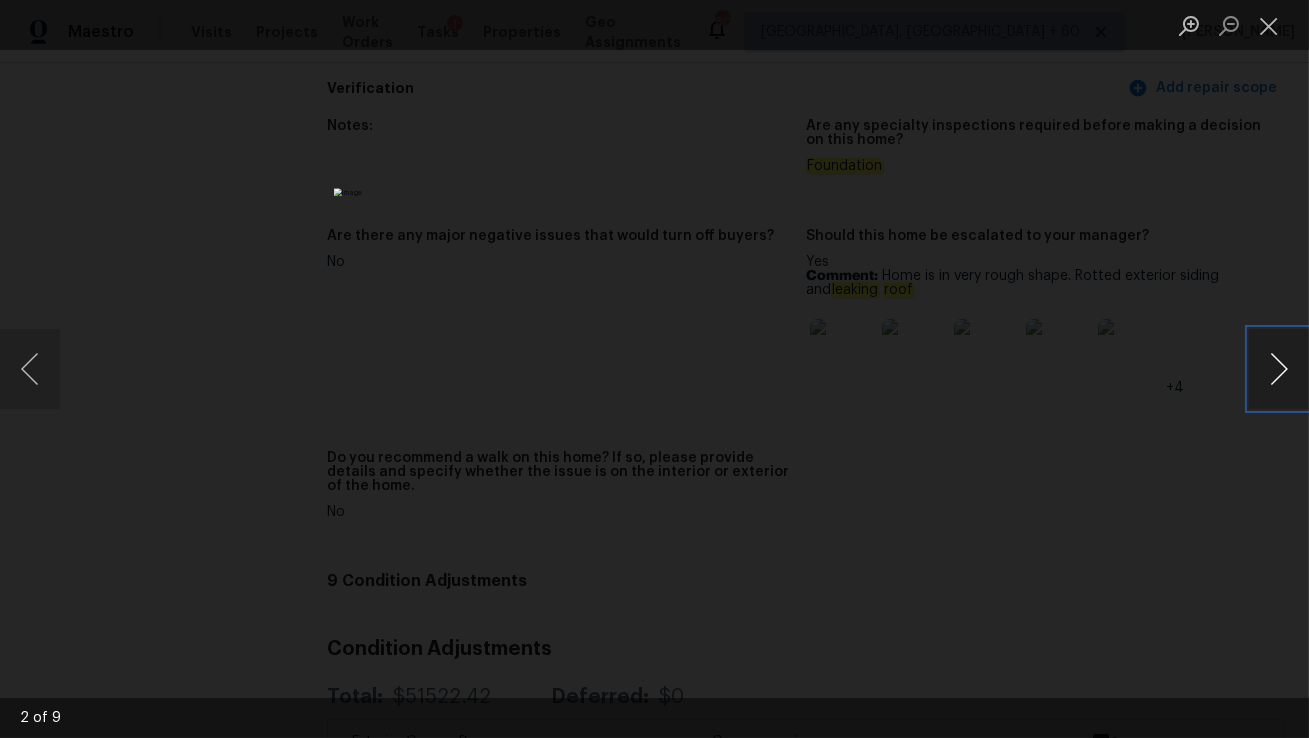 click at bounding box center [1279, 369] 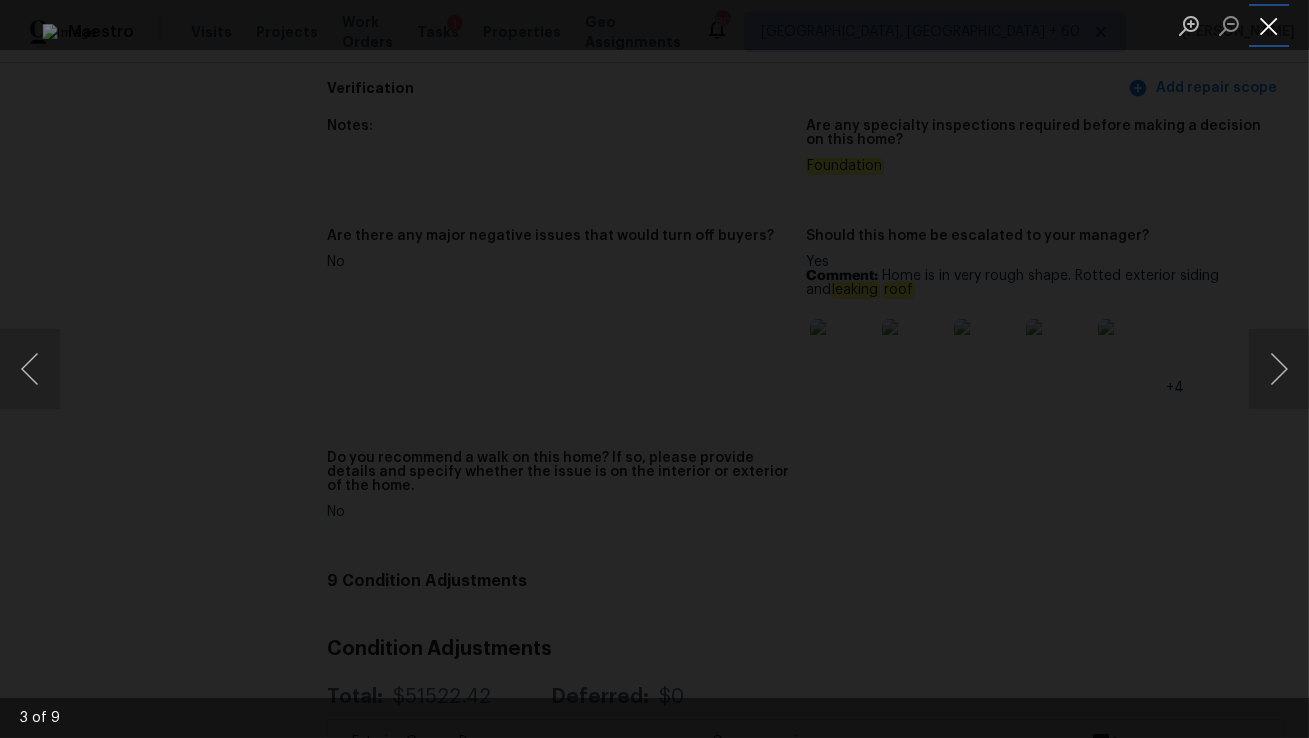 click at bounding box center [1269, 25] 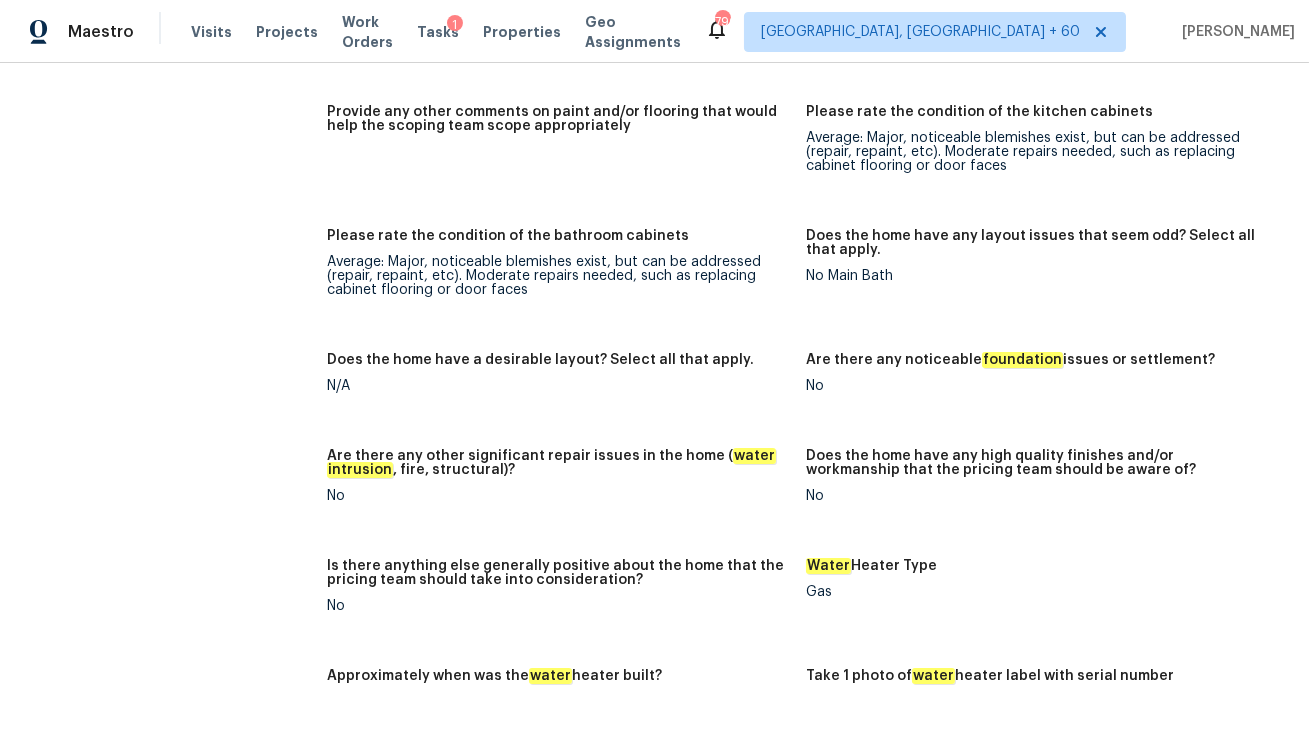 scroll, scrollTop: 3193, scrollLeft: 0, axis: vertical 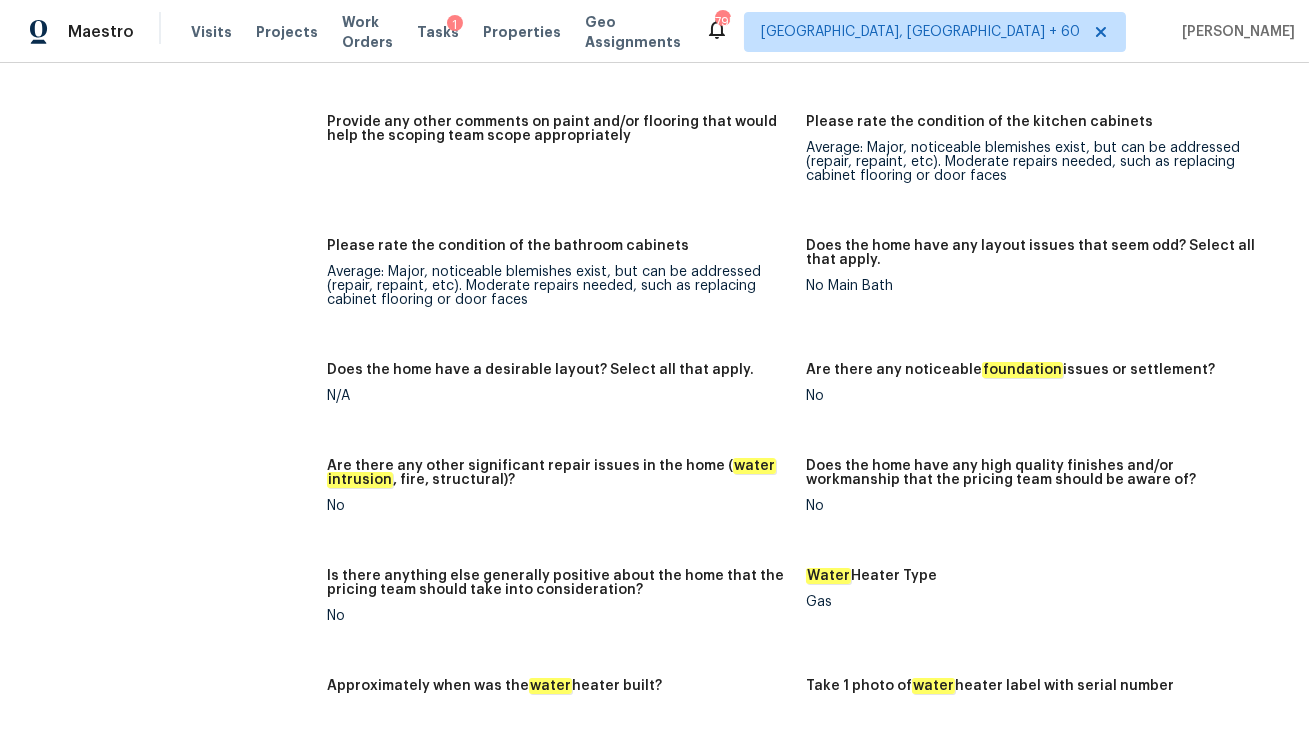 click on "Average: Major, noticeable blemishes exist, but can be addressed (repair, repaint, etc). Moderate repairs needed, such as replacing cabinet flooring or door faces" at bounding box center [558, 286] 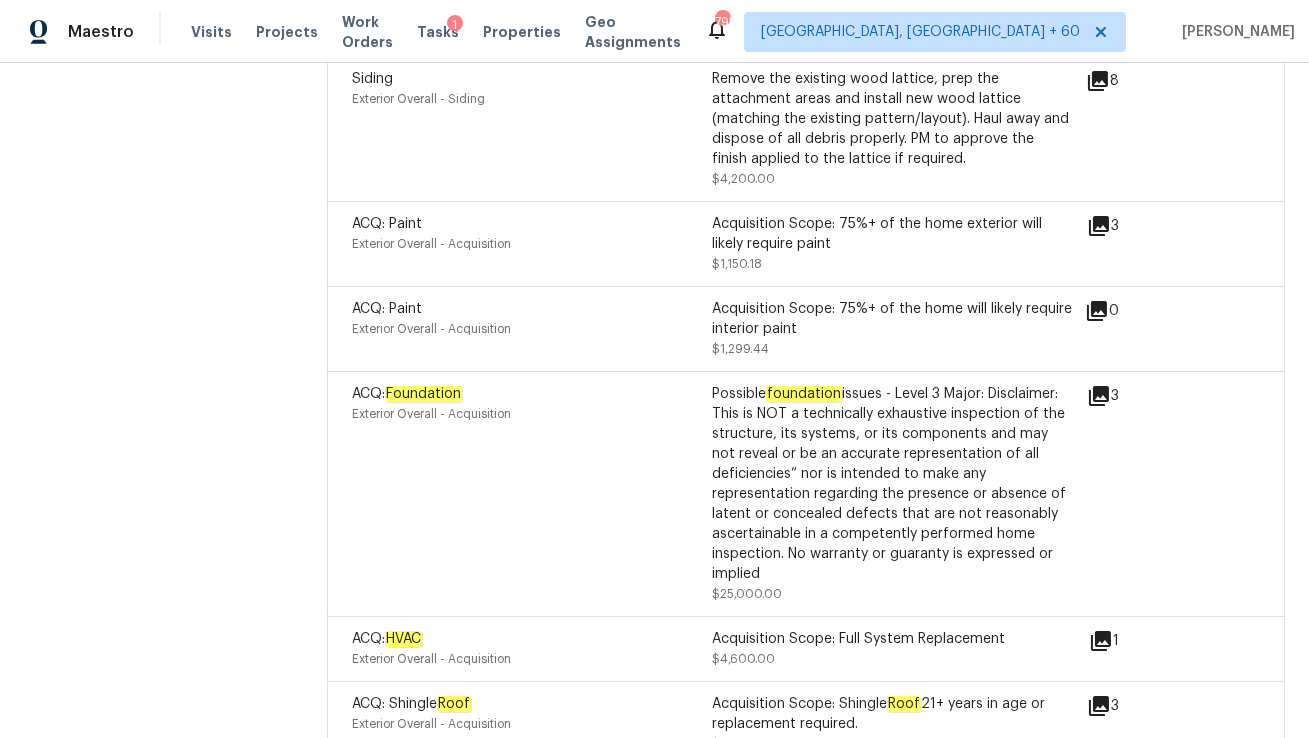 scroll, scrollTop: 5191, scrollLeft: 0, axis: vertical 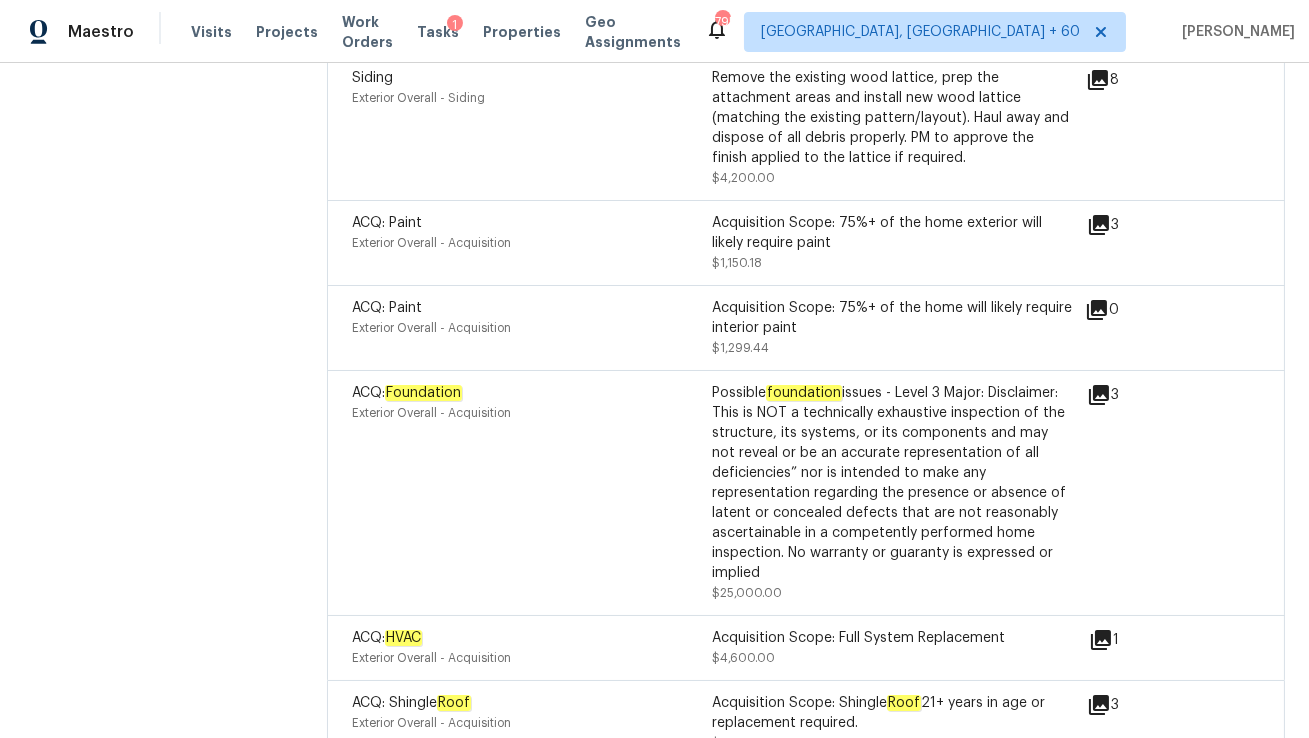 click 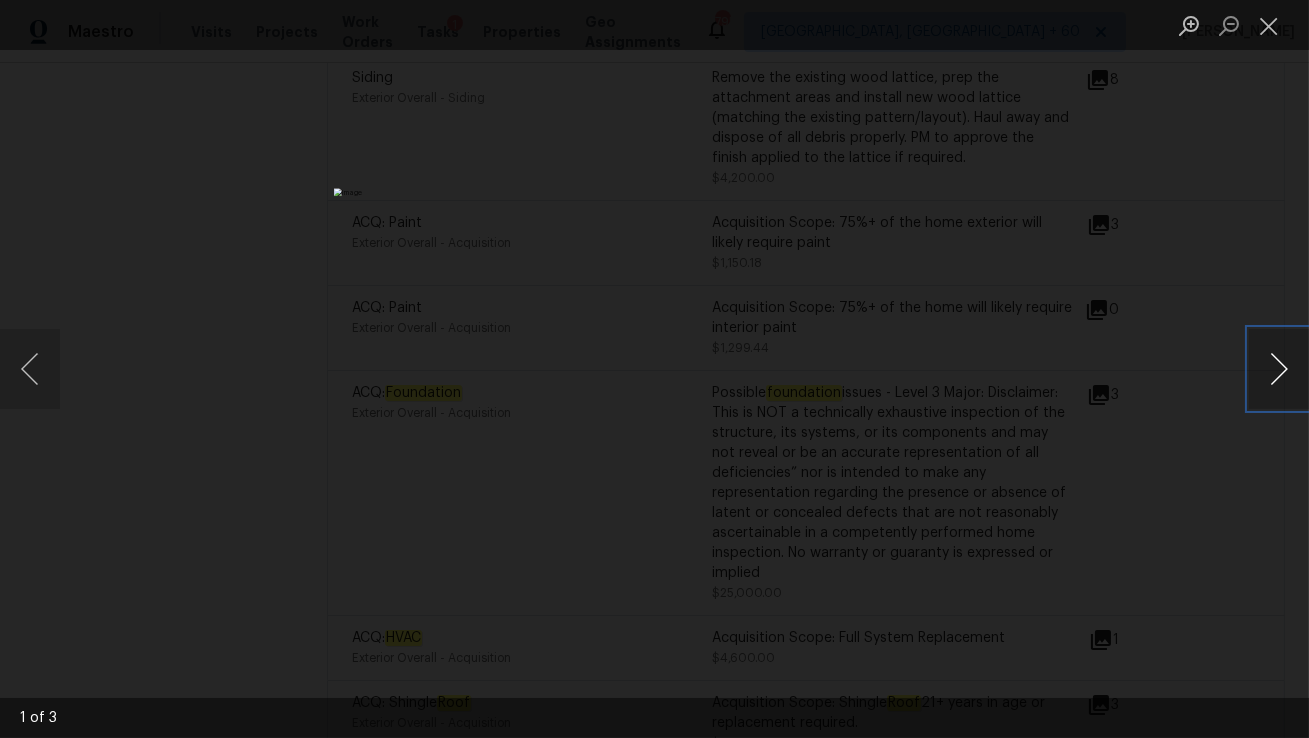 click at bounding box center [1279, 369] 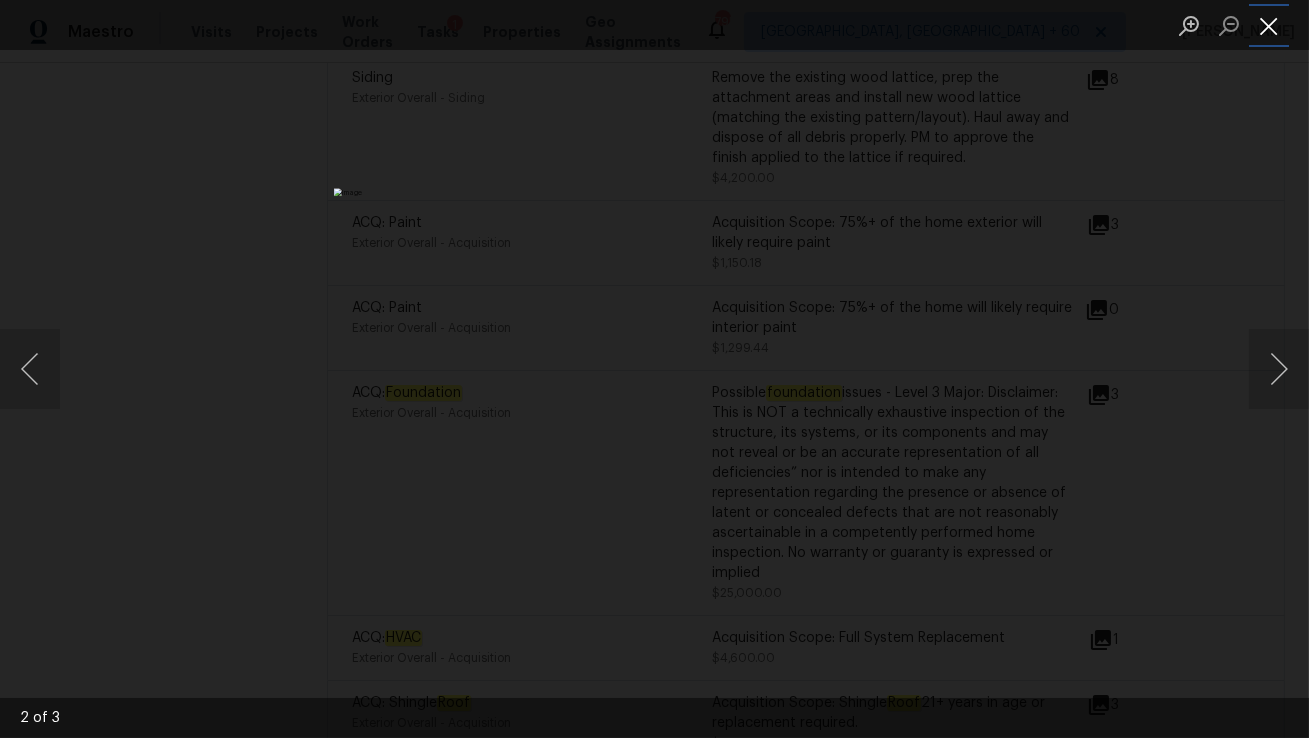 click at bounding box center (1269, 25) 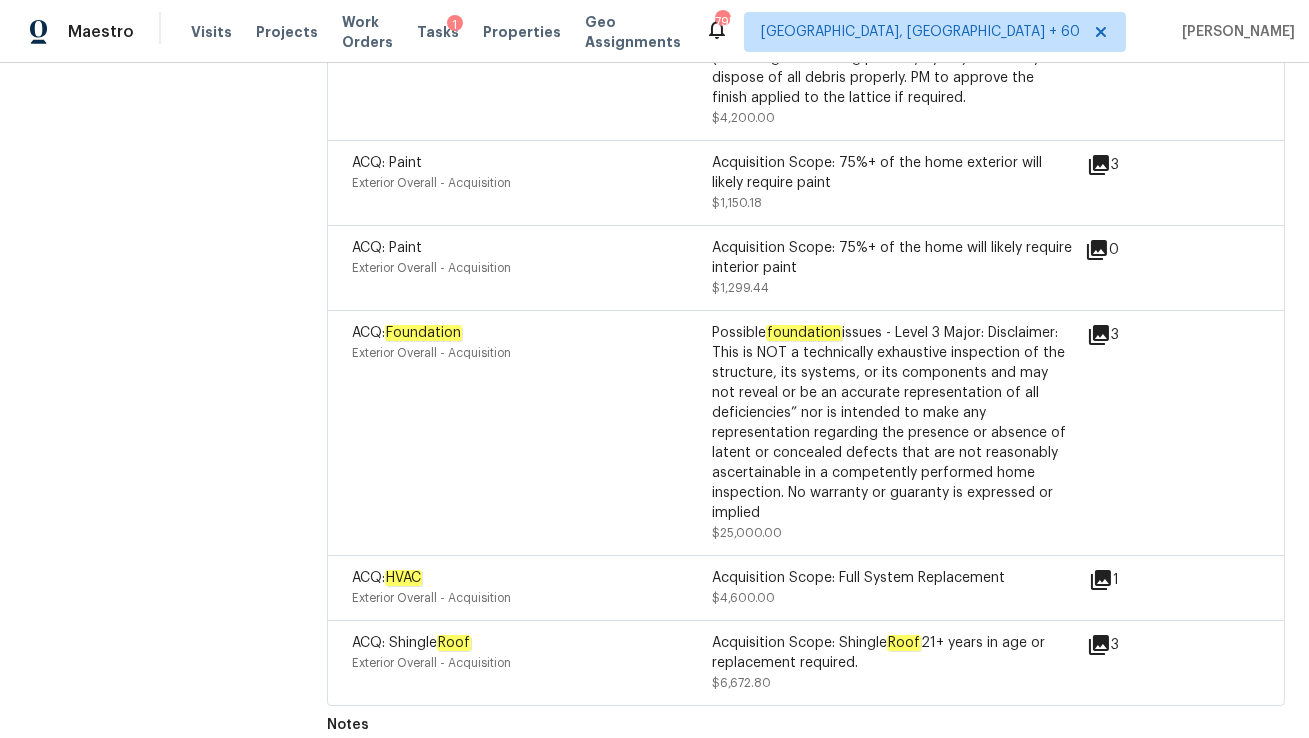 scroll, scrollTop: 1417, scrollLeft: 0, axis: vertical 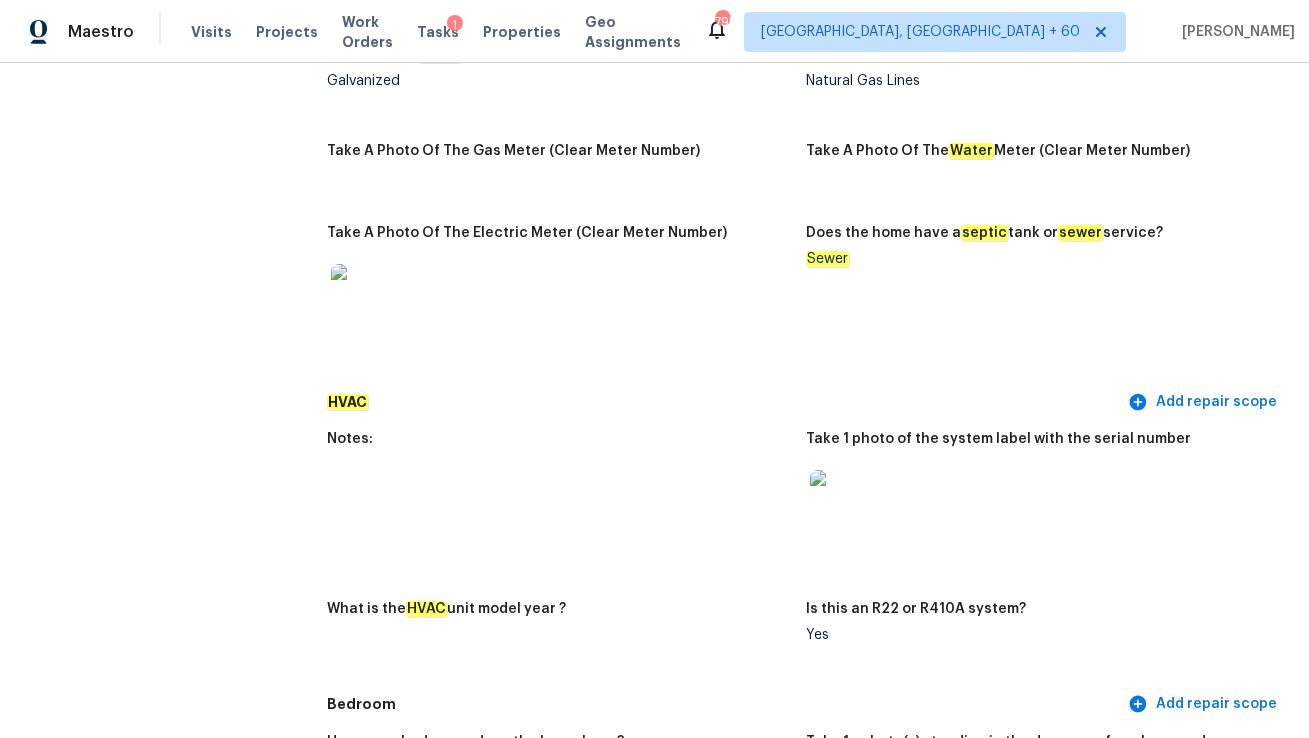 click at bounding box center [842, 502] 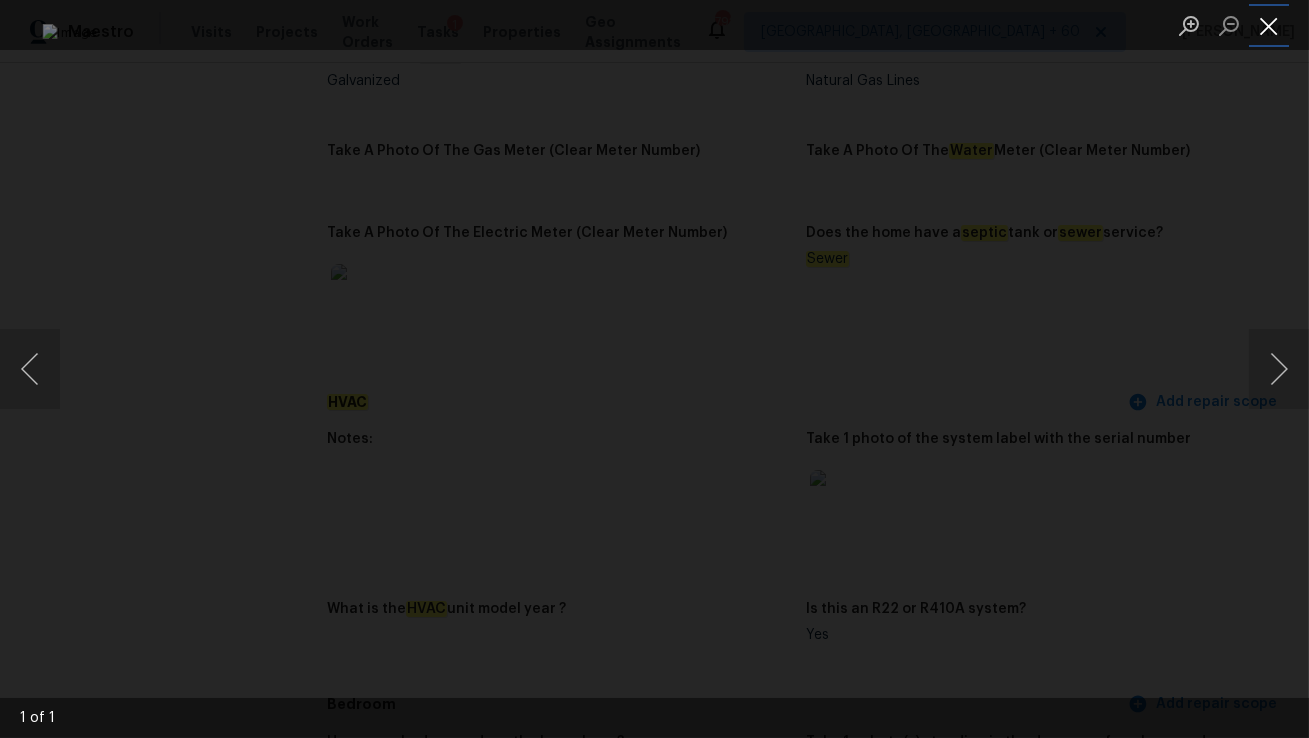 click at bounding box center (1269, 25) 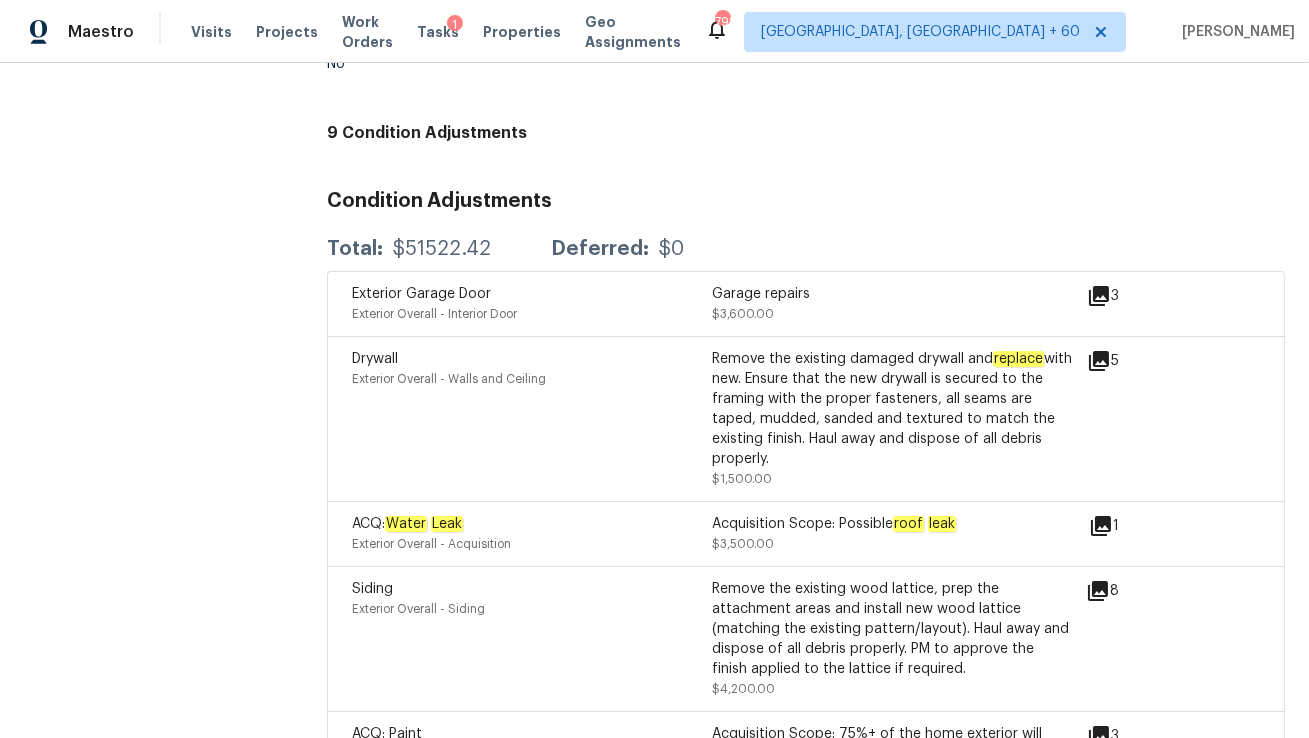 scroll, scrollTop: 4673, scrollLeft: 0, axis: vertical 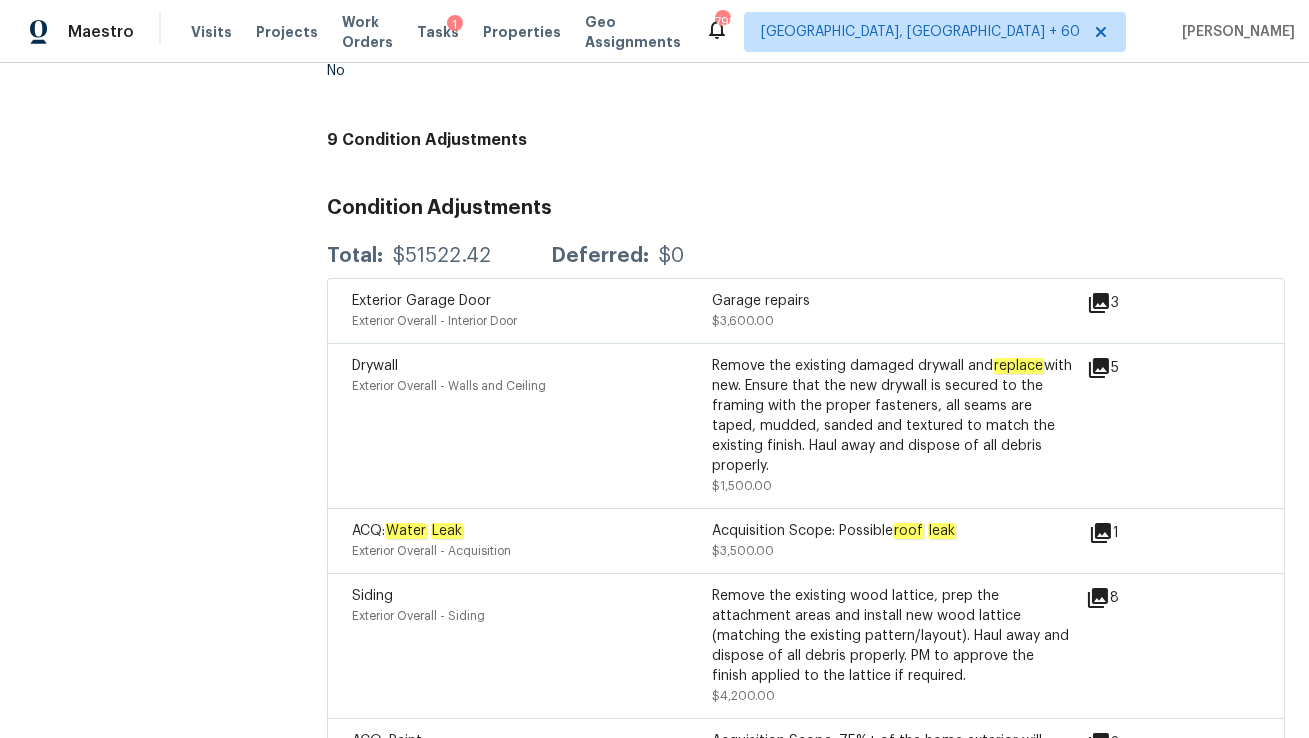 click on "Exterior Garage Door Exterior Overall - Interior Door Garage repairs  $3,600.00   3" at bounding box center (806, 310) 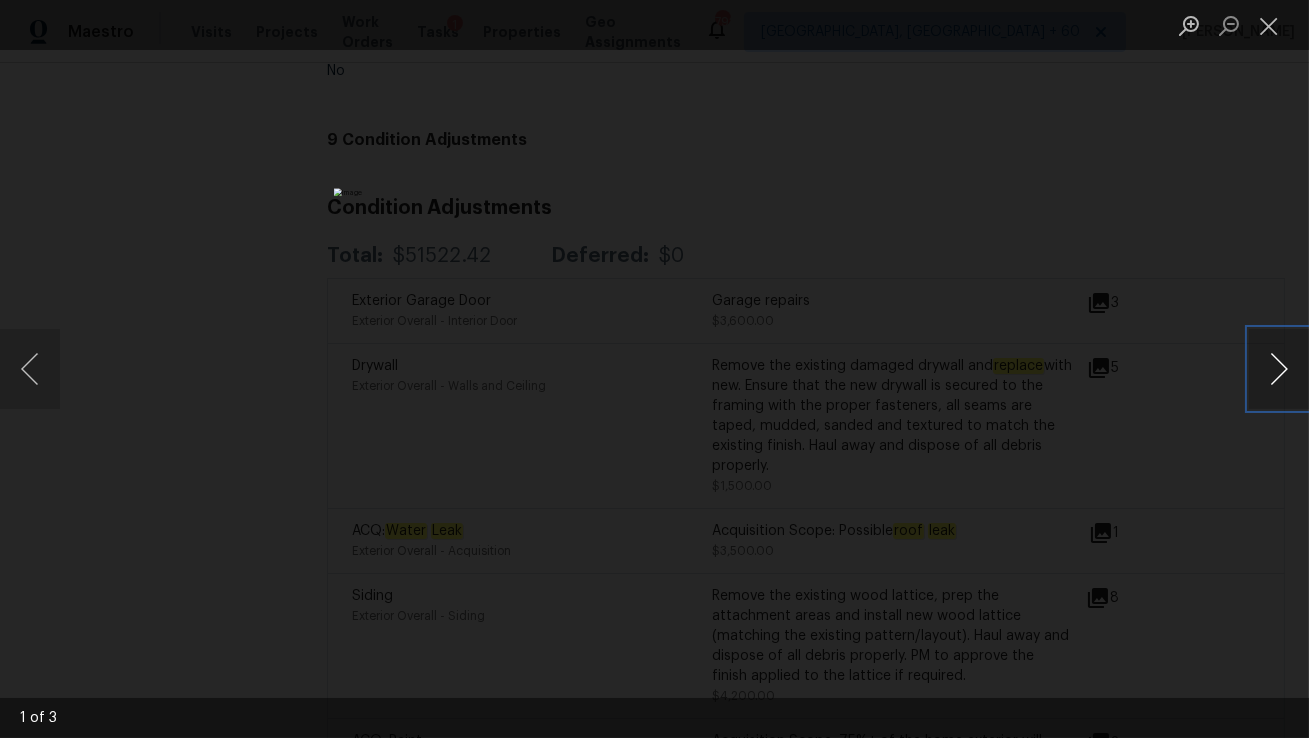 click at bounding box center [1279, 369] 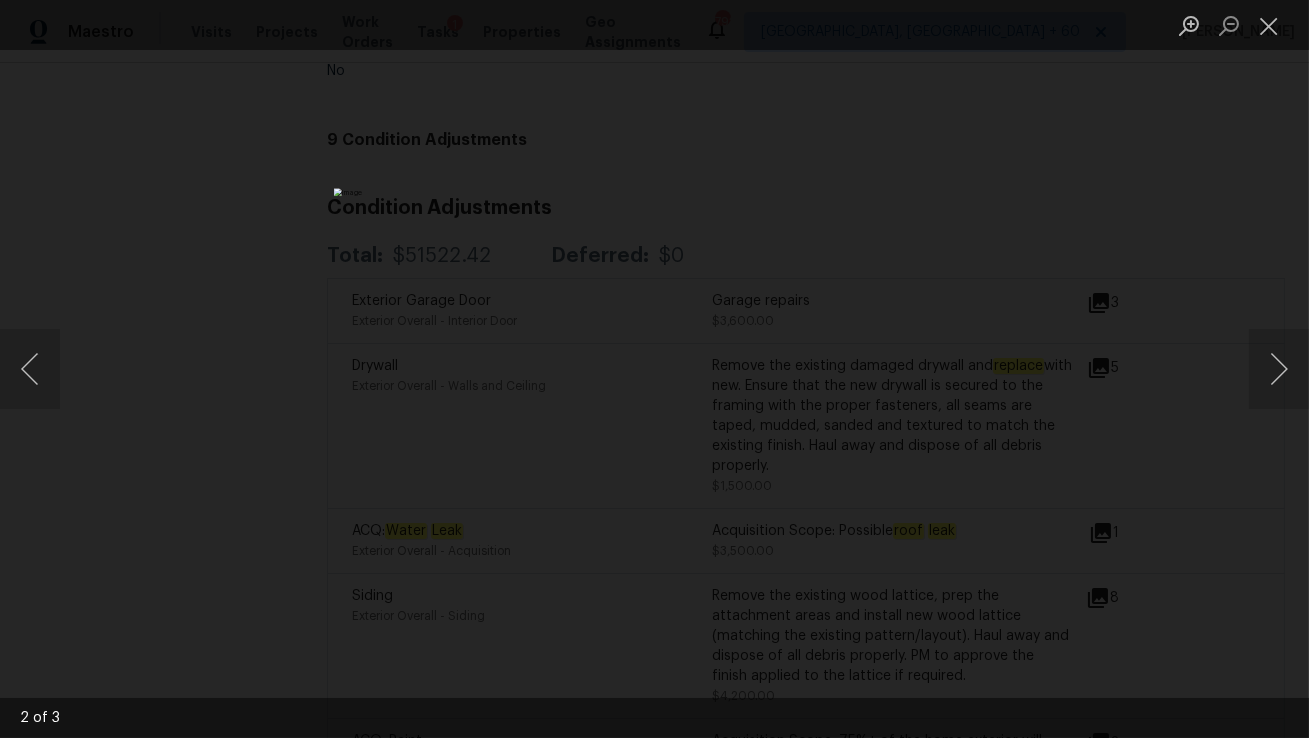 click at bounding box center (654, 369) 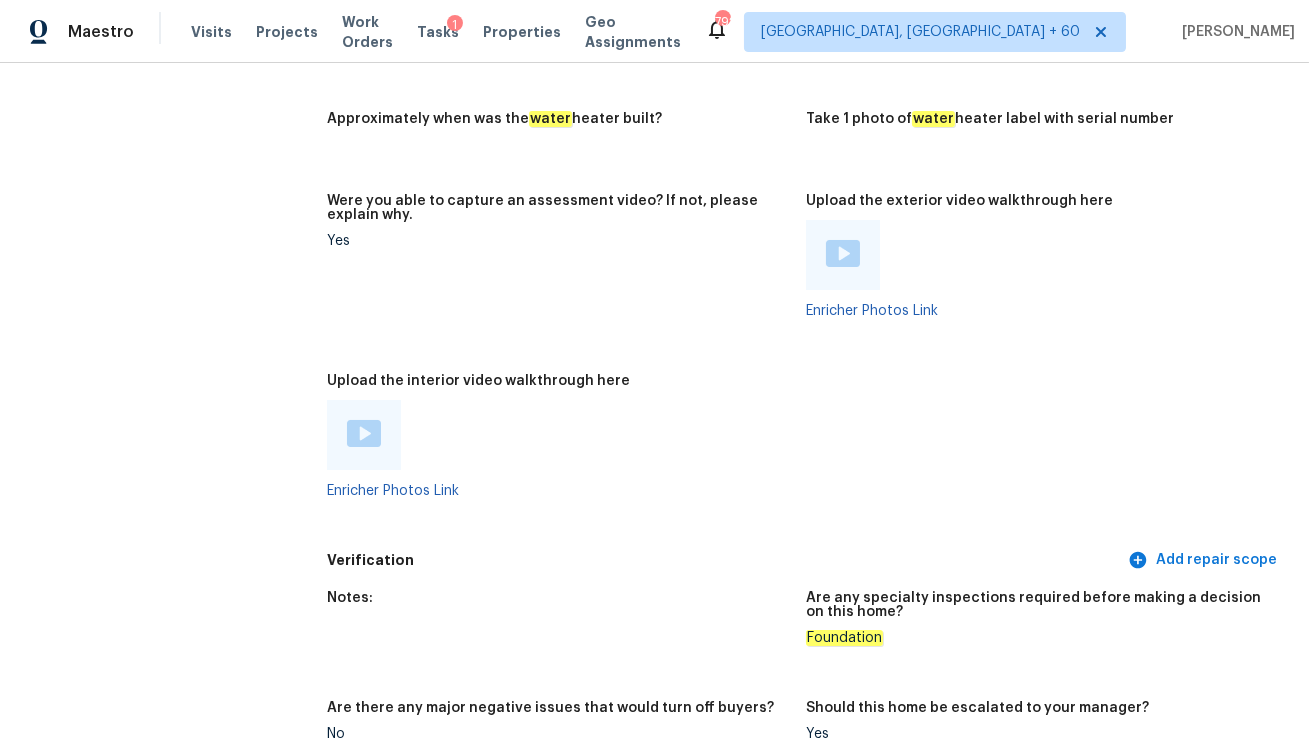 scroll, scrollTop: 3536, scrollLeft: 0, axis: vertical 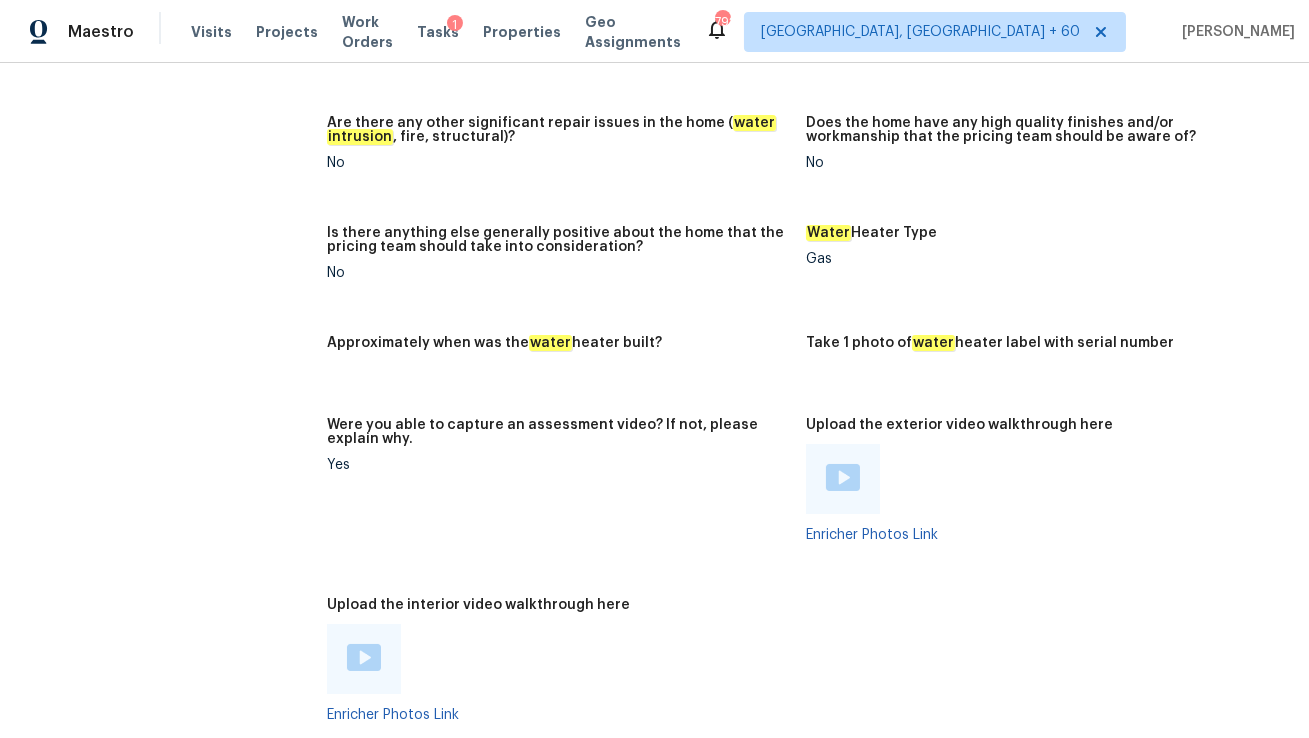 click on "Gas" at bounding box center (1037, 259) 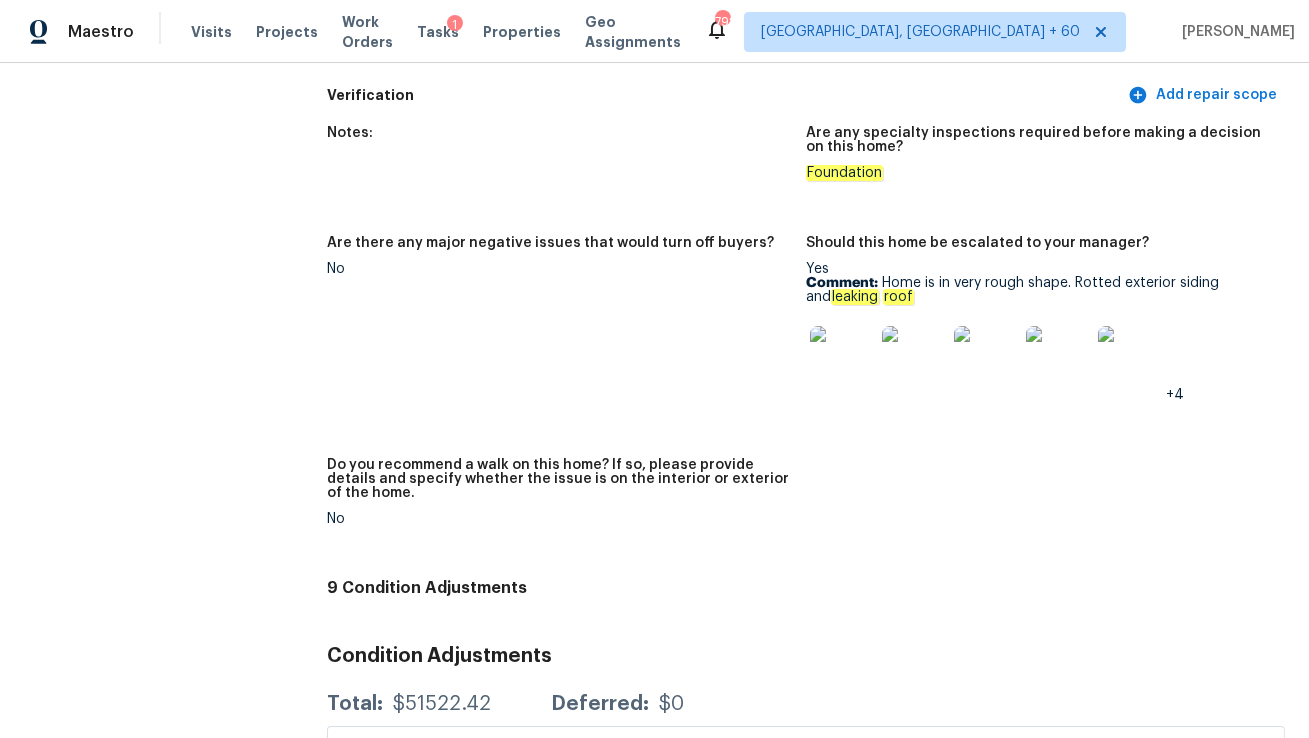scroll, scrollTop: 4227, scrollLeft: 0, axis: vertical 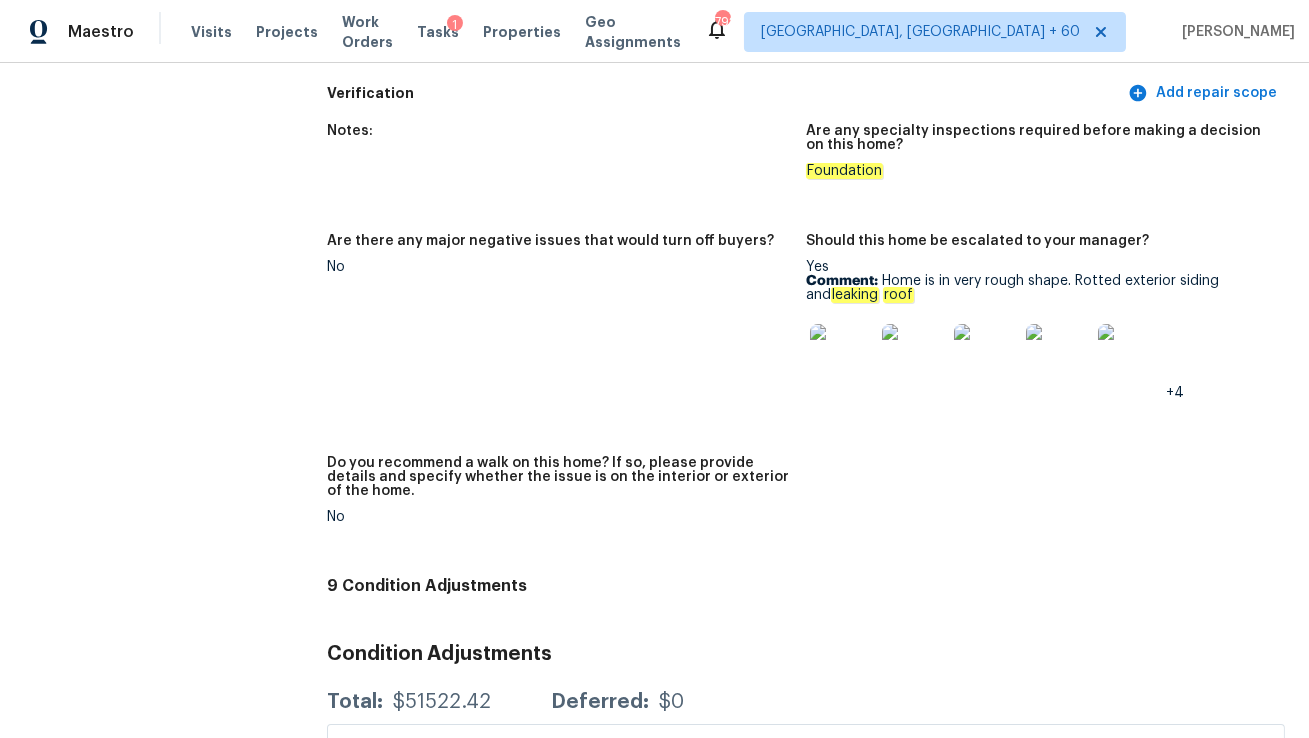 click at bounding box center [842, 356] 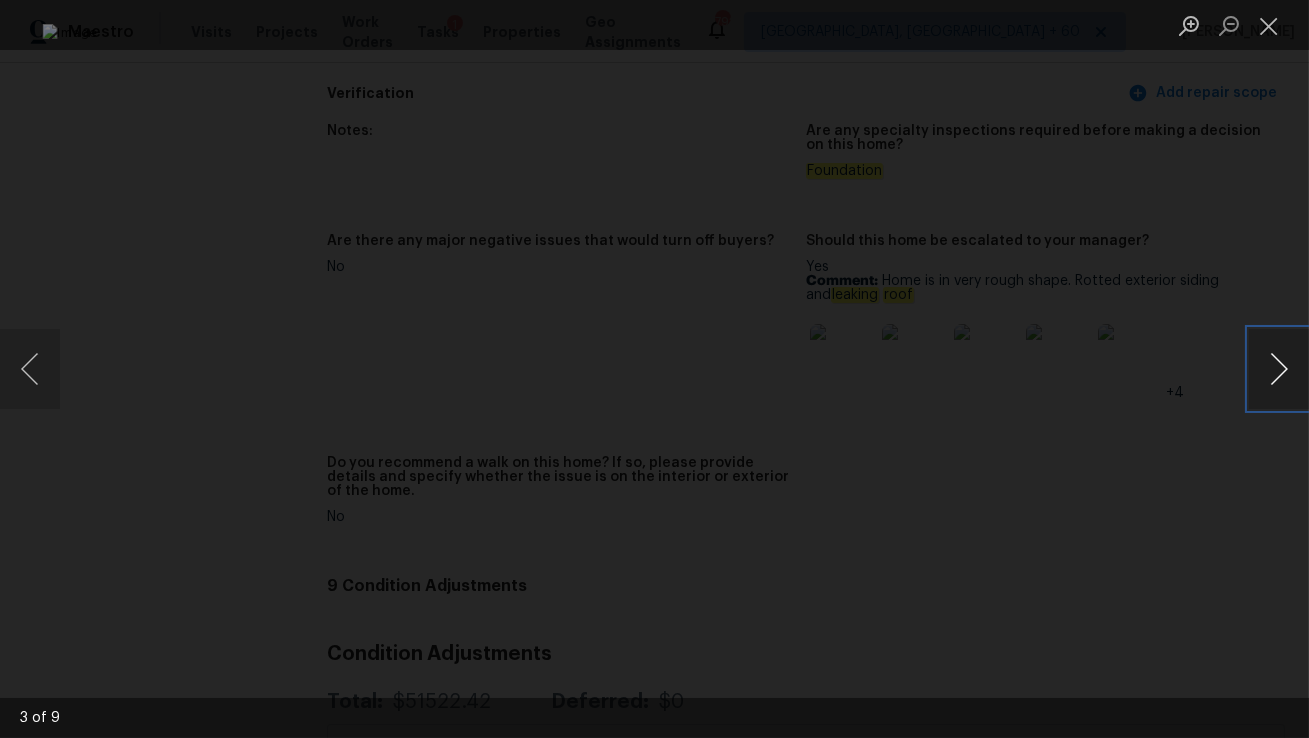 click at bounding box center (1279, 369) 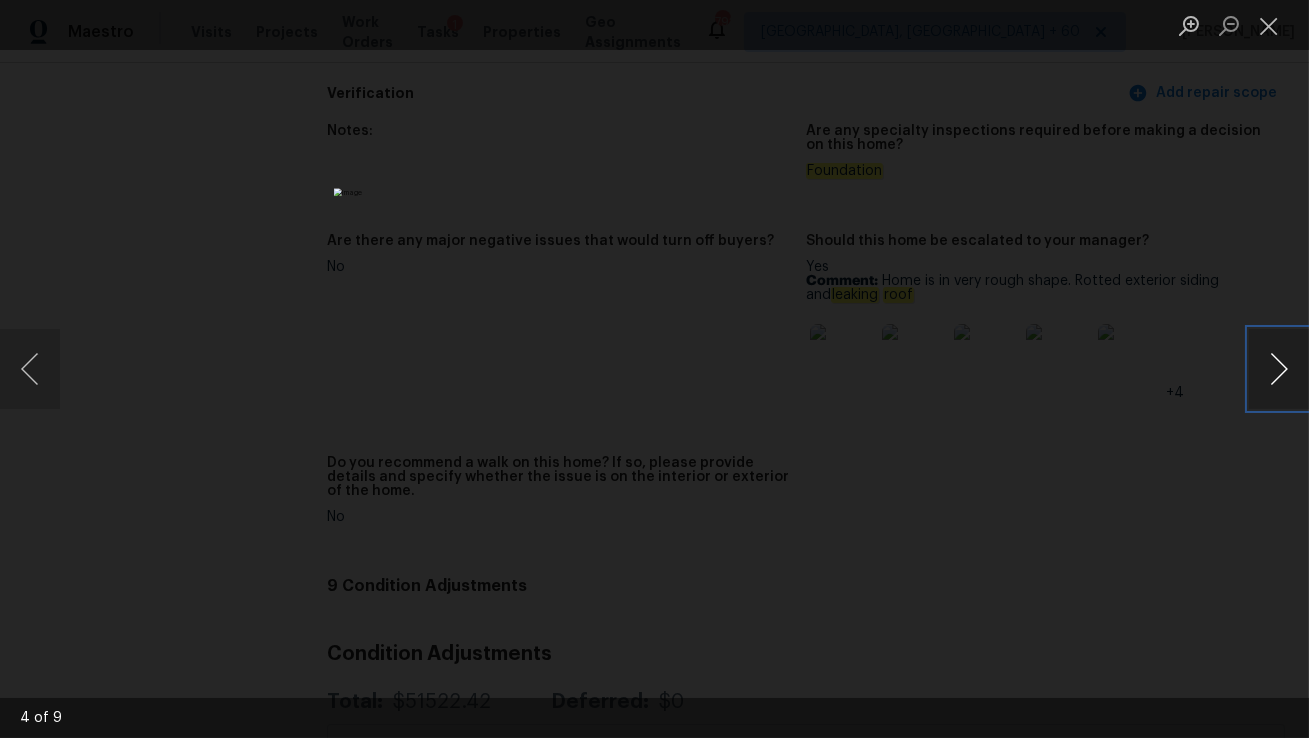 click at bounding box center [1279, 369] 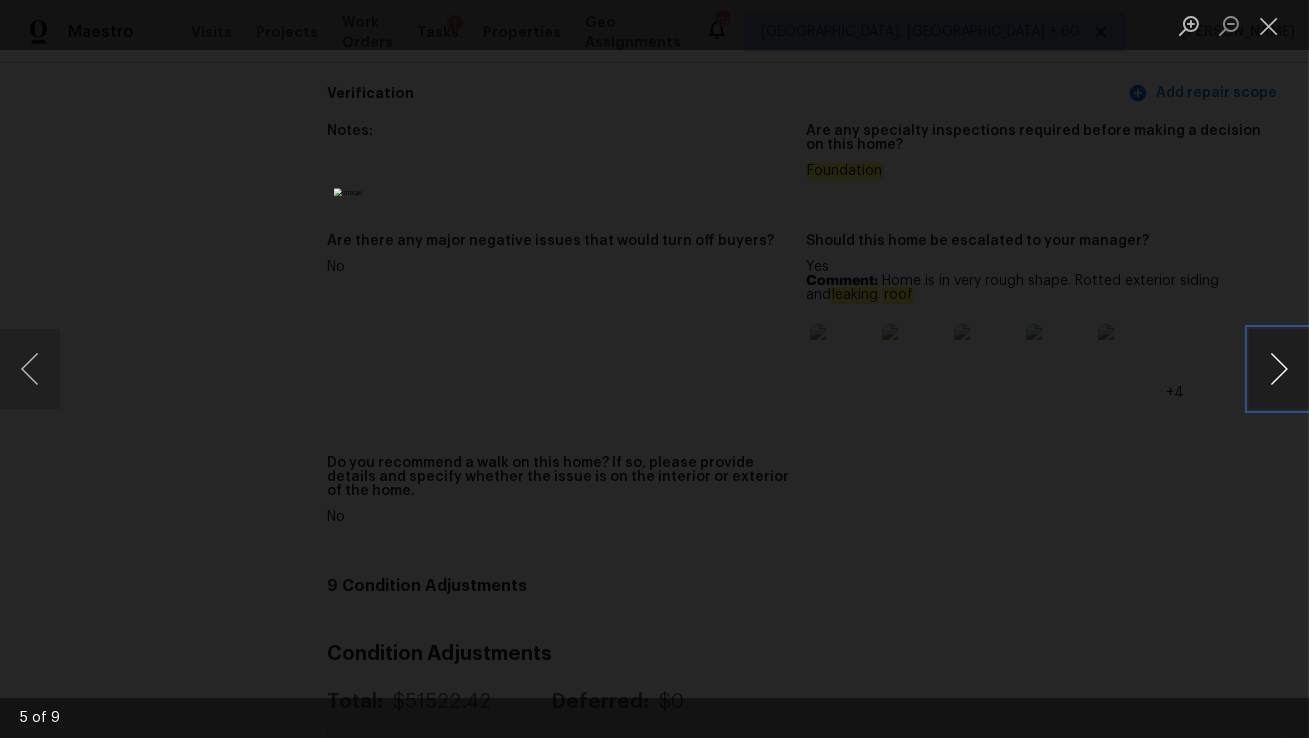 click at bounding box center (1279, 369) 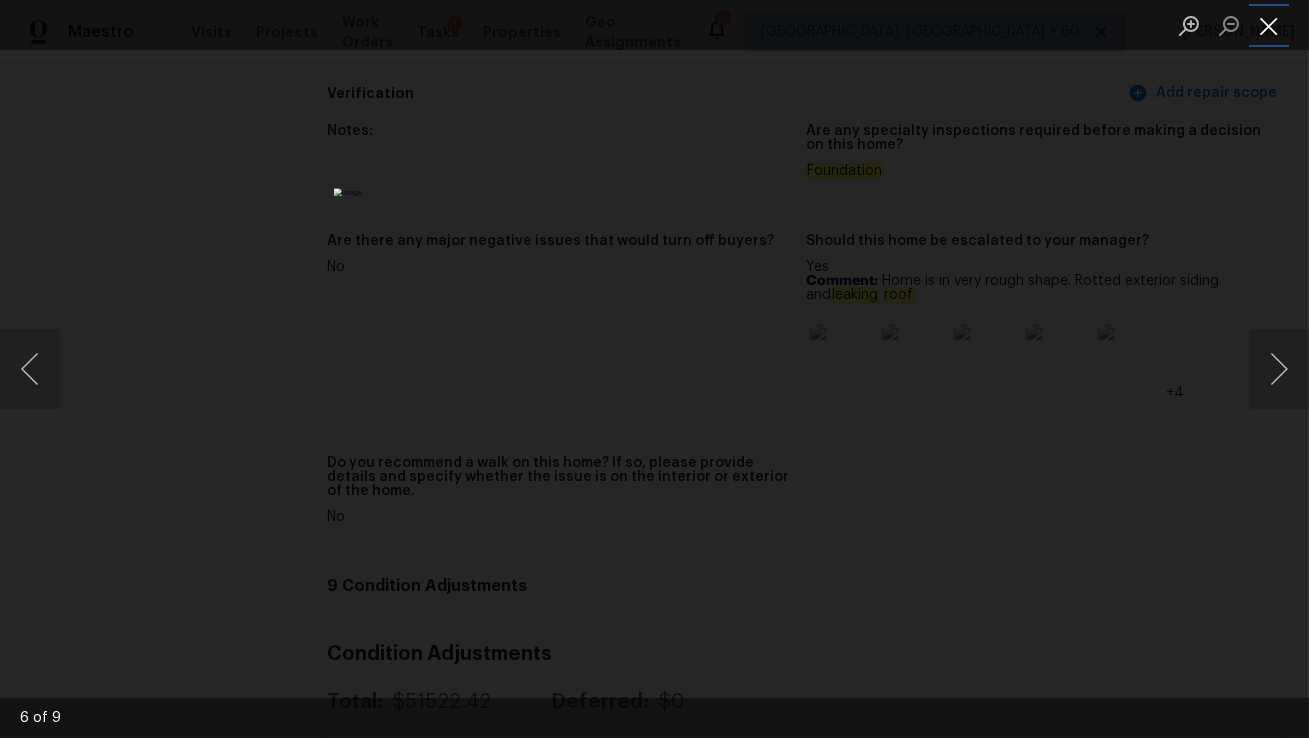 click at bounding box center (1269, 25) 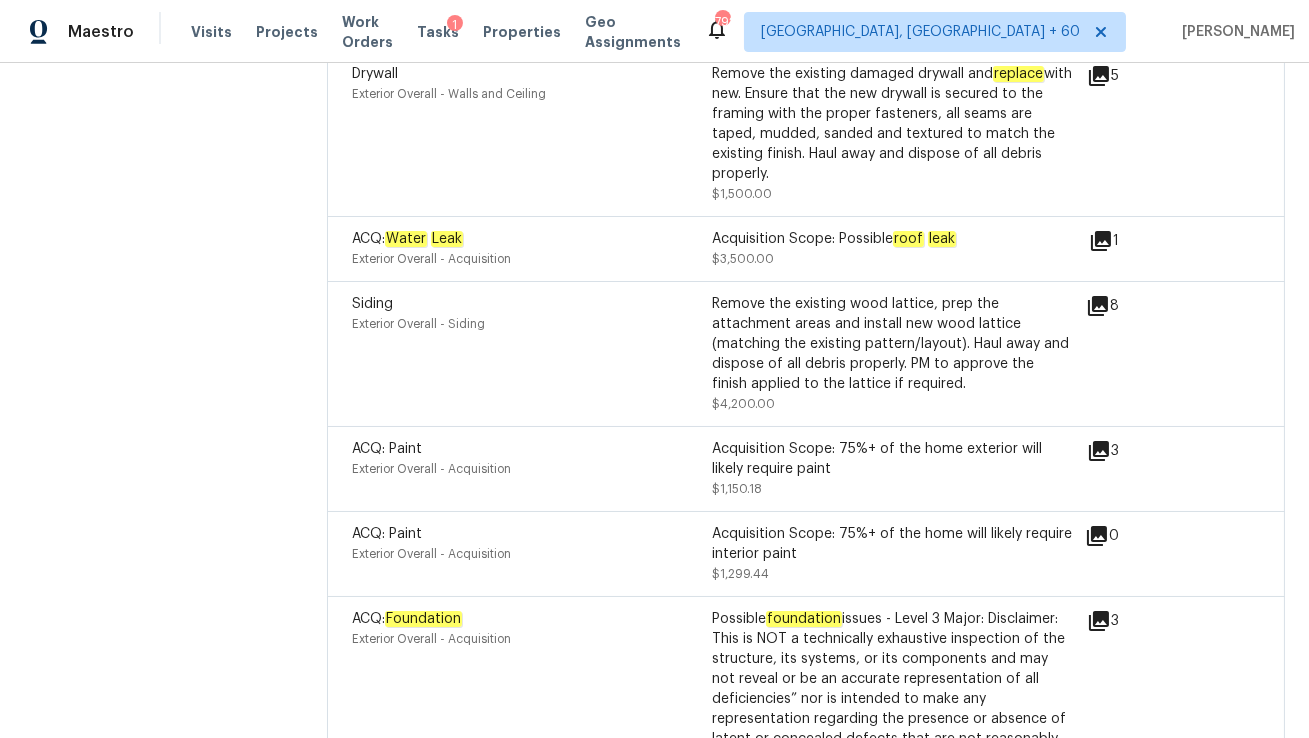 scroll, scrollTop: 5251, scrollLeft: 0, axis: vertical 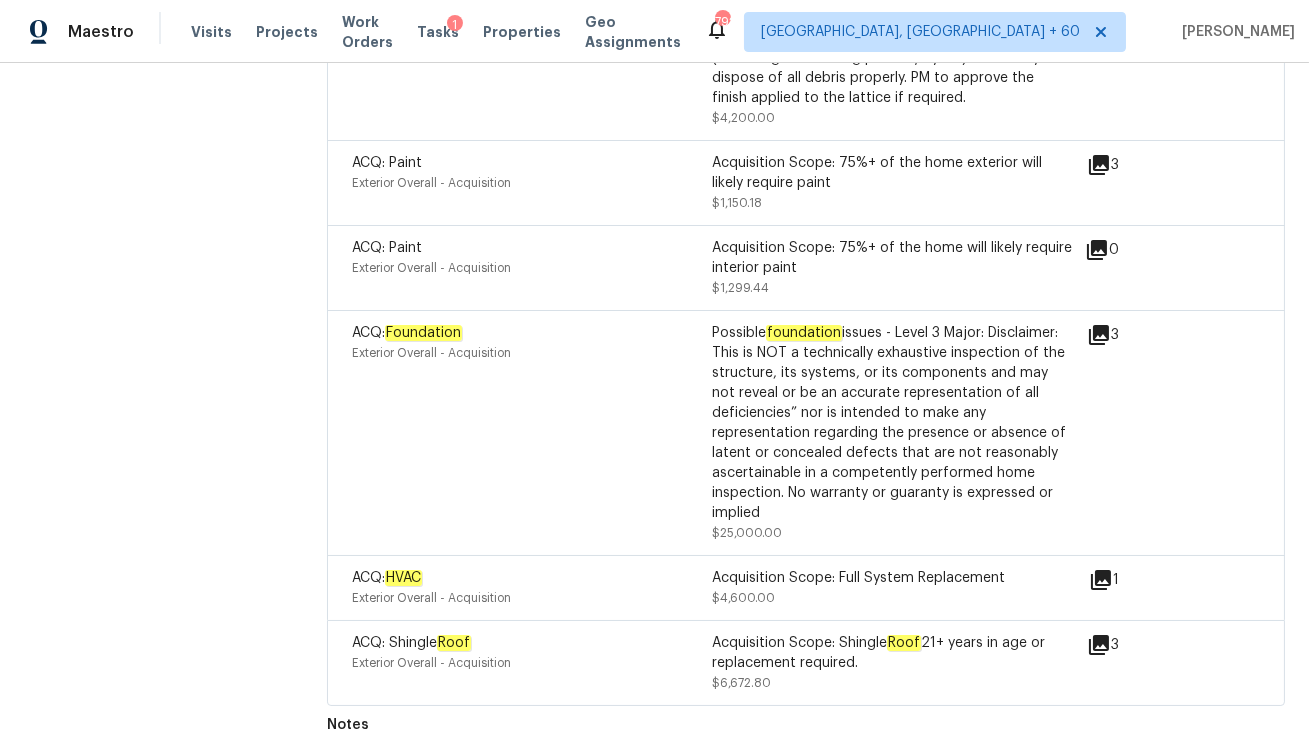 click 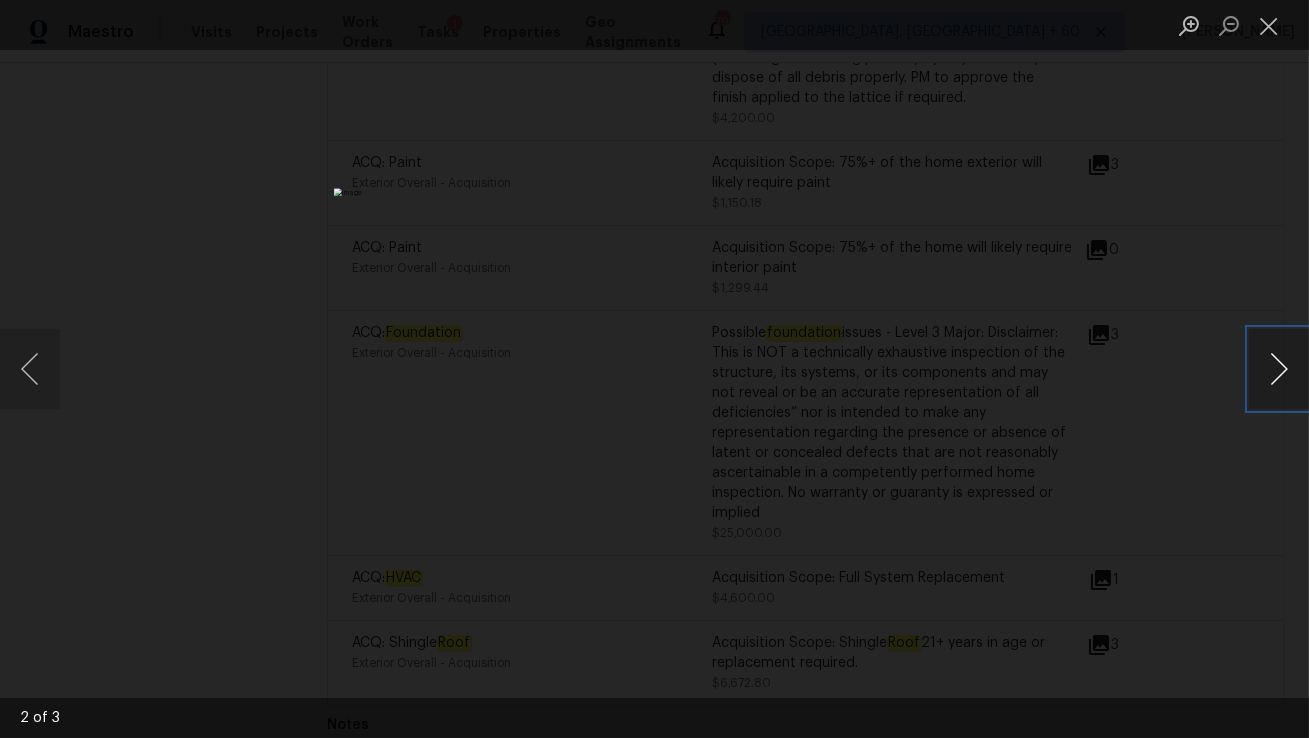click at bounding box center [1279, 369] 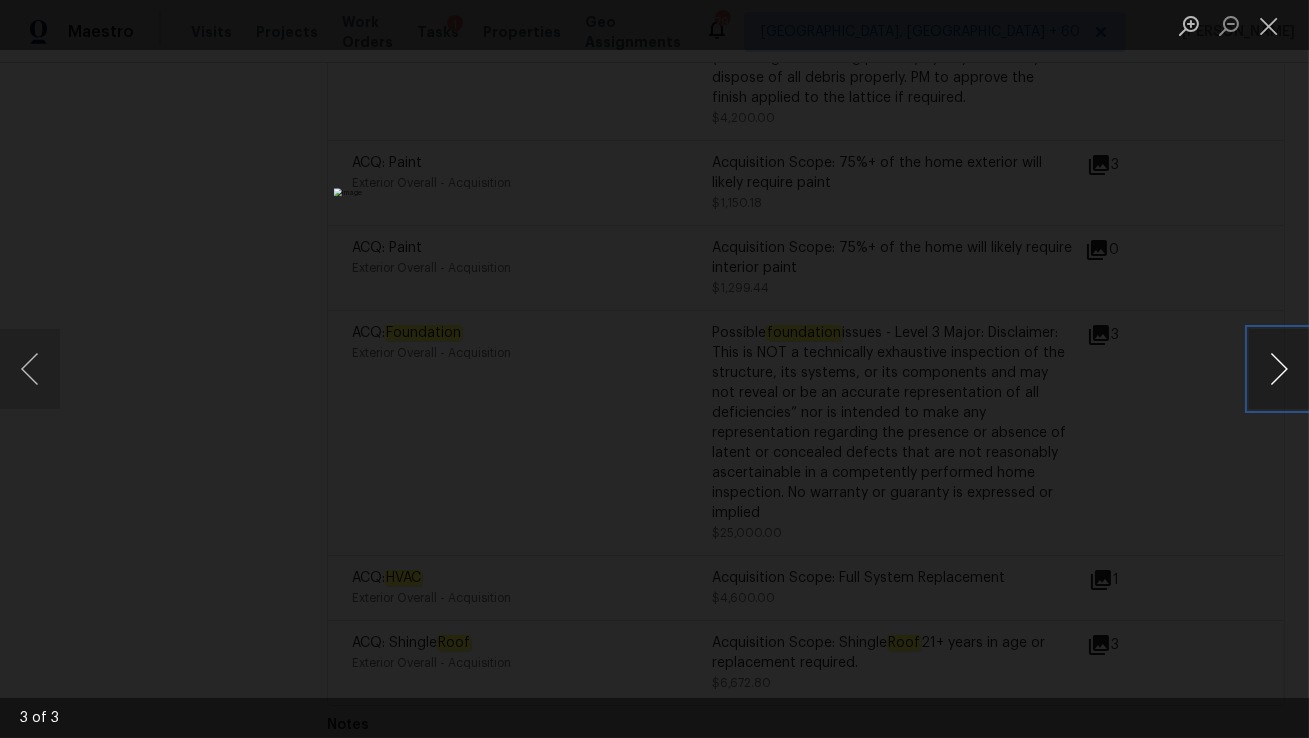 type 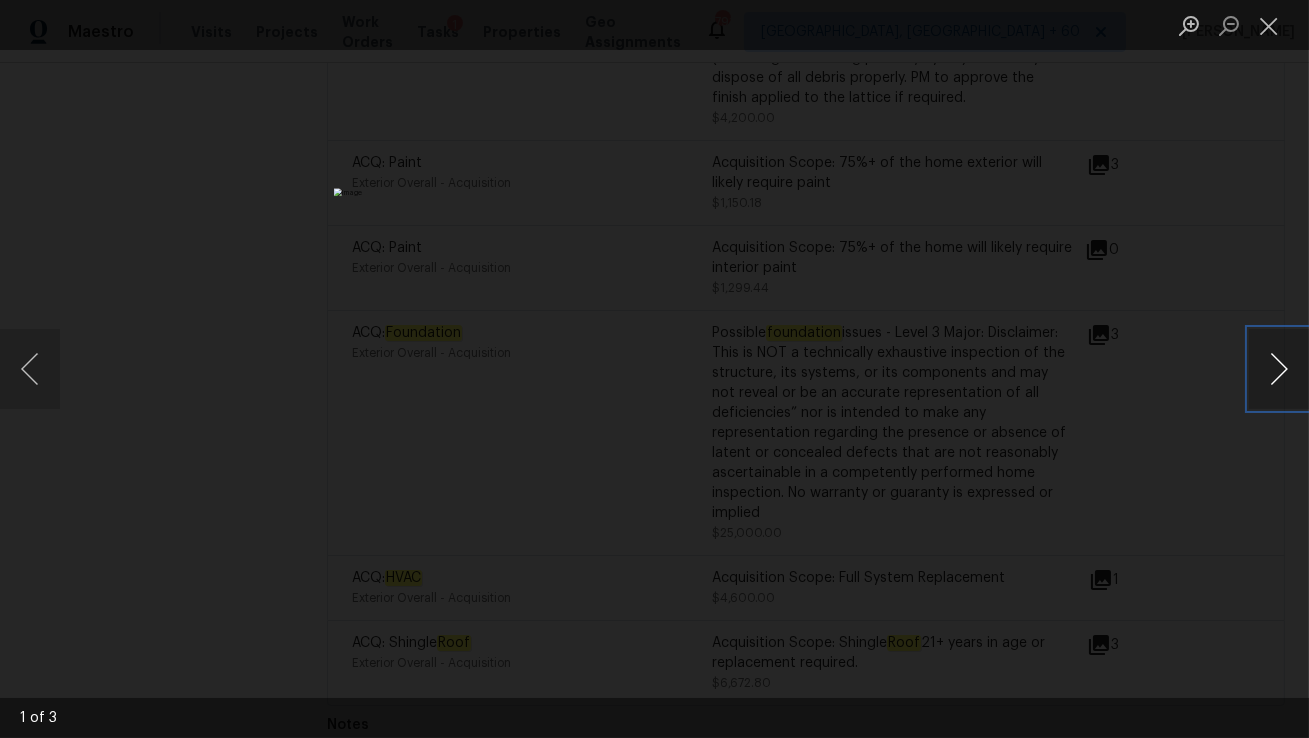 click at bounding box center (1279, 369) 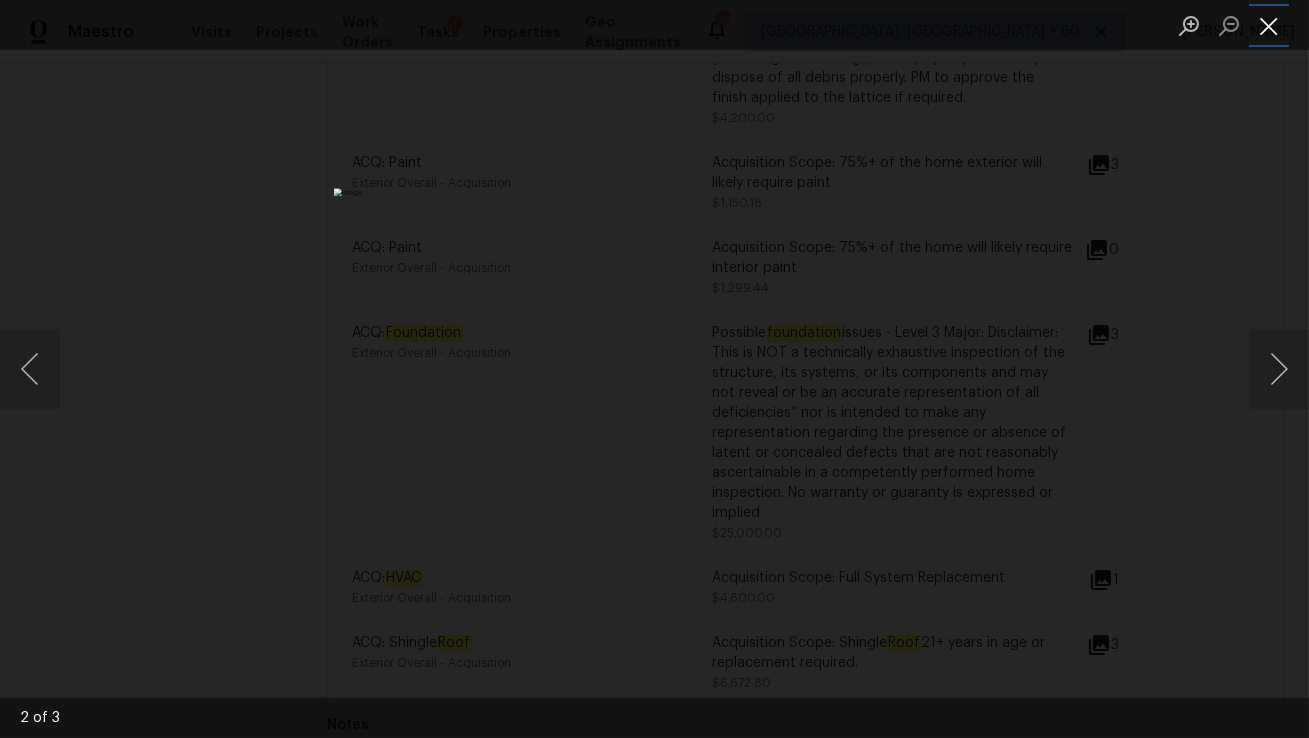 click at bounding box center [1269, 25] 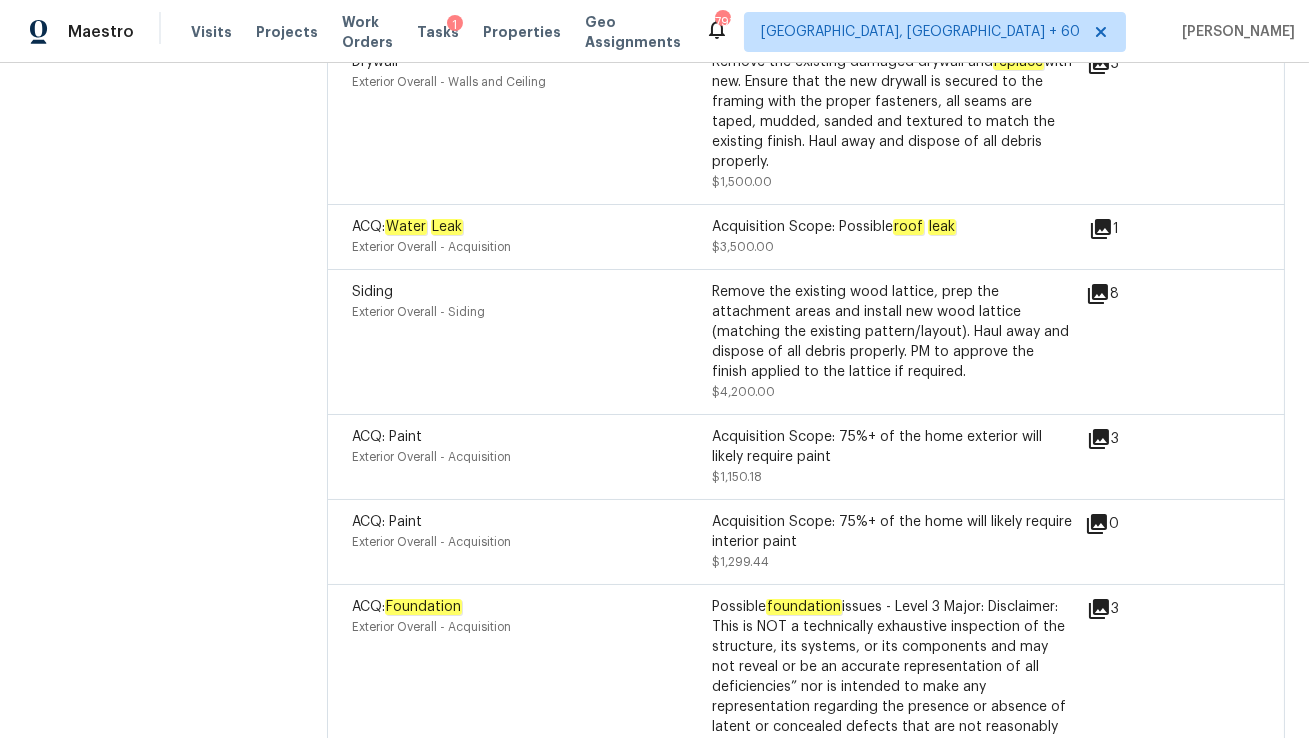 scroll, scrollTop: 4975, scrollLeft: 0, axis: vertical 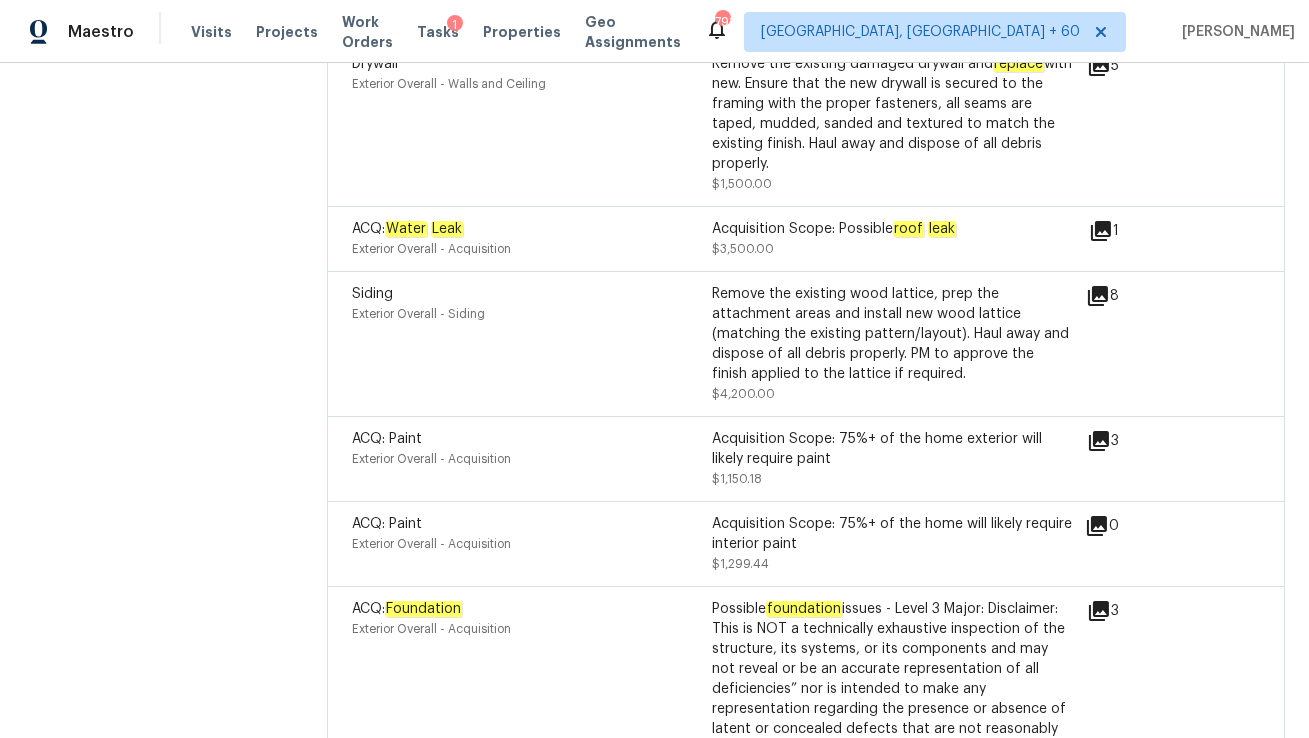 click 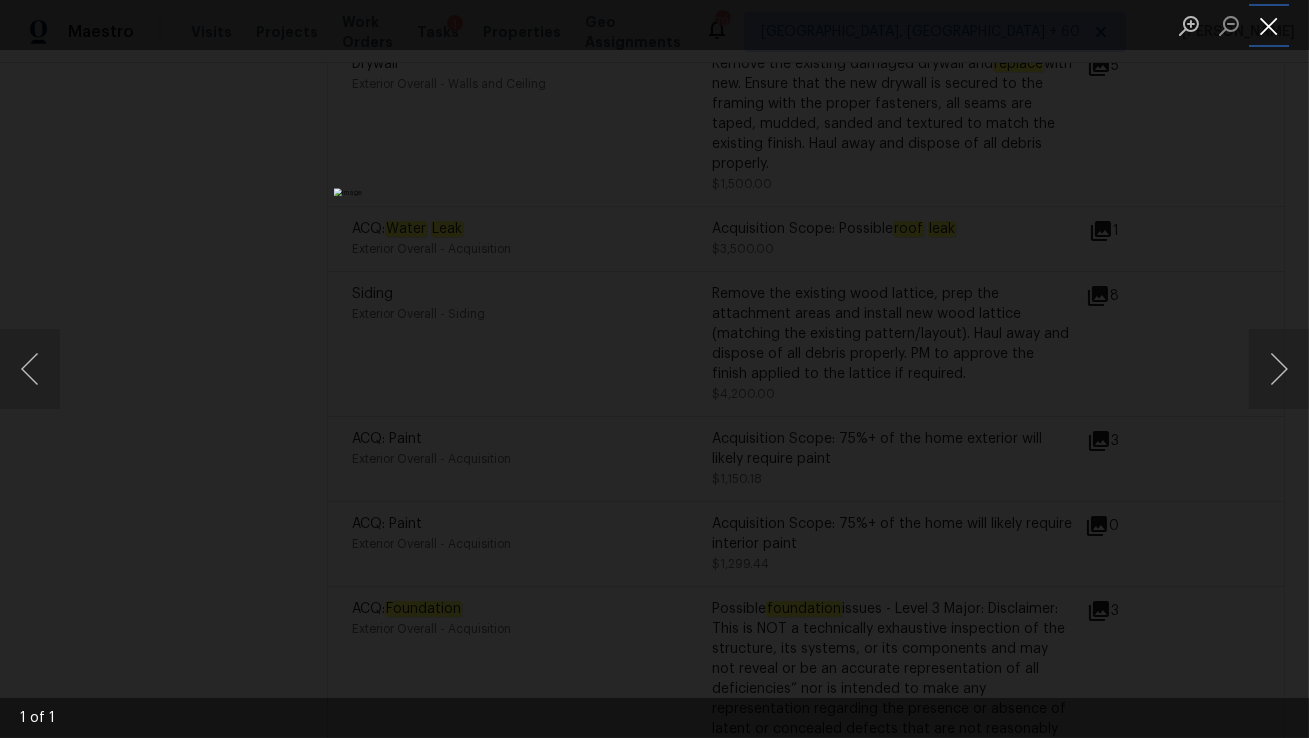 click at bounding box center (1269, 25) 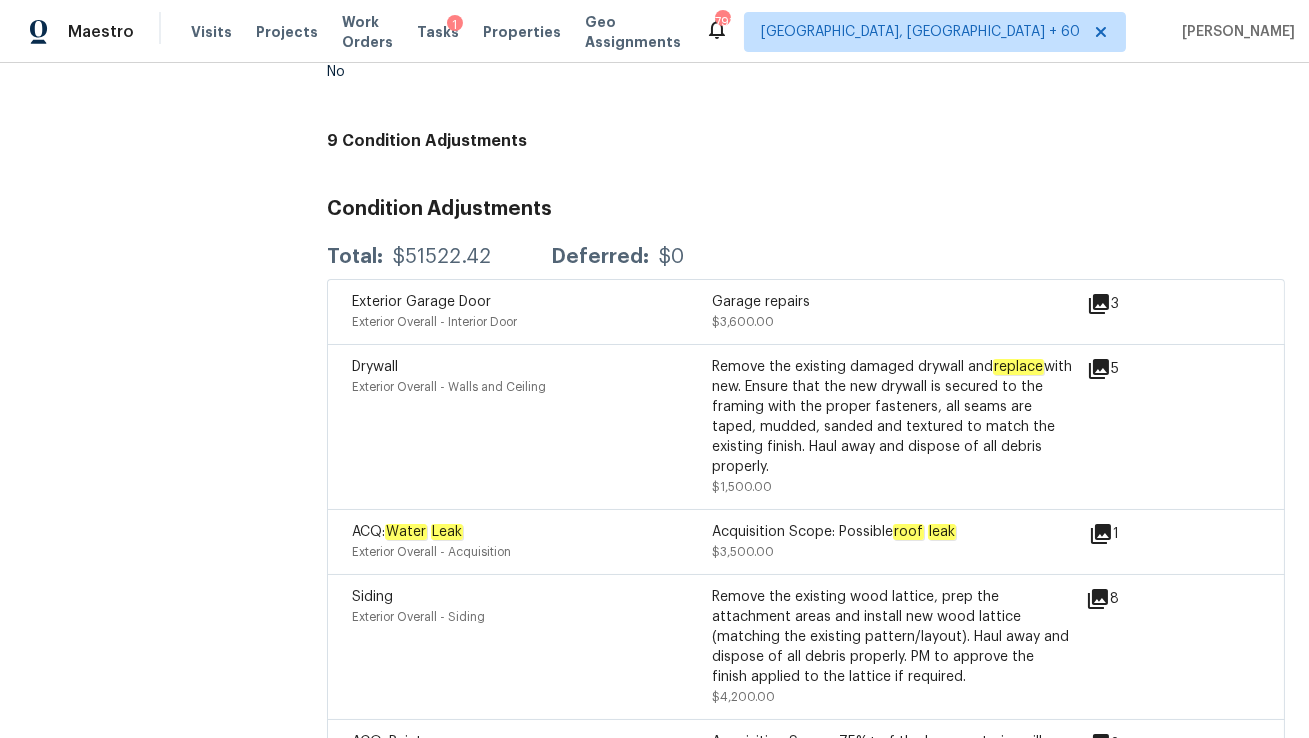 scroll, scrollTop: 4667, scrollLeft: 0, axis: vertical 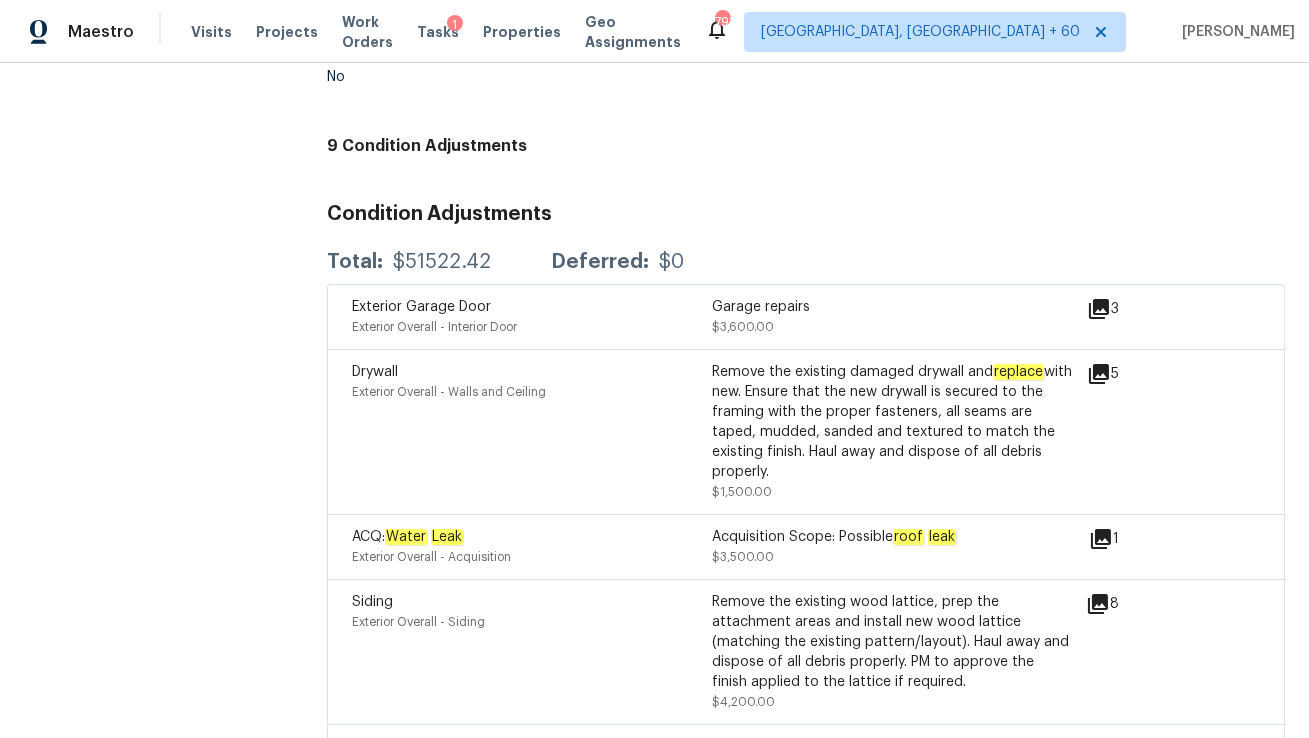 click on "Garage repairs  $3,600.00" at bounding box center [892, 317] 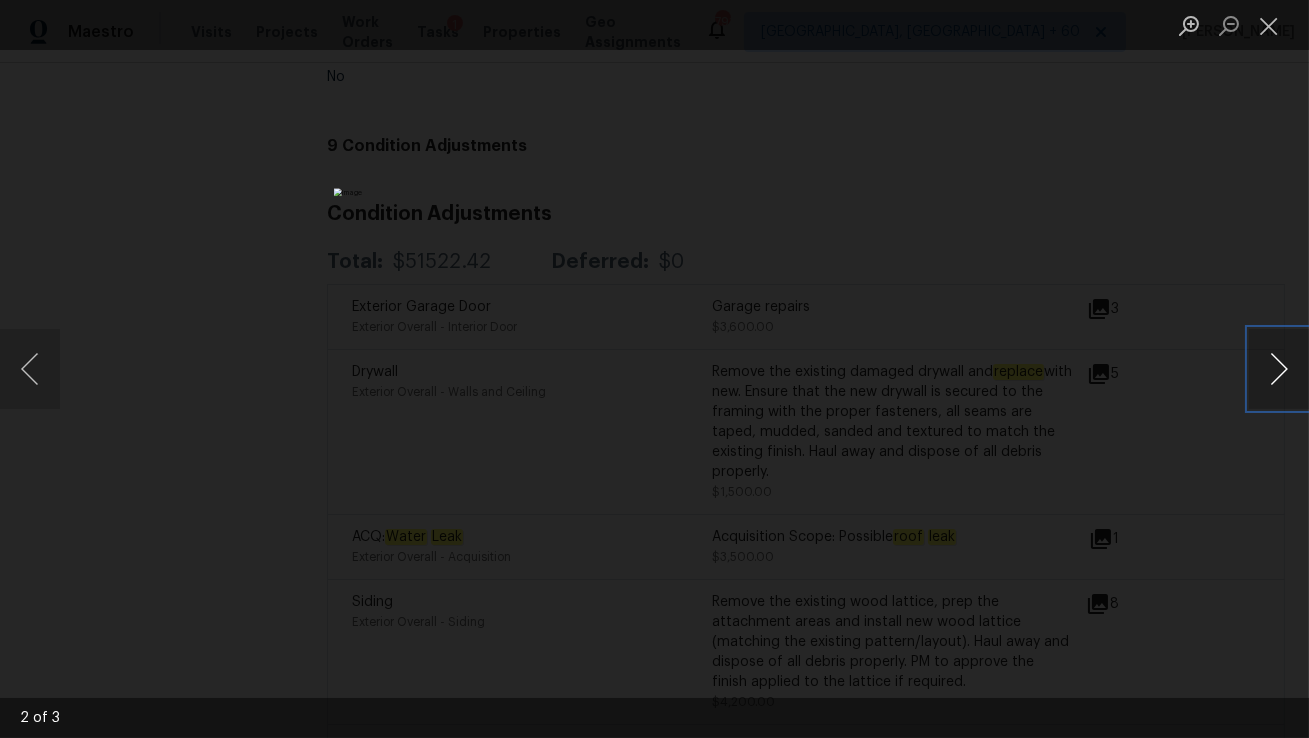 click at bounding box center (1279, 369) 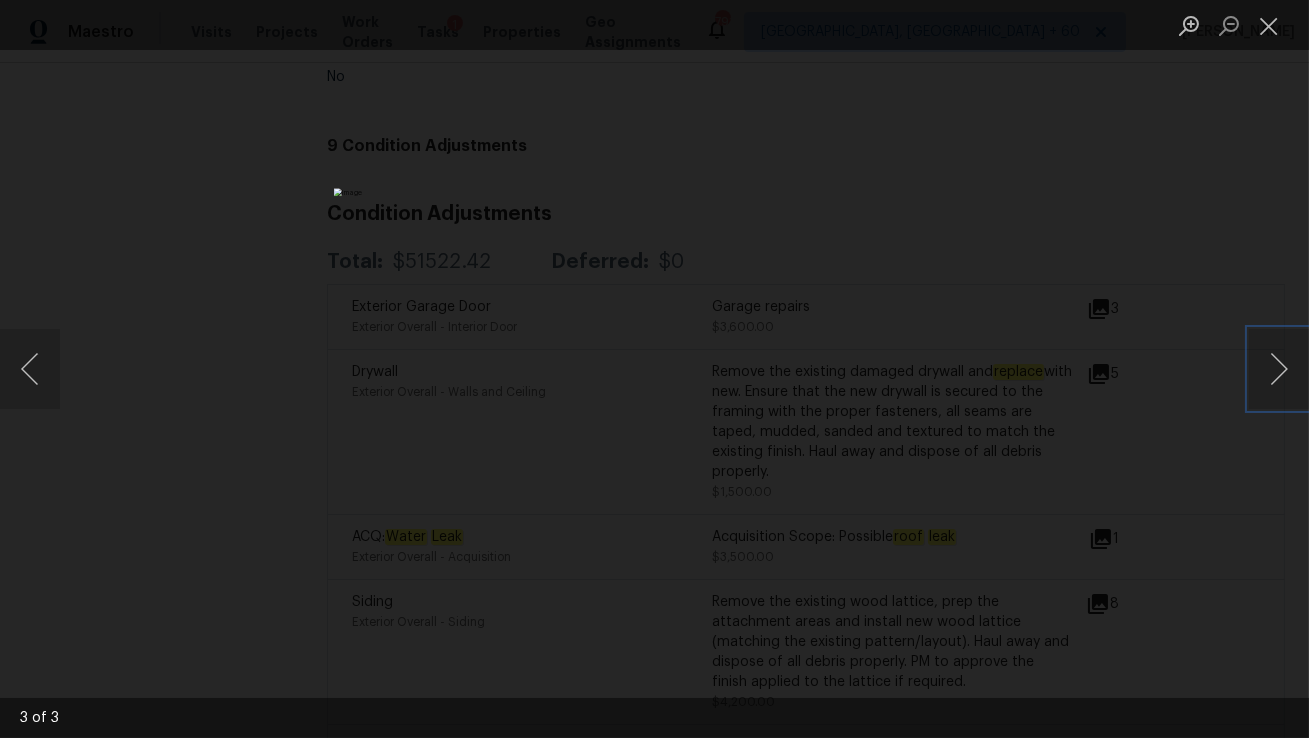 type 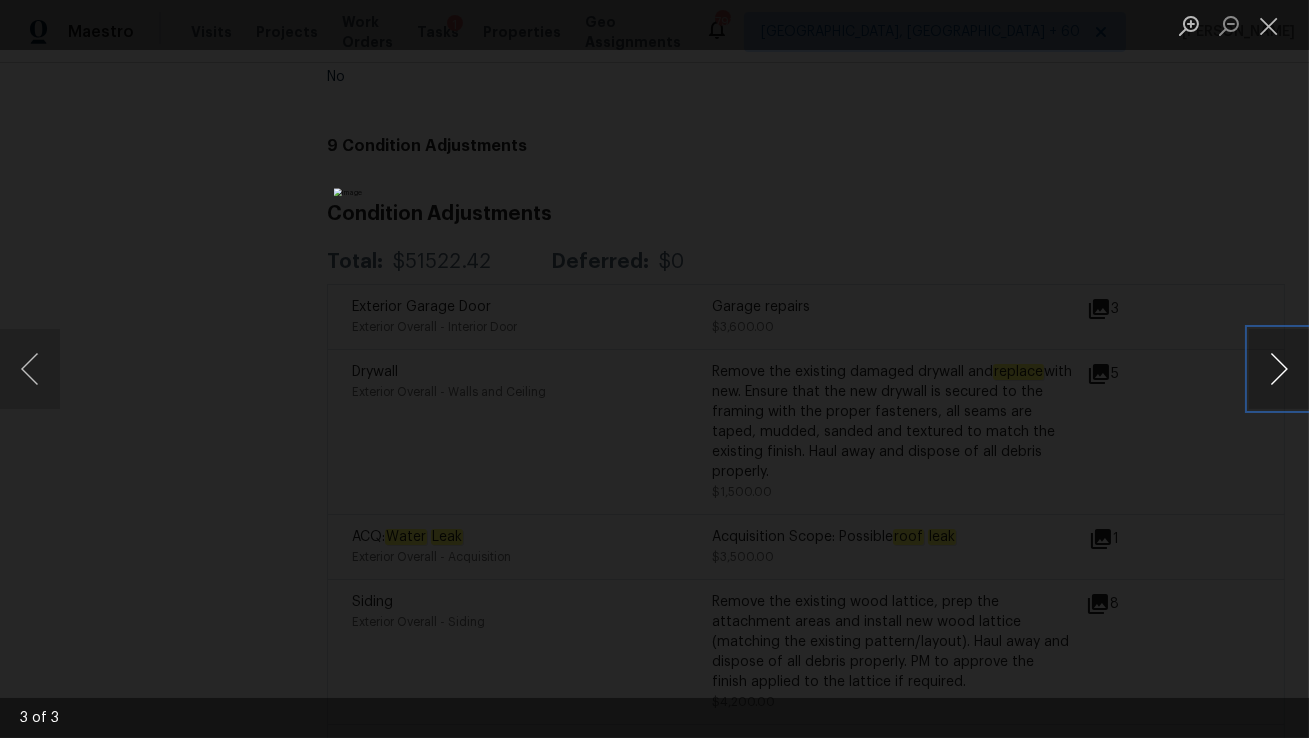 click at bounding box center [1279, 369] 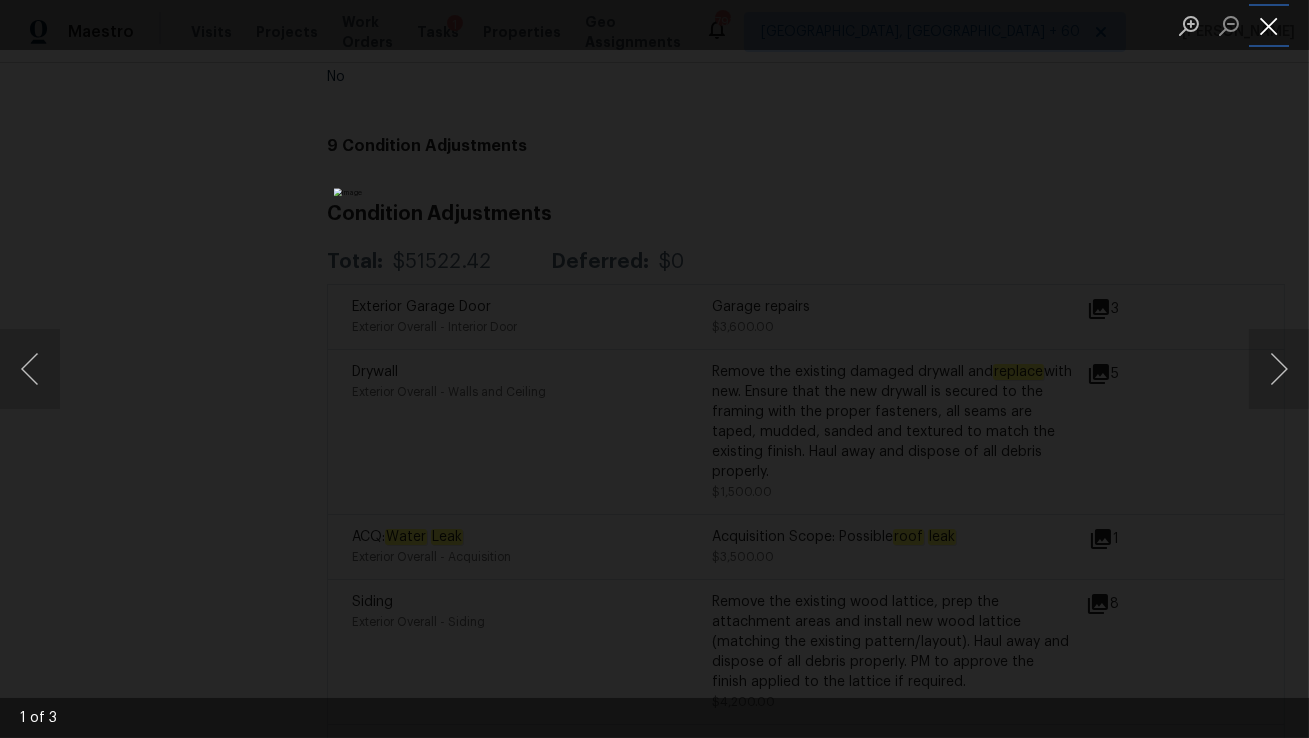 click at bounding box center (1269, 25) 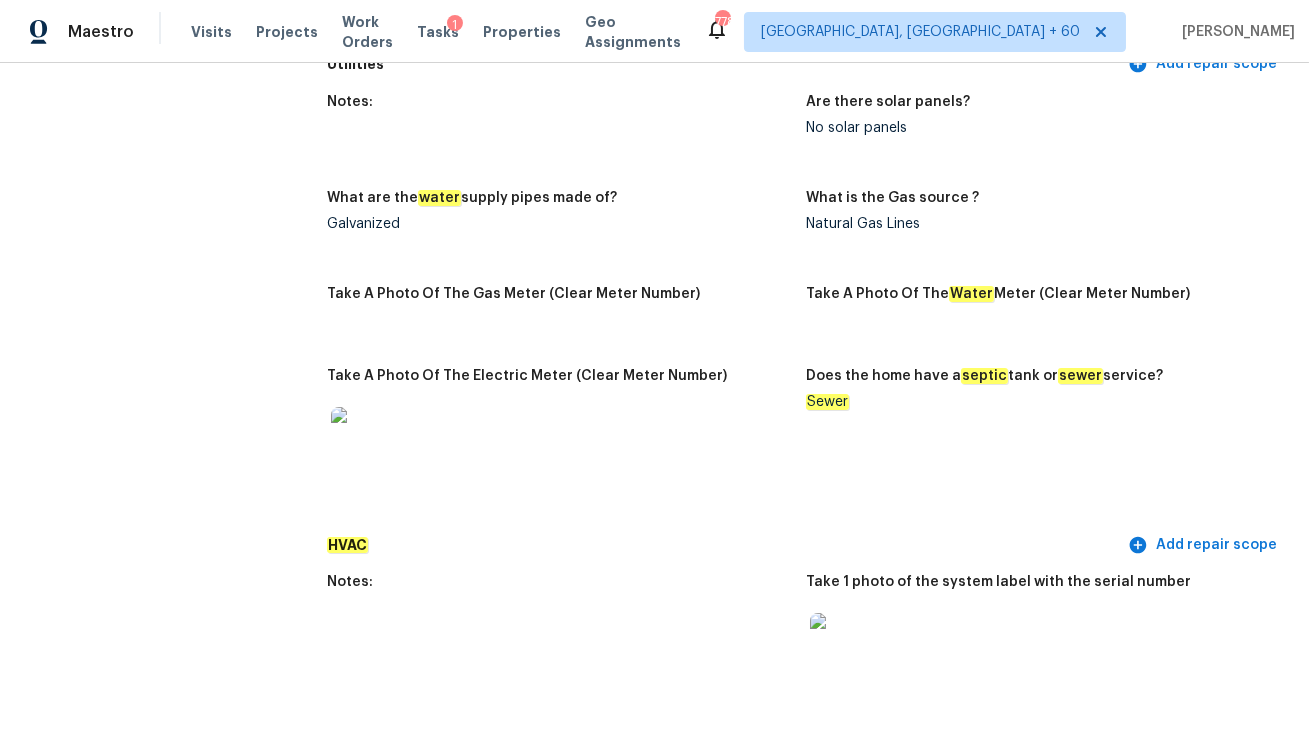 scroll, scrollTop: 267, scrollLeft: 0, axis: vertical 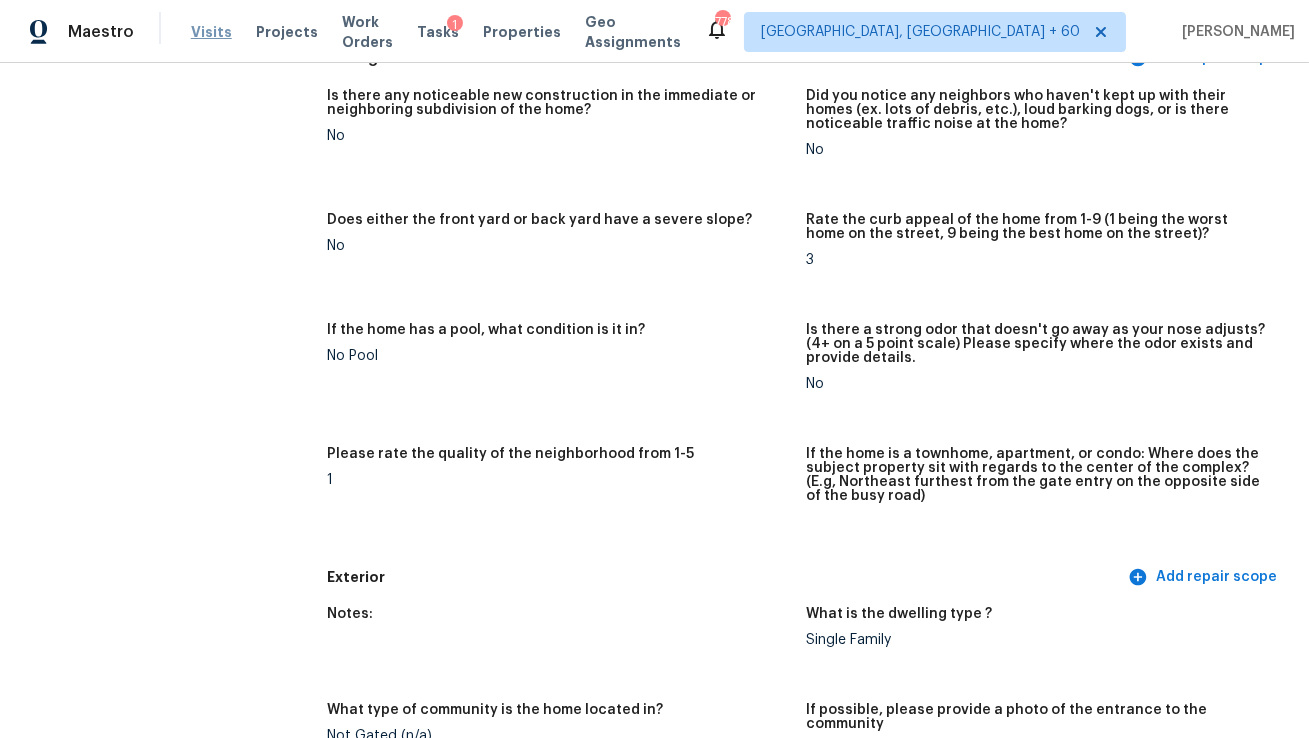 click on "Visits" at bounding box center (211, 32) 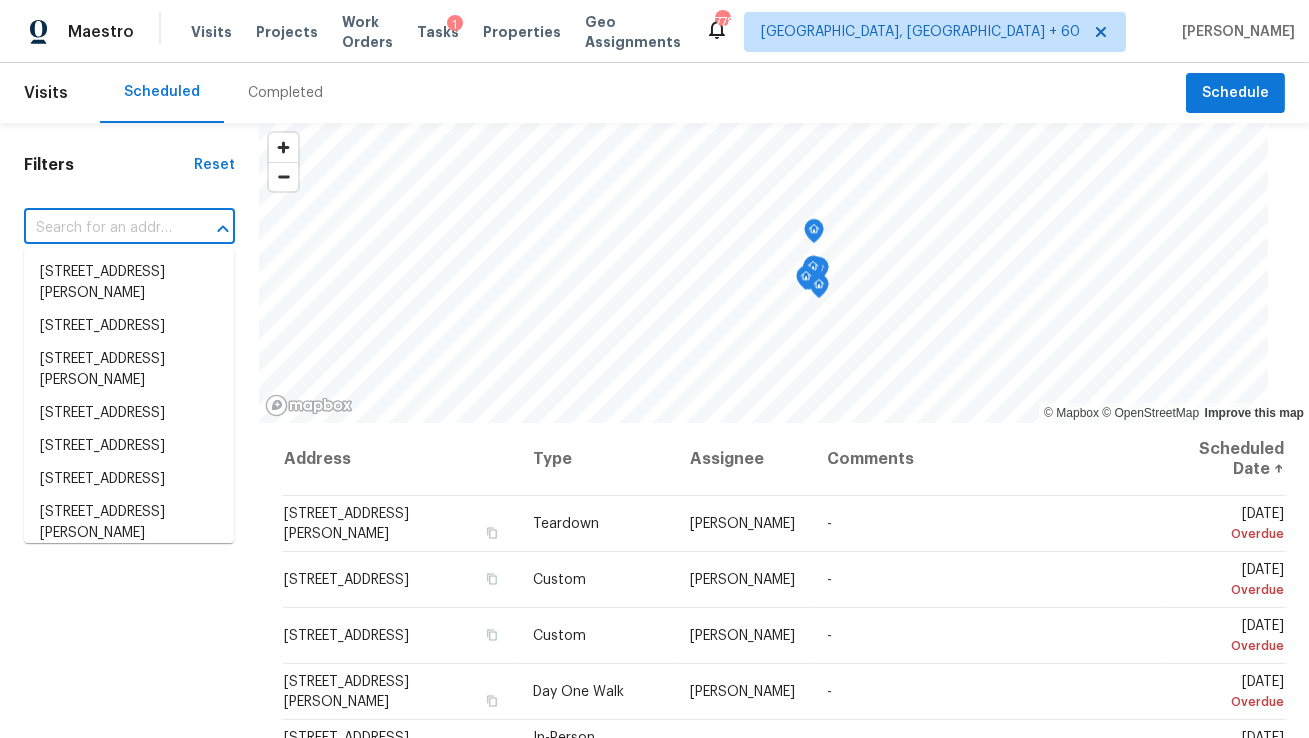 click at bounding box center (101, 228) 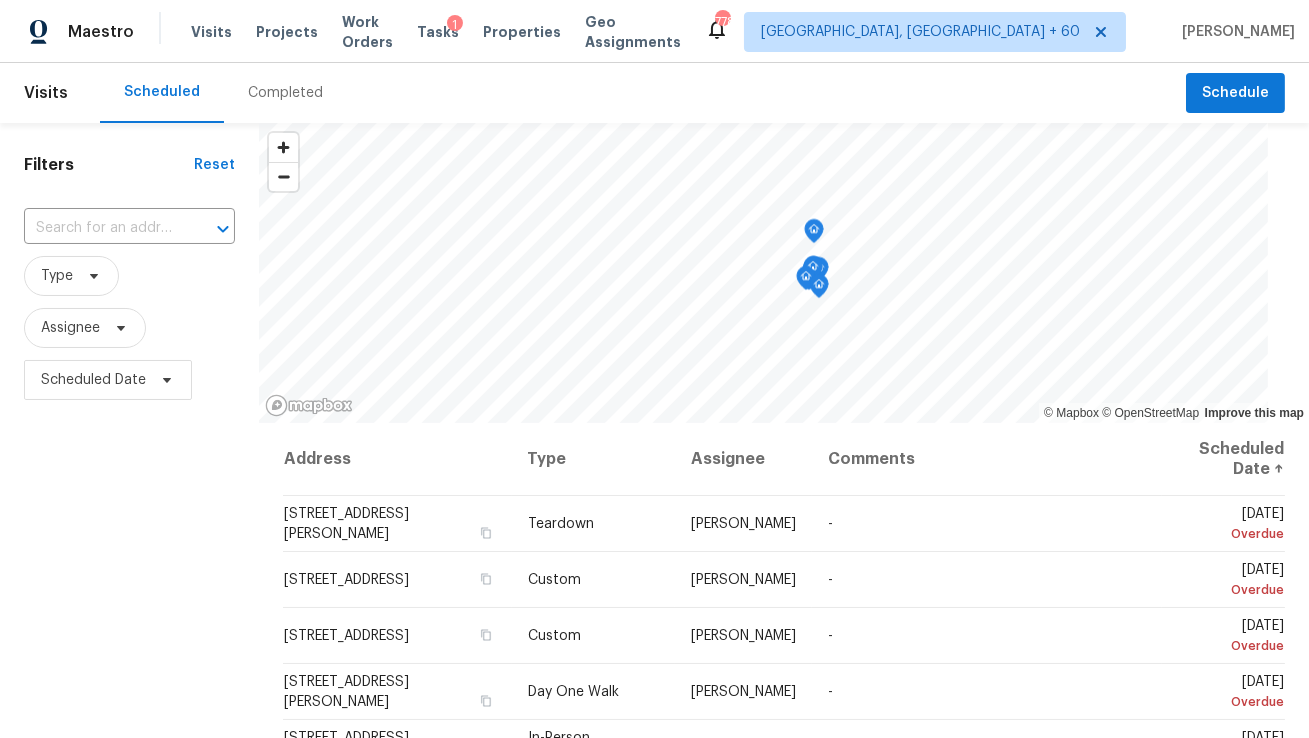click on "Completed" at bounding box center [285, 93] 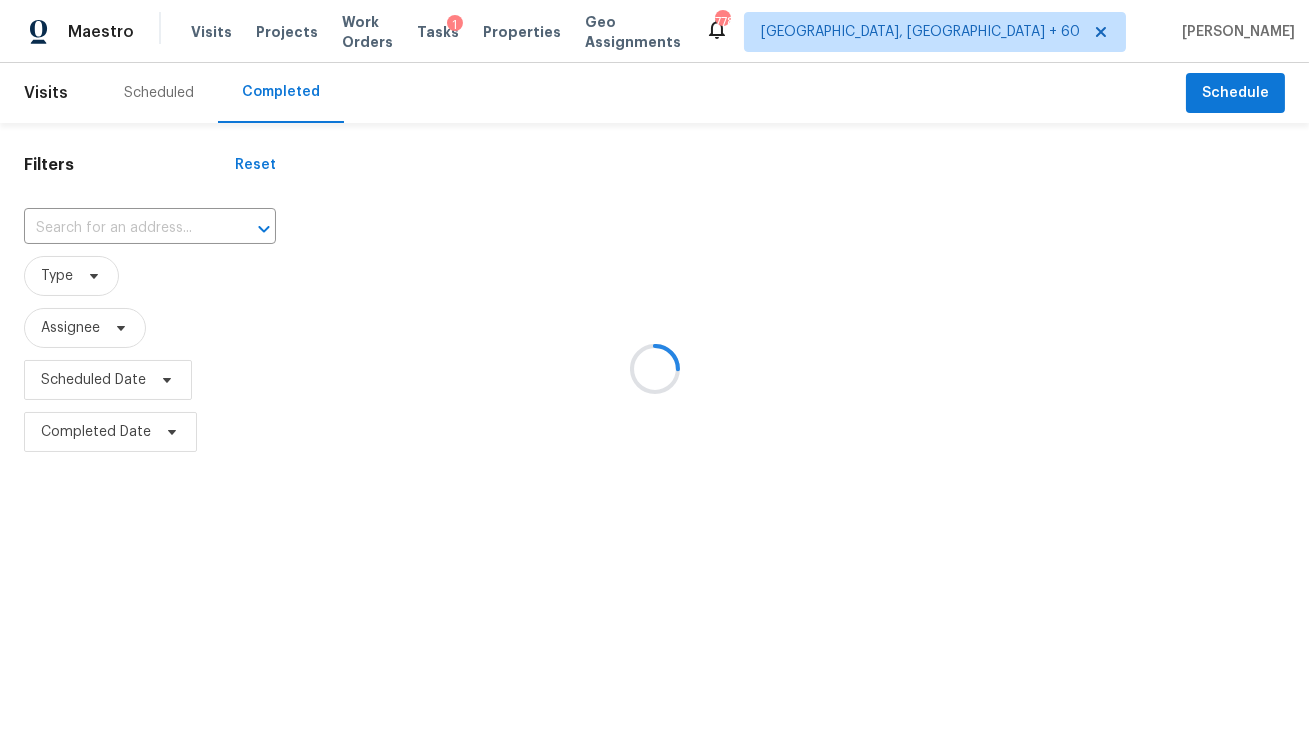click at bounding box center [654, 369] 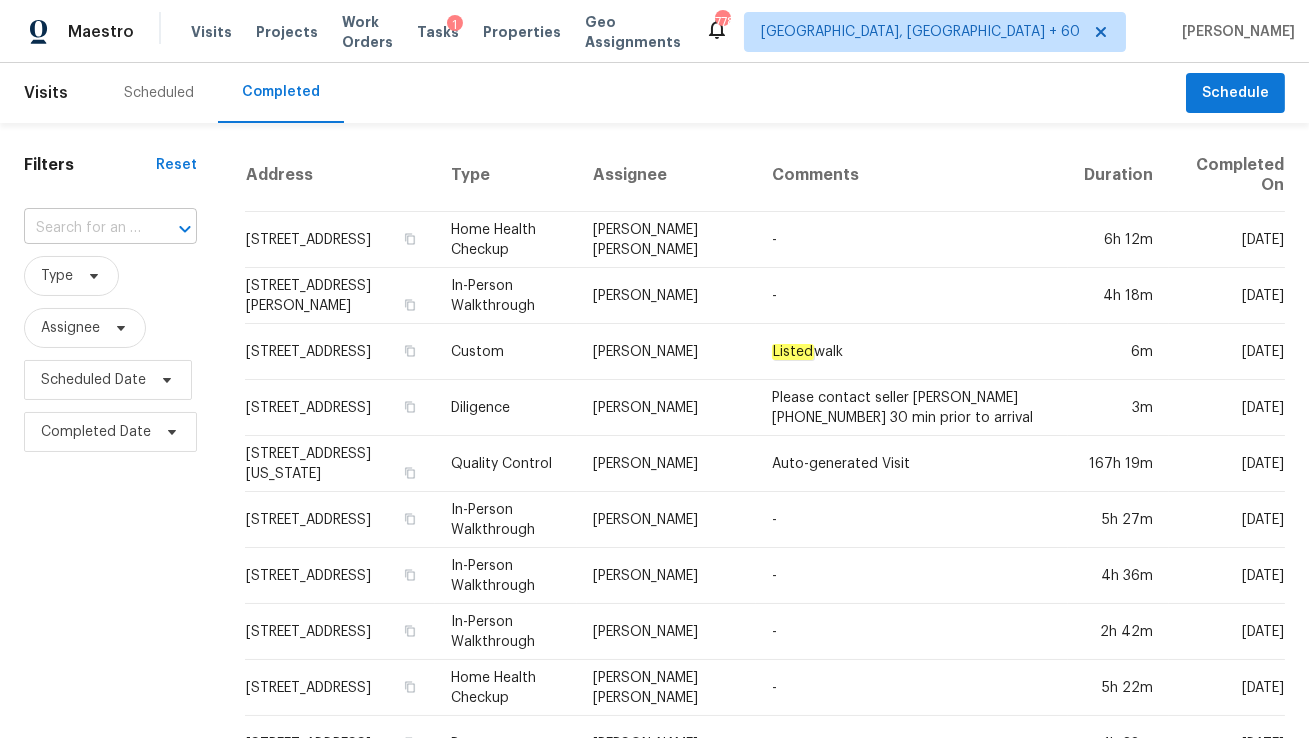 click at bounding box center (171, 229) 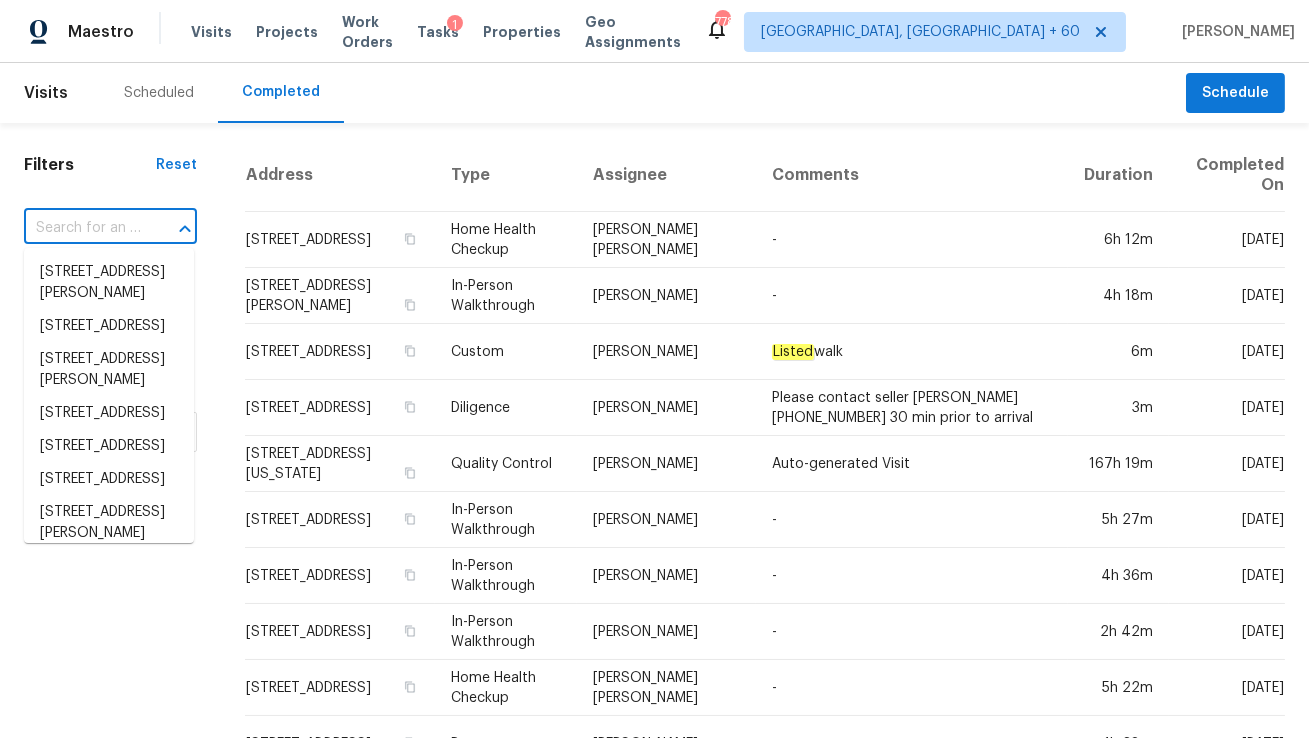 paste on "[STREET_ADDRESS]" 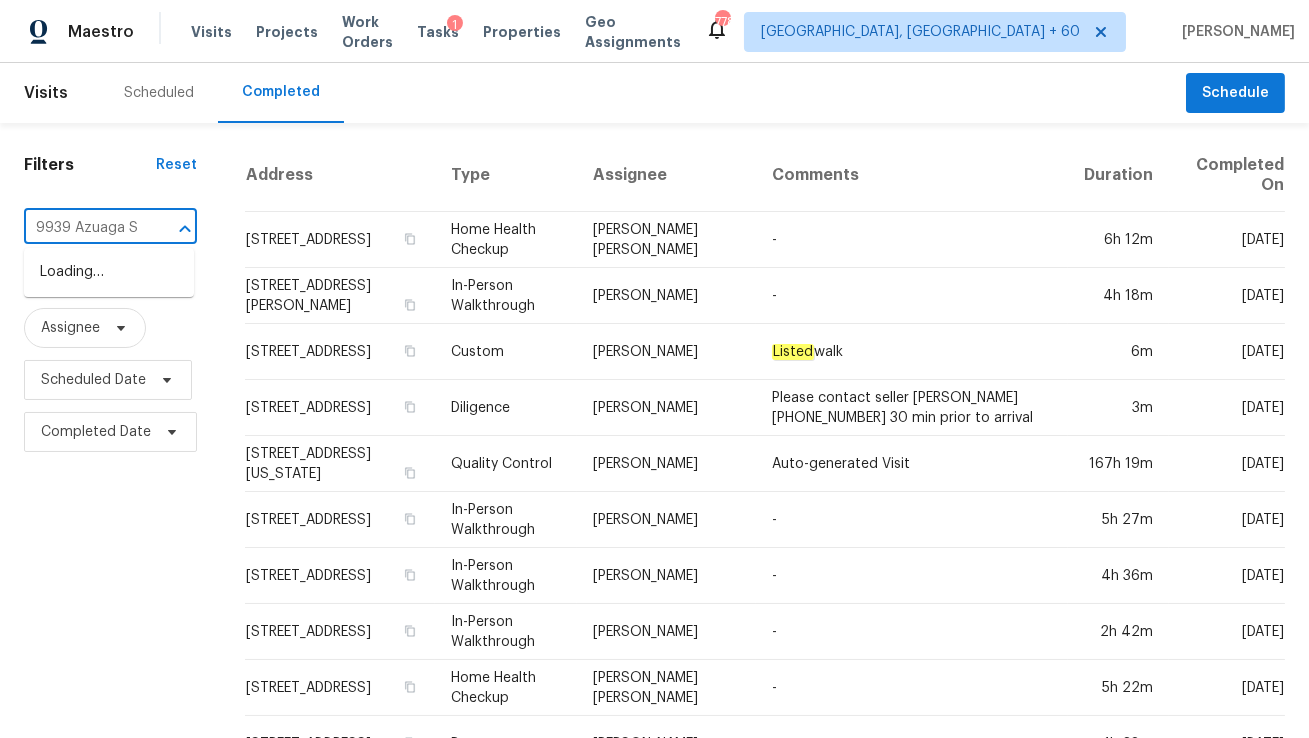 scroll, scrollTop: 0, scrollLeft: 0, axis: both 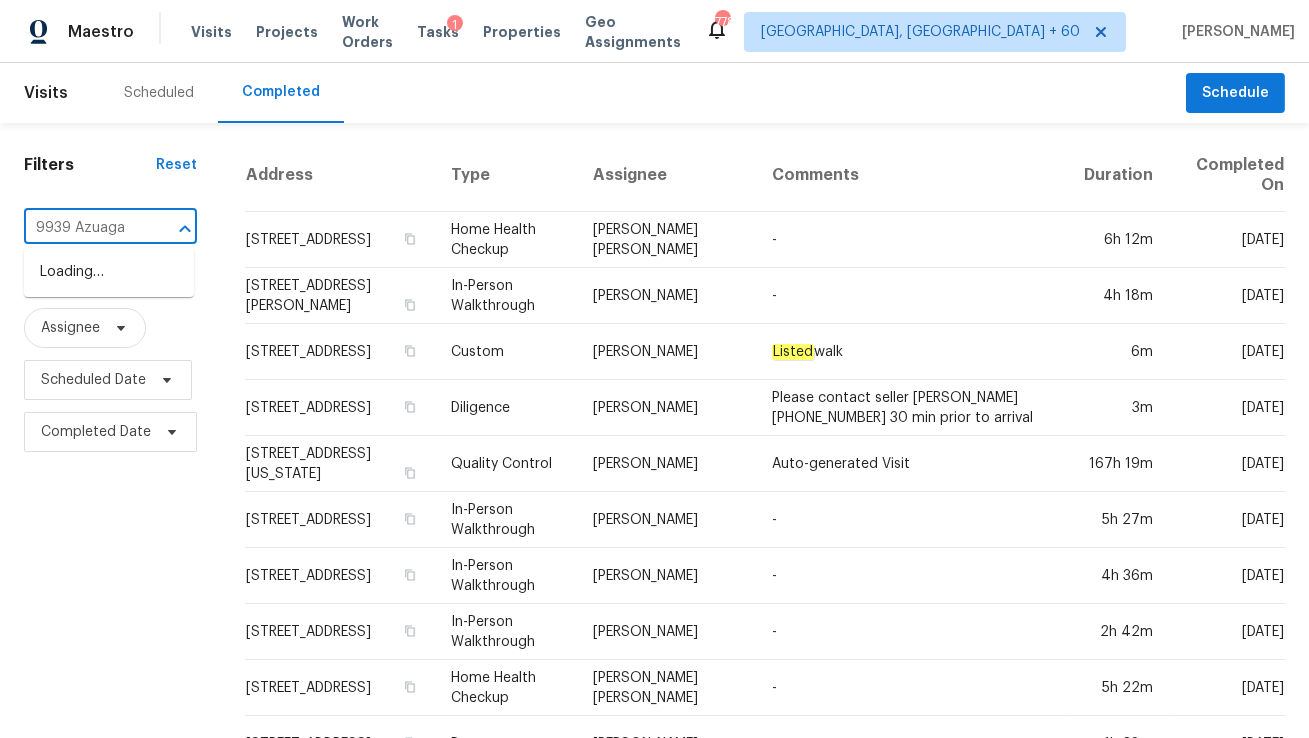 type on "9939 Azuaga" 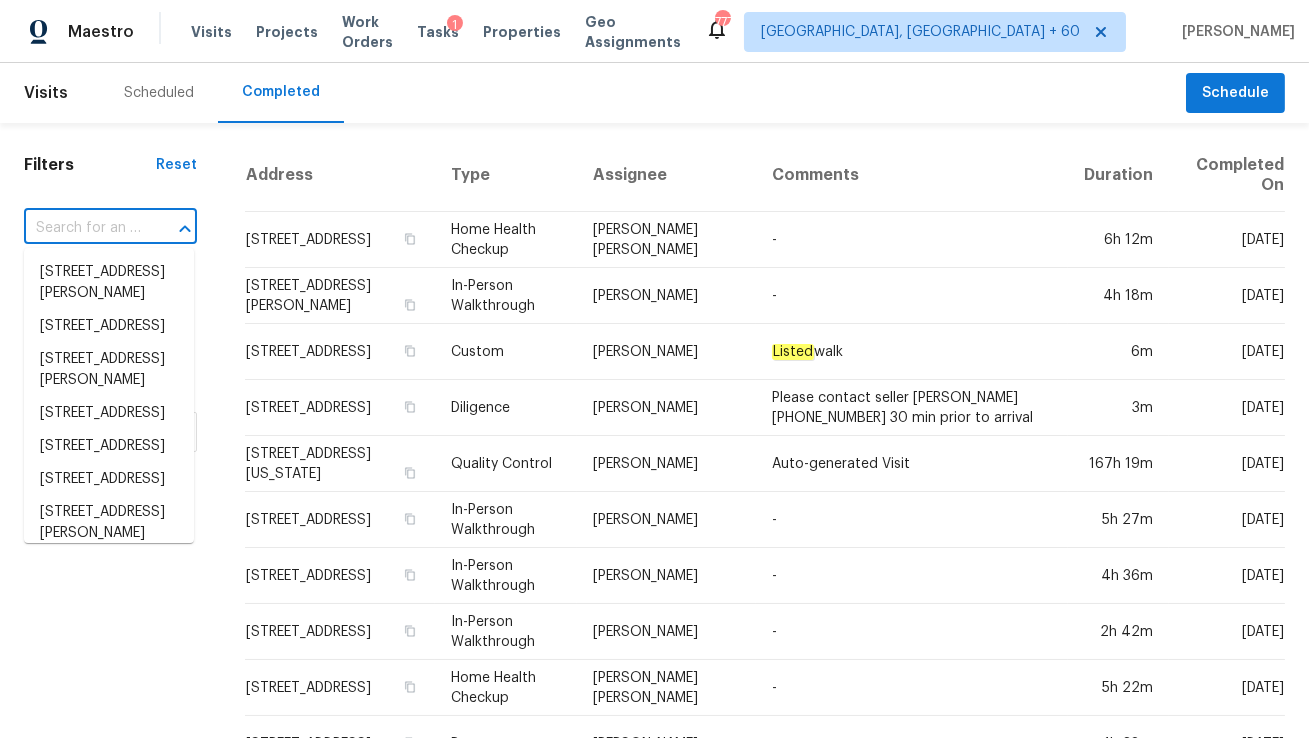 click at bounding box center (82, 228) 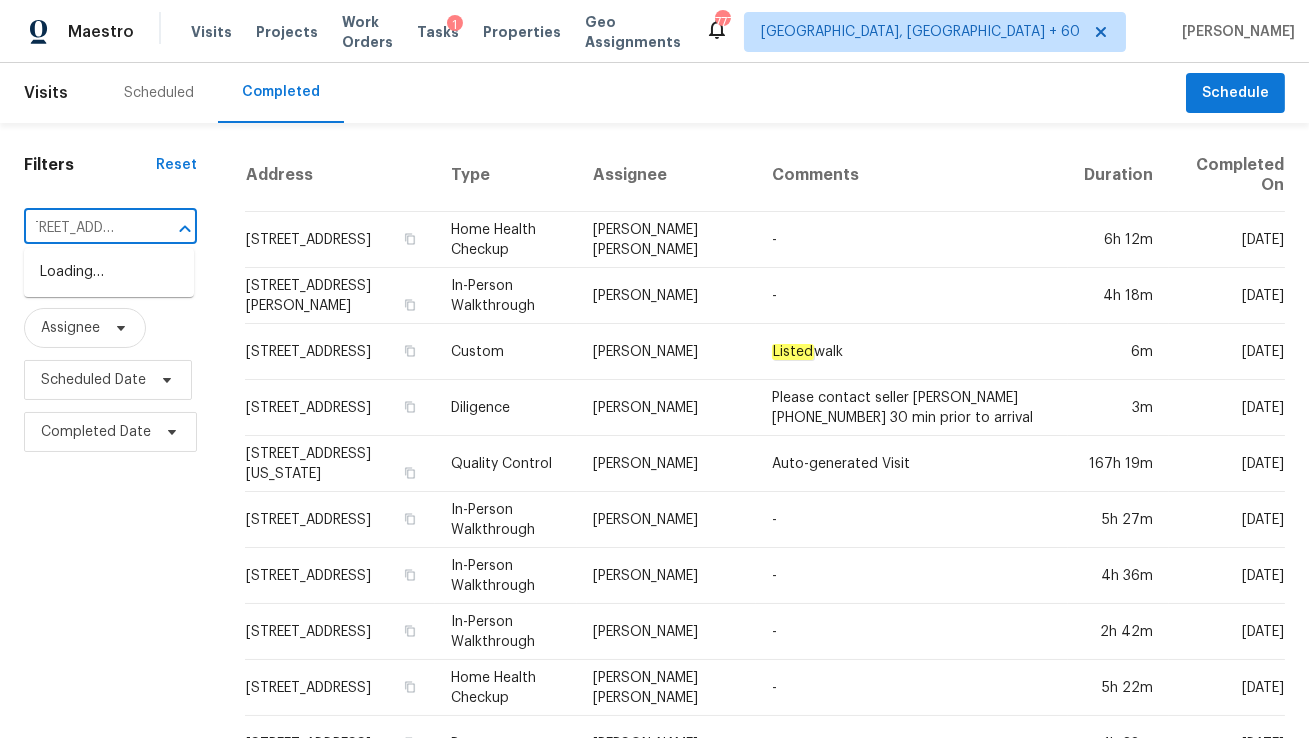 scroll, scrollTop: 0, scrollLeft: 140, axis: horizontal 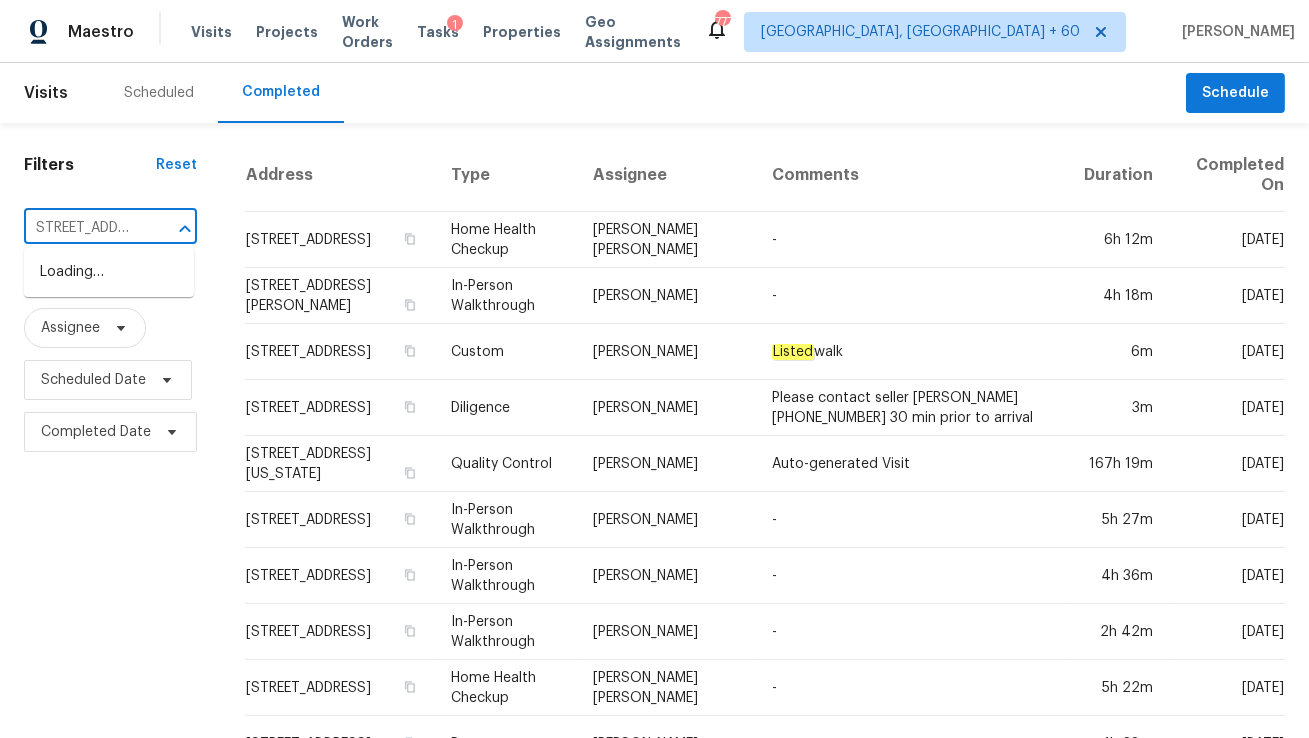 type on "[STREET_ADDRESS]" 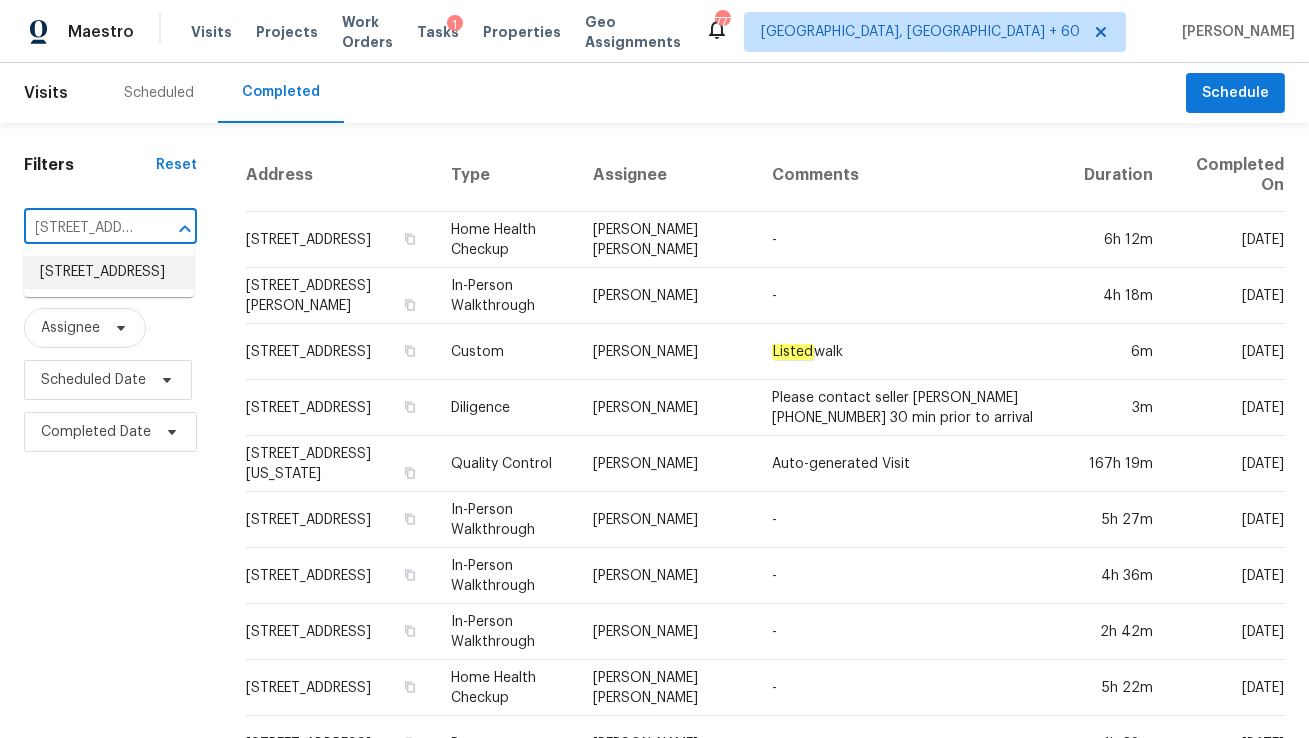 click on "[STREET_ADDRESS]" at bounding box center [109, 272] 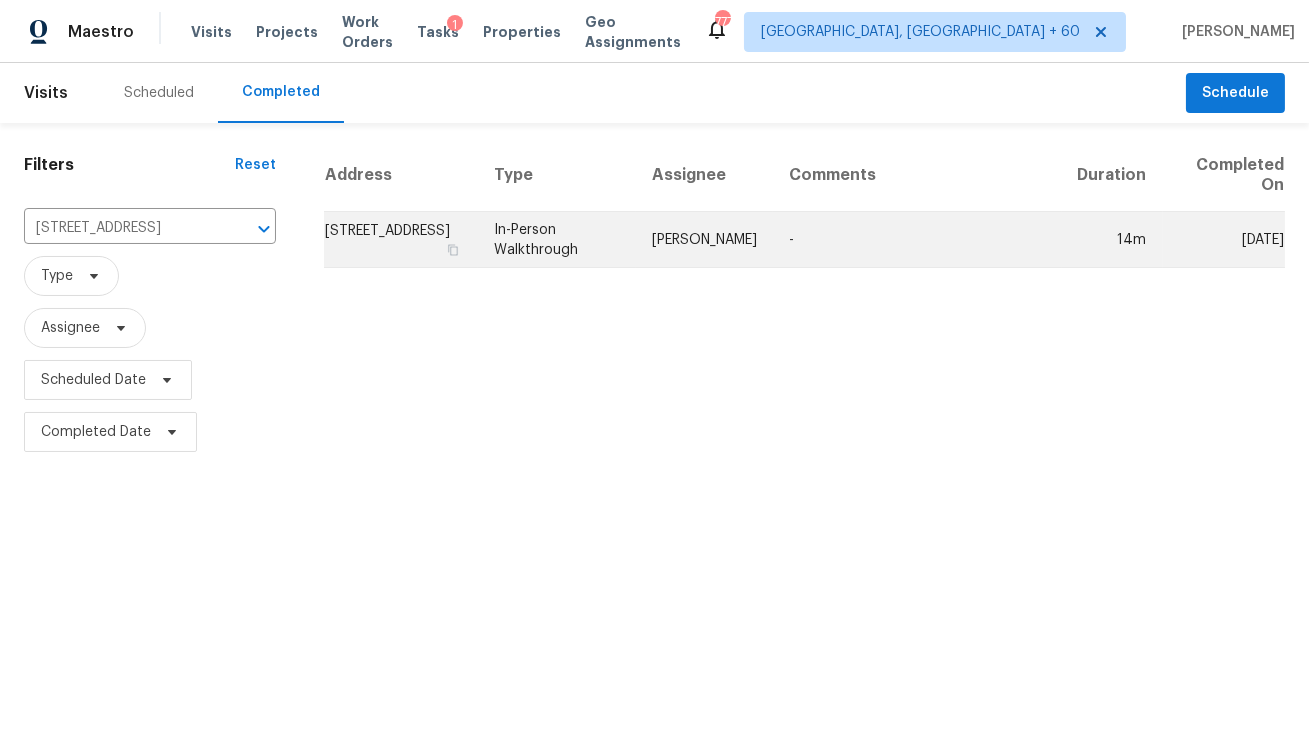 click on "[STREET_ADDRESS]" at bounding box center (401, 240) 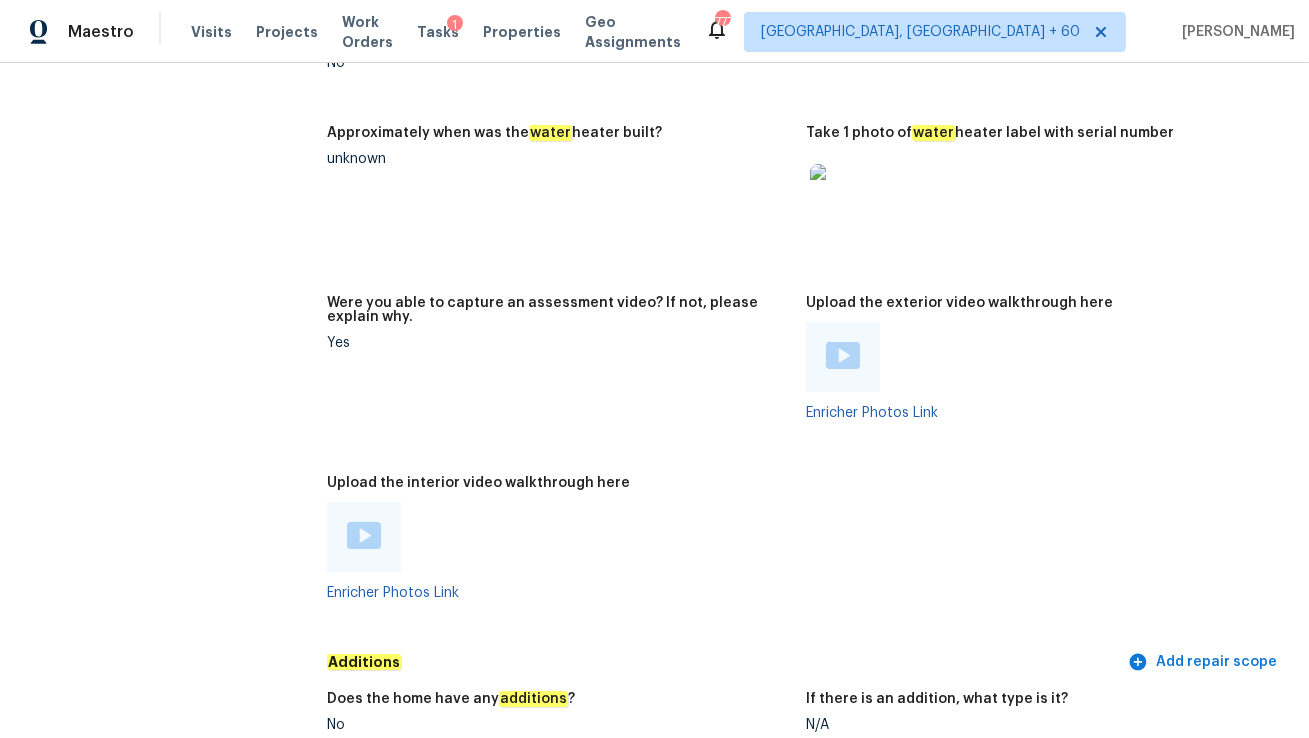 scroll, scrollTop: 3547, scrollLeft: 0, axis: vertical 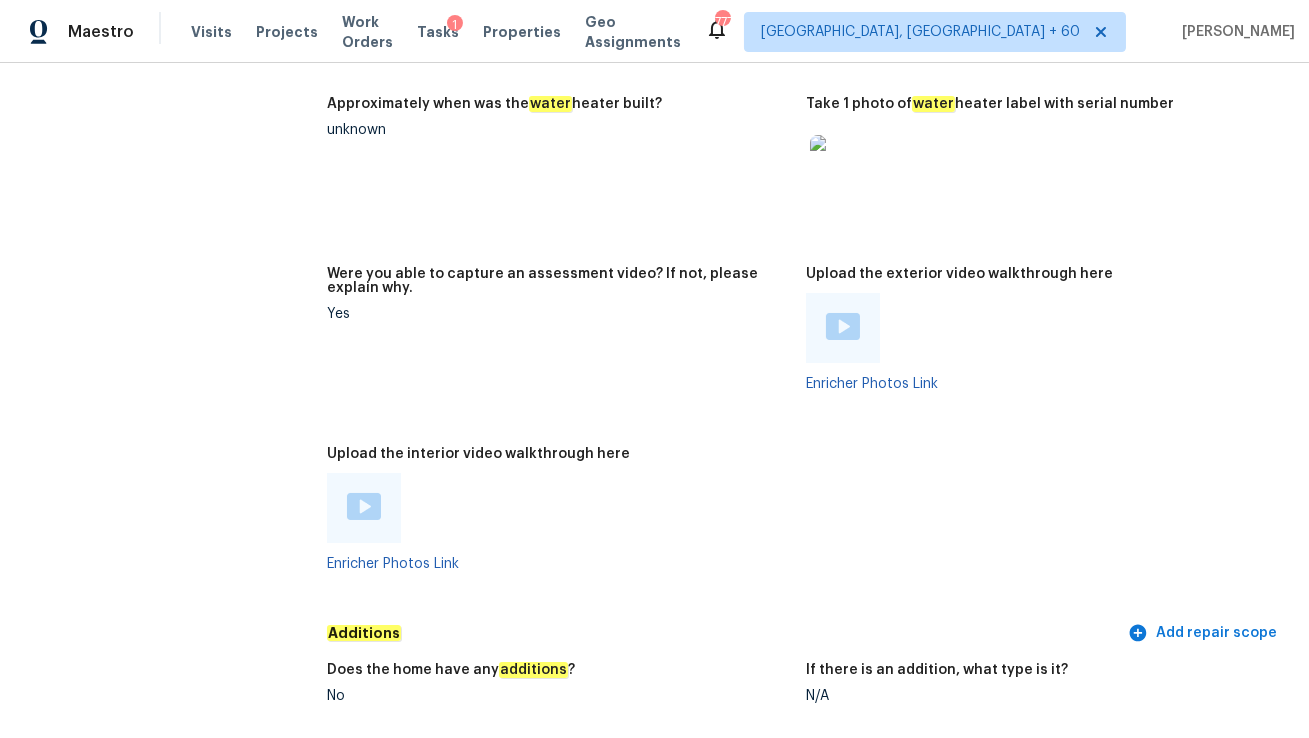 click at bounding box center [364, 506] 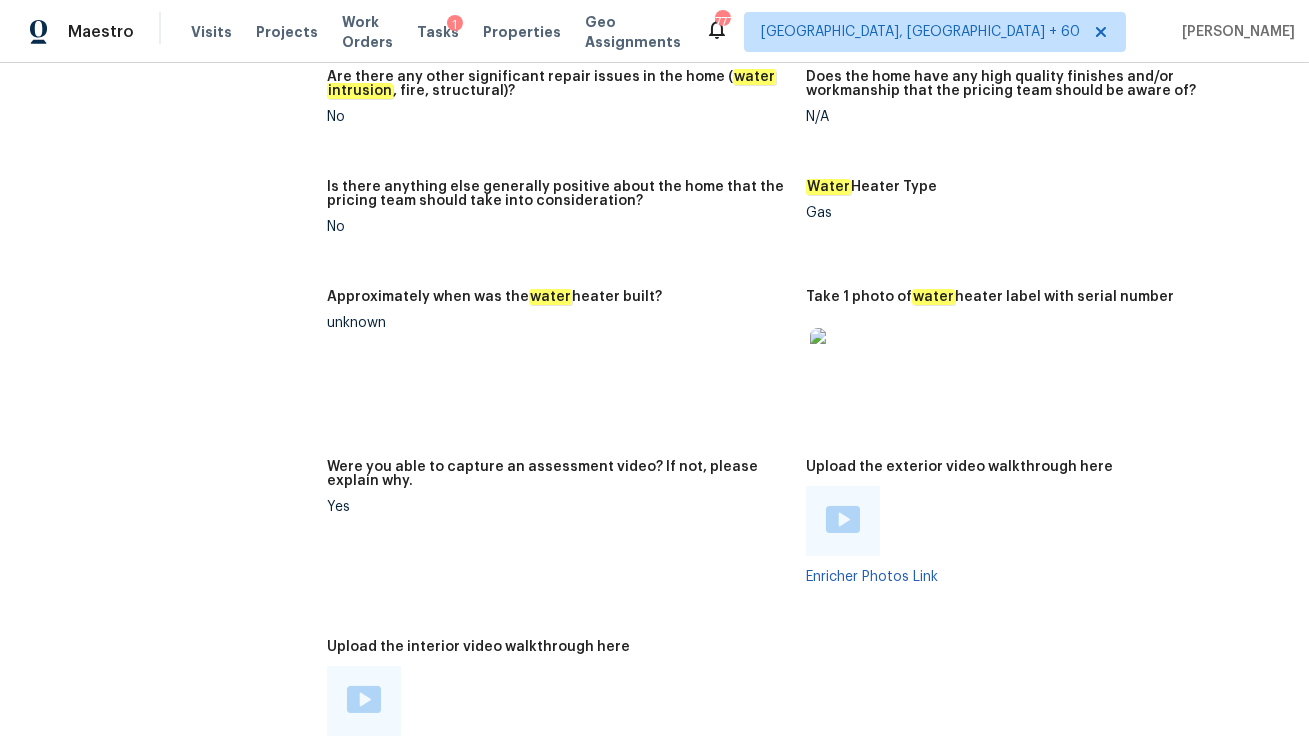 scroll, scrollTop: 3351, scrollLeft: 0, axis: vertical 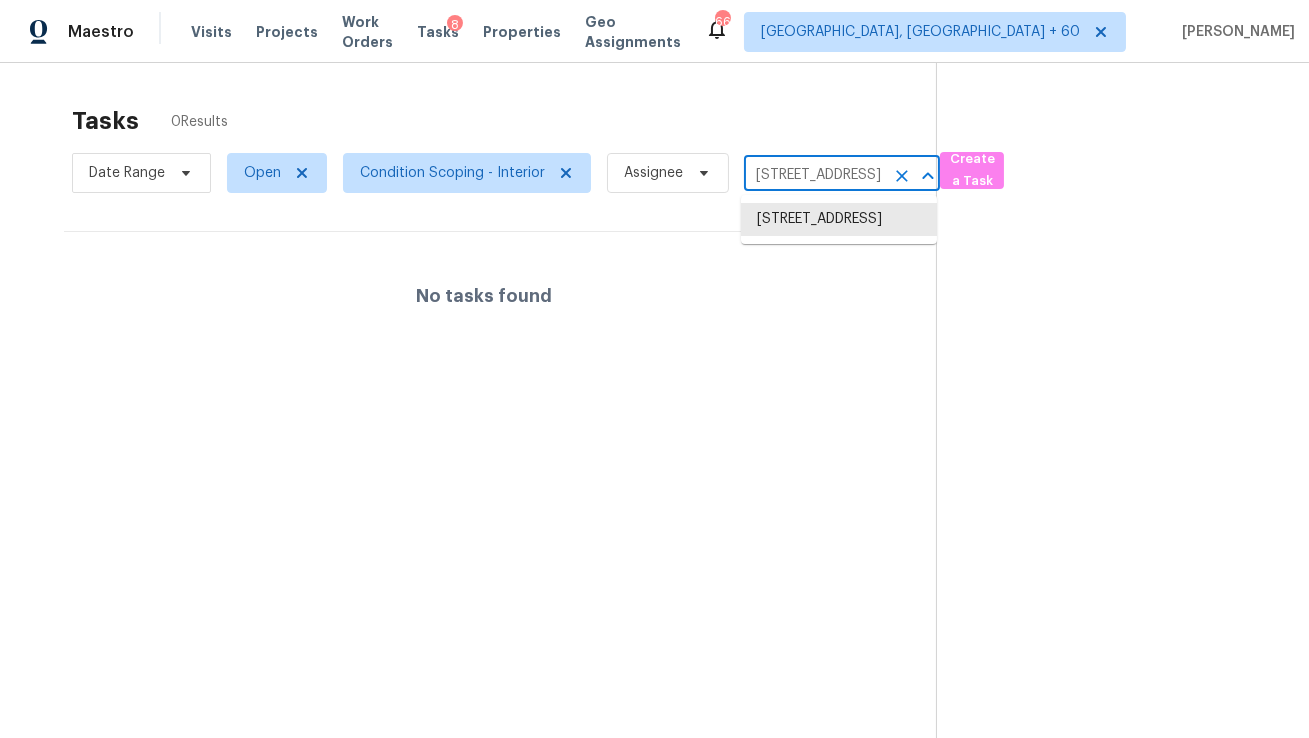 click on "[STREET_ADDRESS]" at bounding box center [814, 175] 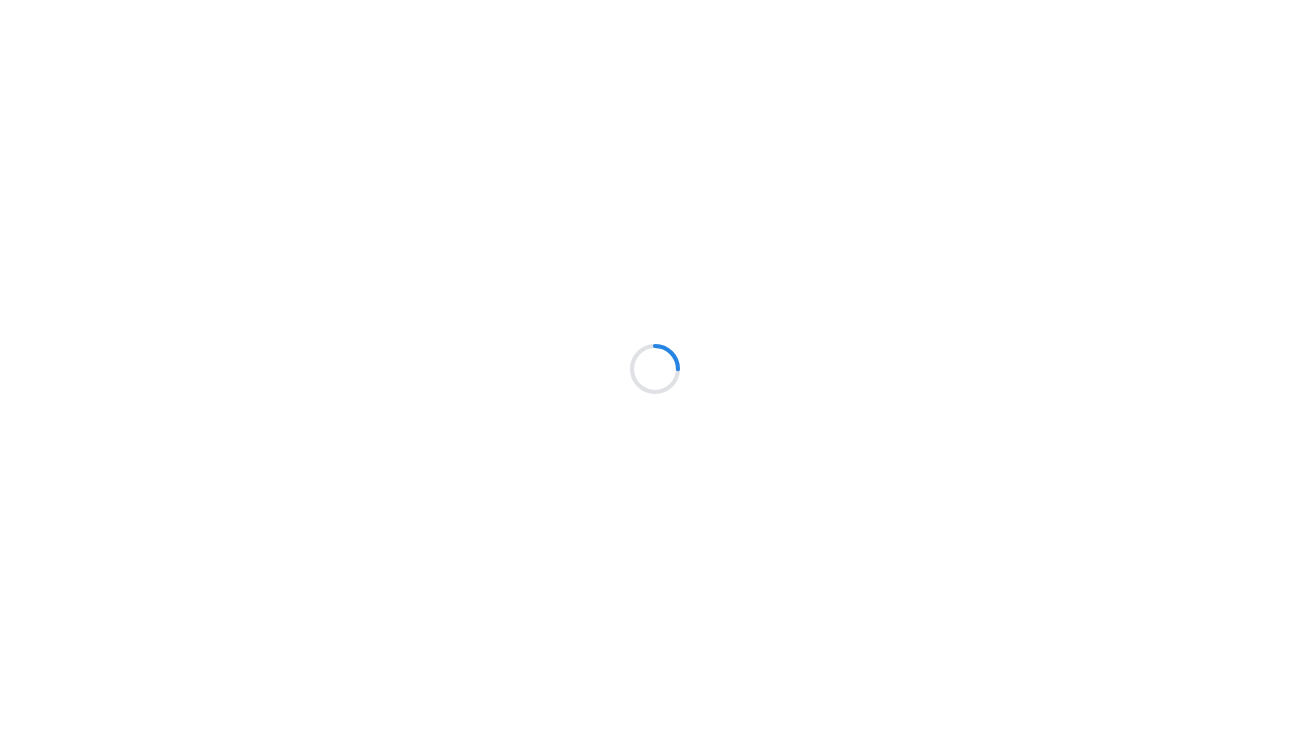 scroll, scrollTop: 0, scrollLeft: 0, axis: both 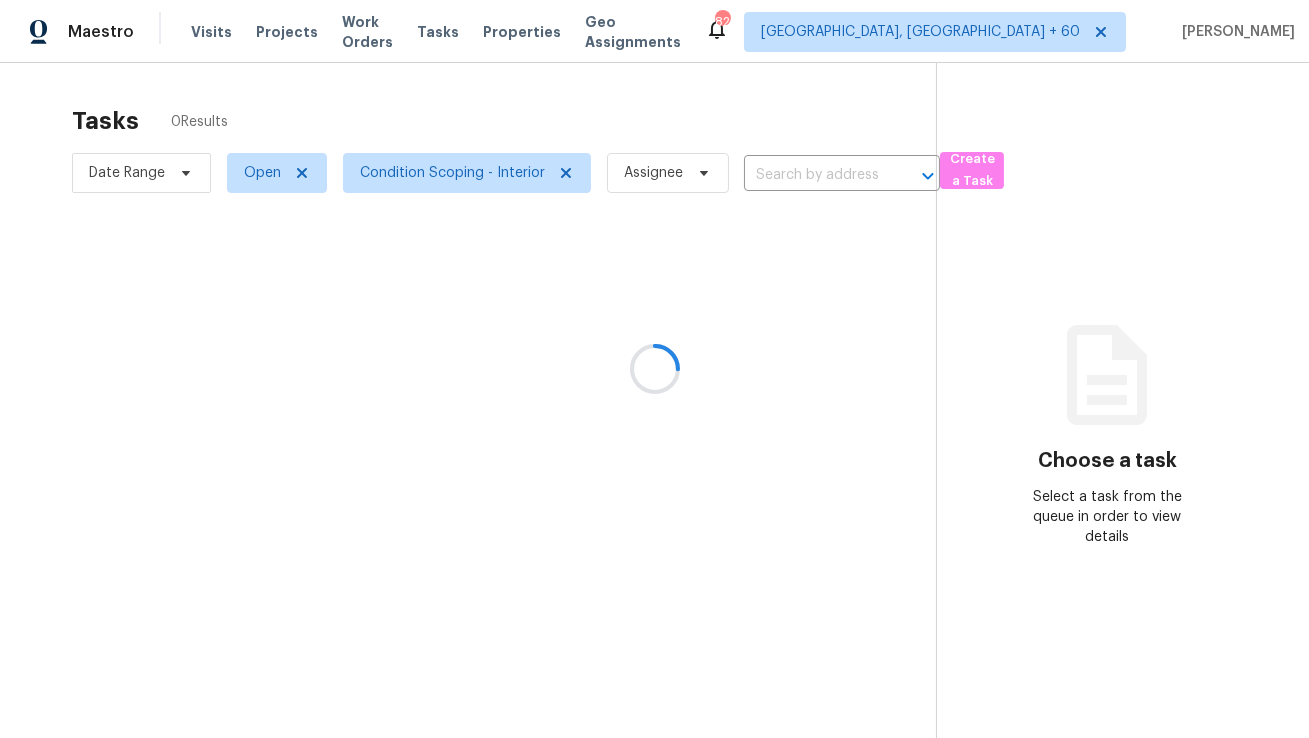 click at bounding box center (654, 369) 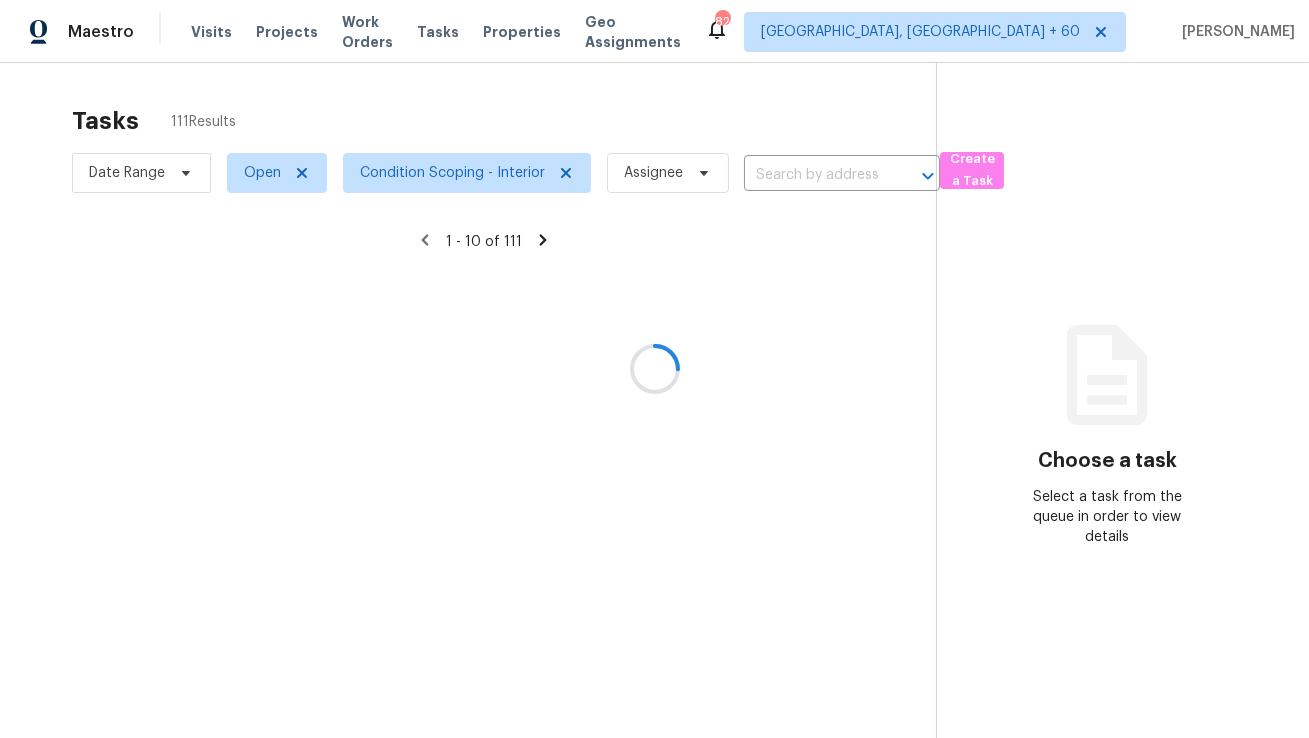 click at bounding box center [654, 369] 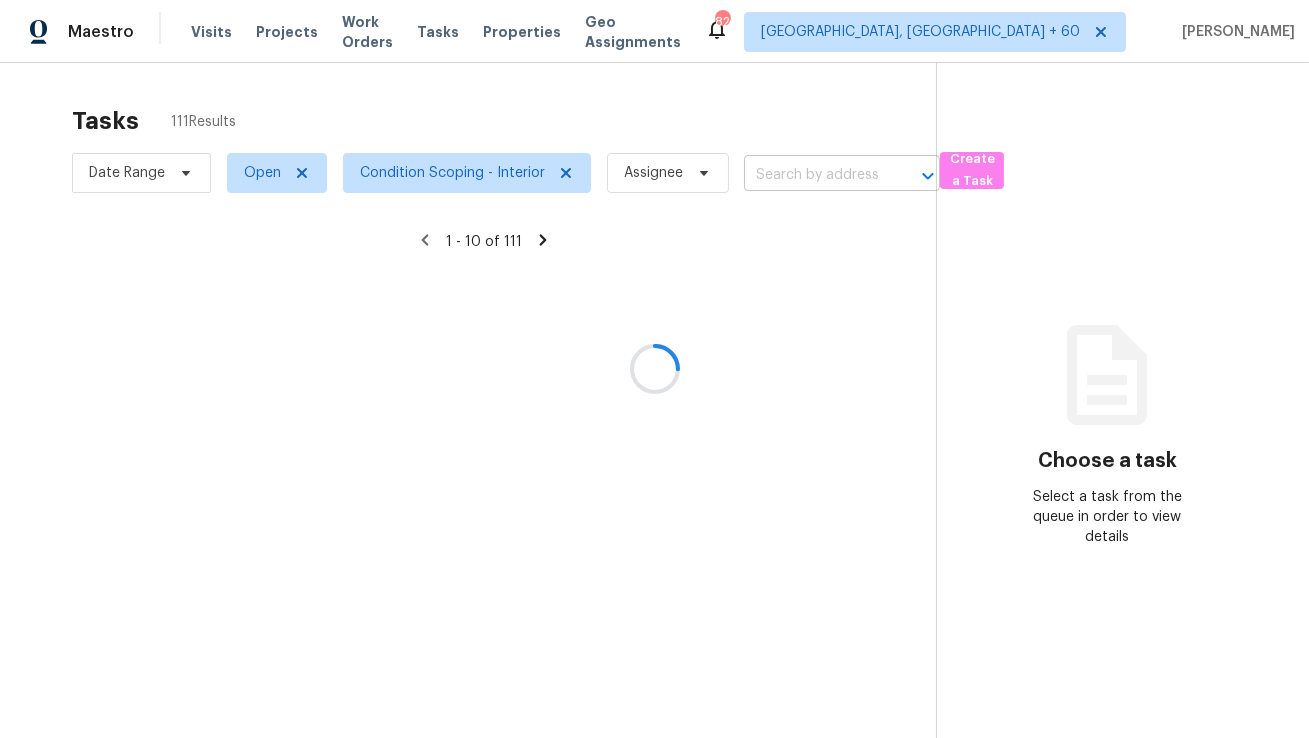 click at bounding box center [814, 175] 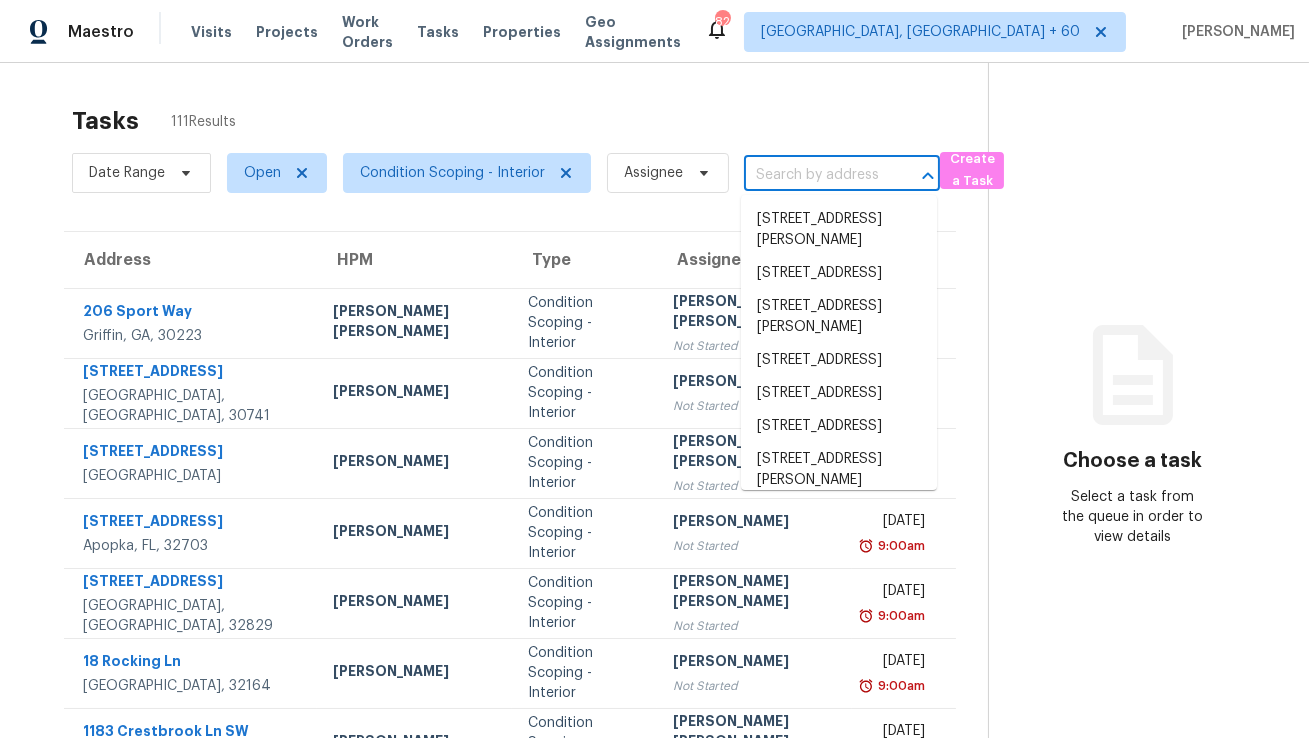 paste on "[STREET_ADDRESS]" 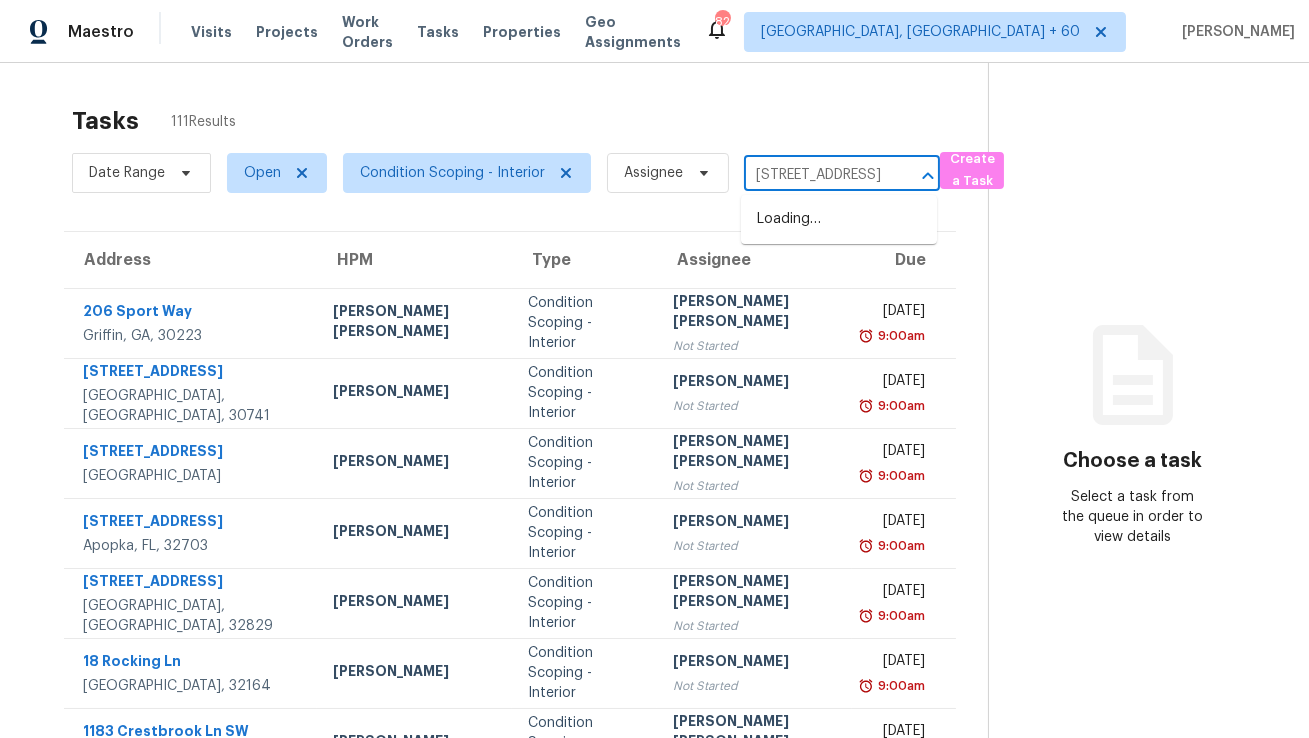 scroll, scrollTop: 0, scrollLeft: 0, axis: both 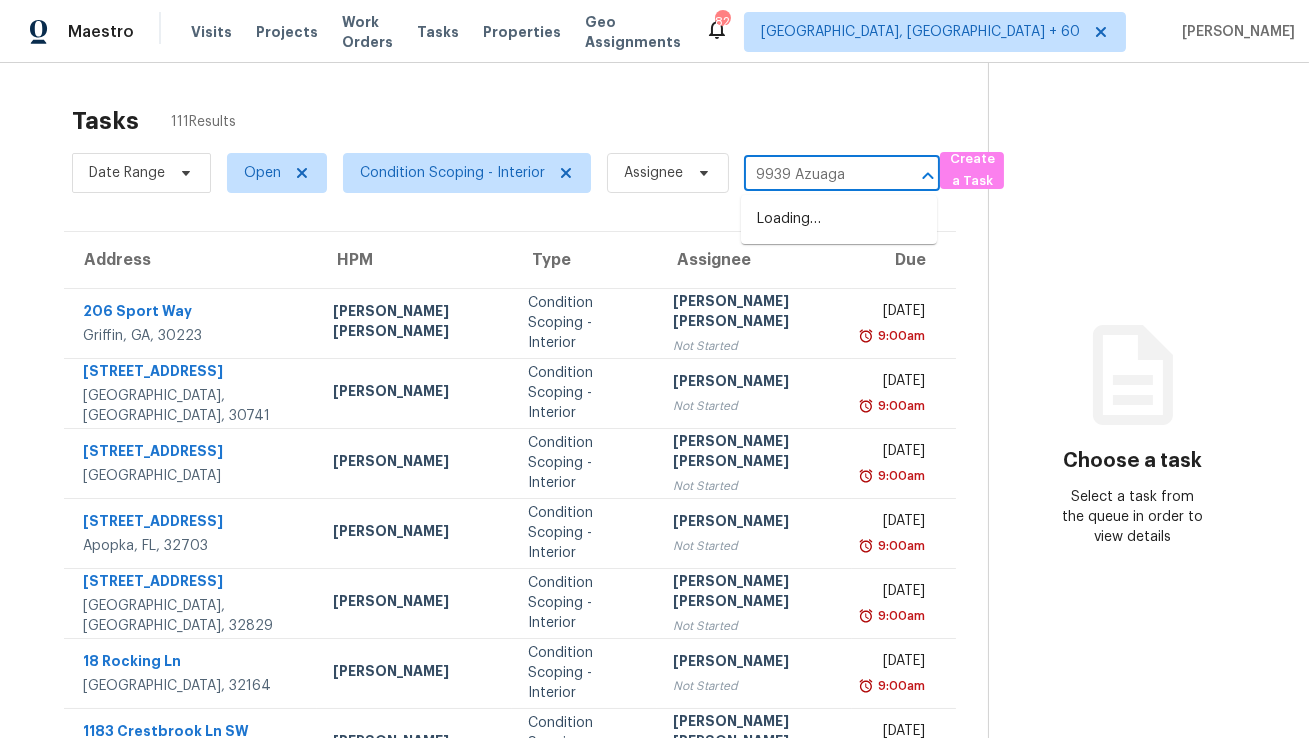 type on "9939 Azuaga" 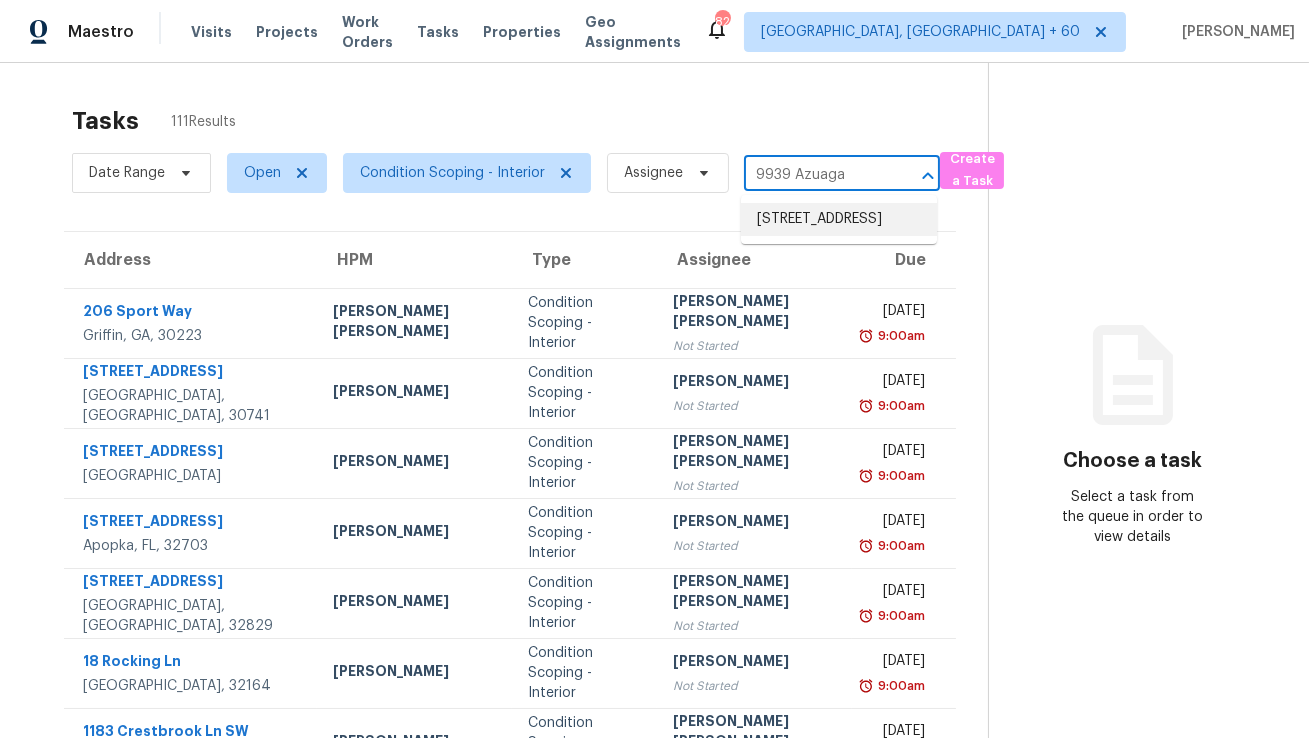 click on "[STREET_ADDRESS]" at bounding box center [839, 219] 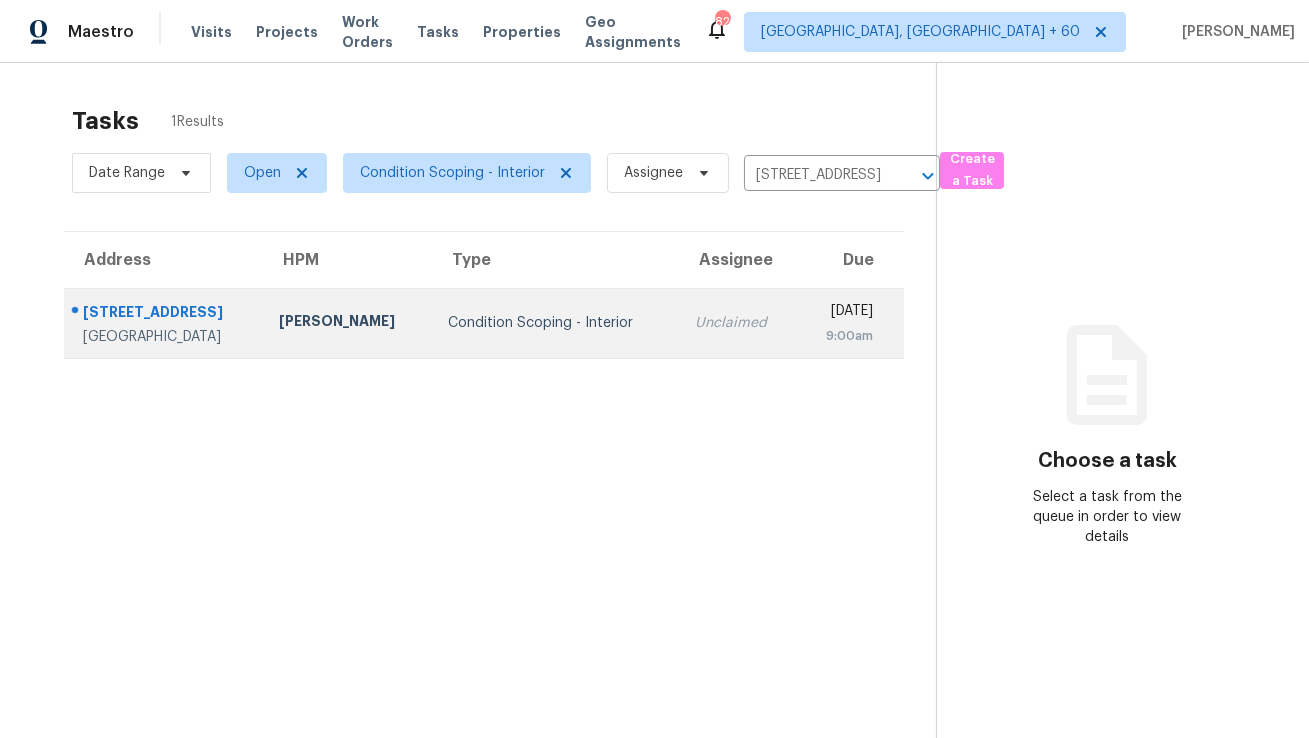 click on "Condition Scoping - Interior" at bounding box center [555, 323] 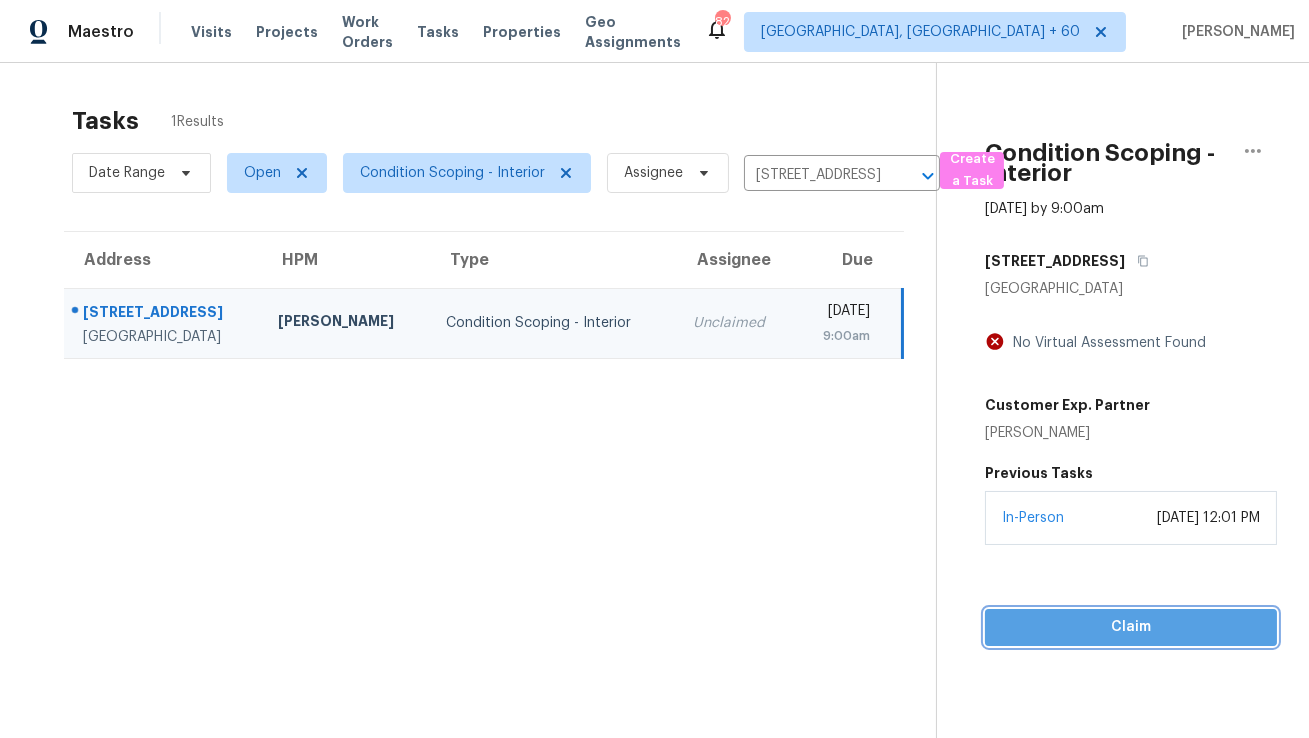 click on "Claim" at bounding box center (1131, 627) 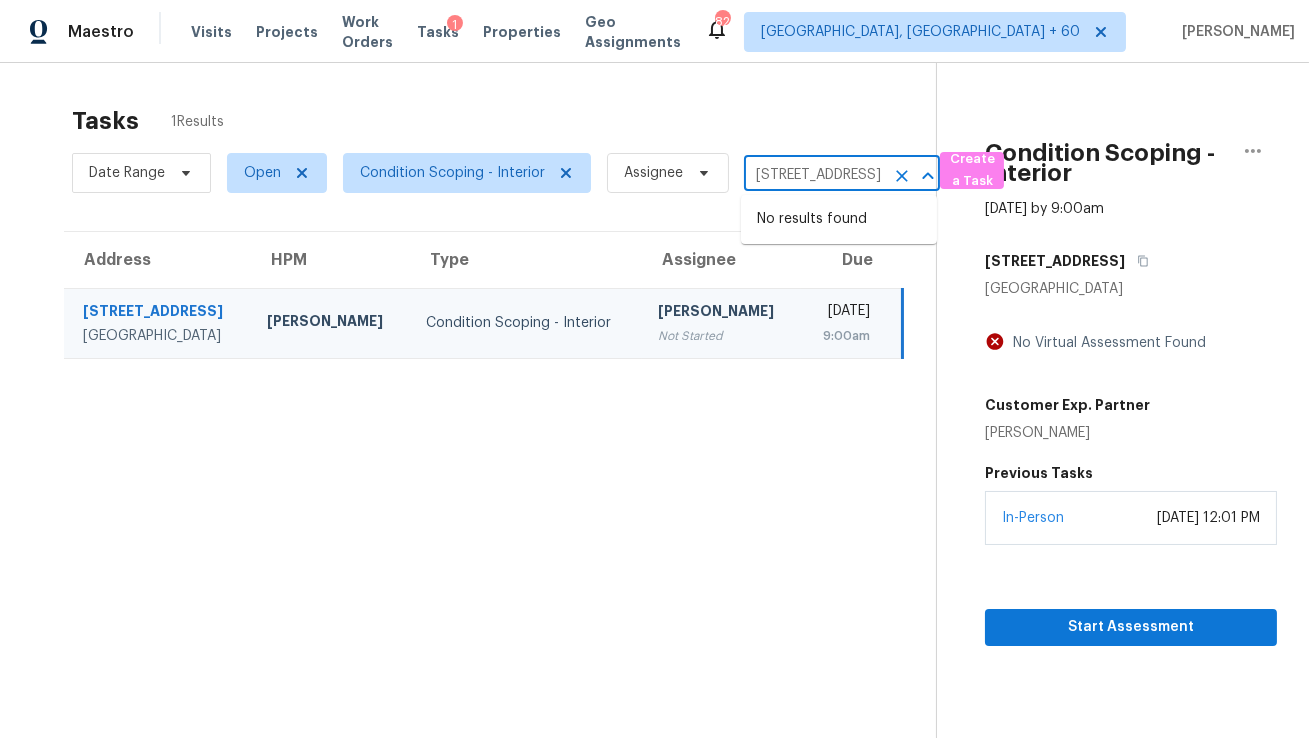 click on "[STREET_ADDRESS]" at bounding box center [814, 175] 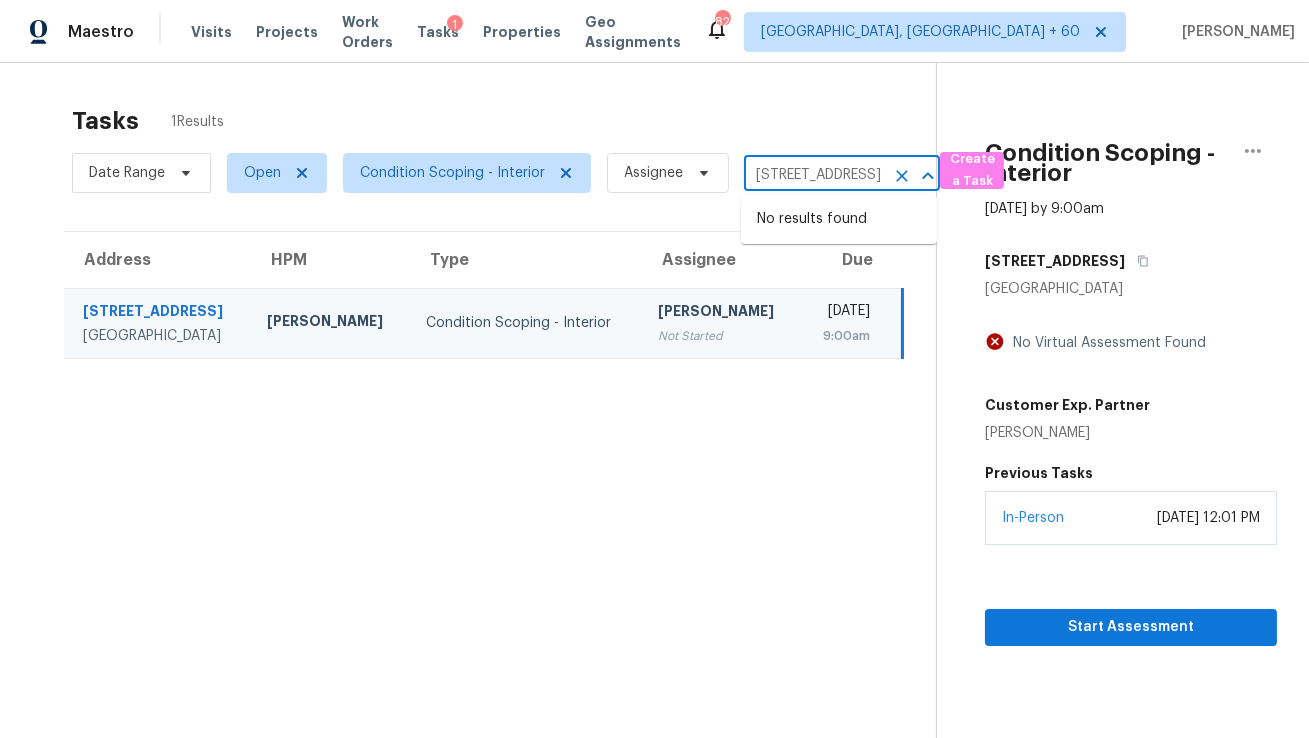 paste on "[STREET_ADDRESS][PERSON_NAME][PERSON_NAME]" 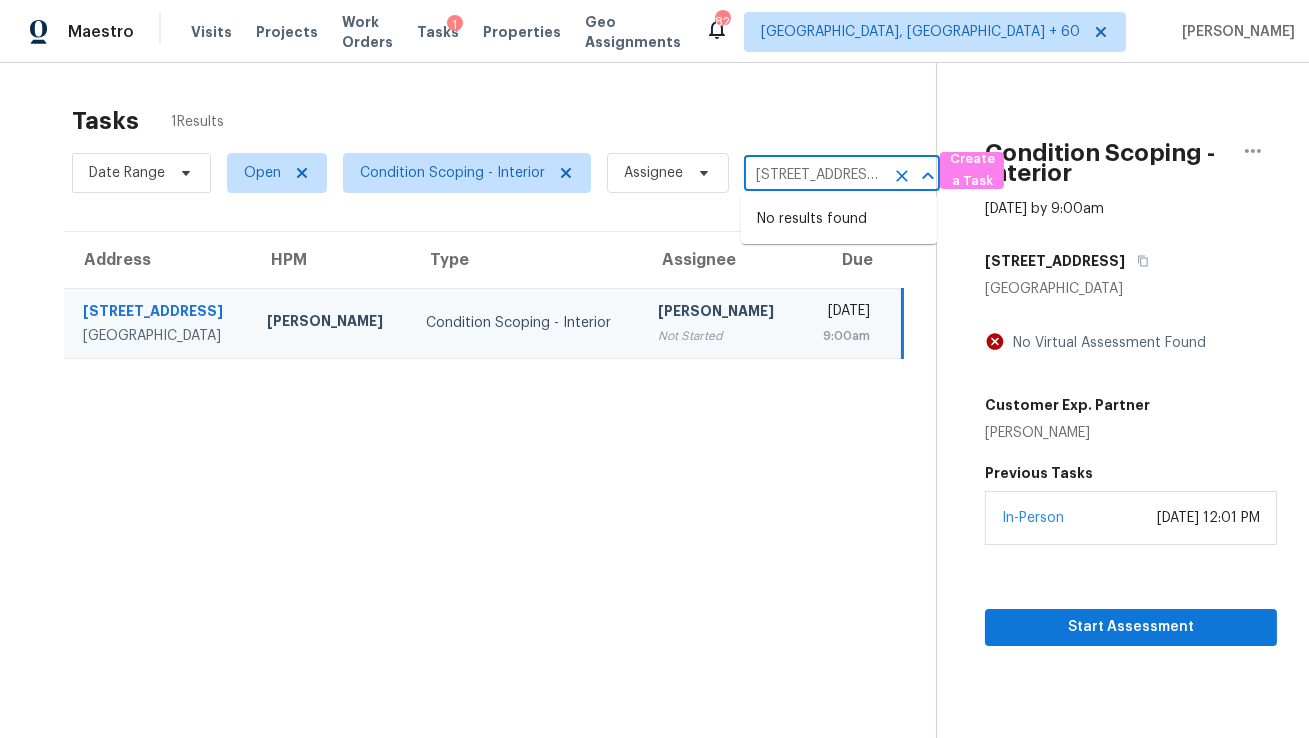 scroll, scrollTop: 0, scrollLeft: 76, axis: horizontal 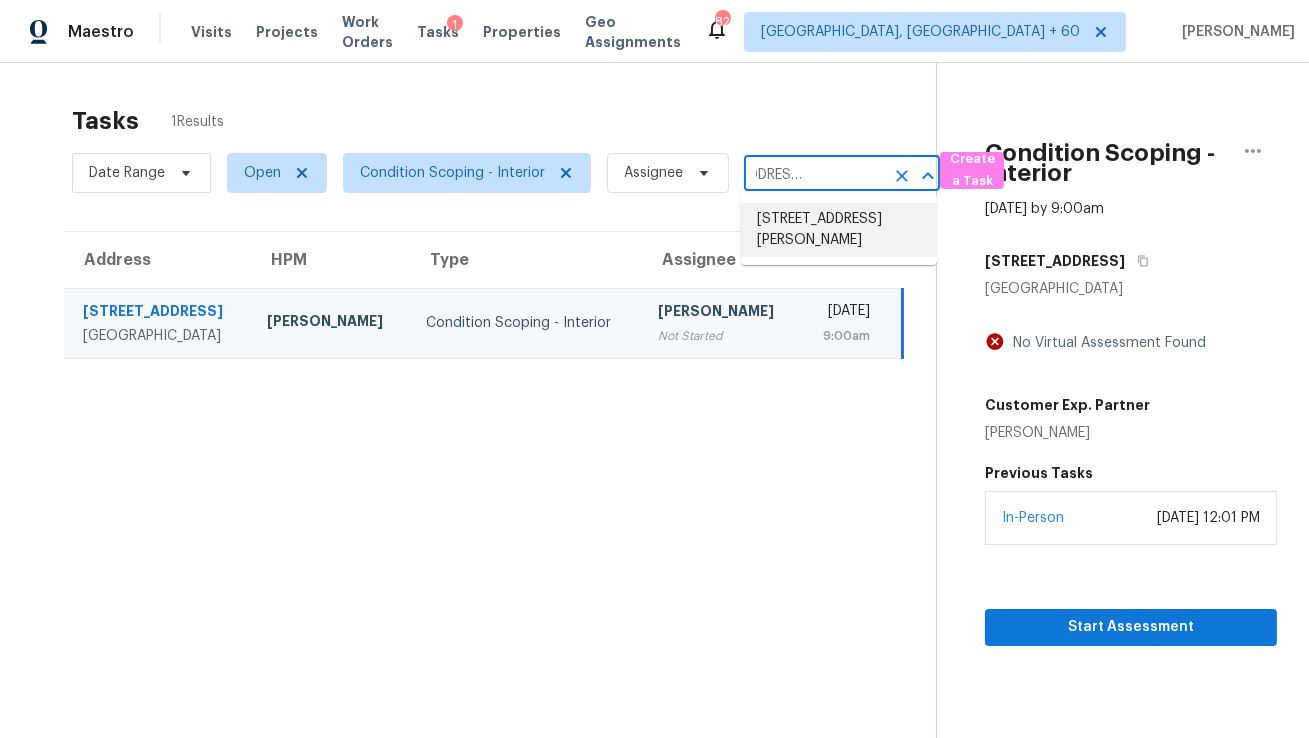 click on "[STREET_ADDRESS][PERSON_NAME]" at bounding box center [839, 230] 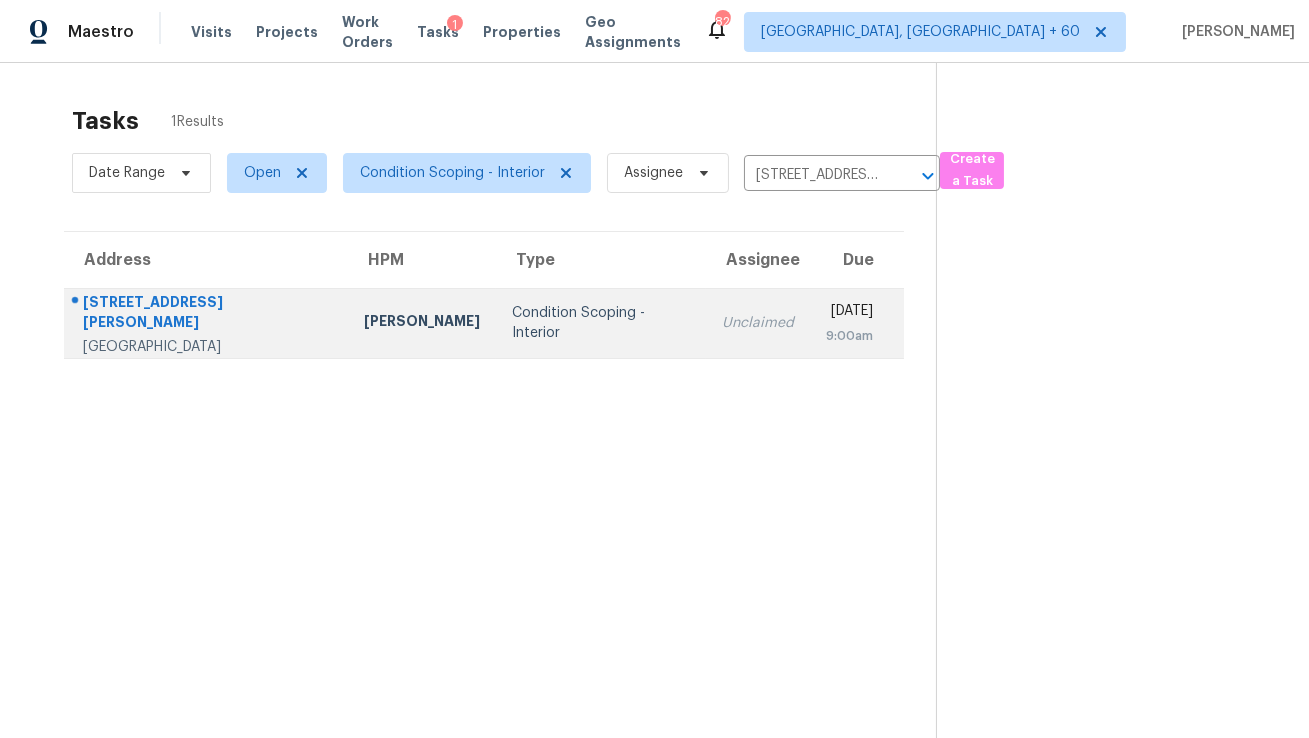 click on "[DATE]" at bounding box center [849, 313] 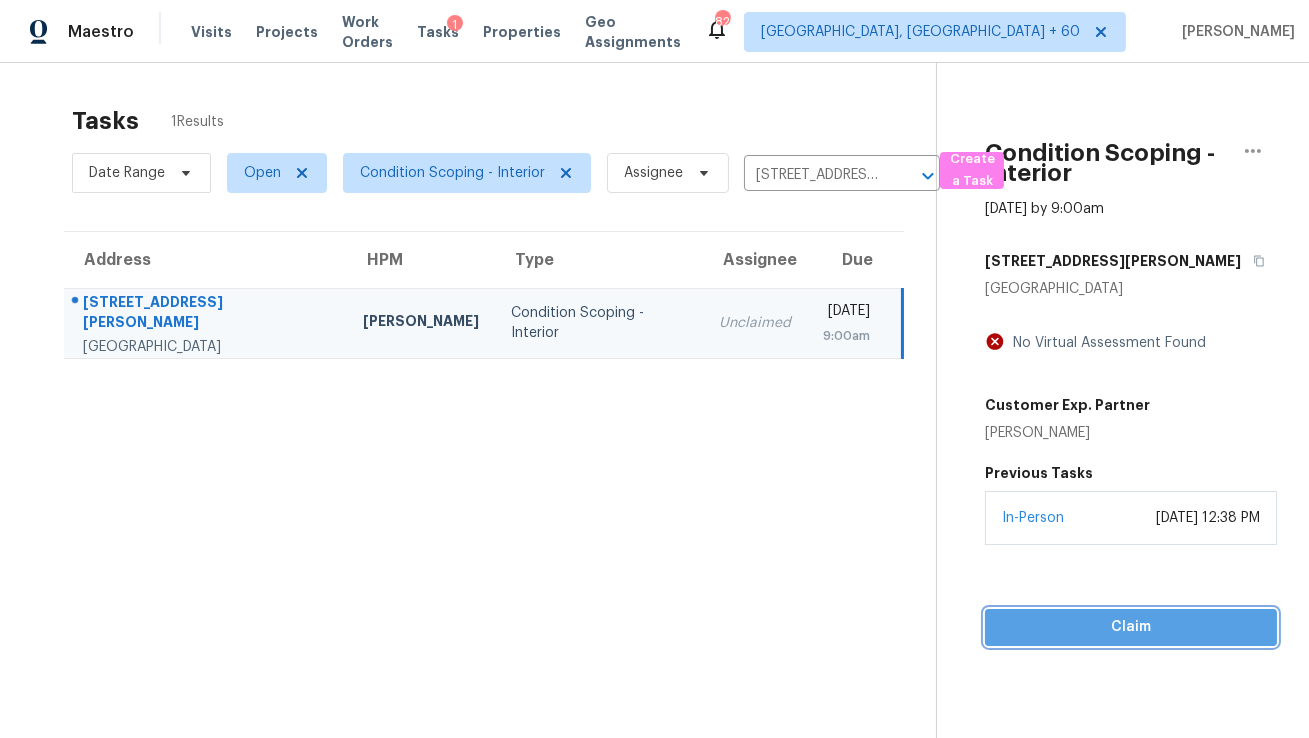 click on "Claim" at bounding box center [1131, 627] 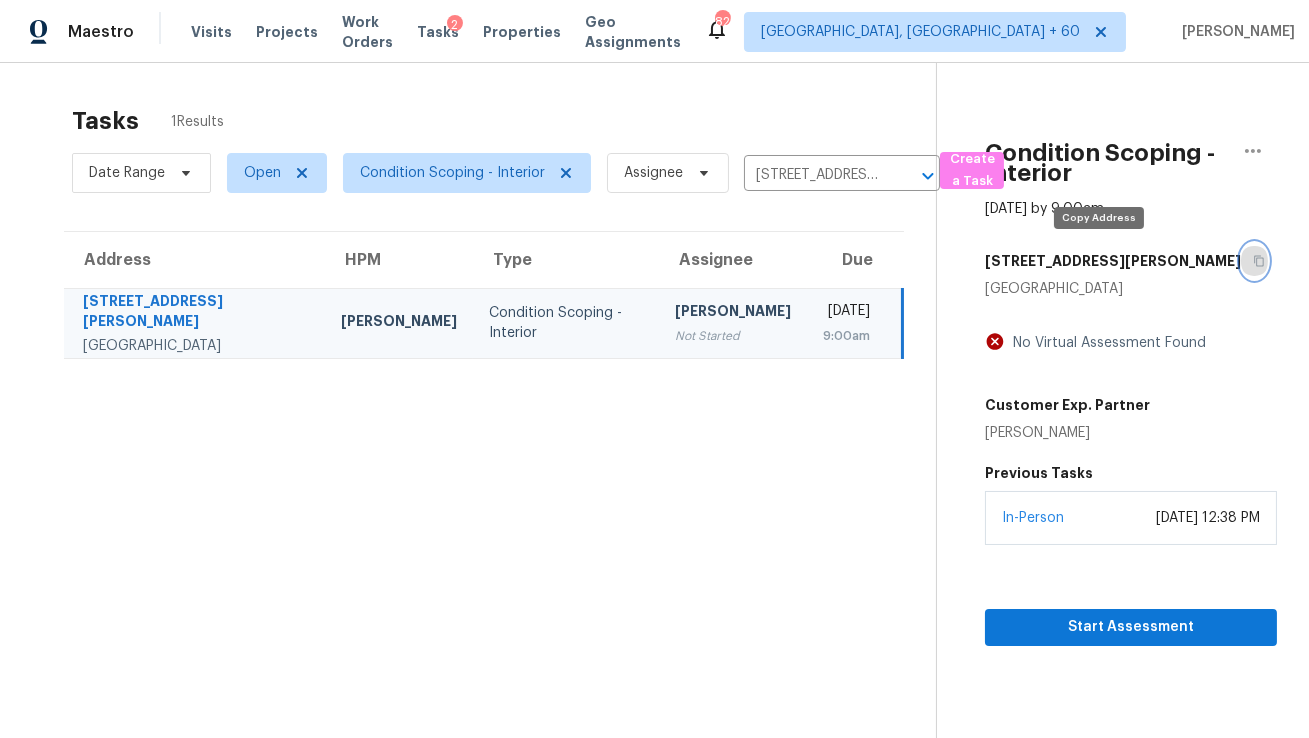 click 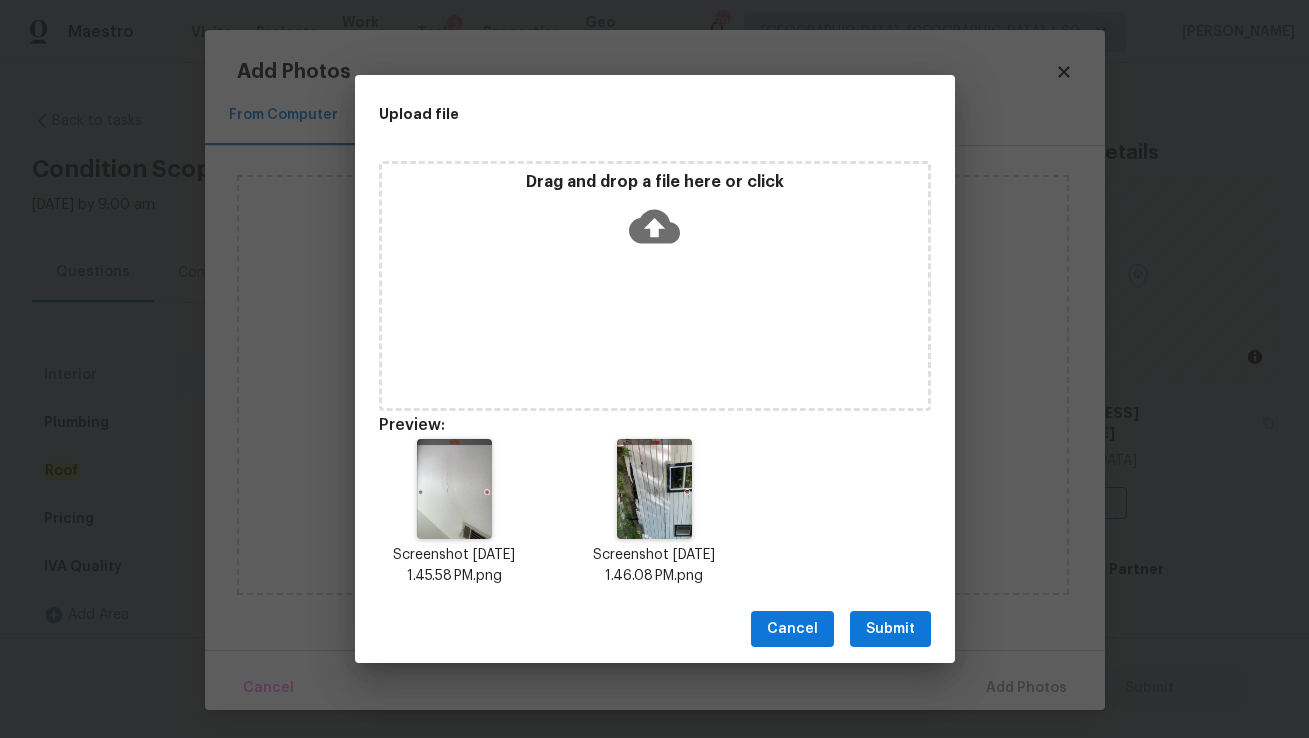 scroll, scrollTop: 0, scrollLeft: 0, axis: both 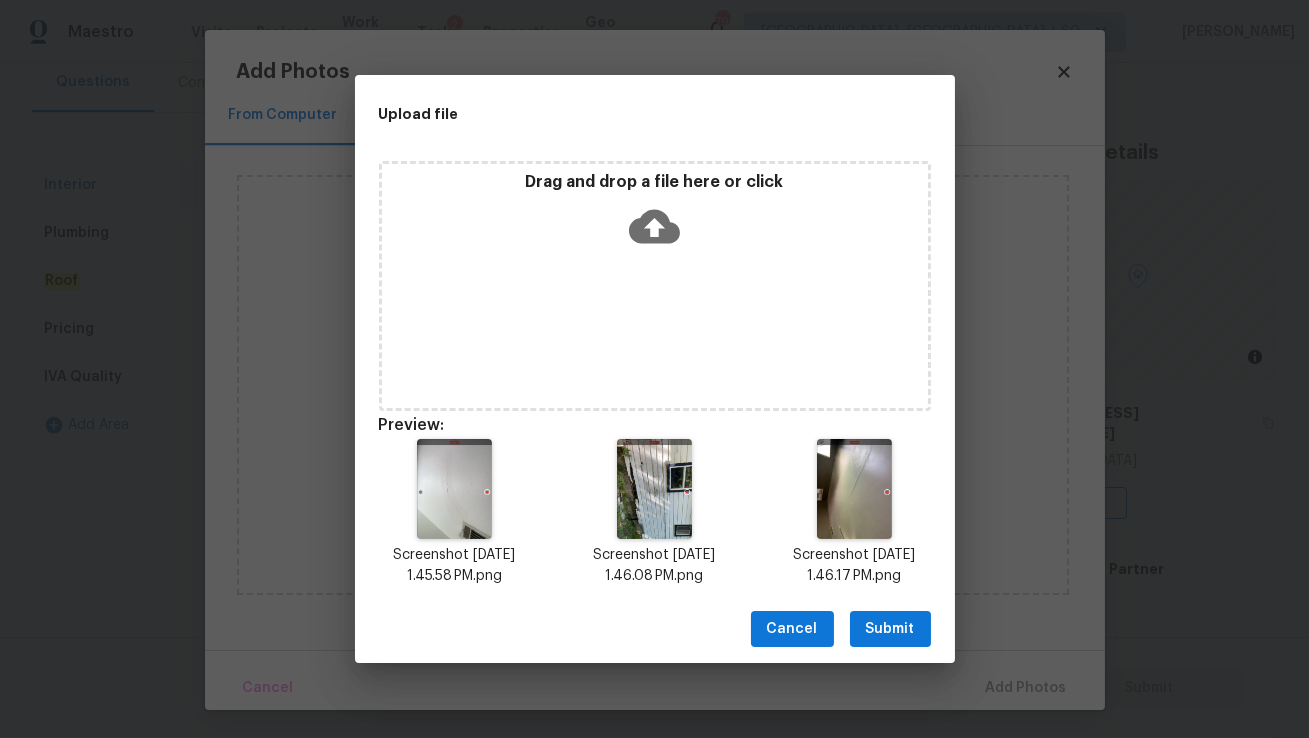click on "Submit" at bounding box center [890, 629] 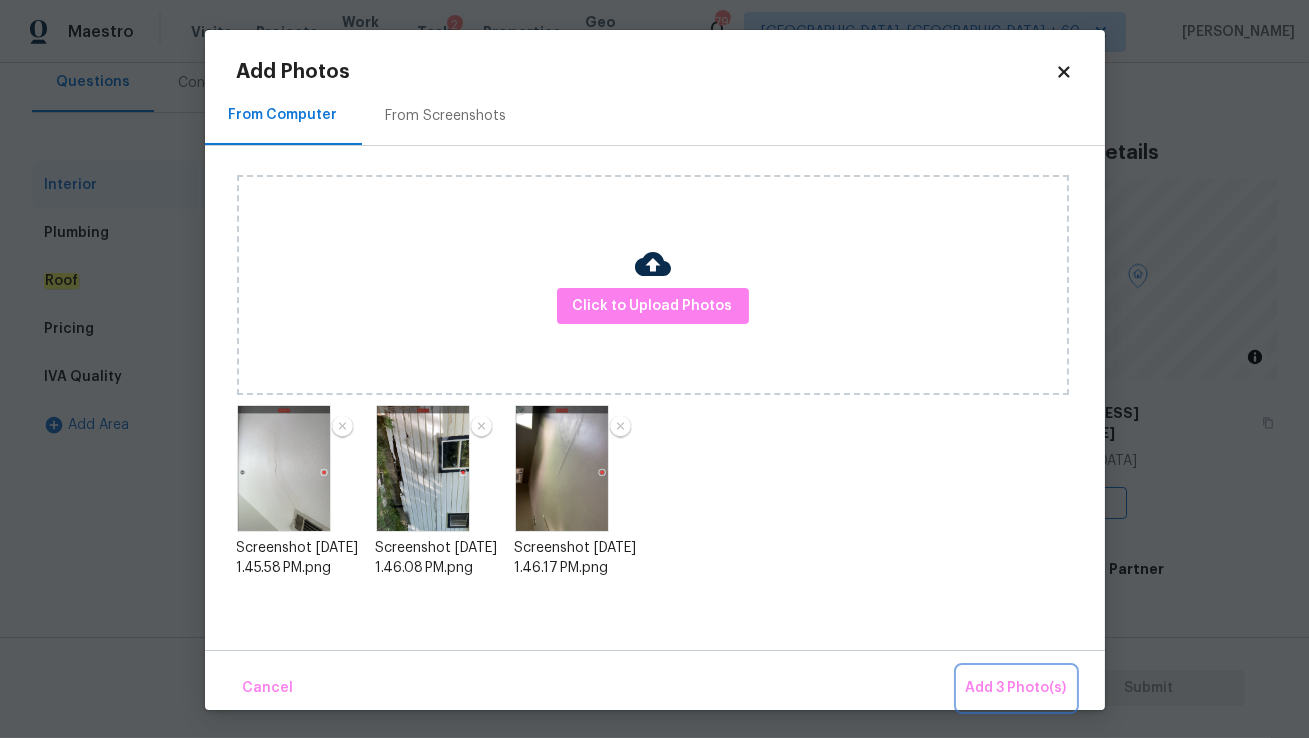 click on "Add 3 Photo(s)" at bounding box center [1016, 688] 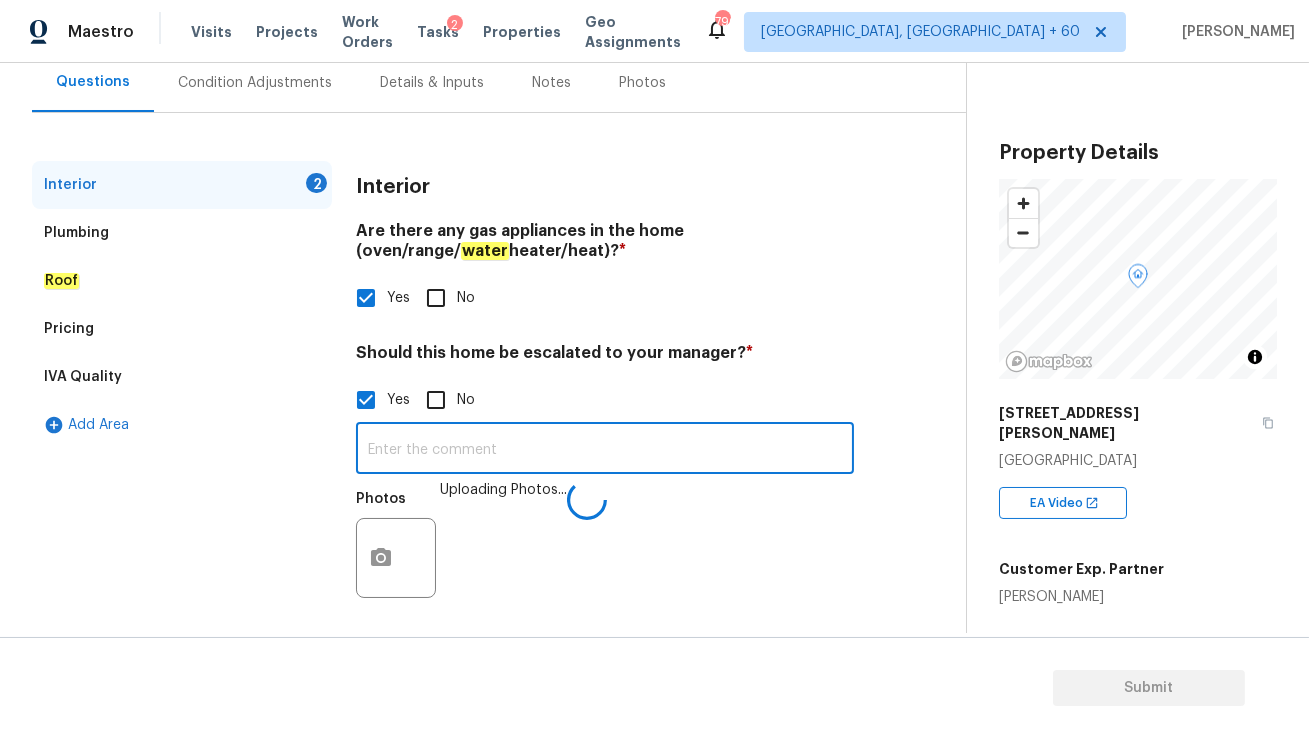 click at bounding box center (605, 450) 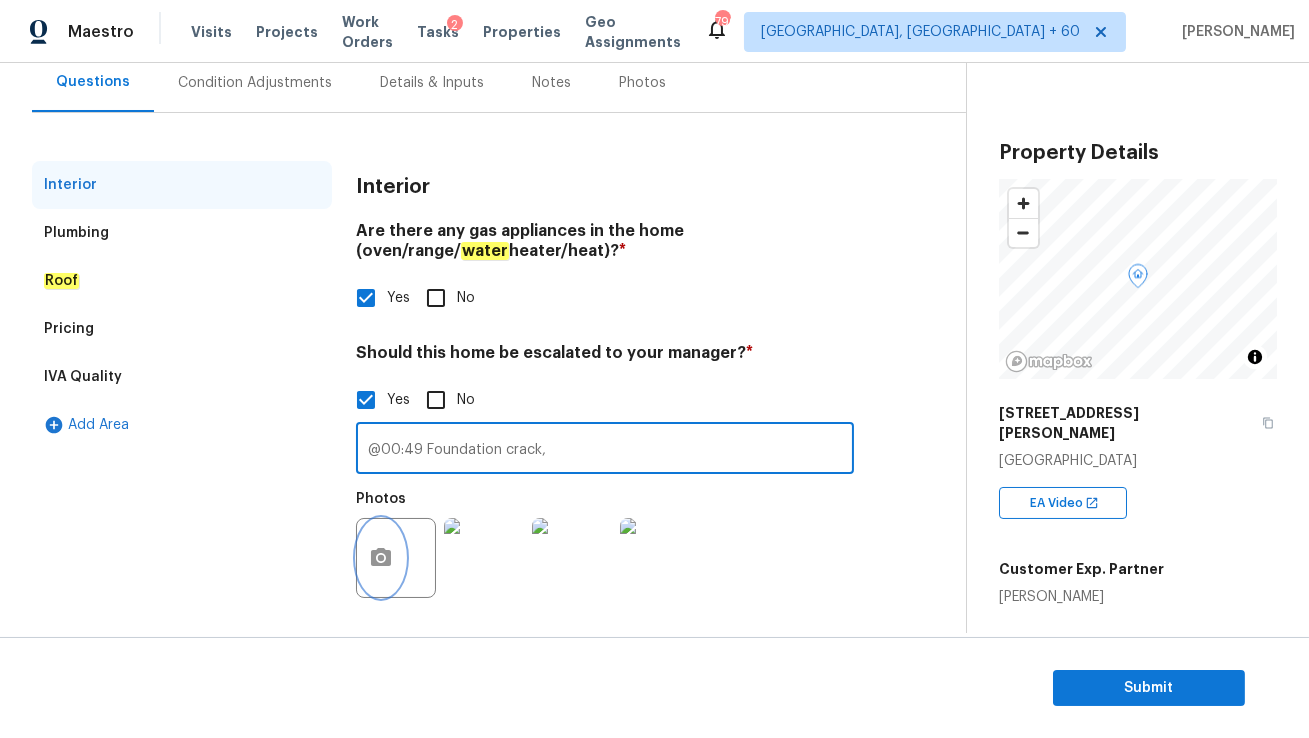 click at bounding box center (381, 558) 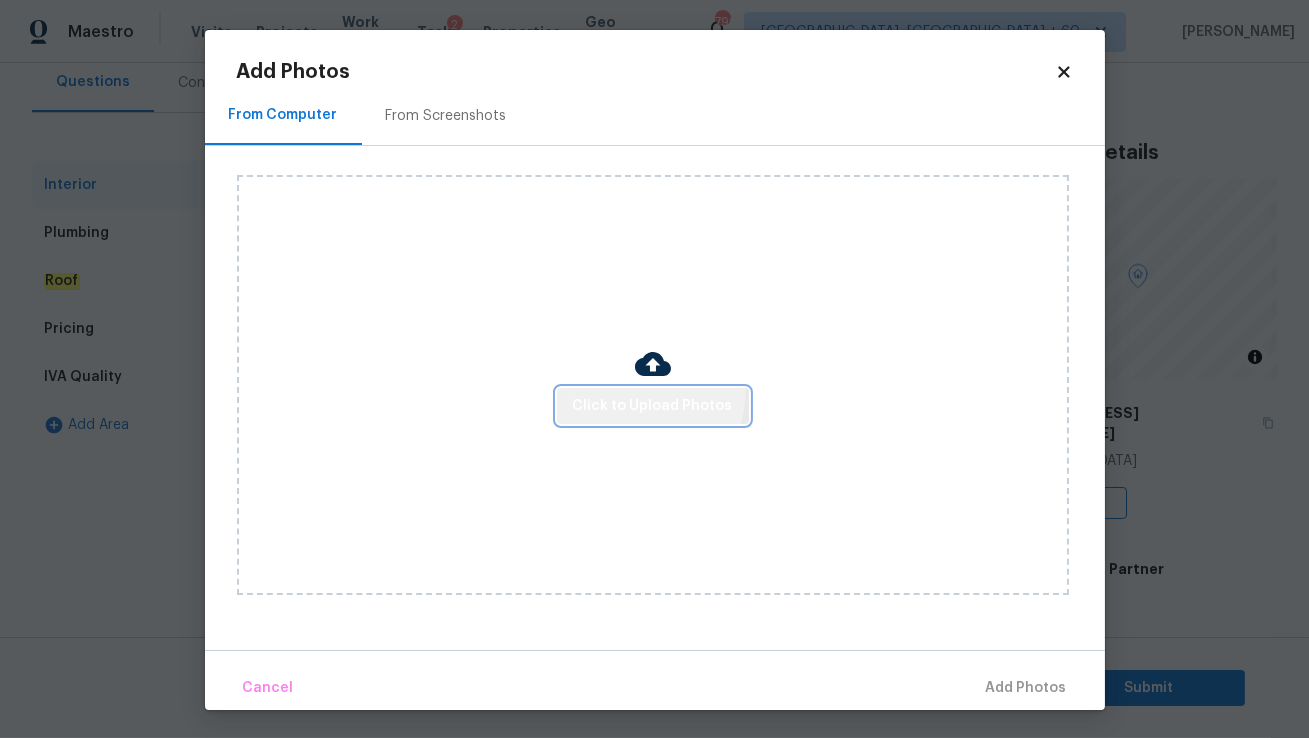 click on "Click to Upload Photos" at bounding box center [653, 406] 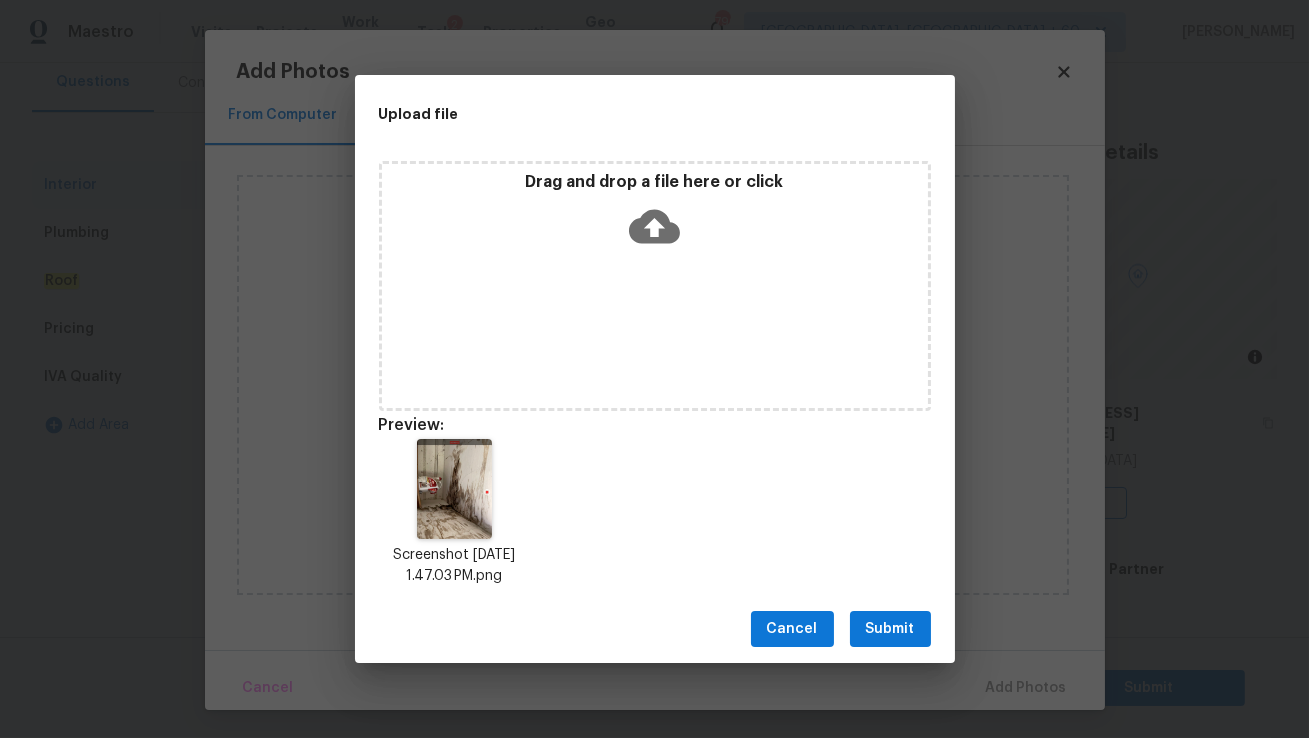 click on "Submit" at bounding box center (890, 629) 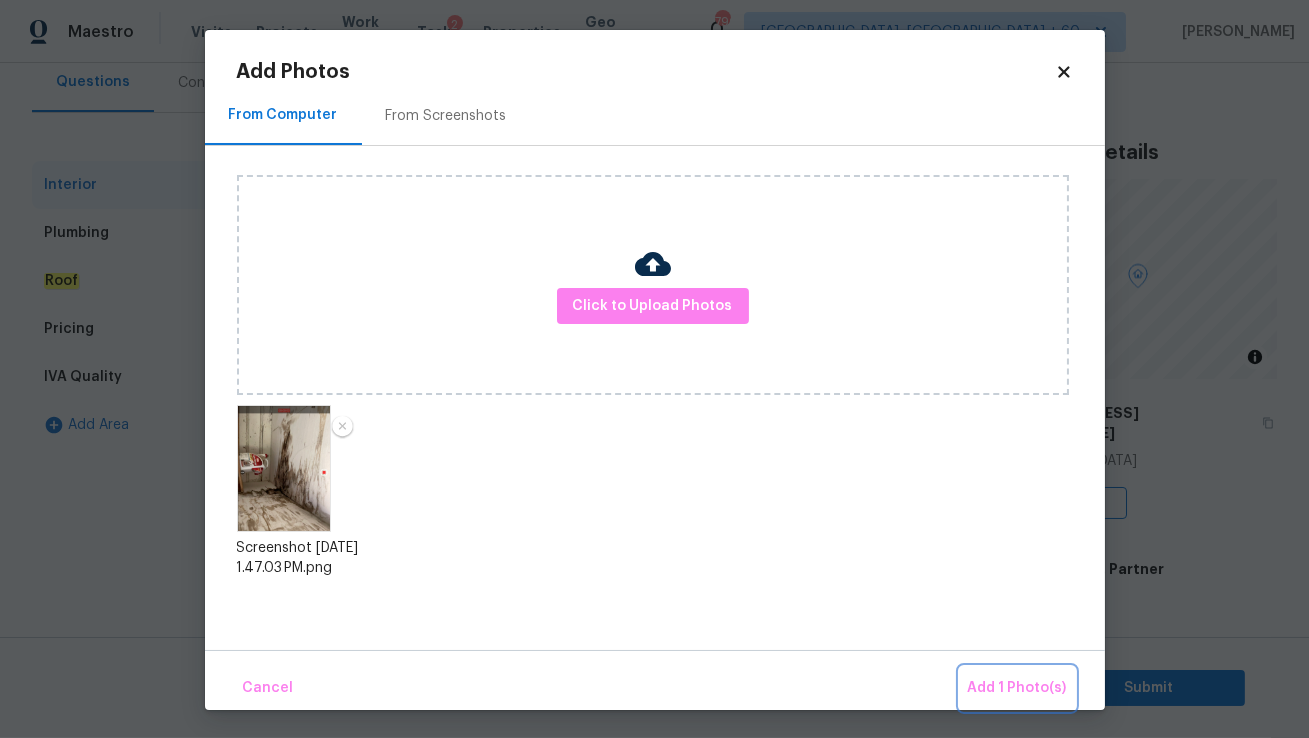 click on "Add 1 Photo(s)" at bounding box center (1017, 688) 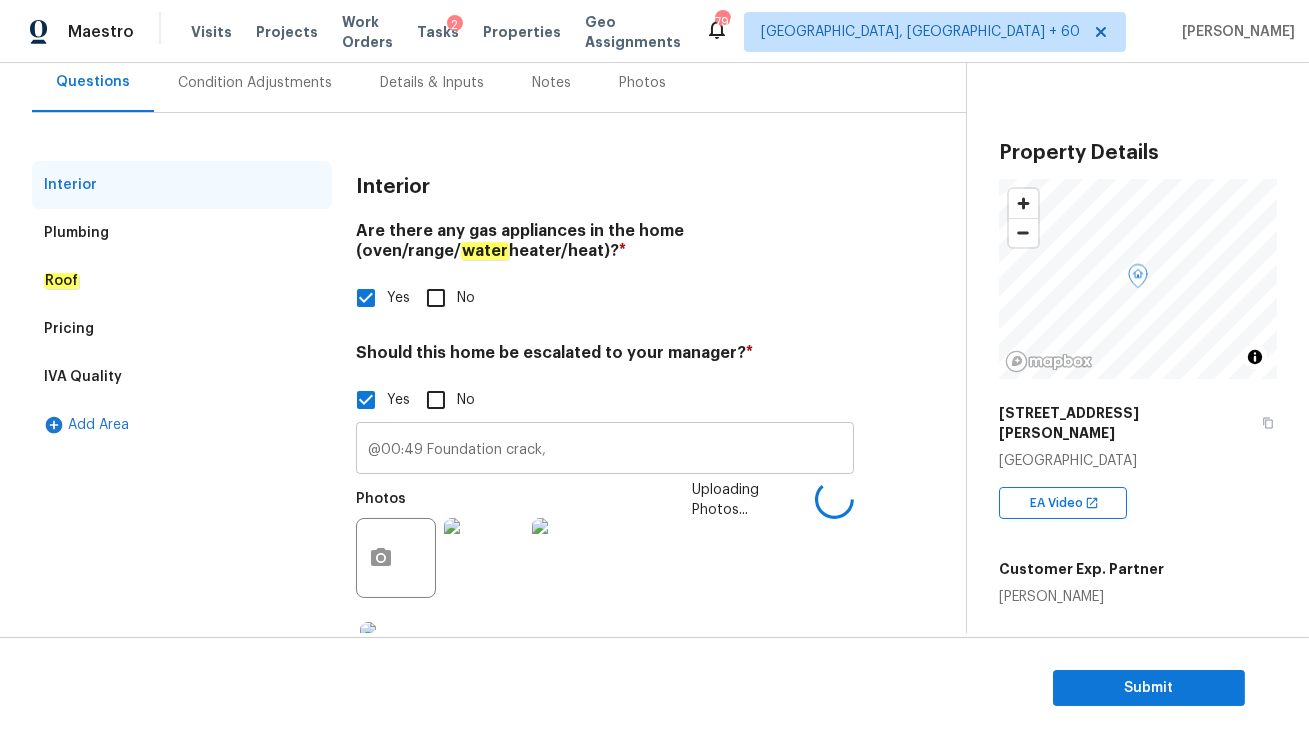 click on "@00:49 Foundation crack," at bounding box center (605, 450) 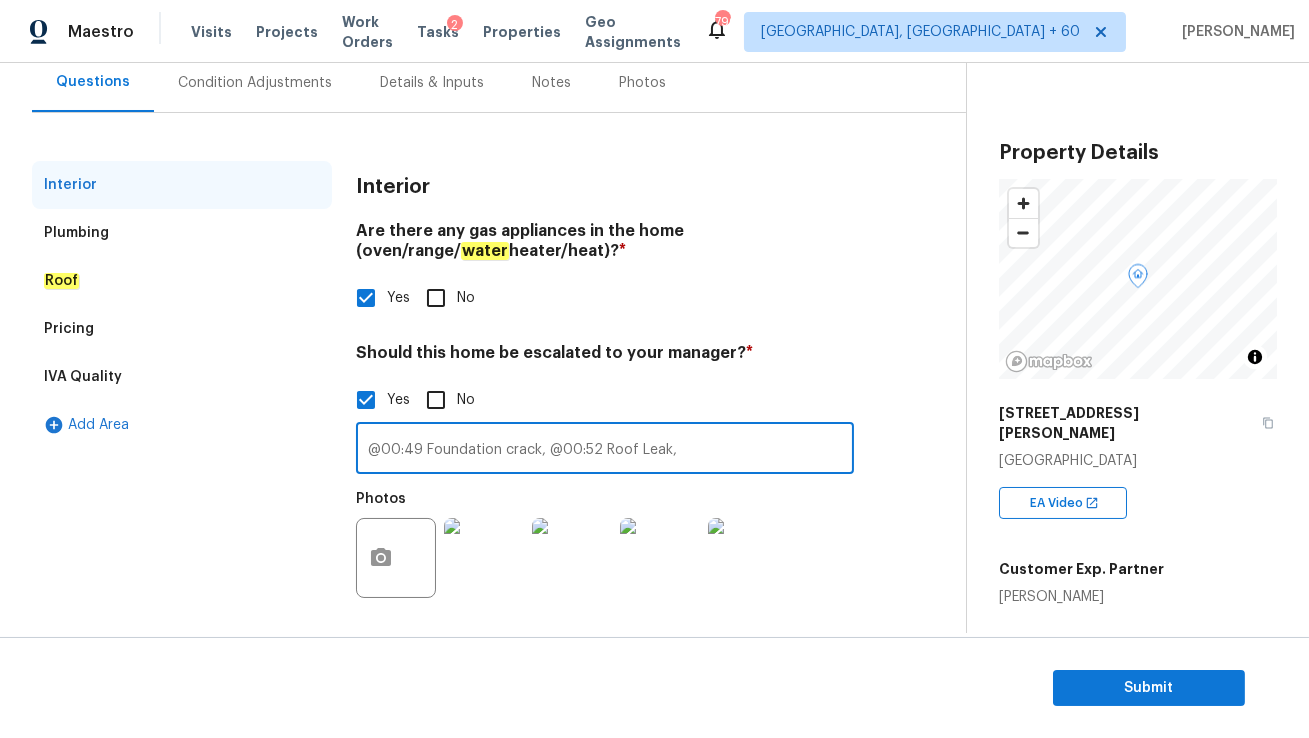 type on "@00:49 Foundation crack, @00:52 Roof Leak," 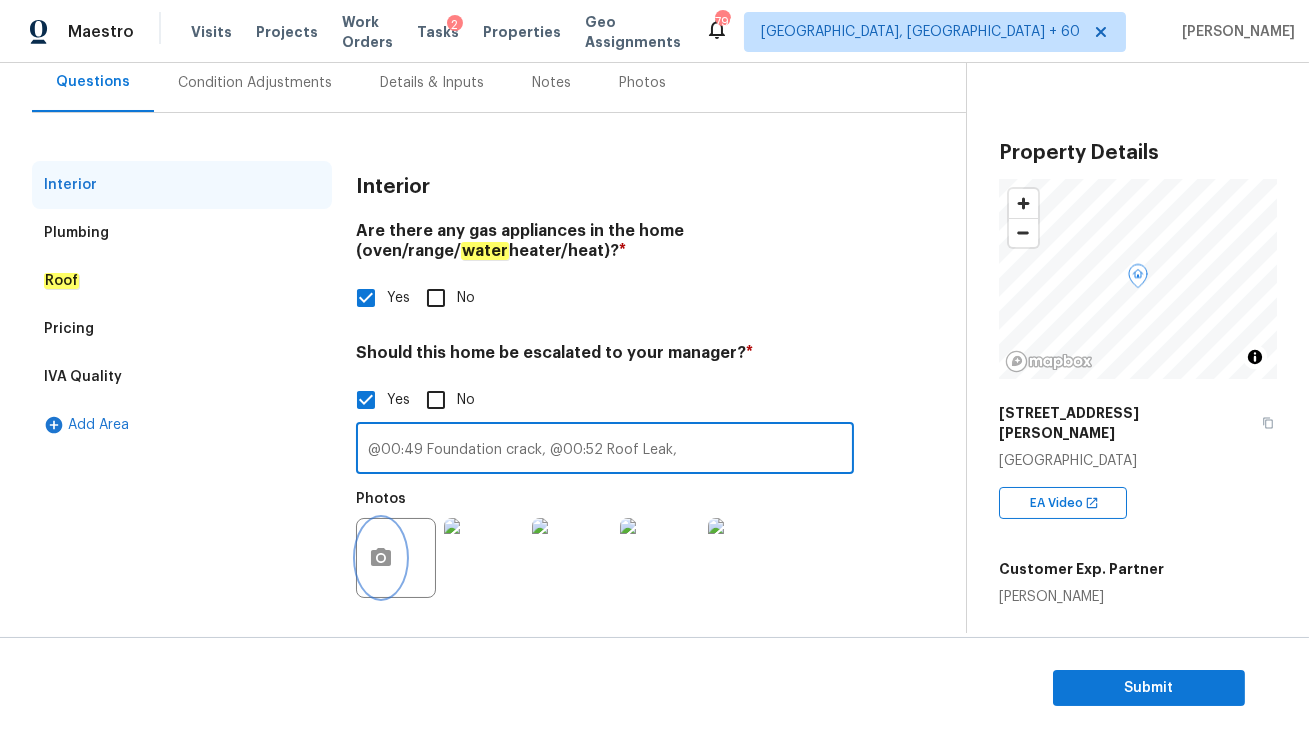 click at bounding box center (381, 558) 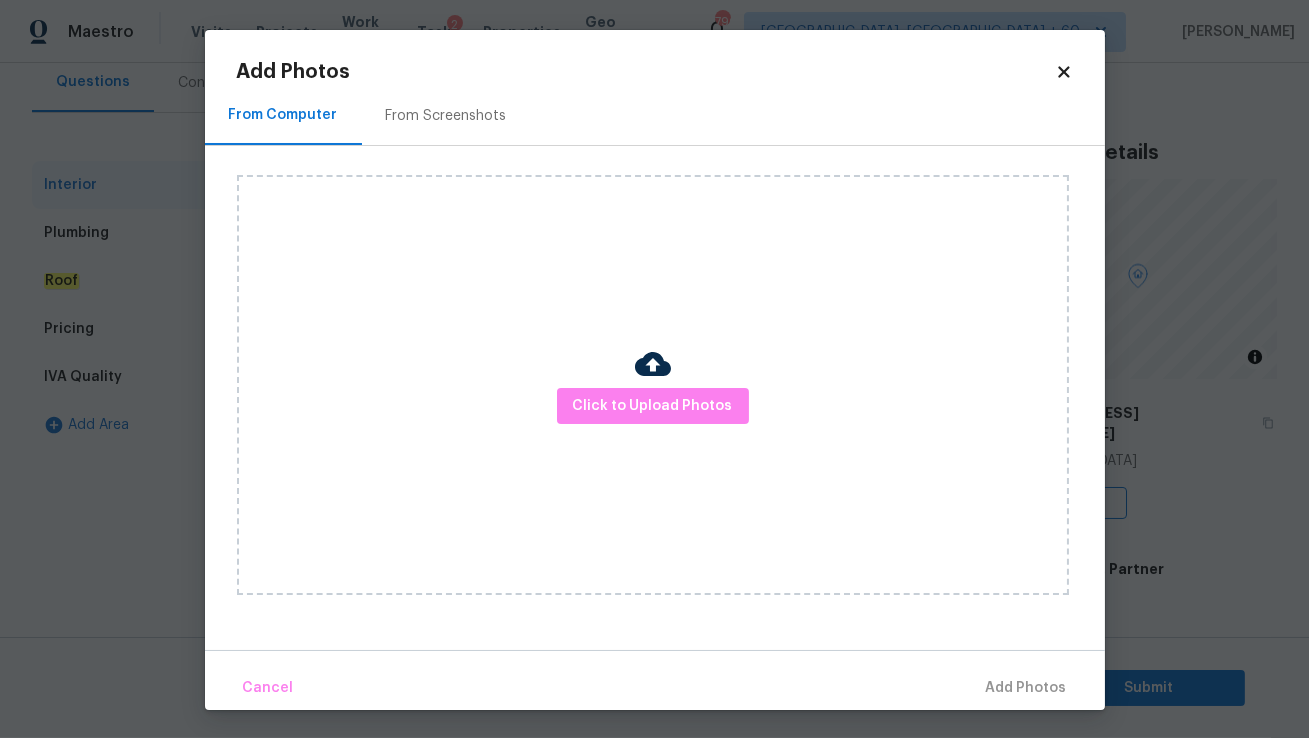 click on "Click to Upload Photos" at bounding box center (653, 385) 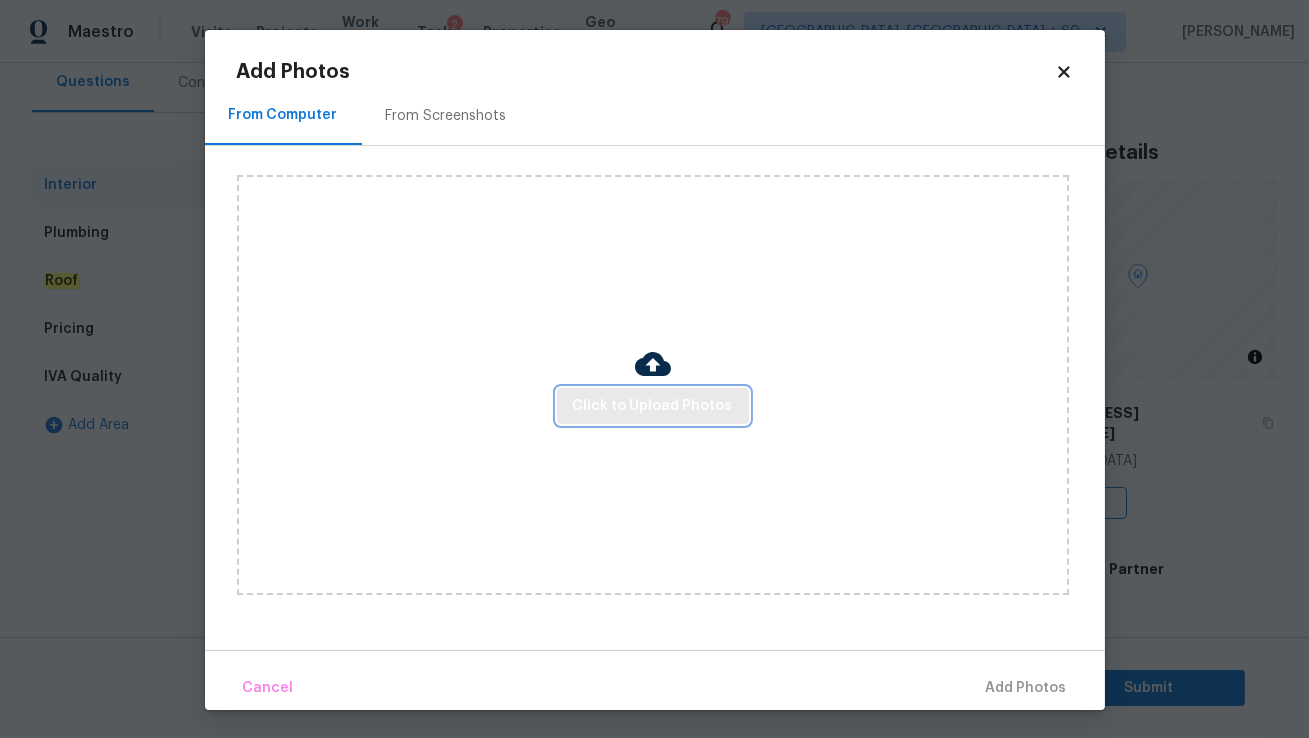 click on "Click to Upload Photos" at bounding box center (653, 406) 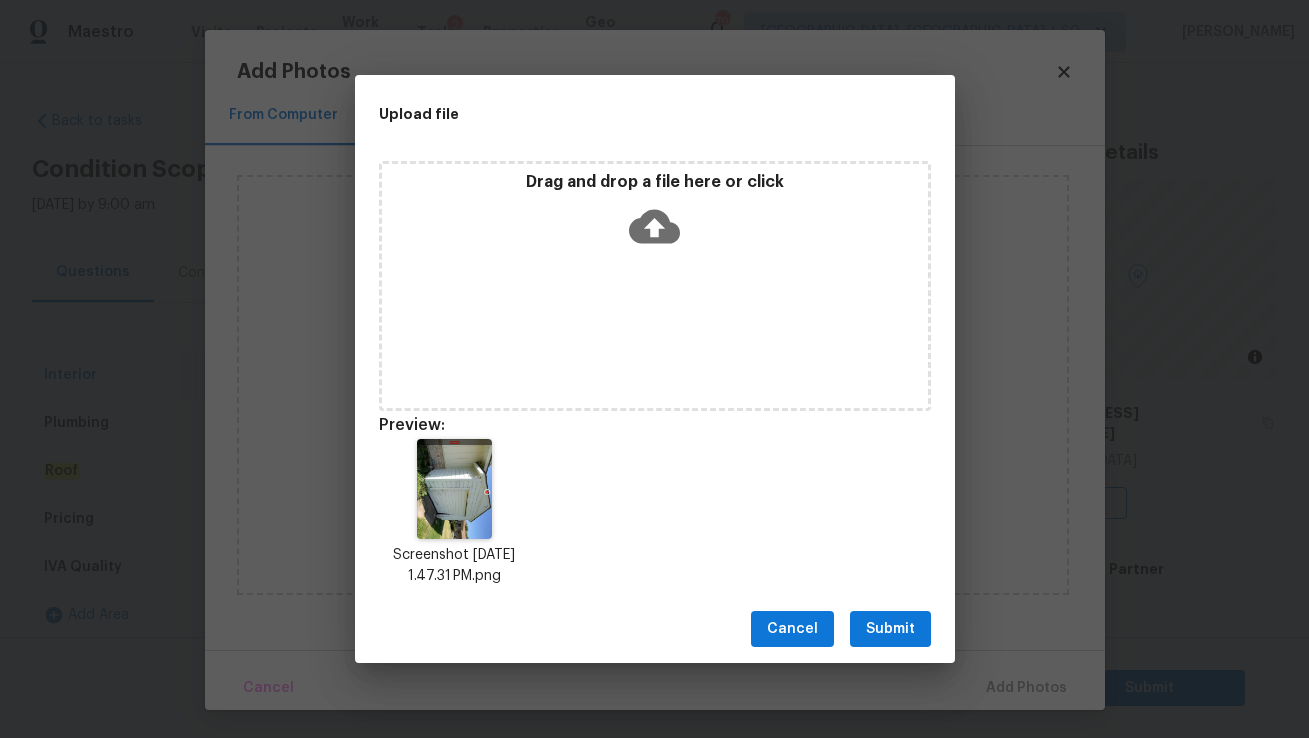 scroll, scrollTop: 0, scrollLeft: 0, axis: both 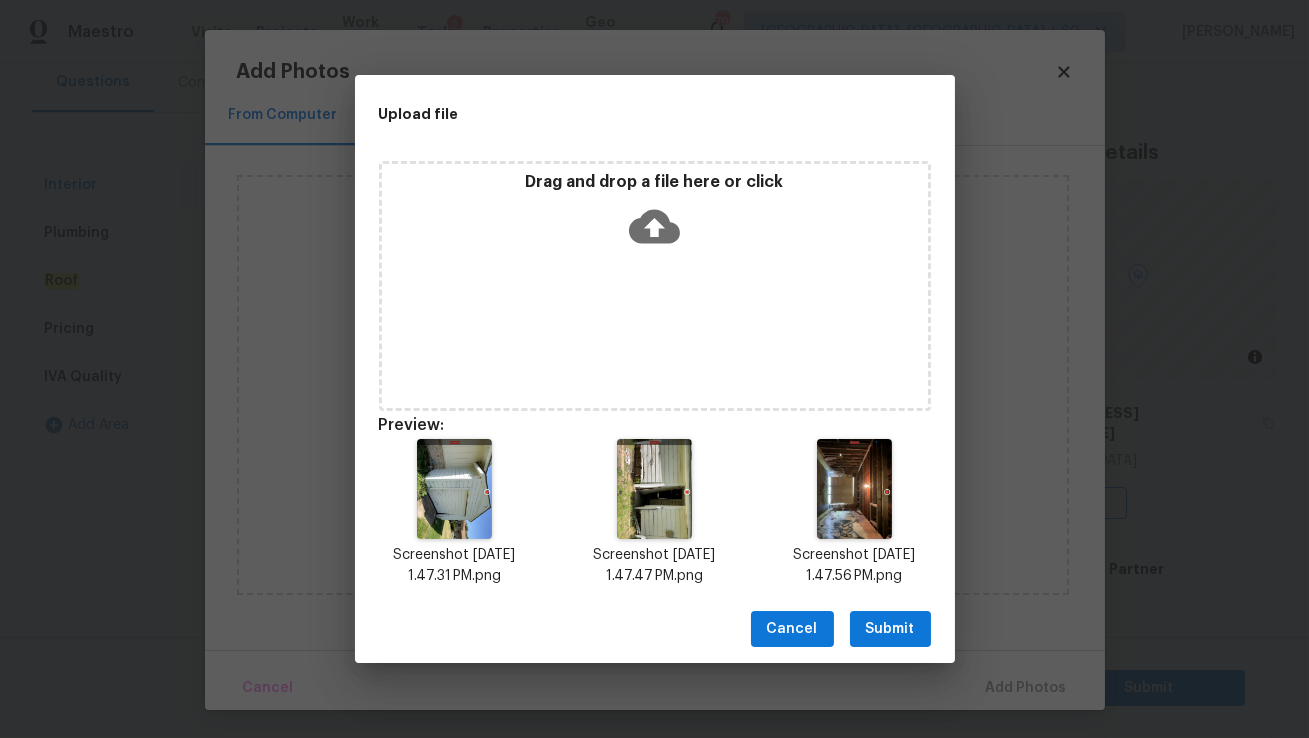 click on "Submit" at bounding box center (890, 629) 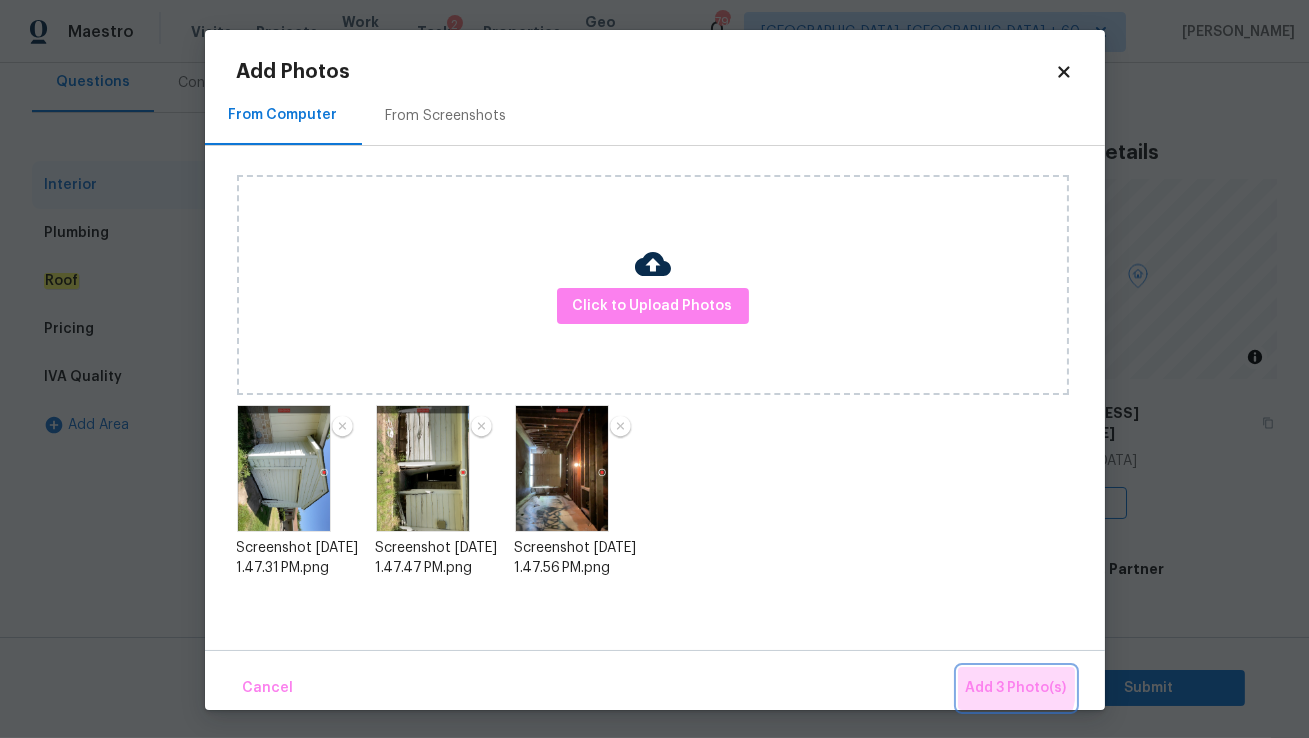 click on "Add 3 Photo(s)" at bounding box center (1016, 688) 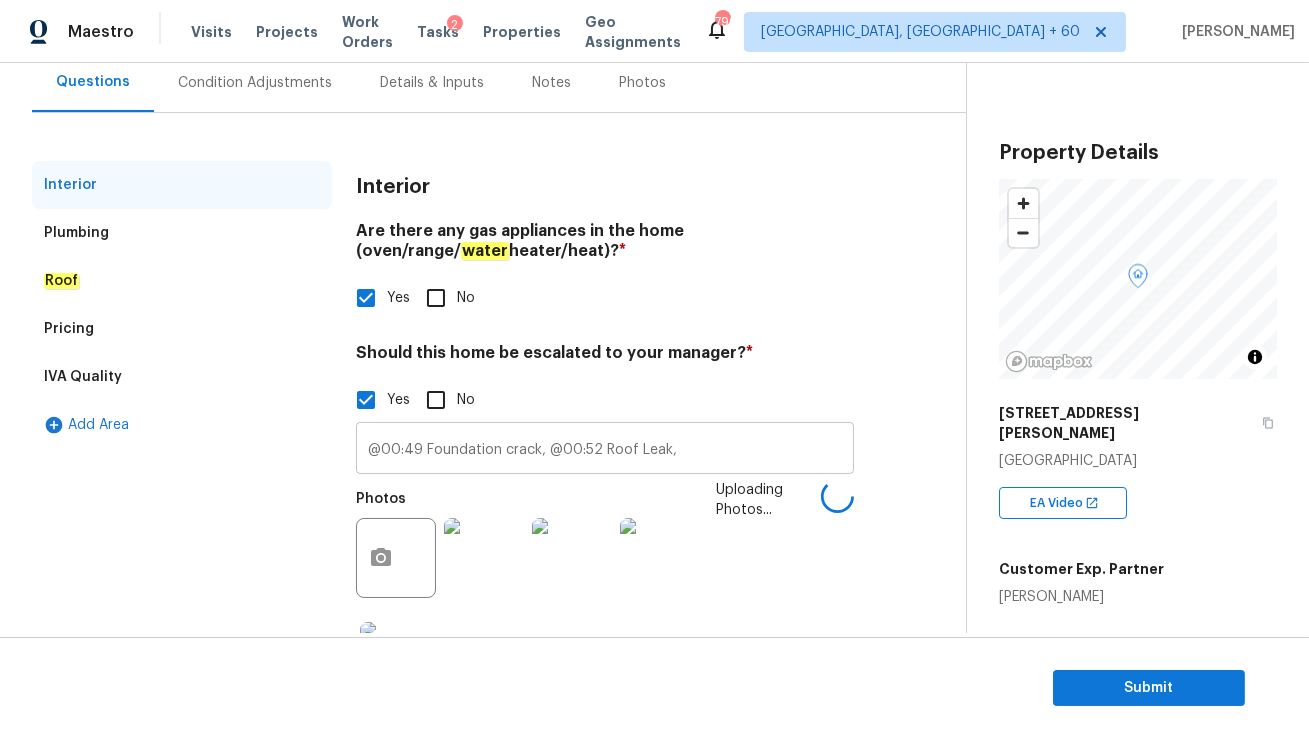 click on "@00:49 Foundation crack, @00:52 Roof Leak," at bounding box center (605, 450) 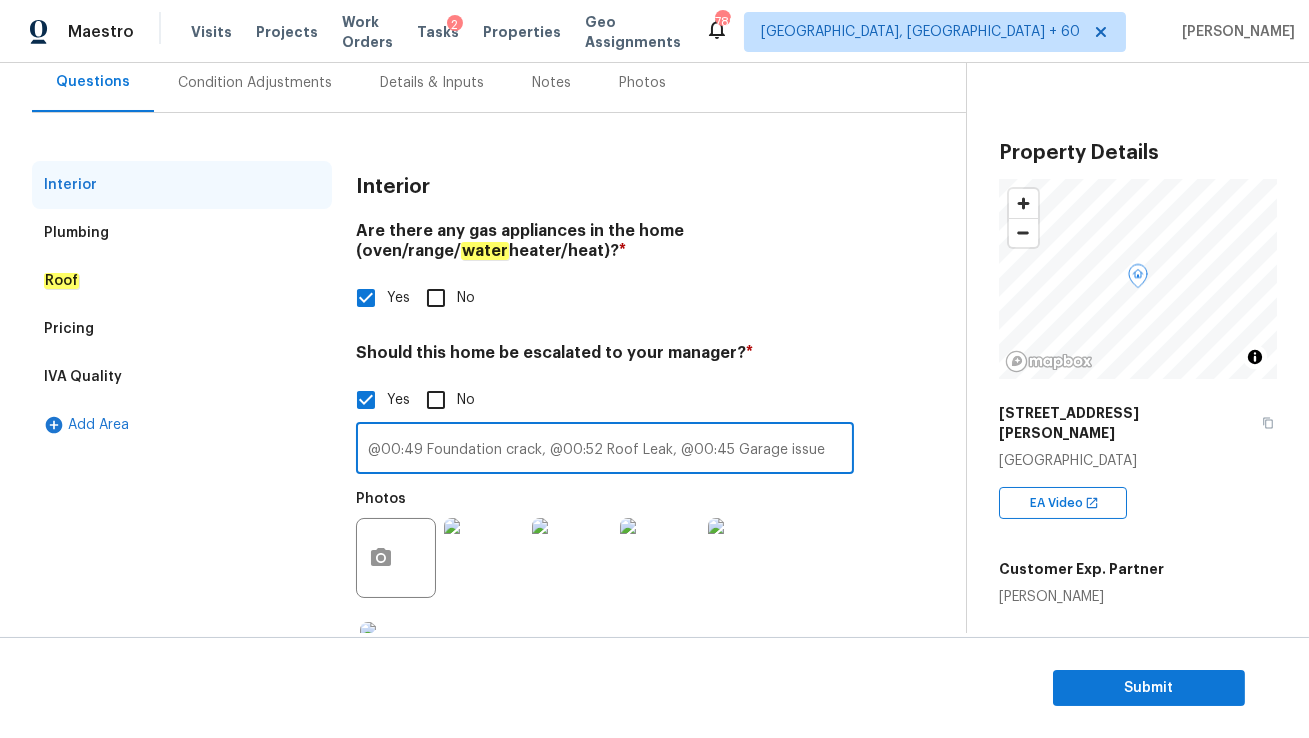 scroll, scrollTop: 300, scrollLeft: 0, axis: vertical 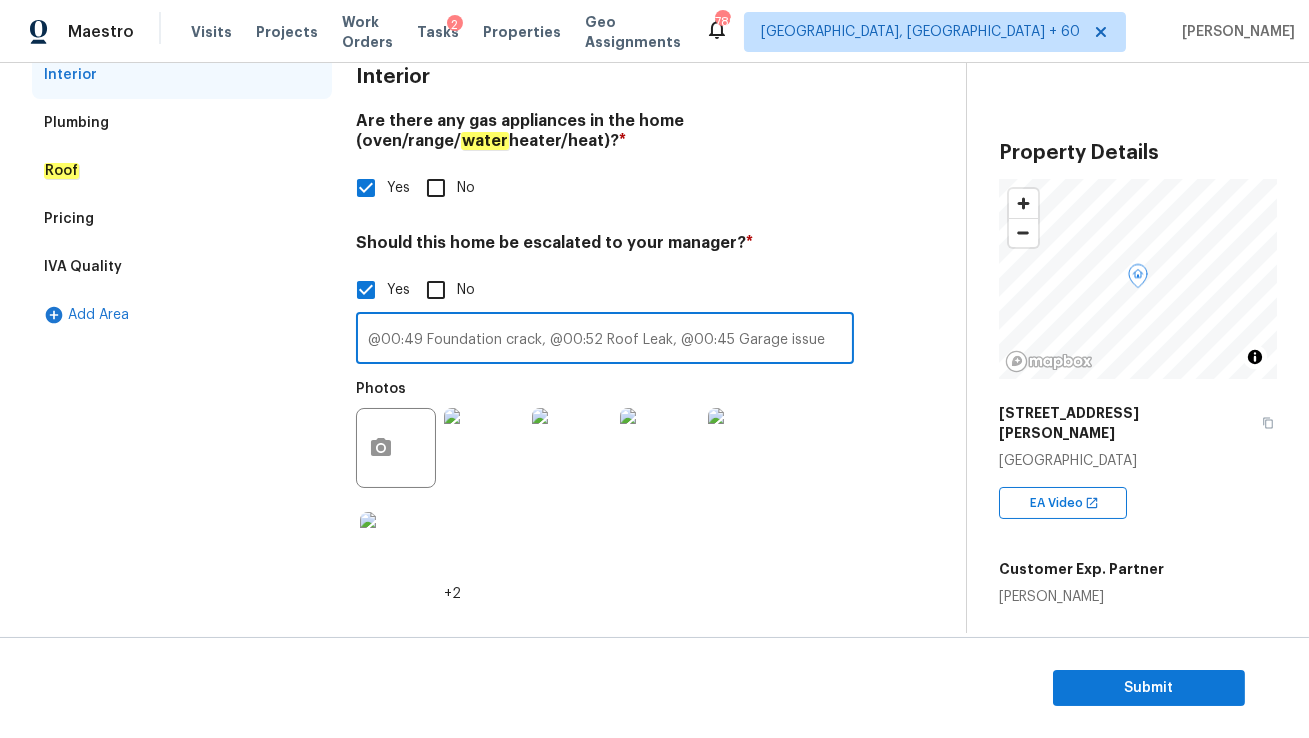 type on "@00:49 Foundation crack, @00:52 Roof Leak, @00:45 Garage issue" 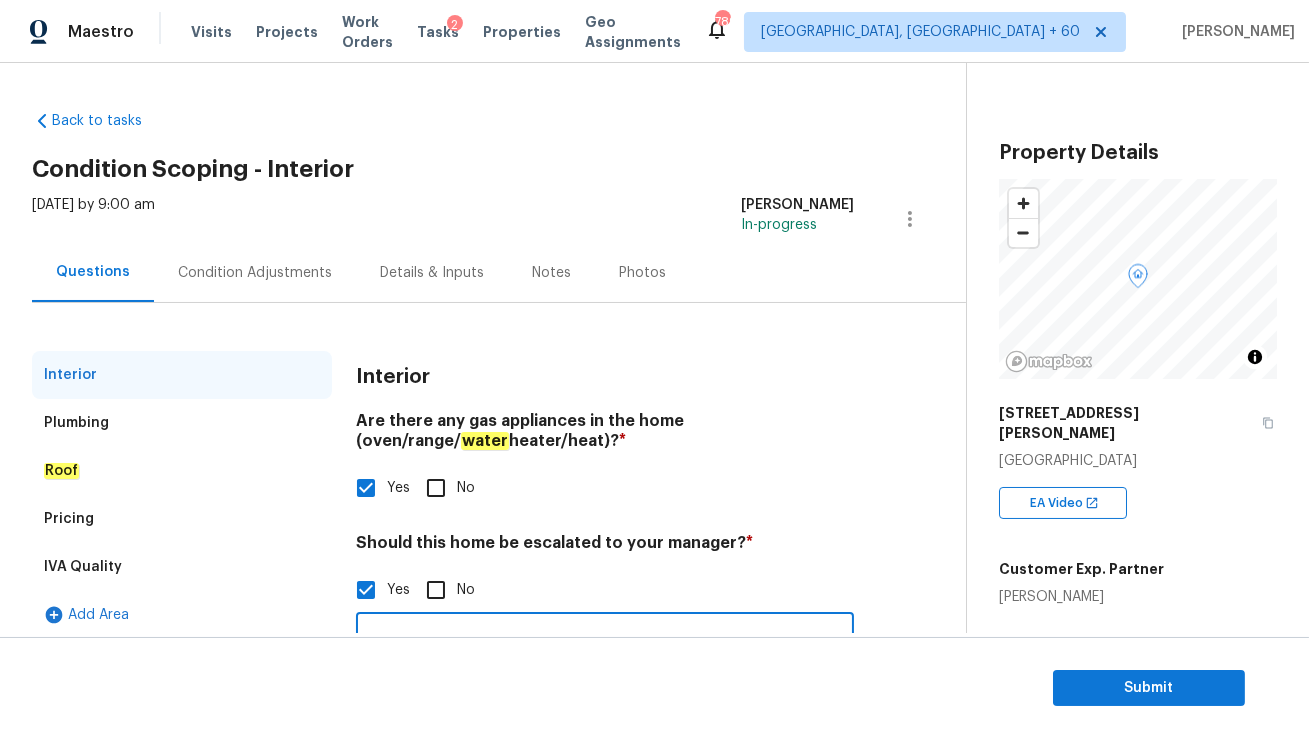 scroll, scrollTop: 300, scrollLeft: 0, axis: vertical 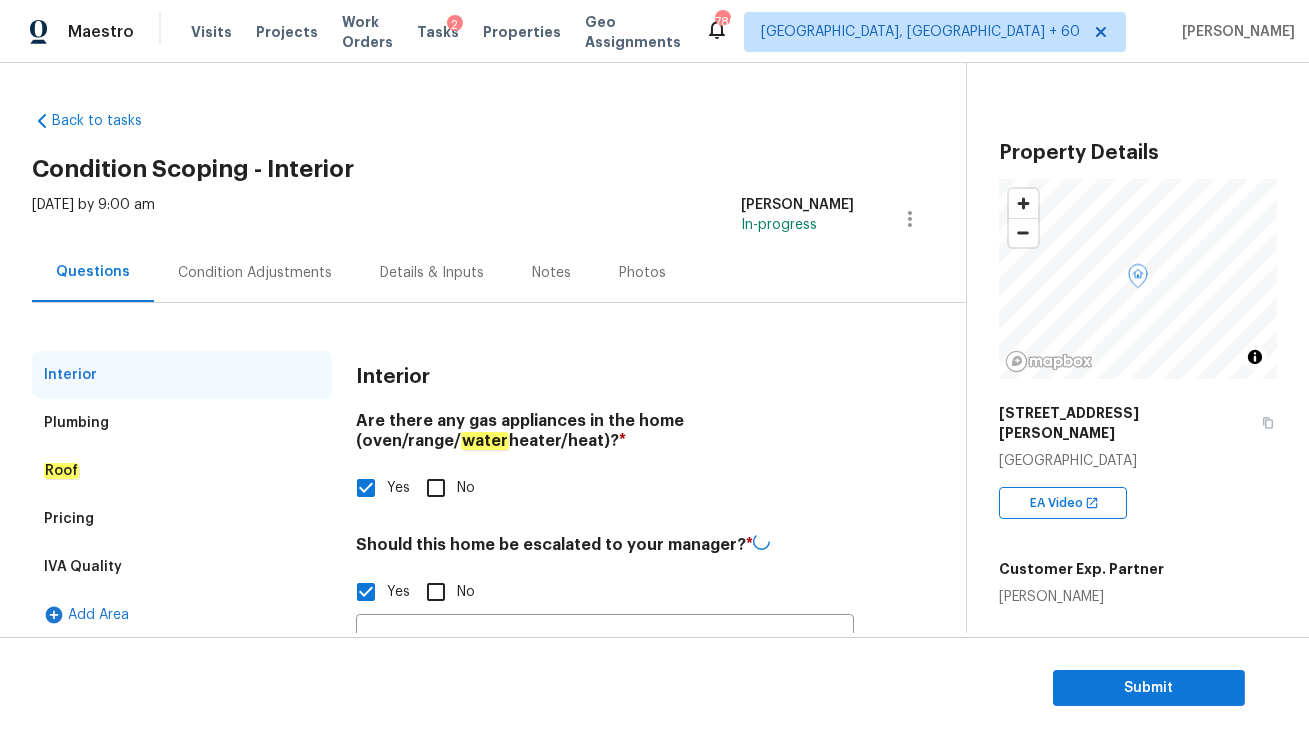 click on "Condition Adjustments" at bounding box center [255, 272] 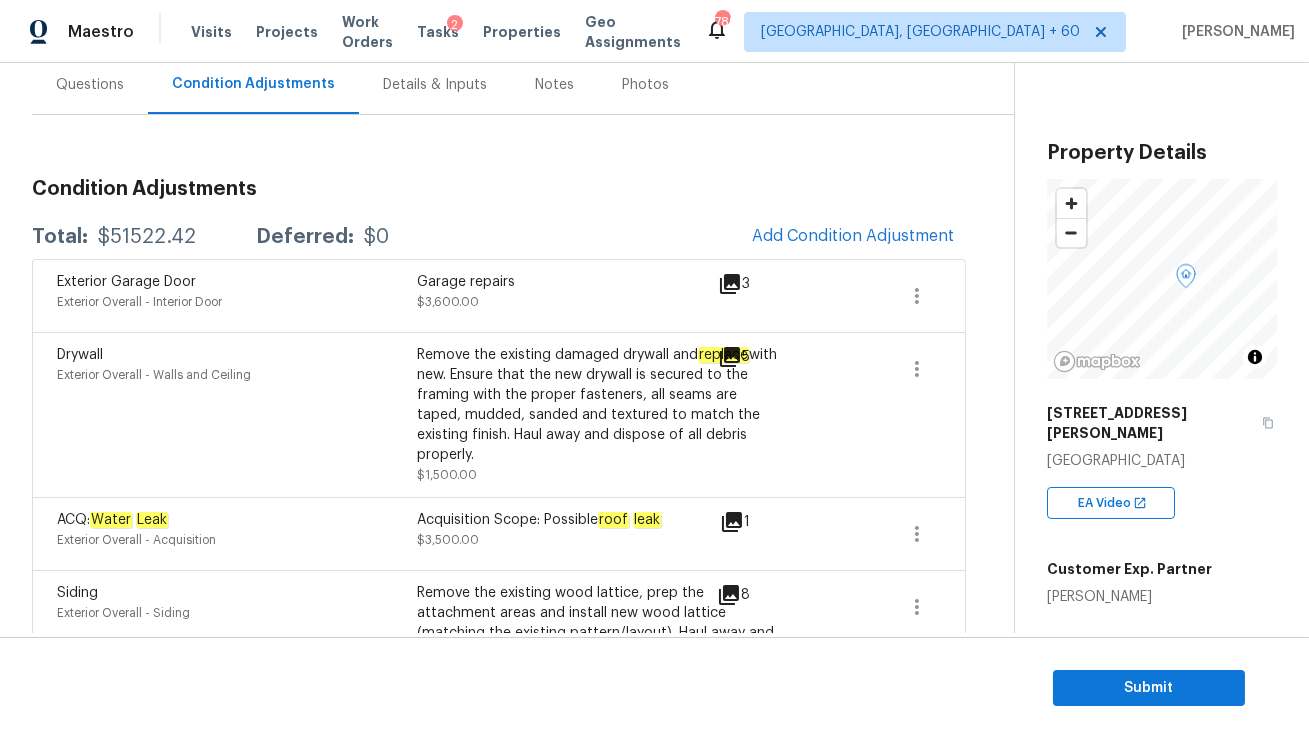 scroll, scrollTop: 189, scrollLeft: 0, axis: vertical 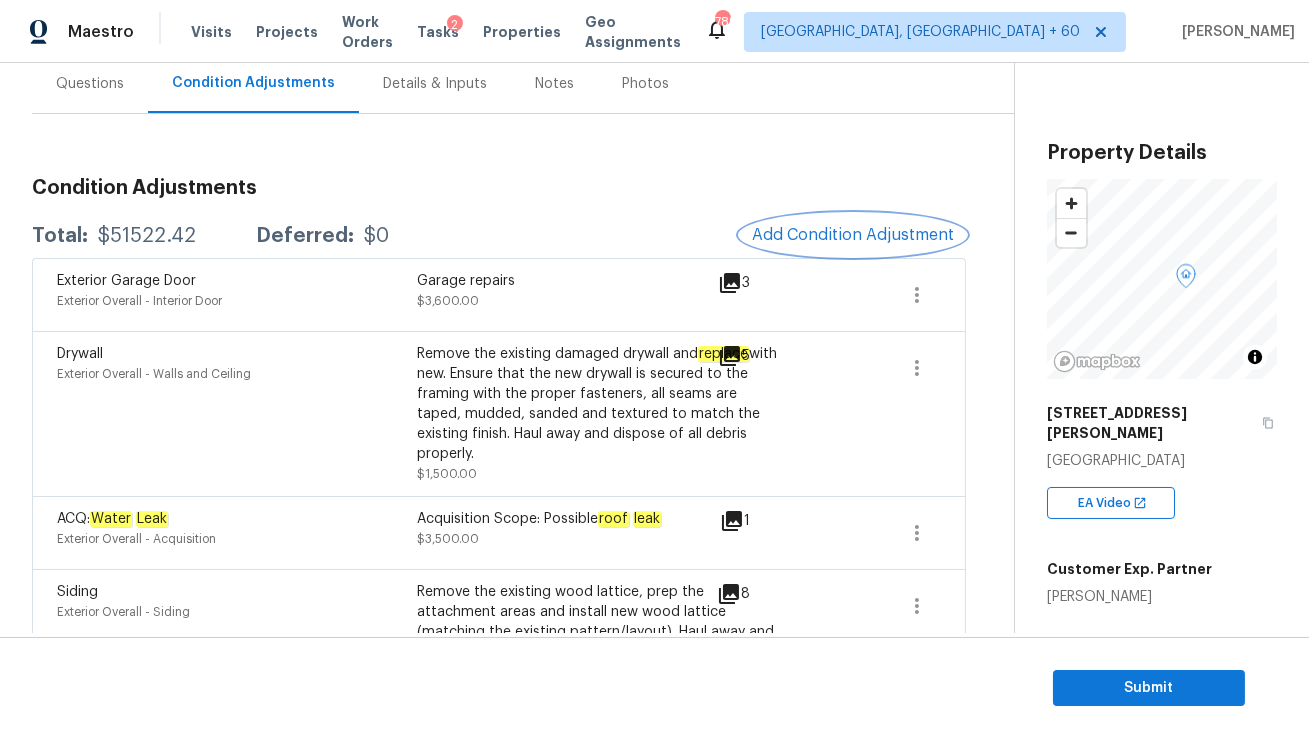 click on "Add Condition Adjustment" at bounding box center (853, 235) 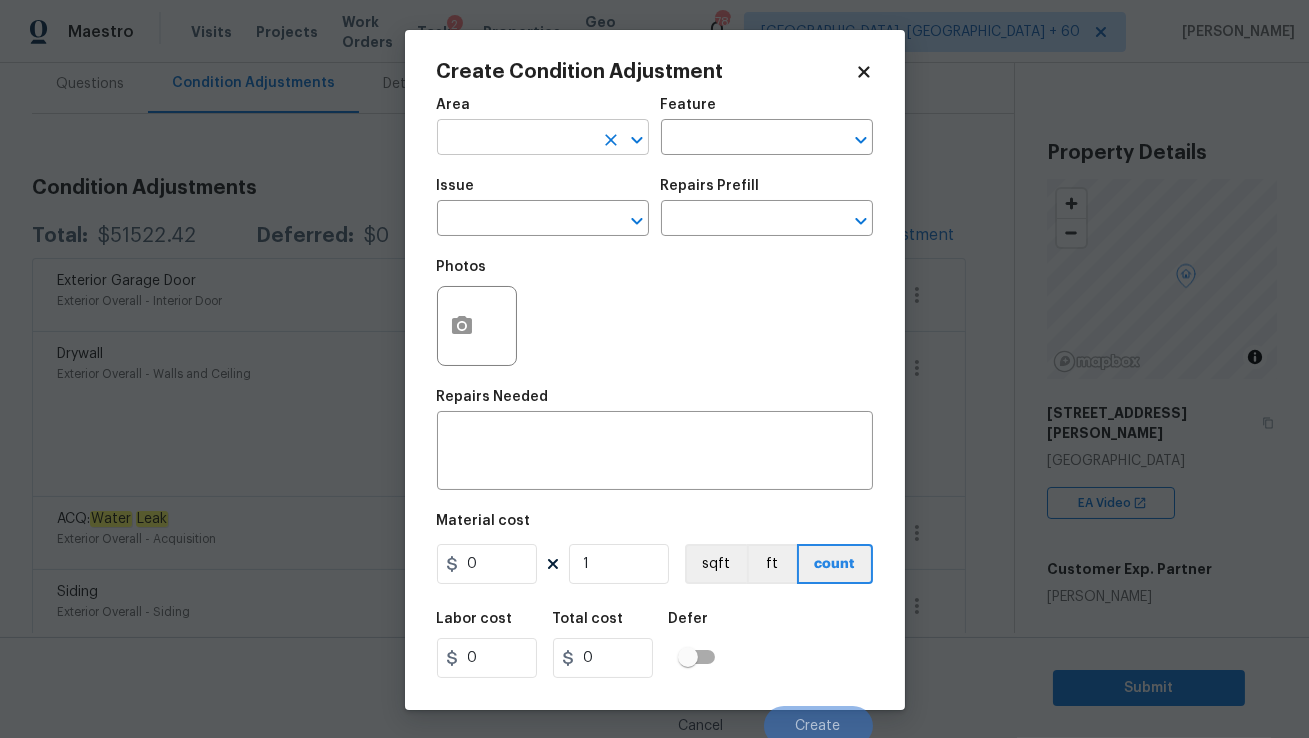 click at bounding box center [515, 139] 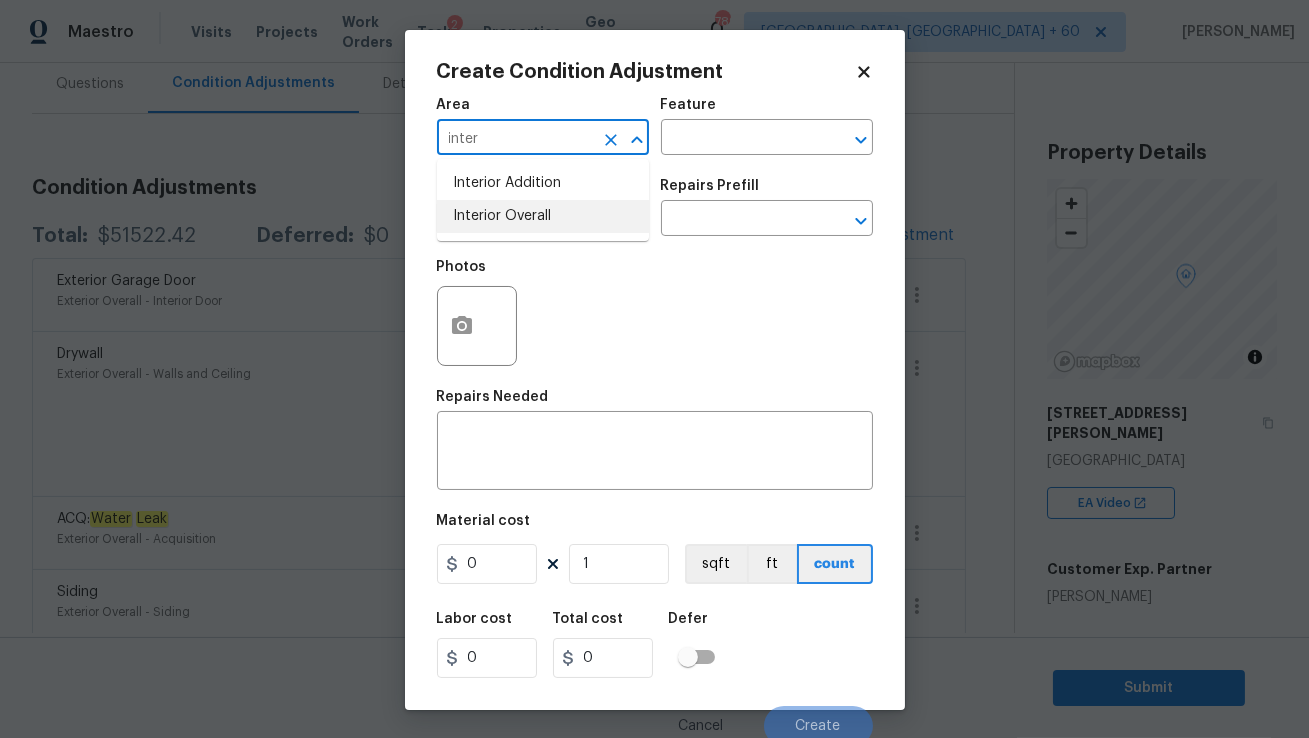 click on "Interior Overall" at bounding box center [543, 216] 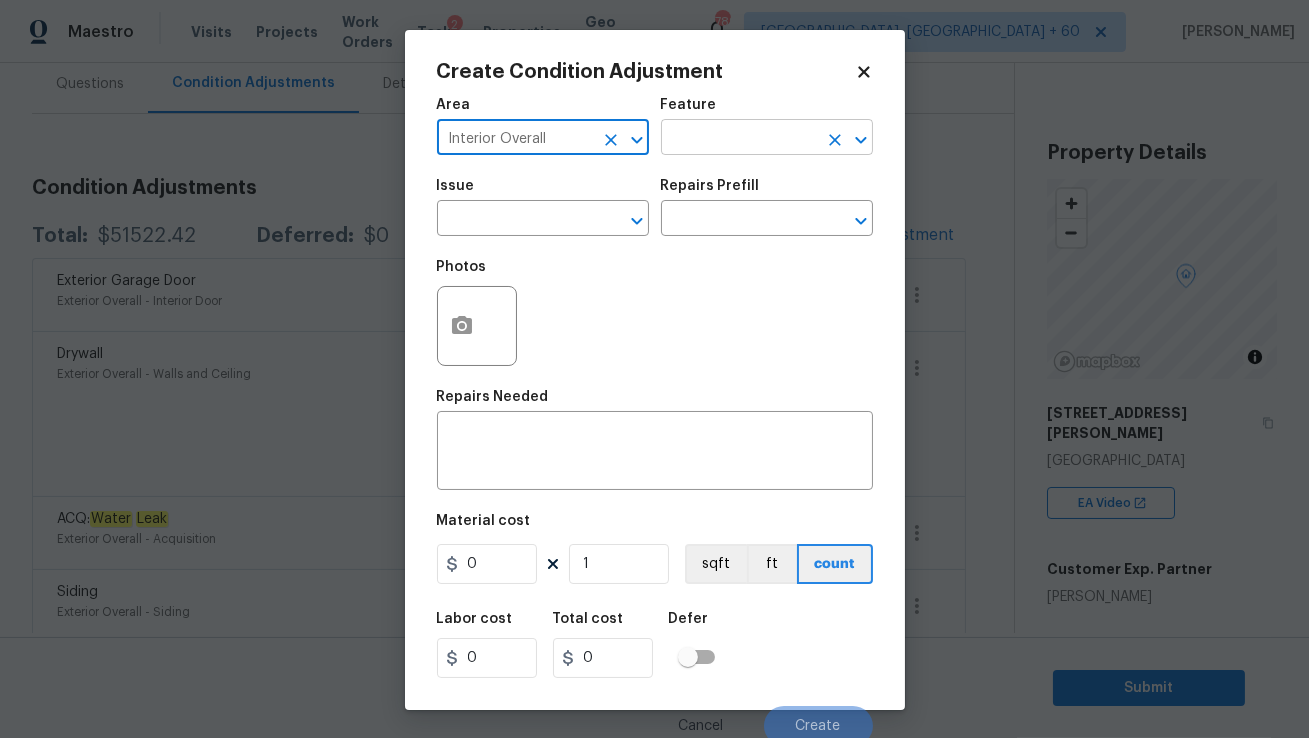 type on "Interior Overall" 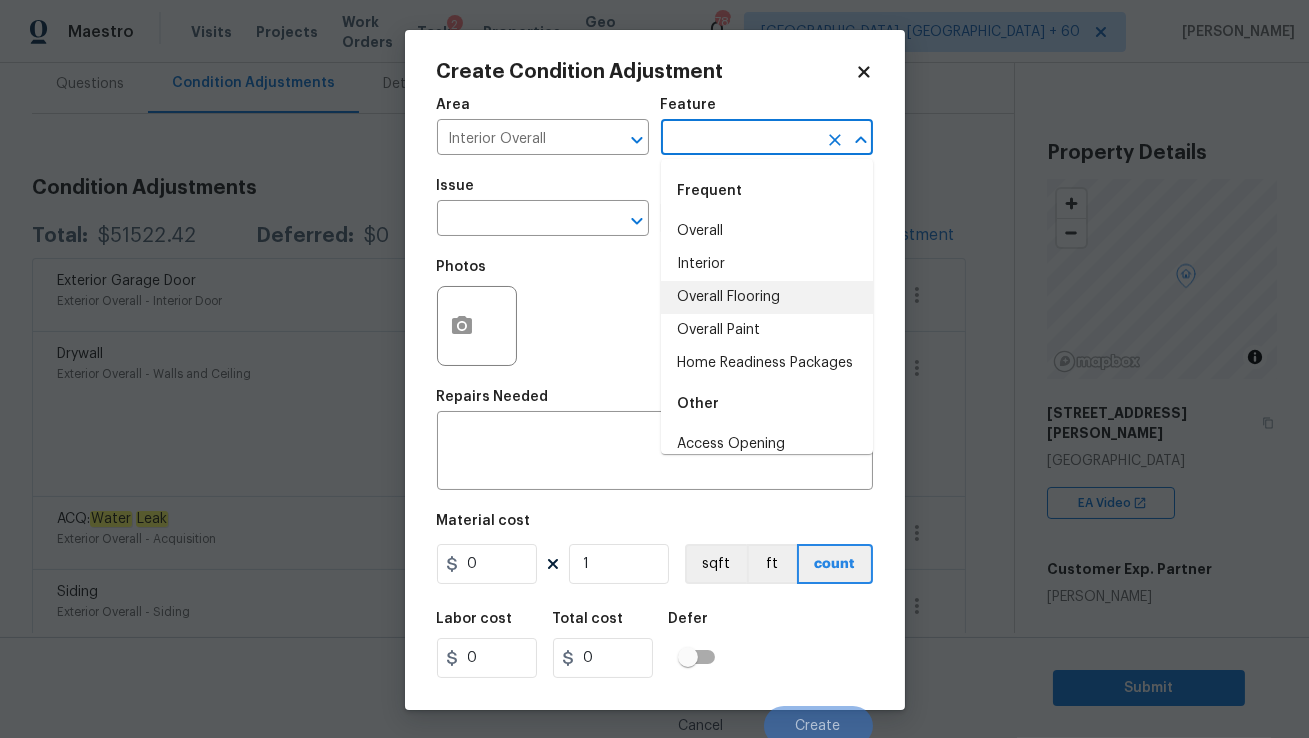 click on "Overall Flooring" at bounding box center (767, 297) 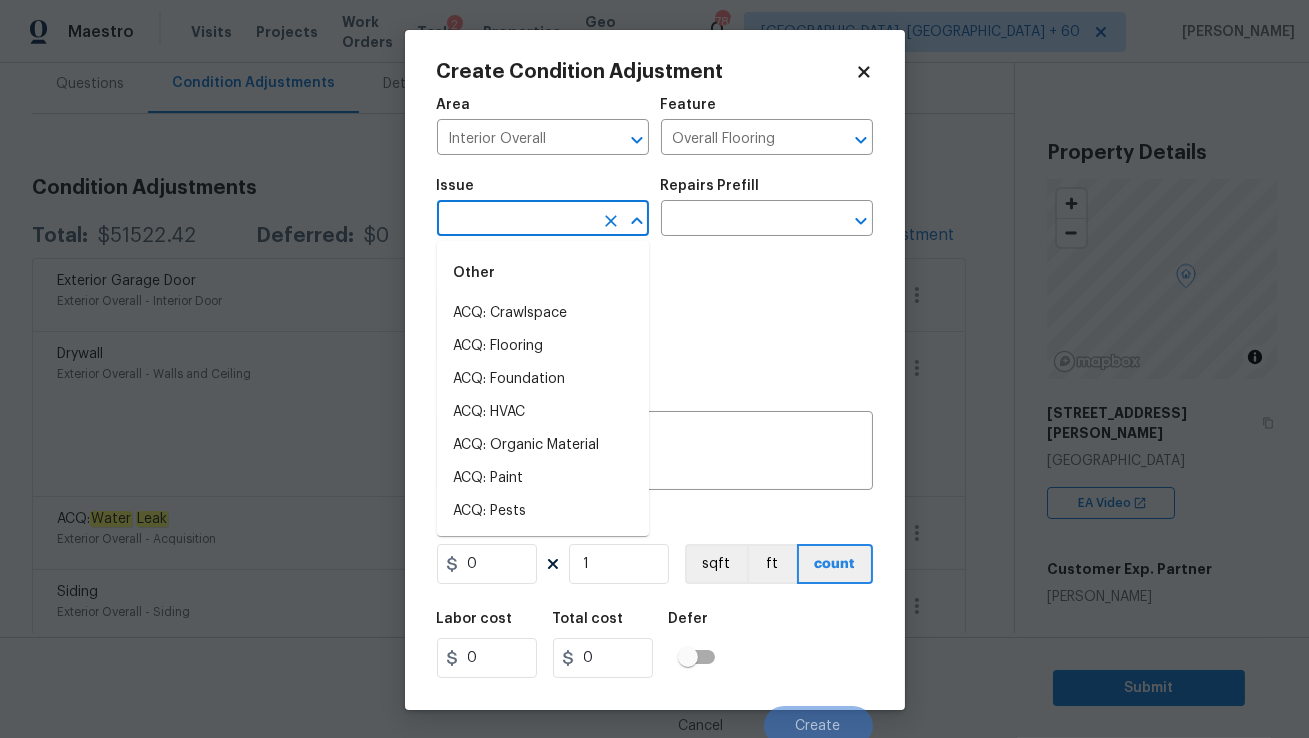 click at bounding box center [515, 220] 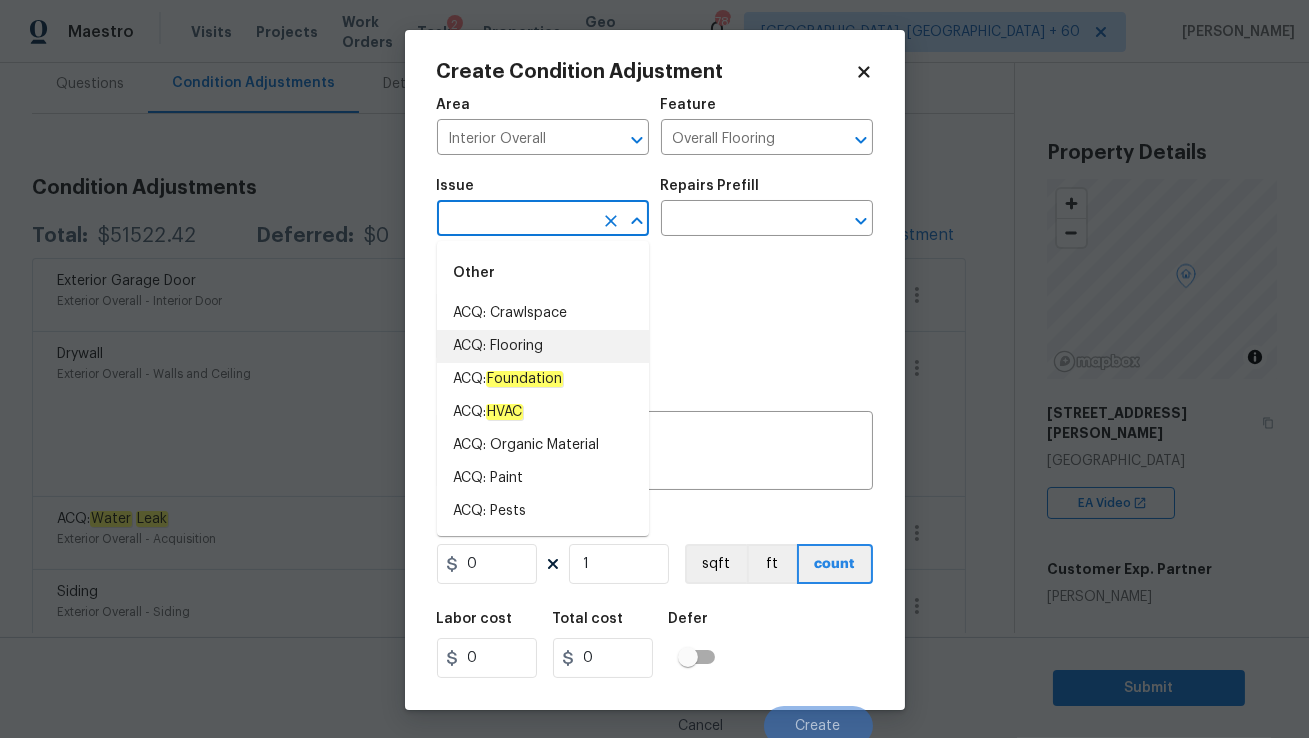 click on "ACQ: Flooring" at bounding box center (543, 346) 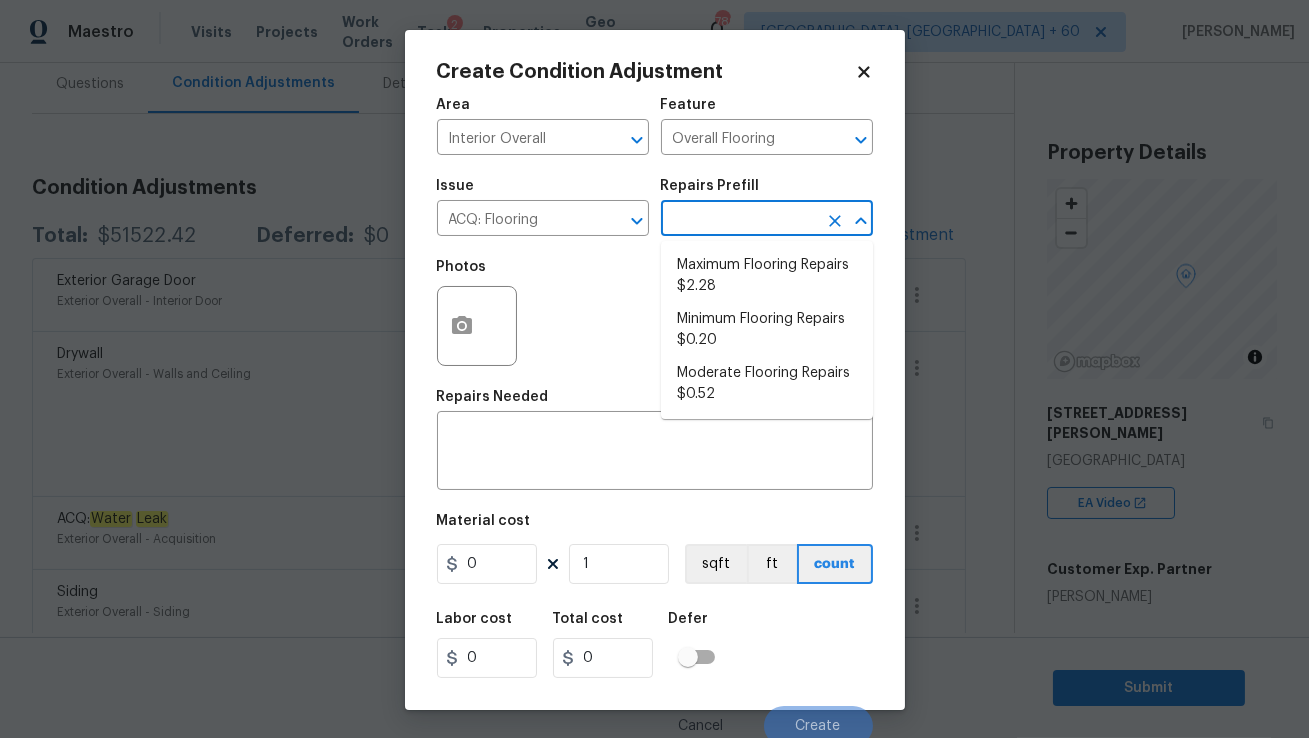 click at bounding box center (739, 220) 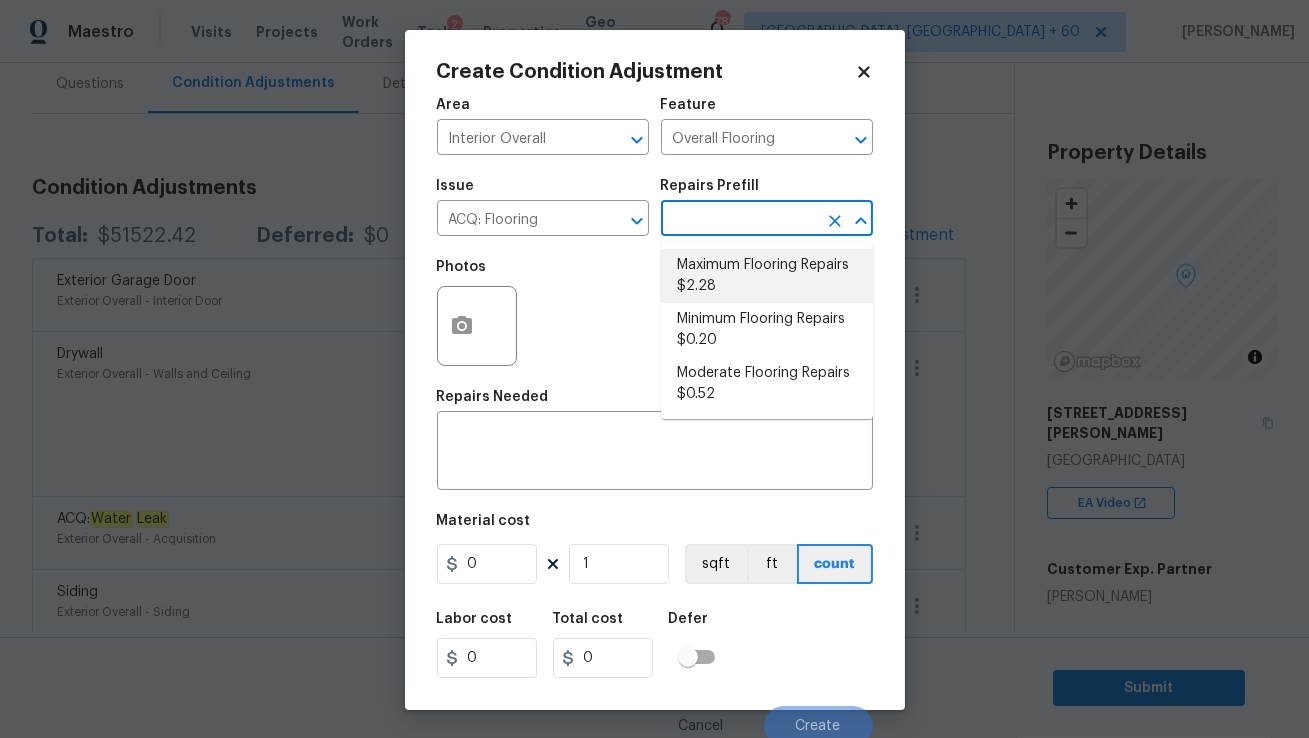 click on "Maximum Flooring Repairs $2.28" at bounding box center [767, 276] 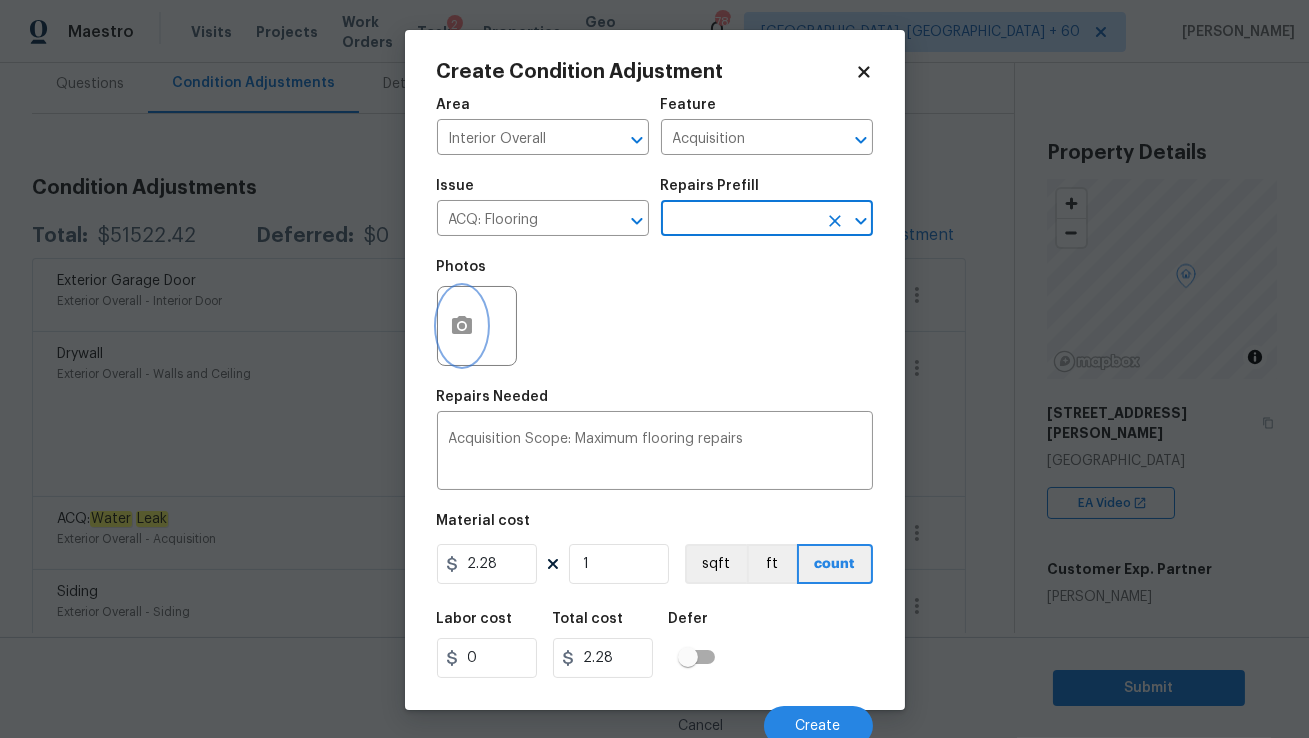 click 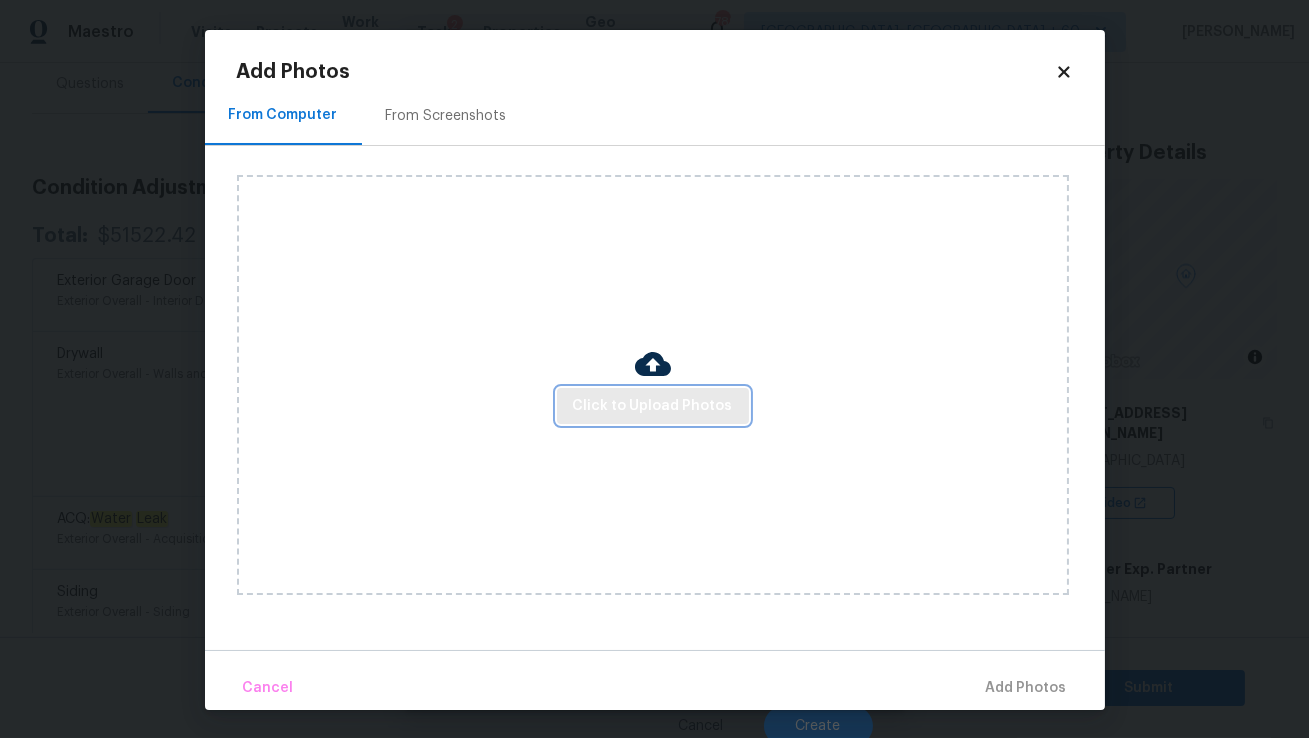 click on "Click to Upload Photos" at bounding box center (653, 406) 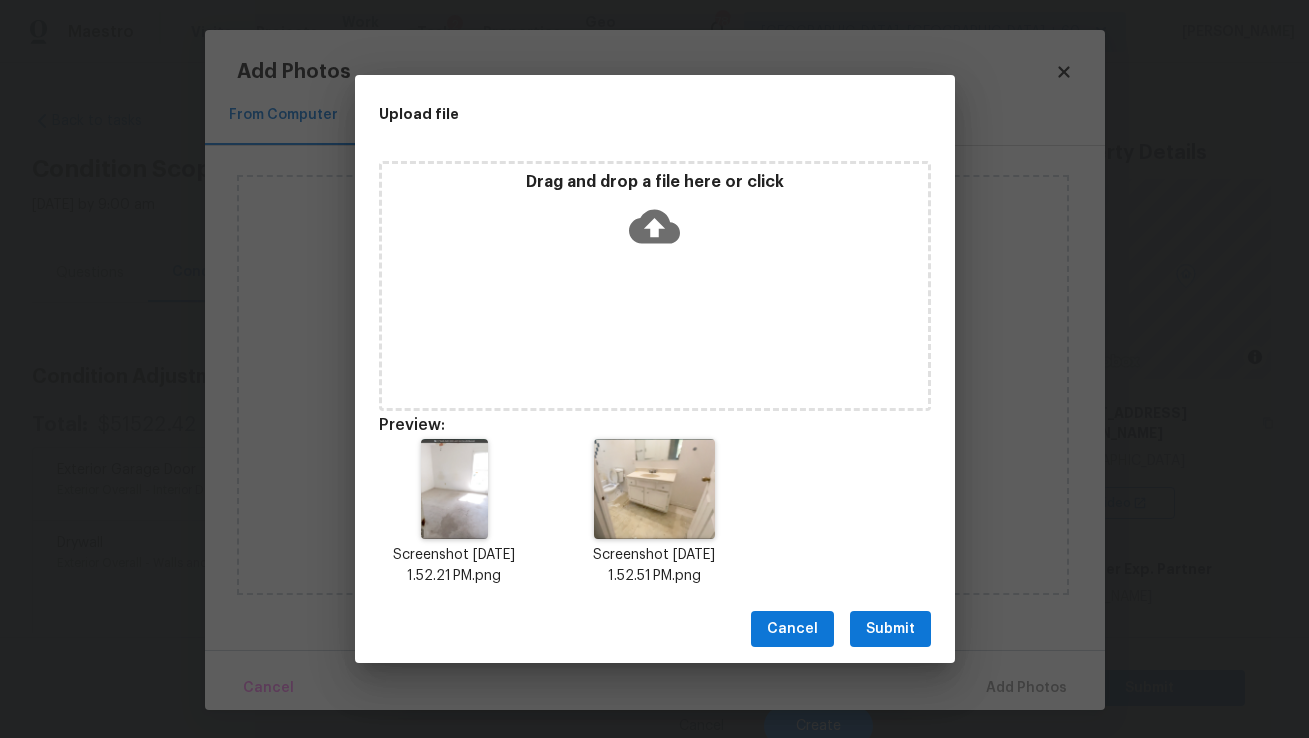 scroll, scrollTop: 0, scrollLeft: 0, axis: both 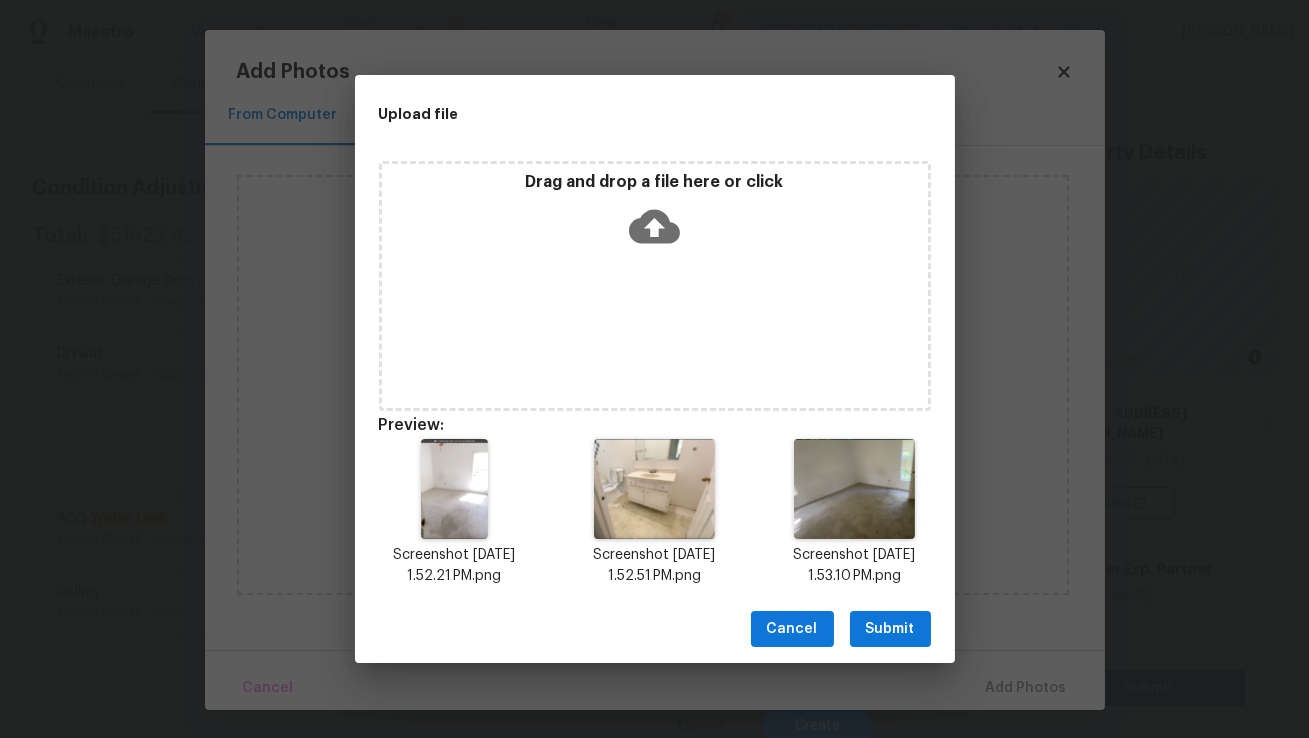 click on "Submit" at bounding box center [890, 629] 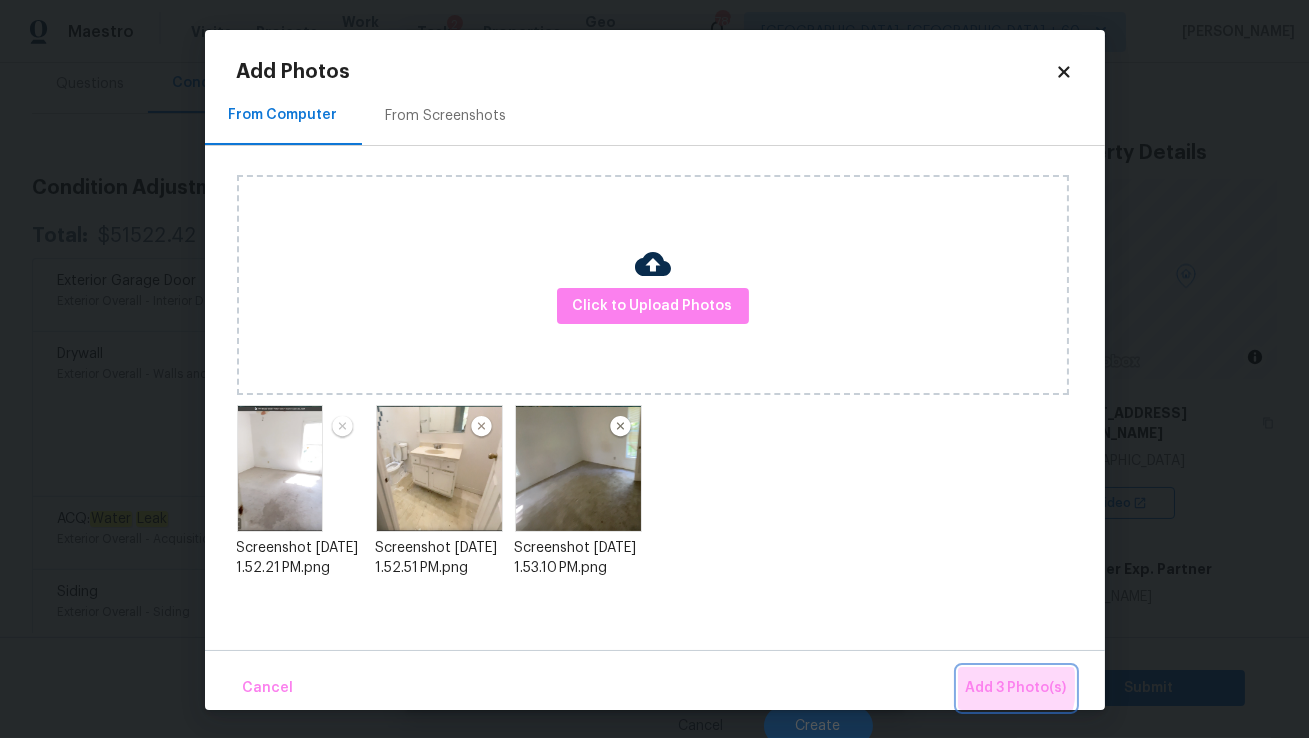 click on "Add 3 Photo(s)" at bounding box center (1016, 688) 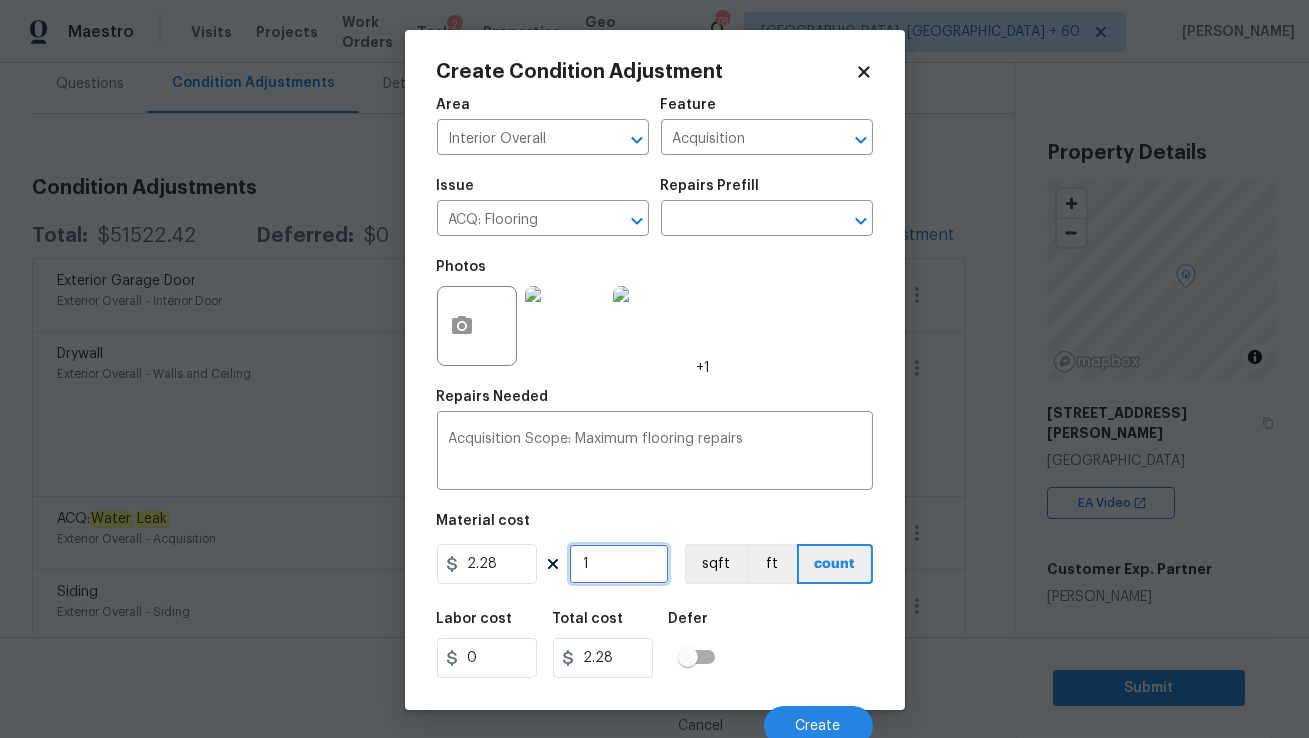 click on "1" at bounding box center [619, 564] 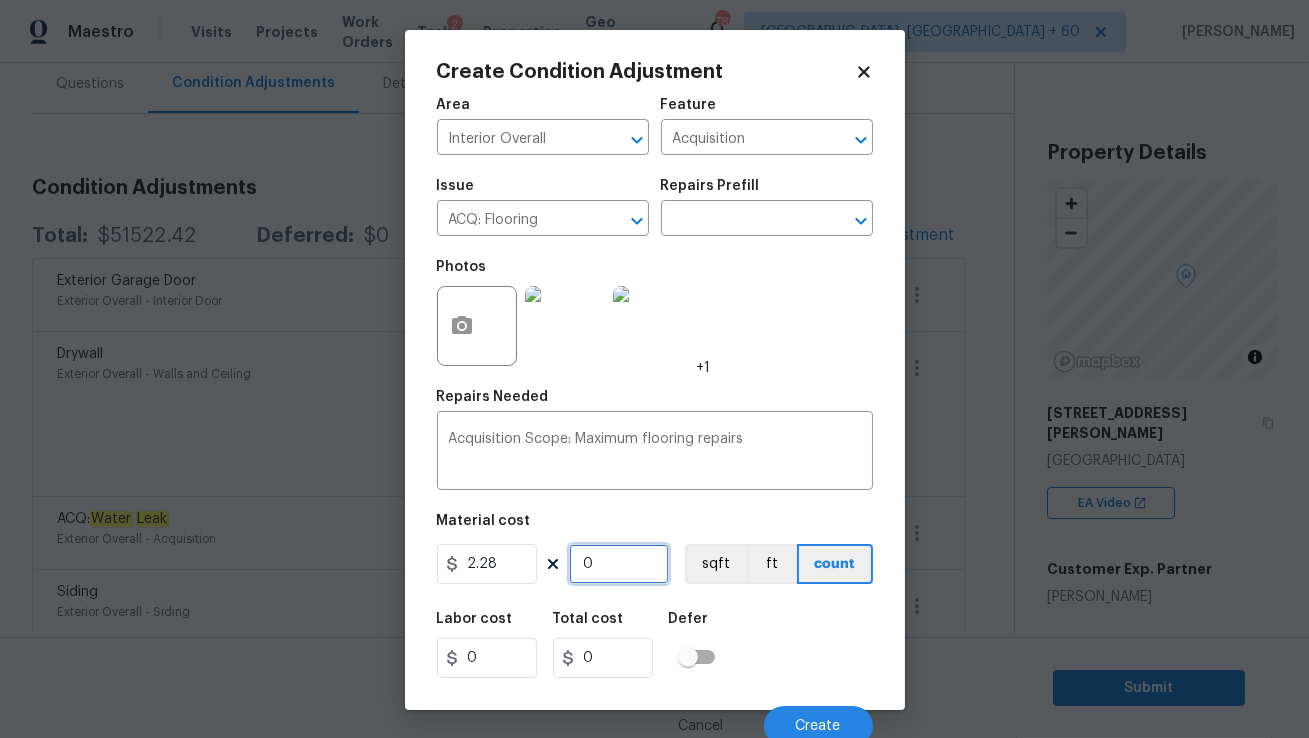 type on "8" 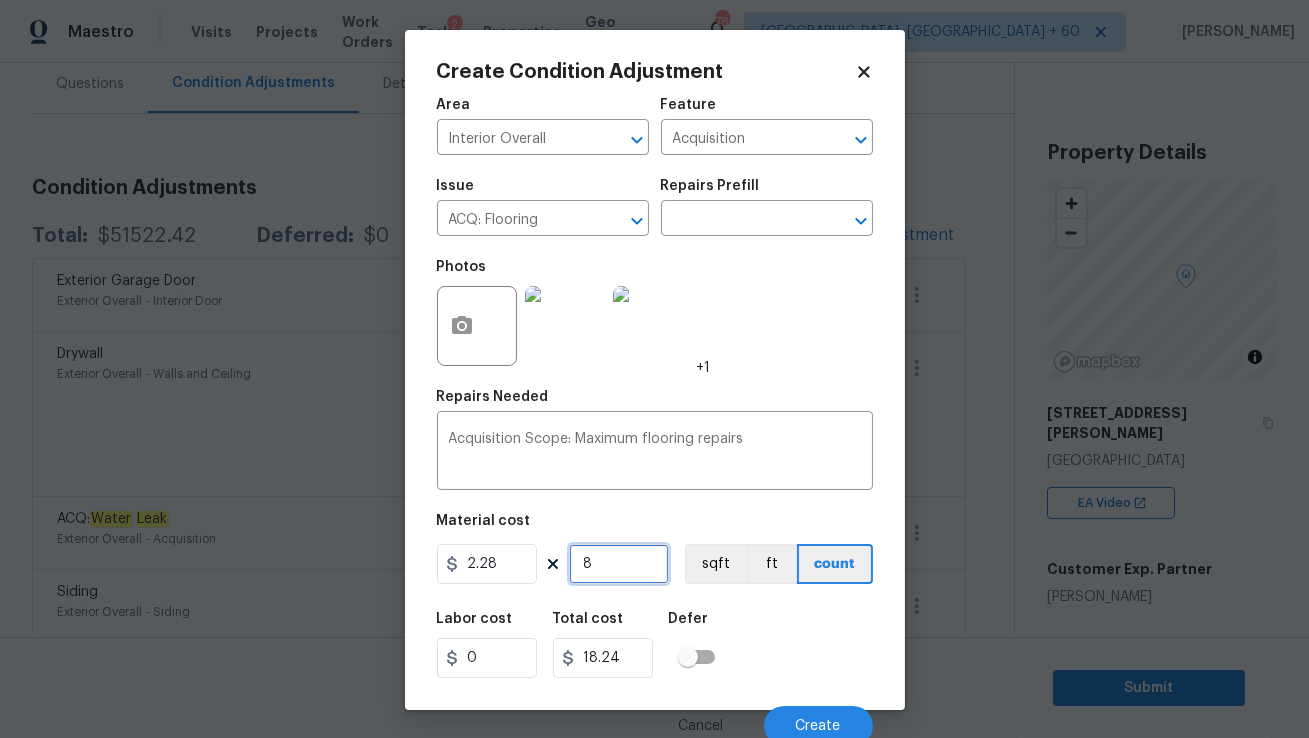 type on "87" 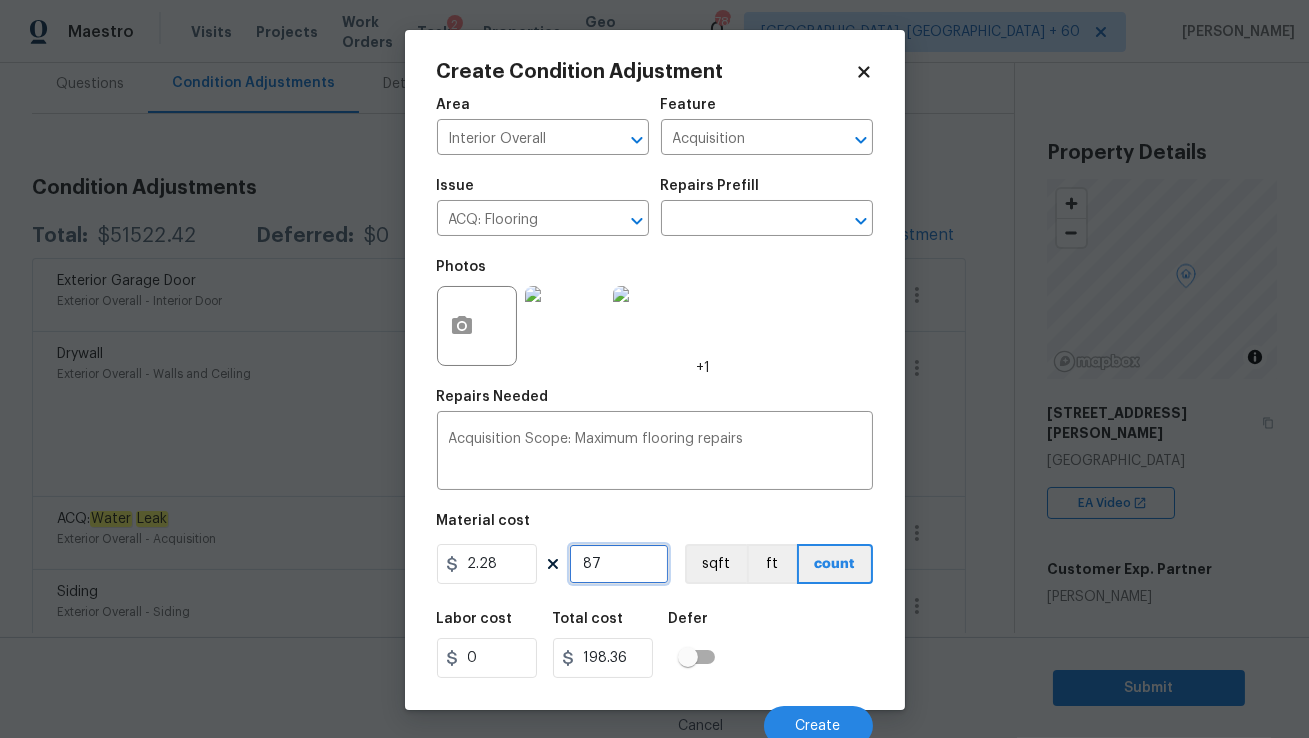 type on "878" 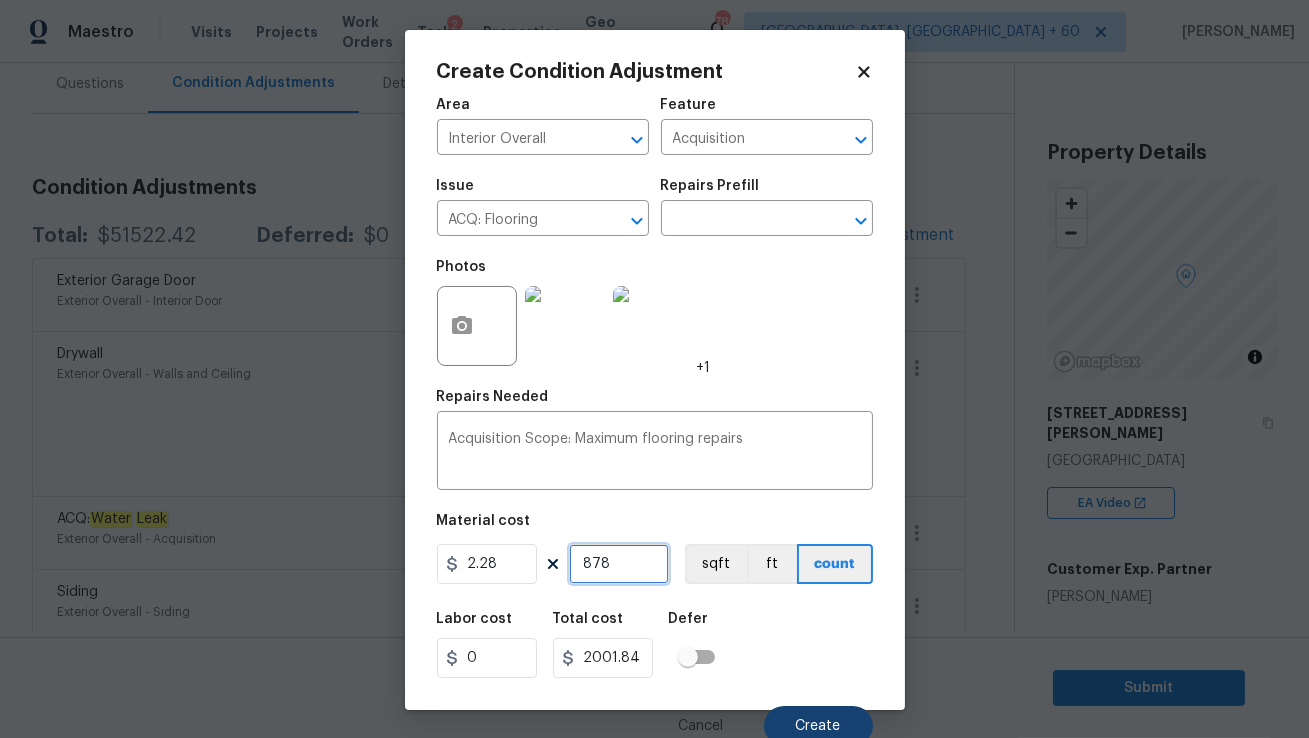 type on "878" 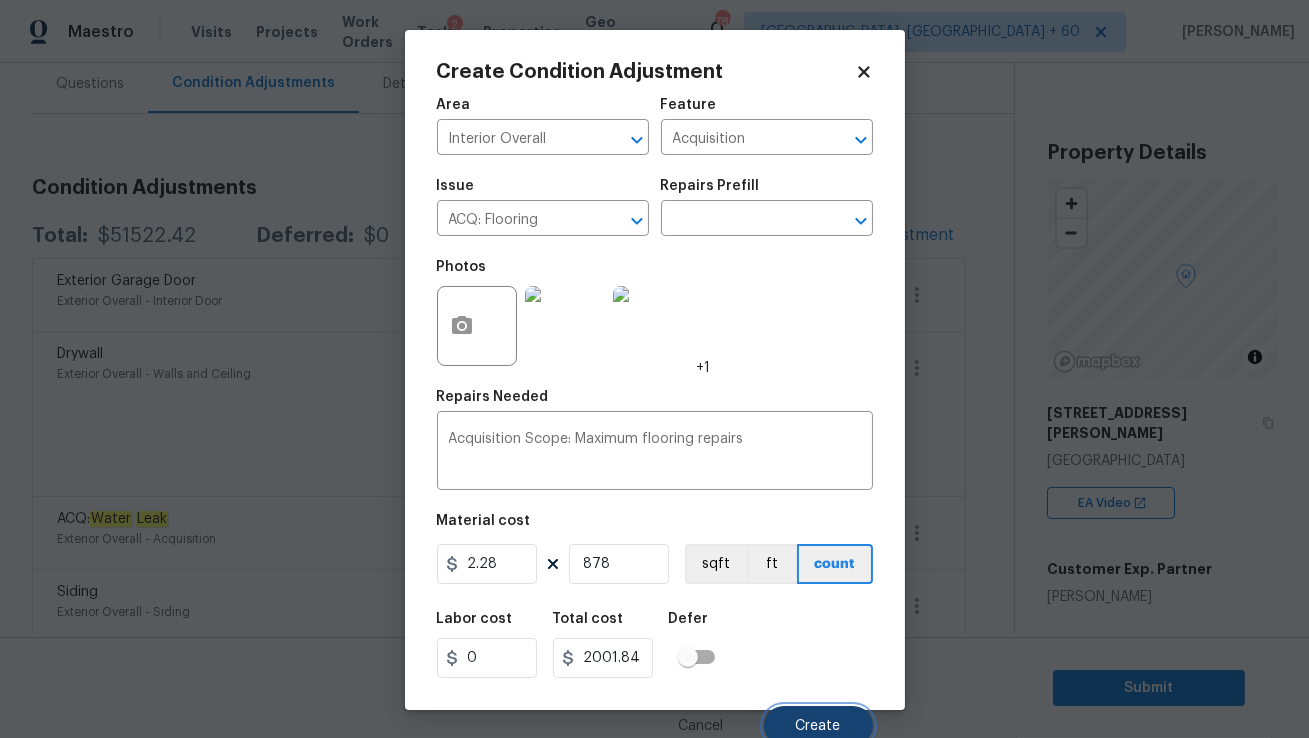 click on "Create" at bounding box center (818, 726) 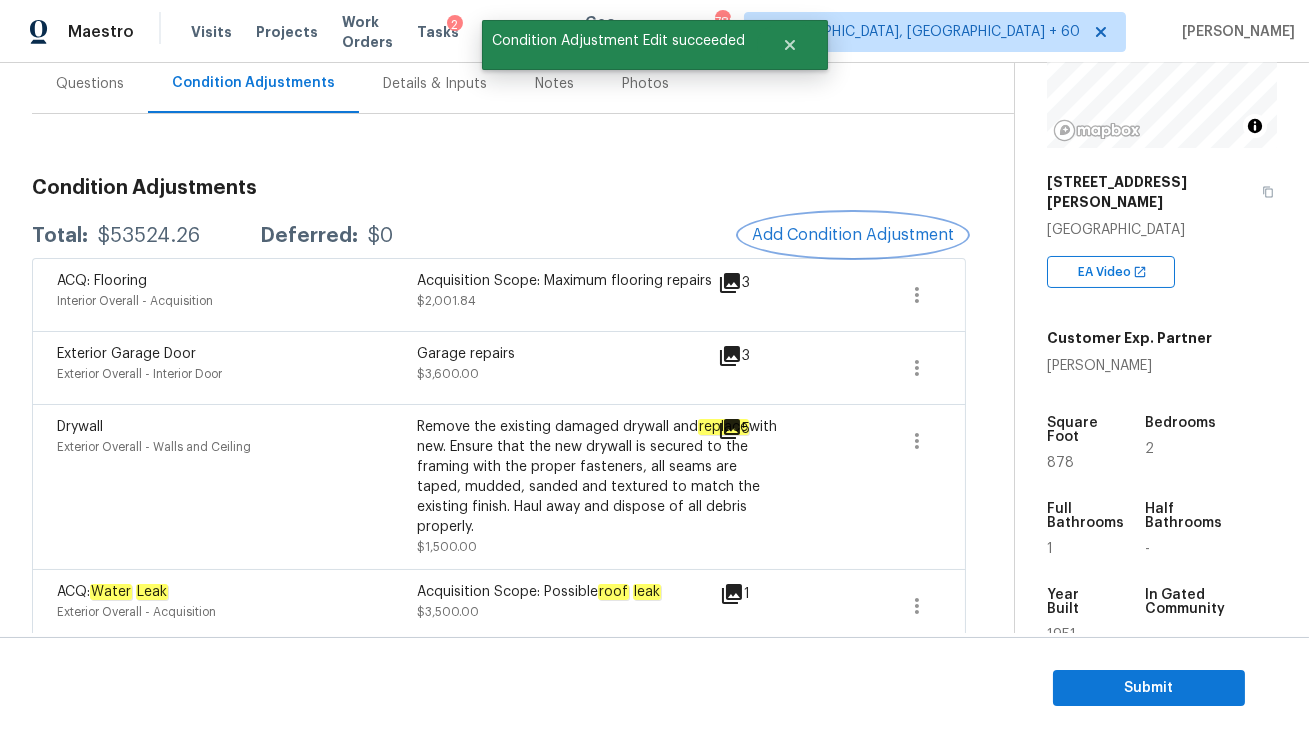 scroll, scrollTop: 302, scrollLeft: 0, axis: vertical 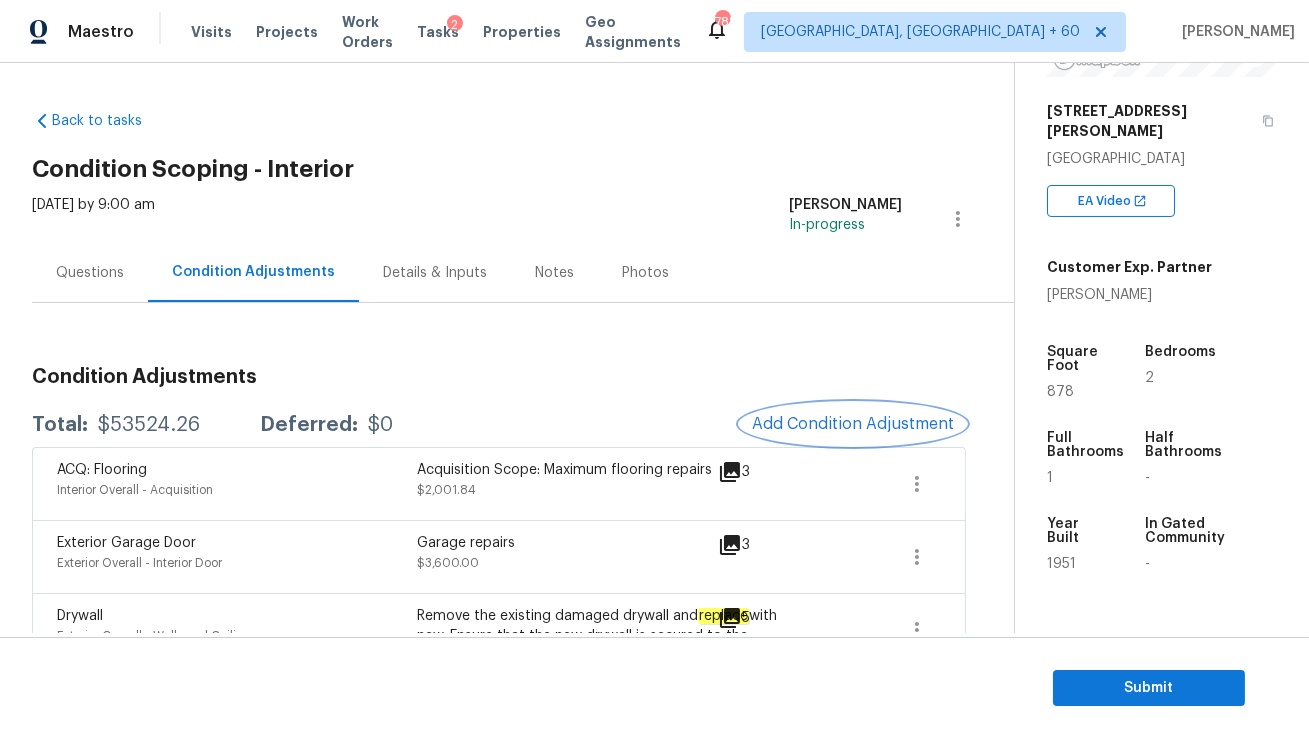 click on "Add Condition Adjustment" at bounding box center [853, 424] 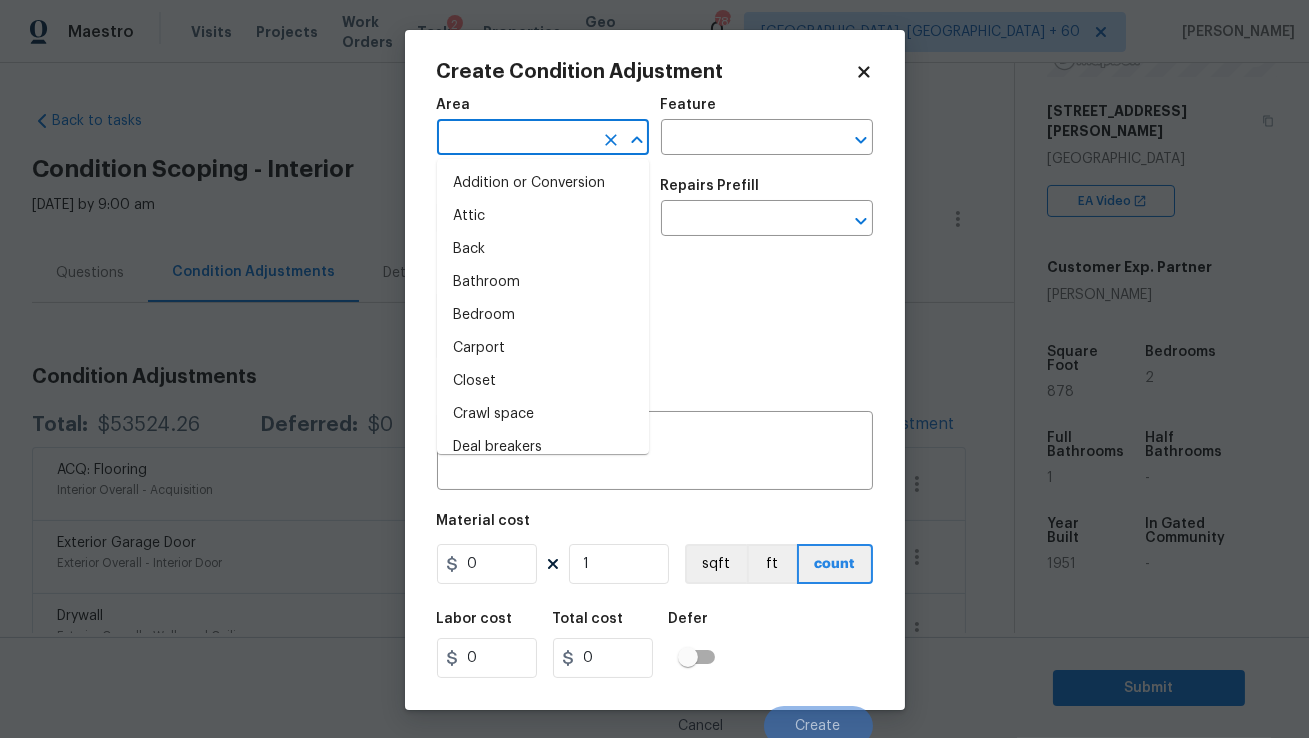 click at bounding box center [515, 139] 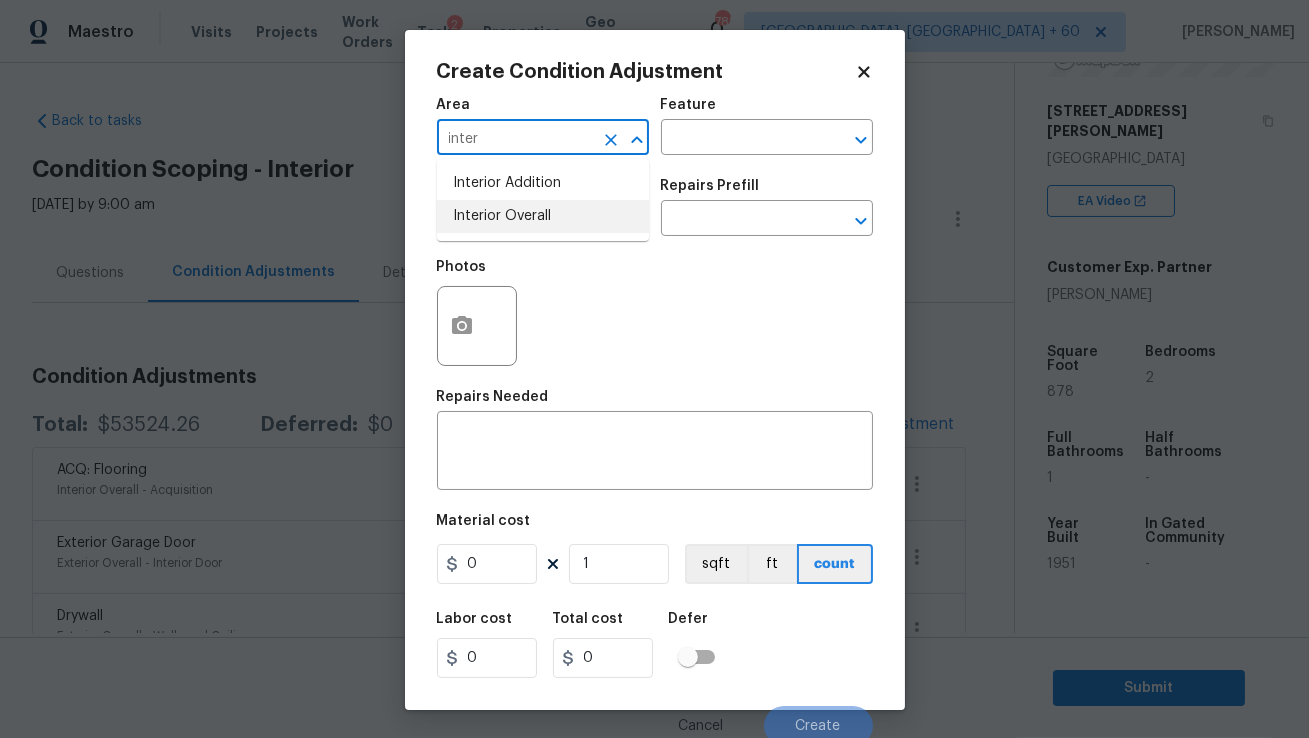 click on "Interior Overall" at bounding box center [543, 216] 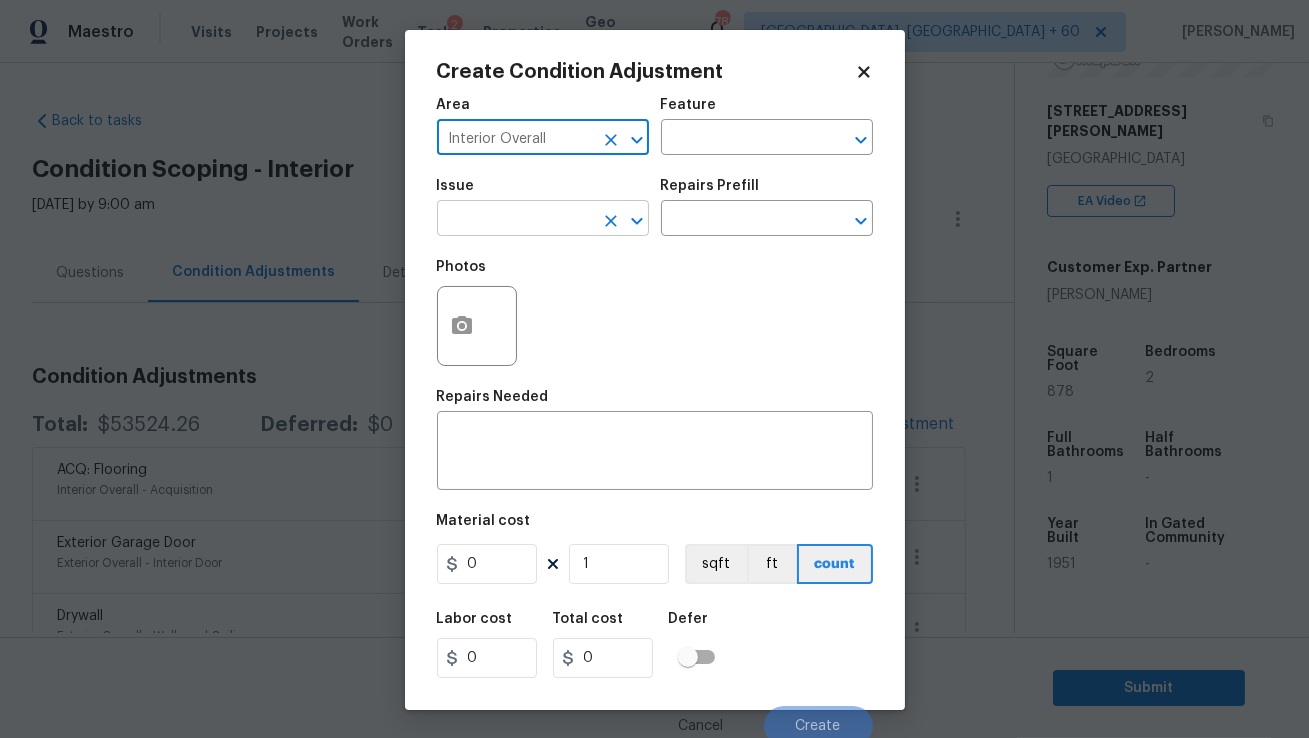 type on "Interior Overall" 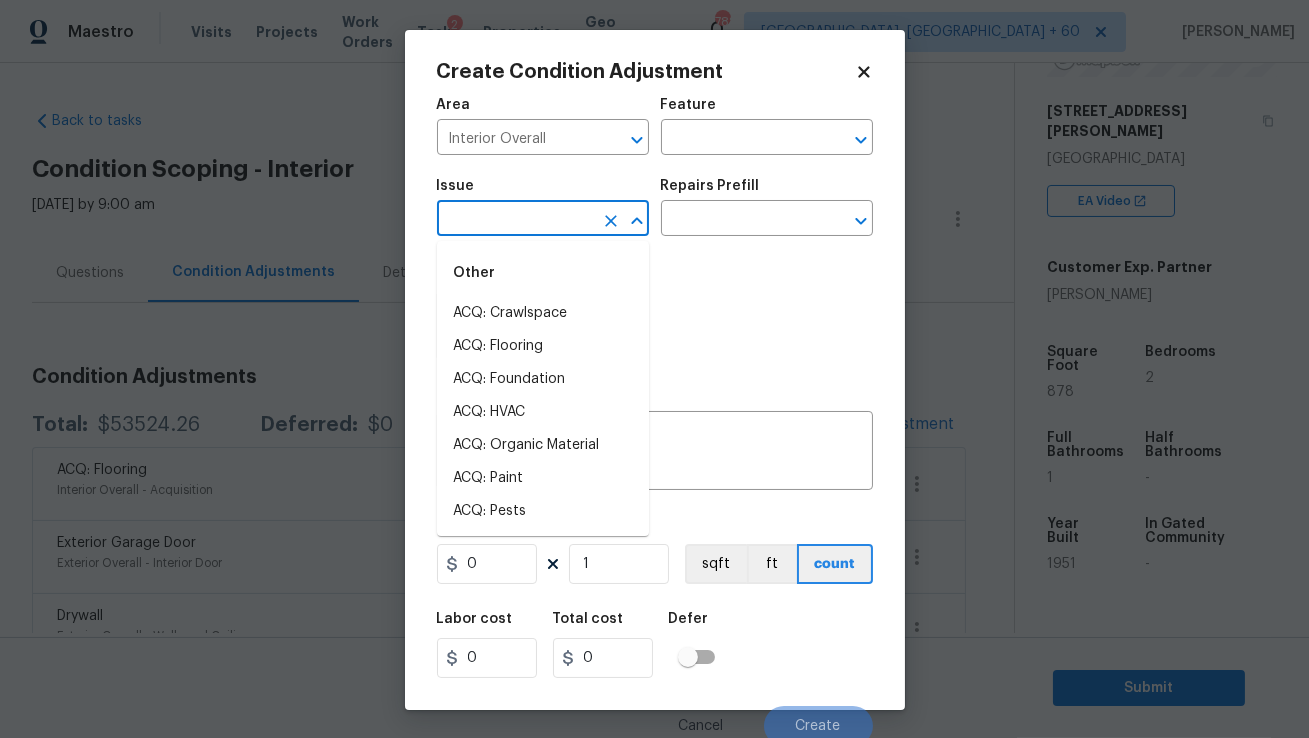 click at bounding box center [515, 220] 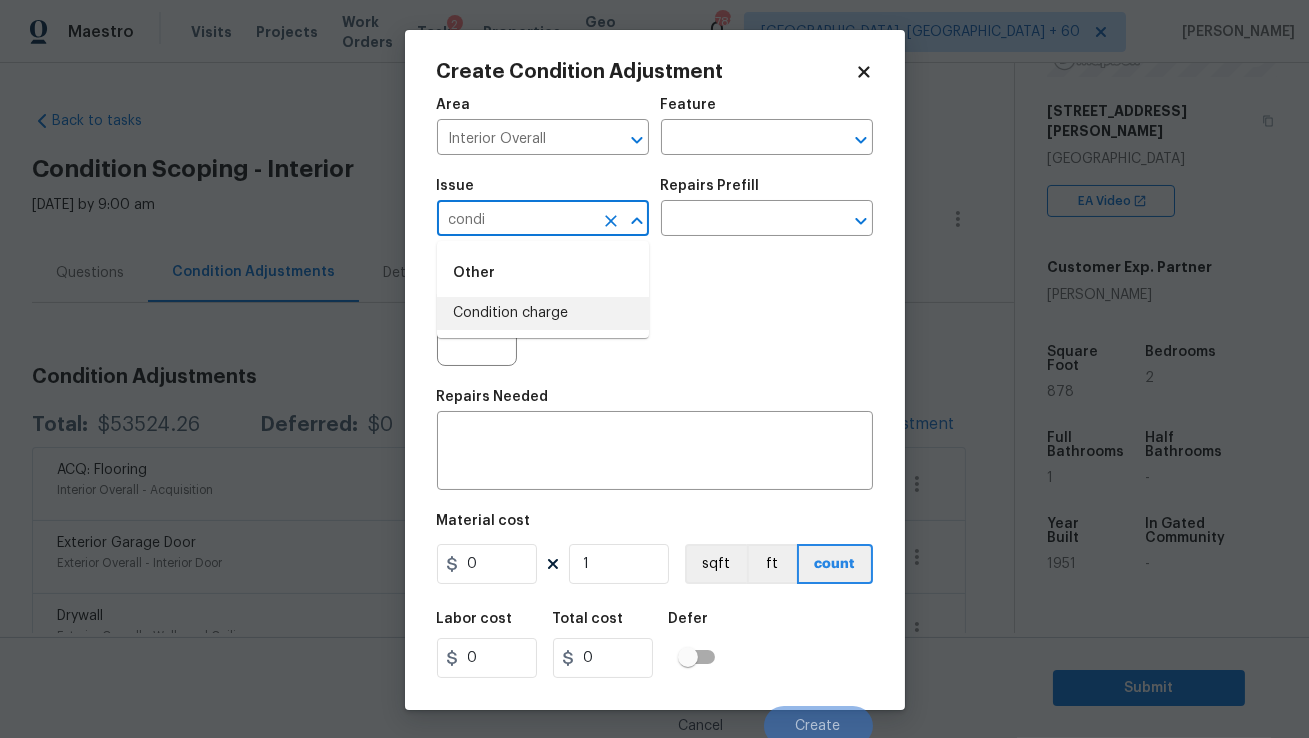 click on "Condition charge" at bounding box center (543, 313) 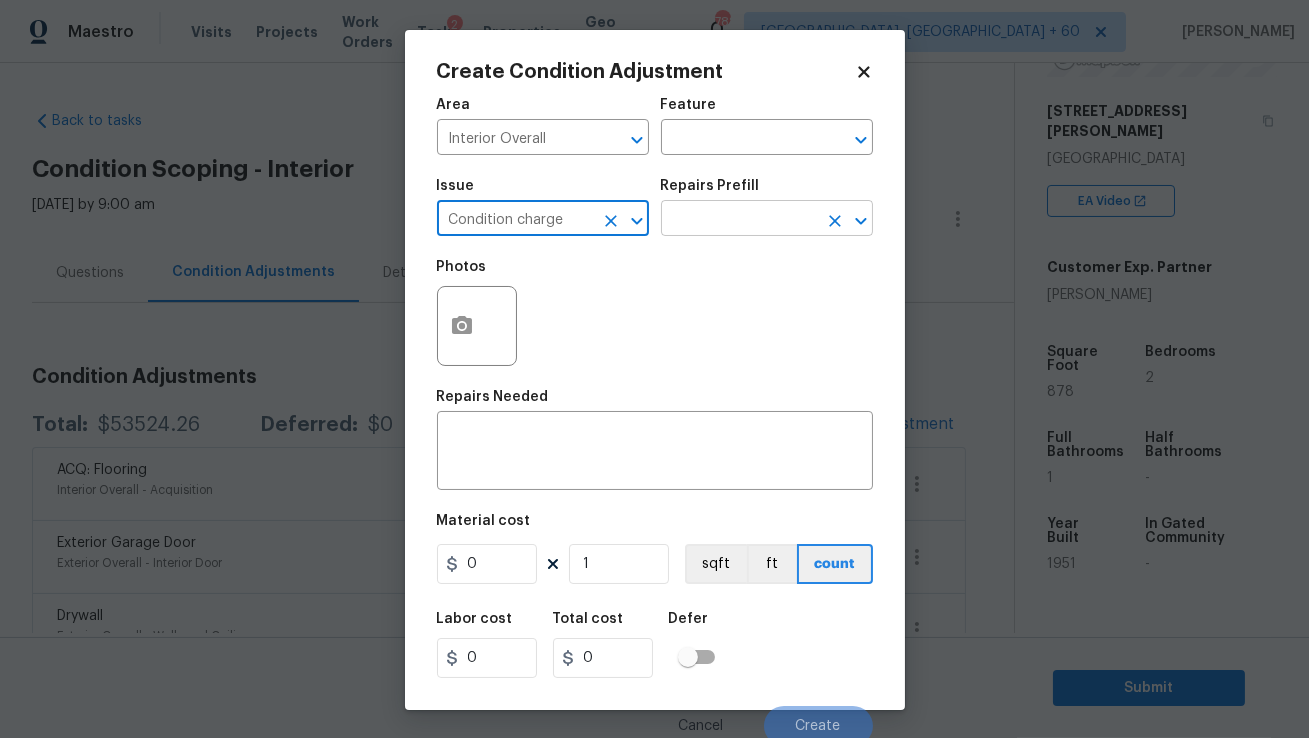 type on "Condition charge" 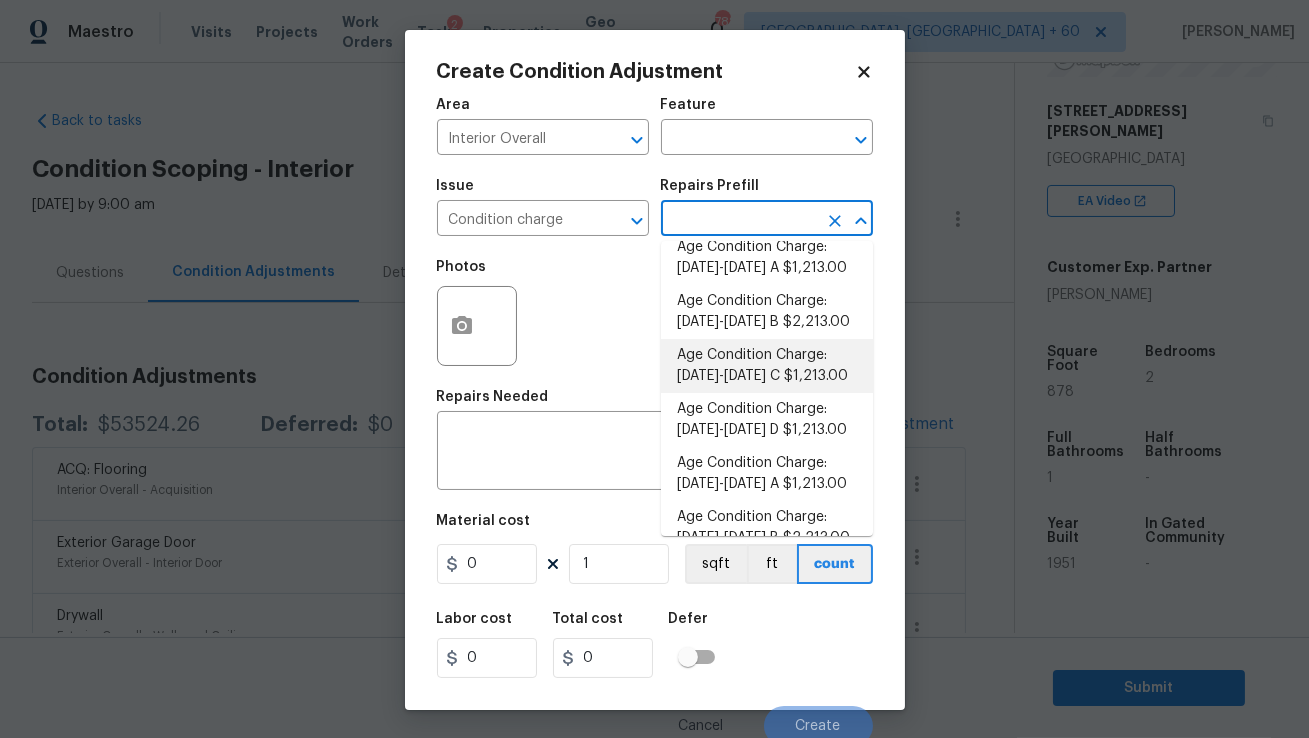 scroll, scrollTop: 0, scrollLeft: 0, axis: both 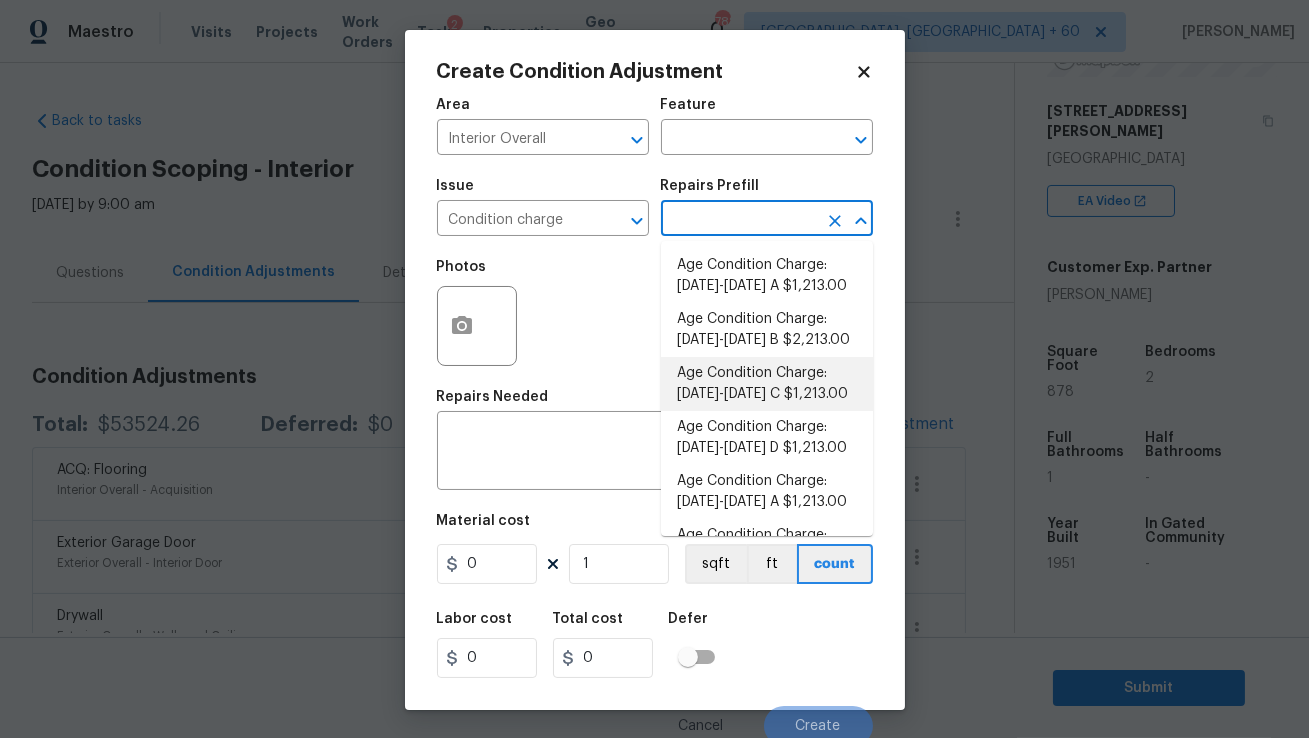 click on "Age Condition Charge: 1922-1978 C	 $1,213.00" at bounding box center (767, 384) 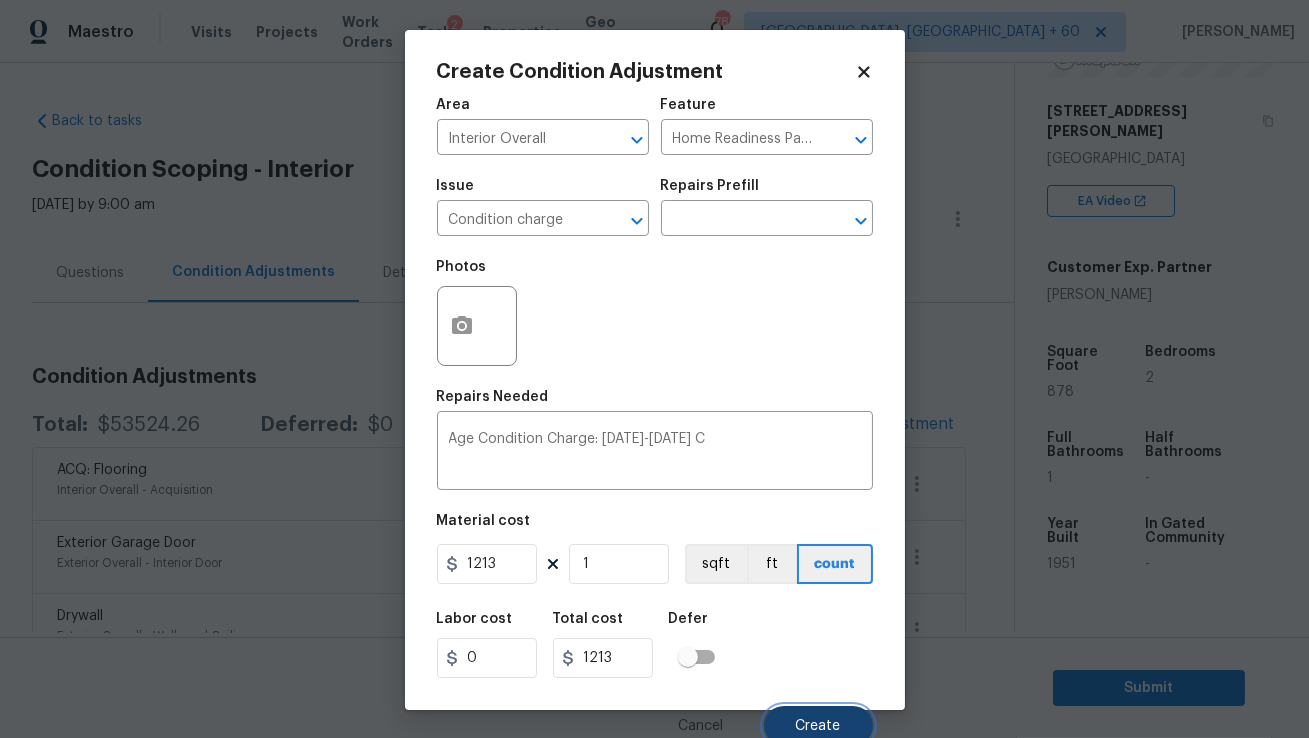 click on "Create" at bounding box center [818, 726] 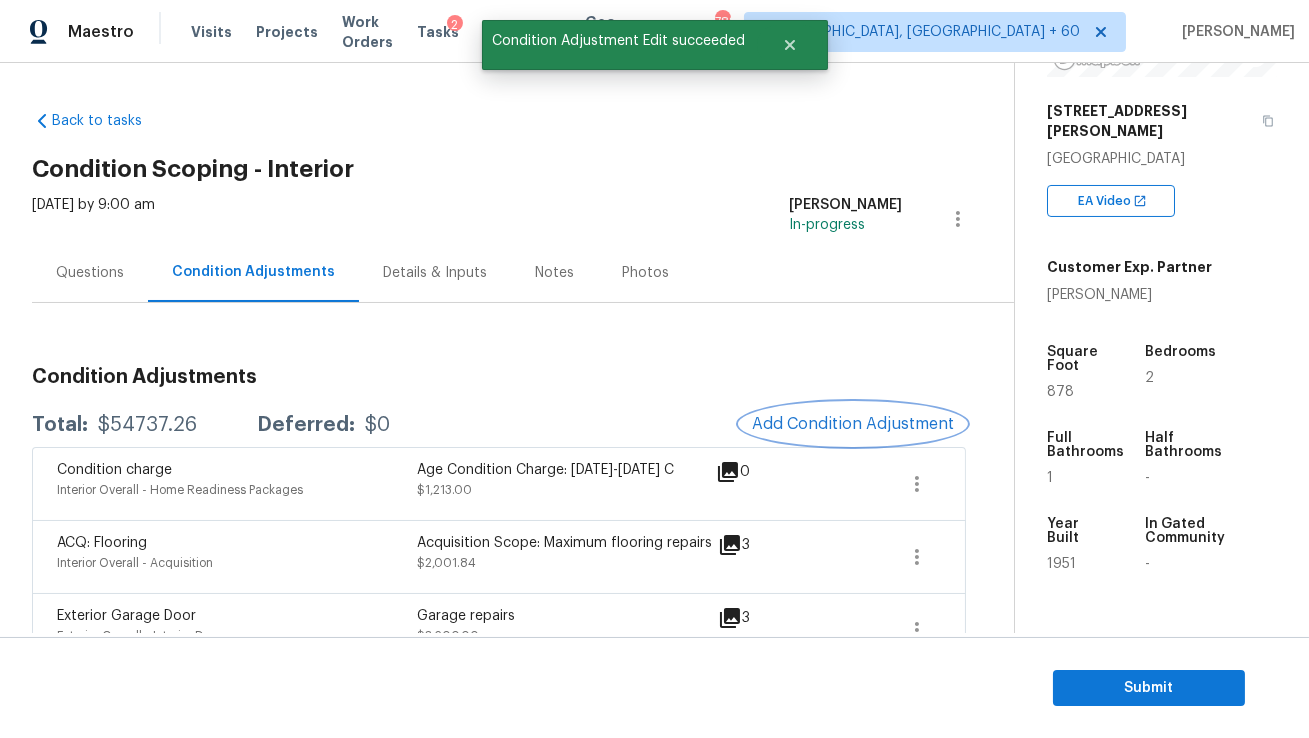 scroll, scrollTop: 189, scrollLeft: 0, axis: vertical 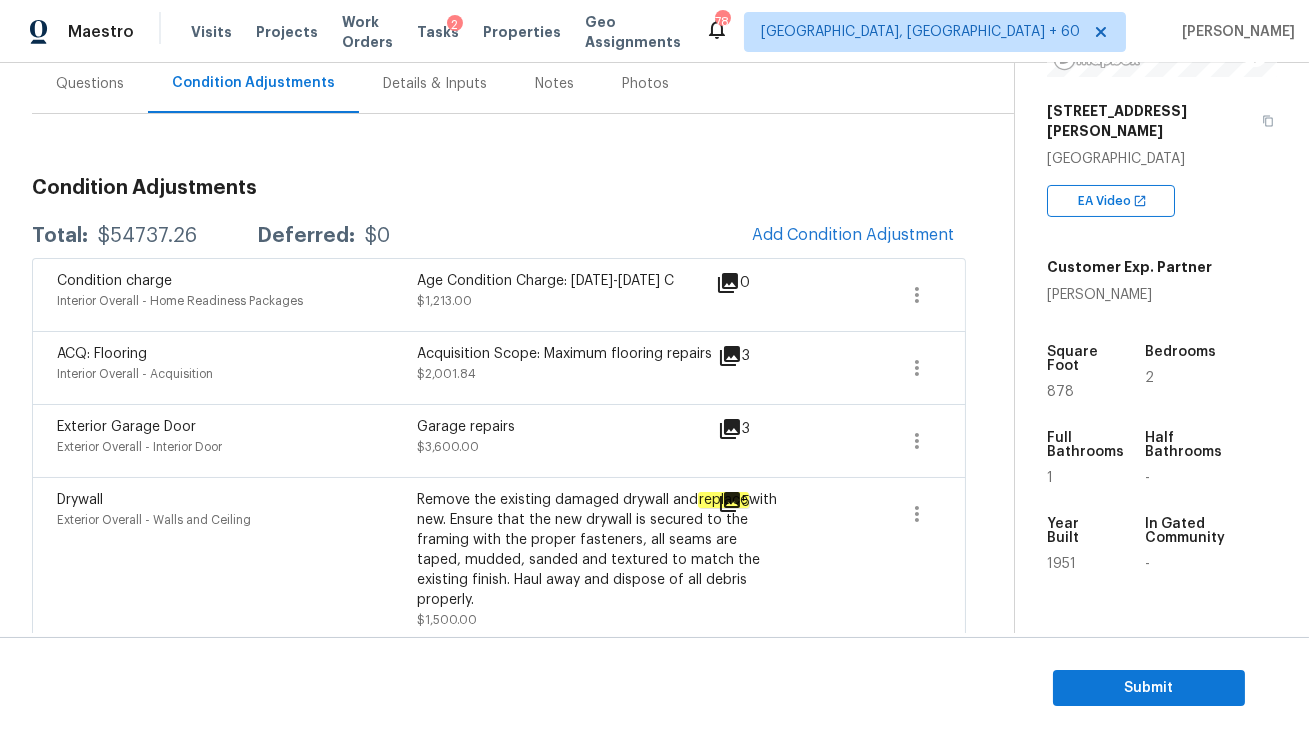 drag, startPoint x: 421, startPoint y: 278, endPoint x: 664, endPoint y: 283, distance: 243.05144 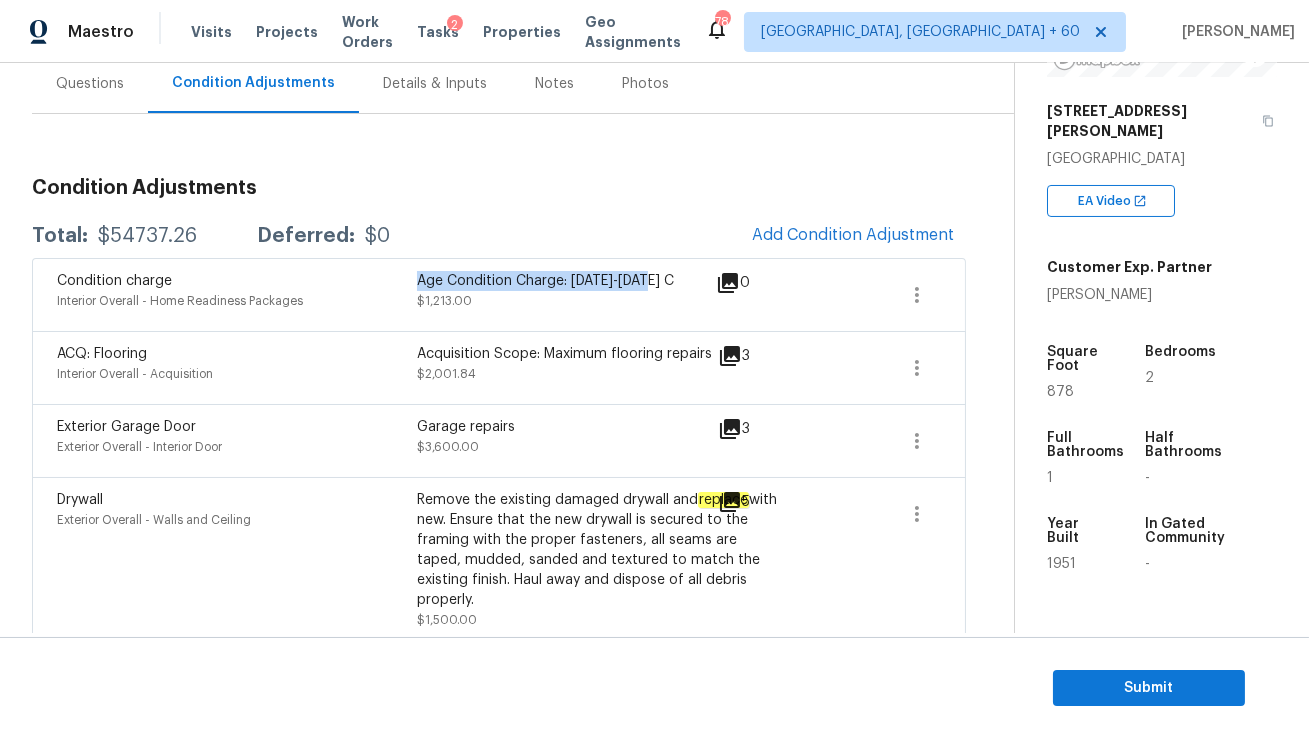 drag, startPoint x: 649, startPoint y: 279, endPoint x: 419, endPoint y: 279, distance: 230 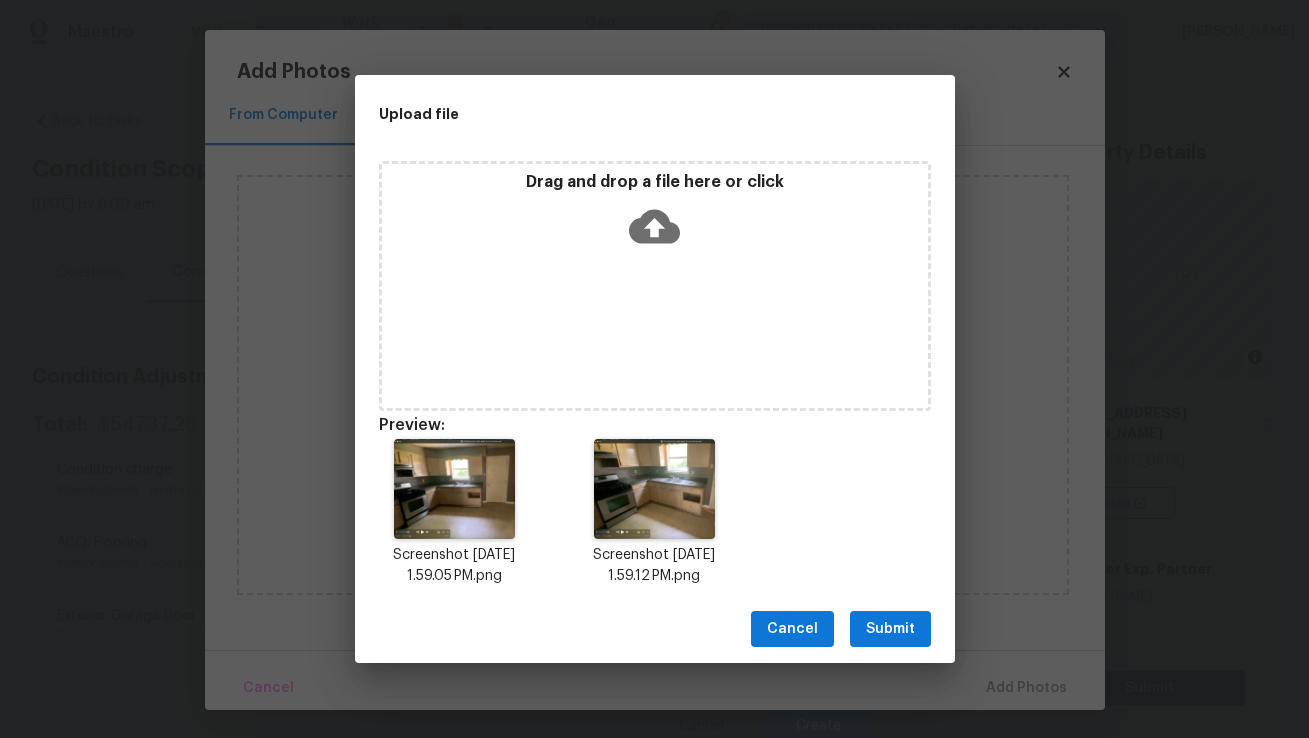 scroll, scrollTop: 0, scrollLeft: 0, axis: both 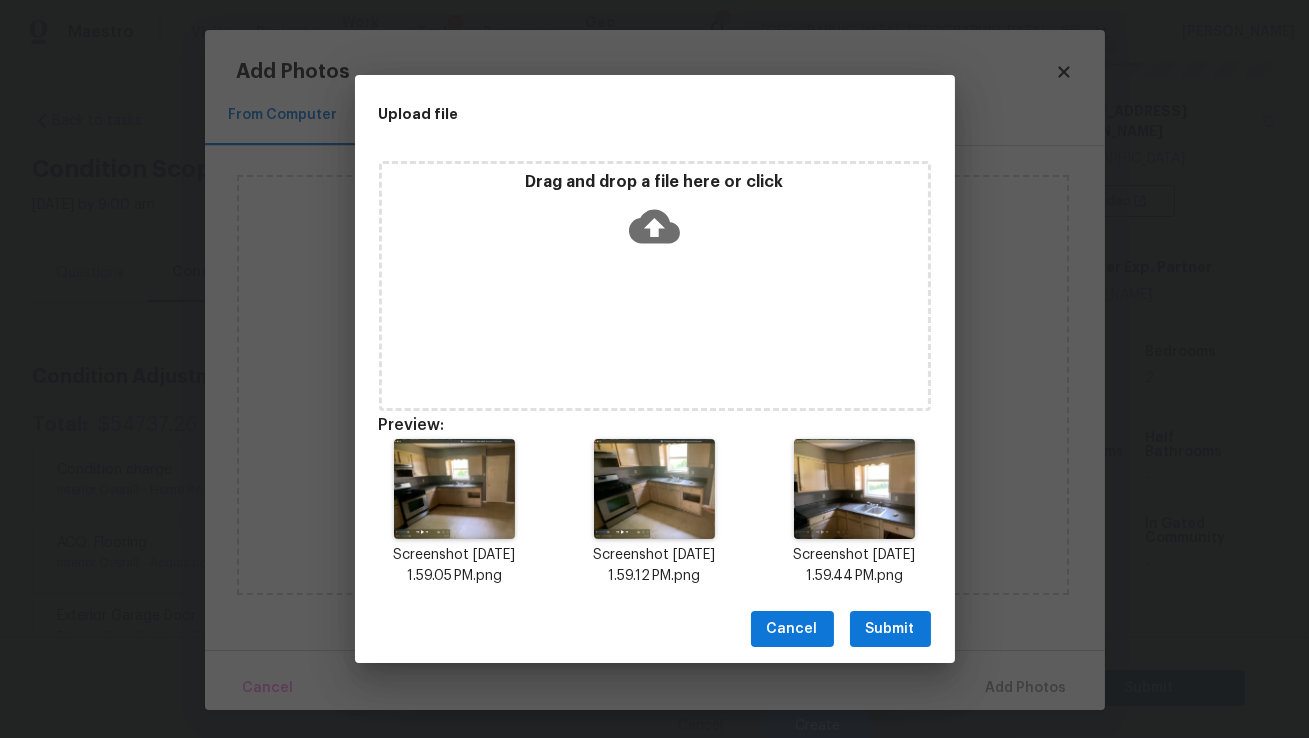 click on "Submit" at bounding box center (890, 629) 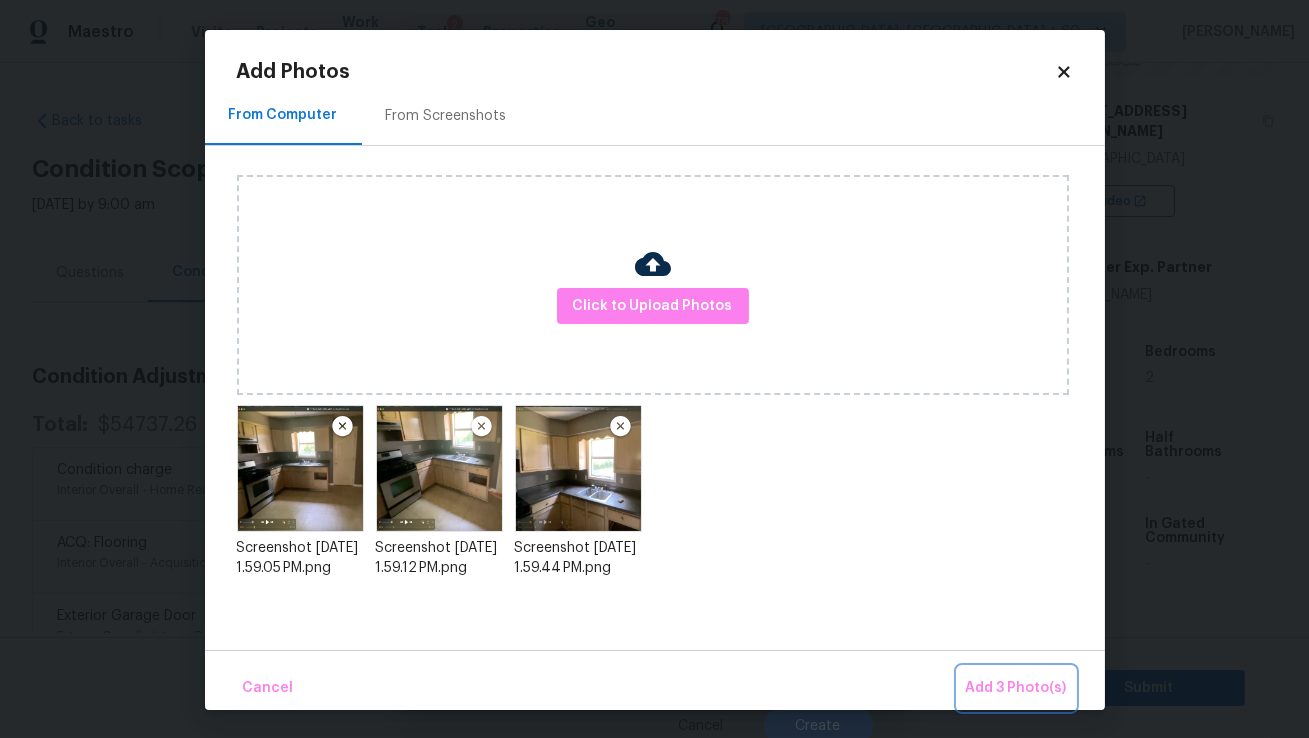 click on "Add 3 Photo(s)" at bounding box center [1016, 688] 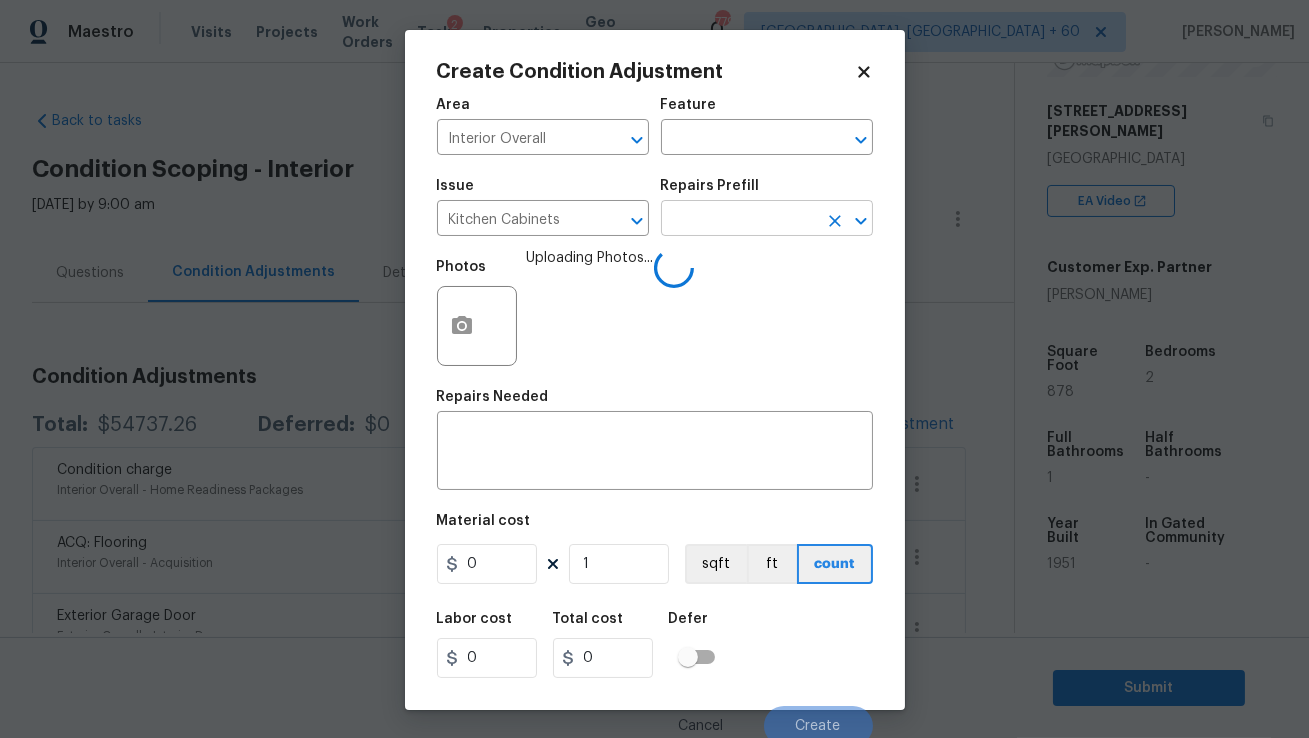 click at bounding box center (739, 220) 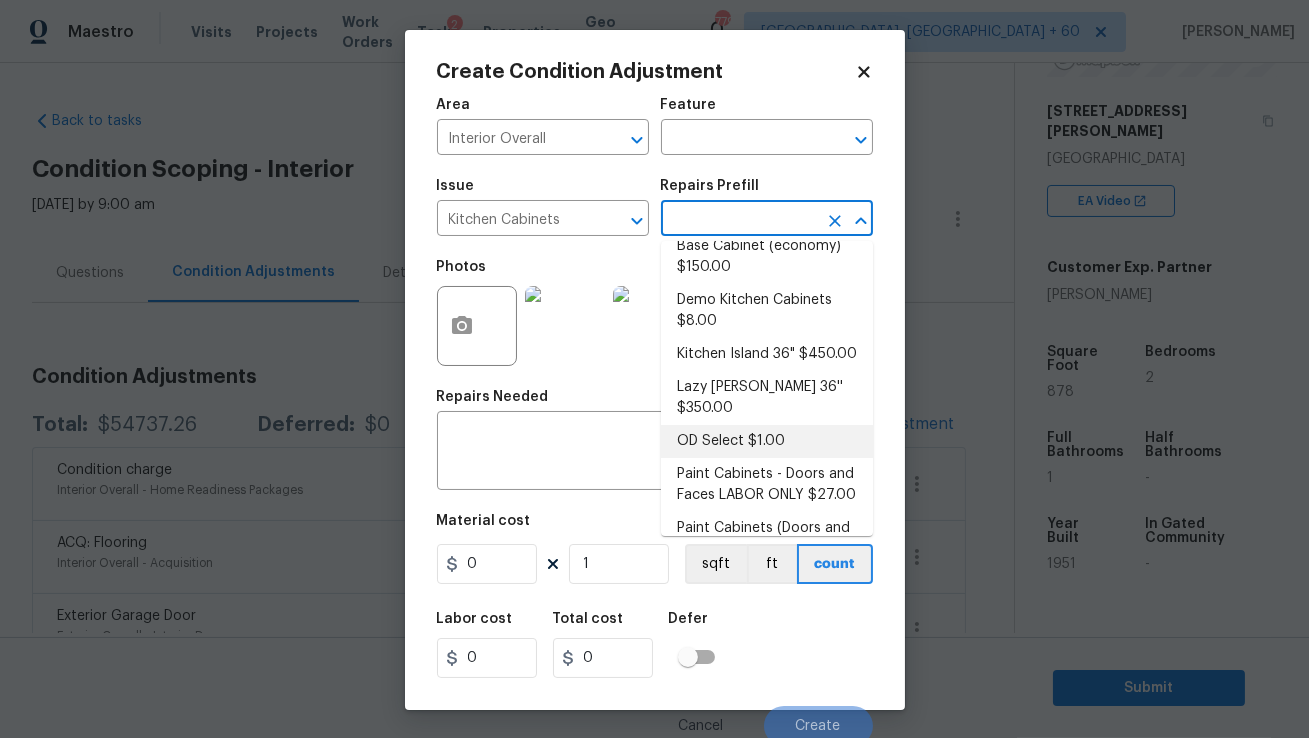 scroll, scrollTop: 0, scrollLeft: 0, axis: both 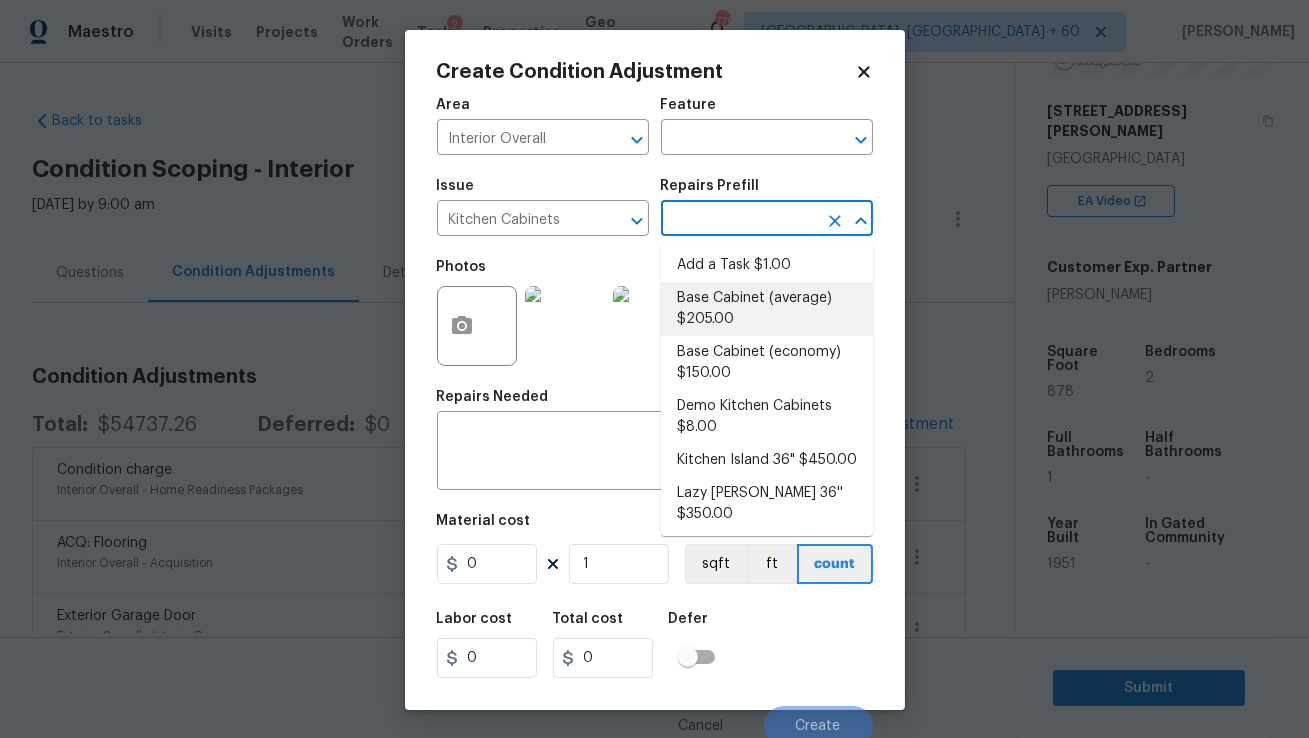 click on "Base Cabinet (average) $205.00" at bounding box center [767, 309] 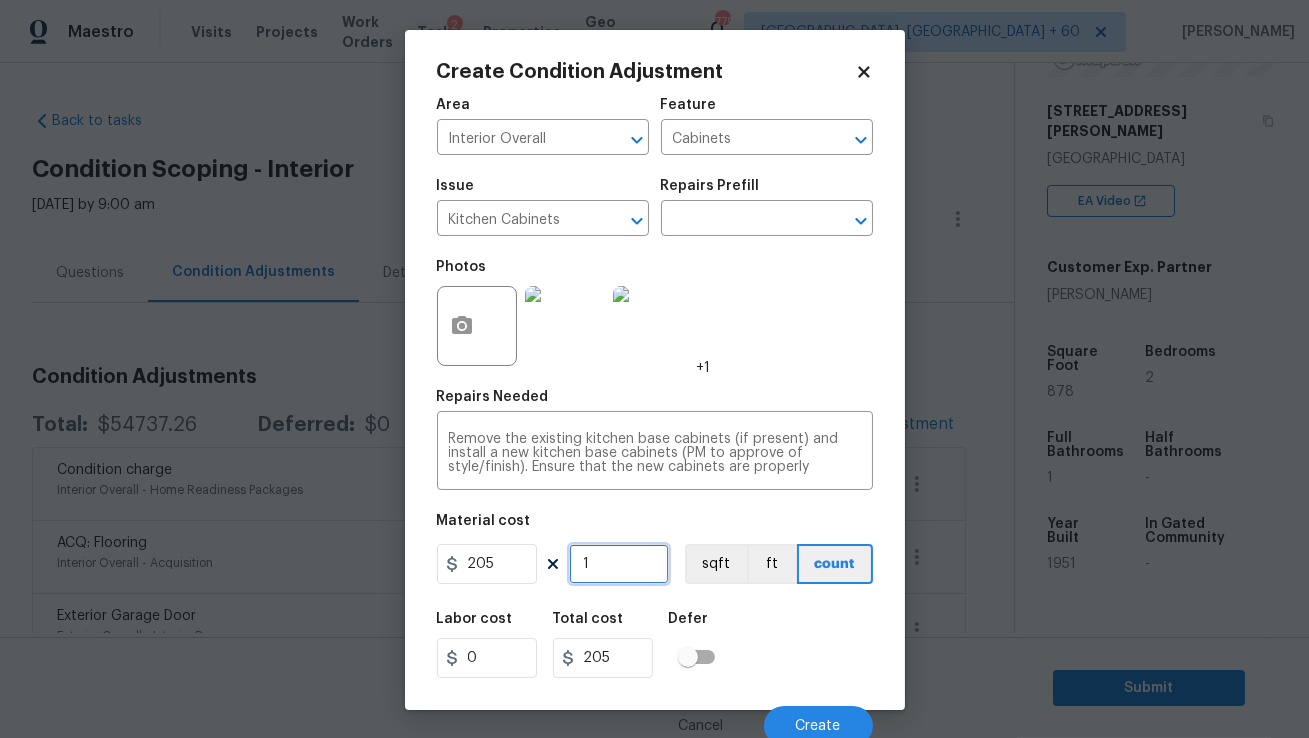 click on "1" at bounding box center (619, 564) 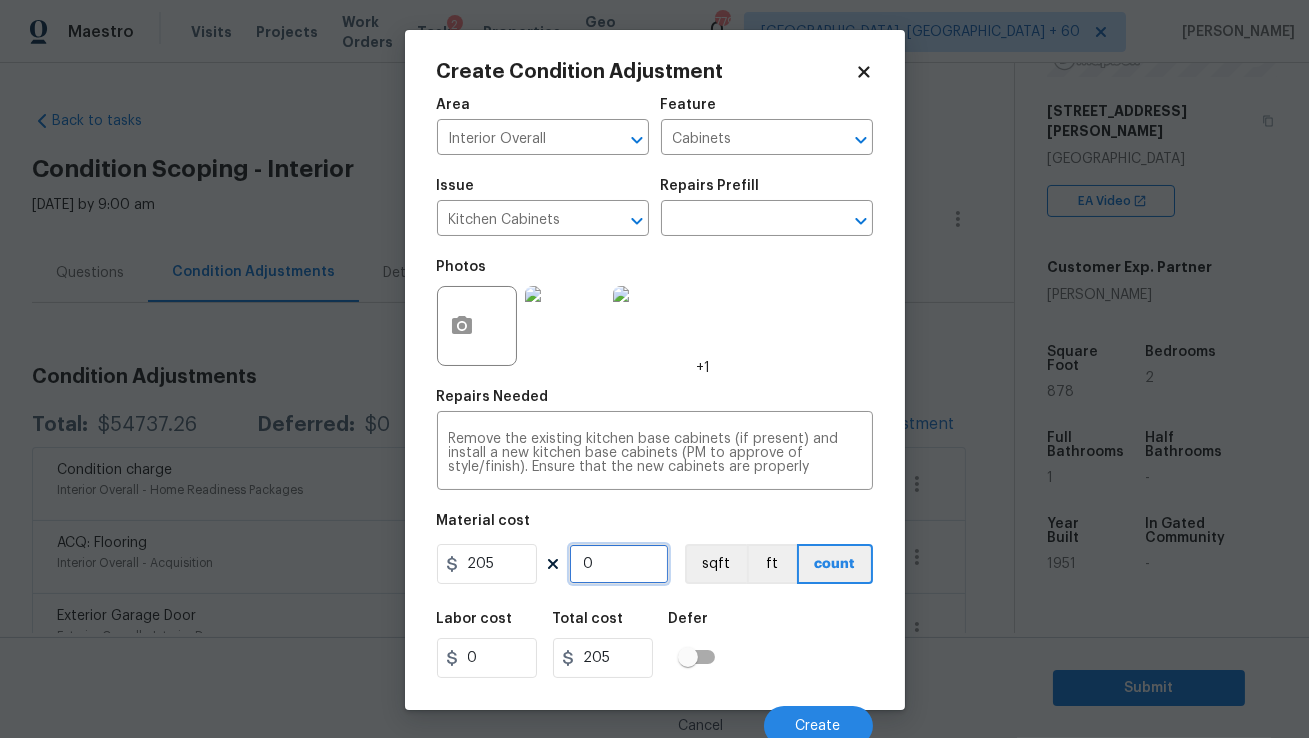 type on "0" 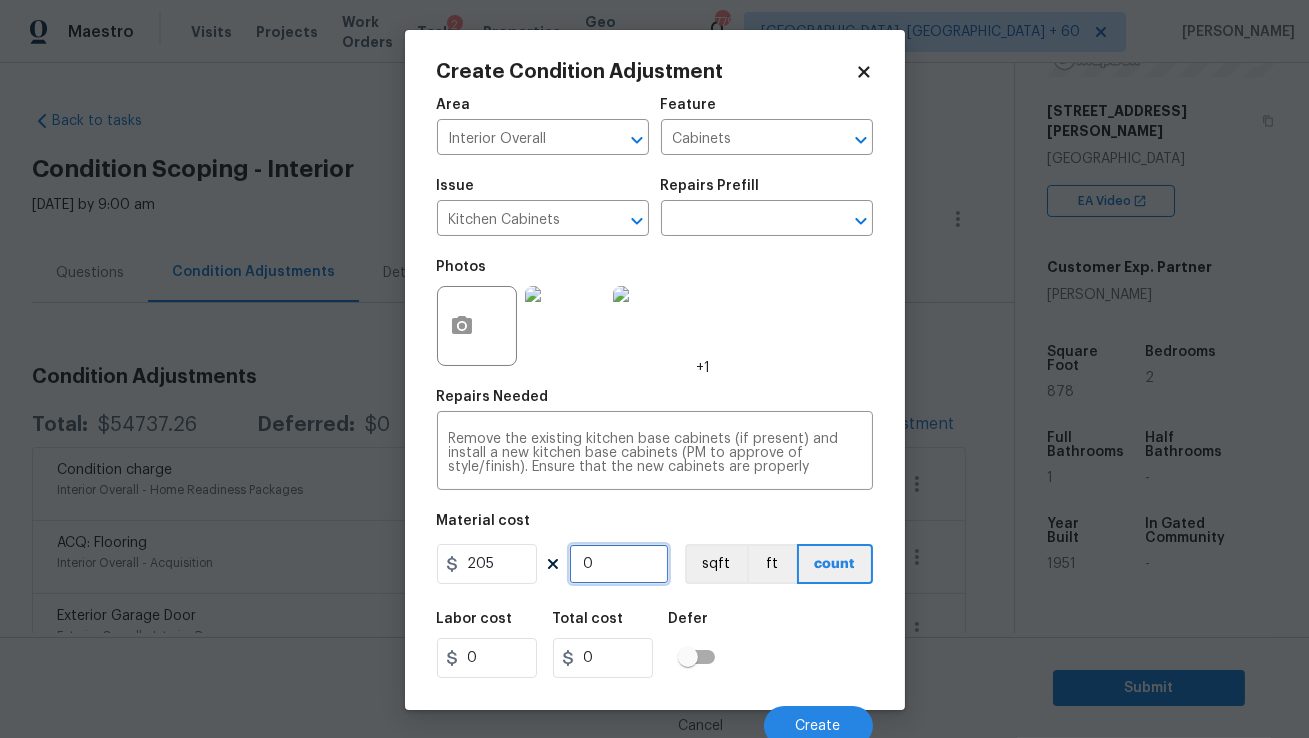 type on "6" 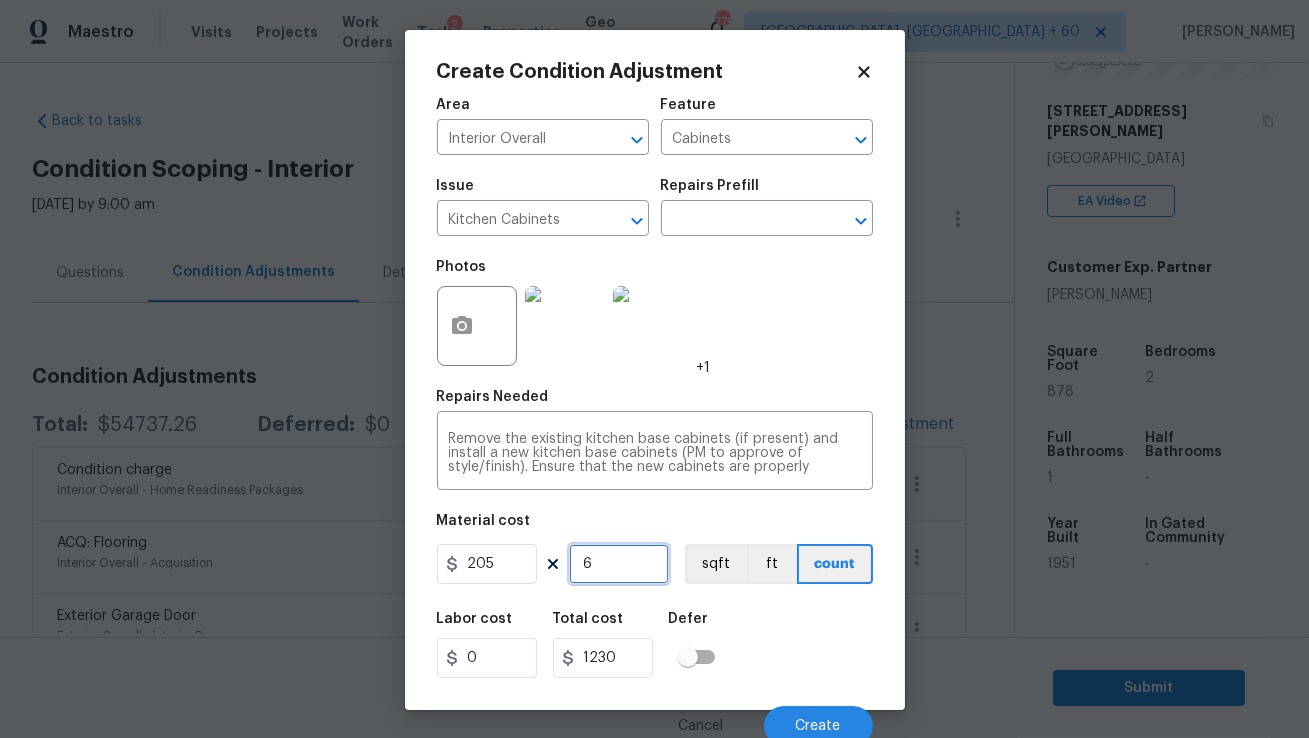 type on "0" 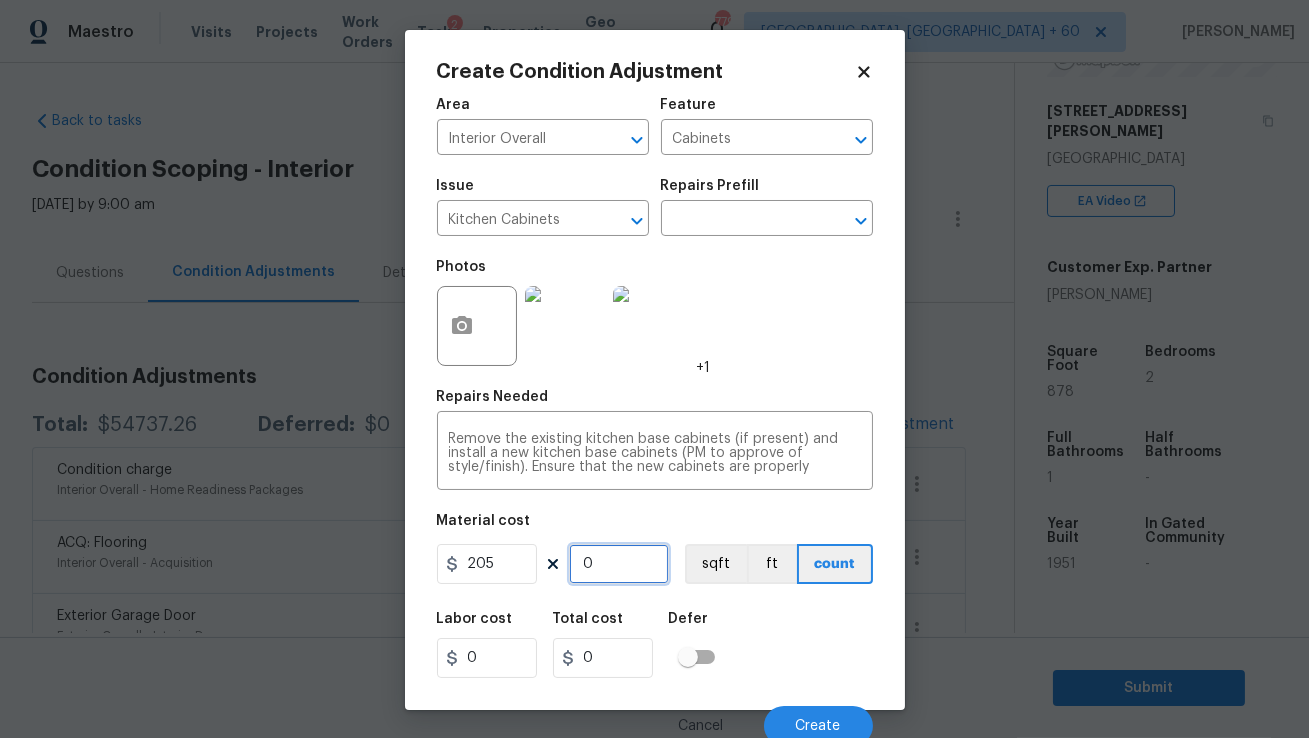 type on "5" 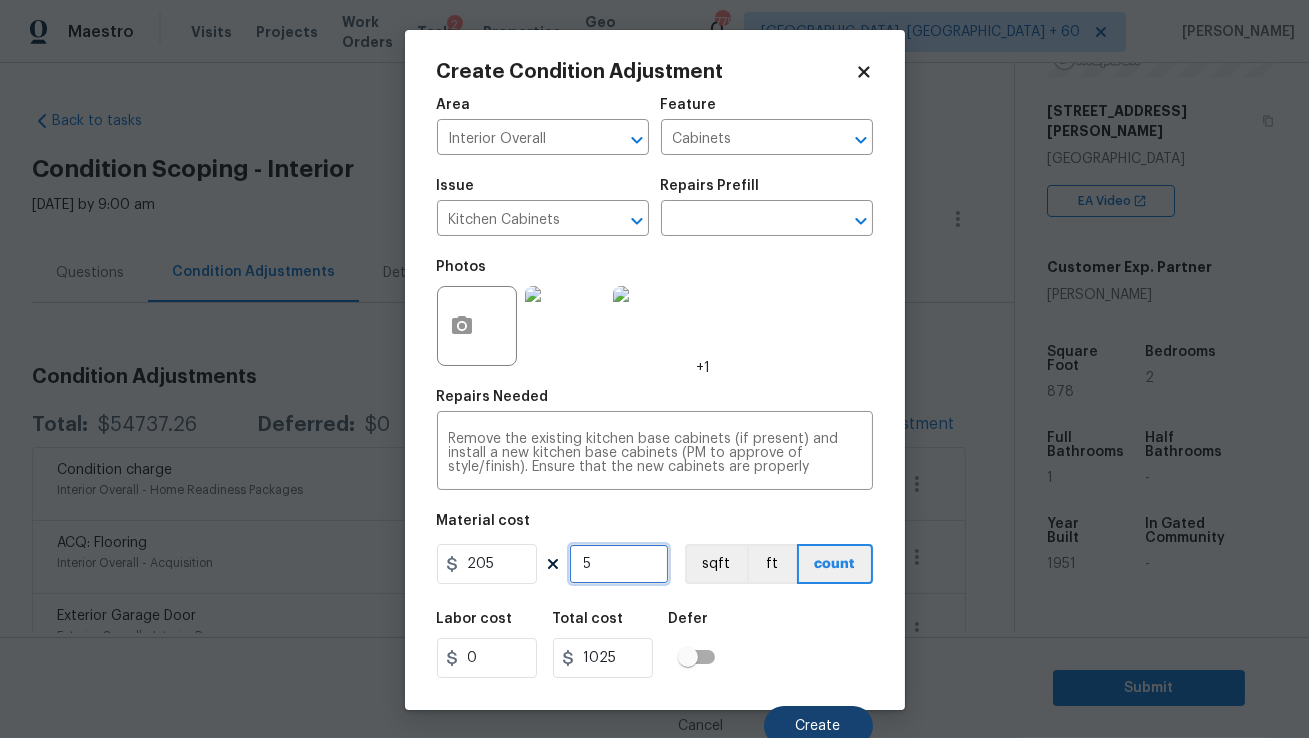 type on "5" 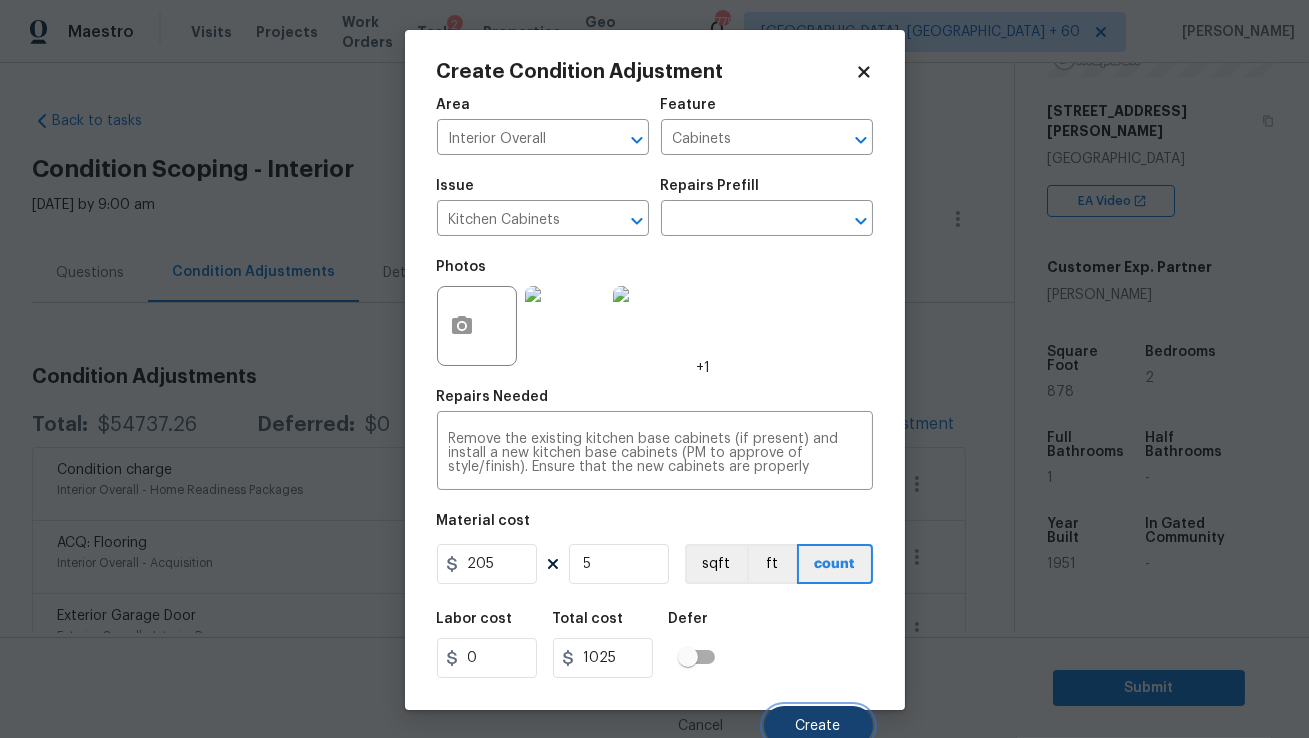 click on "Create" at bounding box center (818, 726) 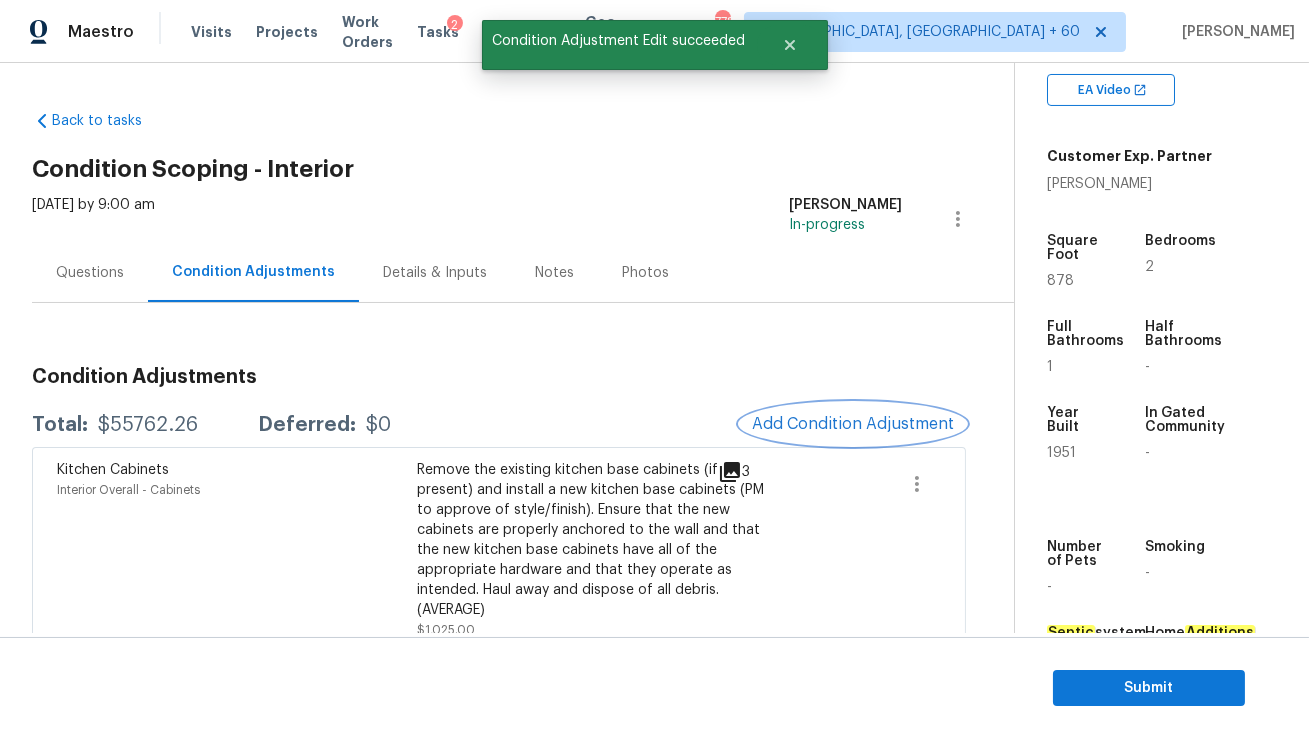 scroll, scrollTop: 412, scrollLeft: 0, axis: vertical 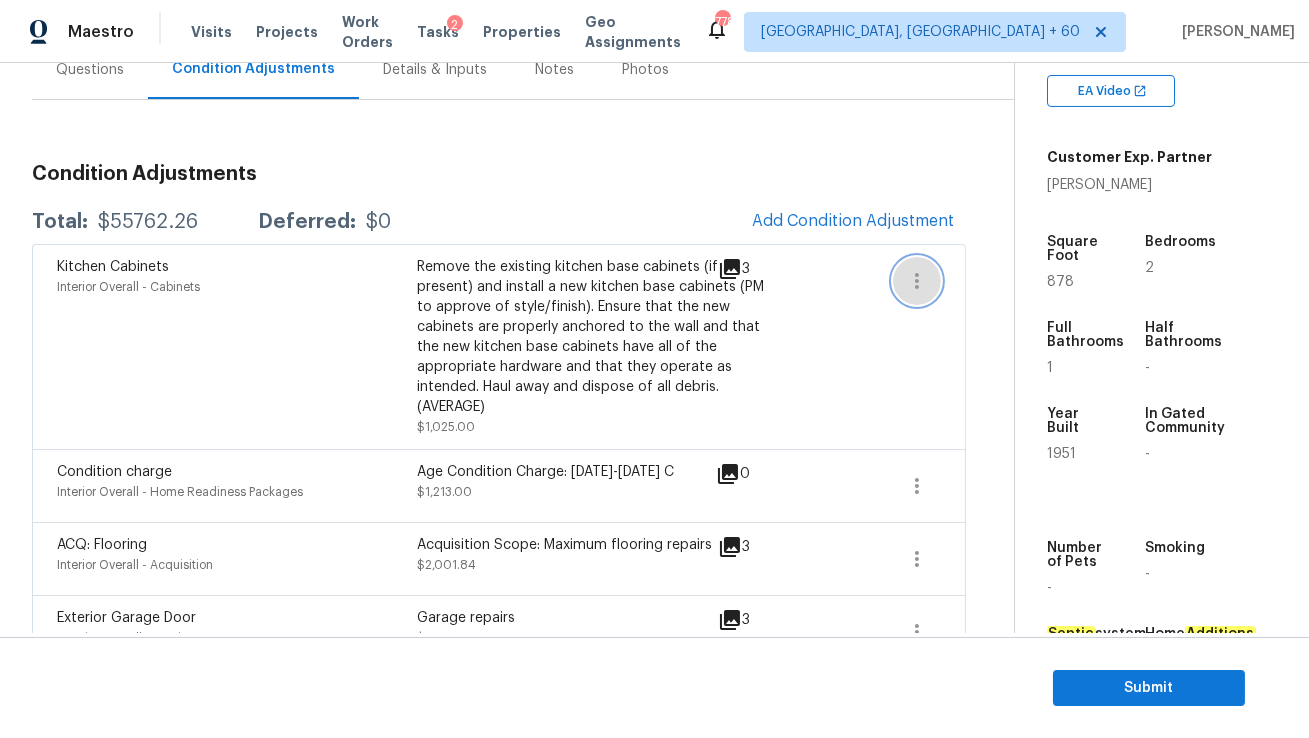 click 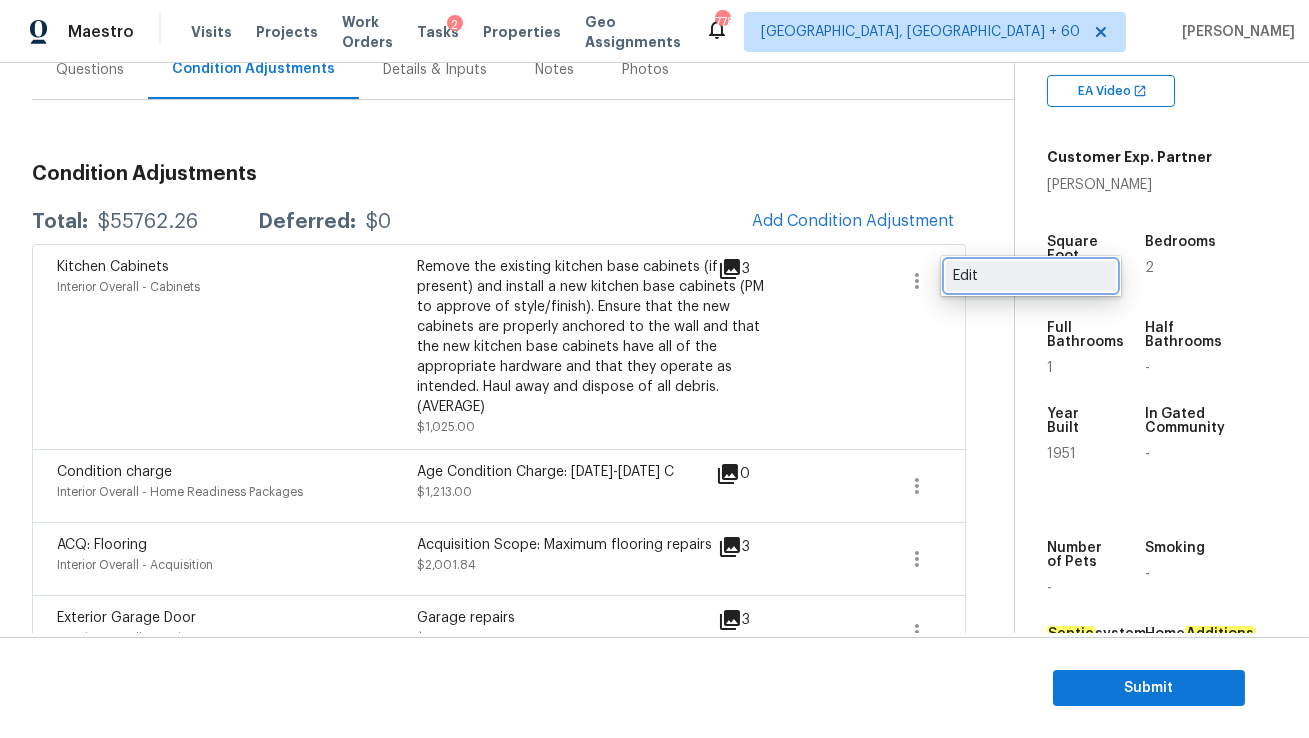 click on "Edit" at bounding box center [1031, 276] 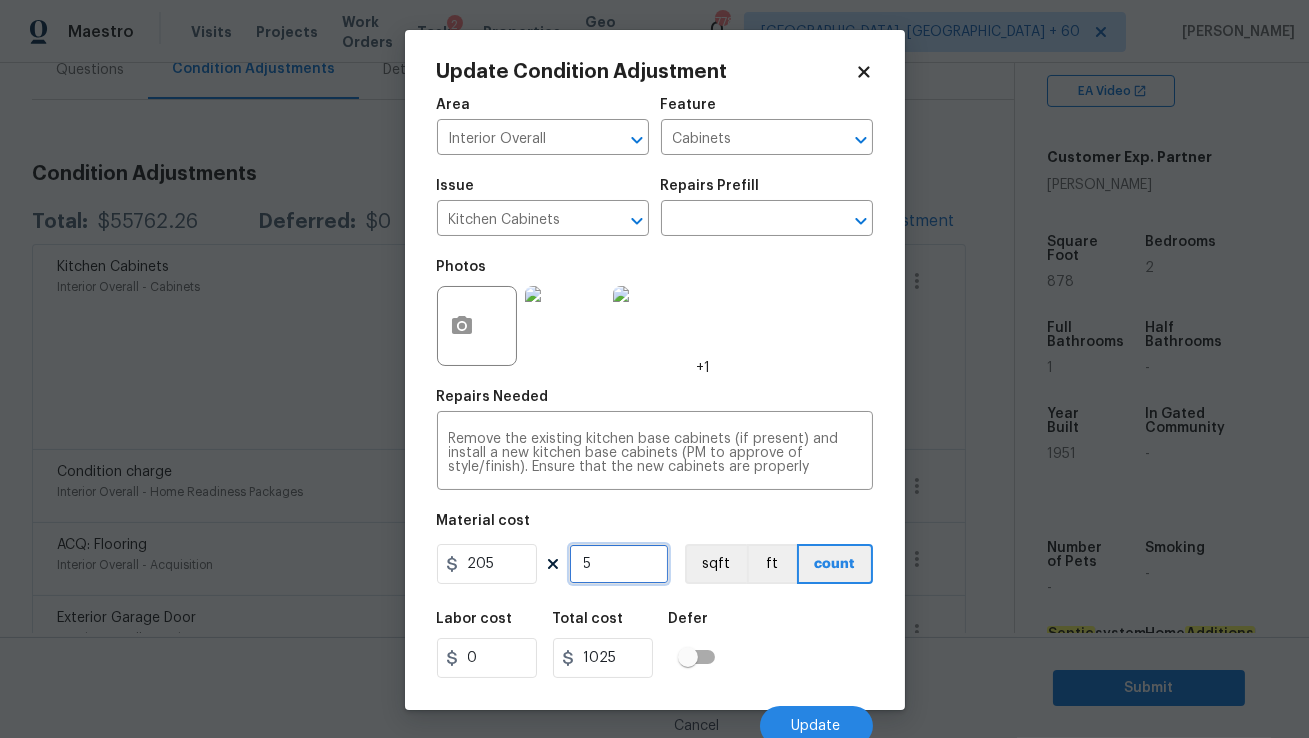 click on "5" at bounding box center [619, 564] 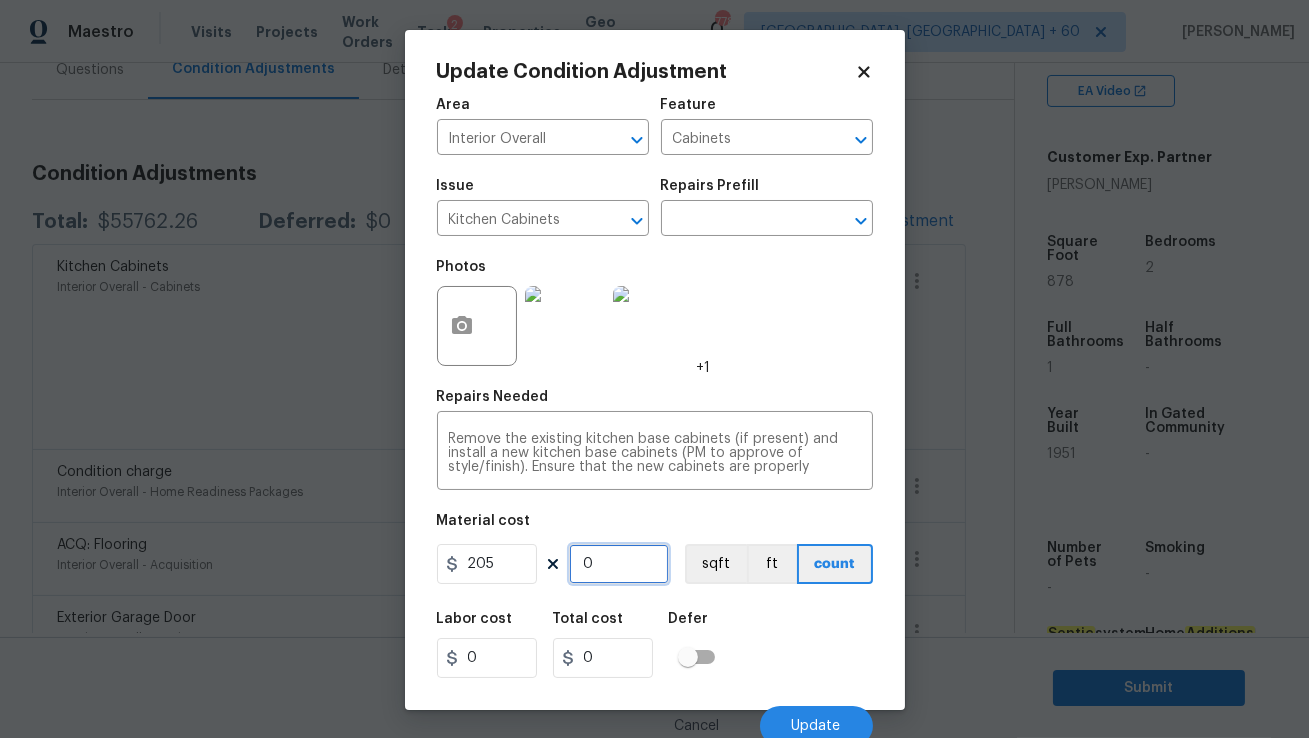 type on "3" 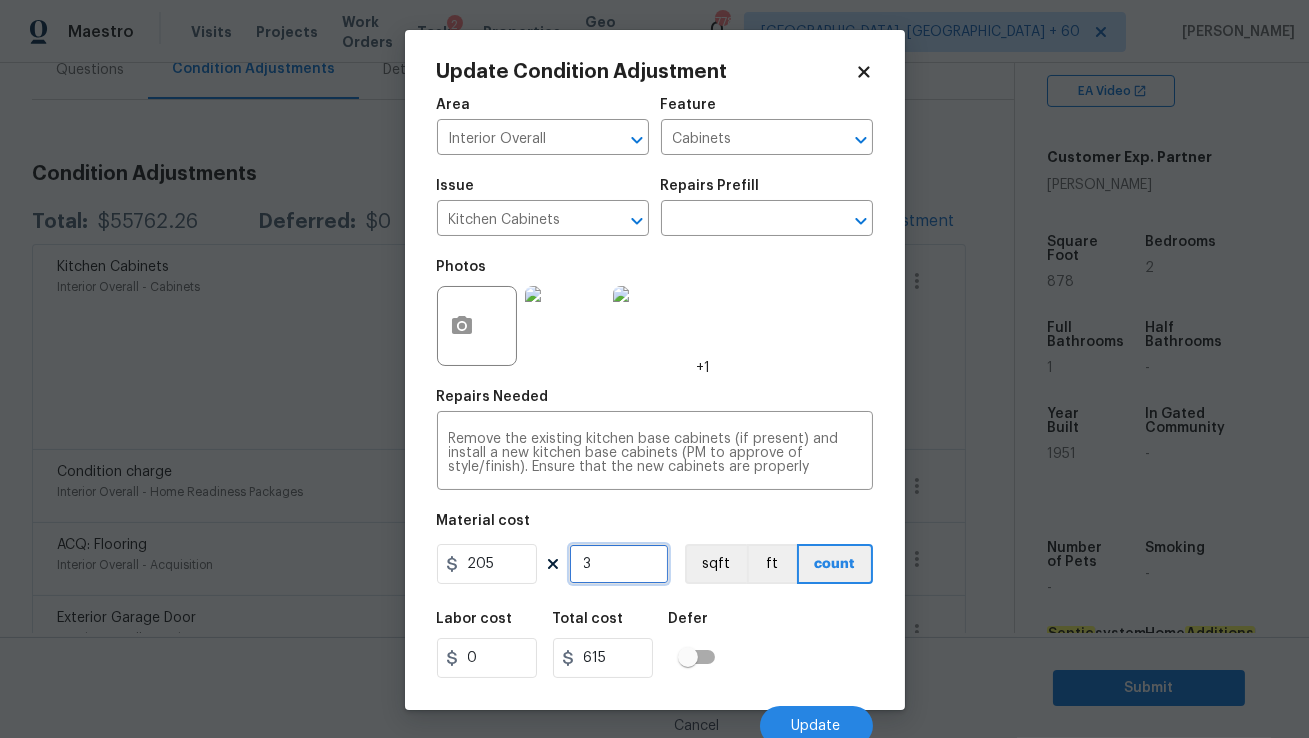 type on "0" 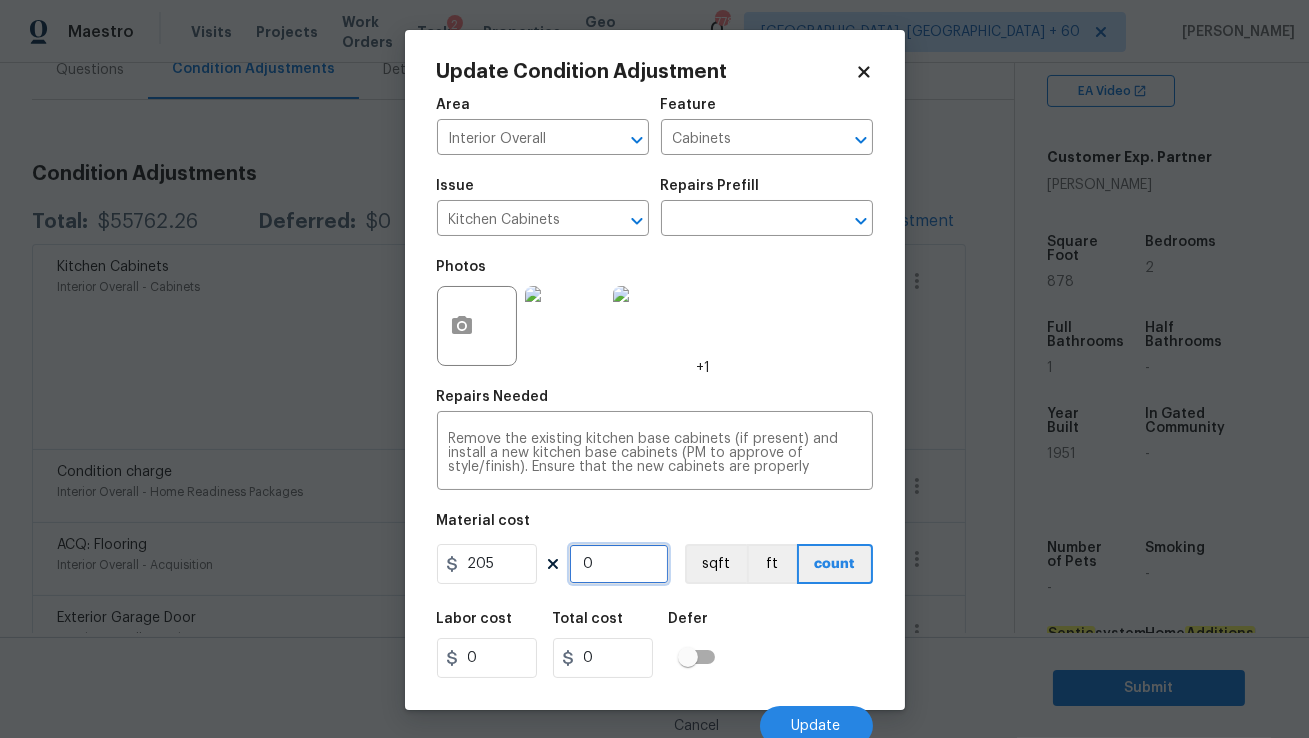 type on "2" 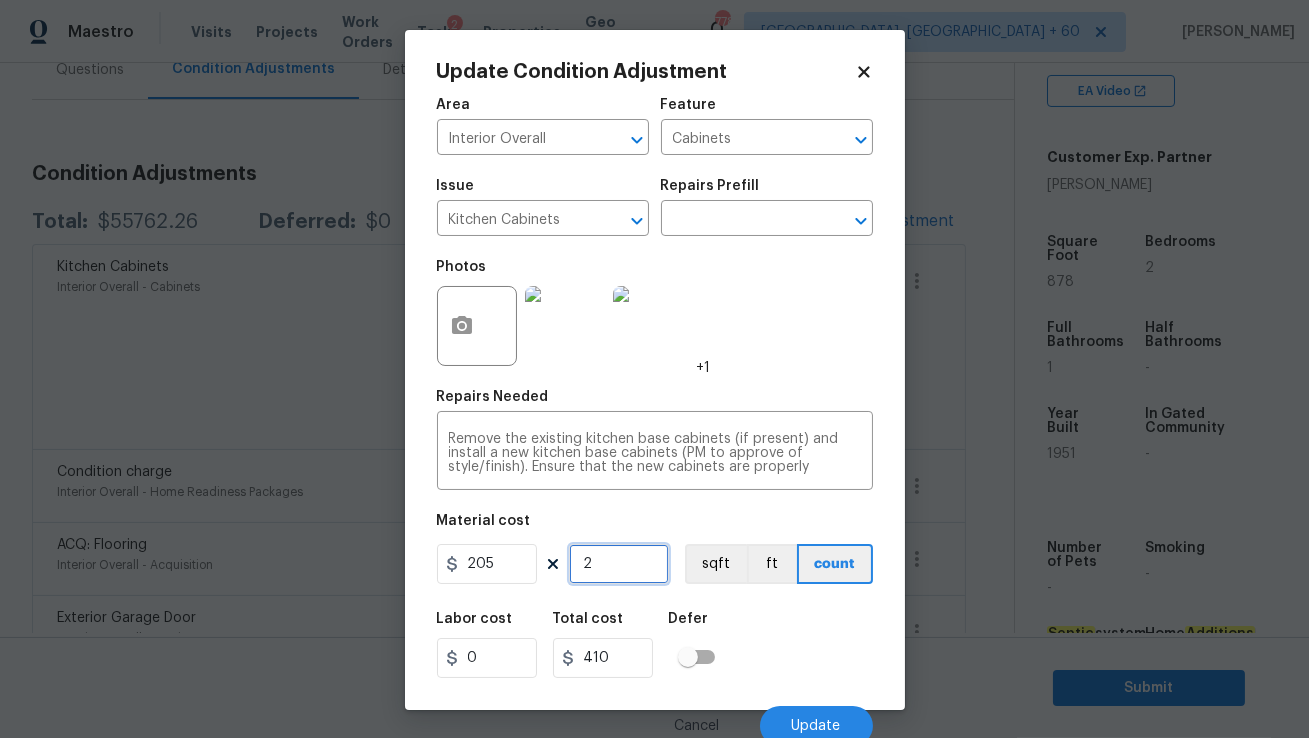 type on "0" 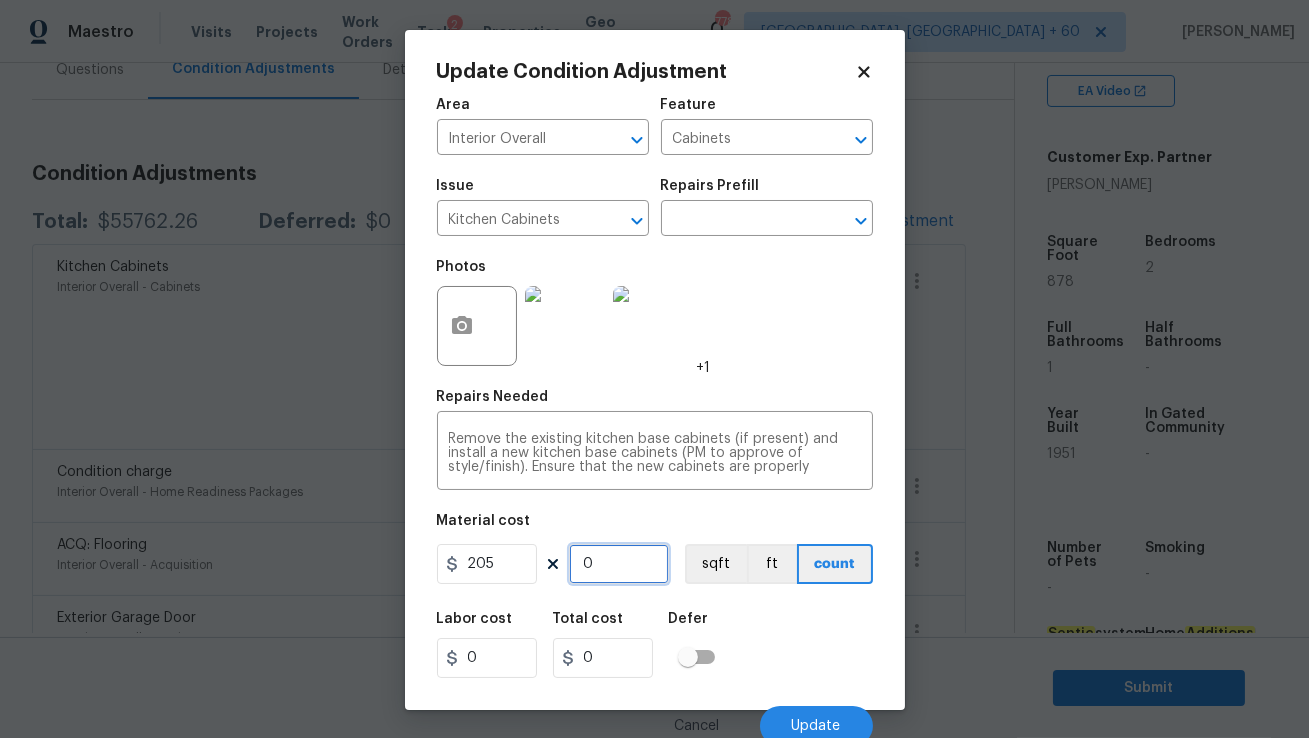 type on "3" 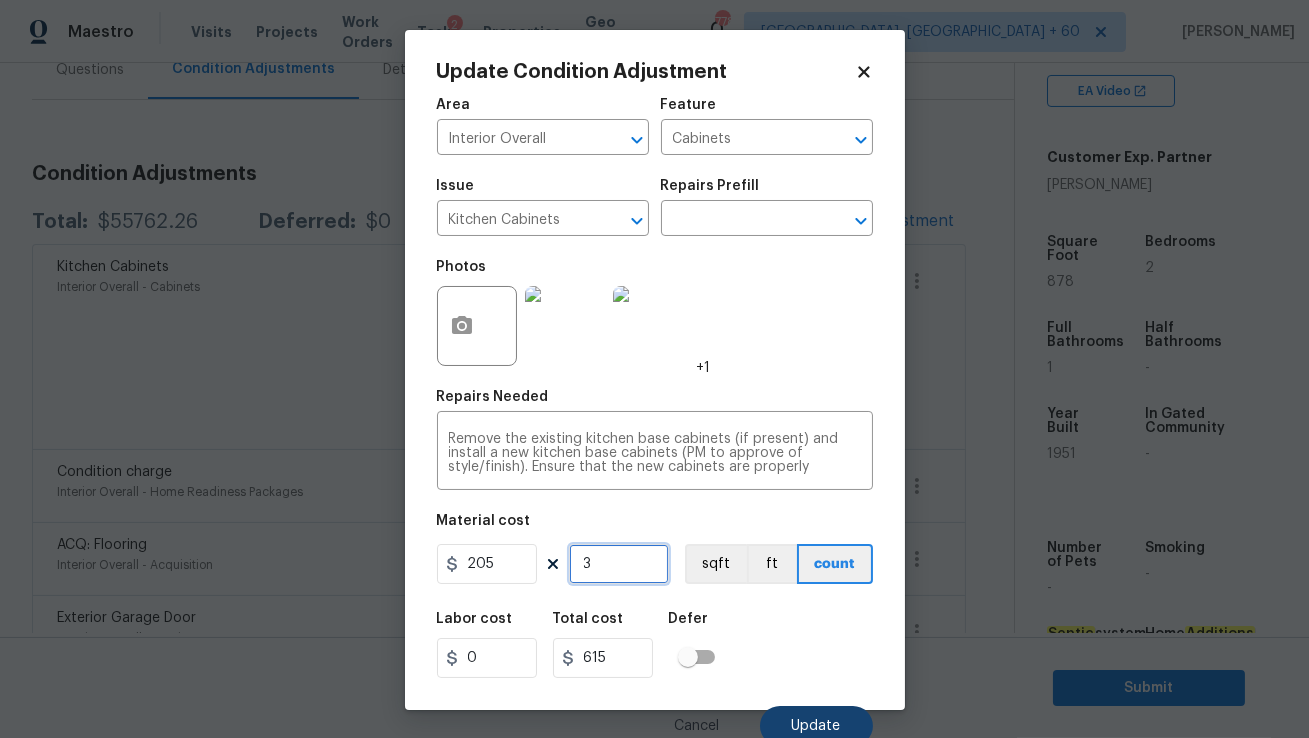 type on "3" 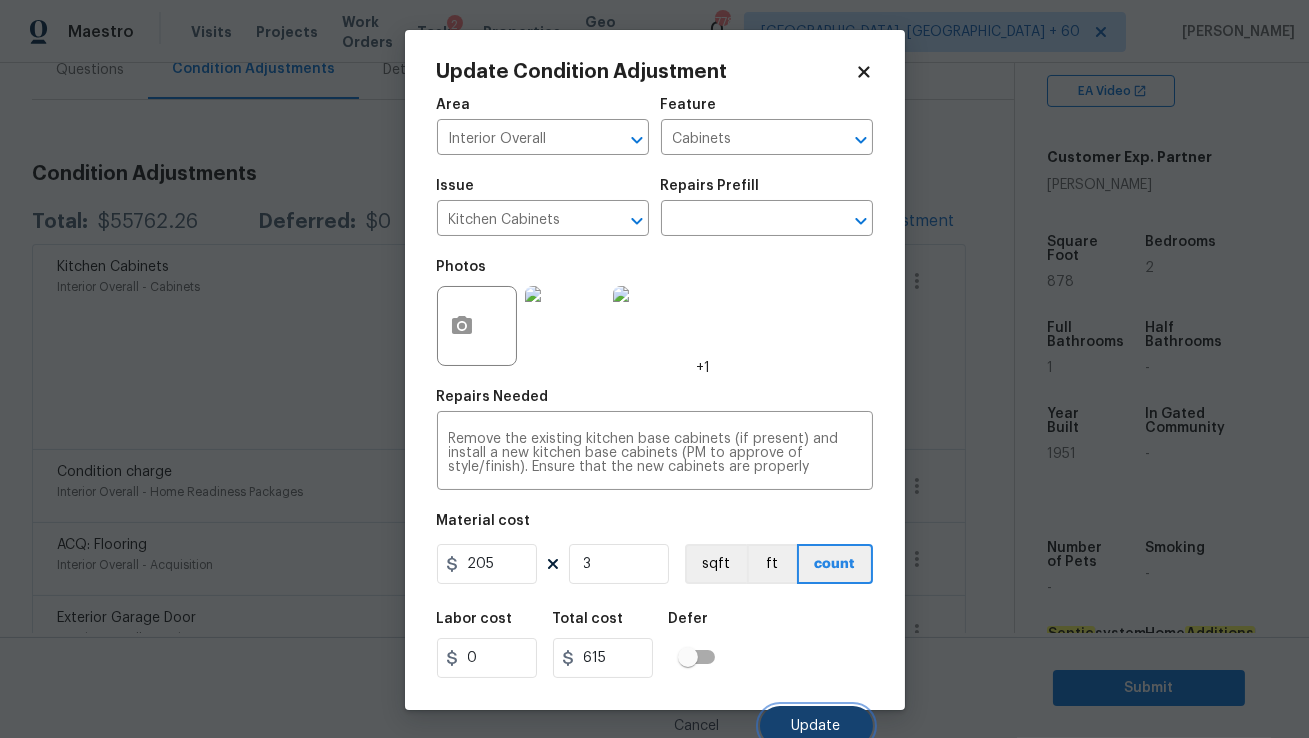 click on "Update" at bounding box center [816, 726] 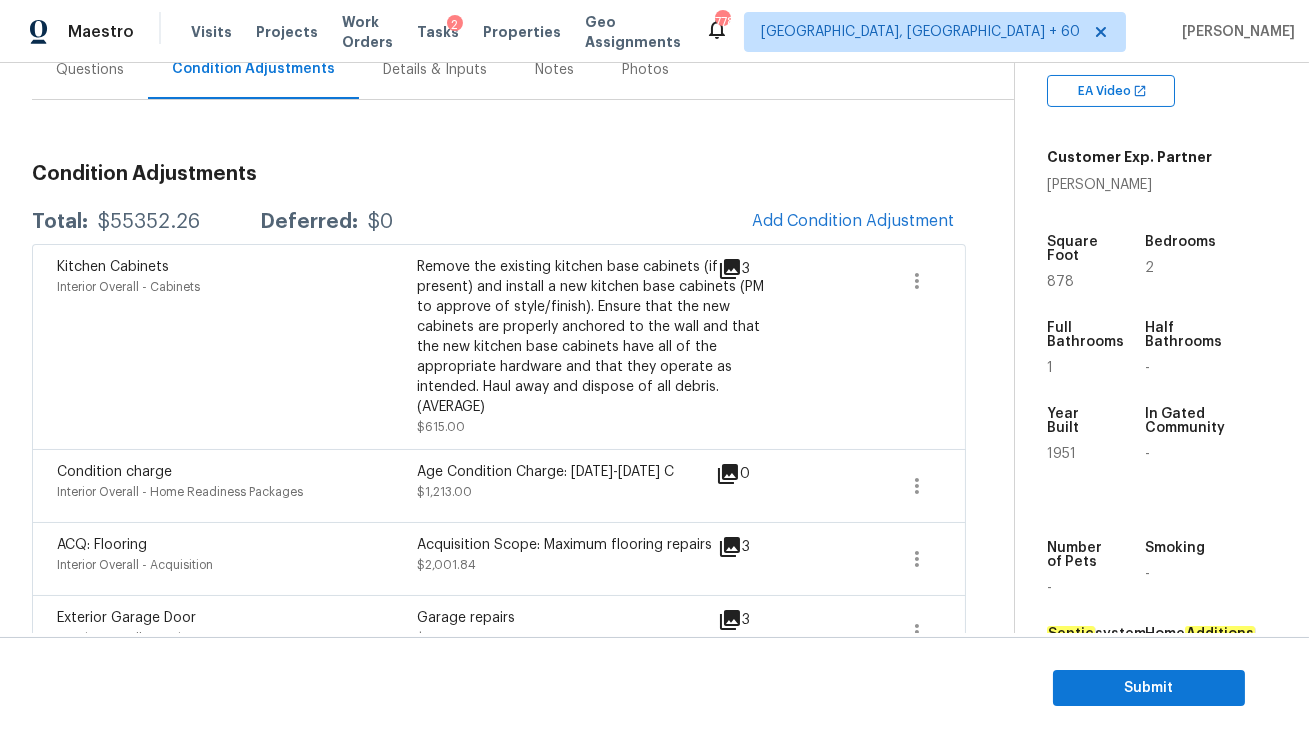 click on "Questions" at bounding box center (90, 69) 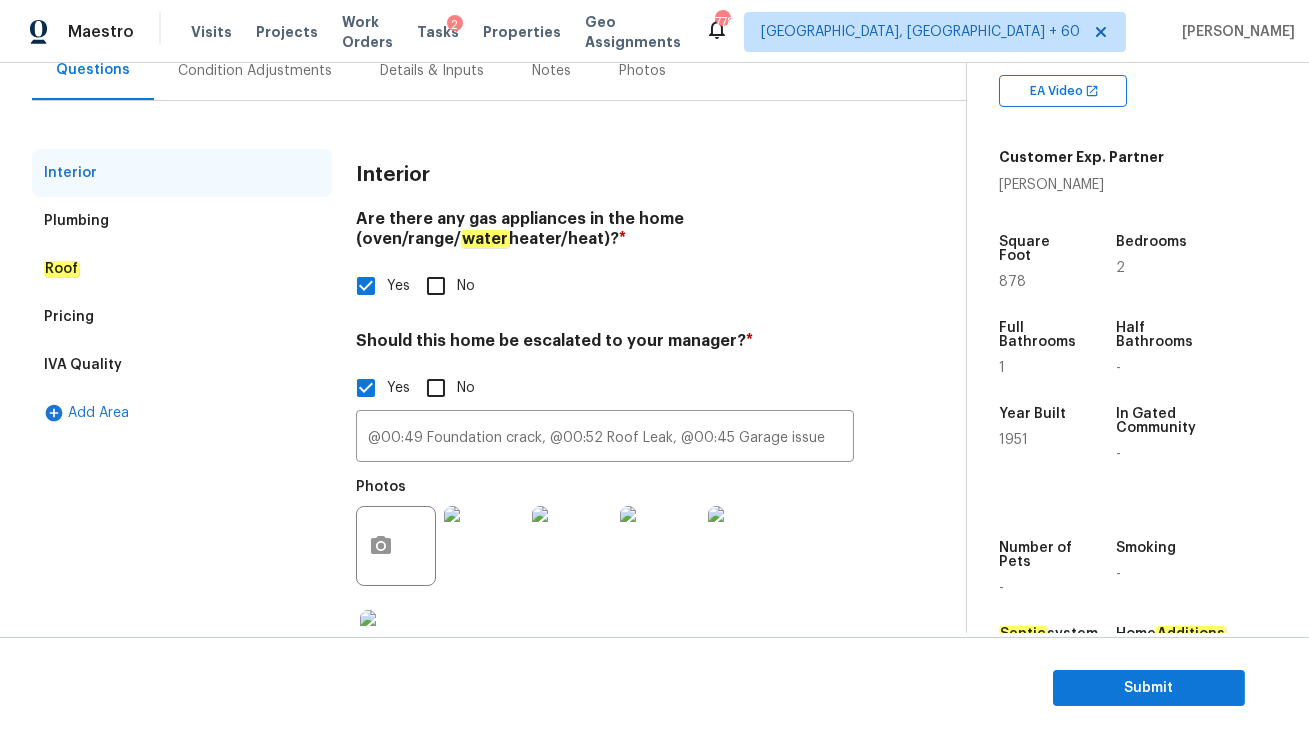 scroll, scrollTop: 300, scrollLeft: 0, axis: vertical 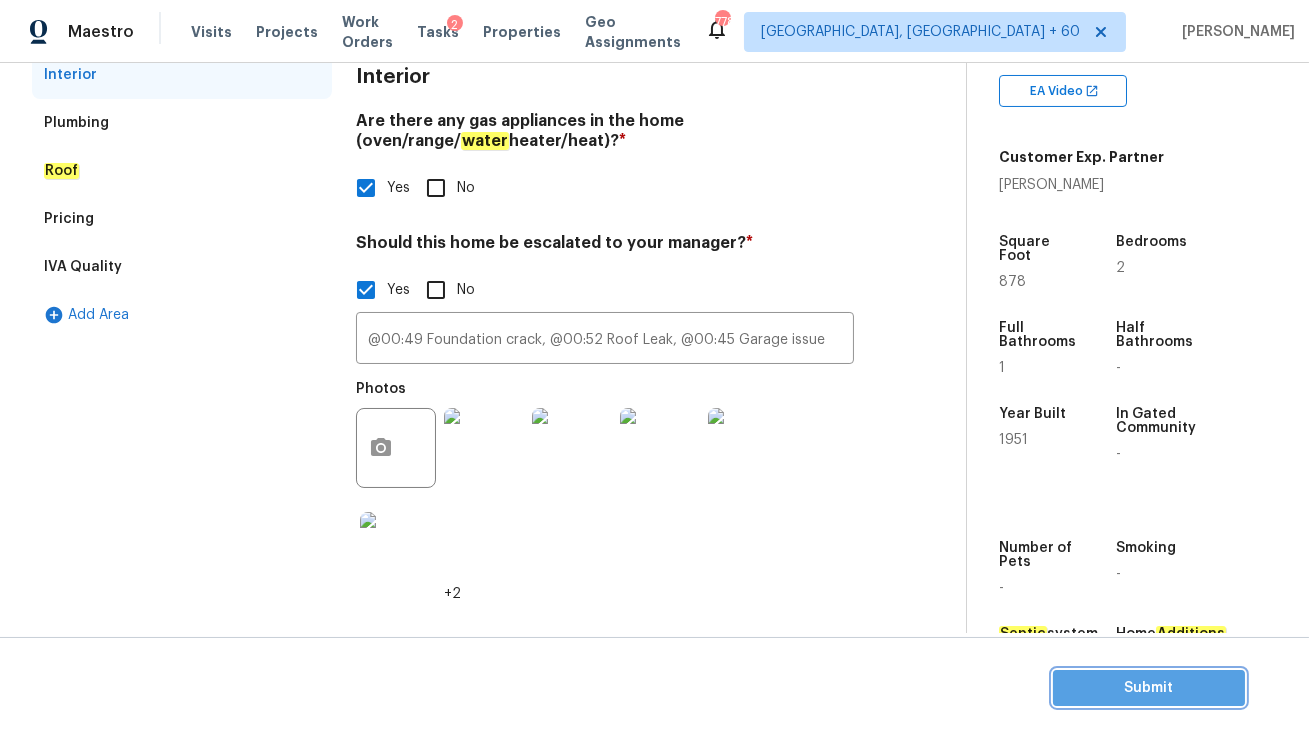 click on "Submit" at bounding box center (1149, 688) 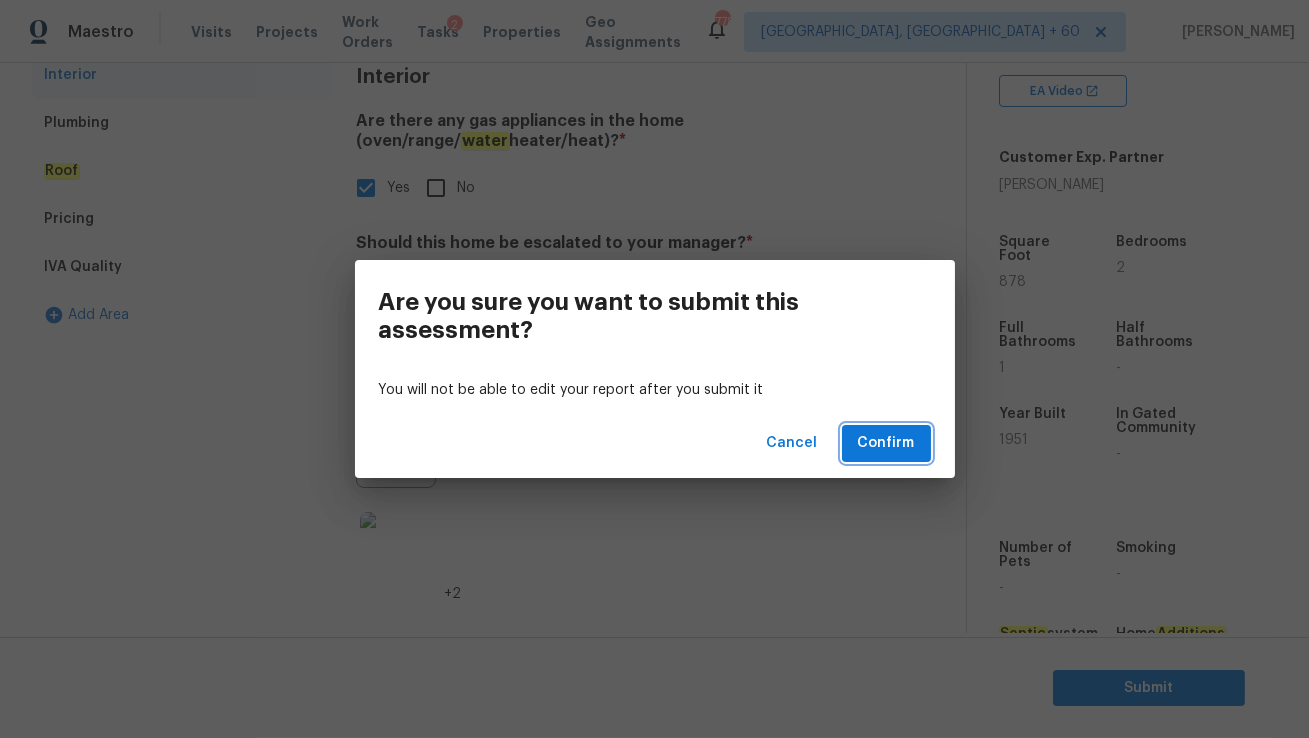 click on "Confirm" at bounding box center (886, 443) 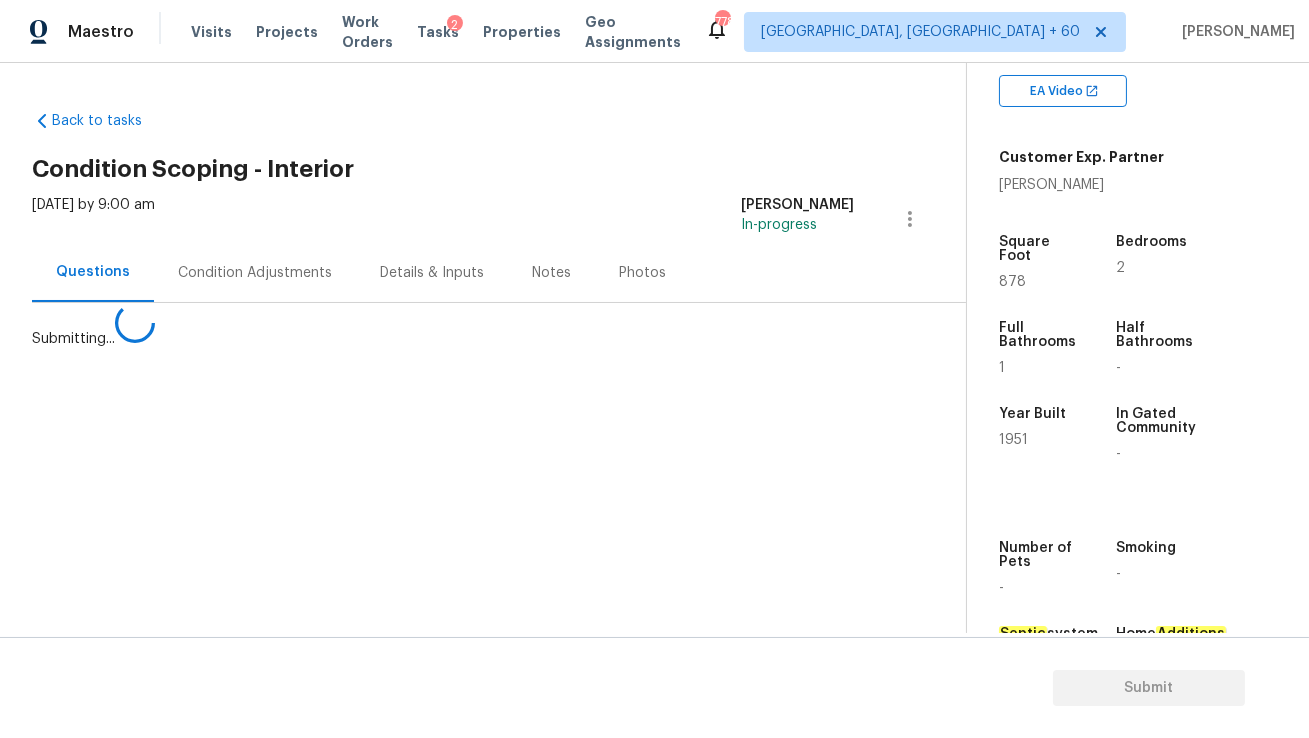 scroll, scrollTop: 0, scrollLeft: 0, axis: both 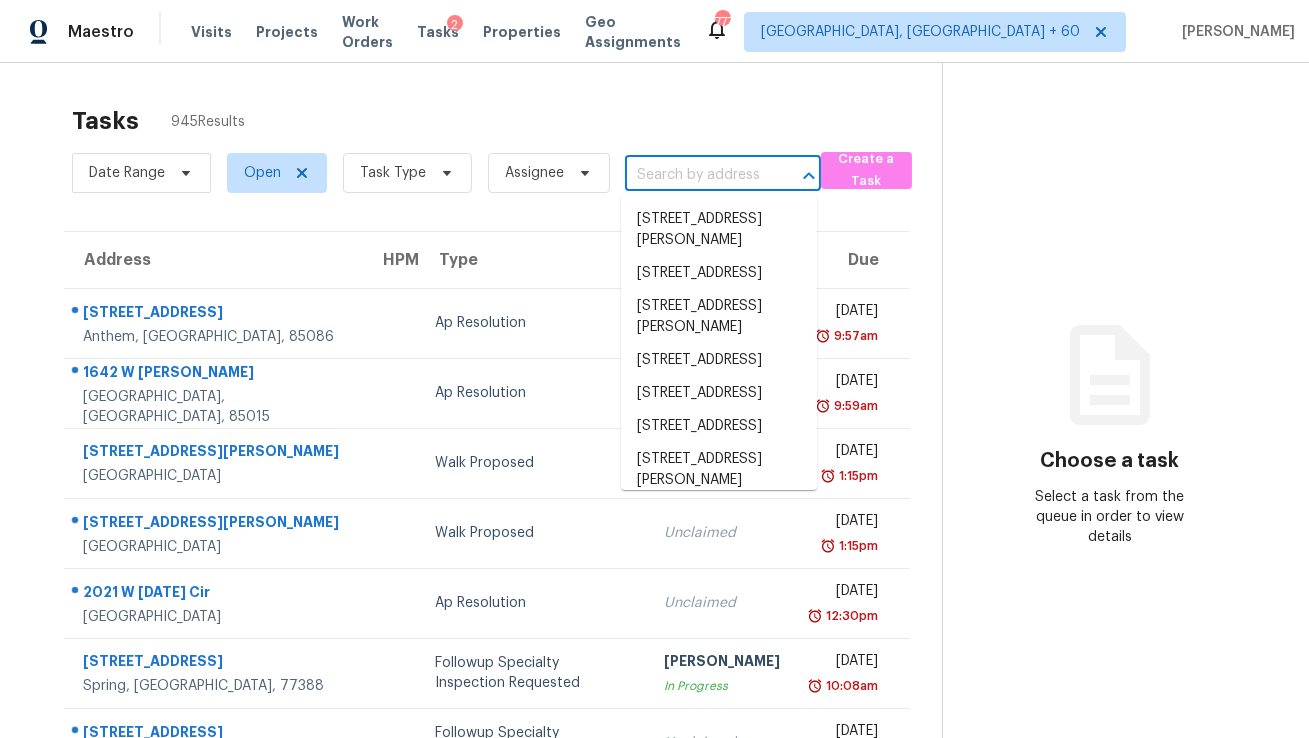 click at bounding box center [695, 175] 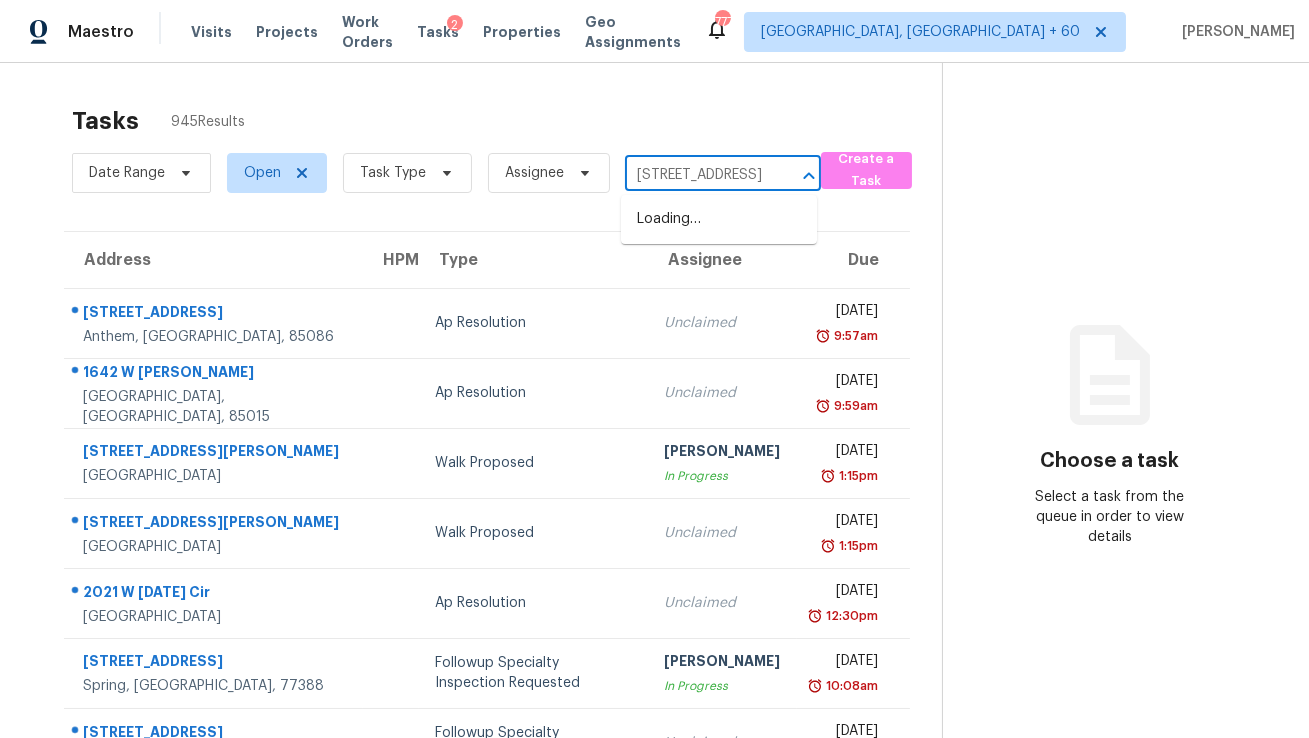 scroll, scrollTop: 0, scrollLeft: 0, axis: both 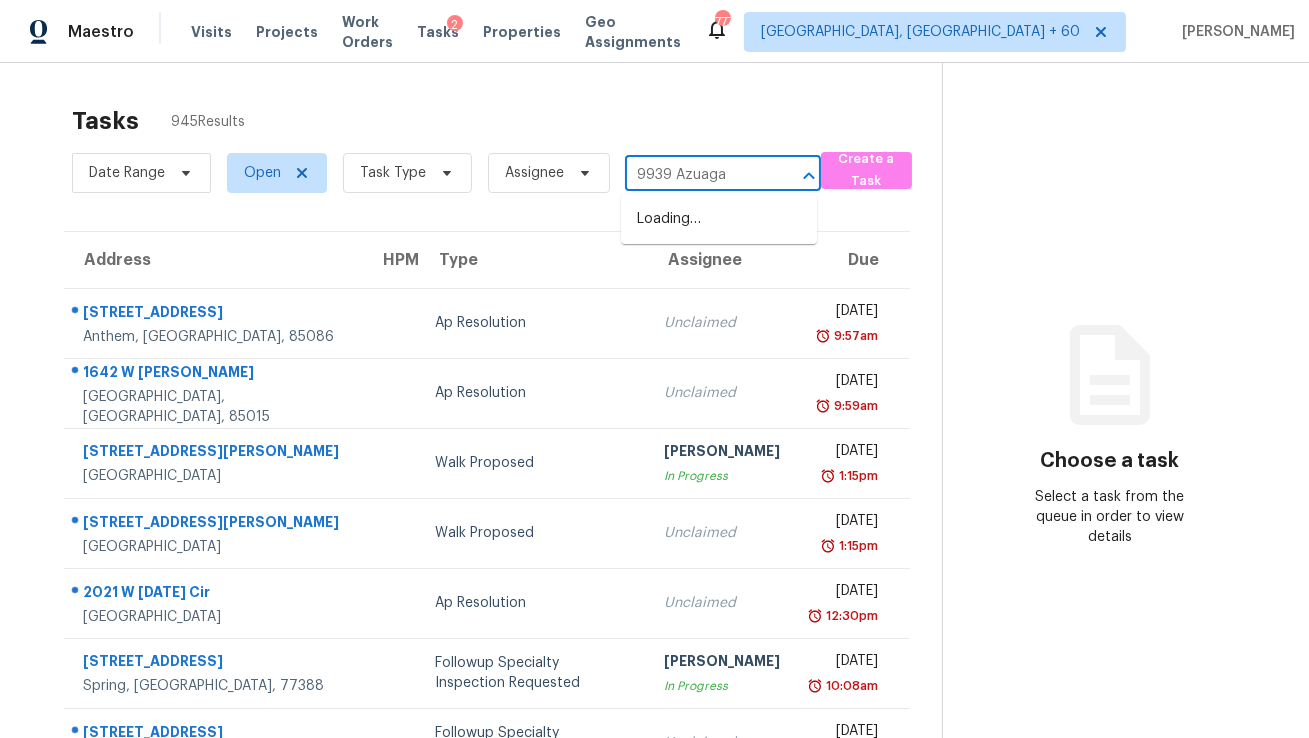 type on "9939 Azuaga" 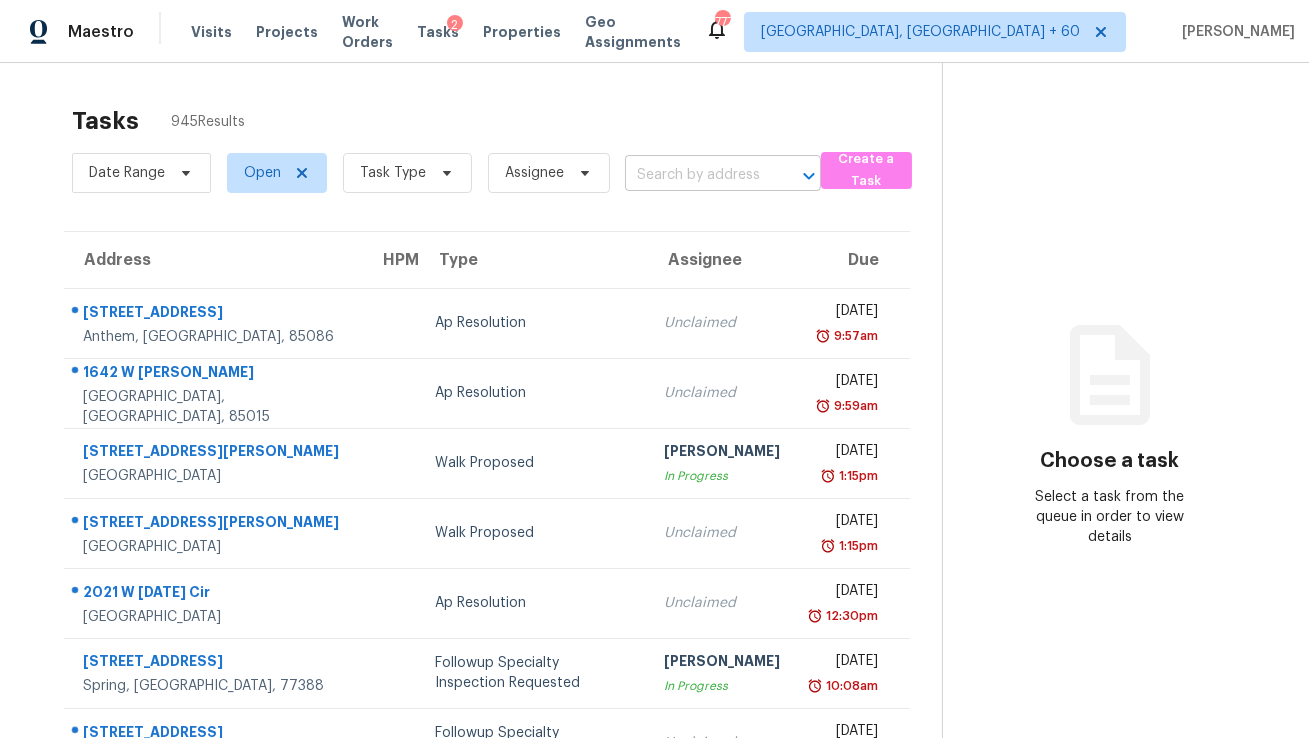 click at bounding box center (695, 175) 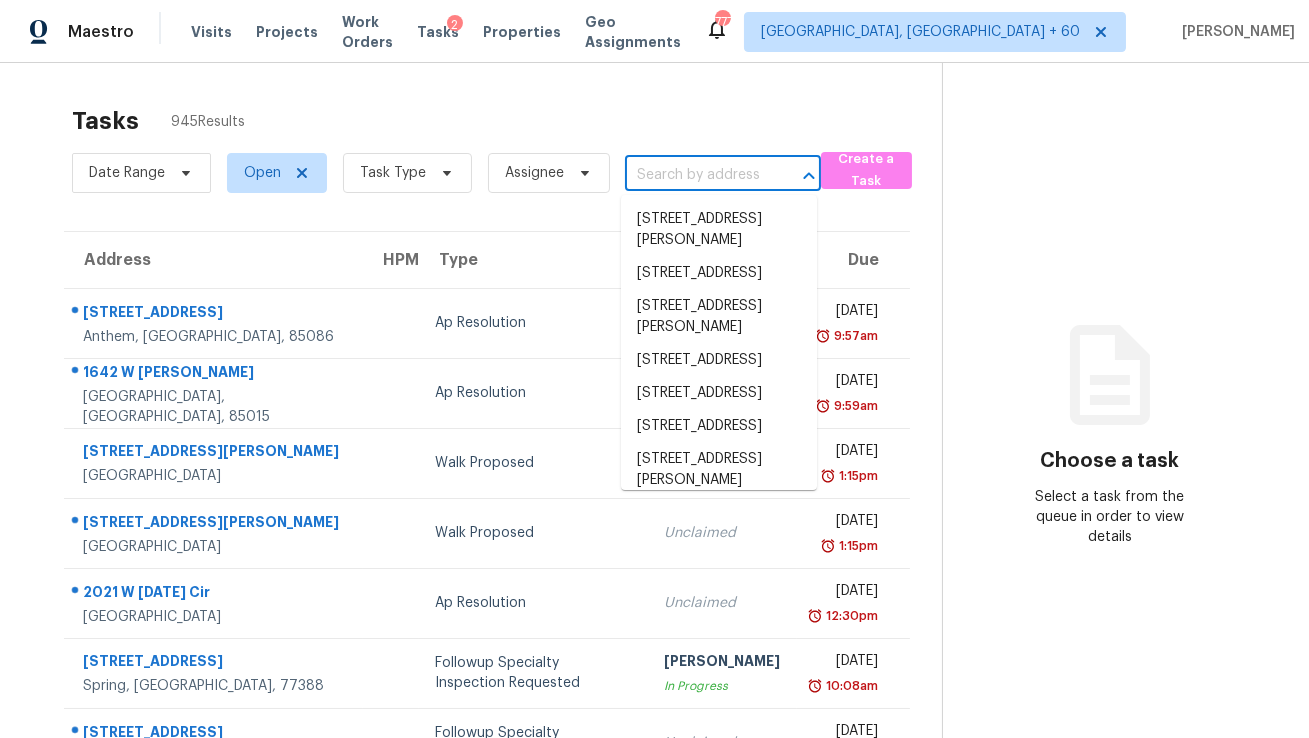 paste on "[STREET_ADDRESS]" 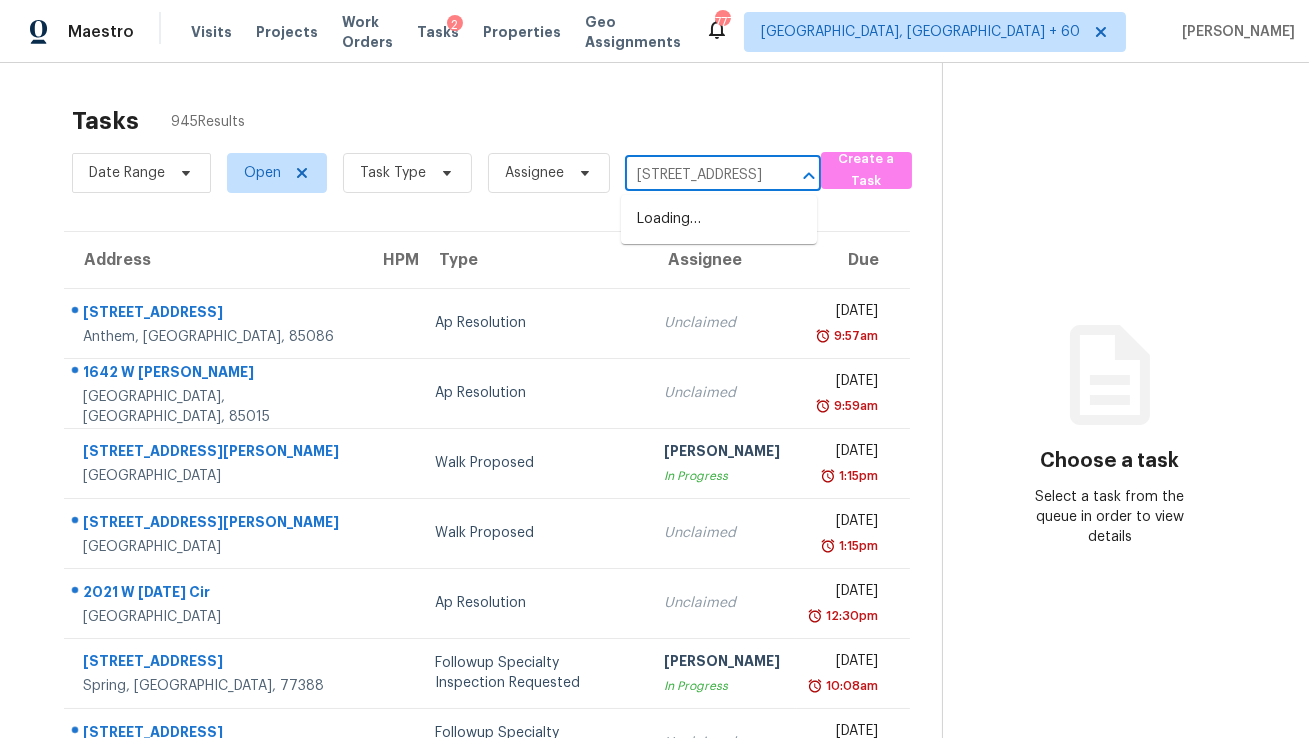 scroll, scrollTop: 0, scrollLeft: 0, axis: both 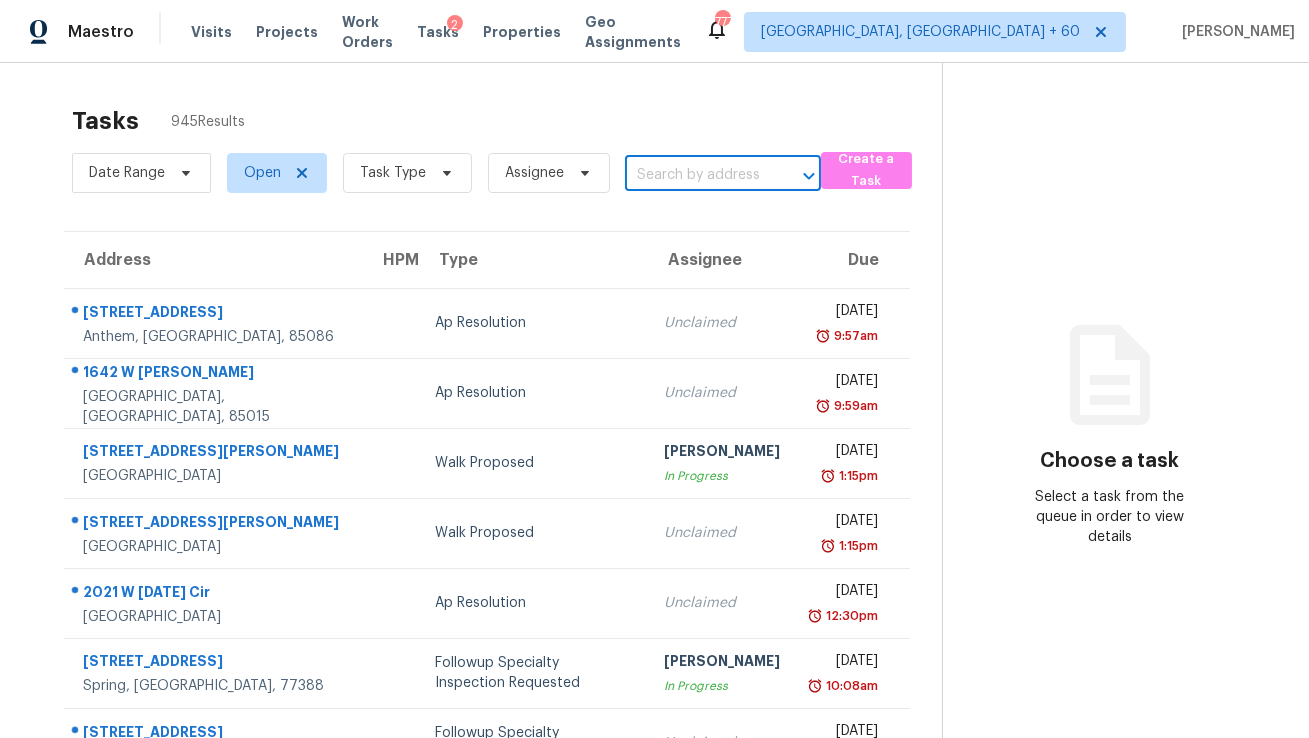 click at bounding box center (695, 175) 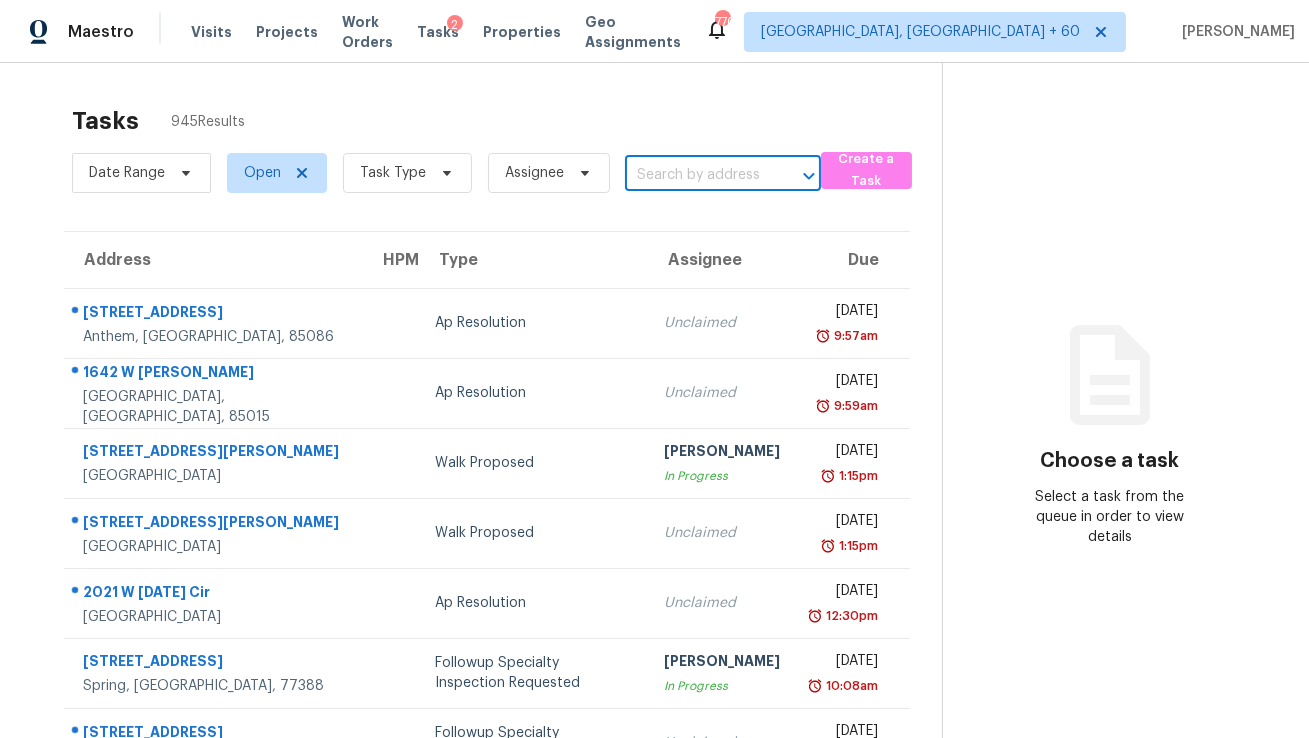 click at bounding box center [695, 175] 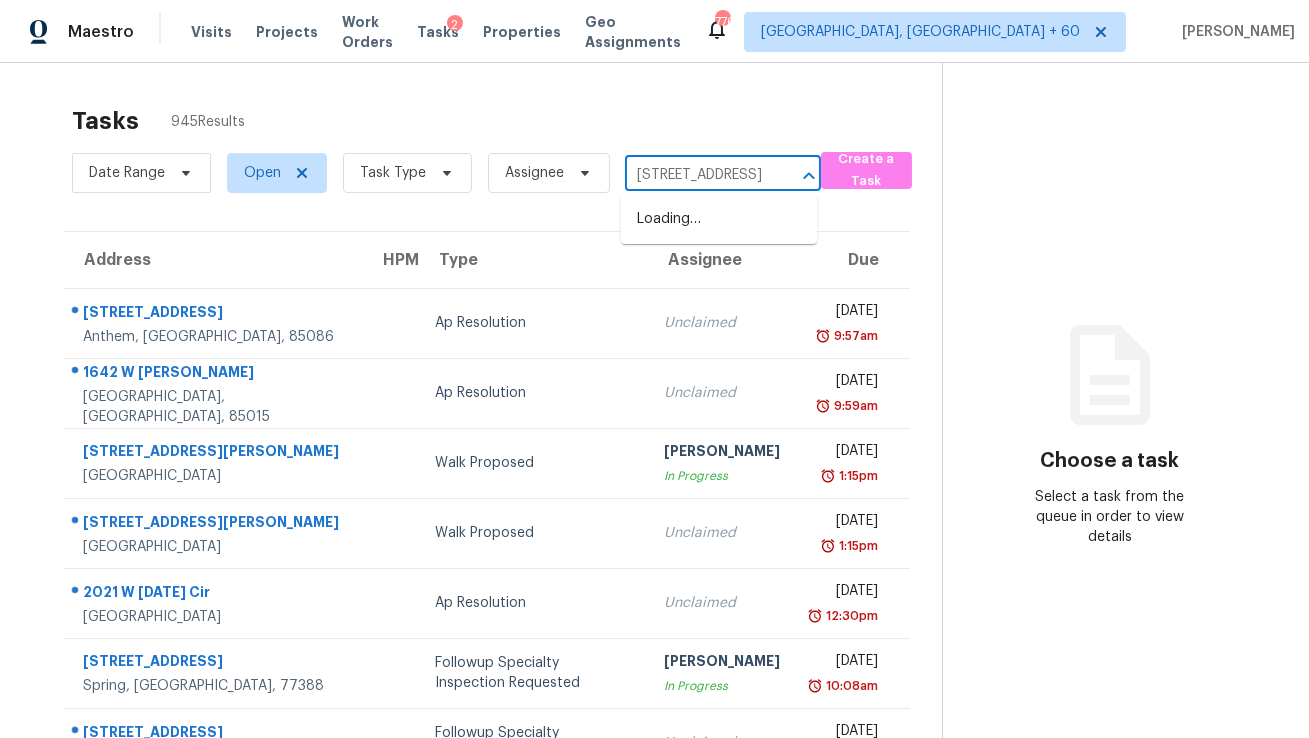 scroll, scrollTop: 0, scrollLeft: 0, axis: both 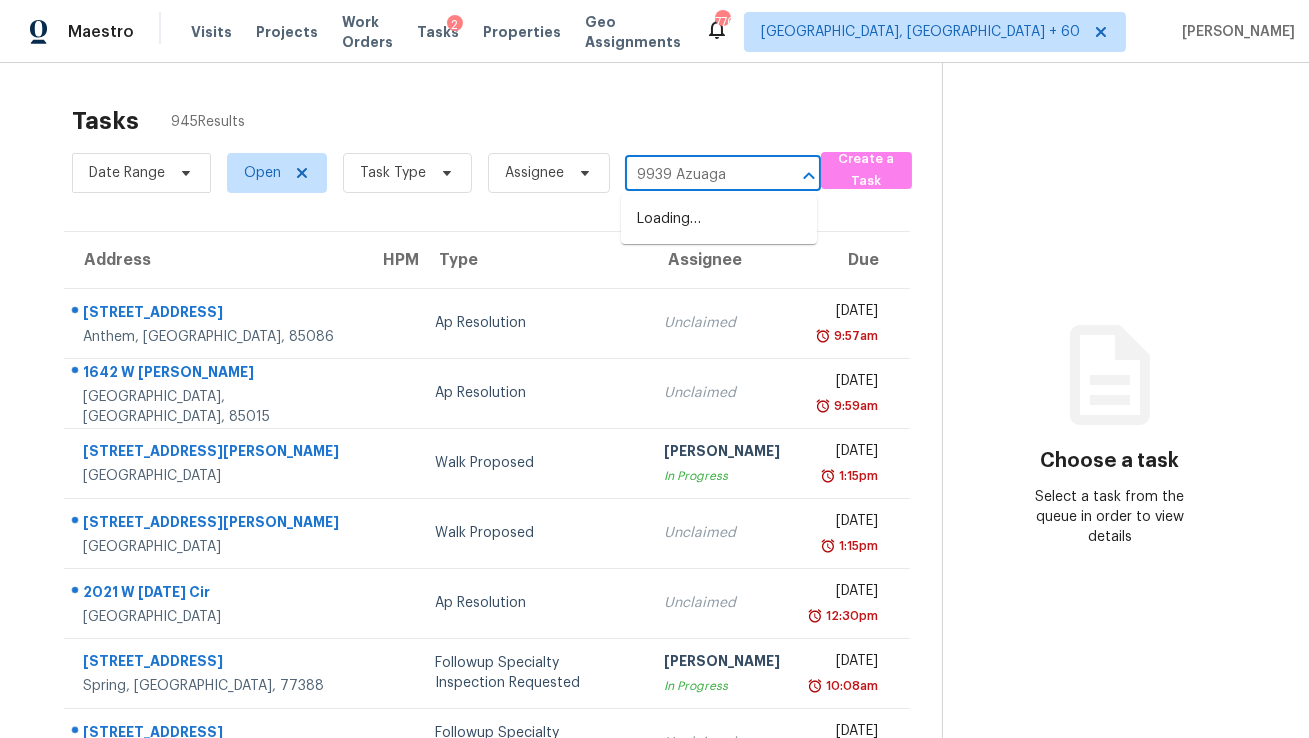 type on "9939 Azuaga" 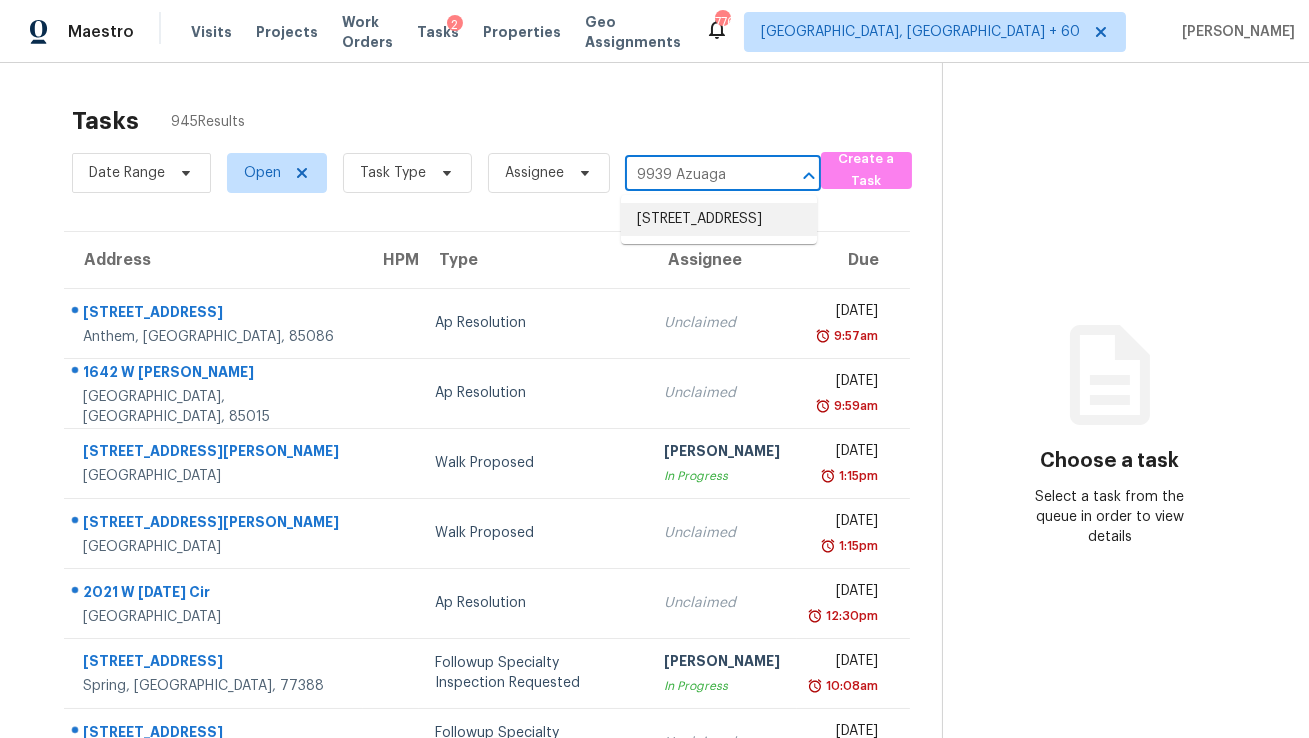 click on "[STREET_ADDRESS]" at bounding box center (719, 219) 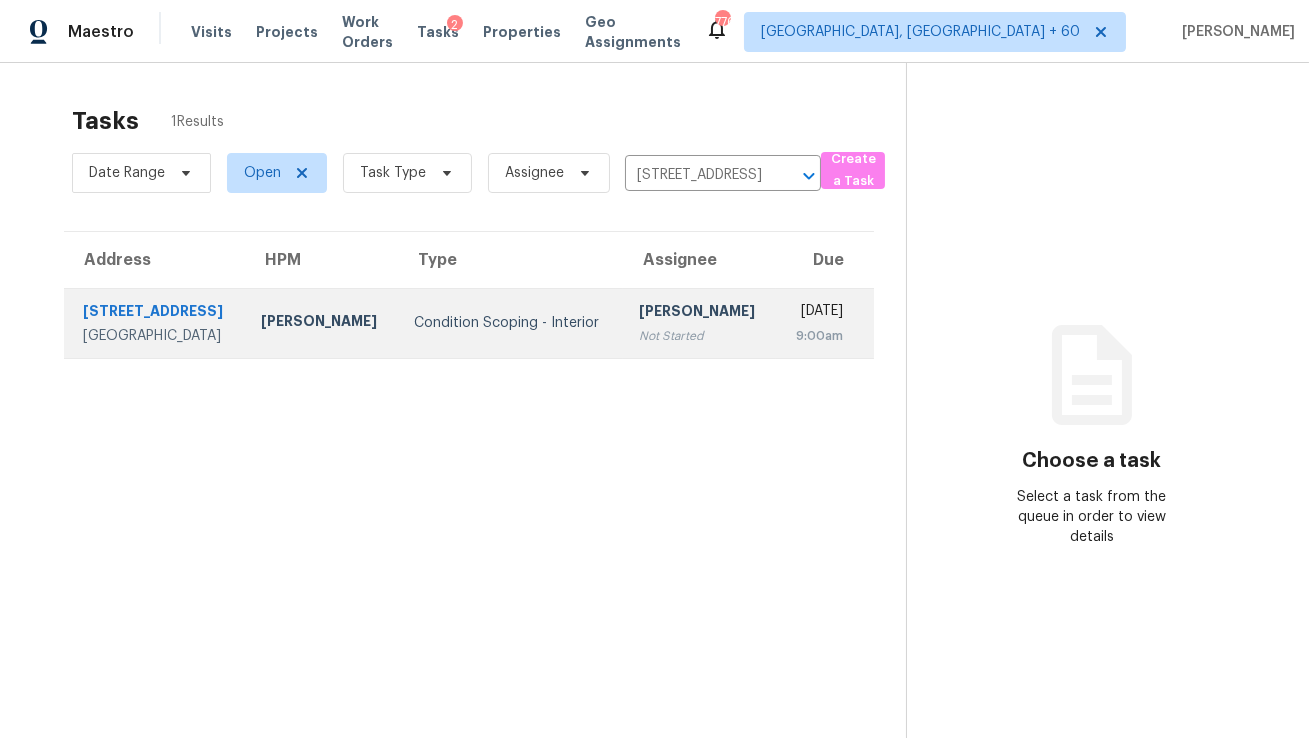 click on "[PERSON_NAME]" at bounding box center (699, 313) 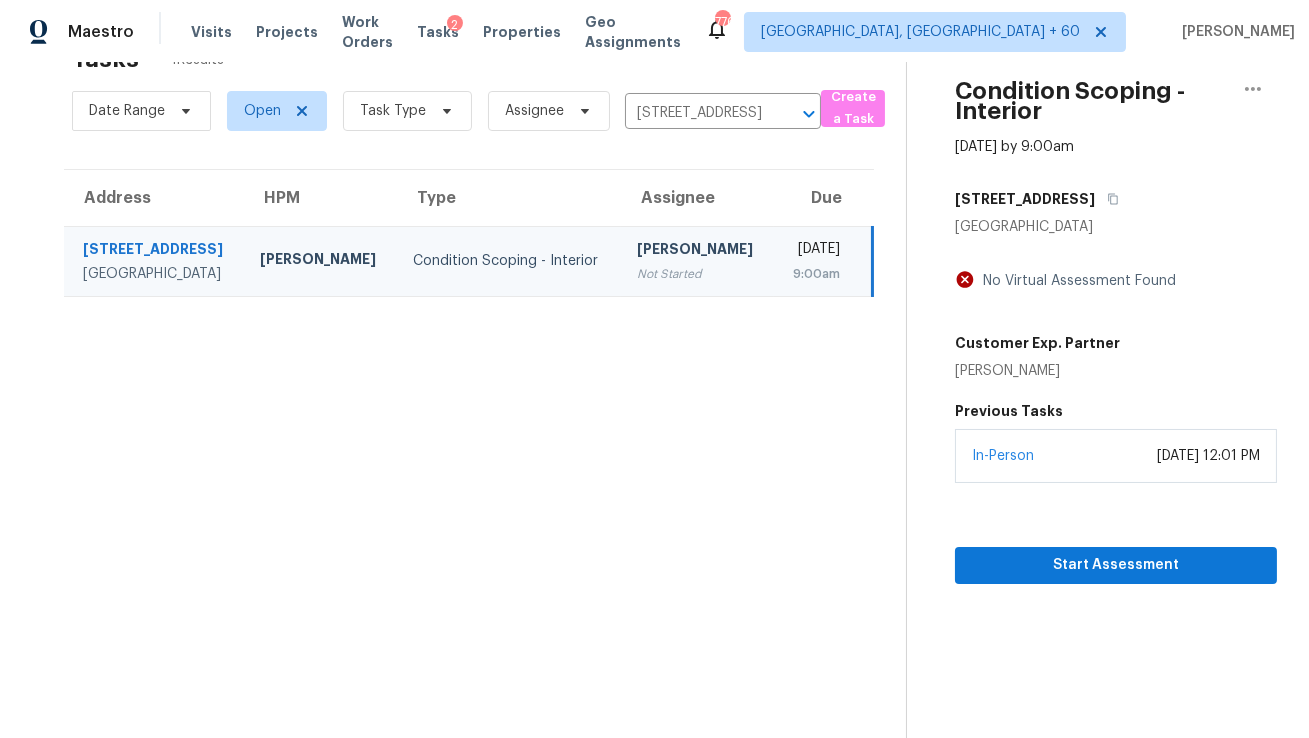 scroll, scrollTop: 0, scrollLeft: 0, axis: both 